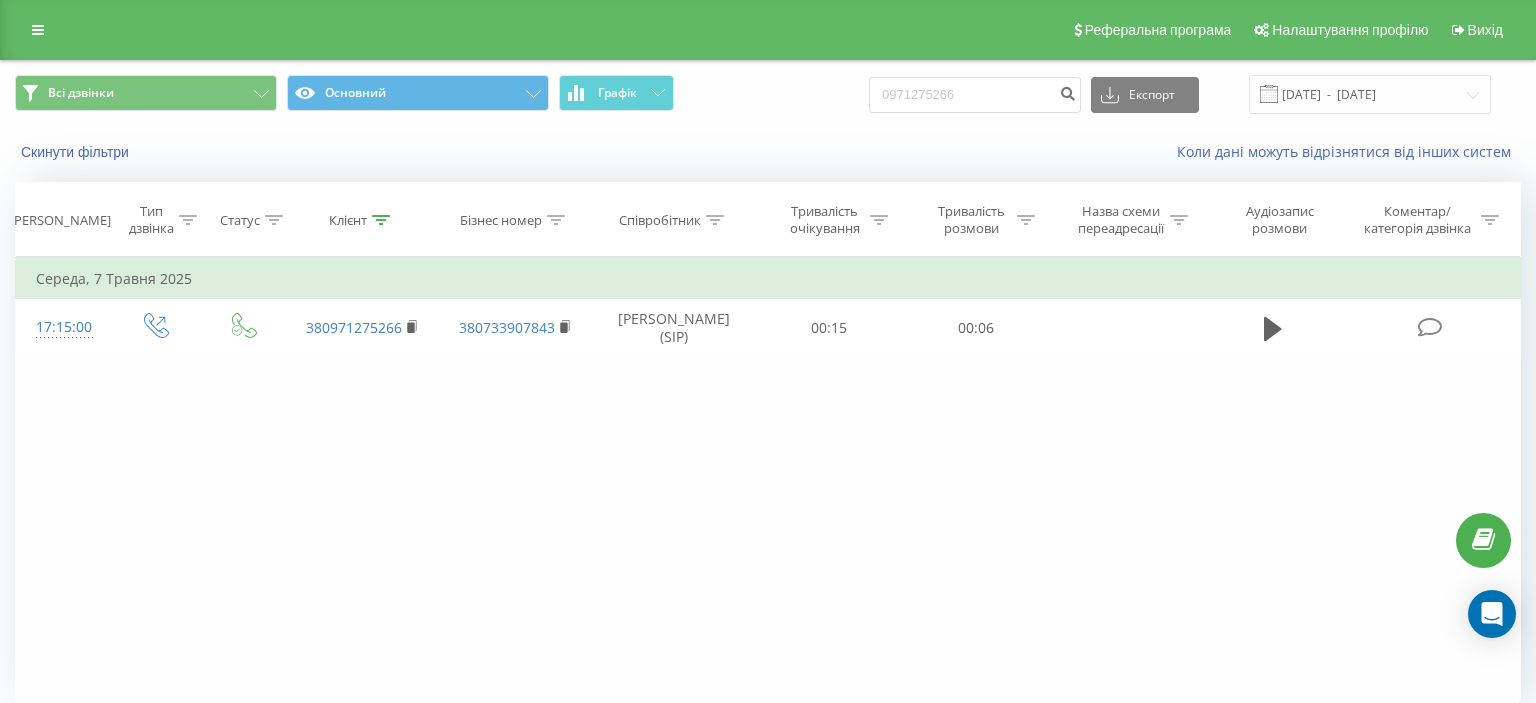 scroll, scrollTop: 0, scrollLeft: 0, axis: both 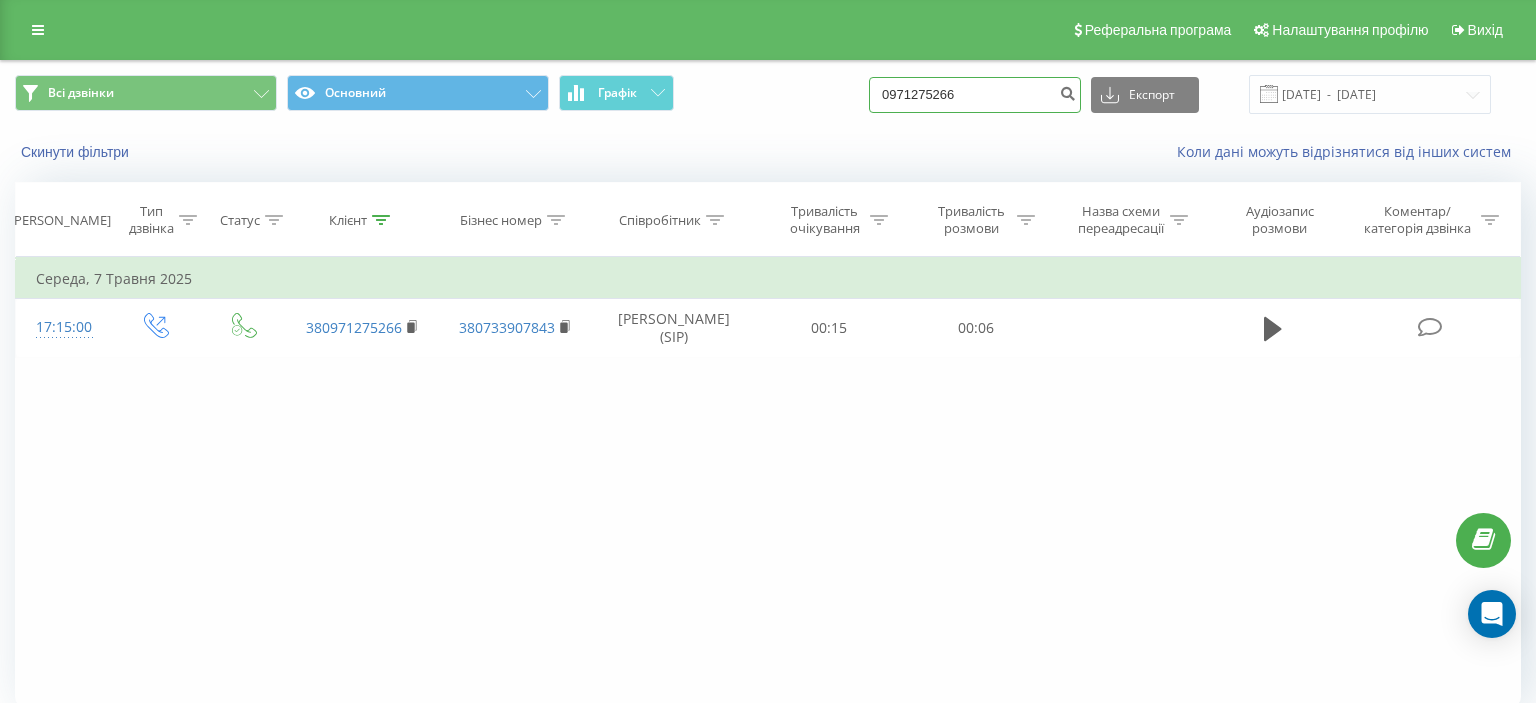 drag, startPoint x: 902, startPoint y: 97, endPoint x: 1009, endPoint y: 97, distance: 107 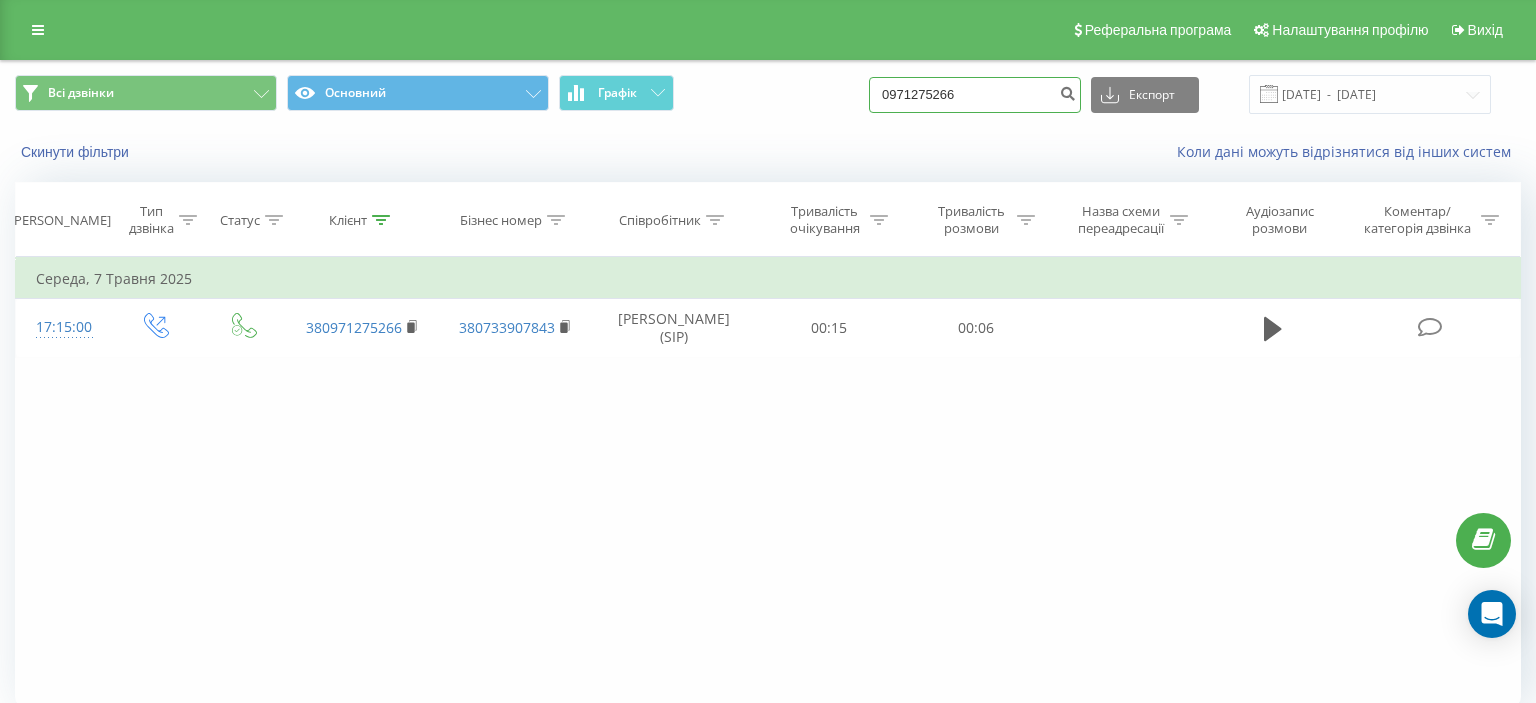 paste on "(067) 920 04 77" 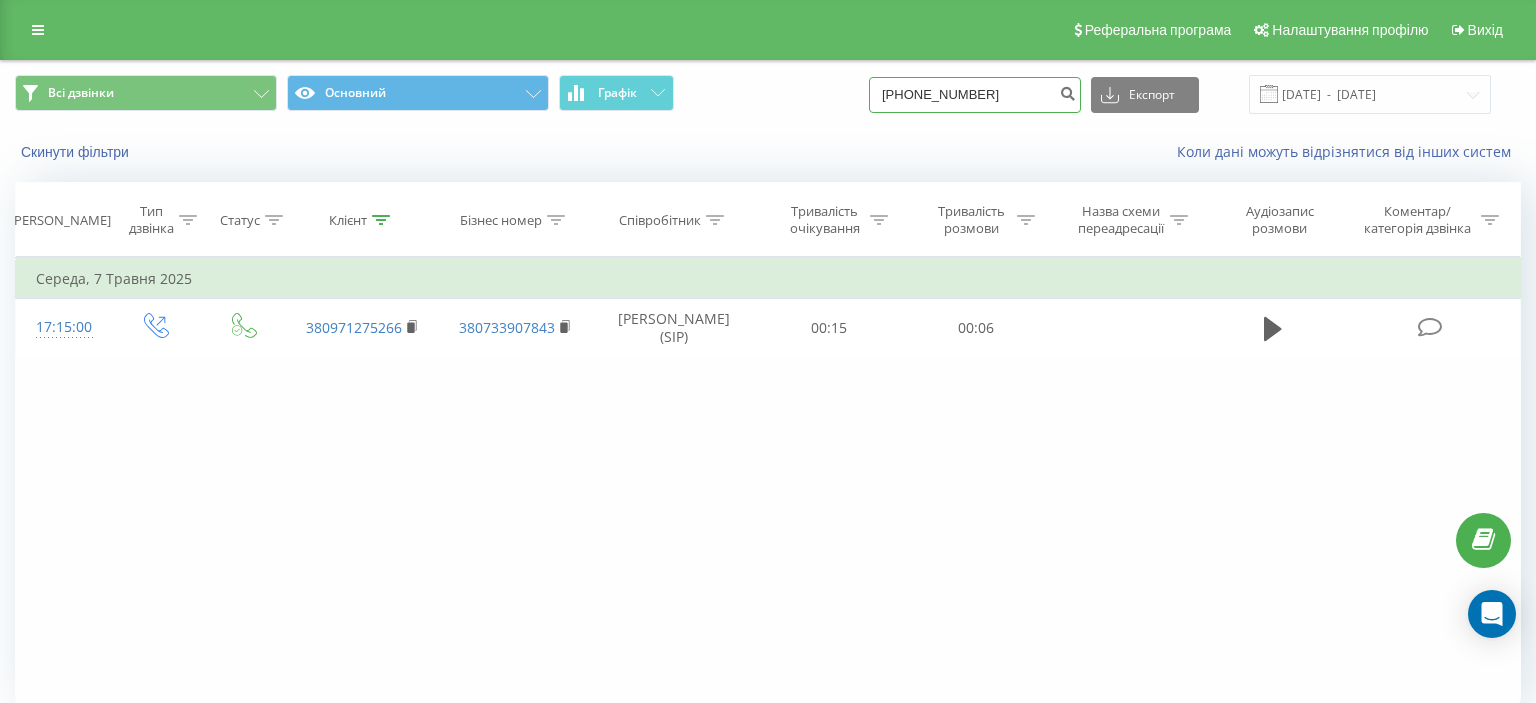 click on "(067) 920 04 77" at bounding box center [975, 95] 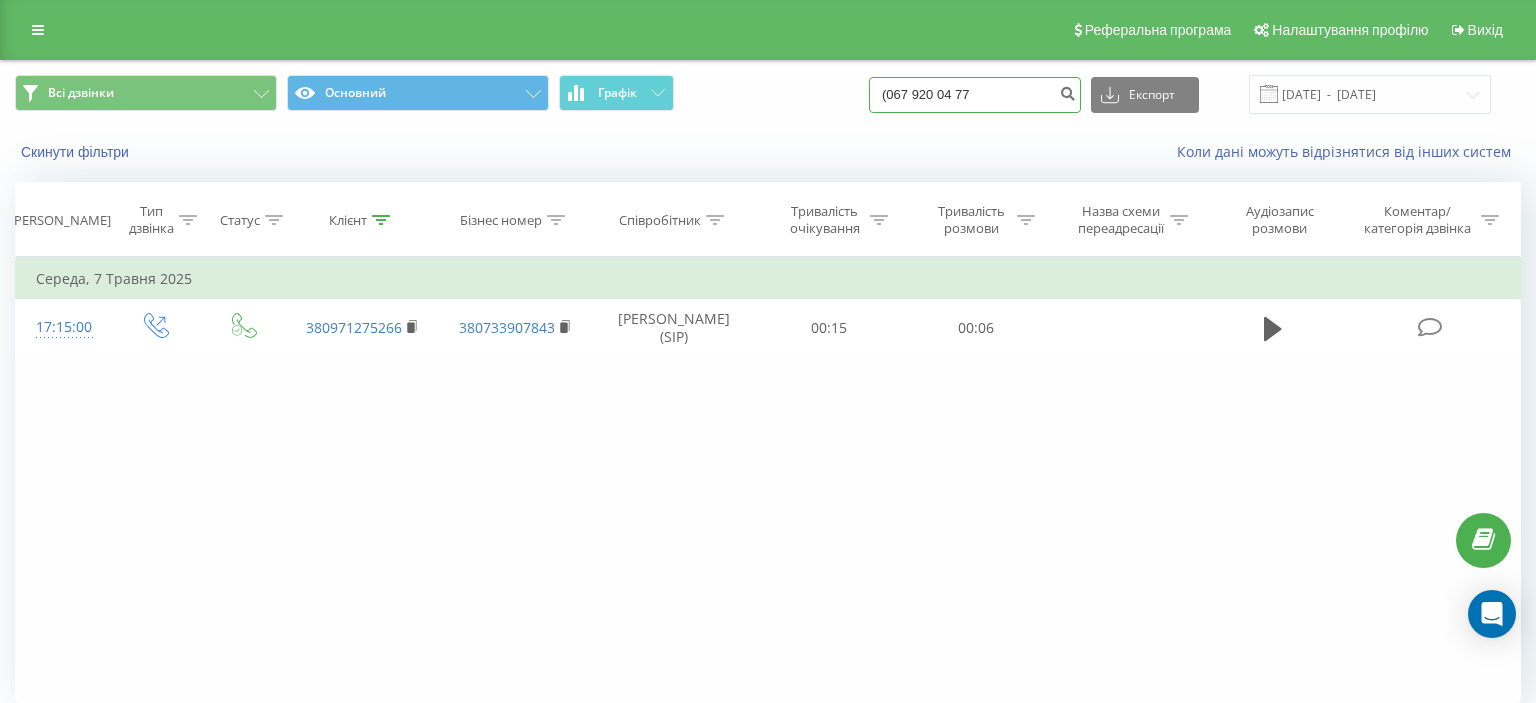 click on "(067 920 04 77" at bounding box center [975, 95] 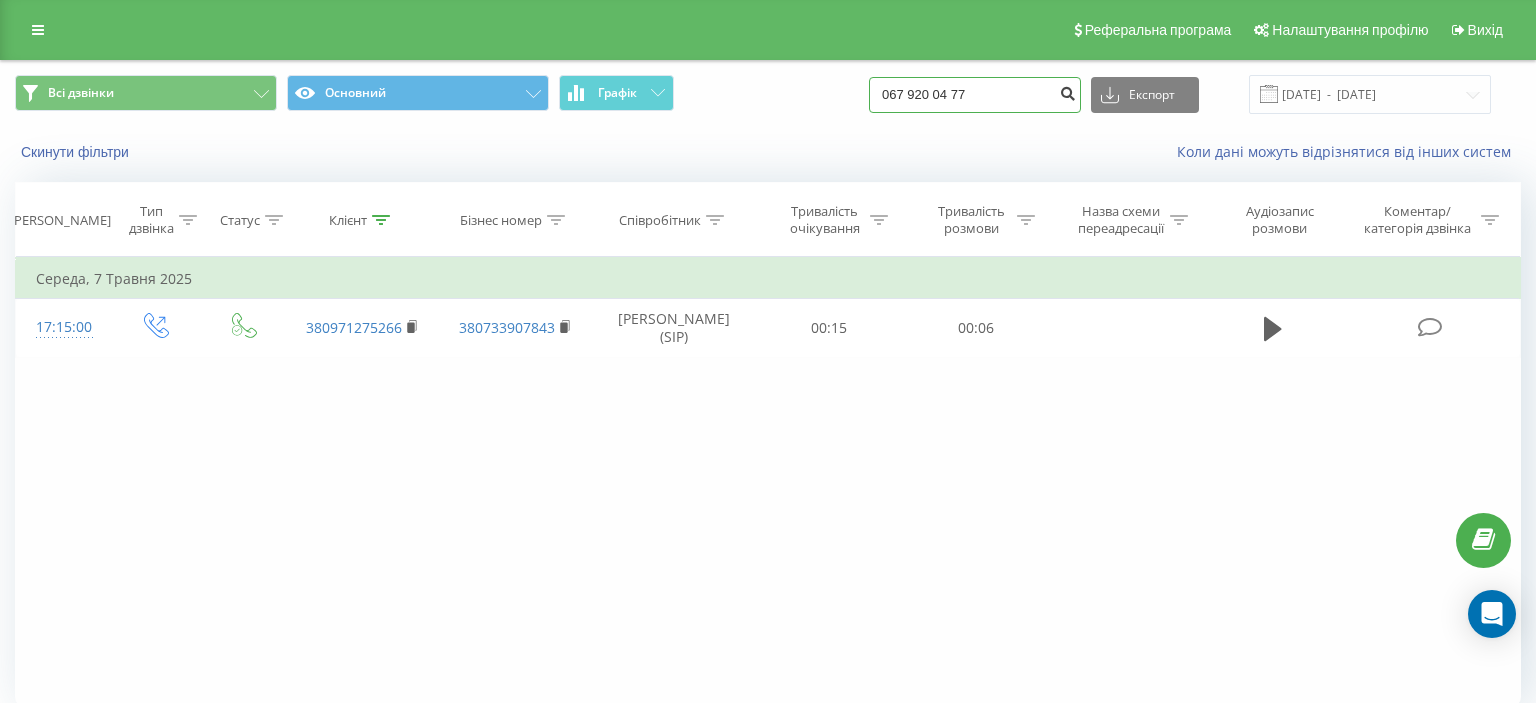 type on "067 920 04 77" 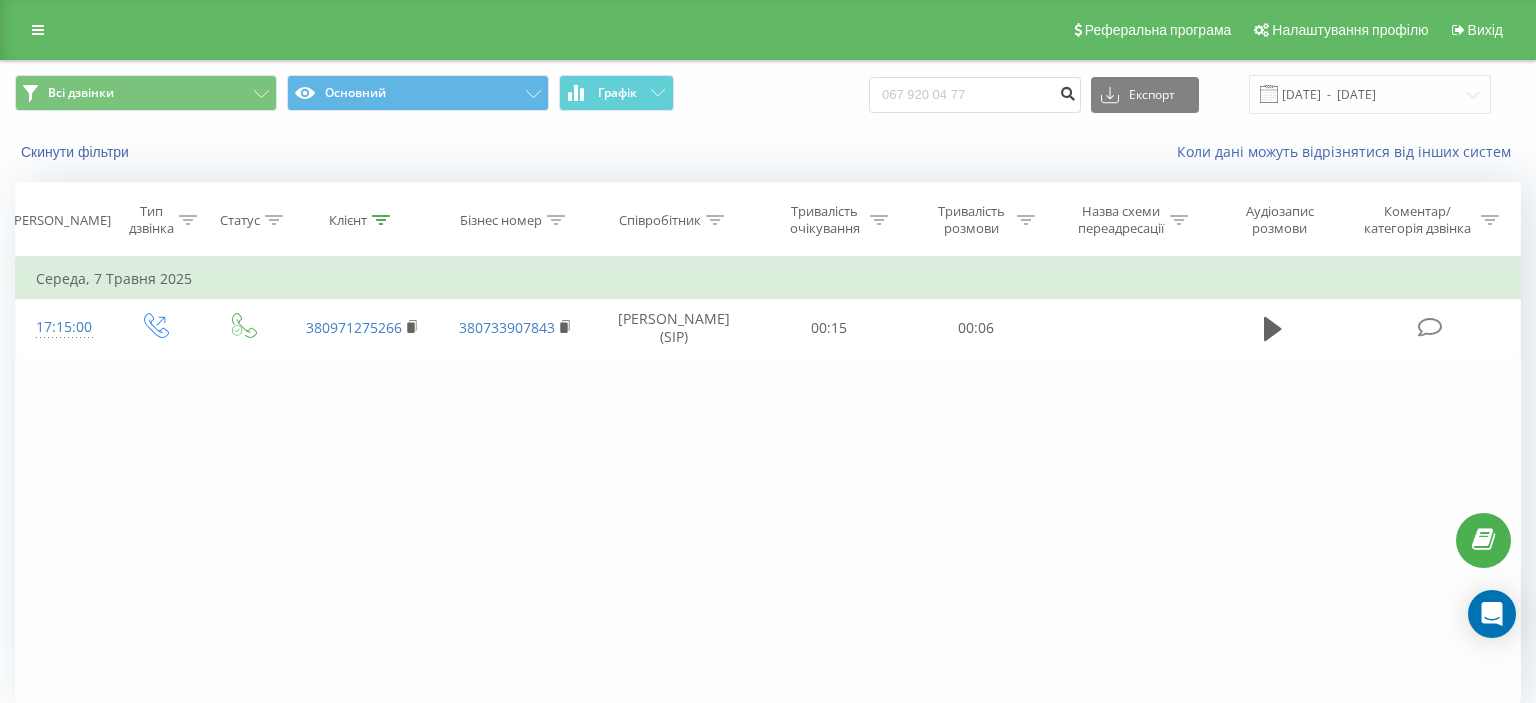 click at bounding box center [1067, 91] 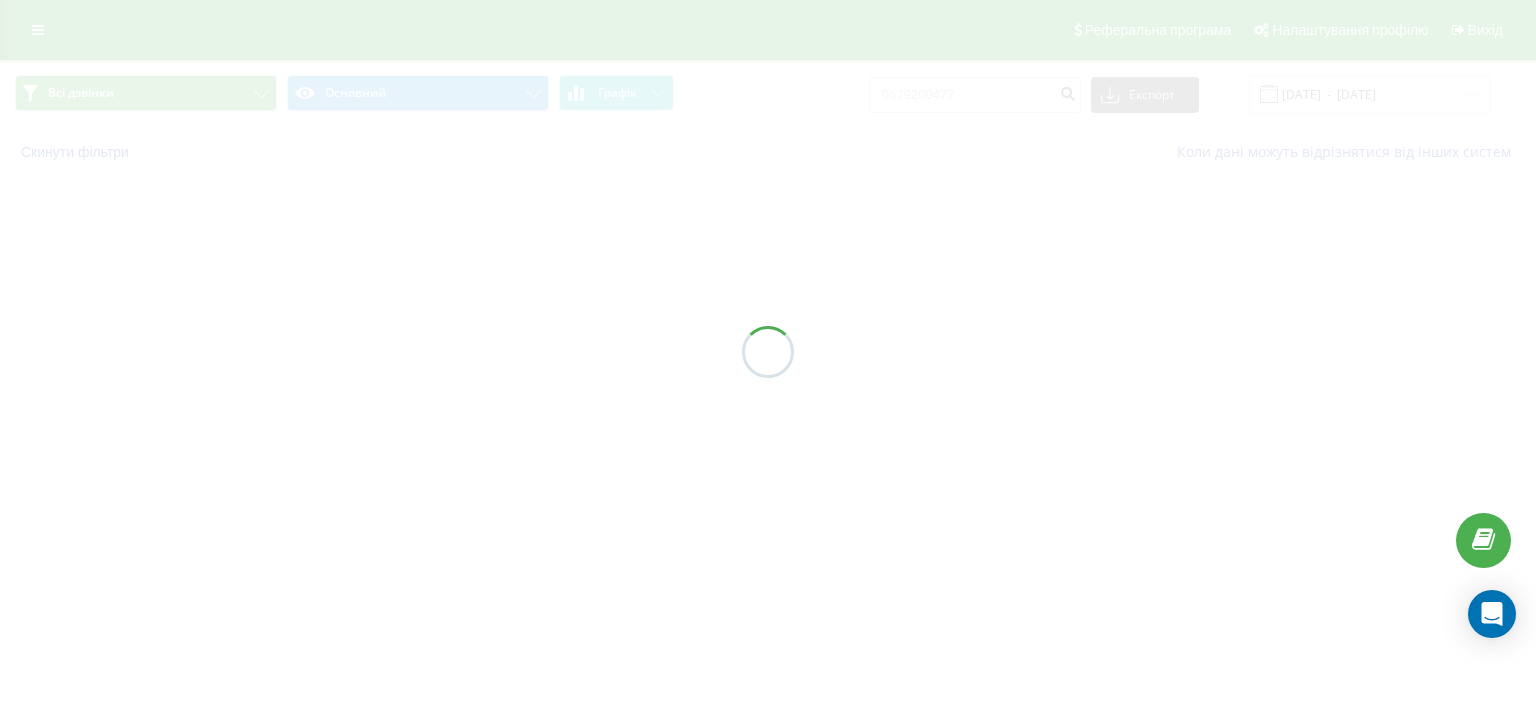 scroll, scrollTop: 0, scrollLeft: 0, axis: both 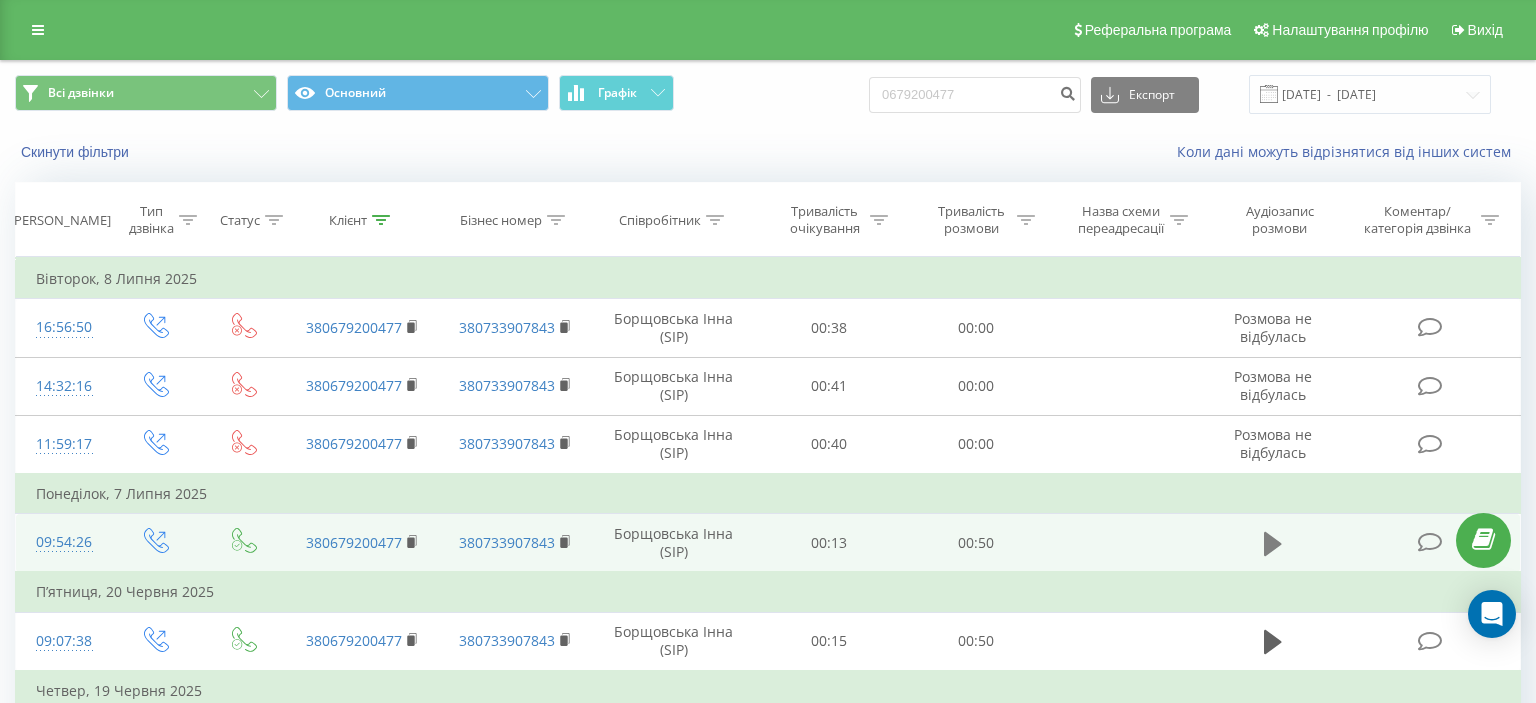 click 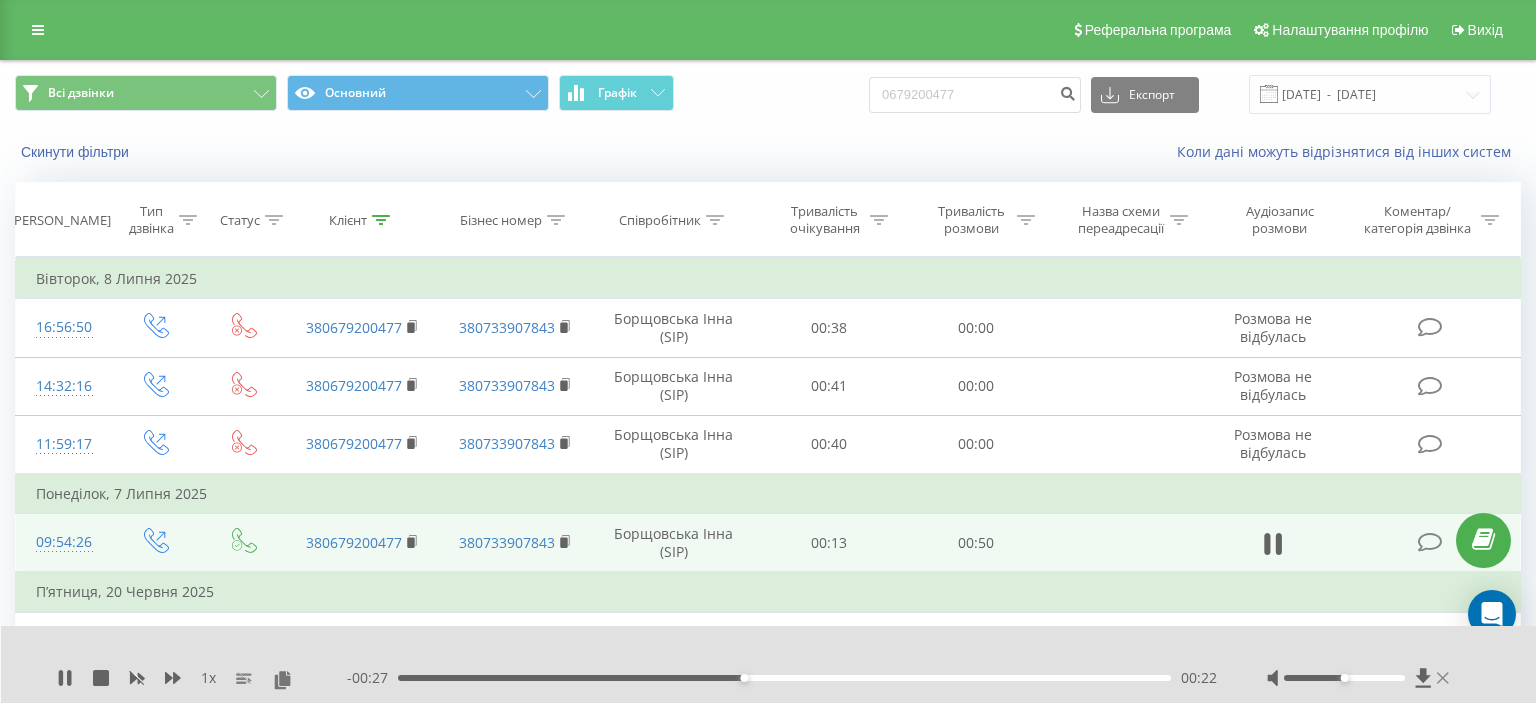click 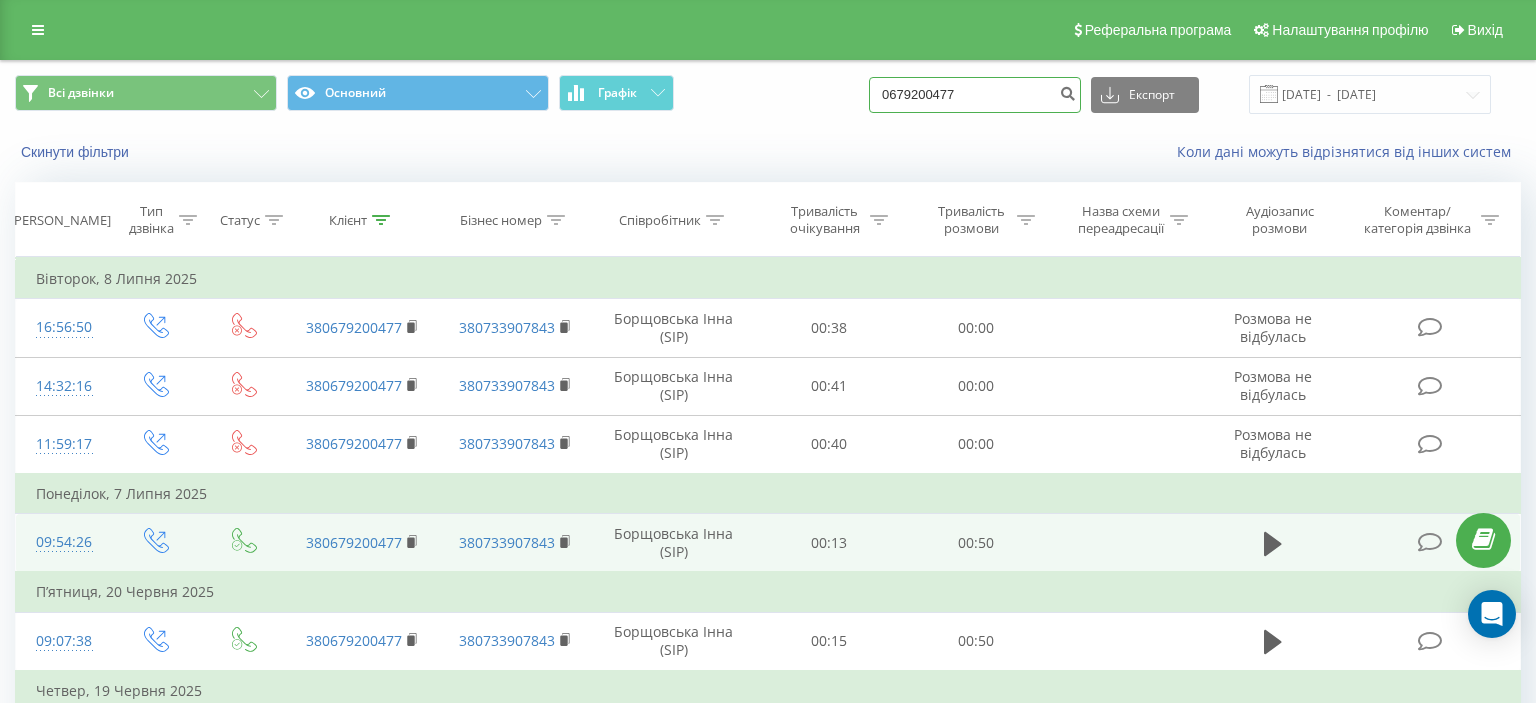 drag, startPoint x: 906, startPoint y: 100, endPoint x: 1019, endPoint y: 93, distance: 113.216606 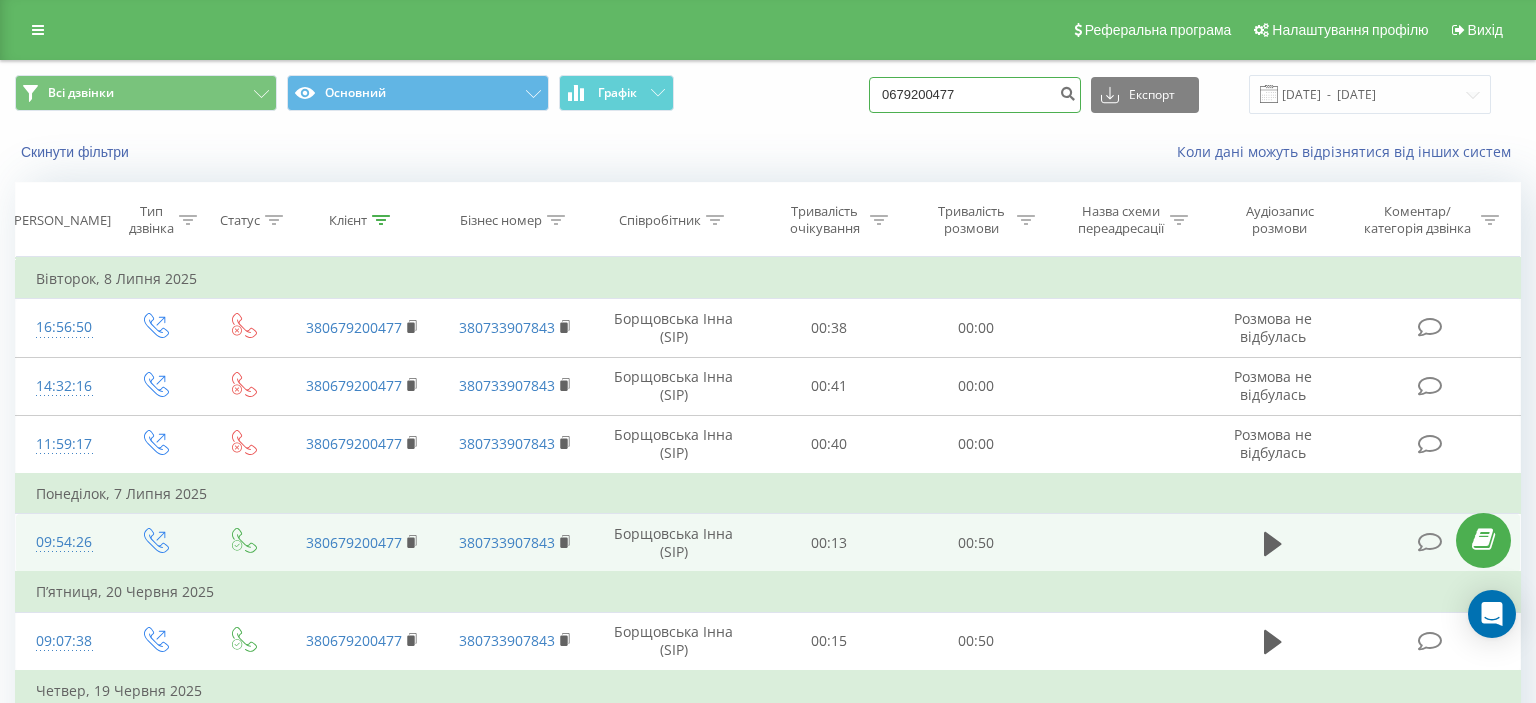 paste on "(050) 440 85 15" 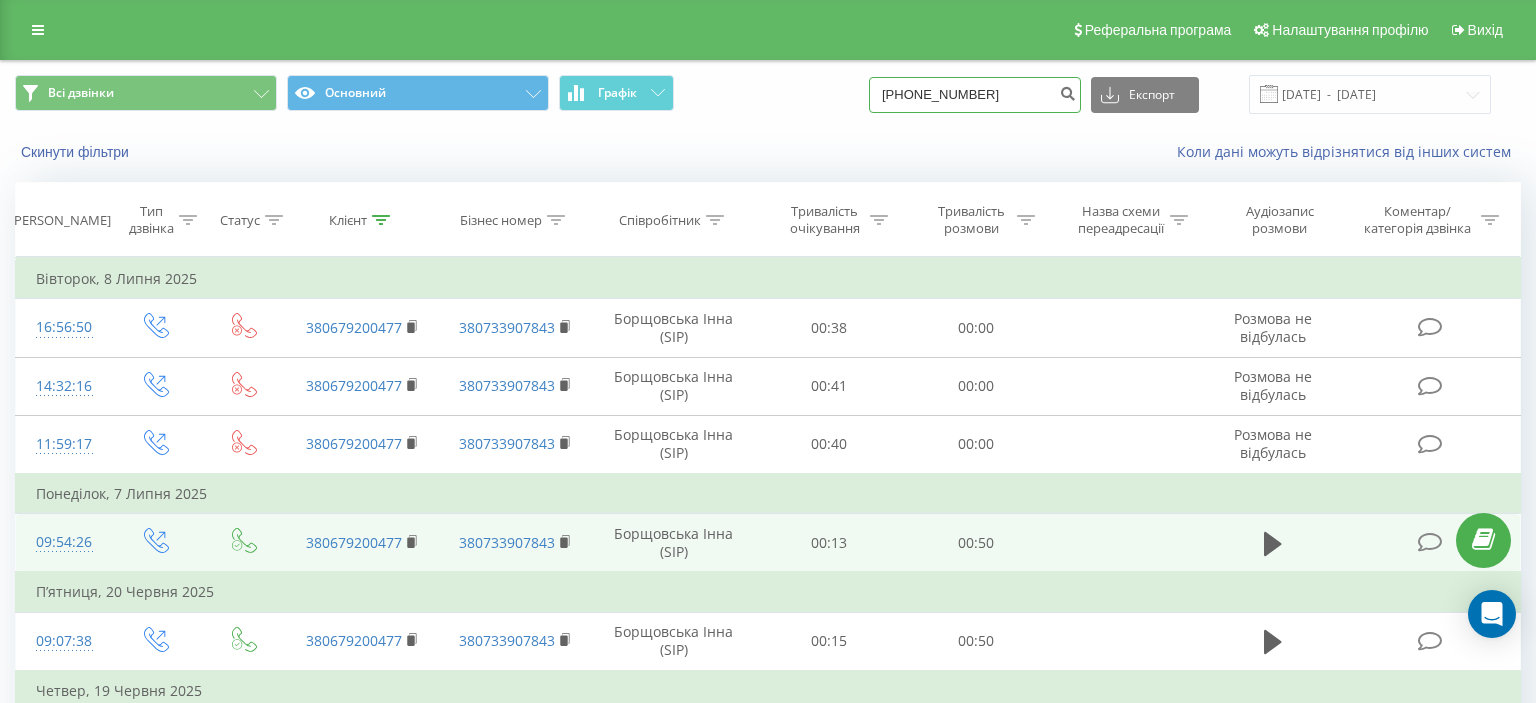 click on "(050) 440 85 15" at bounding box center [975, 95] 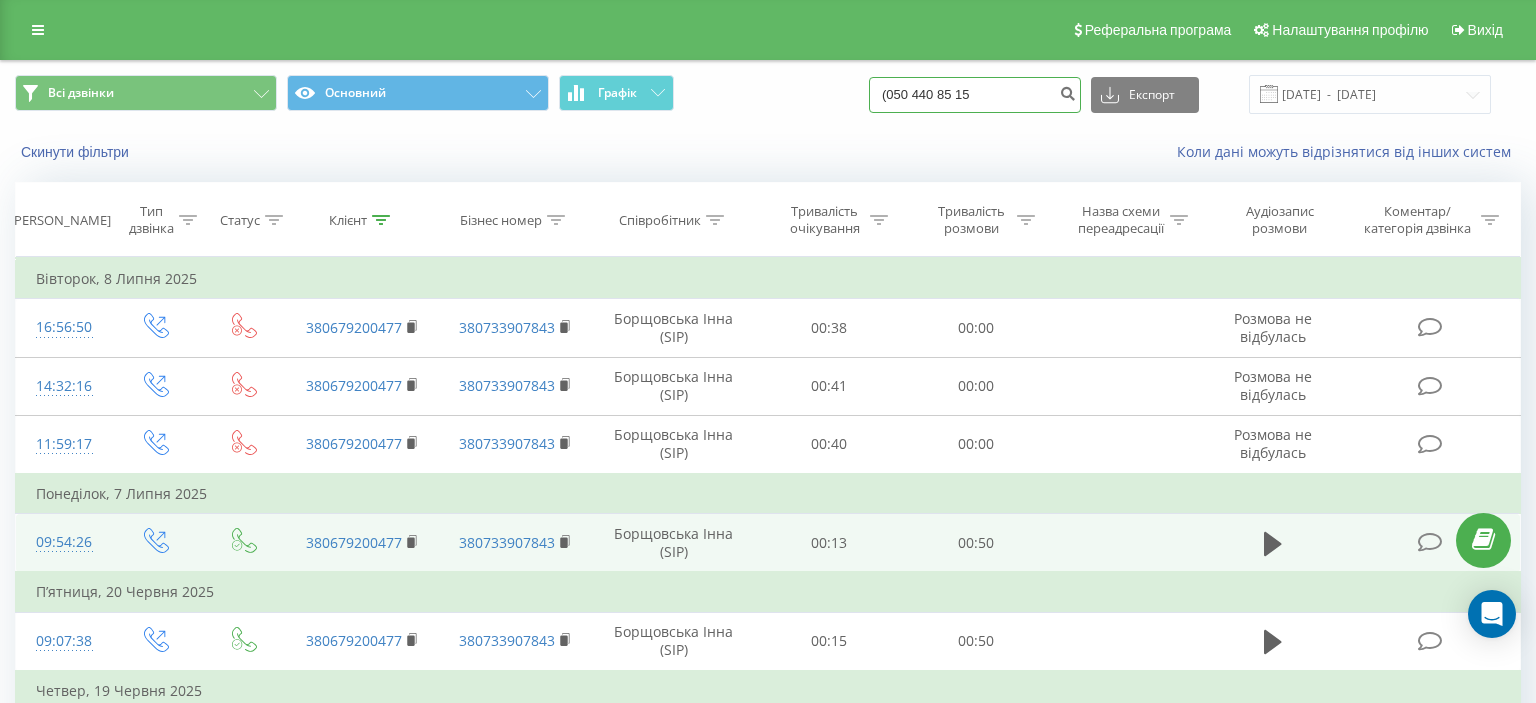 click on "(050 440 85 15" at bounding box center [975, 95] 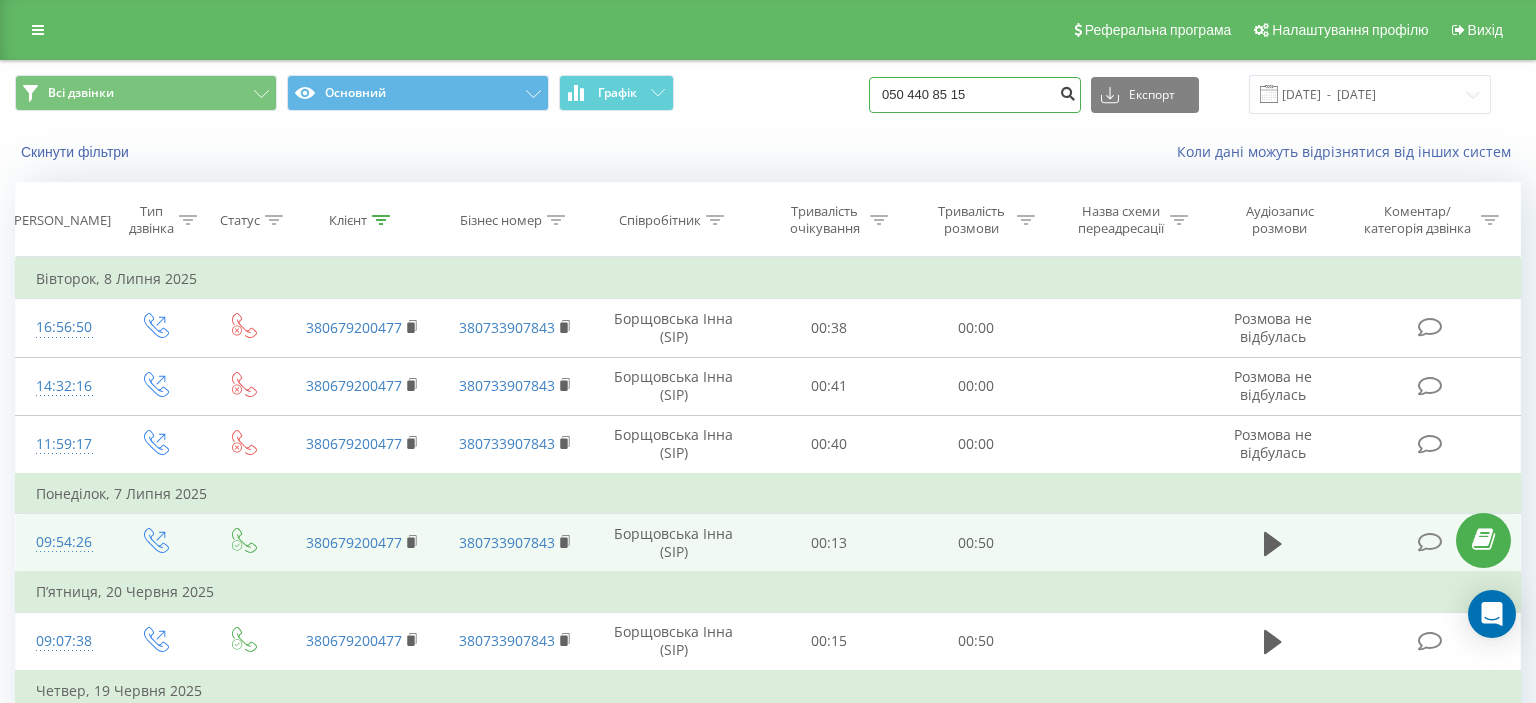 type on "050 440 85 15" 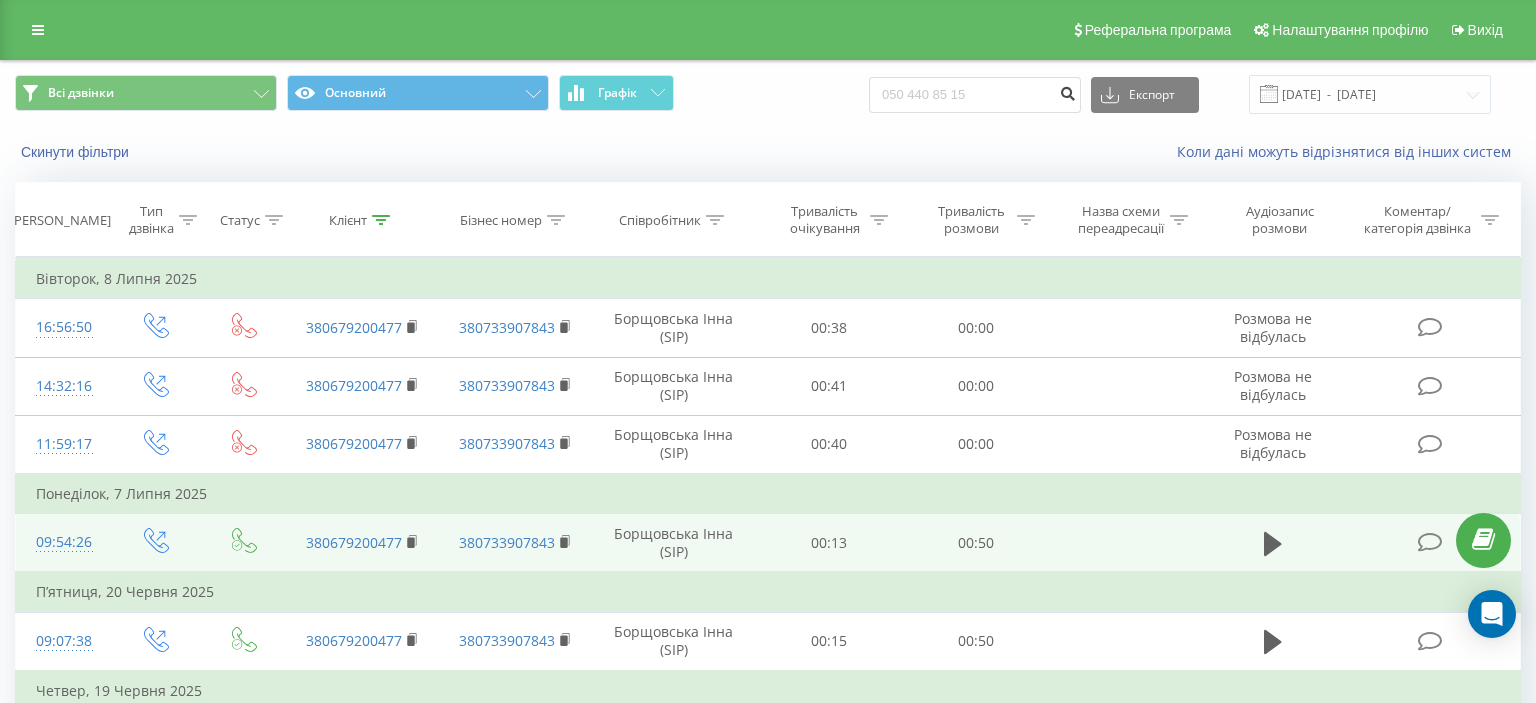 click at bounding box center (1067, 91) 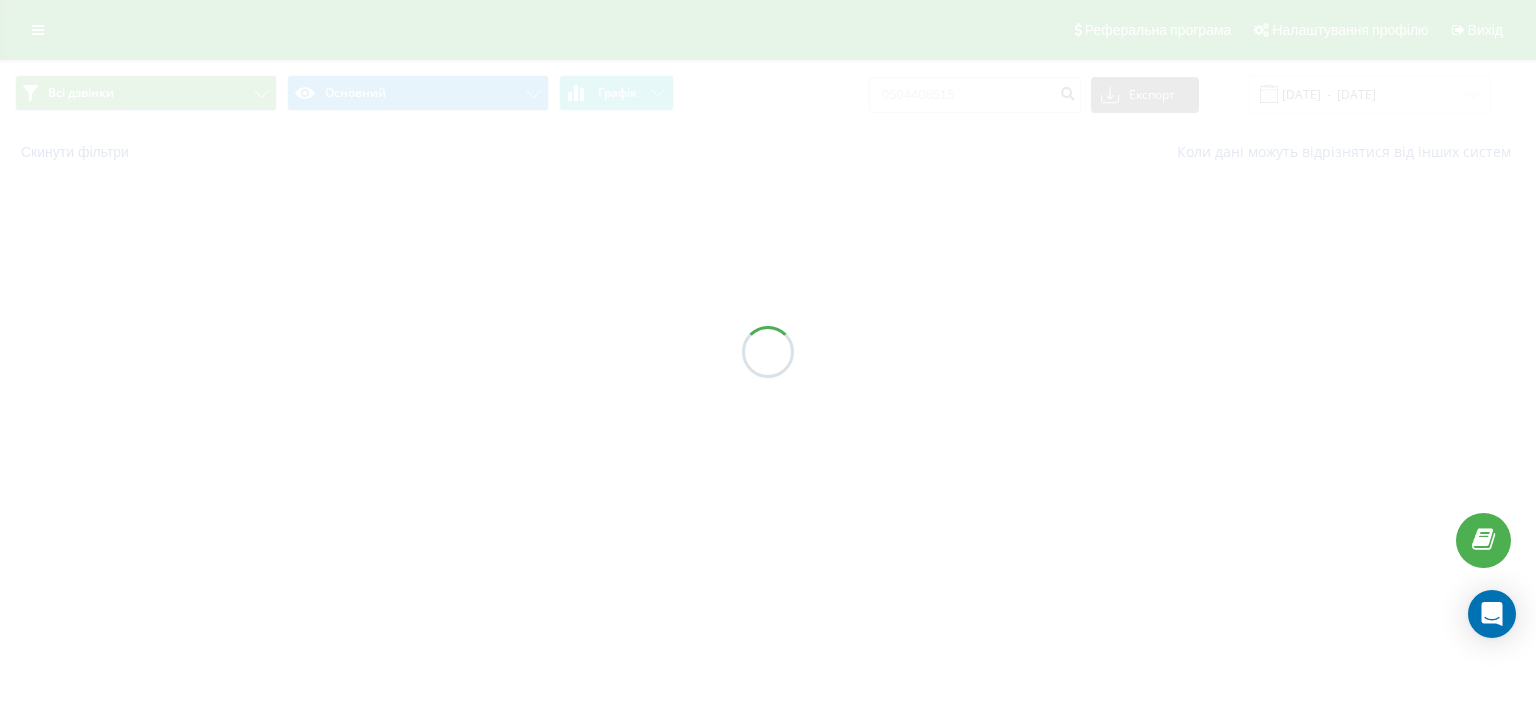 scroll, scrollTop: 0, scrollLeft: 0, axis: both 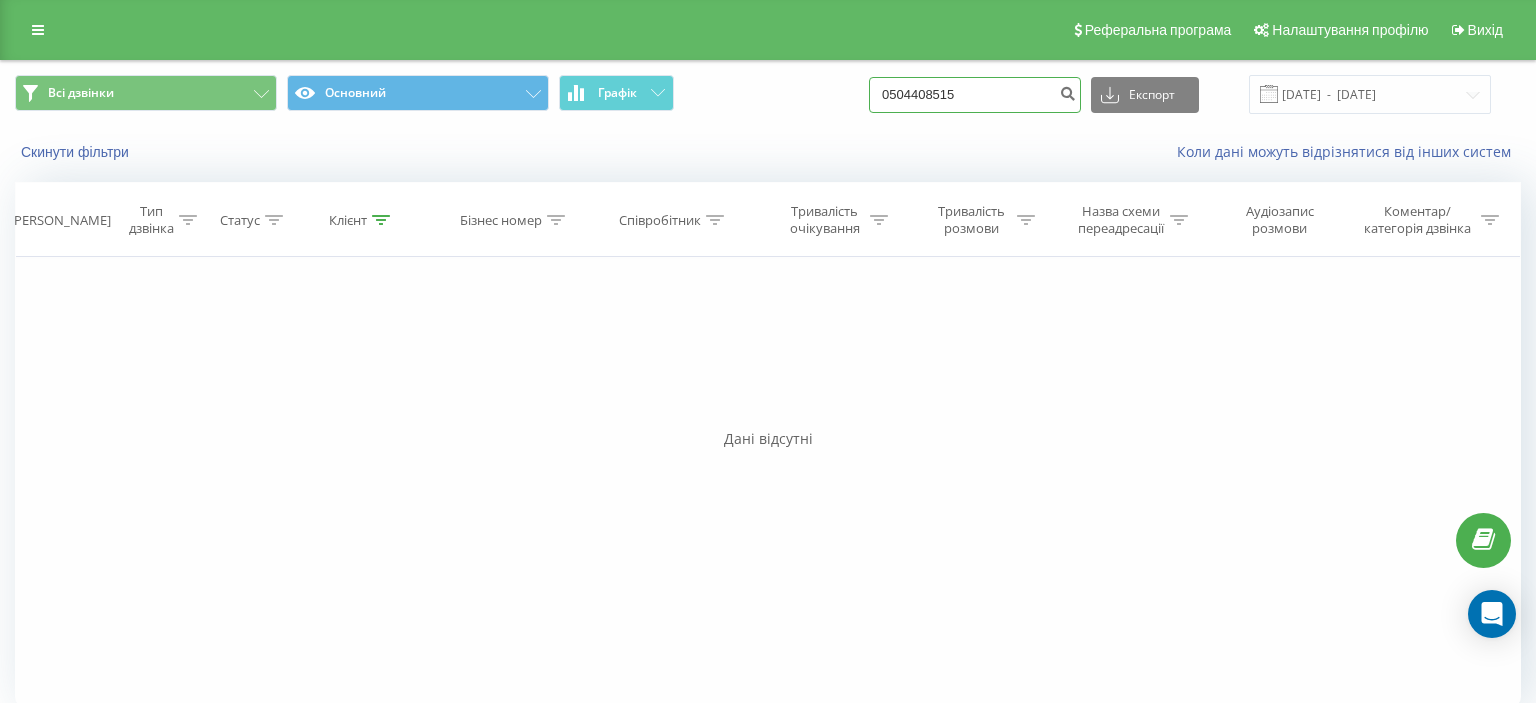 drag, startPoint x: 906, startPoint y: 100, endPoint x: 1013, endPoint y: 87, distance: 107.78683 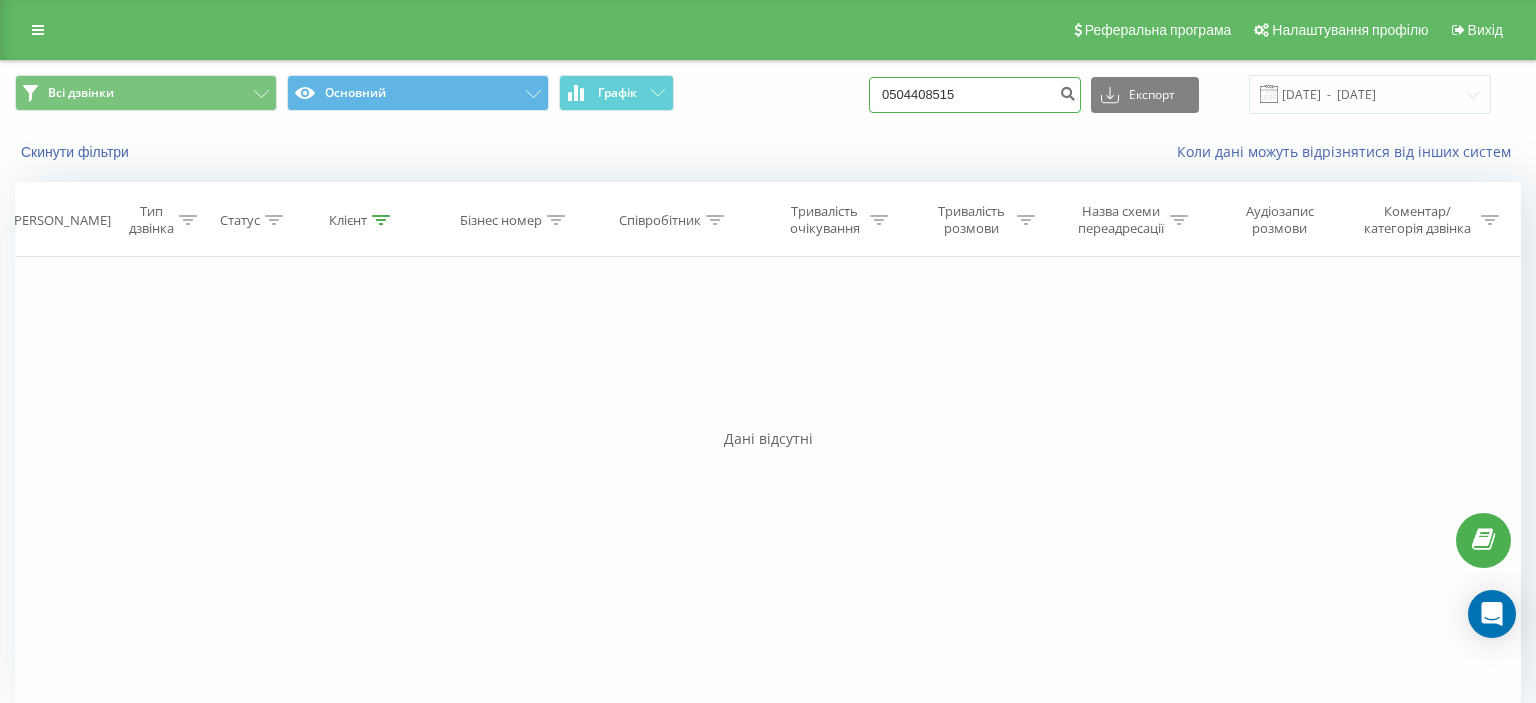 paste on "(093) 774 62 29" 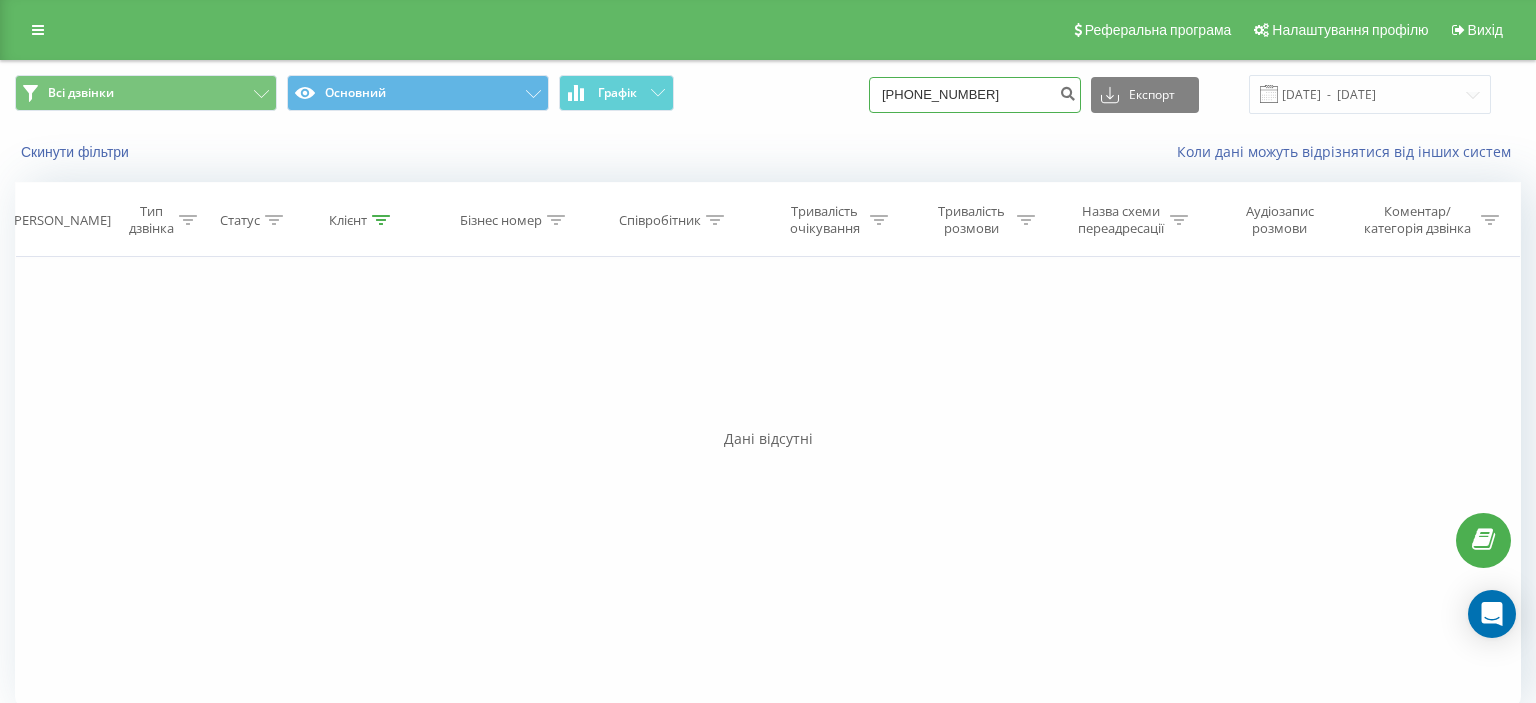 click on "(093) 774 62 29" at bounding box center [975, 95] 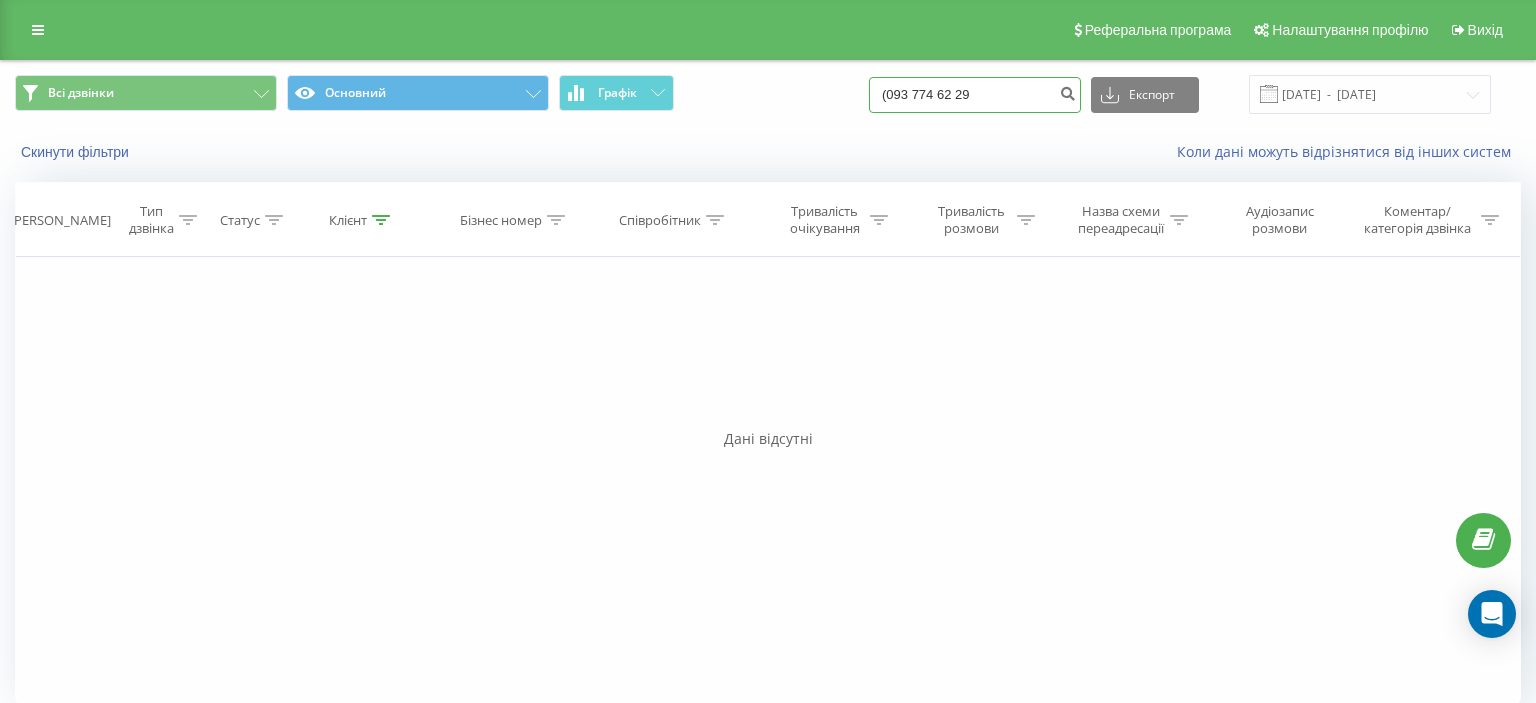 click on "(093 774 62 29" at bounding box center [975, 95] 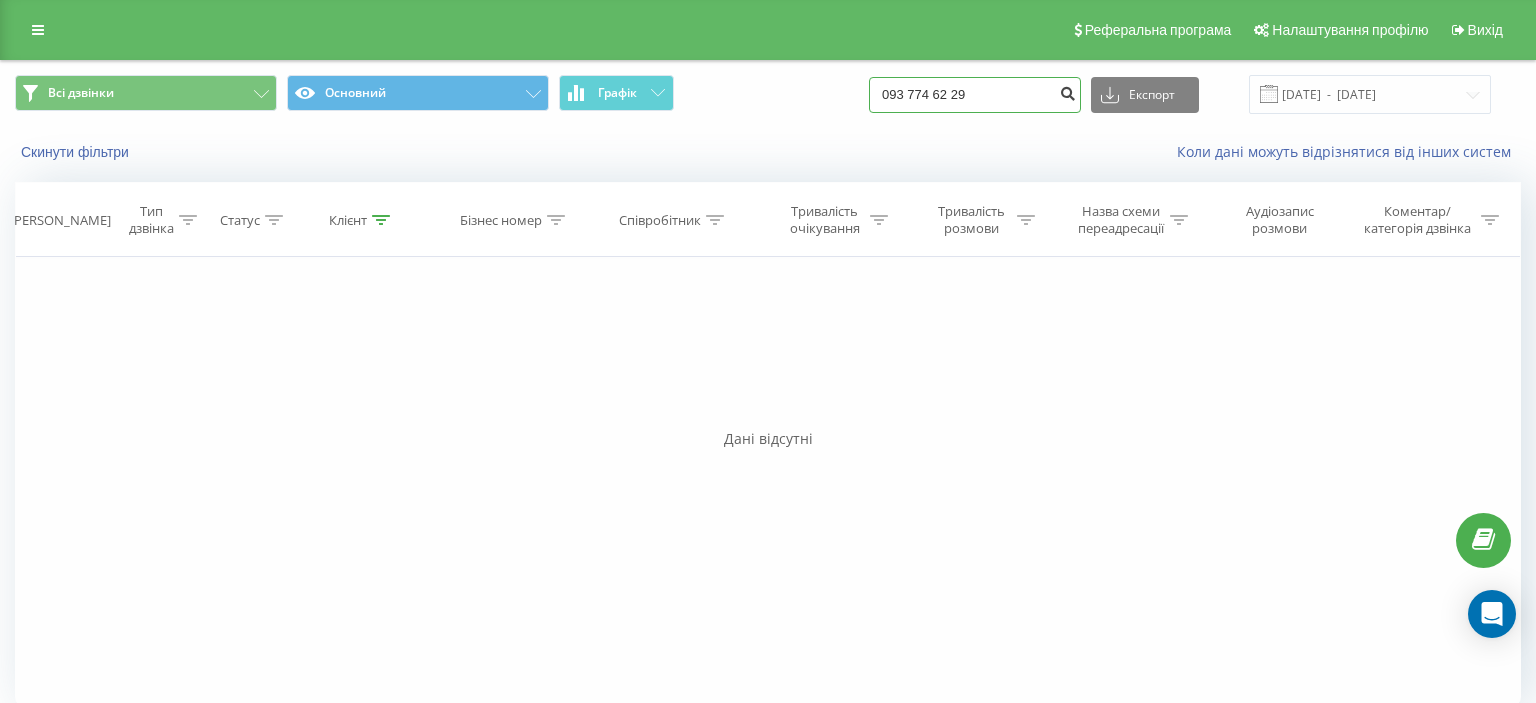 type on "093 774 62 29" 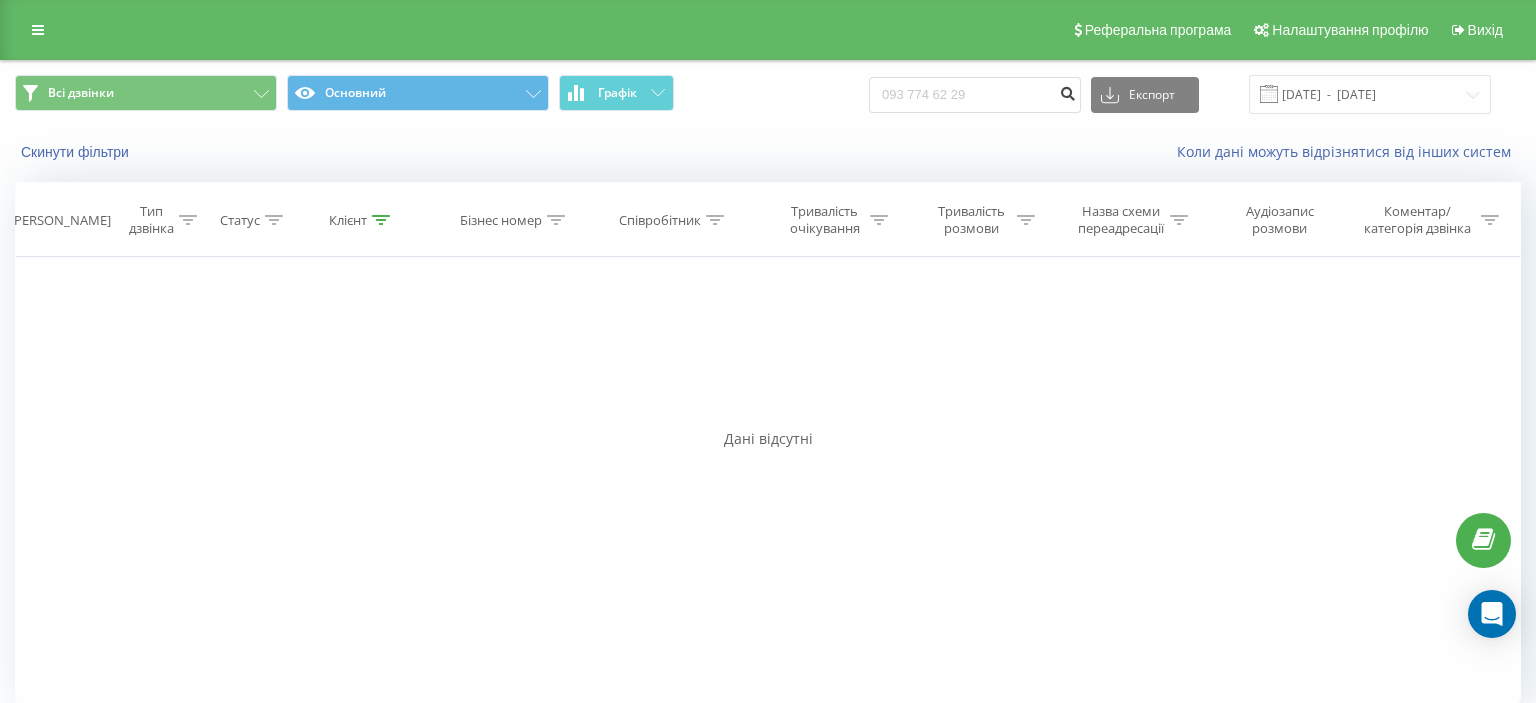 click at bounding box center (1067, 91) 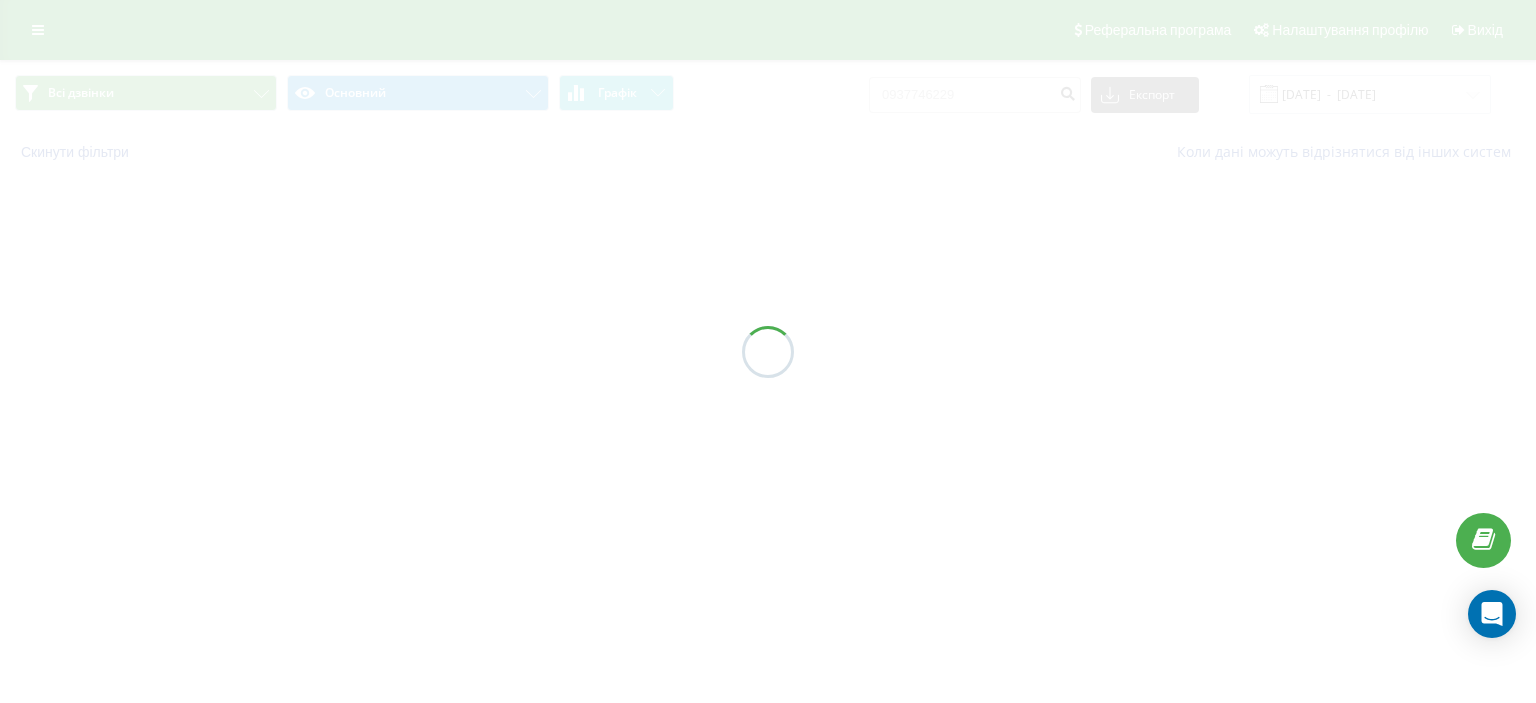 scroll, scrollTop: 0, scrollLeft: 0, axis: both 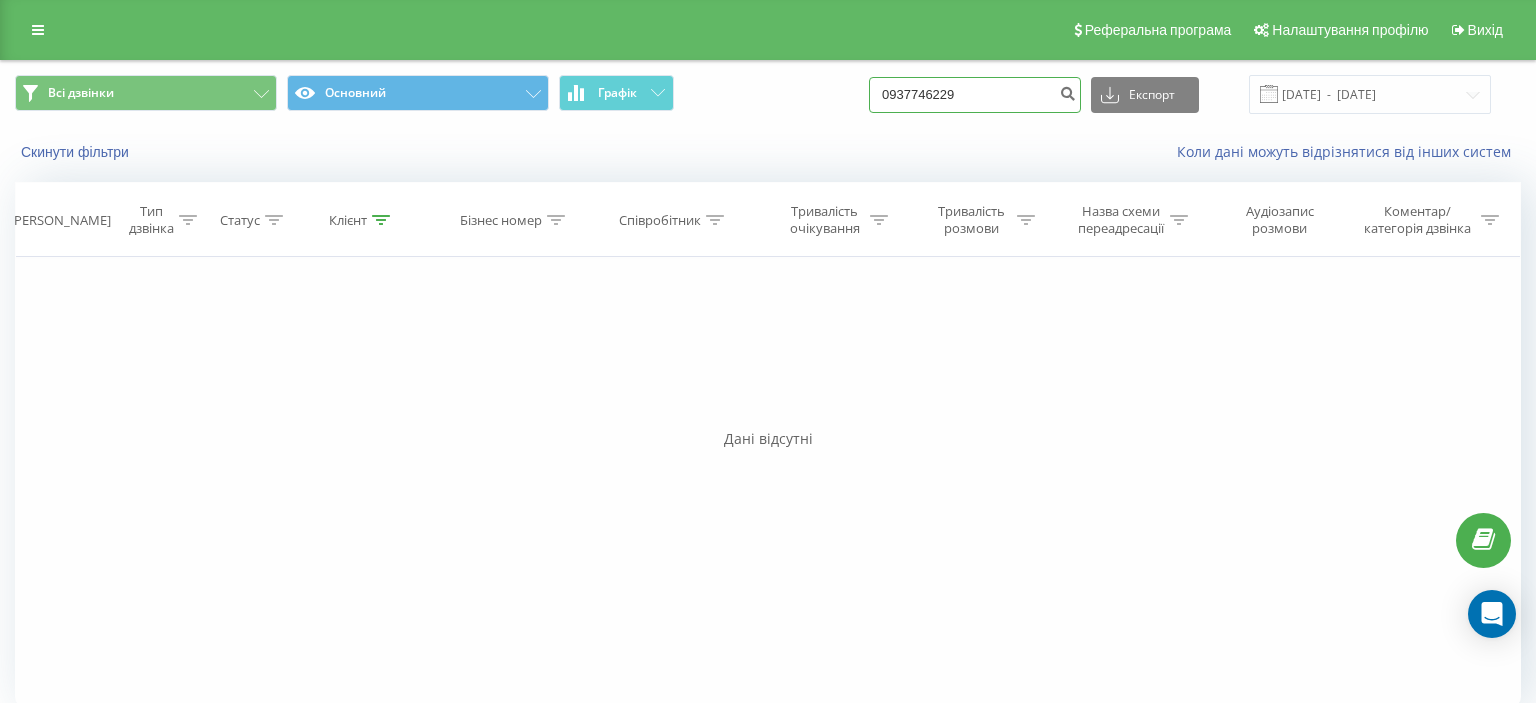 drag, startPoint x: 902, startPoint y: 99, endPoint x: 1004, endPoint y: 85, distance: 102.9563 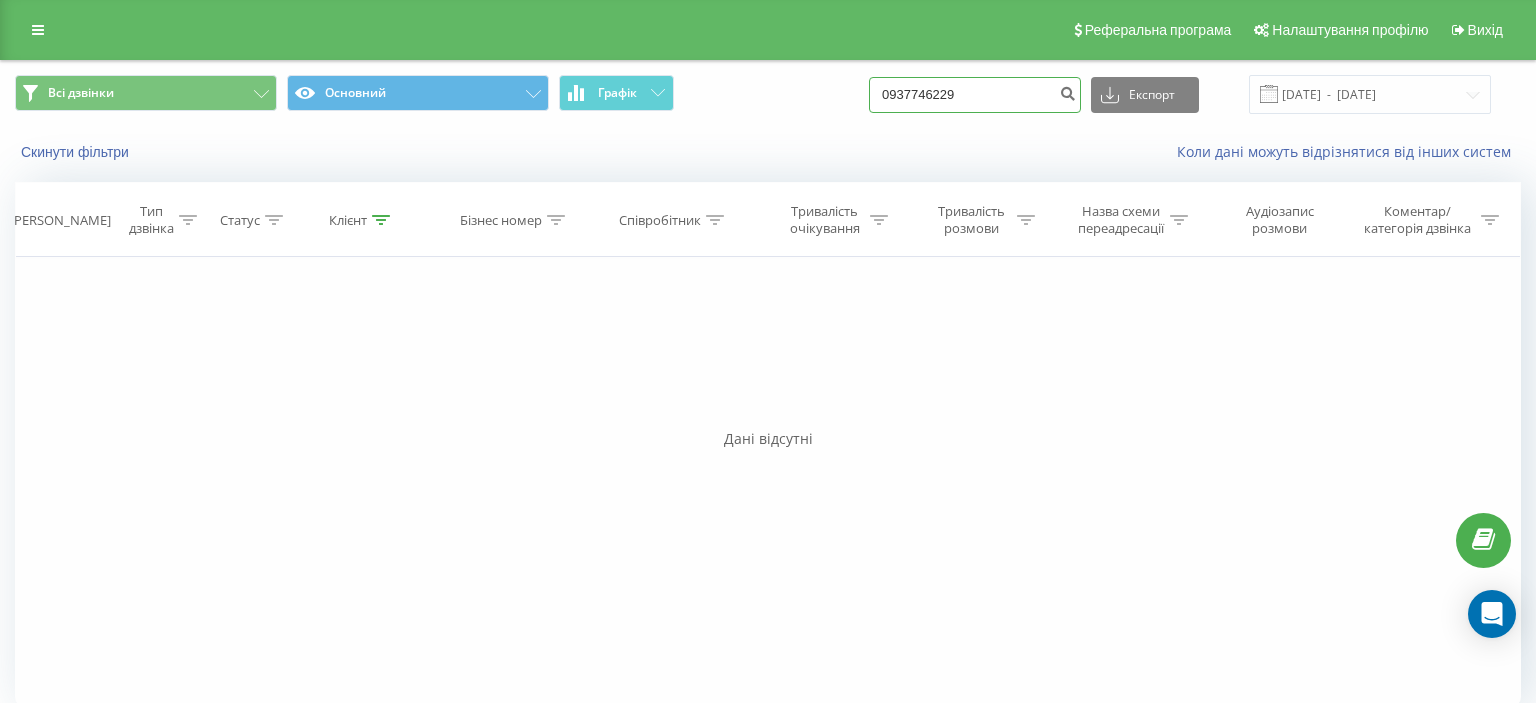 paste on "(067) 548 66 60" 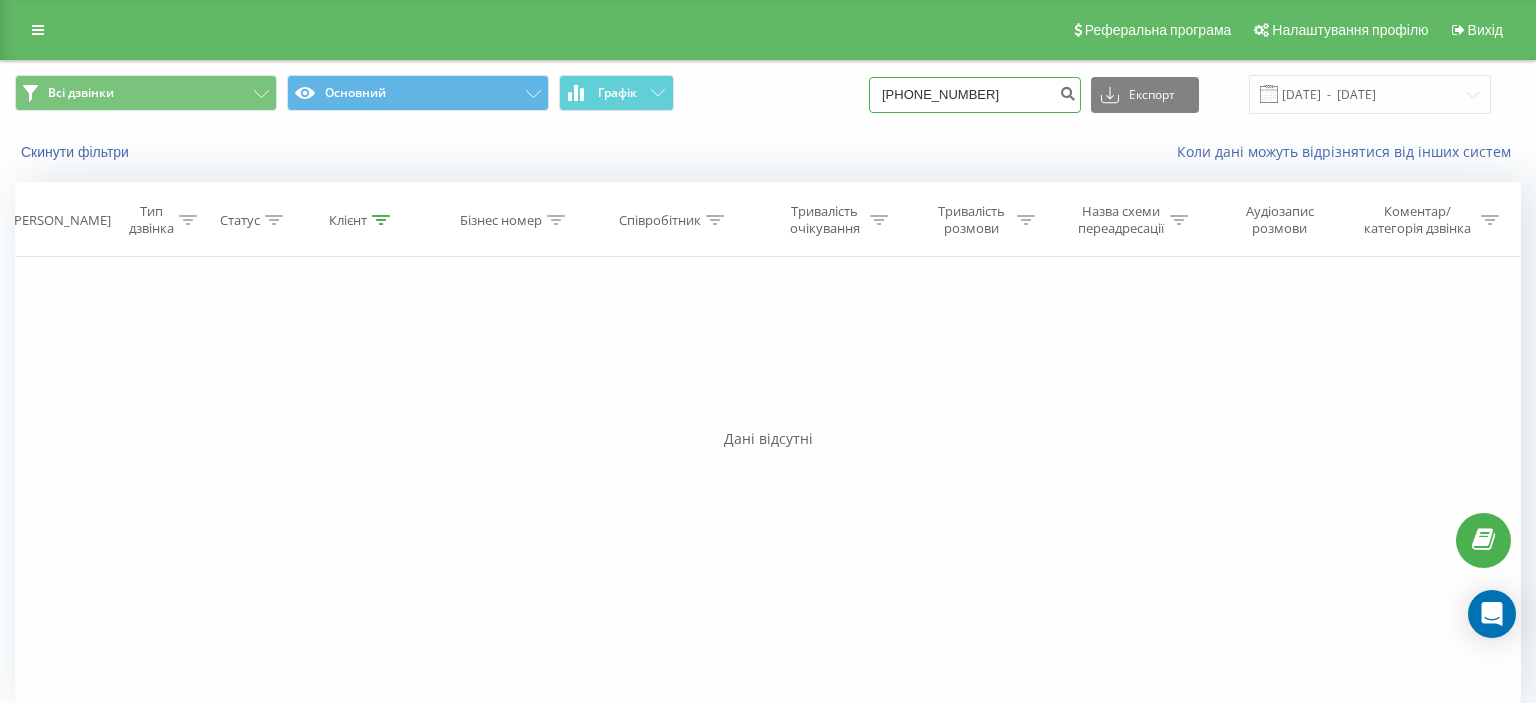 click on "(067) 548 66 60" at bounding box center (975, 95) 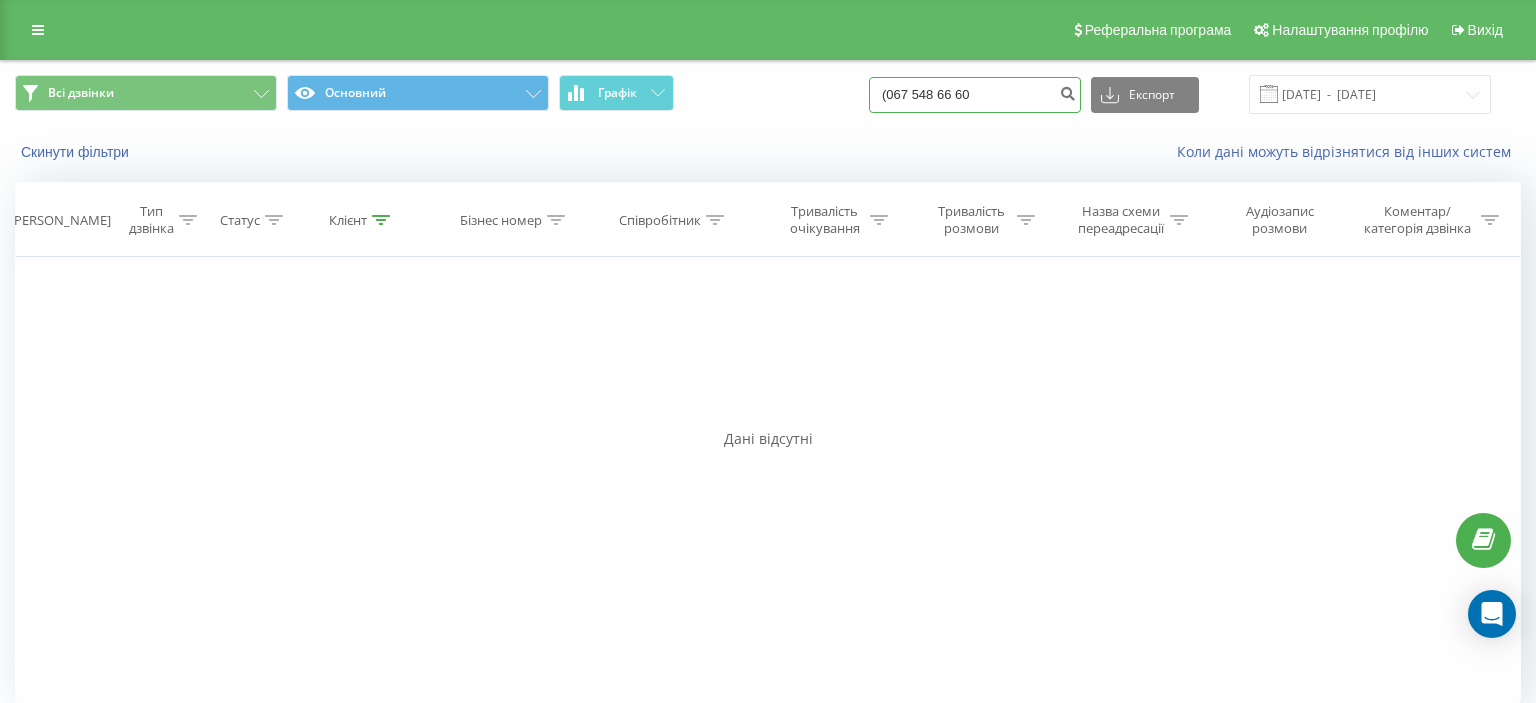 click on "(067 548 66 60" at bounding box center (975, 95) 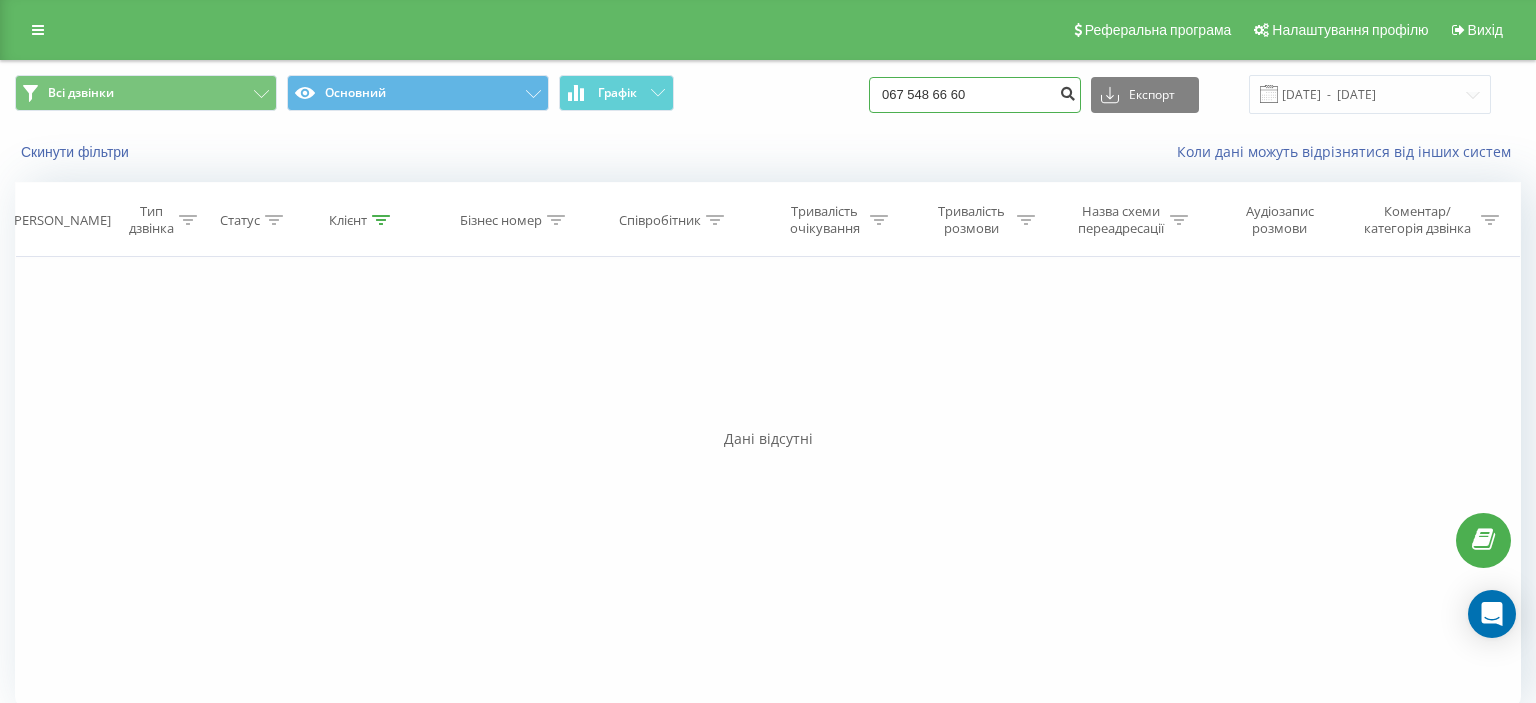 type on "067 548 66 60" 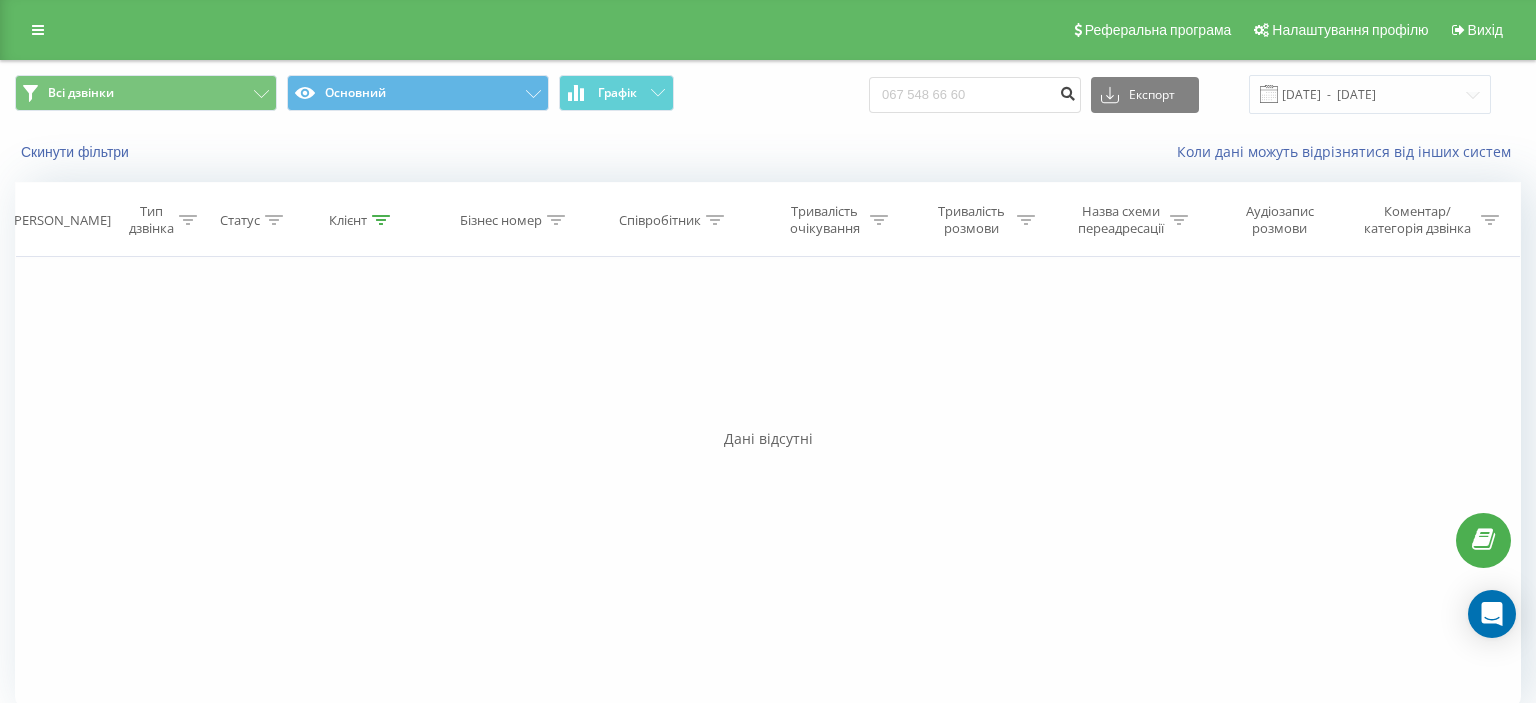 click at bounding box center [1067, 91] 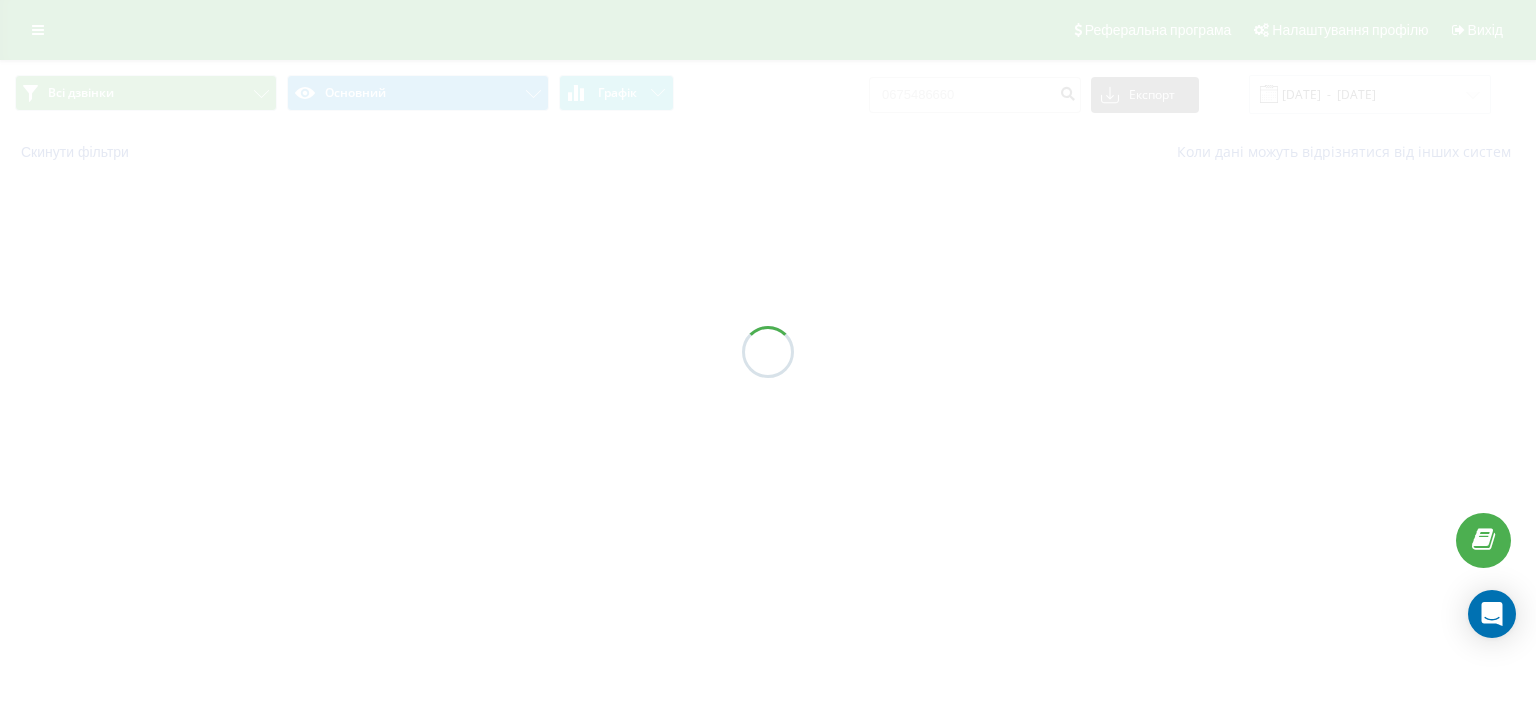 scroll, scrollTop: 0, scrollLeft: 0, axis: both 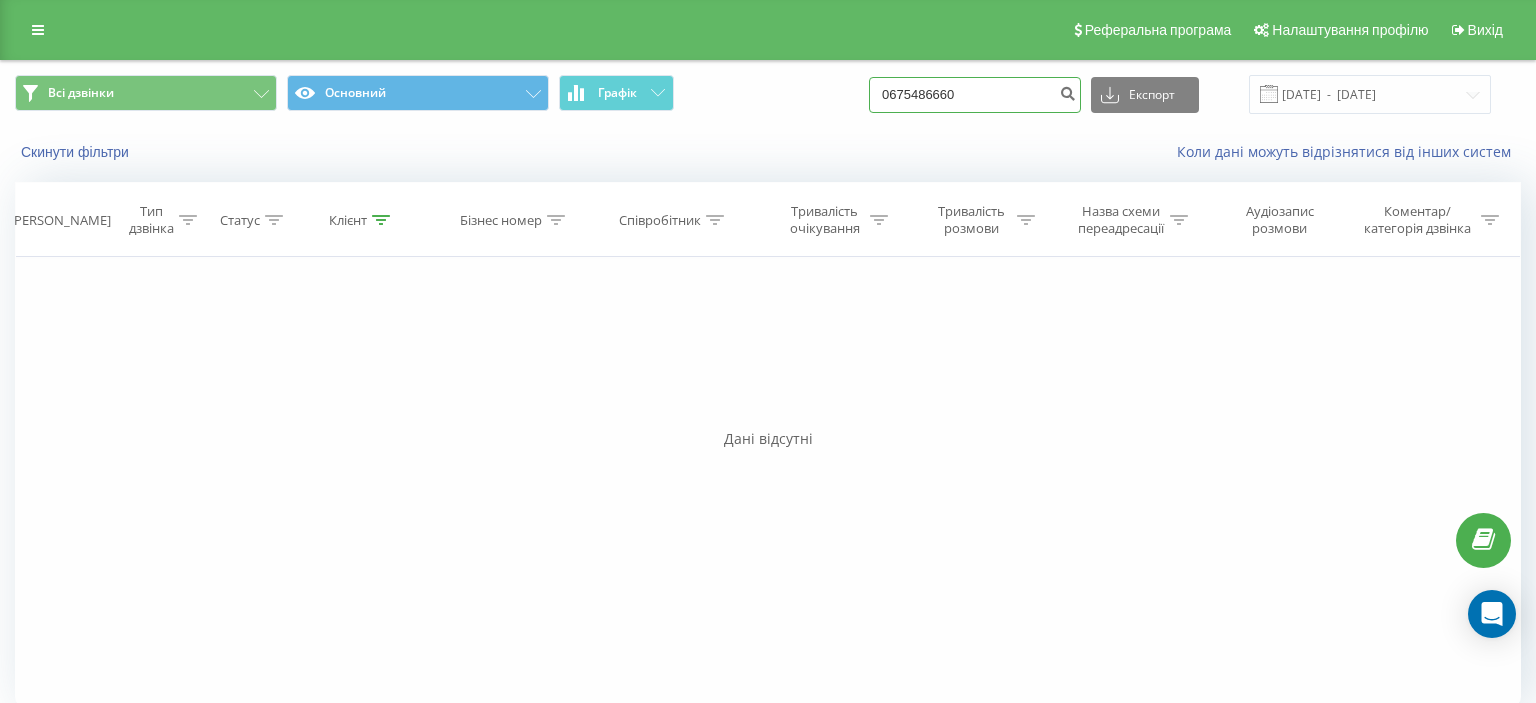 drag, startPoint x: 904, startPoint y: 98, endPoint x: 998, endPoint y: 94, distance: 94.08507 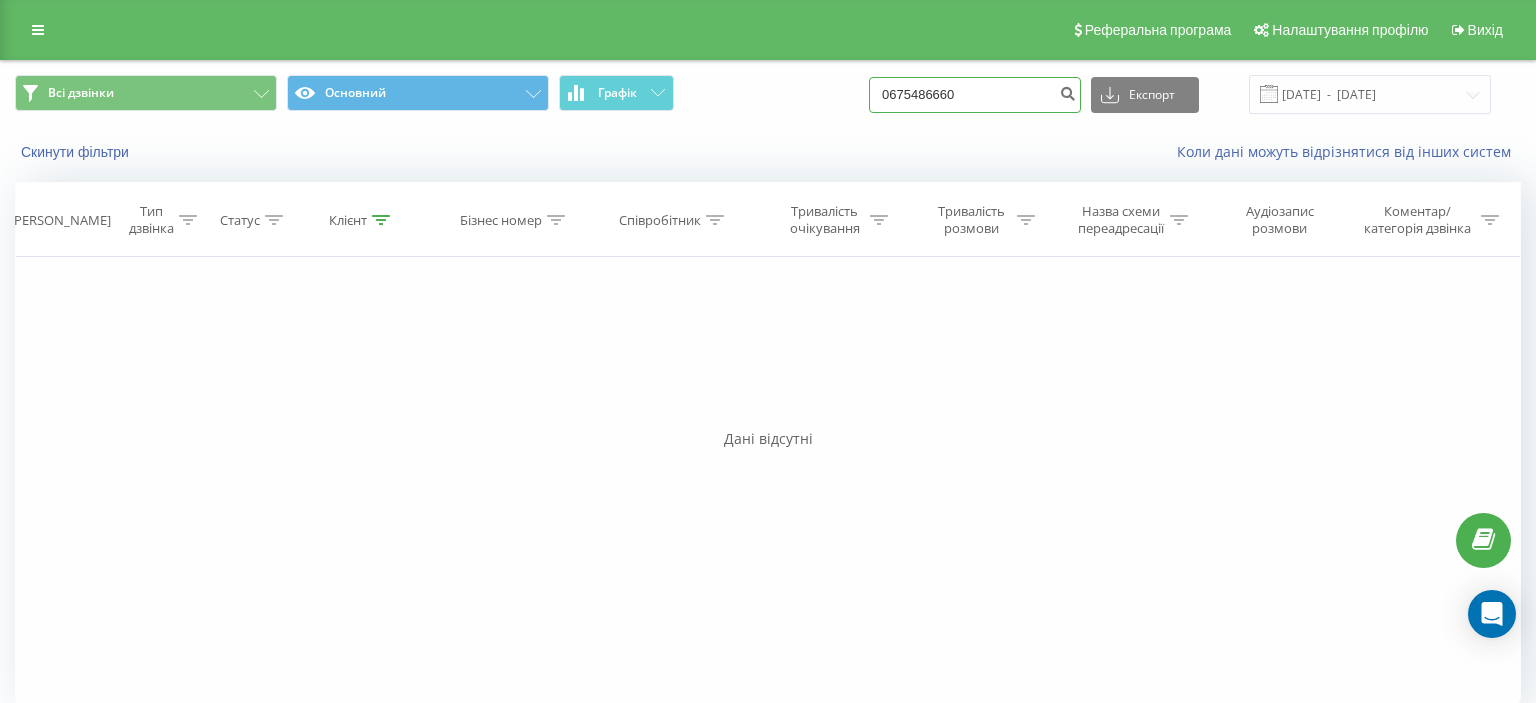 paste on "[PHONE_NUMBER]" 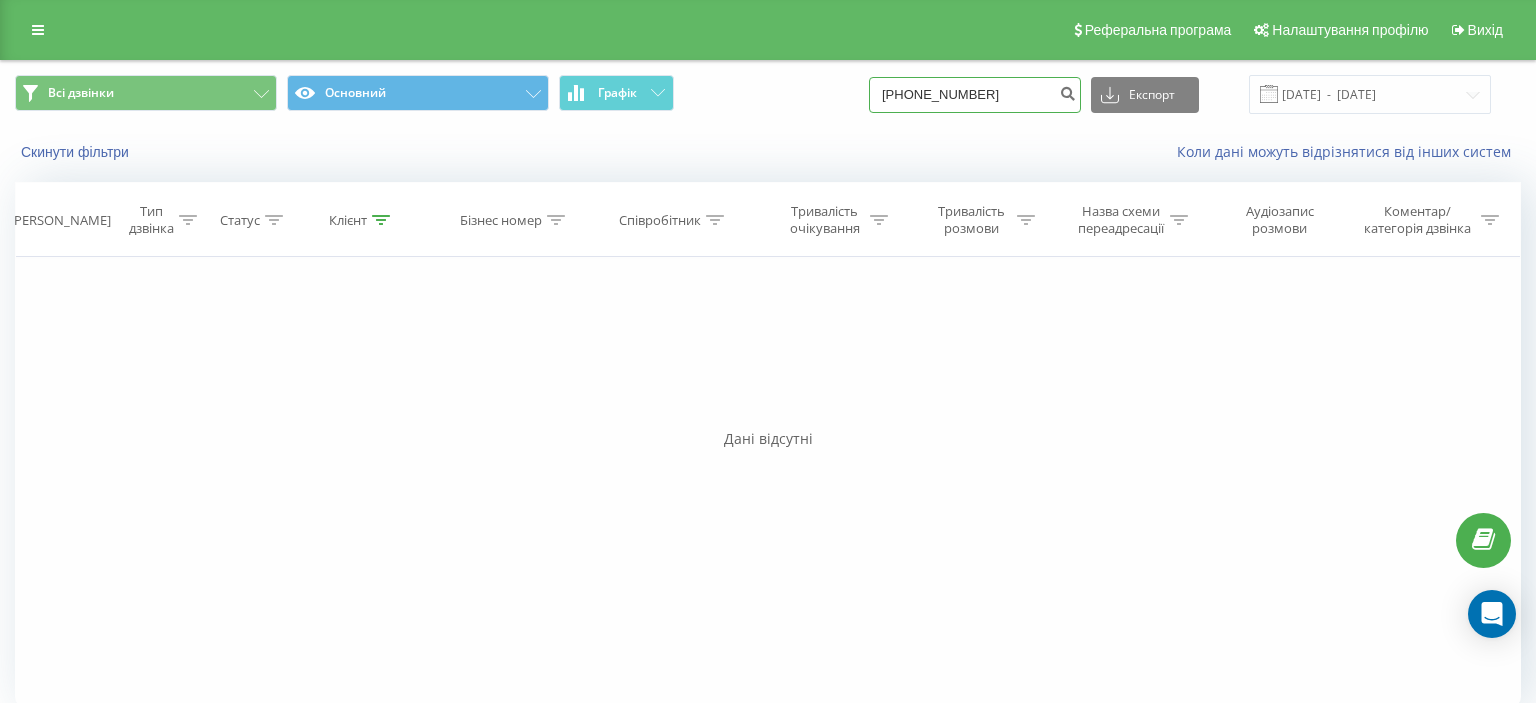 click on "[PHONE_NUMBER]" at bounding box center [975, 95] 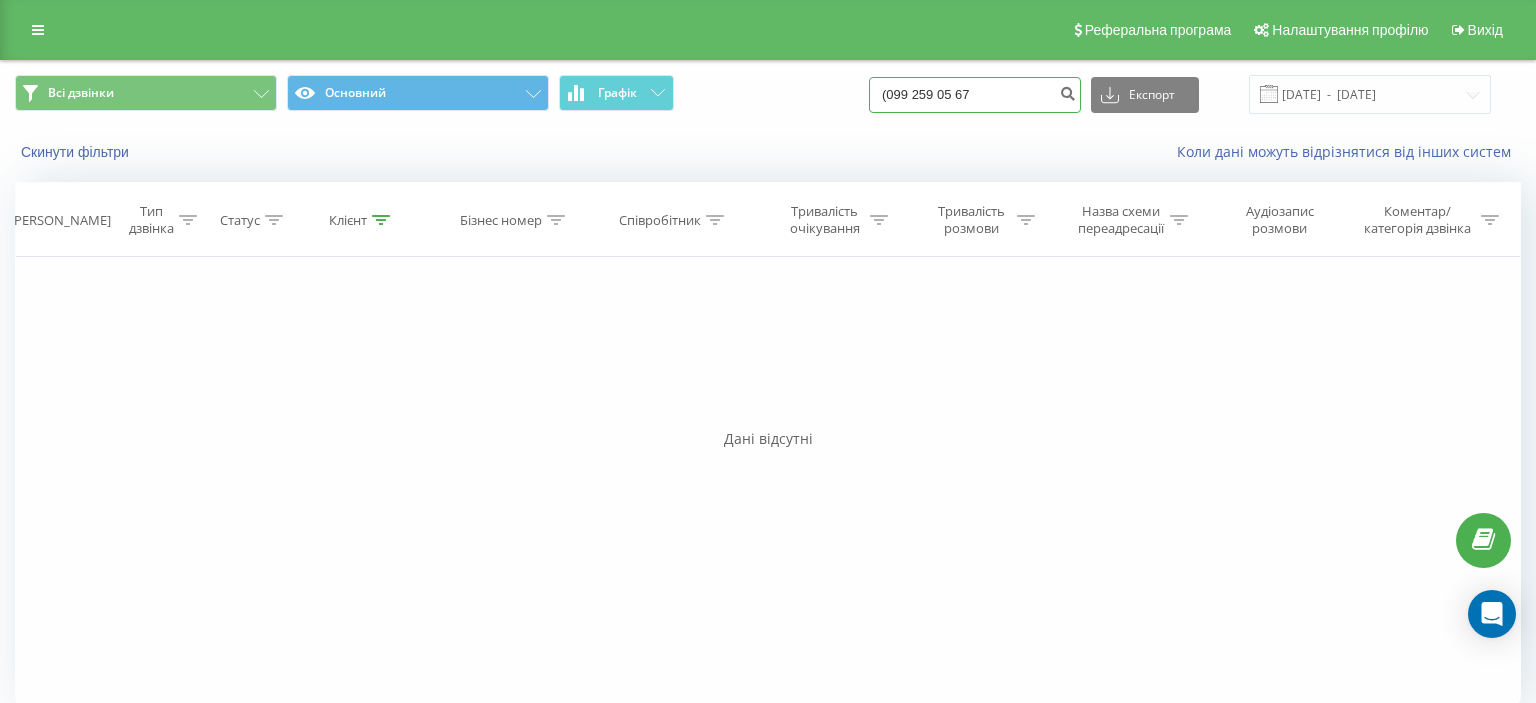 click on "(099 259 05 67" at bounding box center [975, 95] 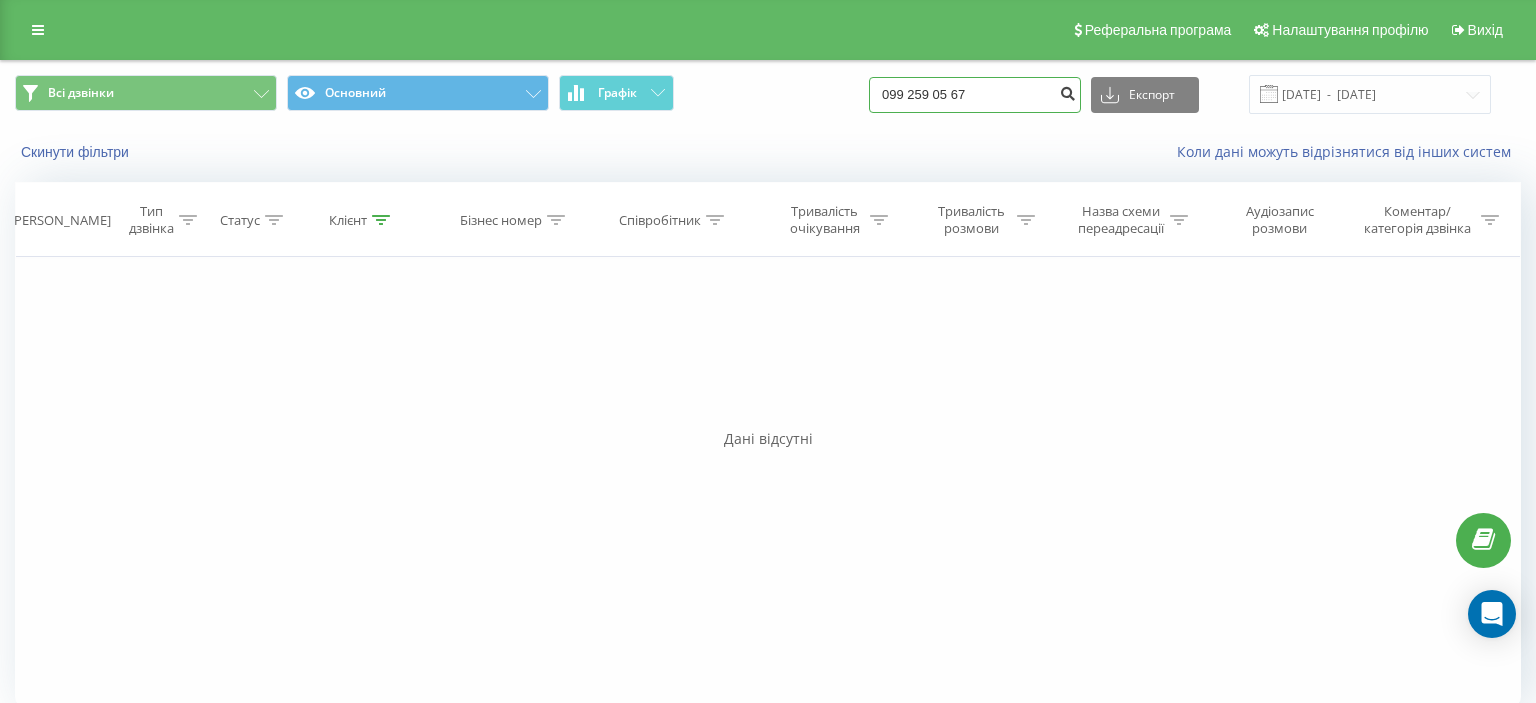 type on "099 259 05 67" 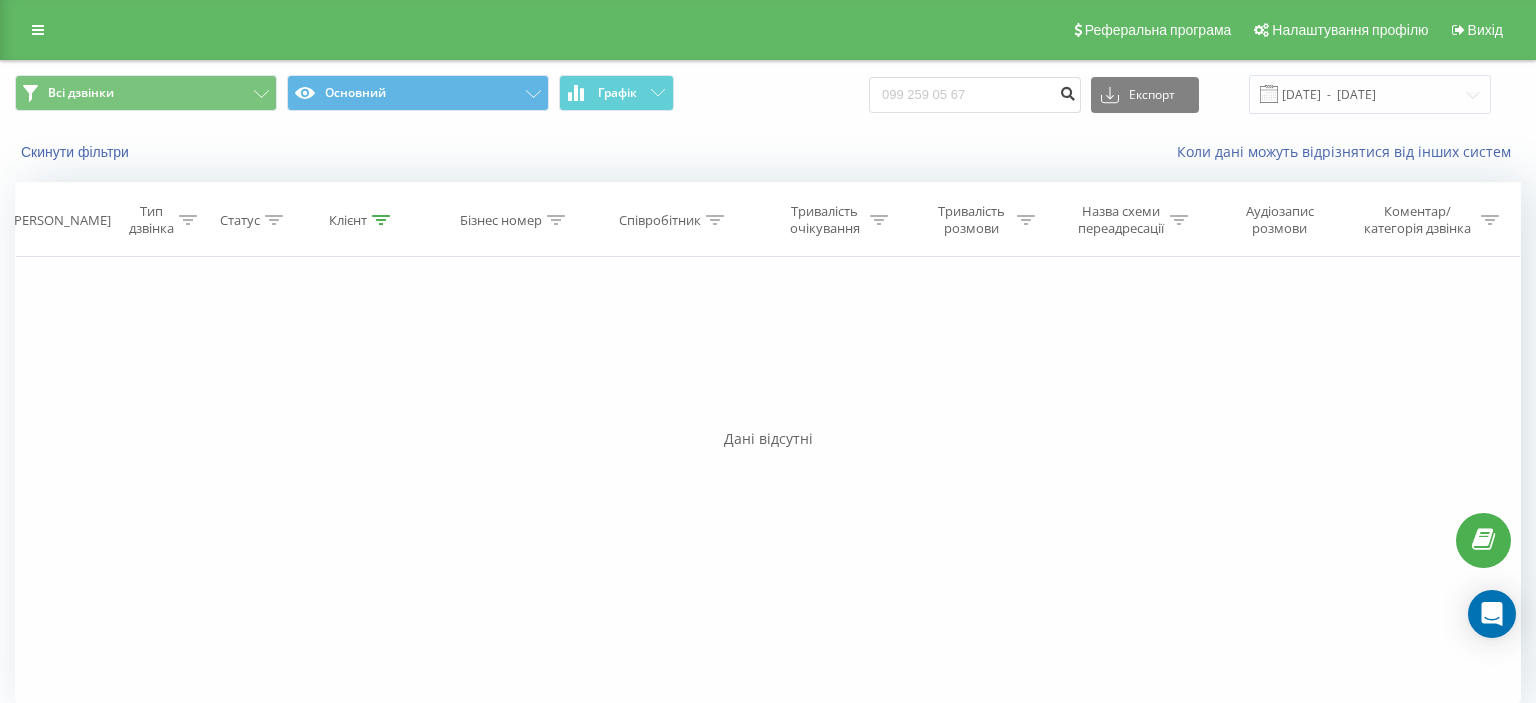 click at bounding box center (1067, 91) 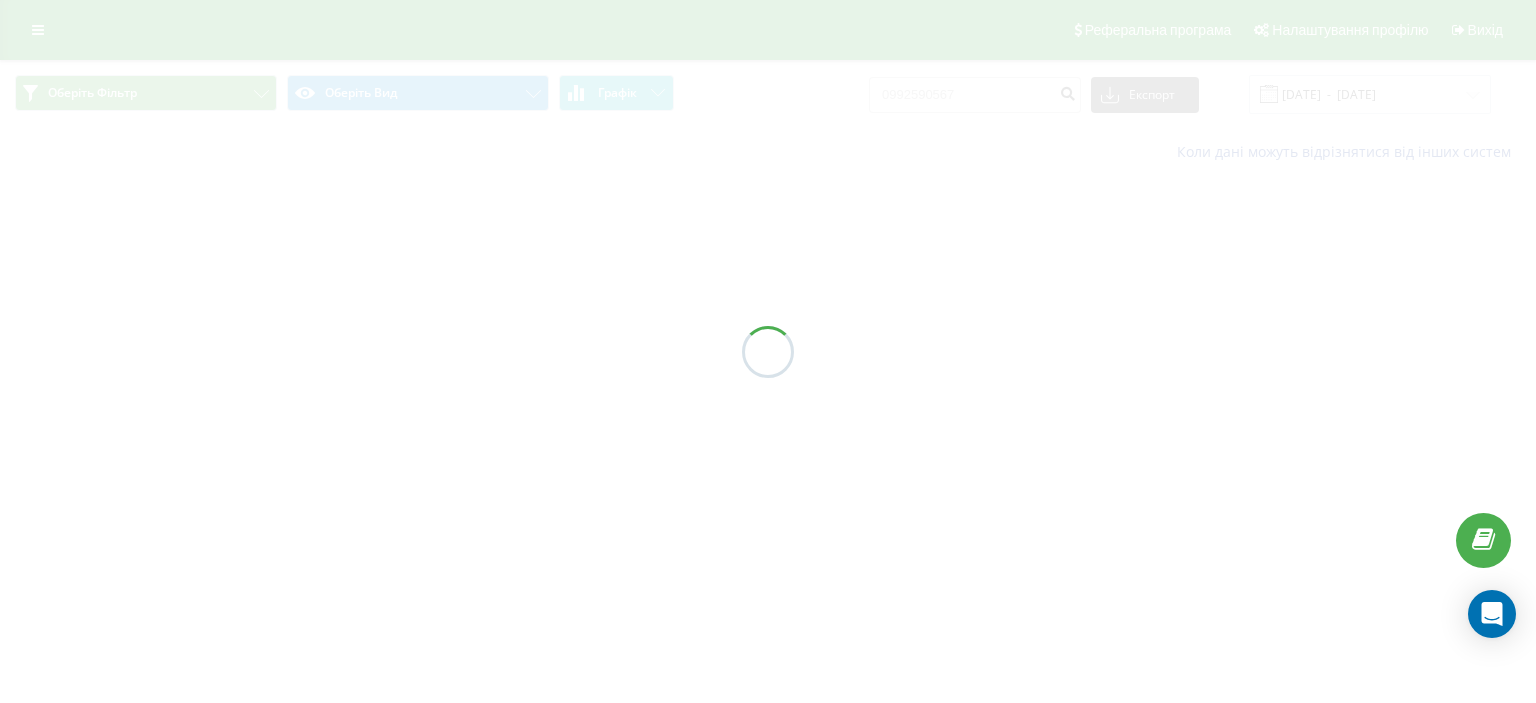 scroll, scrollTop: 0, scrollLeft: 0, axis: both 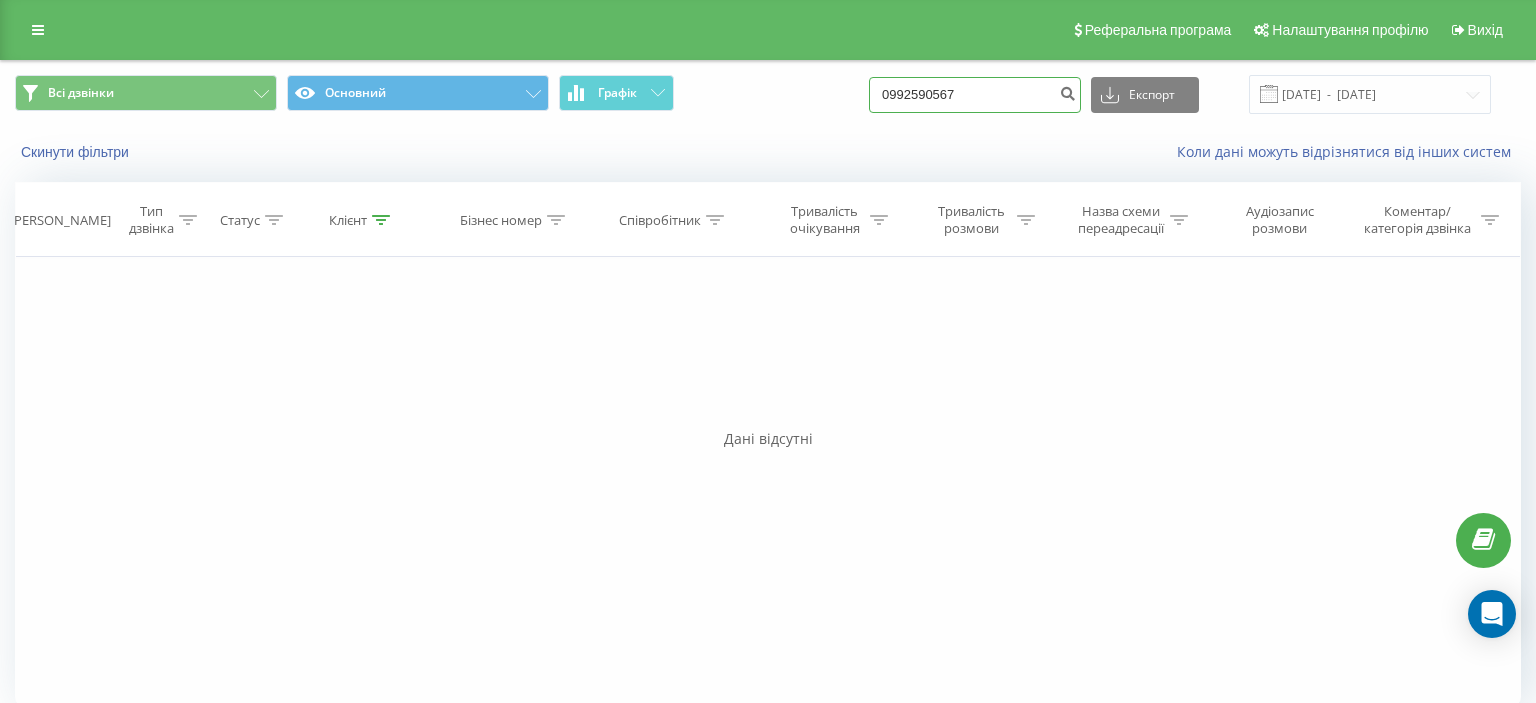 drag, startPoint x: 906, startPoint y: 93, endPoint x: 1033, endPoint y: 82, distance: 127.47549 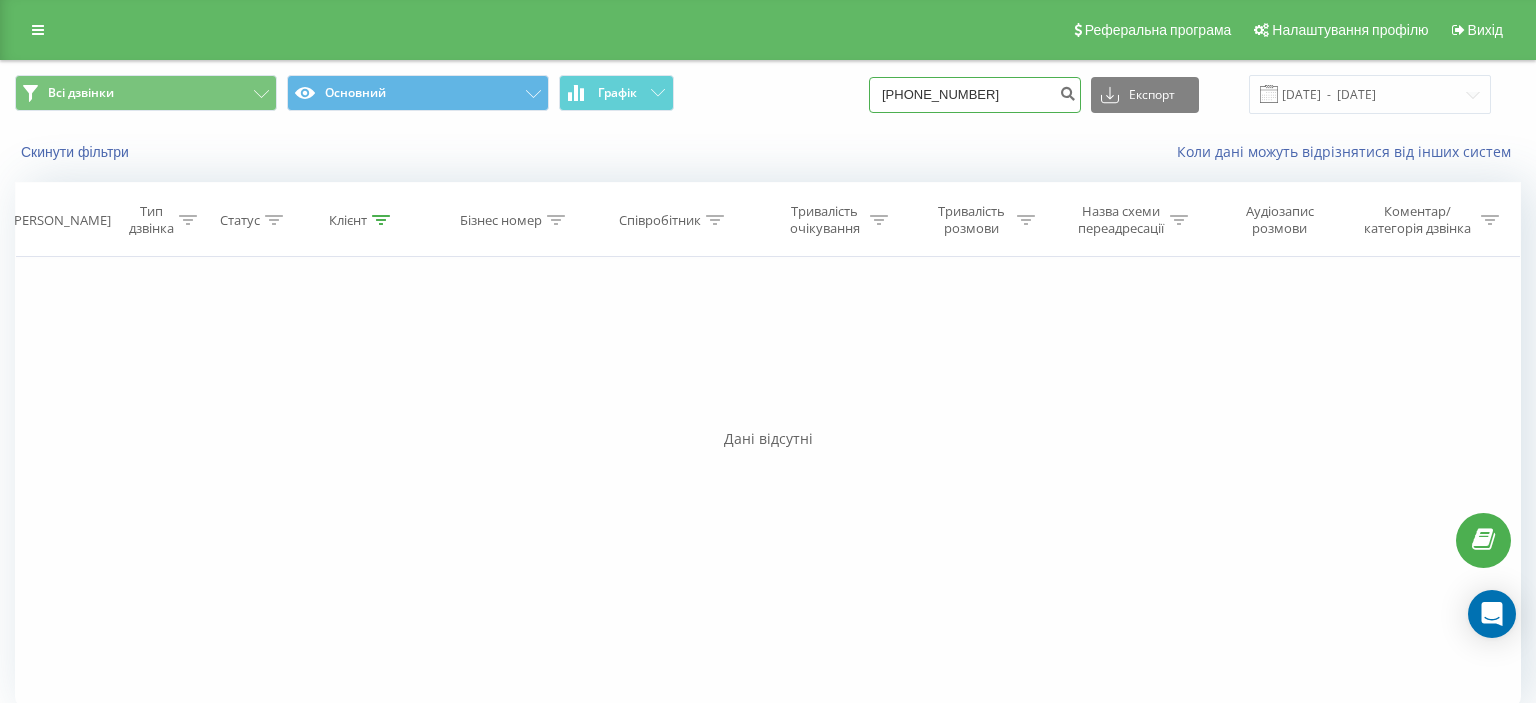click on "[PHONE_NUMBER]" at bounding box center (975, 95) 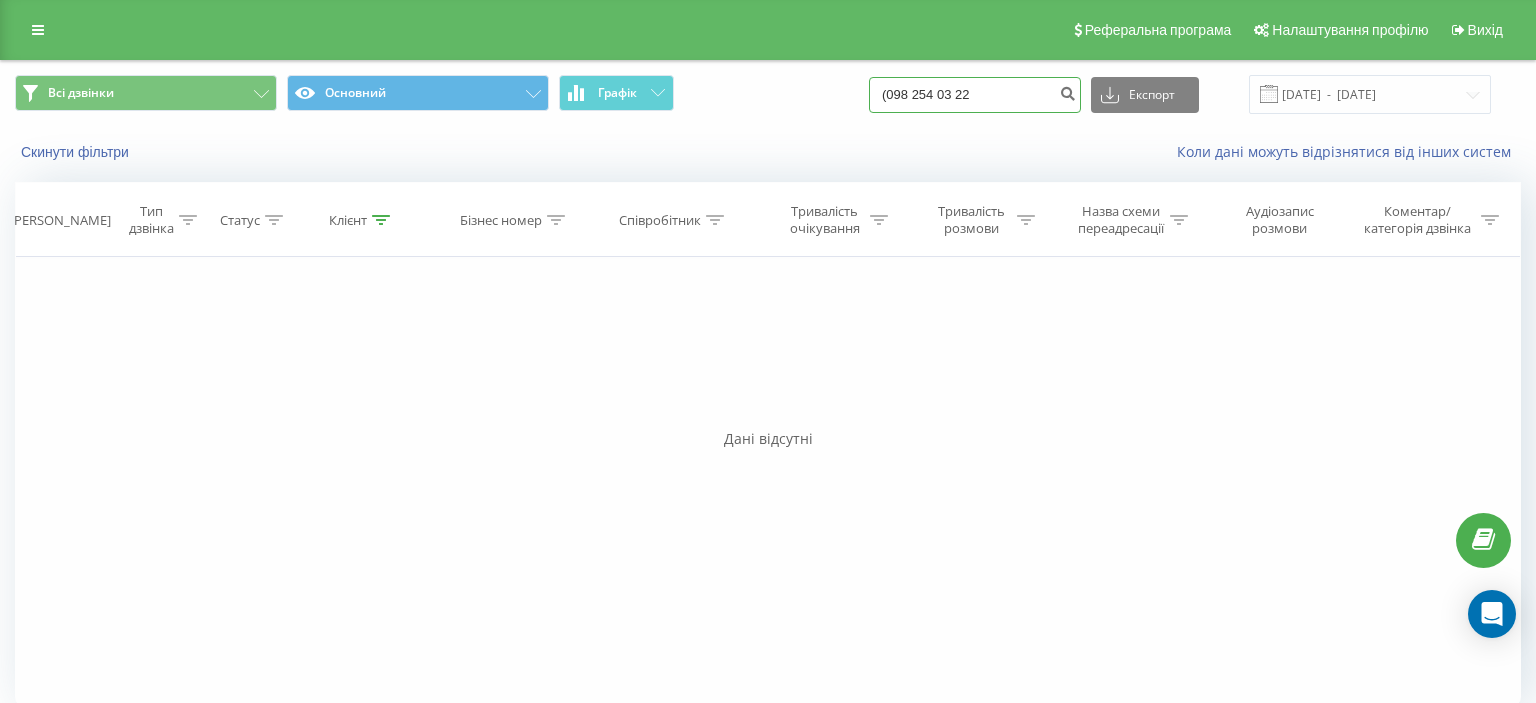 click on "(098 254 03 22" at bounding box center (975, 95) 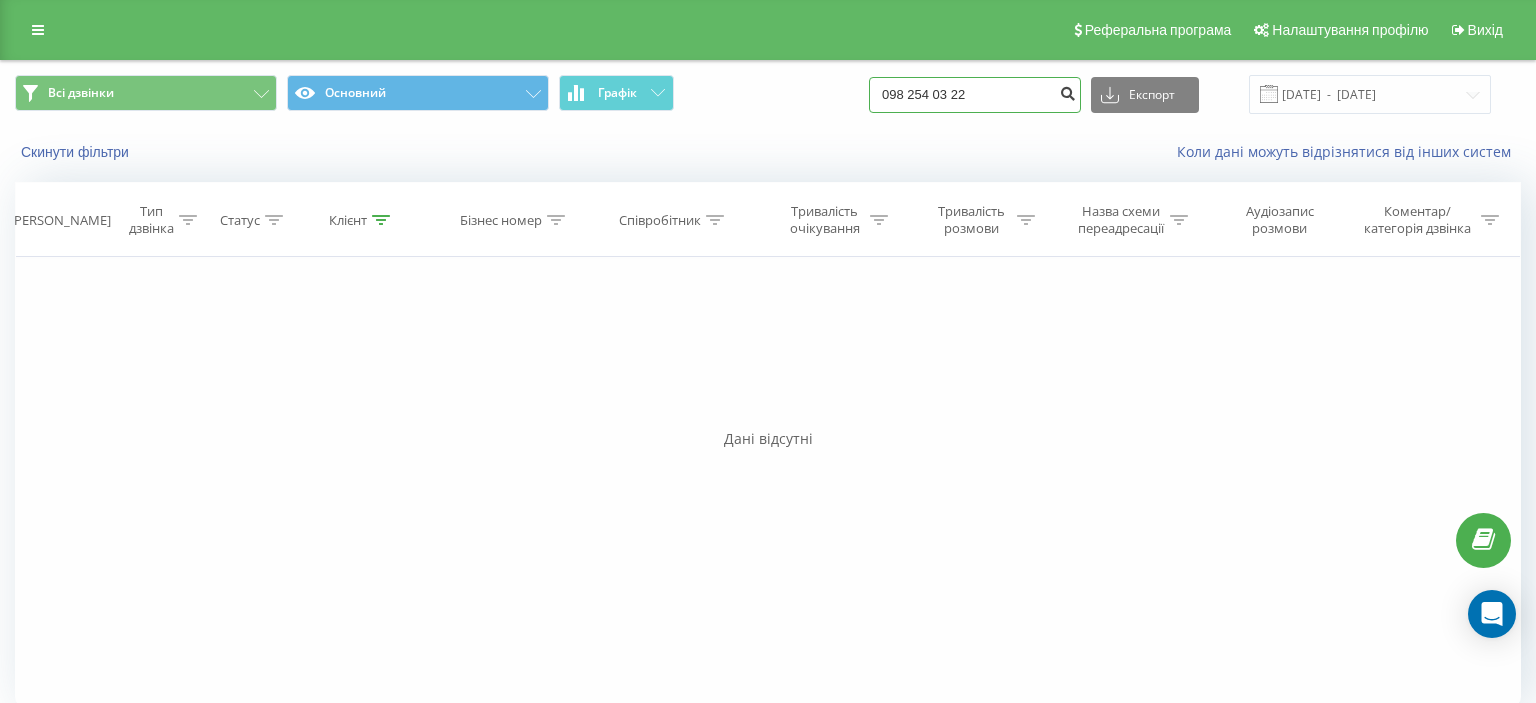 type on "098 254 03 22" 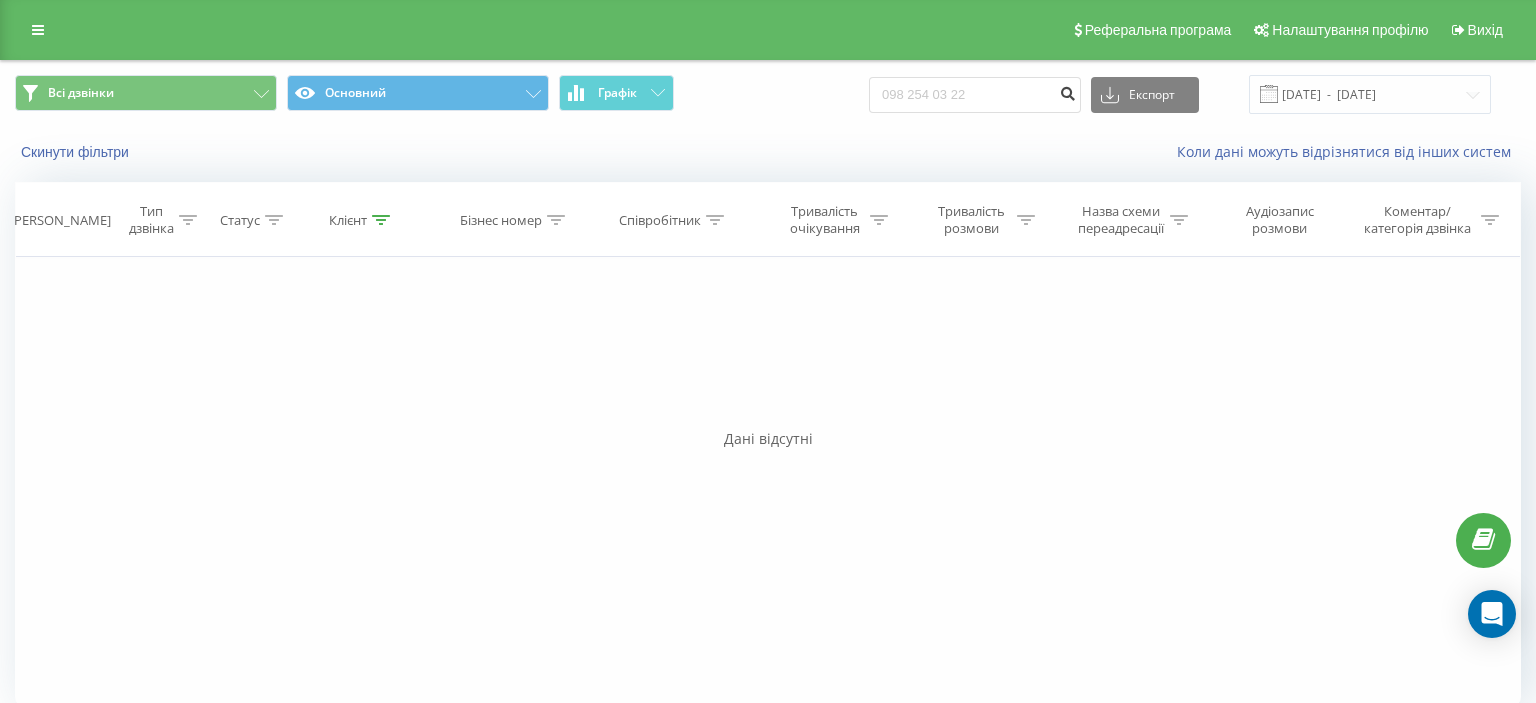 click at bounding box center [1067, 91] 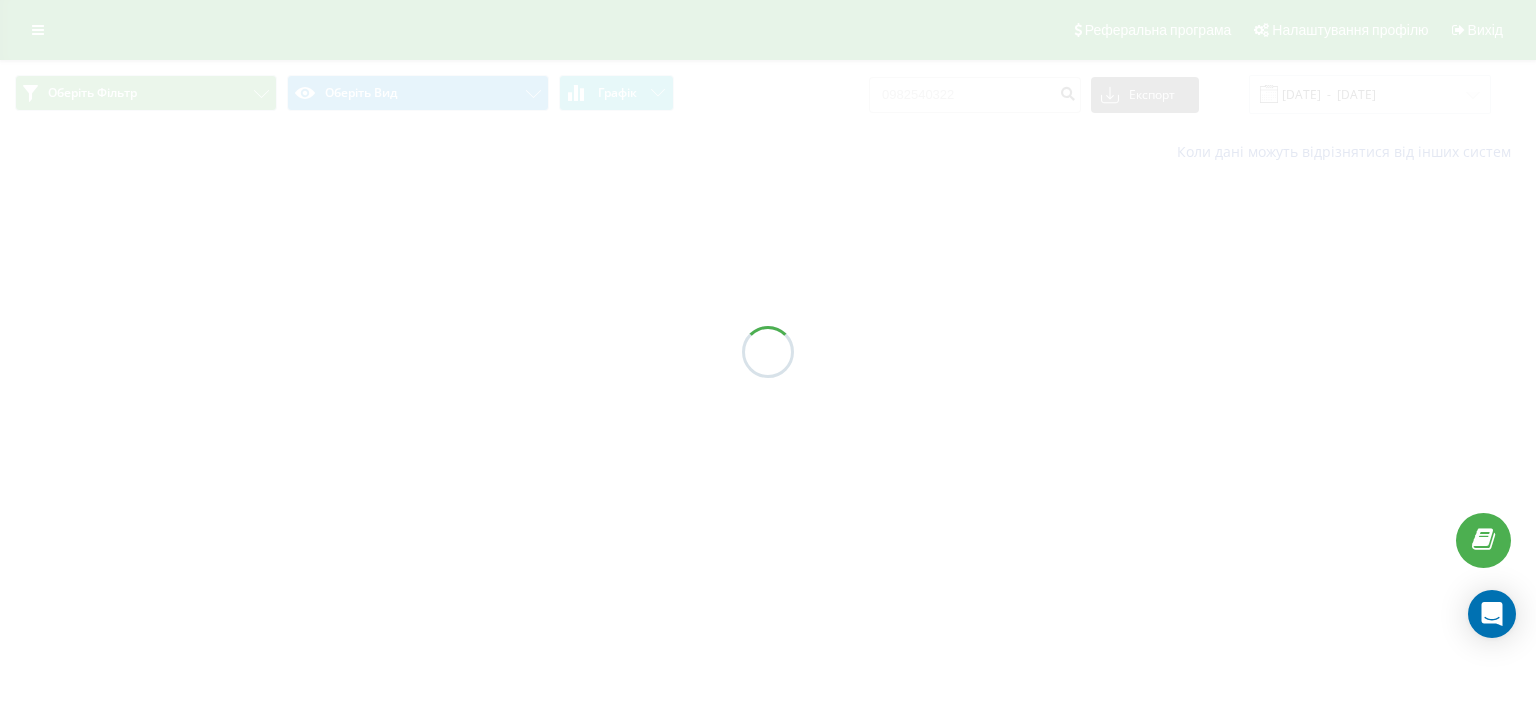 scroll, scrollTop: 0, scrollLeft: 0, axis: both 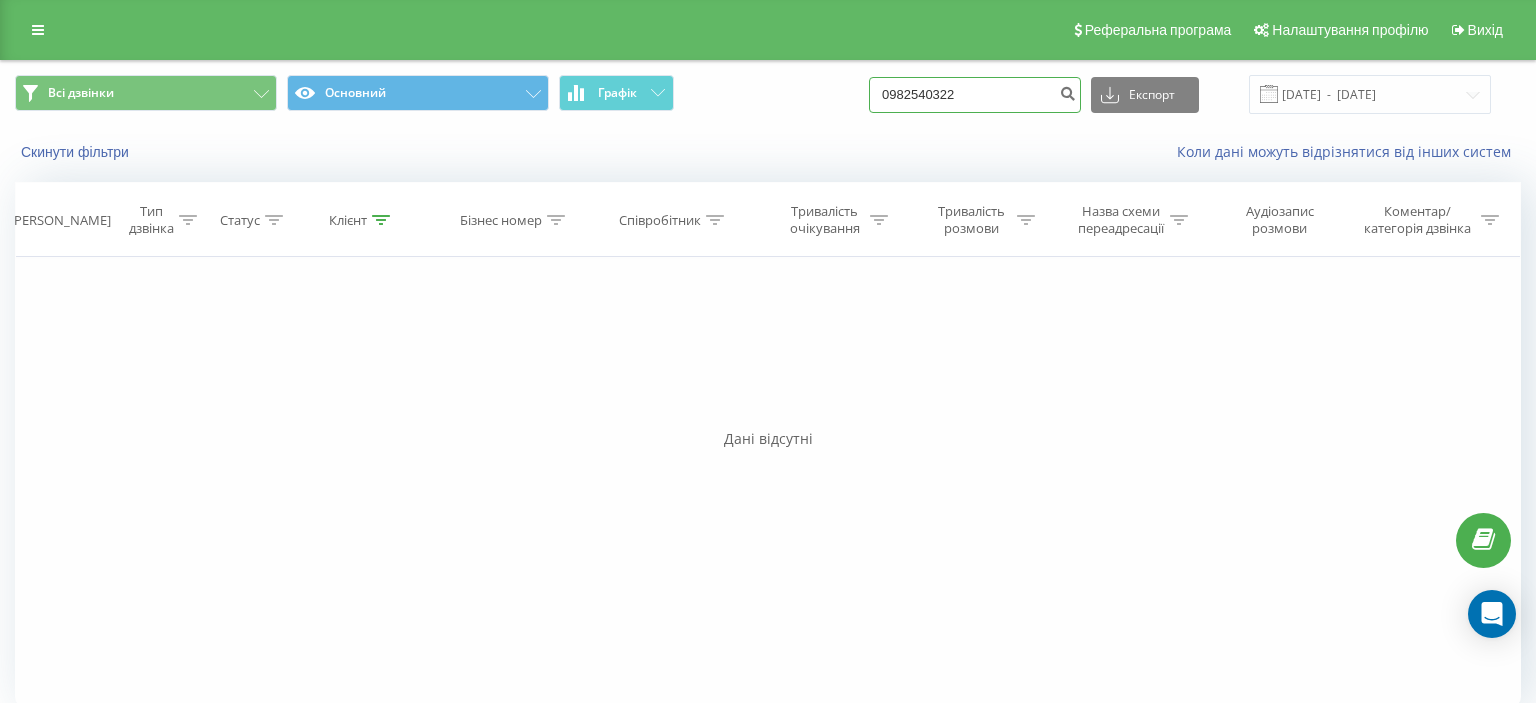 drag, startPoint x: 905, startPoint y: 100, endPoint x: 1022, endPoint y: 94, distance: 117.15375 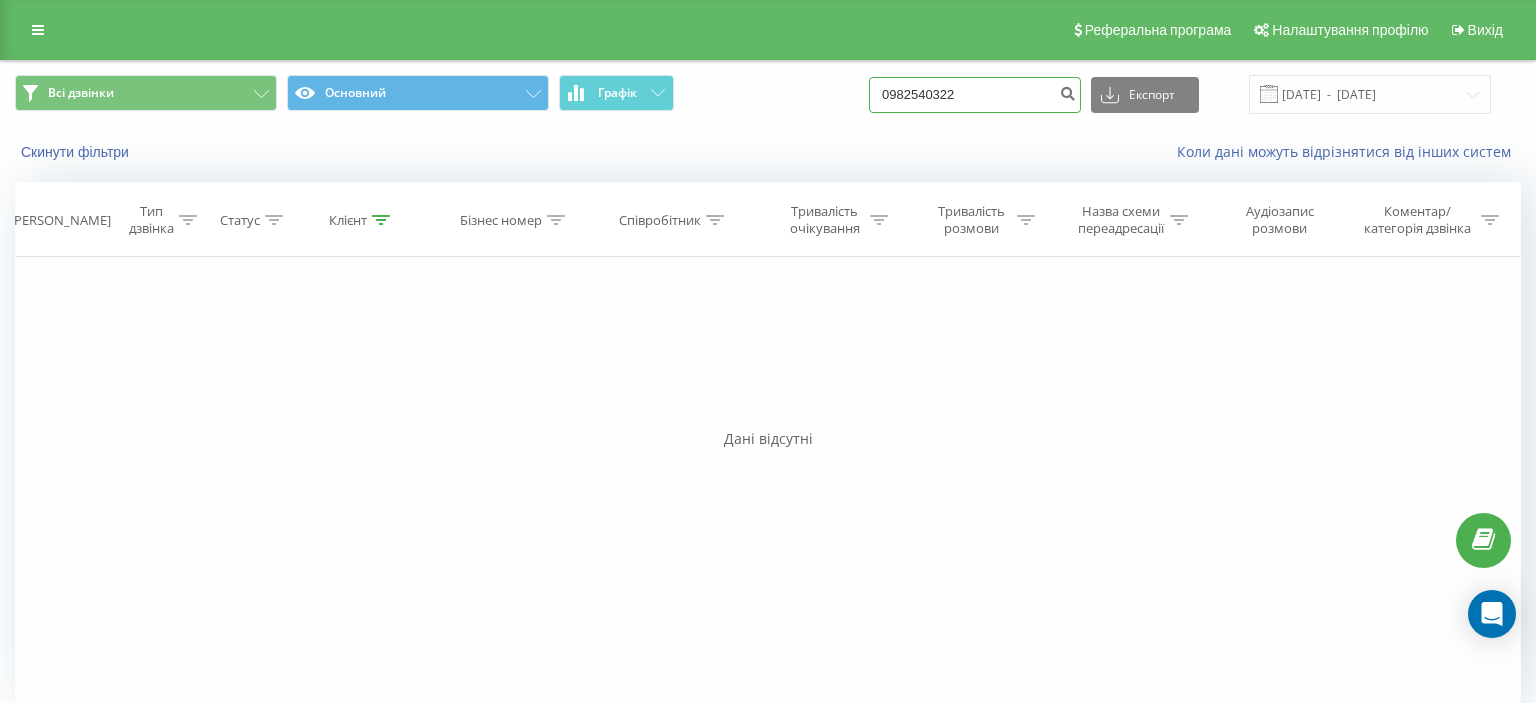 paste on "(063) 604 54 88" 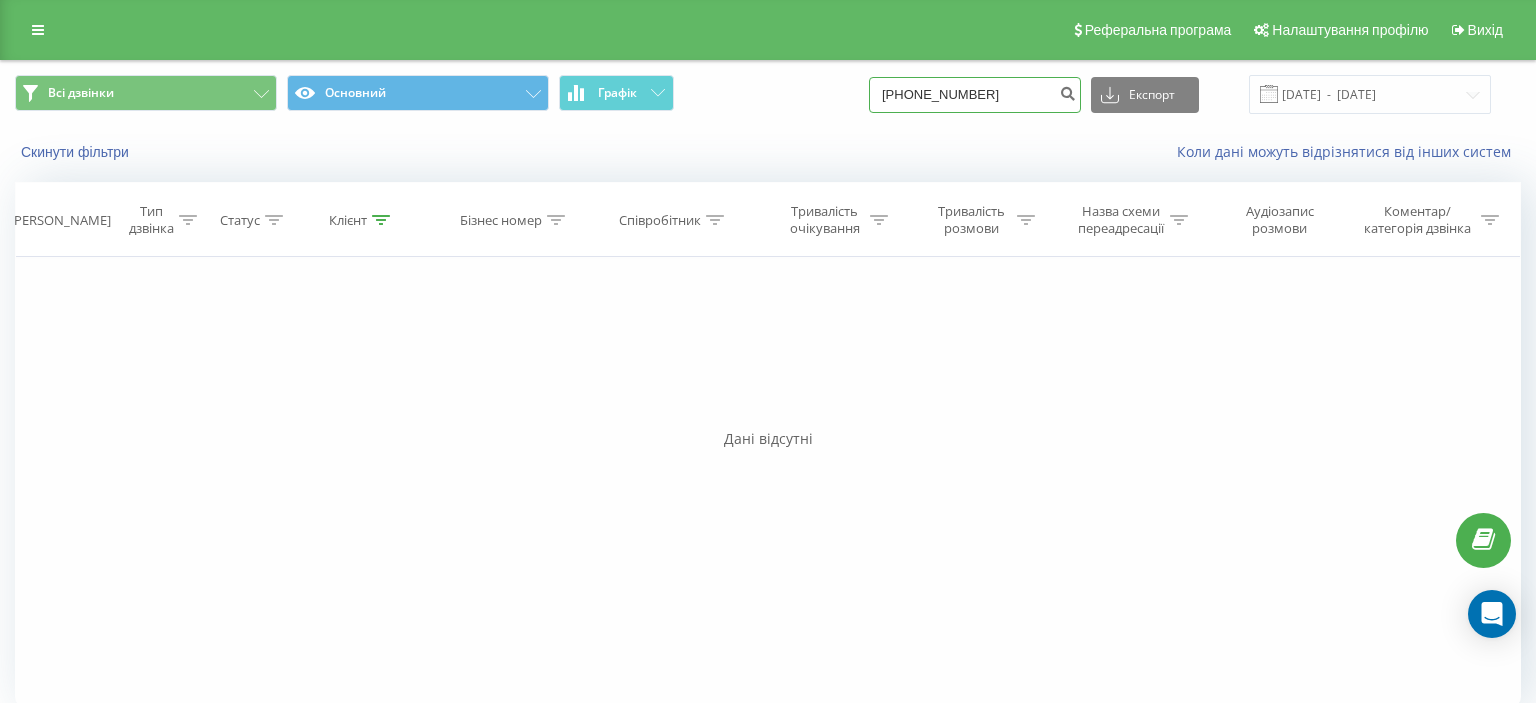 click on "(063) 604 54 88" at bounding box center (975, 95) 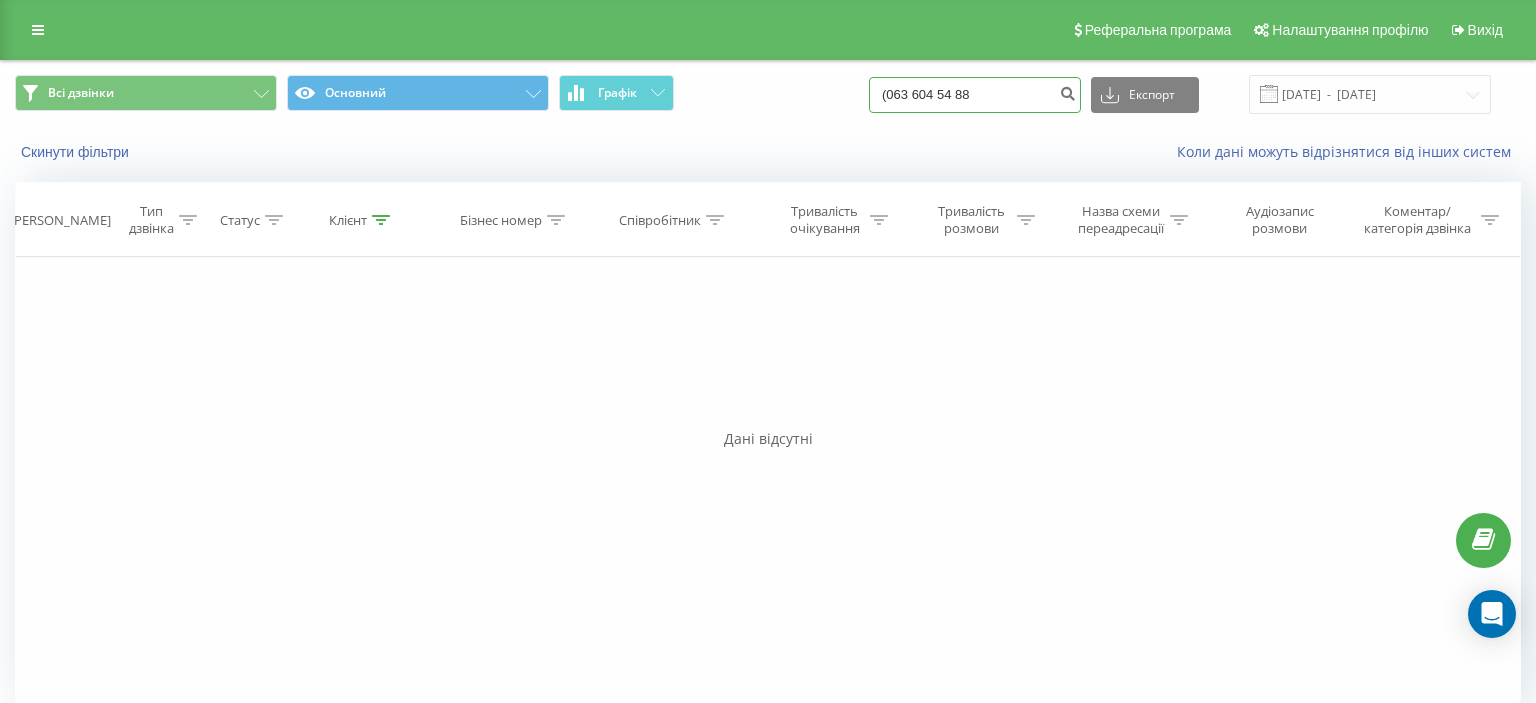 click on "(063 604 54 88" at bounding box center [975, 95] 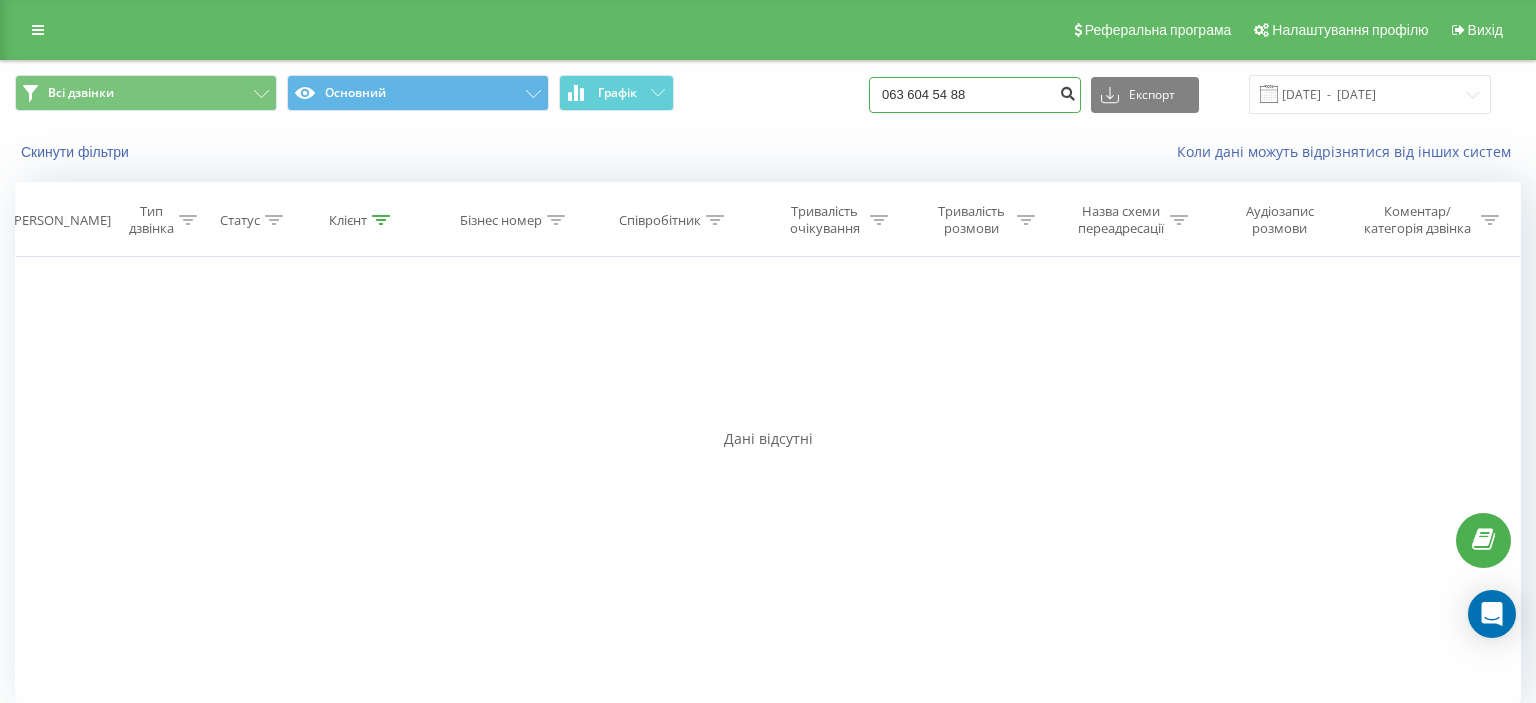 type on "063 604 54 88" 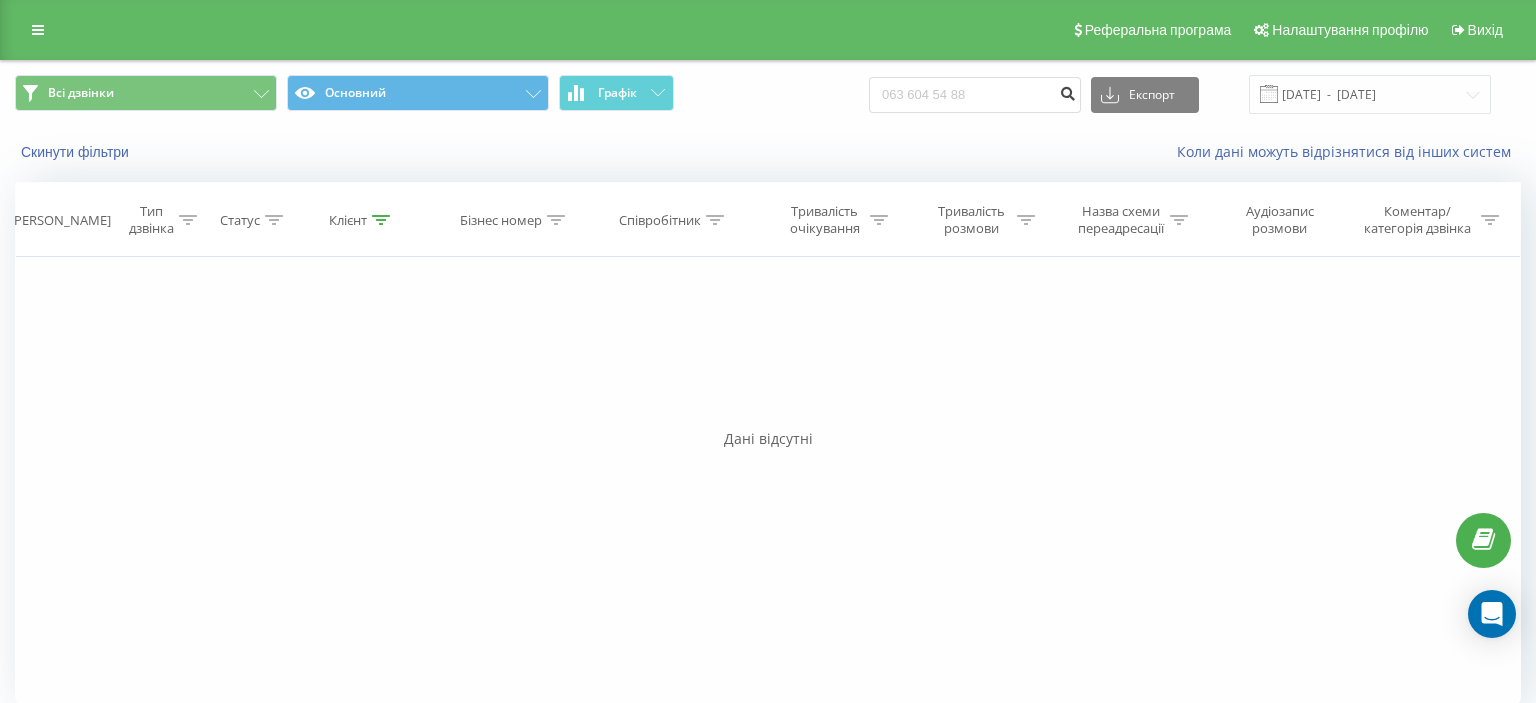click at bounding box center [1067, 91] 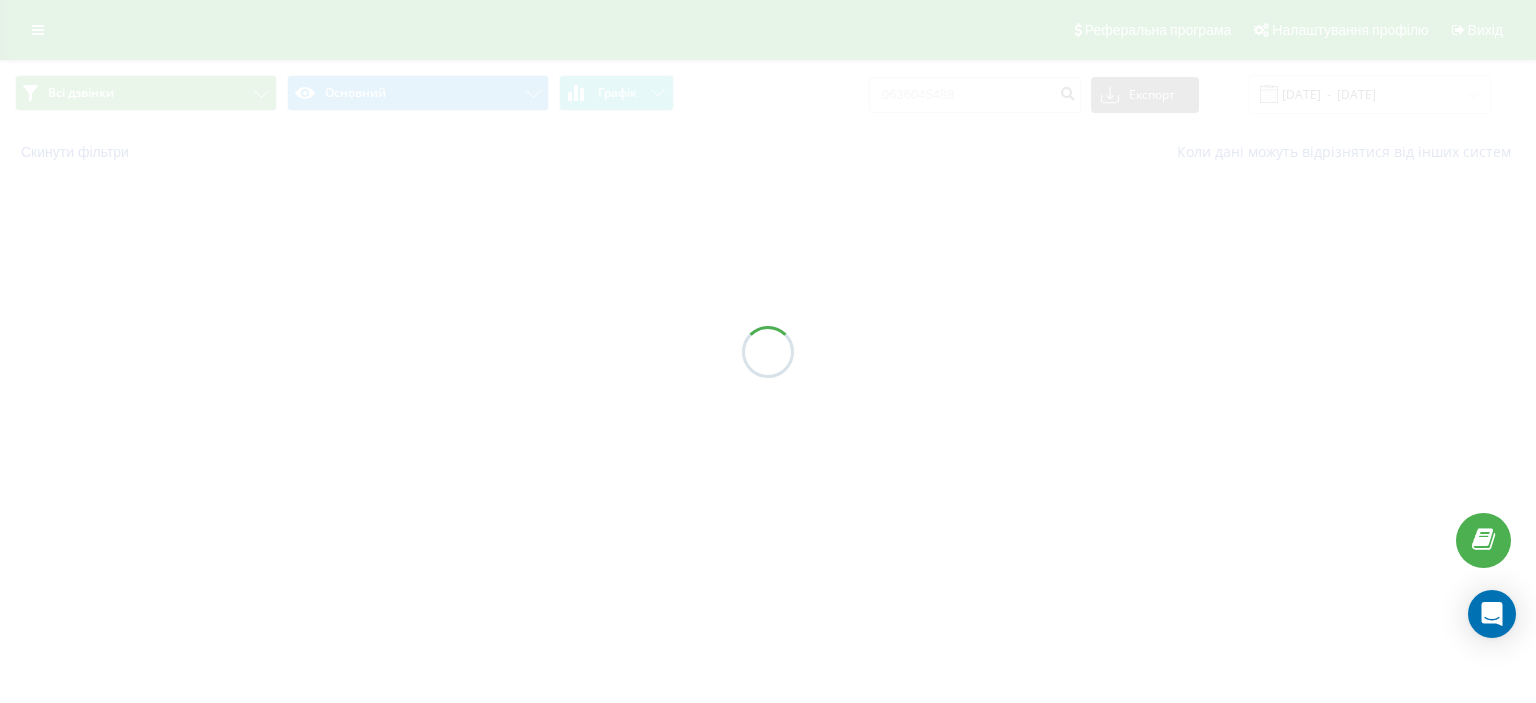 scroll, scrollTop: 0, scrollLeft: 0, axis: both 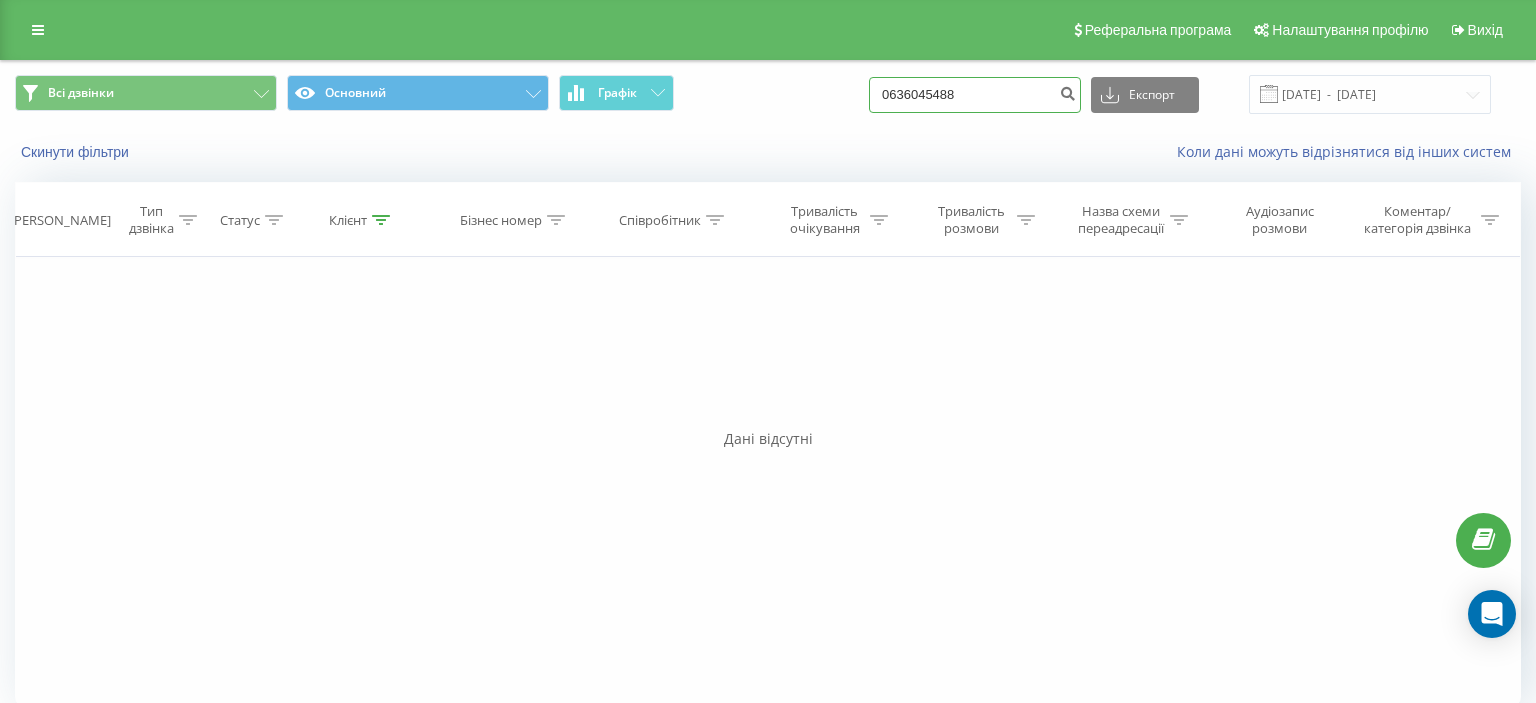 drag, startPoint x: 907, startPoint y: 98, endPoint x: 1061, endPoint y: 97, distance: 154.00325 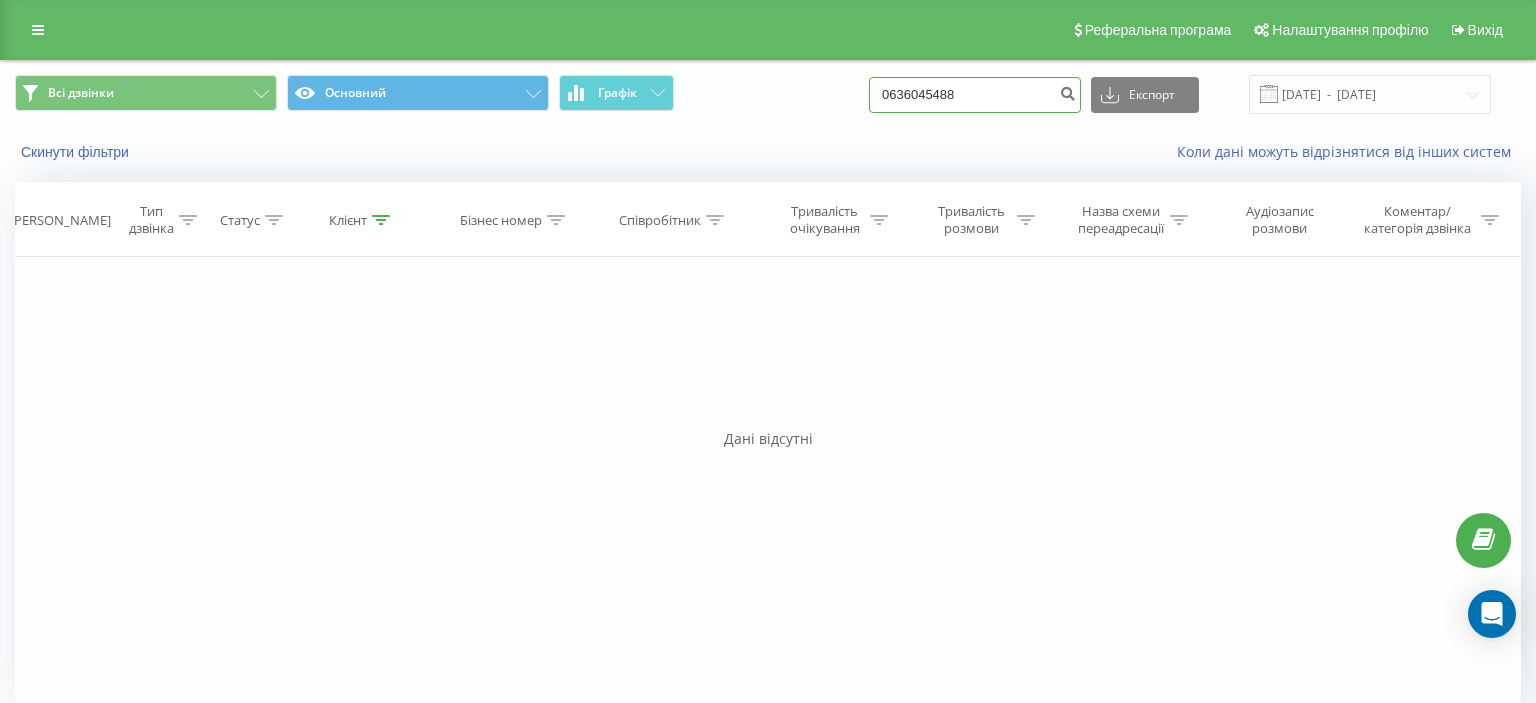 paste on "(066) 026 62 39" 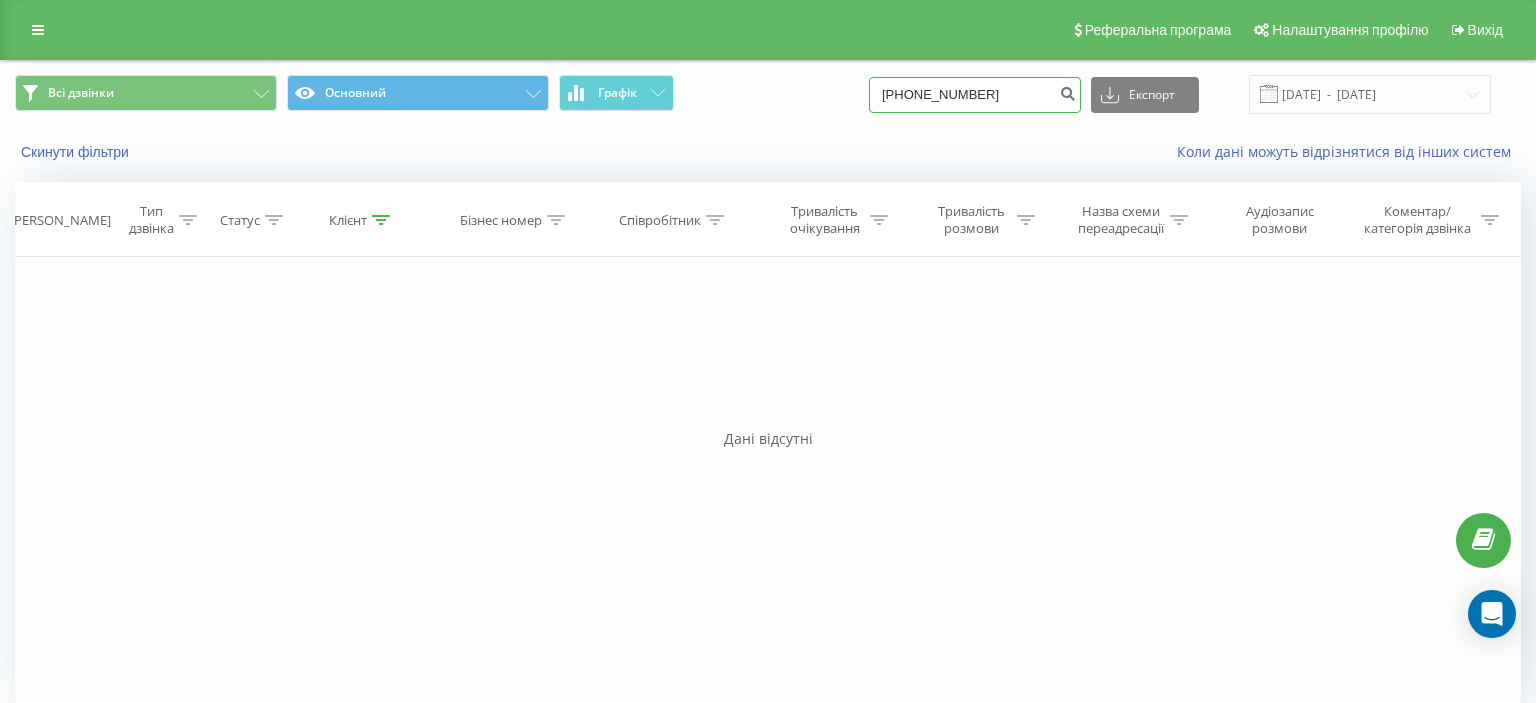 click on "(066) 026 62 39" at bounding box center (975, 95) 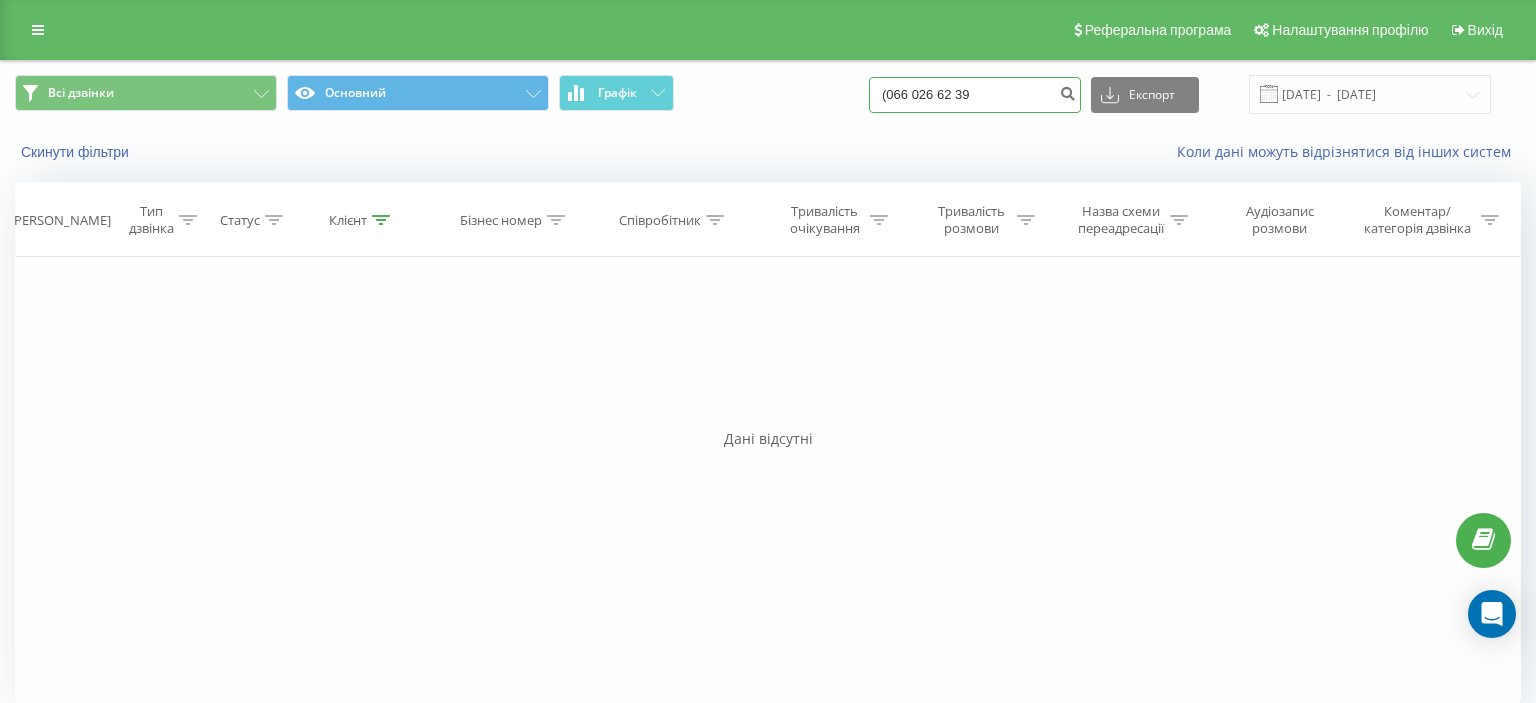 click on "(066 026 62 39" at bounding box center (975, 95) 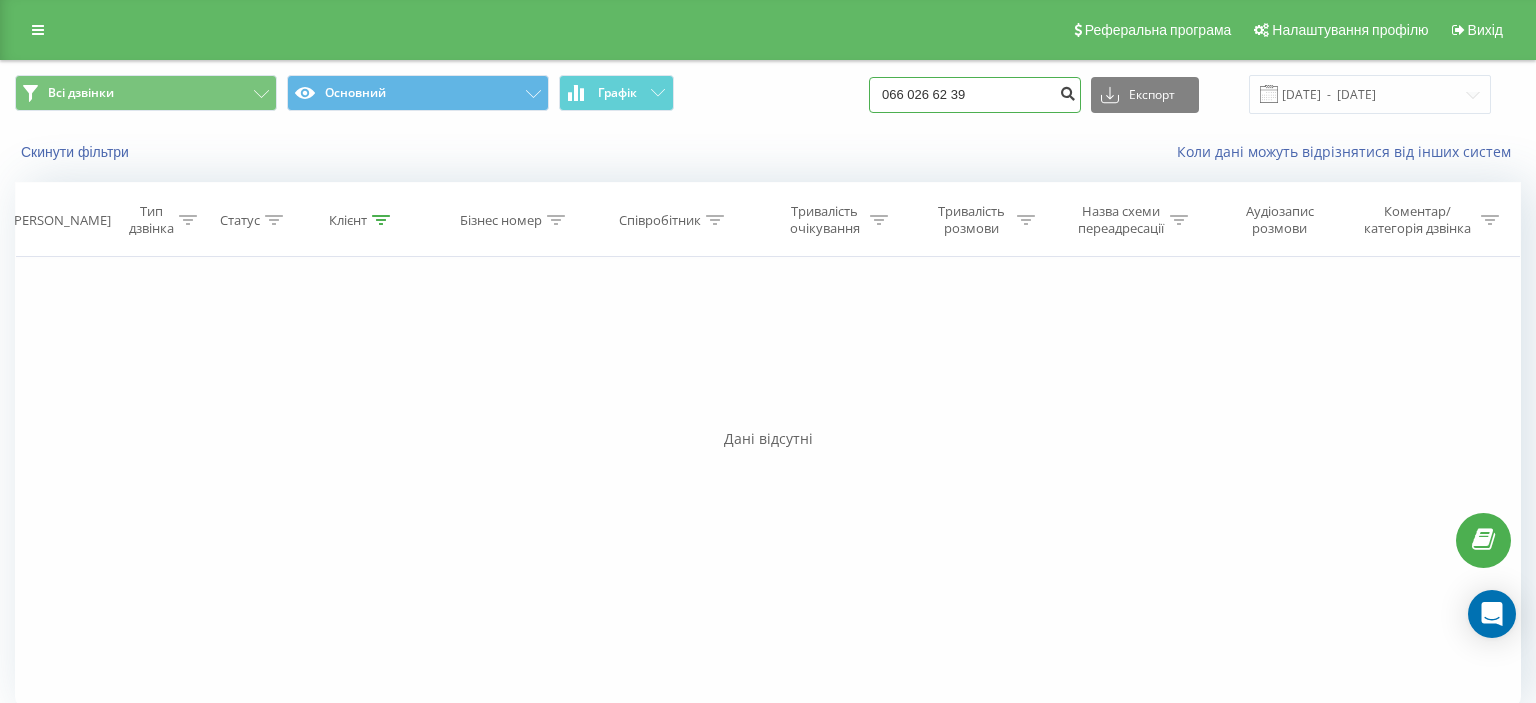 type on "066 026 62 39" 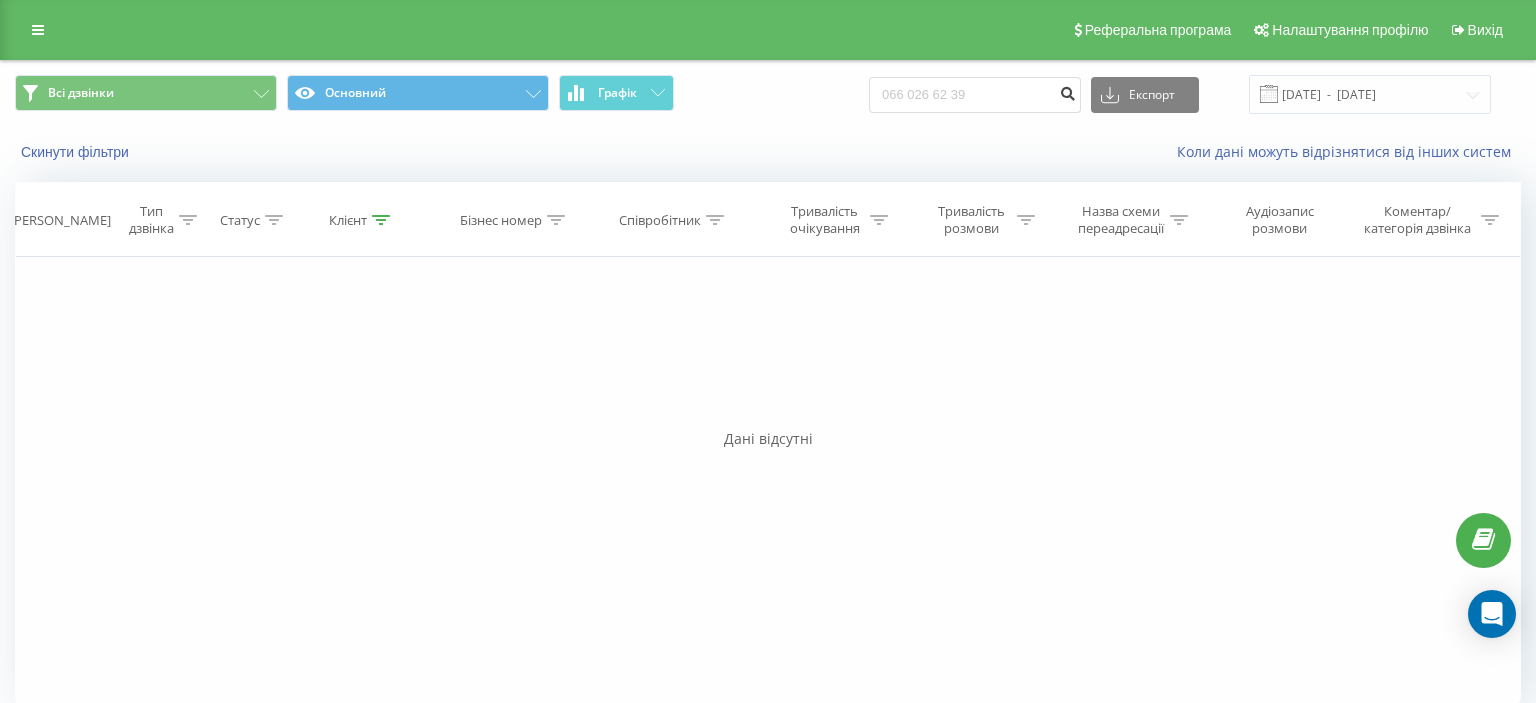 click at bounding box center [1067, 91] 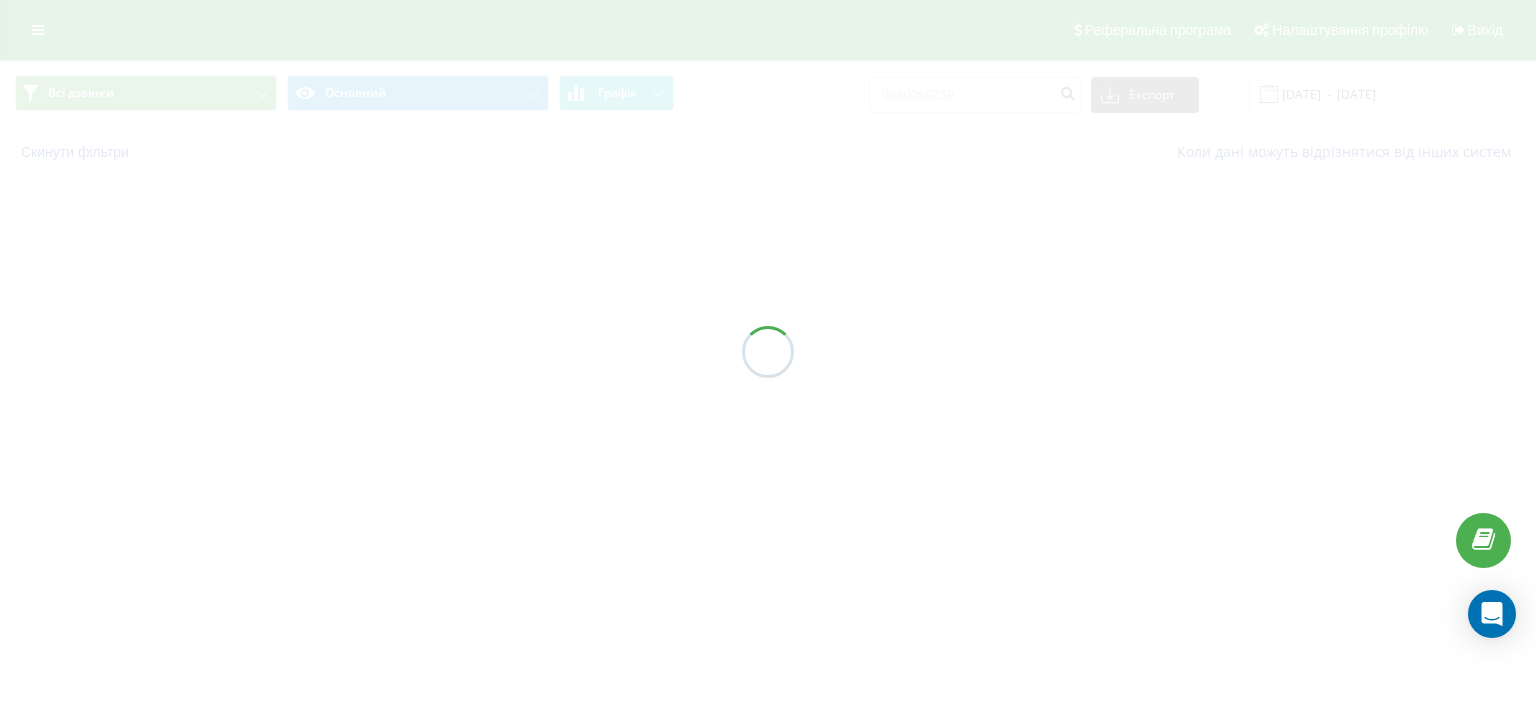 scroll, scrollTop: 0, scrollLeft: 0, axis: both 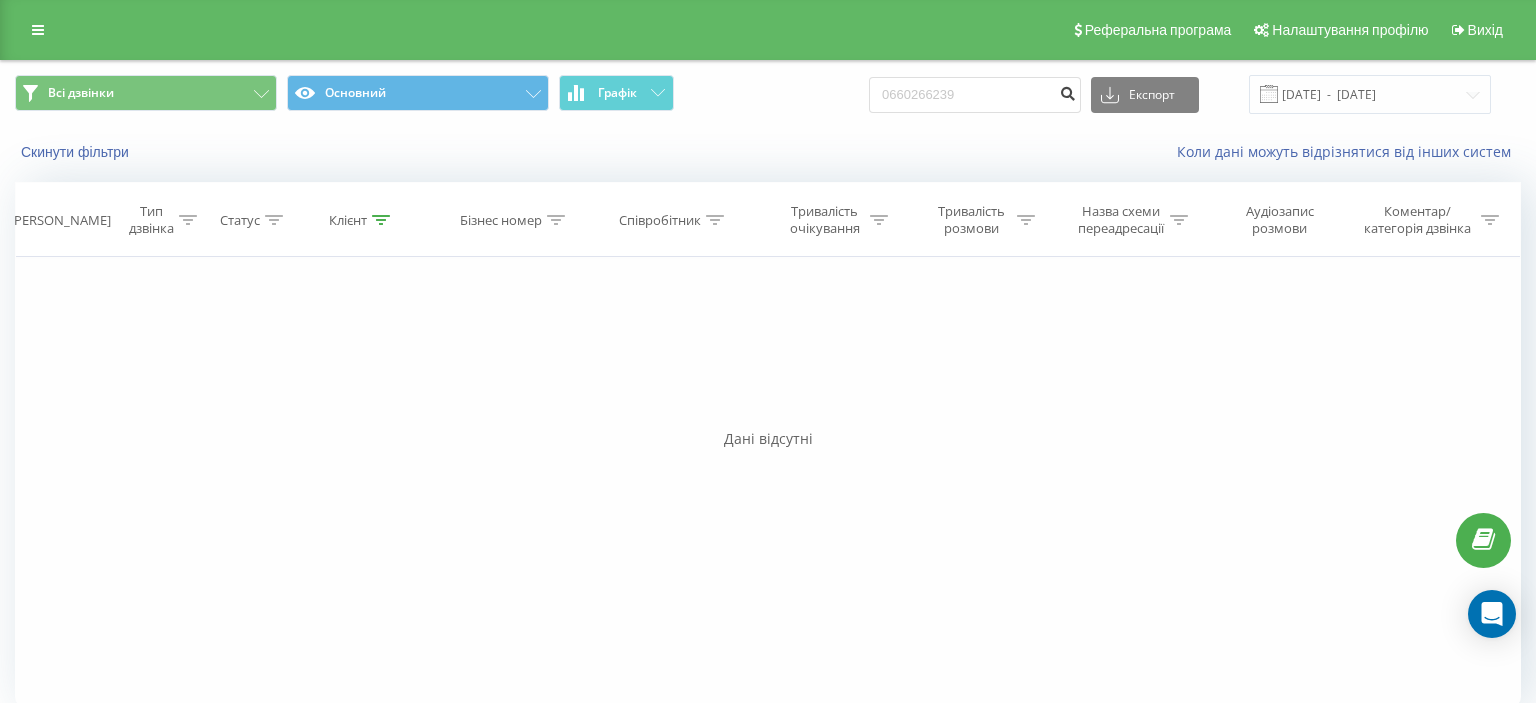 click at bounding box center (1067, 91) 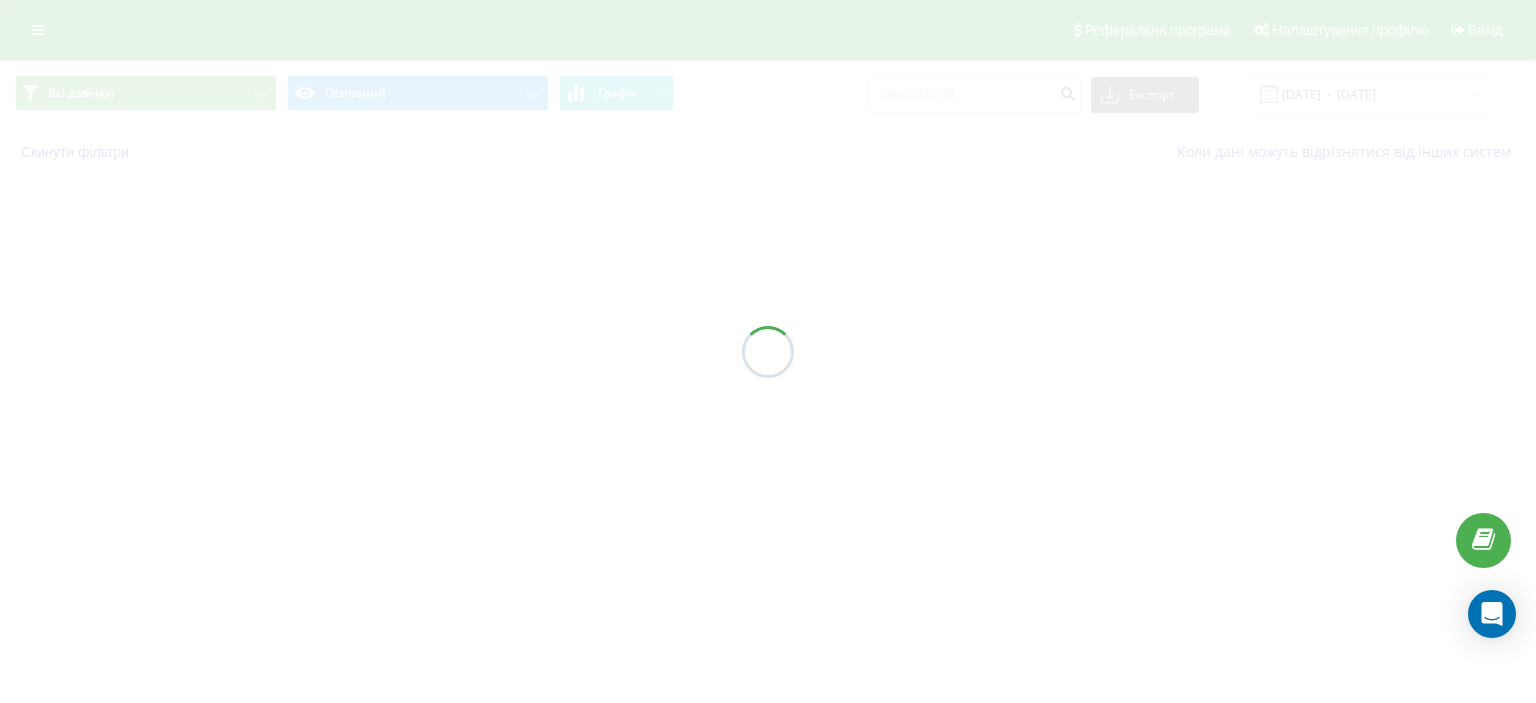 scroll, scrollTop: 0, scrollLeft: 0, axis: both 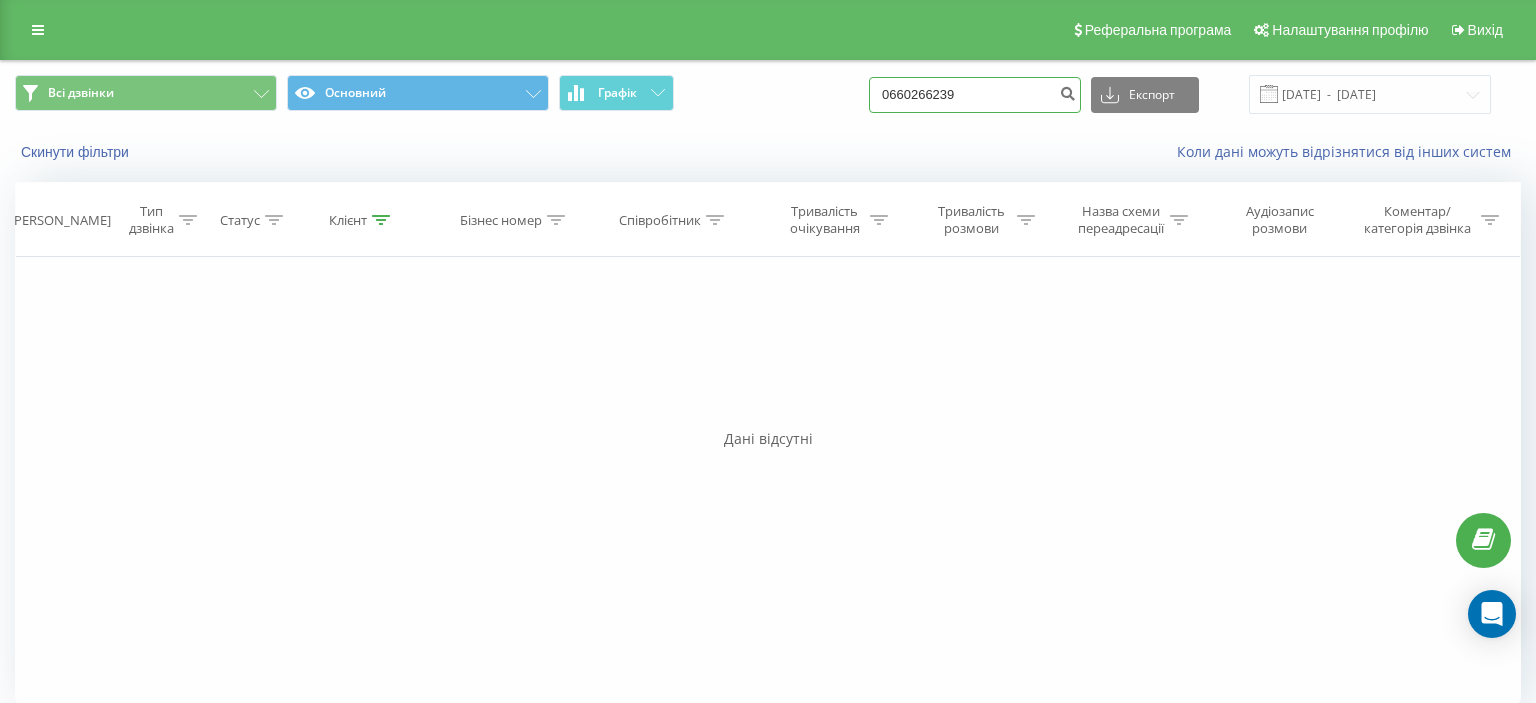 drag, startPoint x: 902, startPoint y: 99, endPoint x: 1009, endPoint y: 89, distance: 107.46627 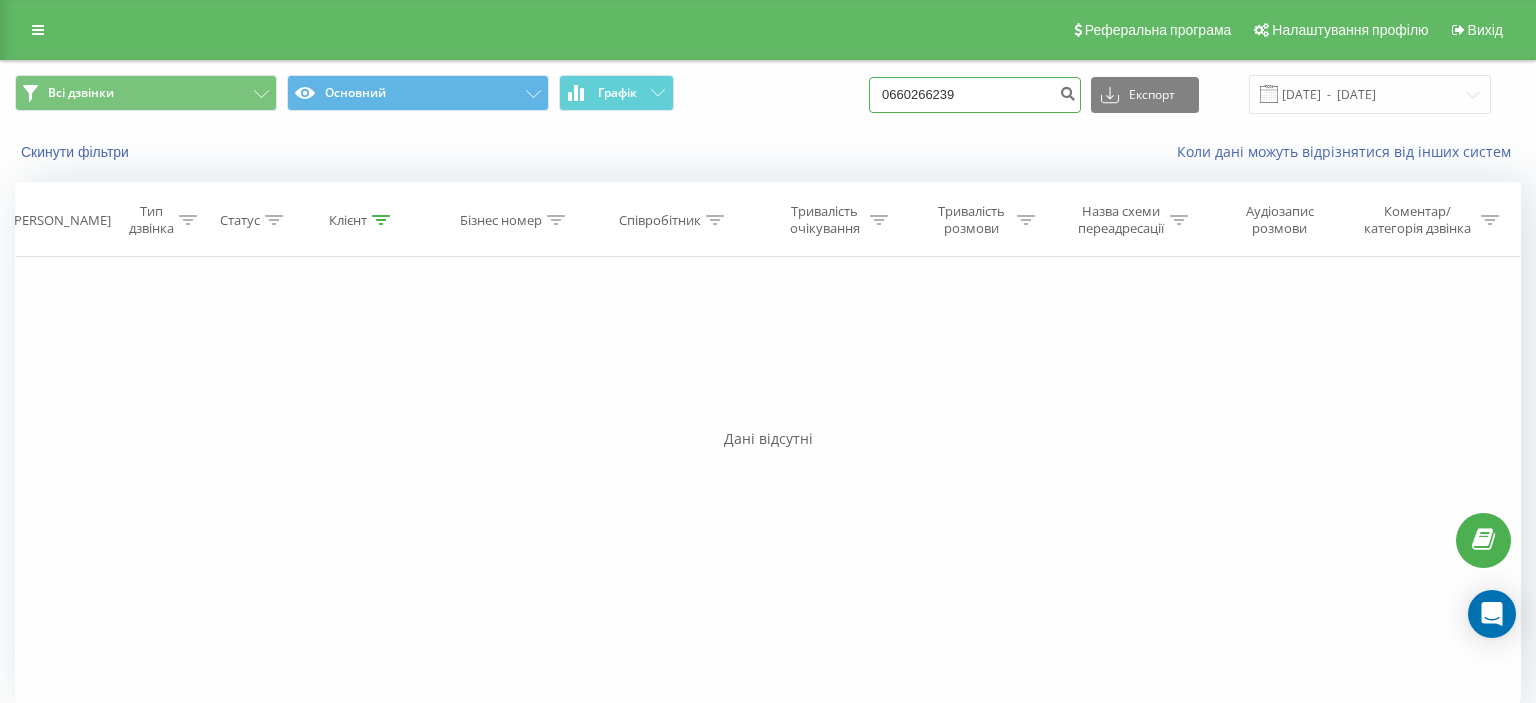 paste on "(097) 238 35 68" 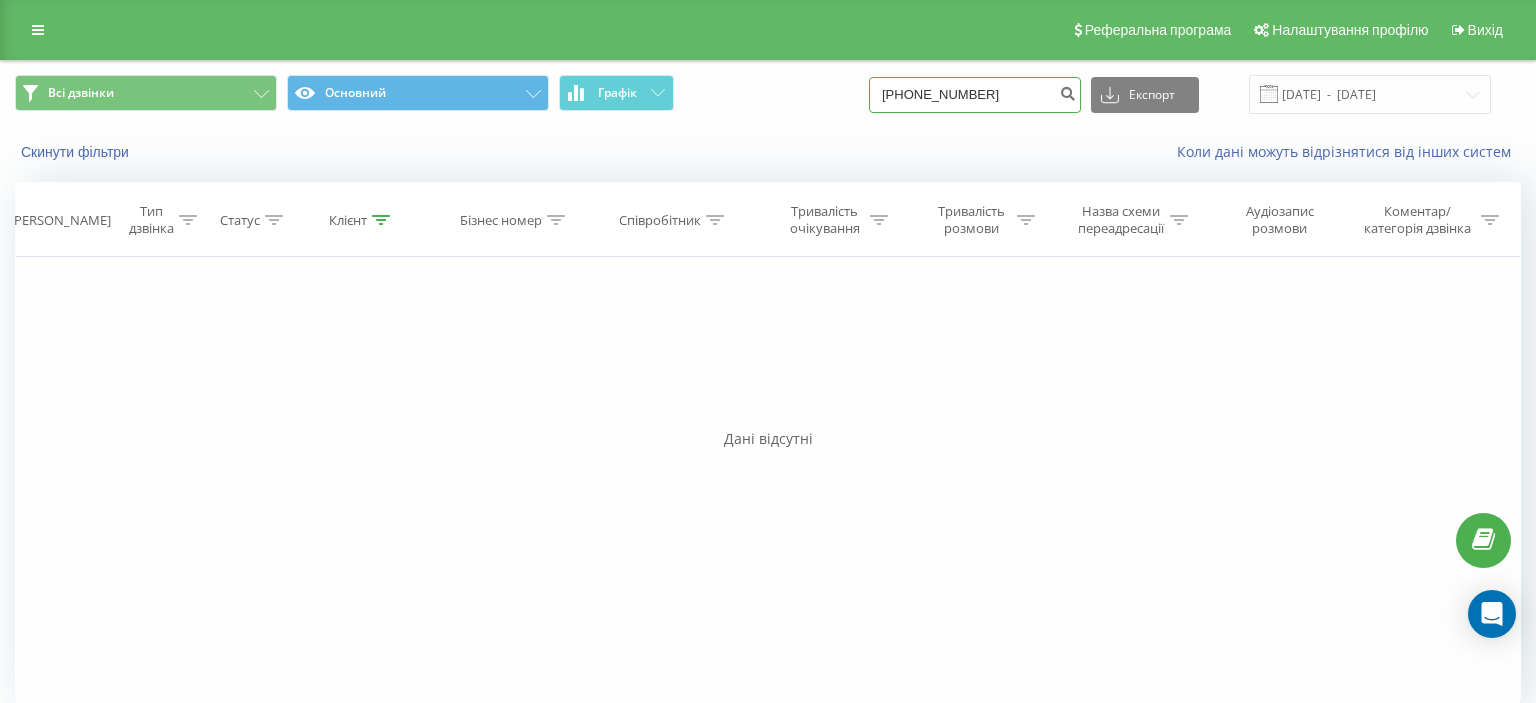 click on "(097) 238 35 68" at bounding box center (975, 95) 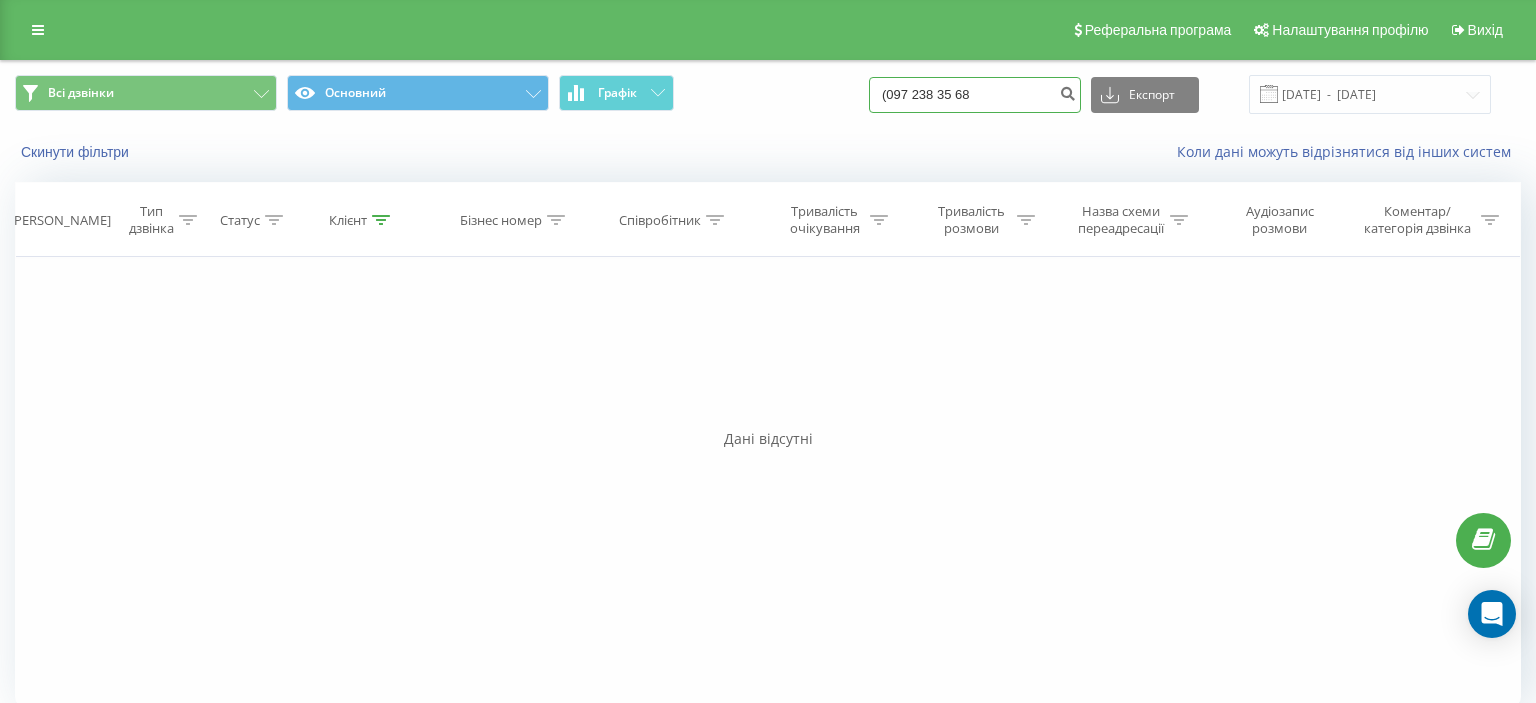 click on "(097 238 35 68" at bounding box center (975, 95) 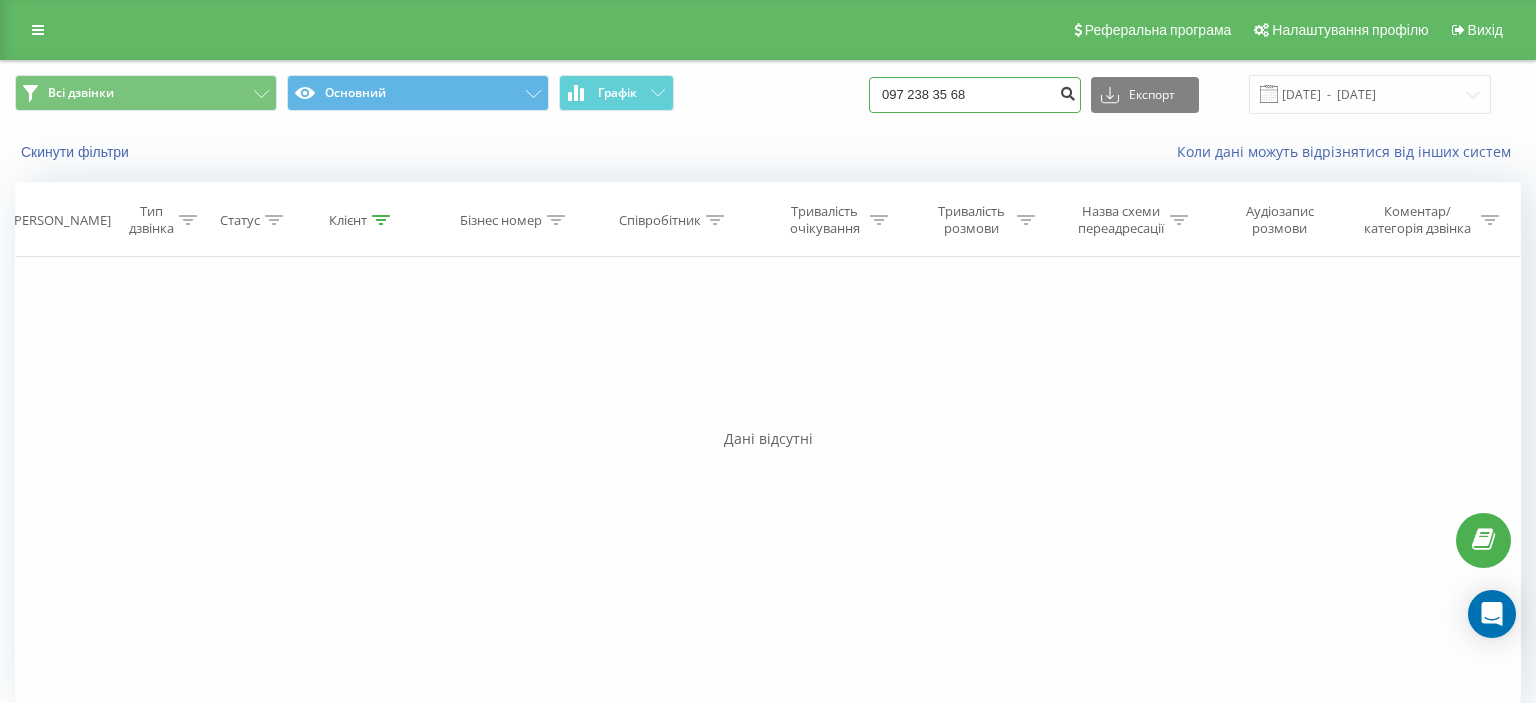 type on "097 238 35 68" 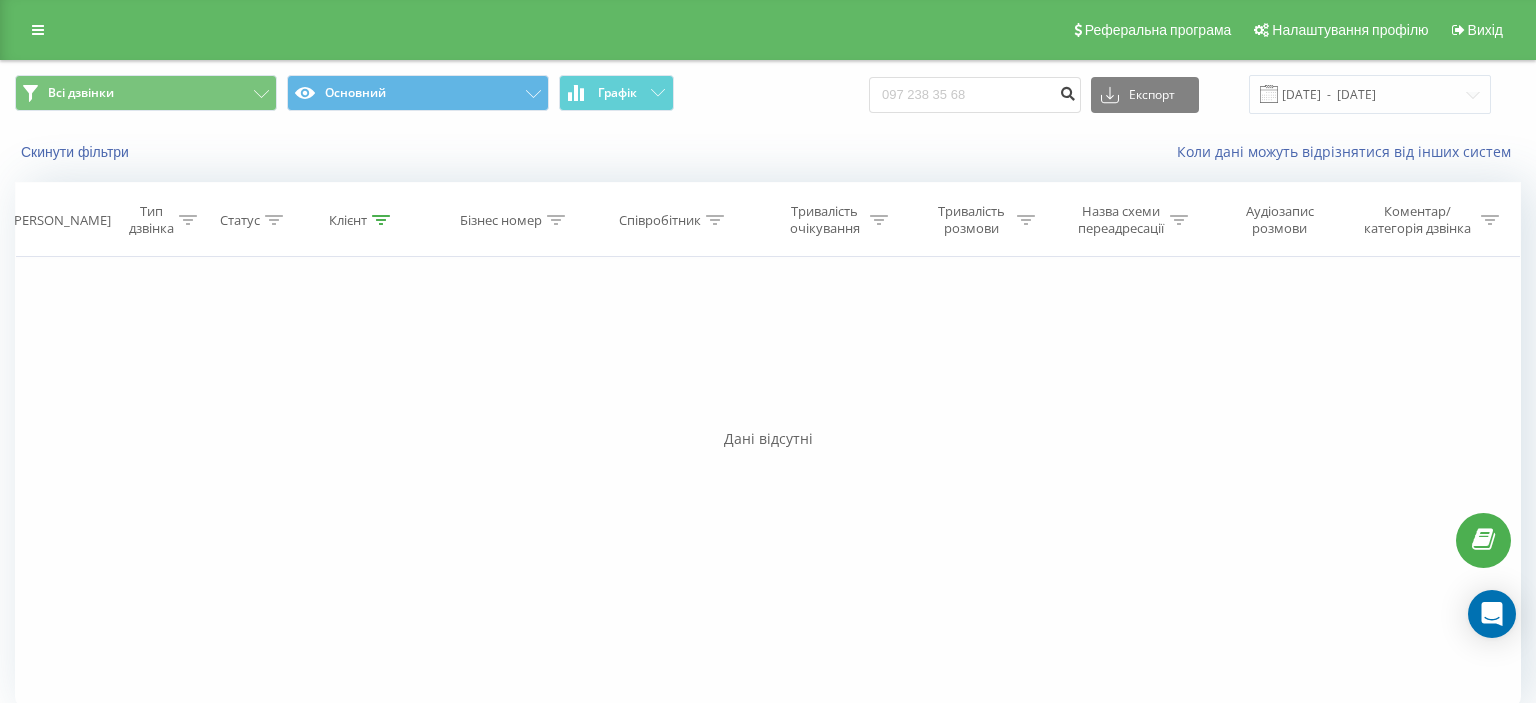 click at bounding box center [1067, 91] 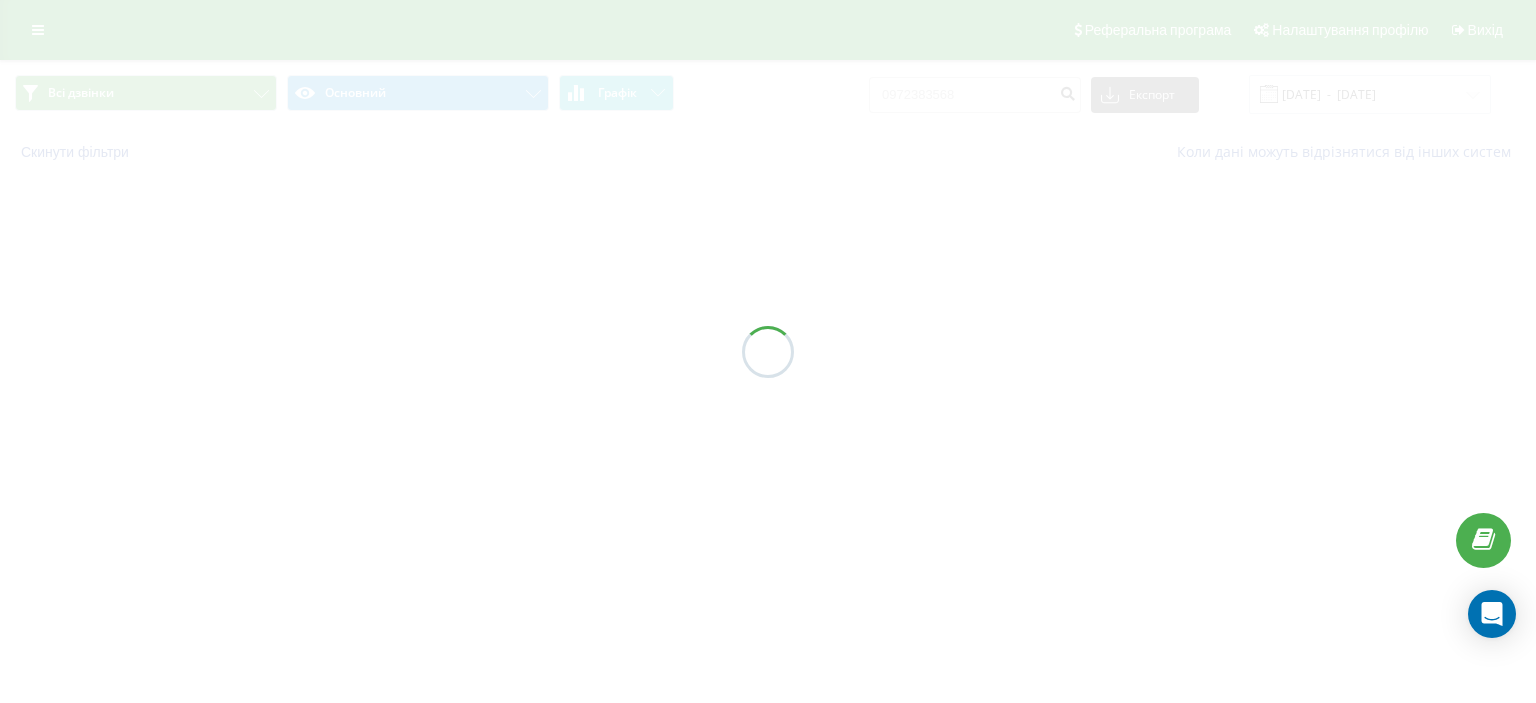 scroll, scrollTop: 0, scrollLeft: 0, axis: both 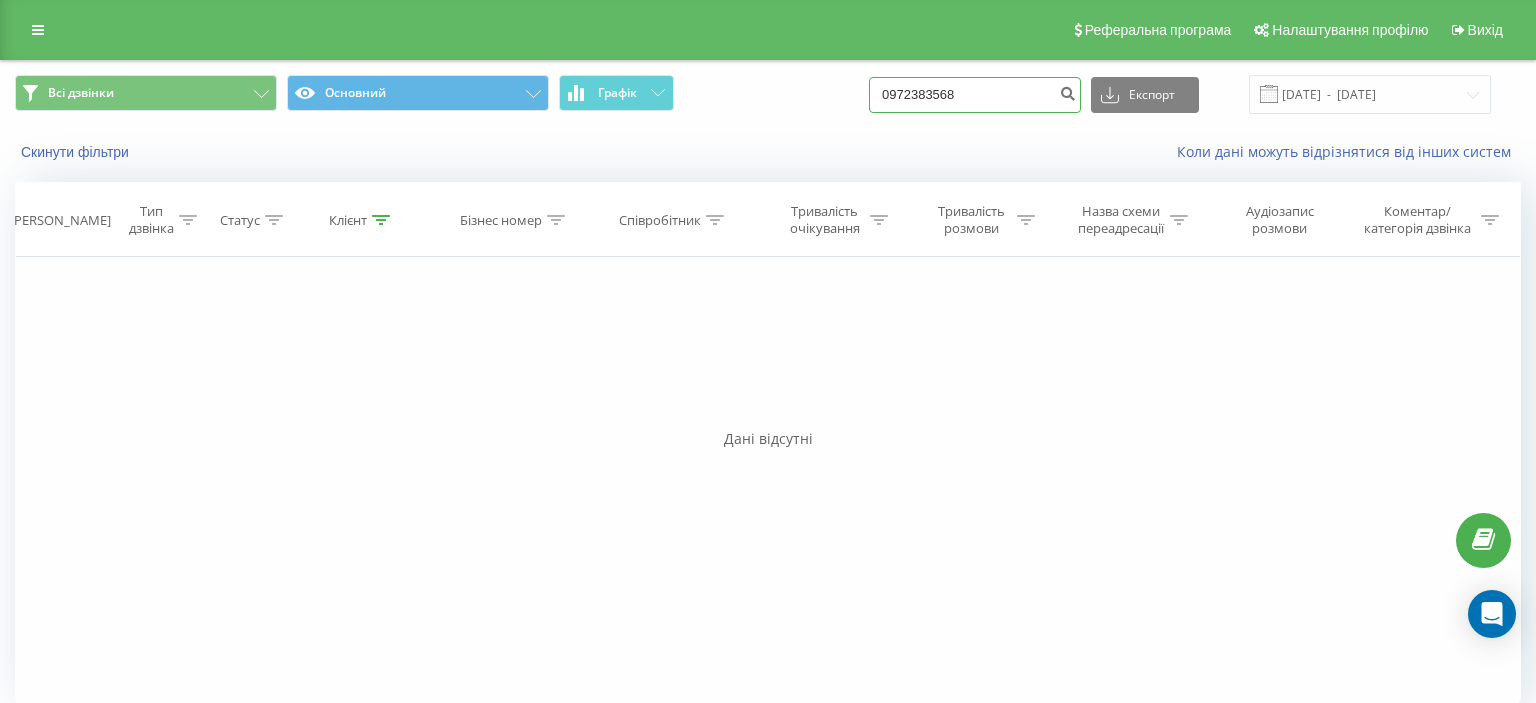 drag, startPoint x: 902, startPoint y: 98, endPoint x: 1008, endPoint y: 90, distance: 106.30146 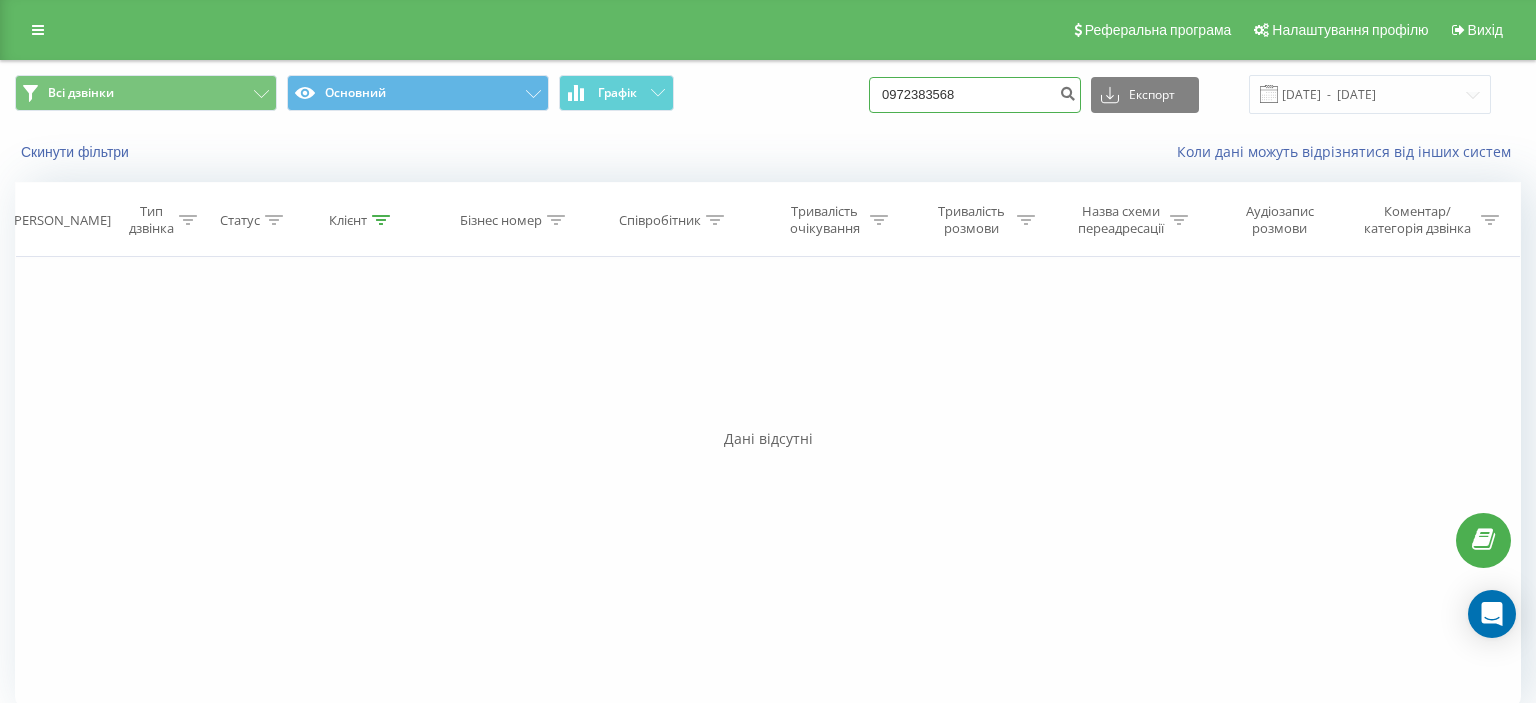 paste on "[PHONE_NUMBER]" 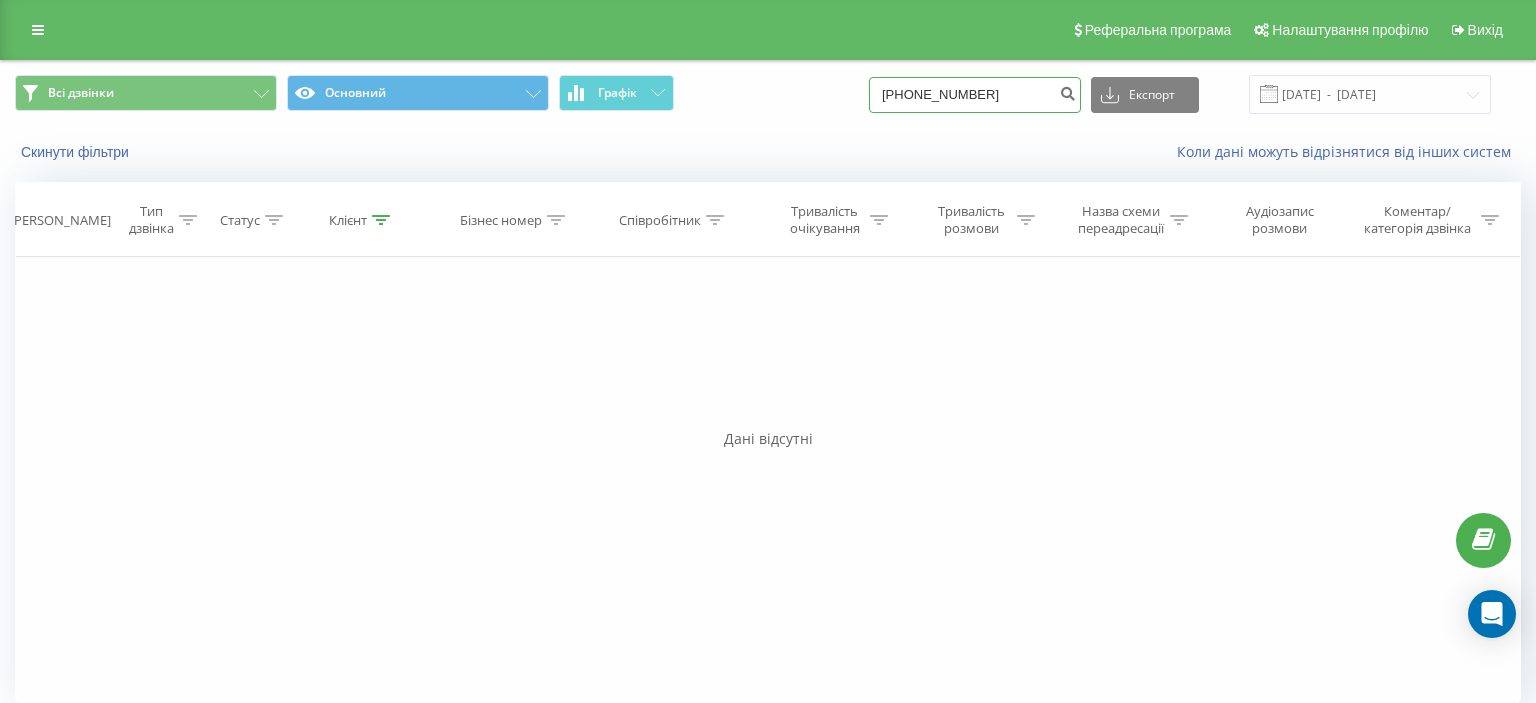 click on "(098) 024 15 15" at bounding box center [975, 95] 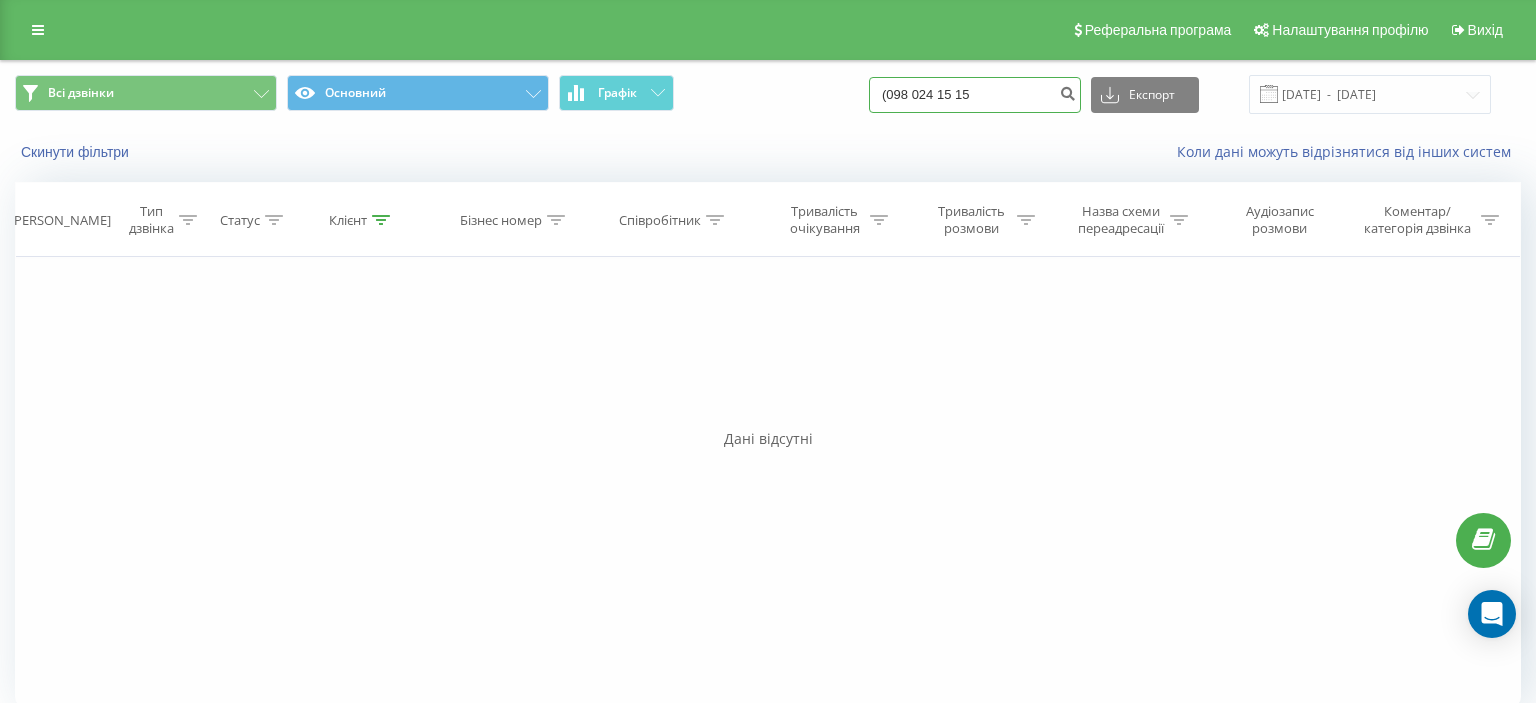 click on "(098 024 15 15" at bounding box center [975, 95] 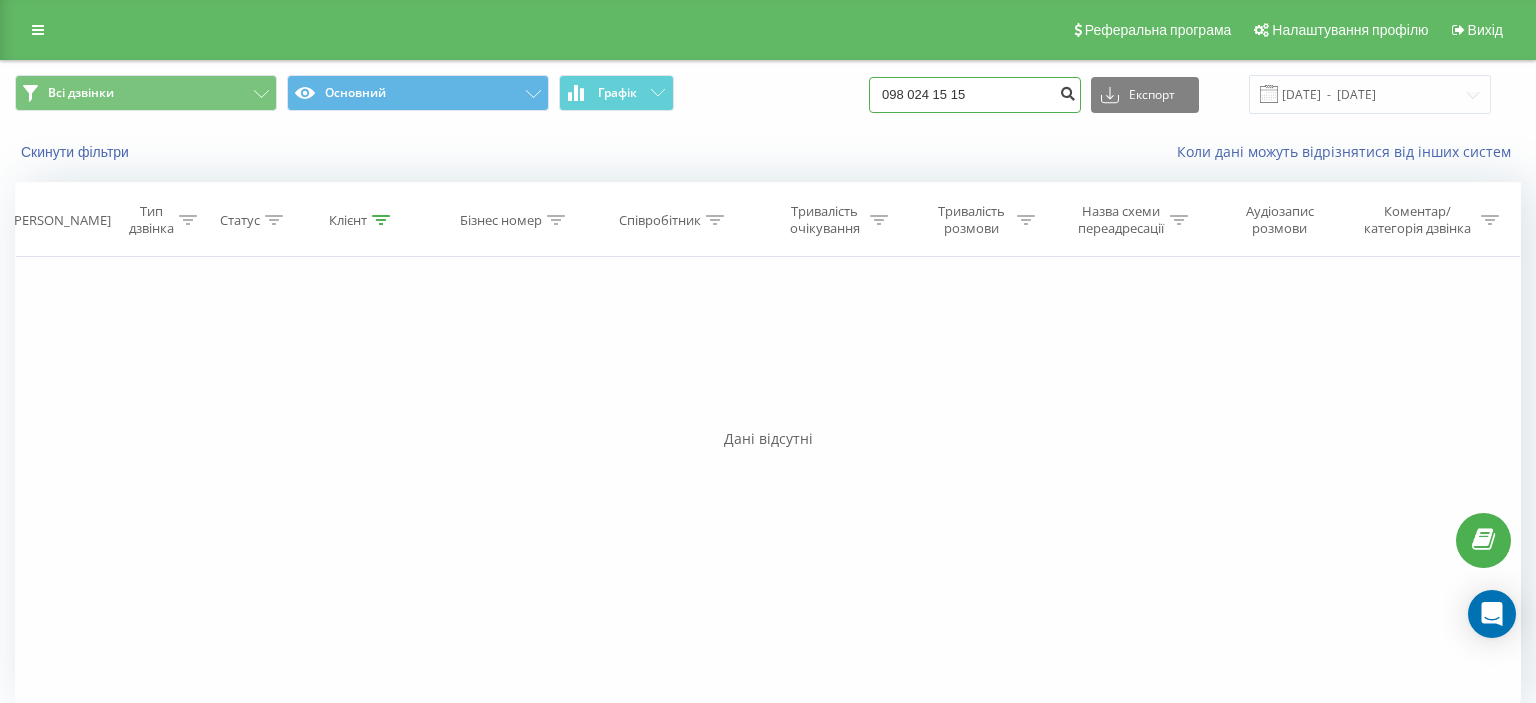 type on "098 024 15 15" 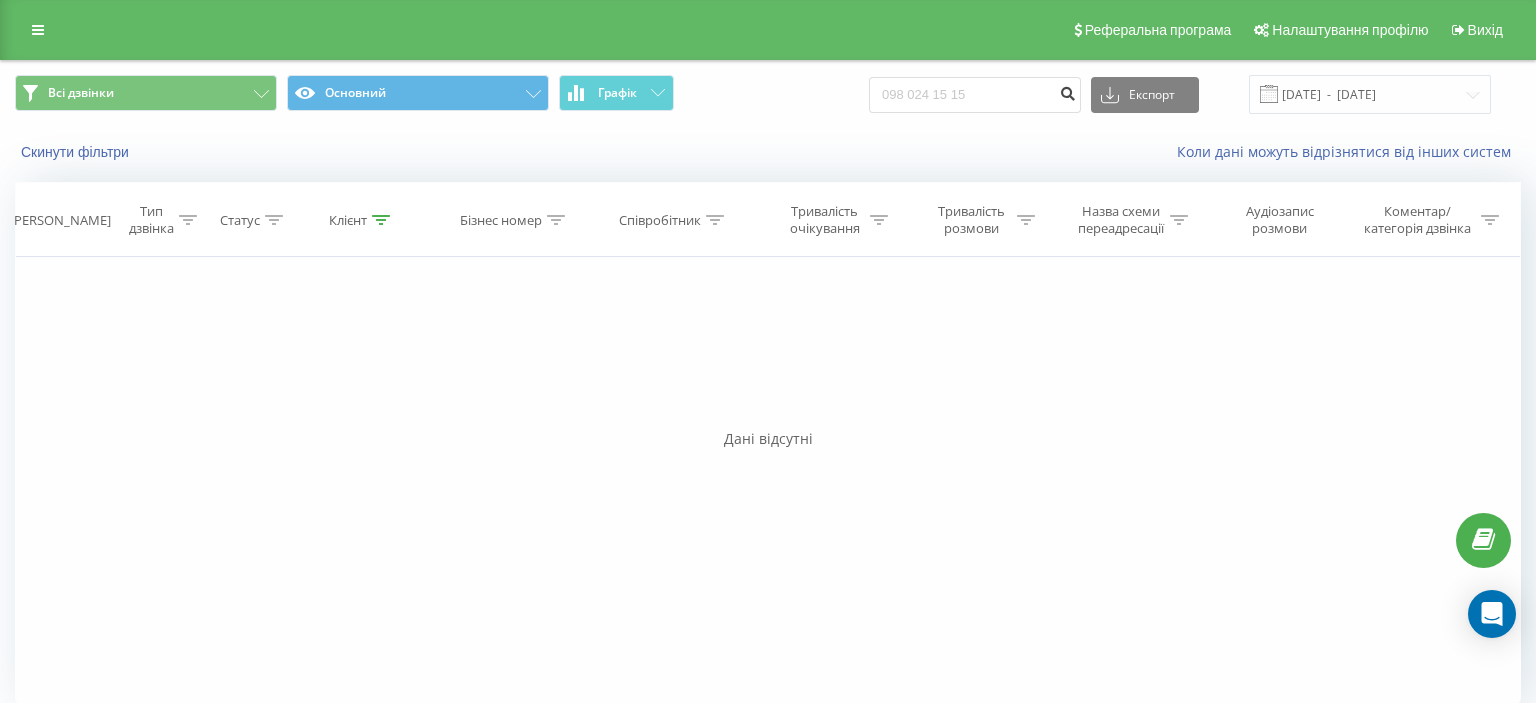 click at bounding box center [1067, 91] 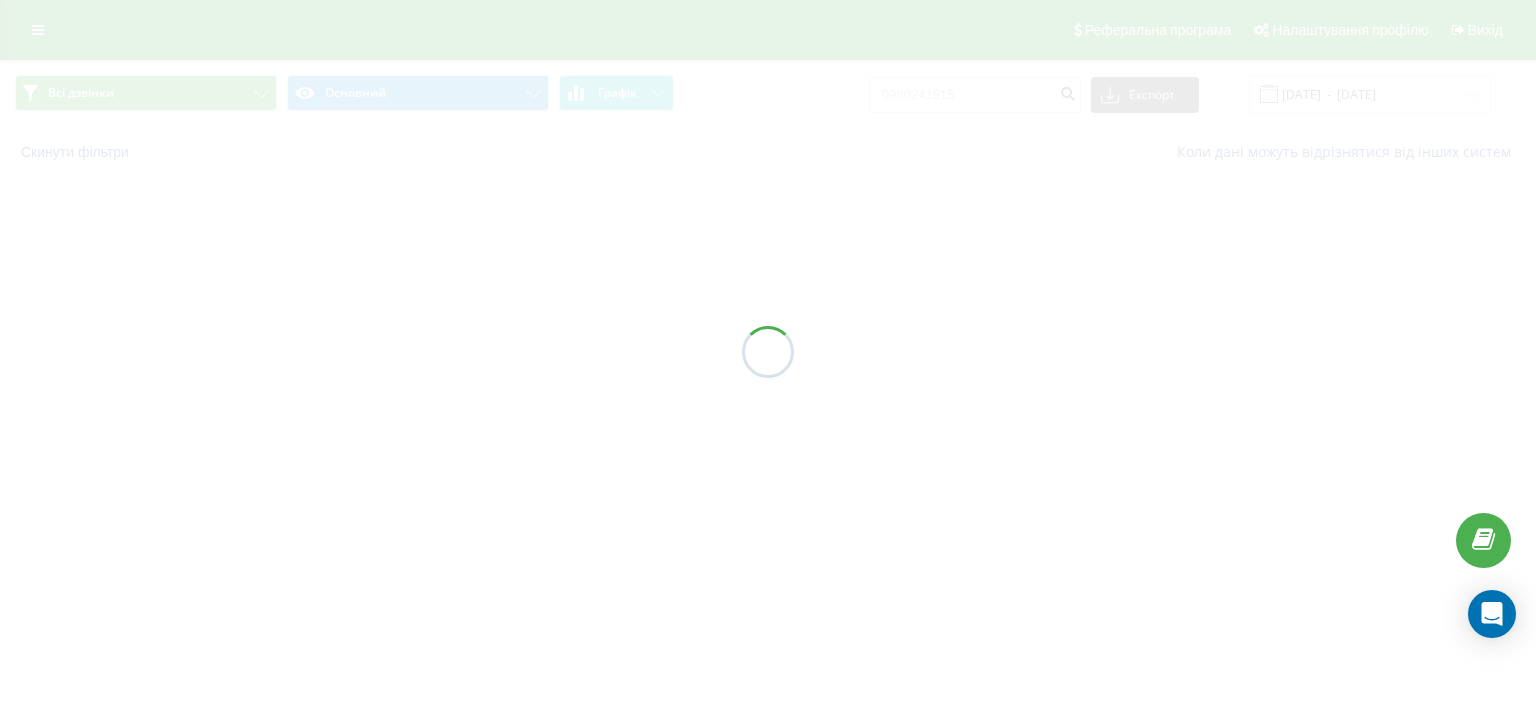 scroll, scrollTop: 0, scrollLeft: 0, axis: both 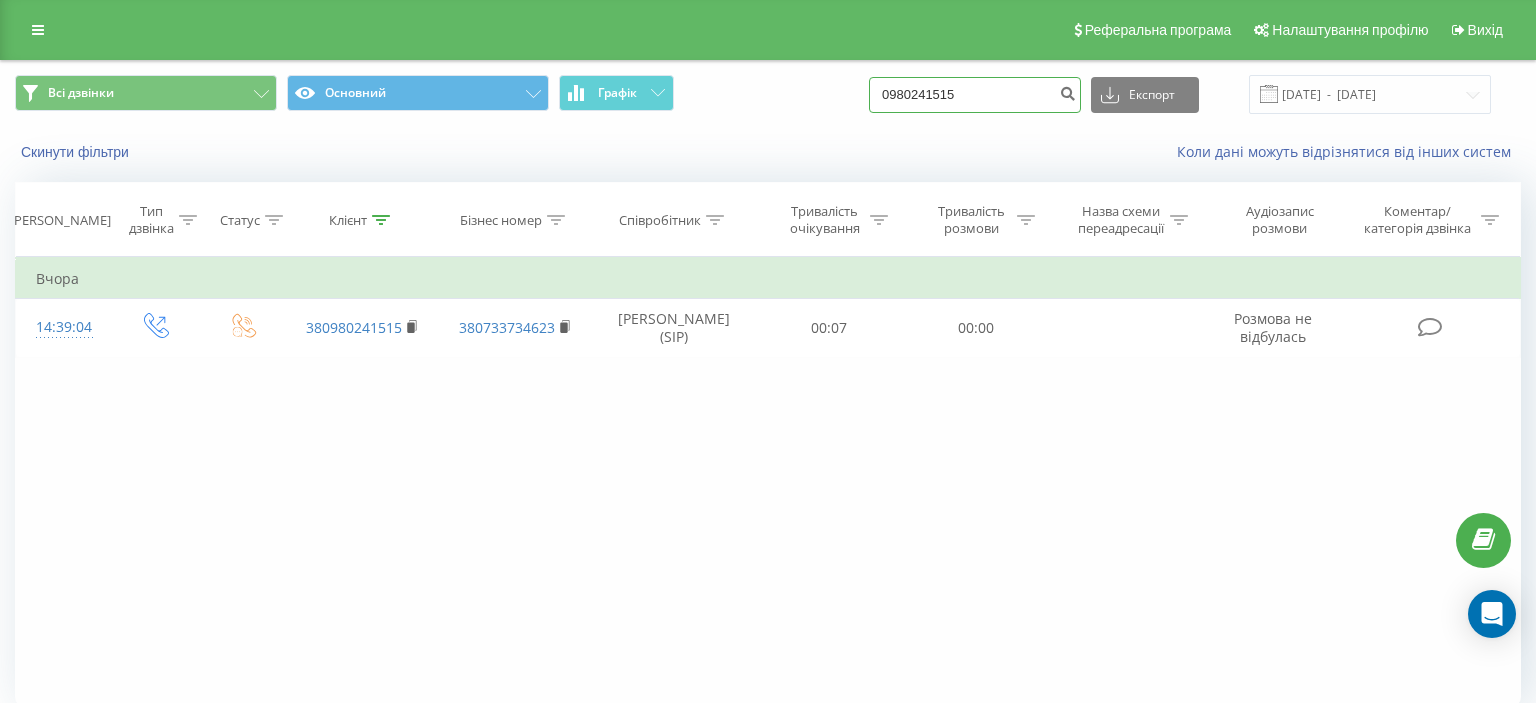 drag, startPoint x: 906, startPoint y: 95, endPoint x: 1024, endPoint y: 82, distance: 118.71394 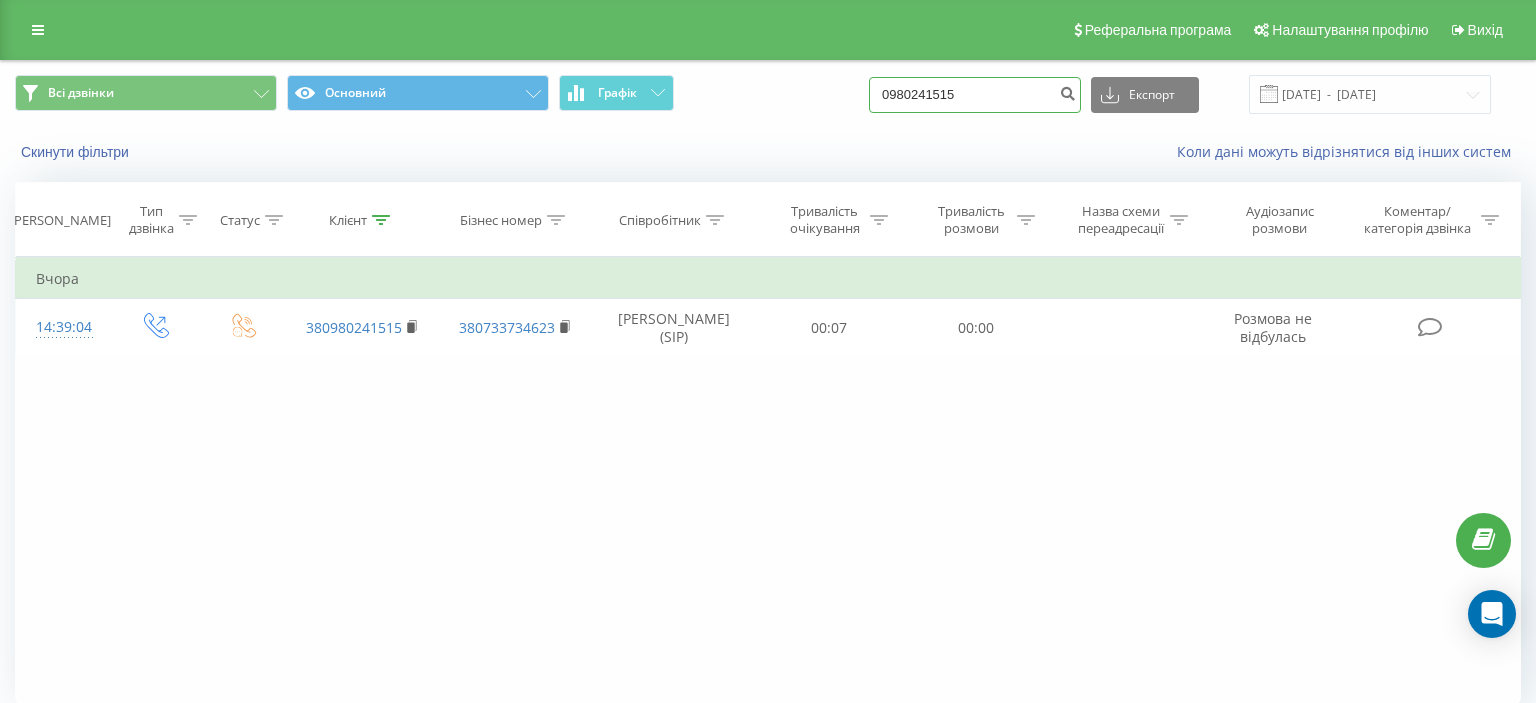 paste on "(093) 430 71 91" 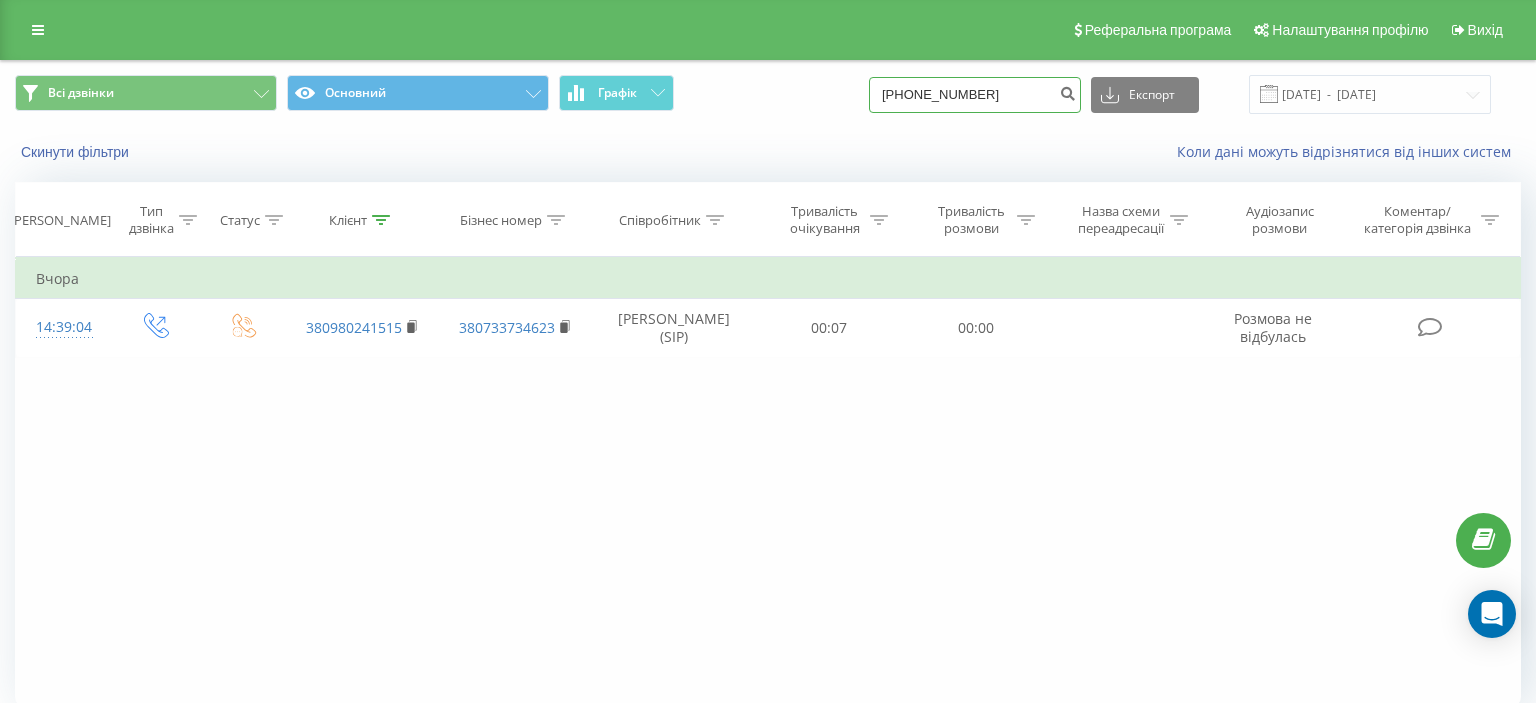 click on "(093) 430 71 91" at bounding box center (975, 95) 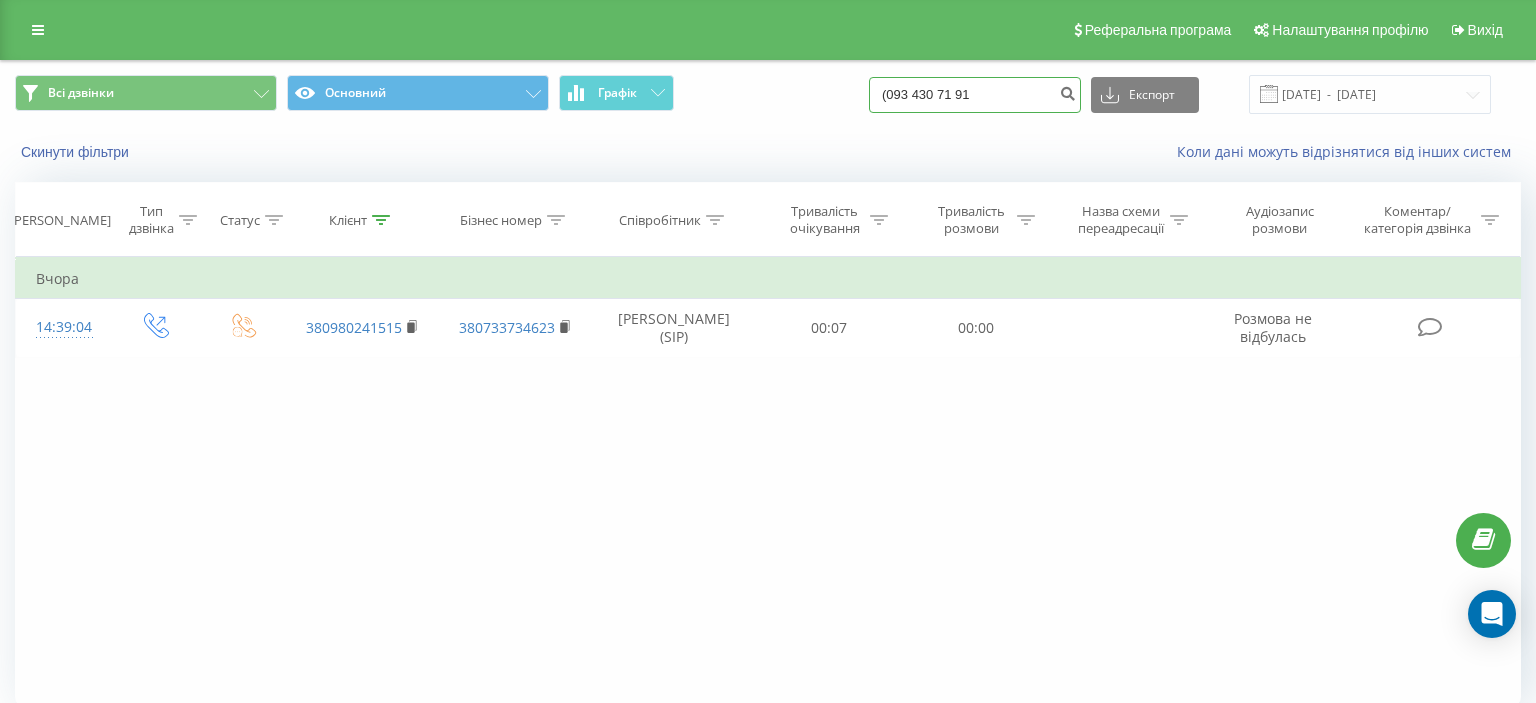 click on "(093 430 71 91" at bounding box center (975, 95) 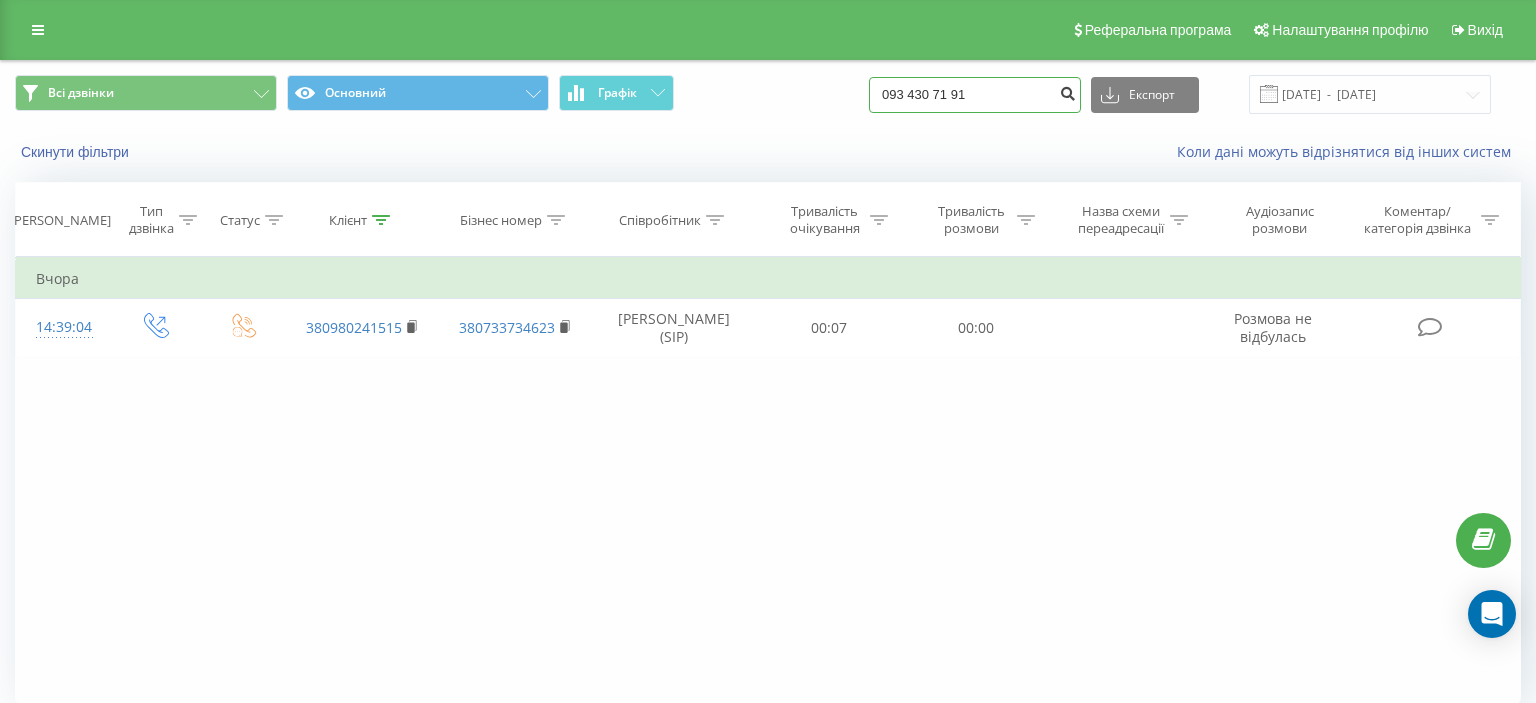 type on "093 430 71 91" 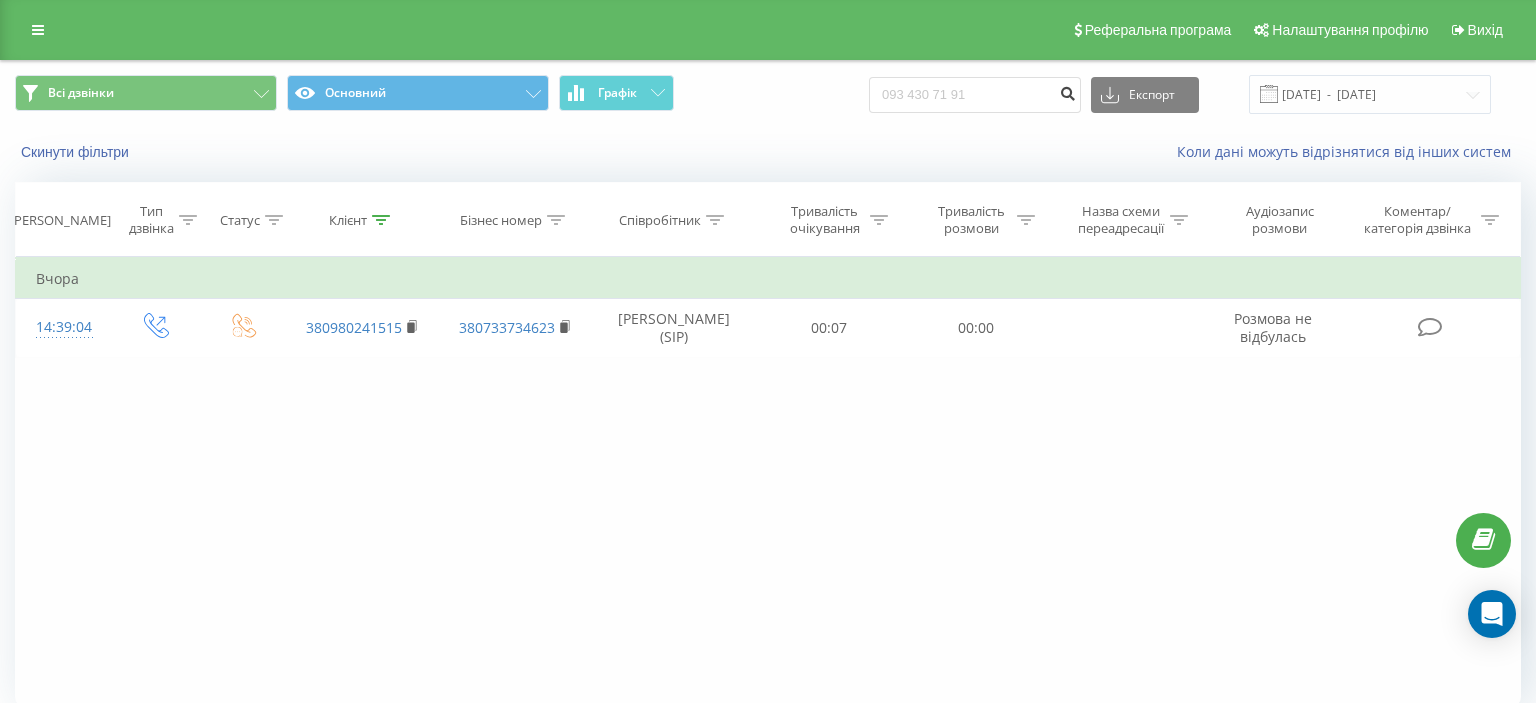click at bounding box center (1067, 91) 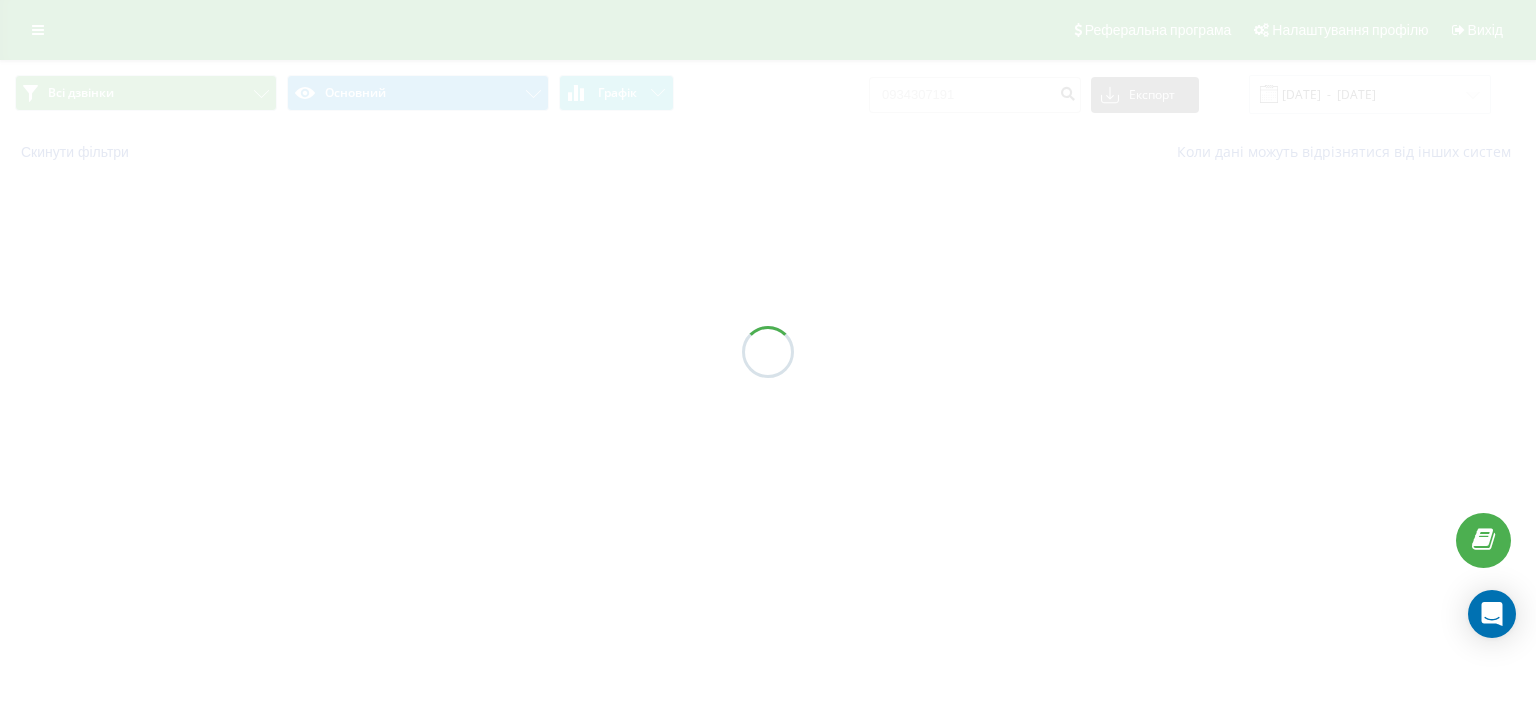 scroll, scrollTop: 0, scrollLeft: 0, axis: both 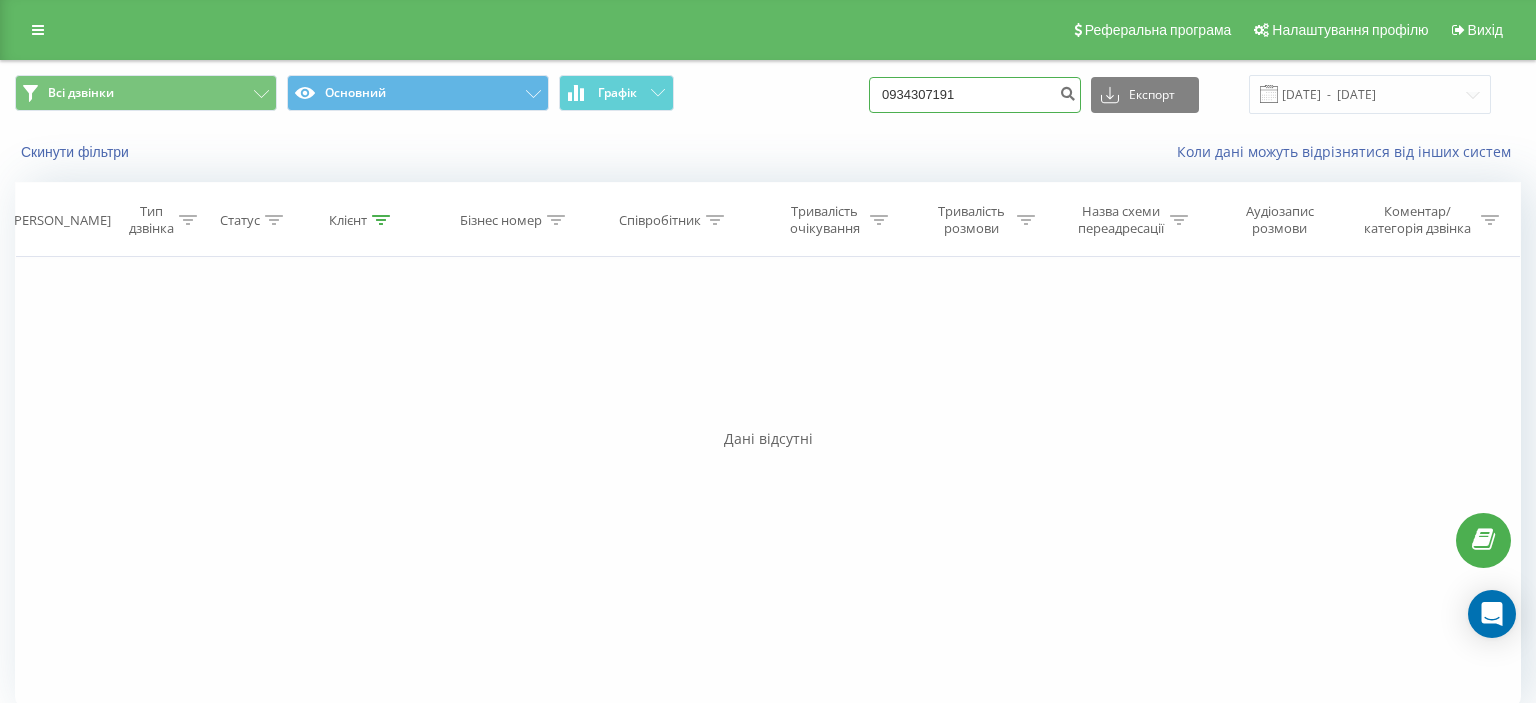 drag, startPoint x: 903, startPoint y: 97, endPoint x: 1010, endPoint y: 84, distance: 107.78683 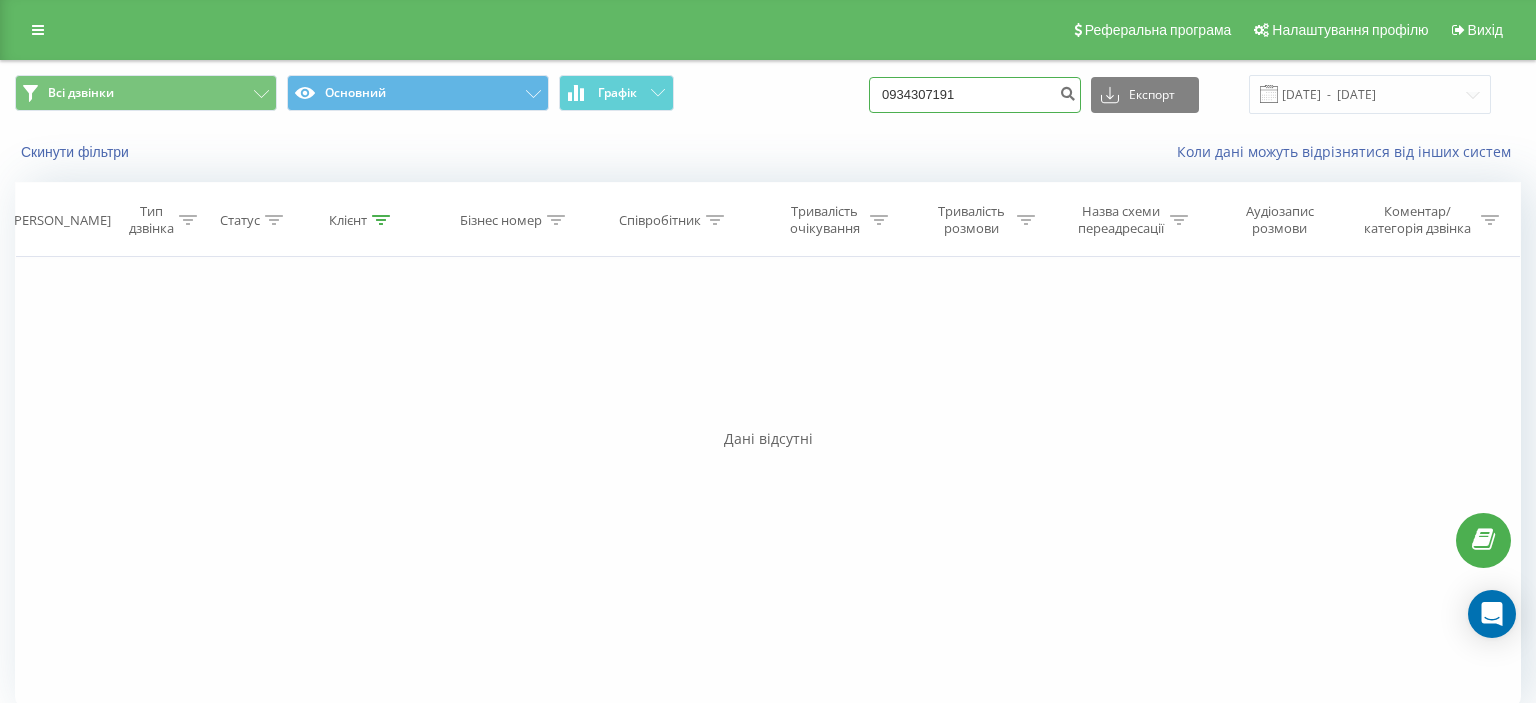 paste on "(097) 288 79 19" 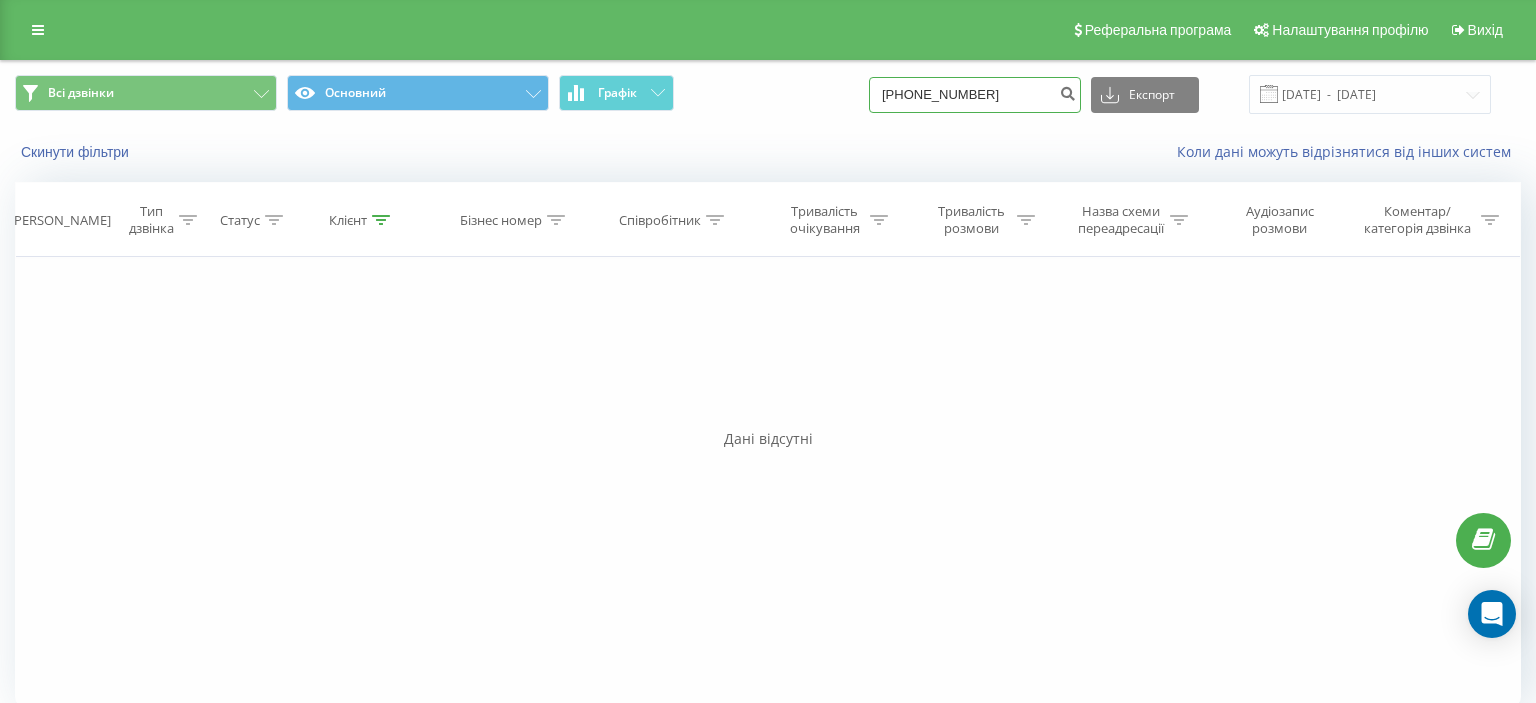 click on "(097) 288 79 19" at bounding box center (975, 95) 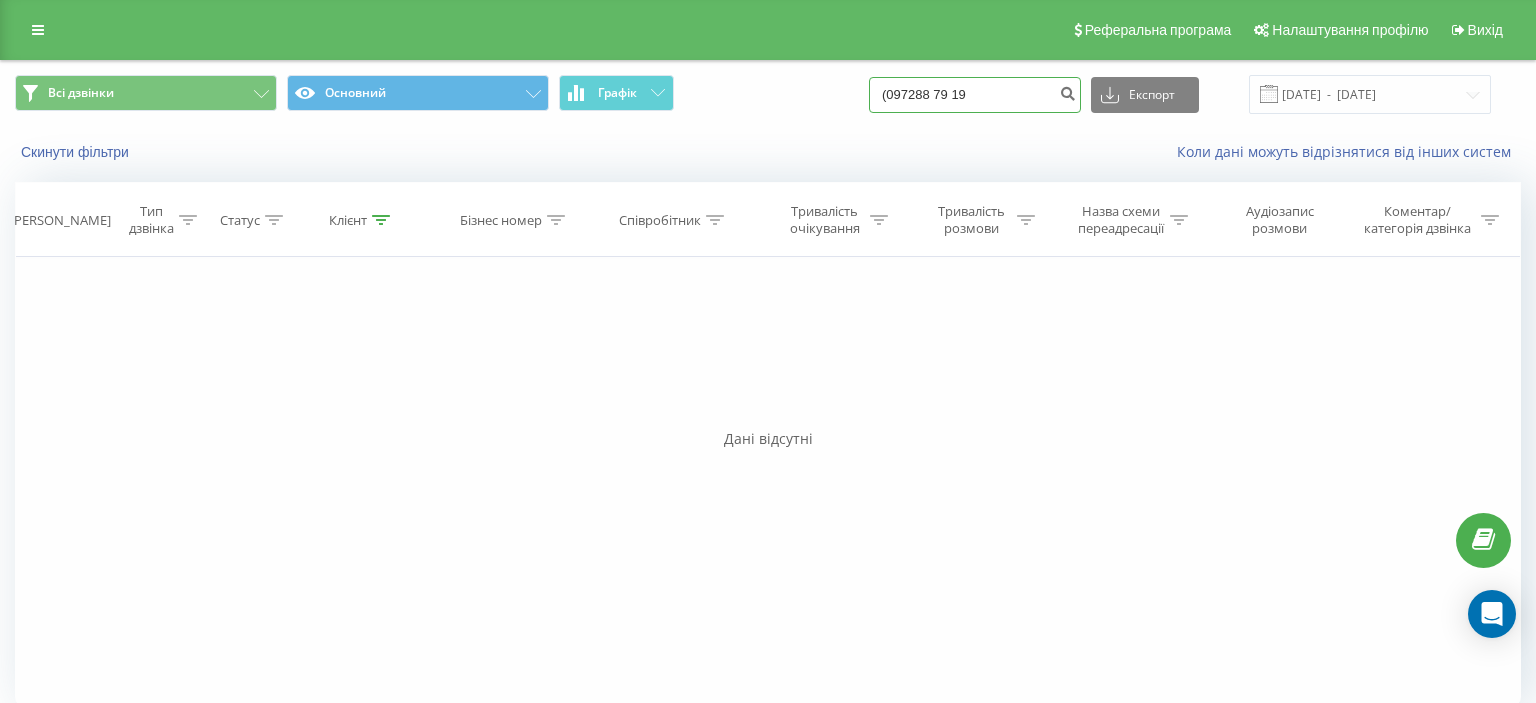 click on "(097288 79 19" at bounding box center [975, 95] 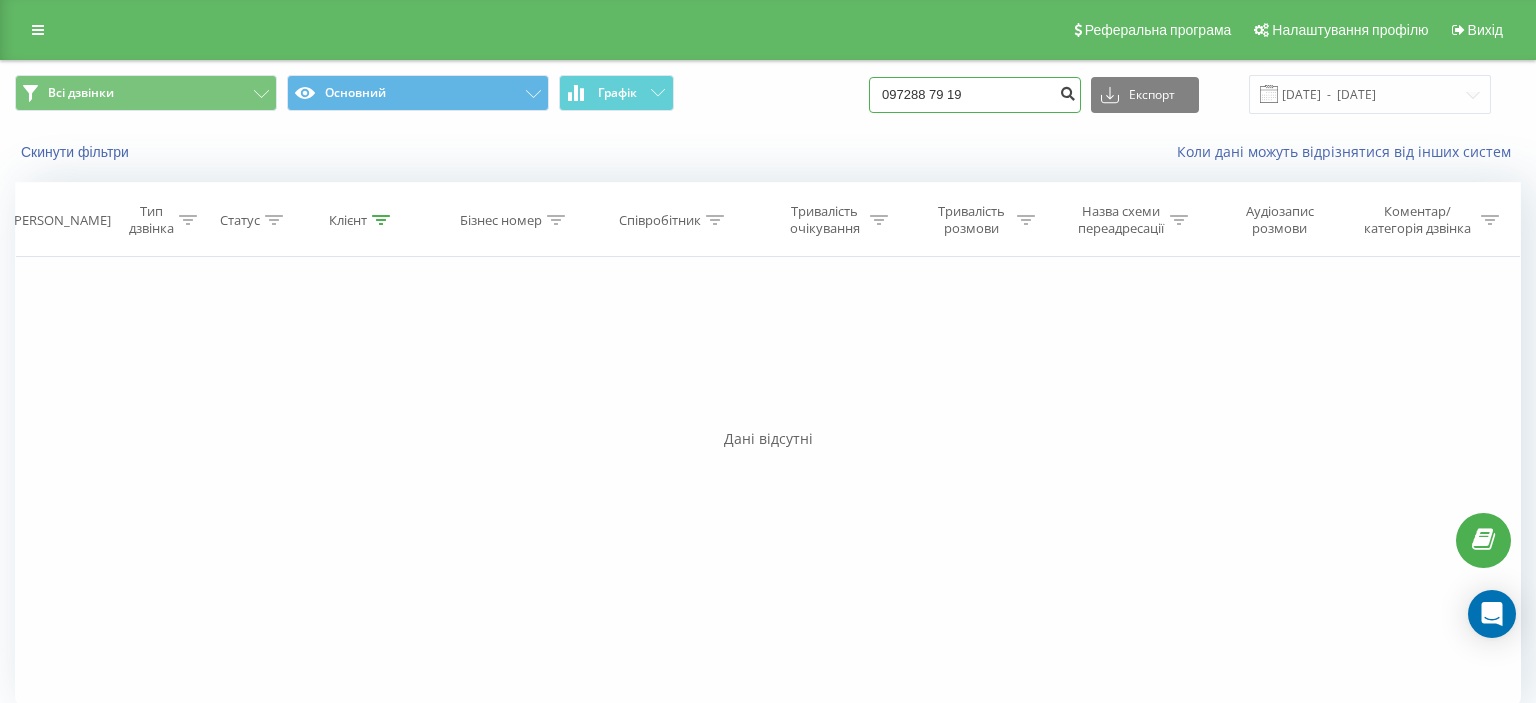 type on "097288 79 19" 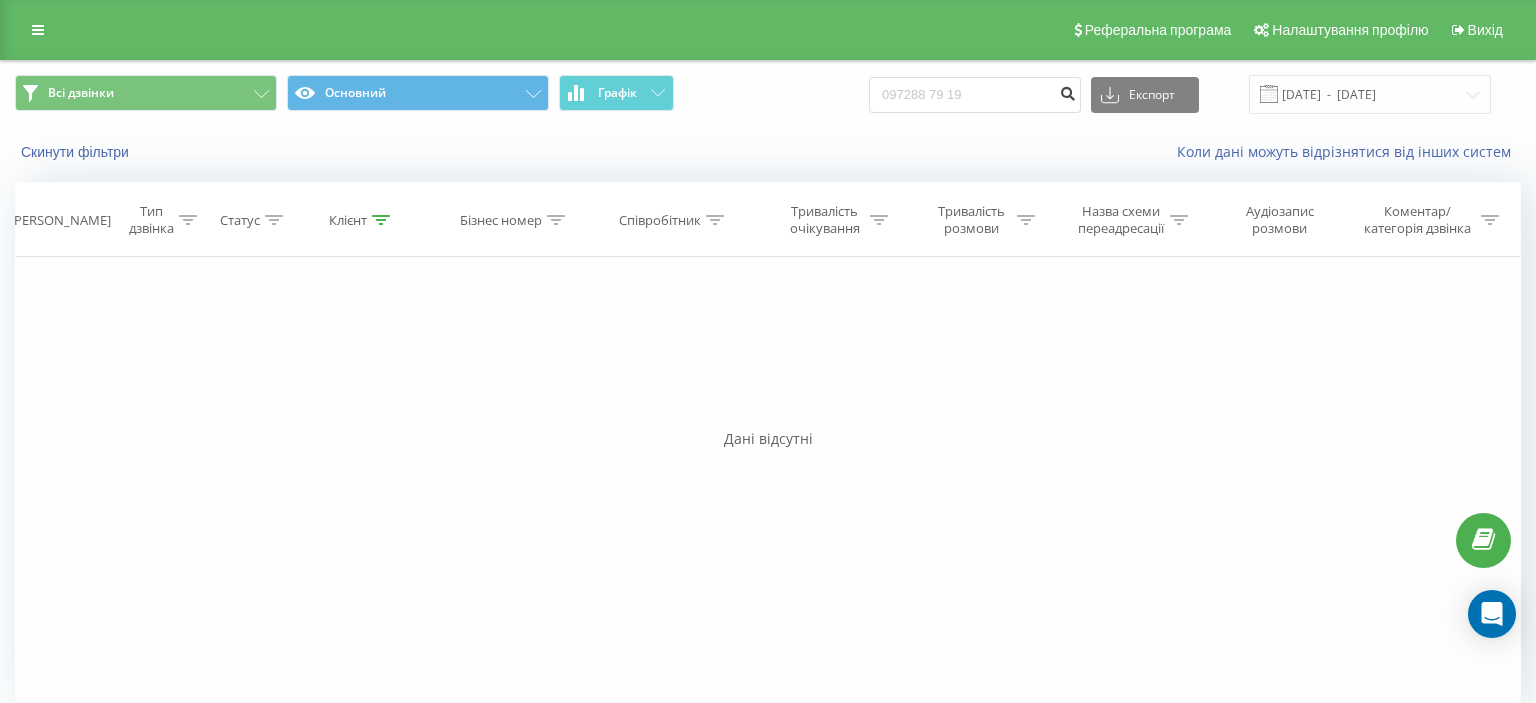 drag, startPoint x: 1073, startPoint y: 93, endPoint x: 1046, endPoint y: 90, distance: 27.166155 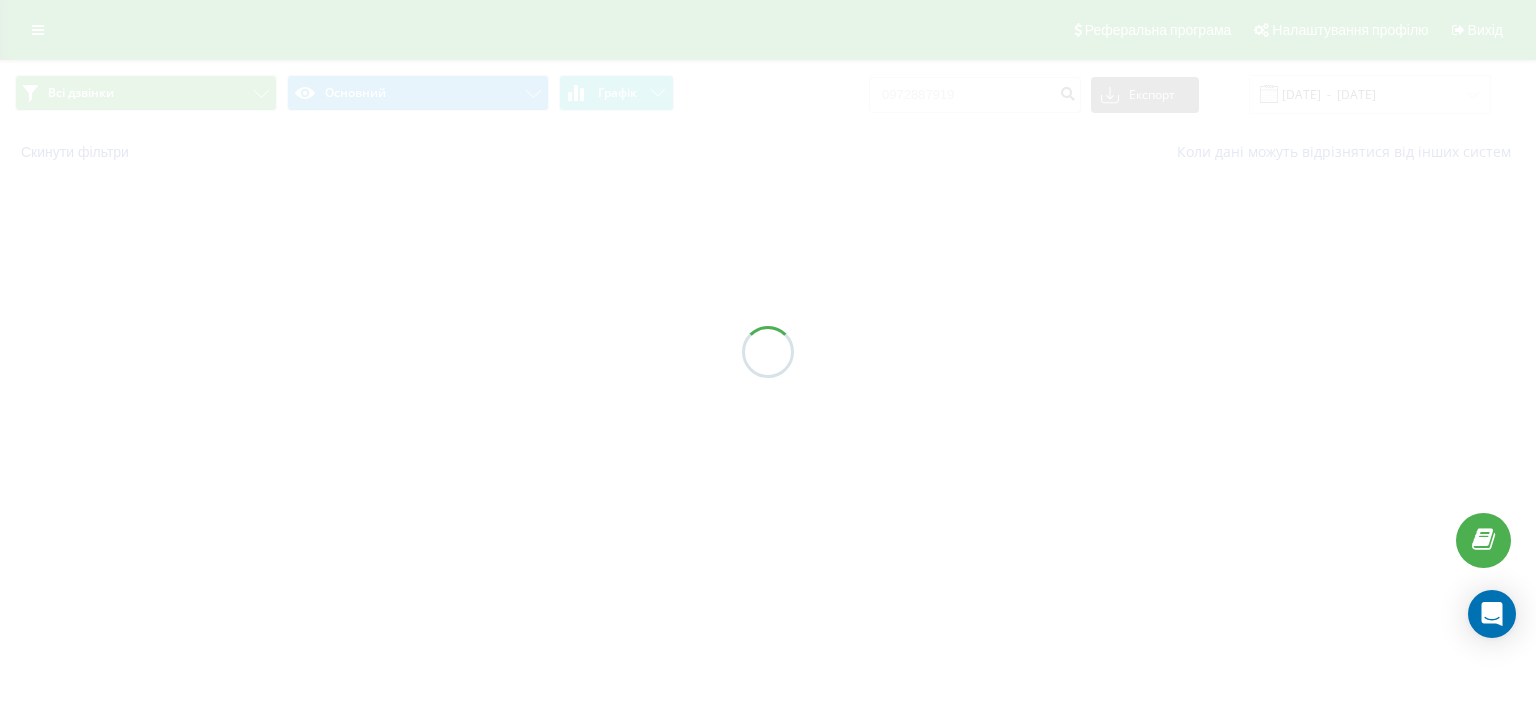 scroll, scrollTop: 0, scrollLeft: 0, axis: both 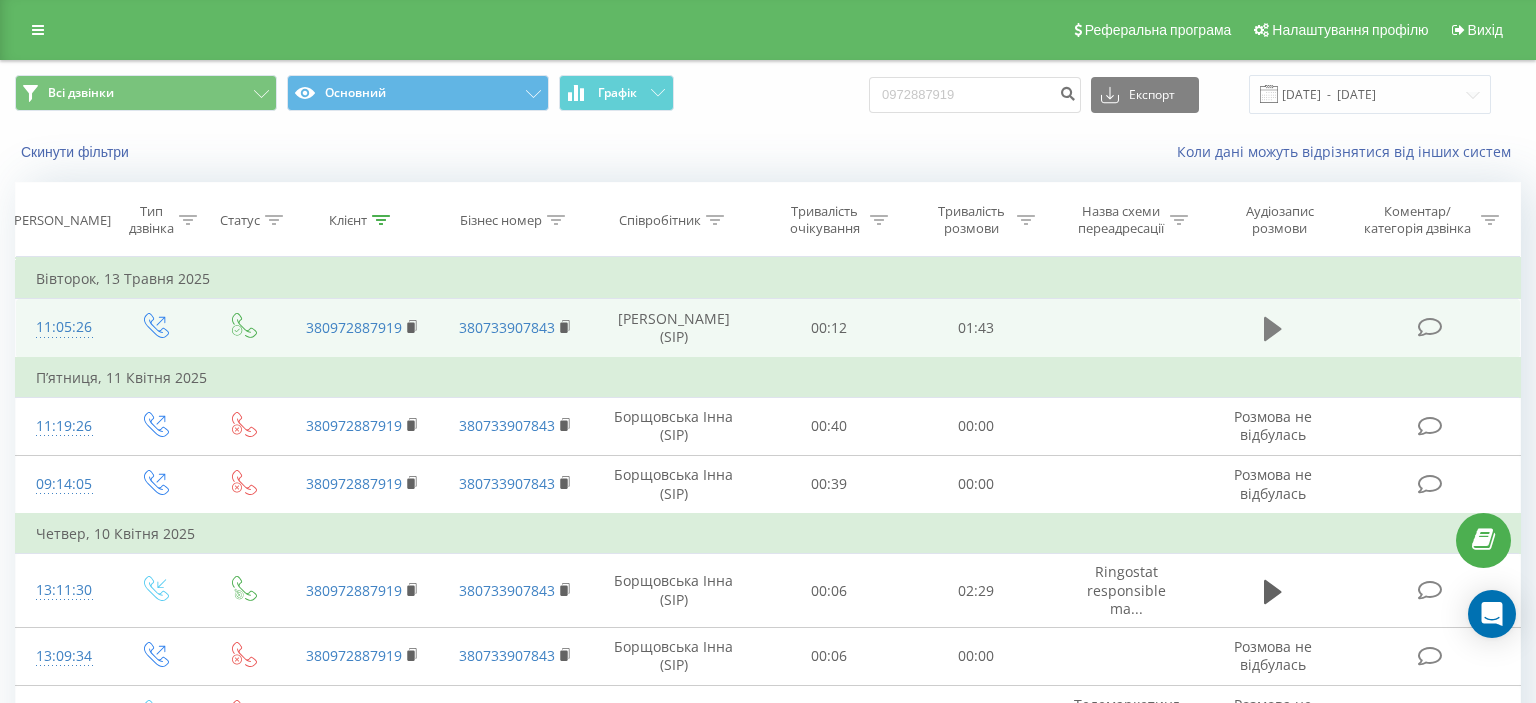 click 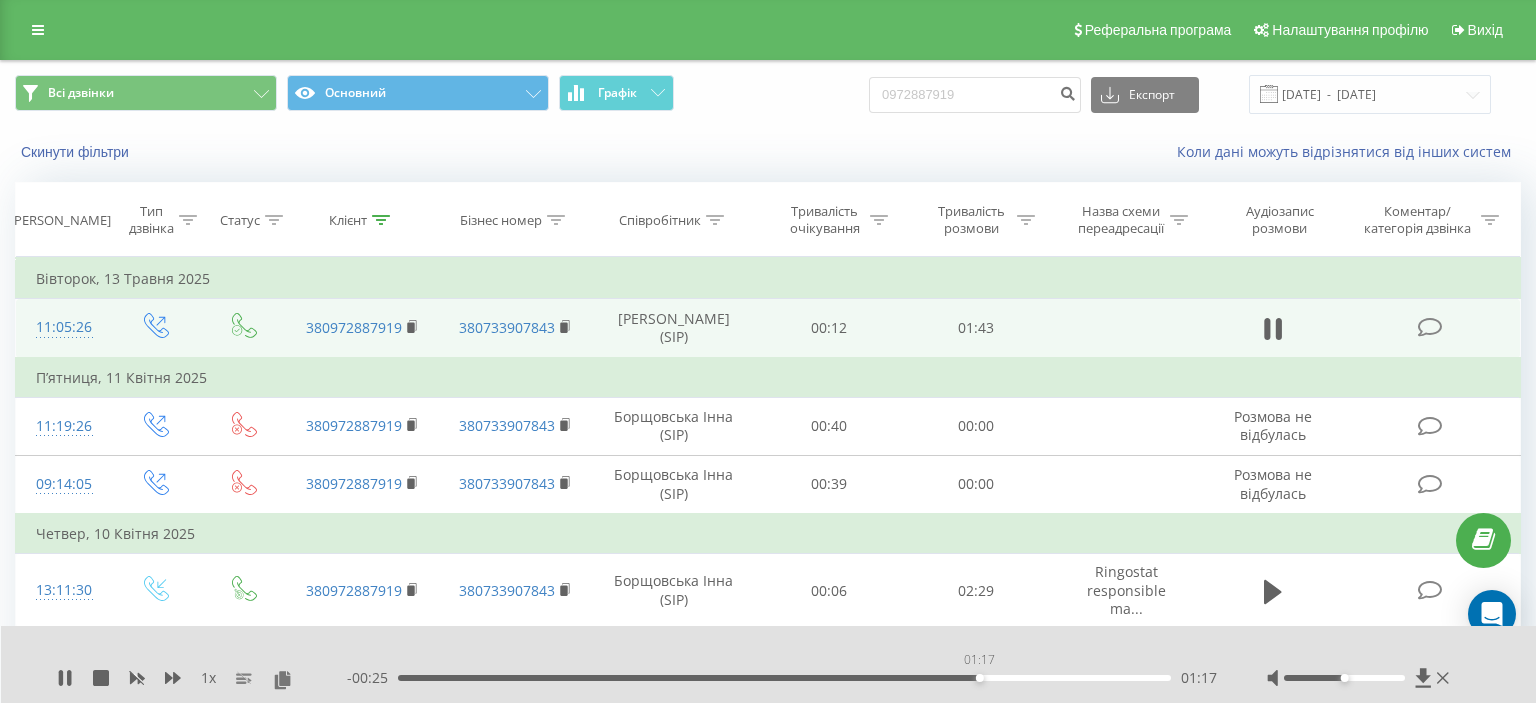 click on "01:17" at bounding box center (784, 678) 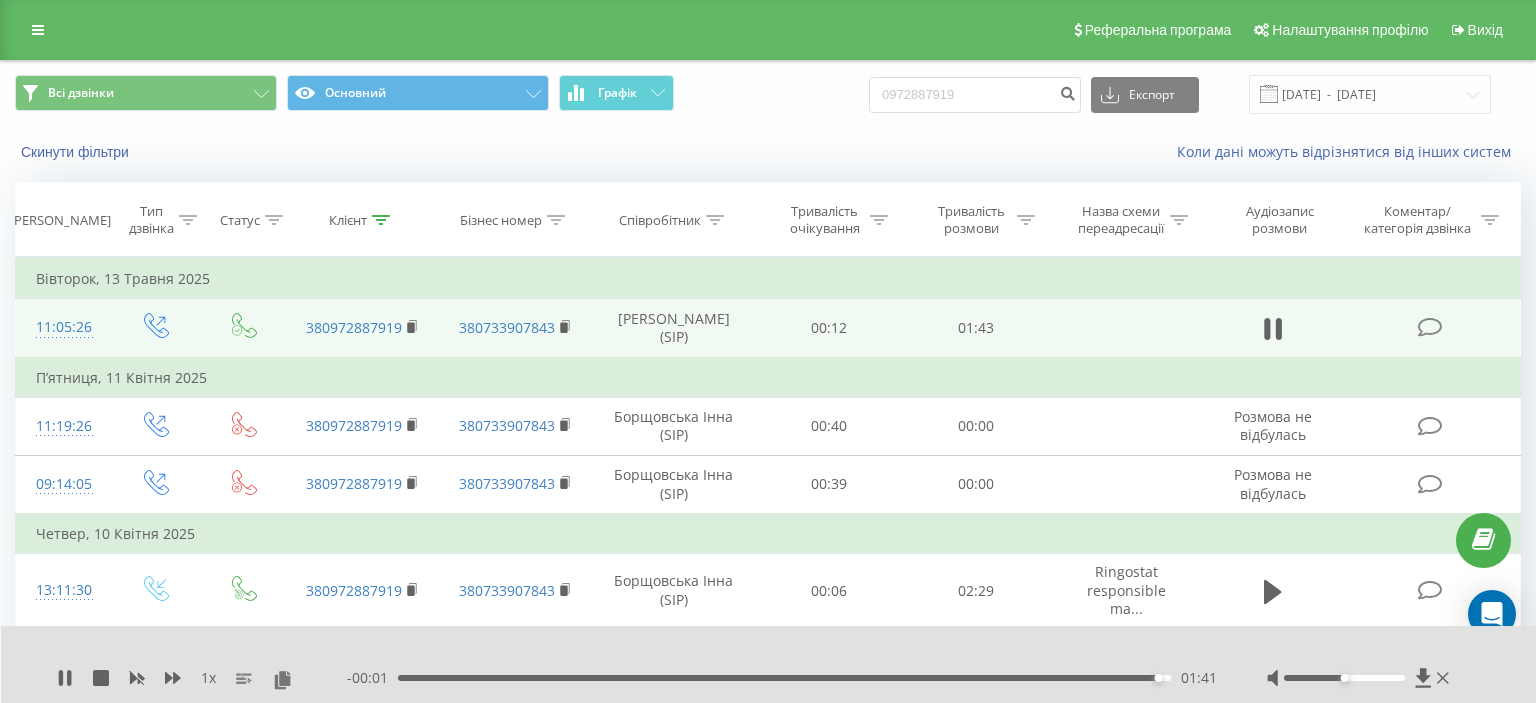 click at bounding box center (1360, 678) 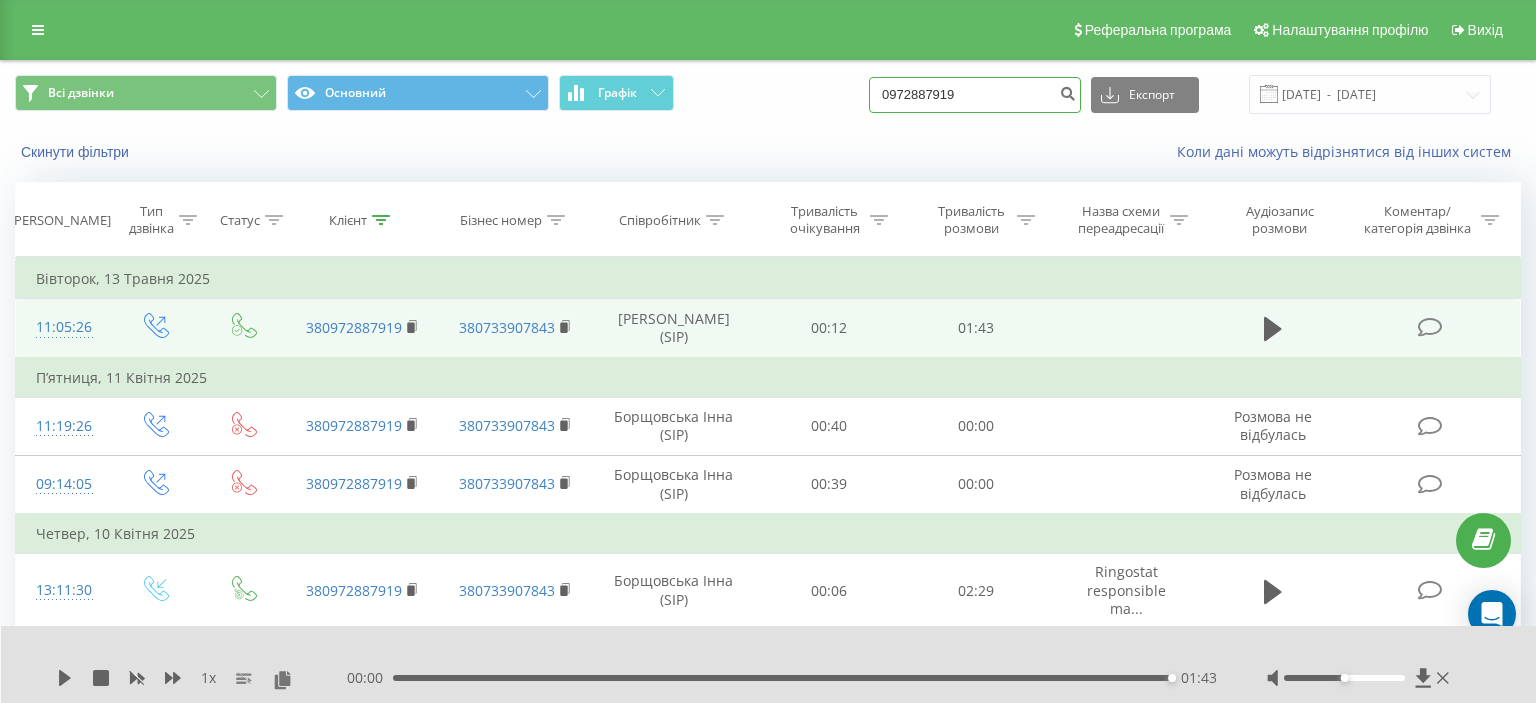 drag, startPoint x: 902, startPoint y: 102, endPoint x: 1054, endPoint y: 91, distance: 152.3975 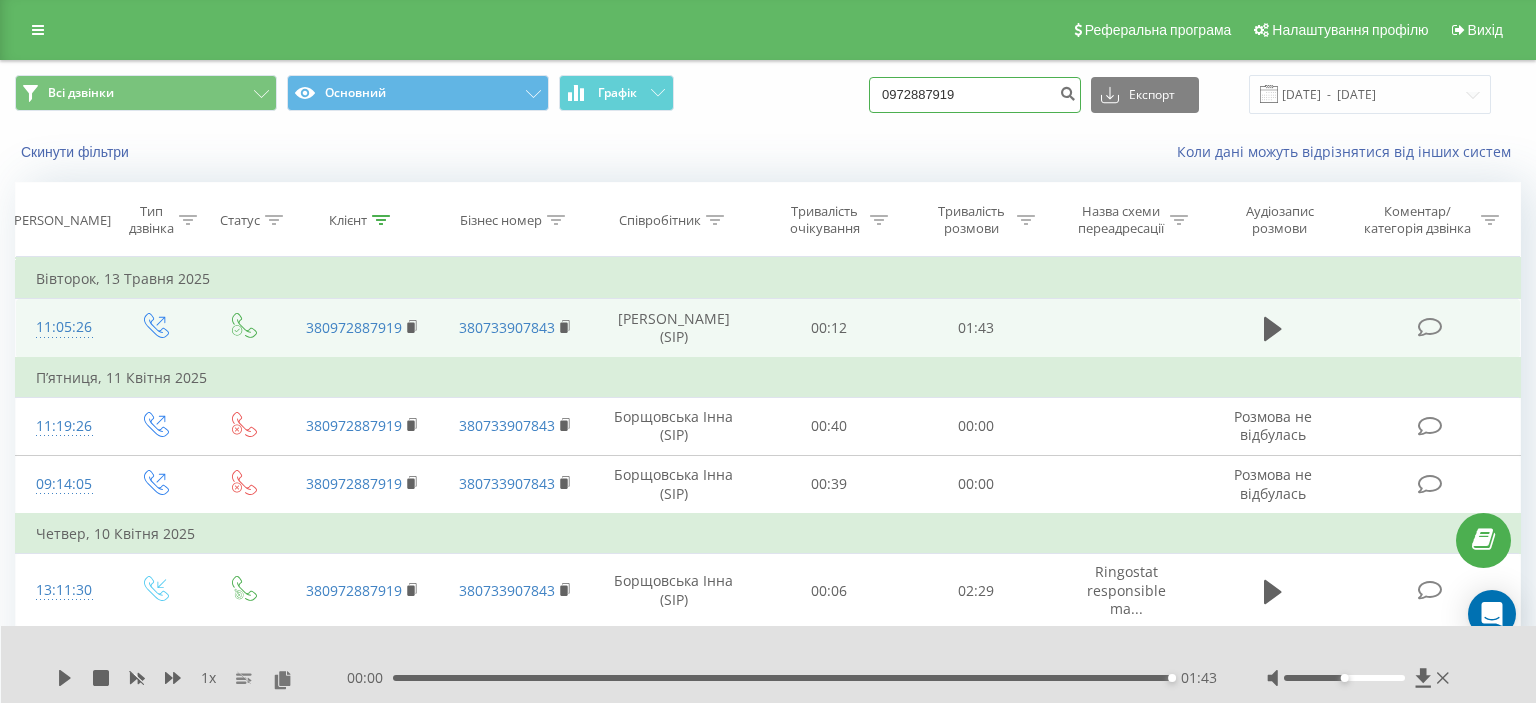 paste on "[PHONE_NUMBER]" 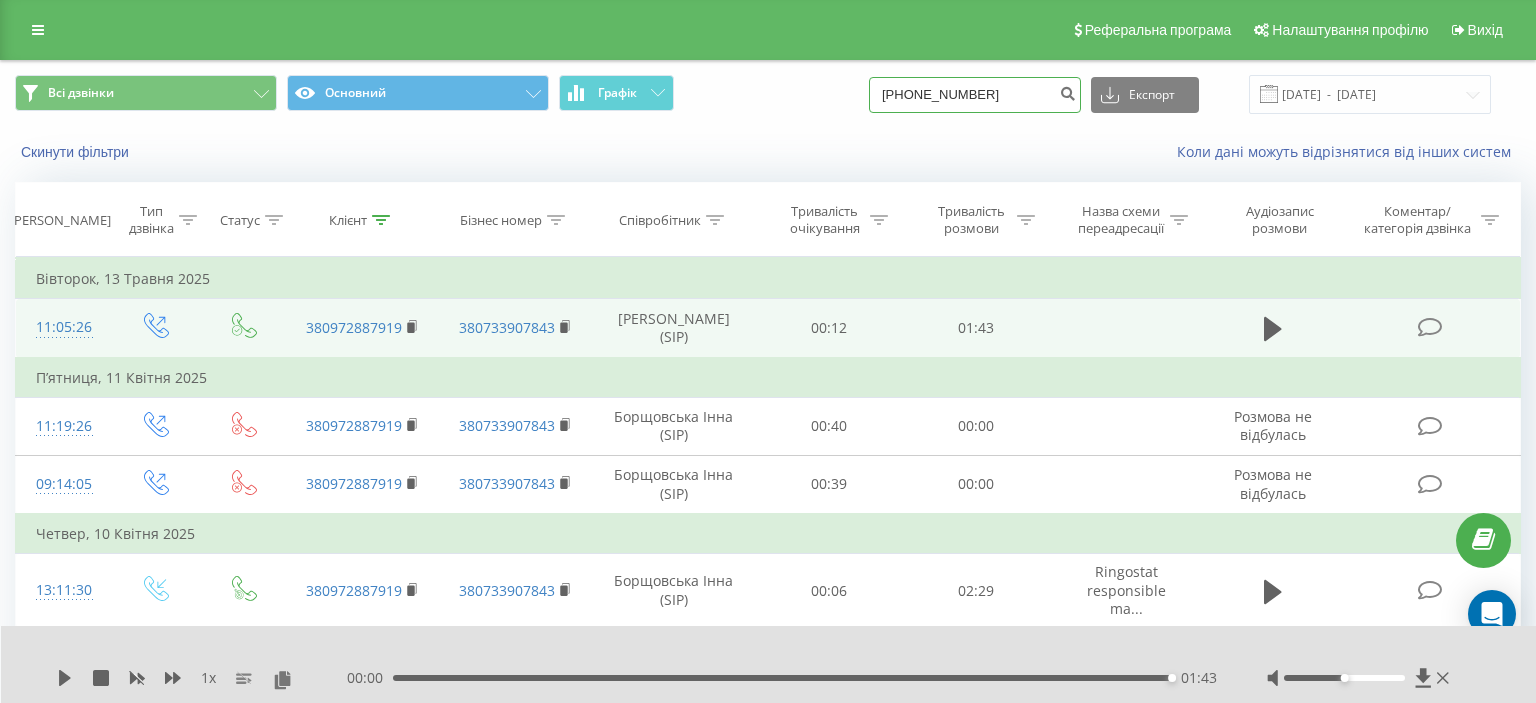 click on "(098) 967 28 42" at bounding box center (975, 95) 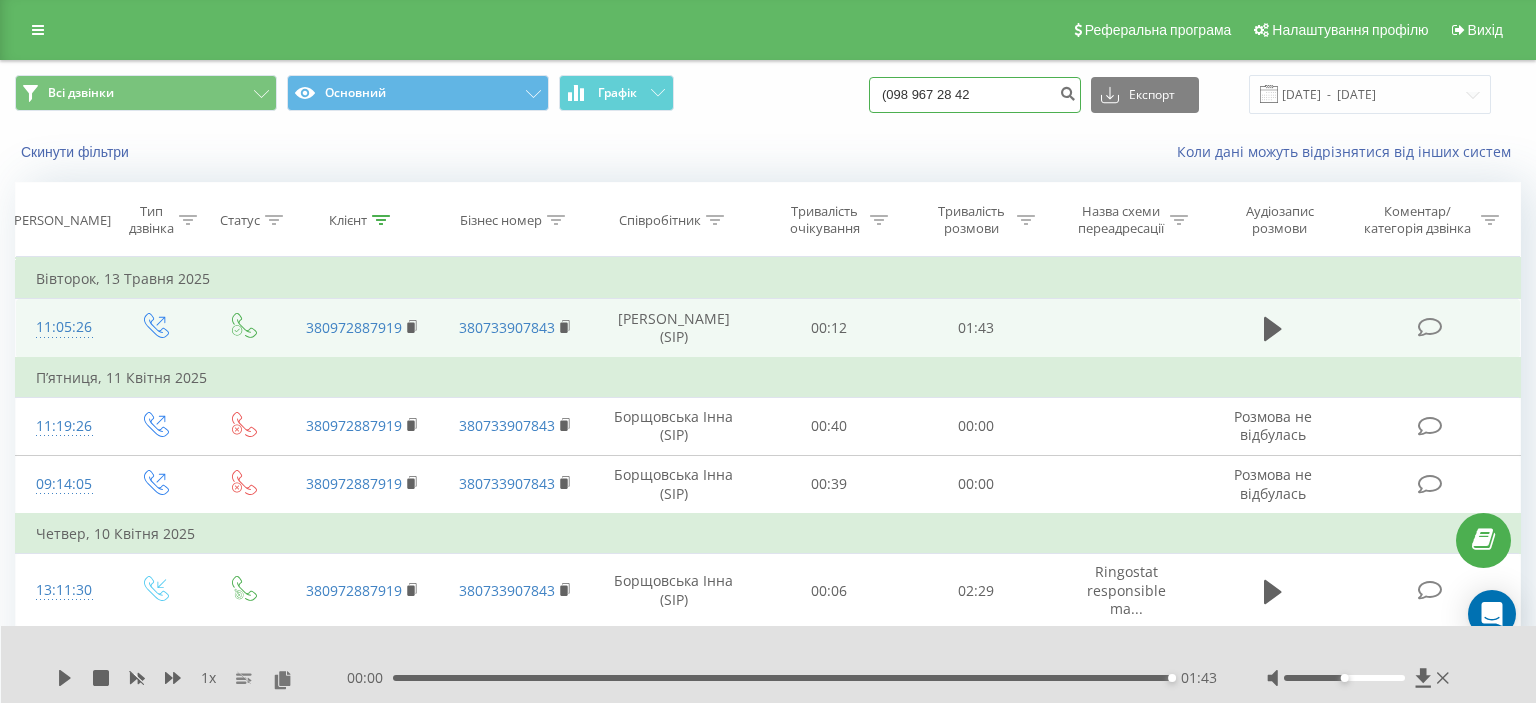 click on "(098 967 28 42" at bounding box center (975, 95) 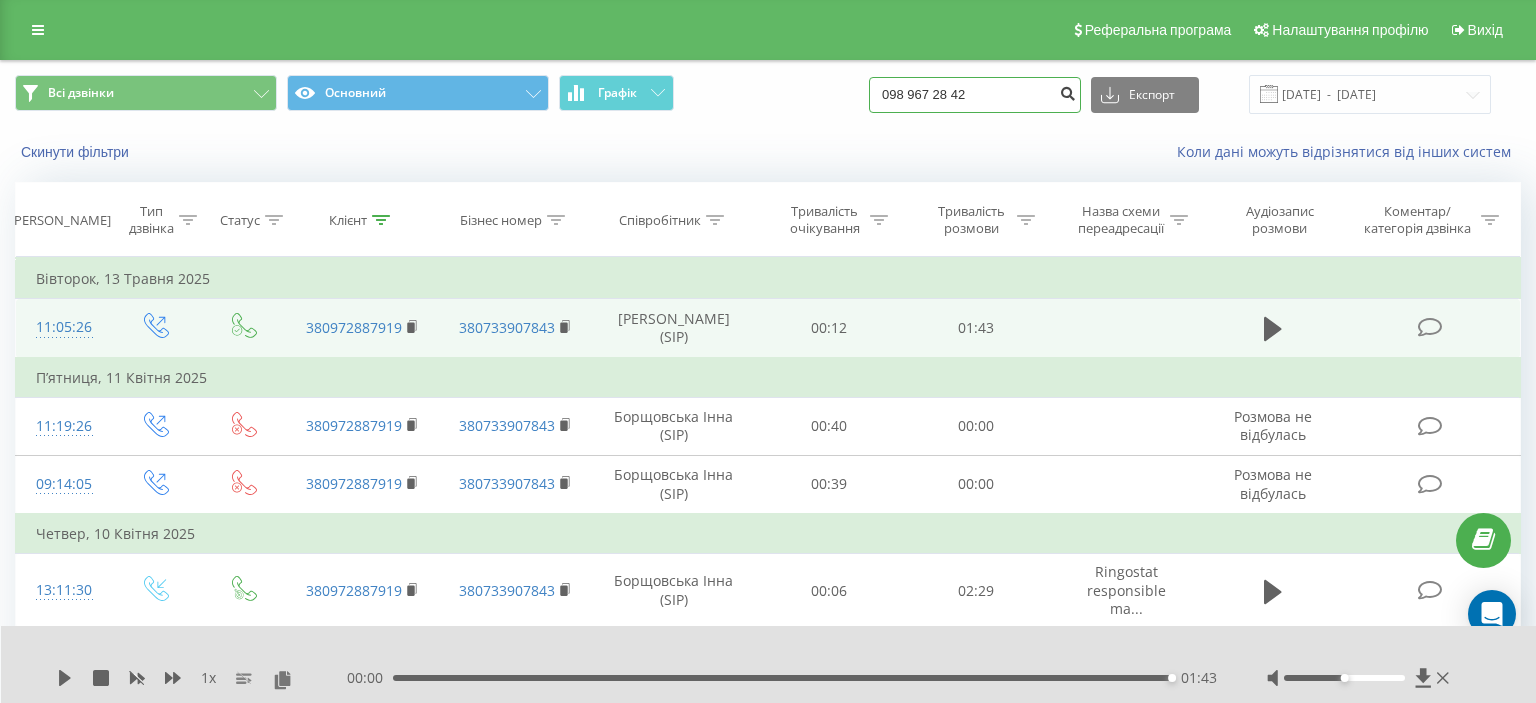 type on "098 967 28 42" 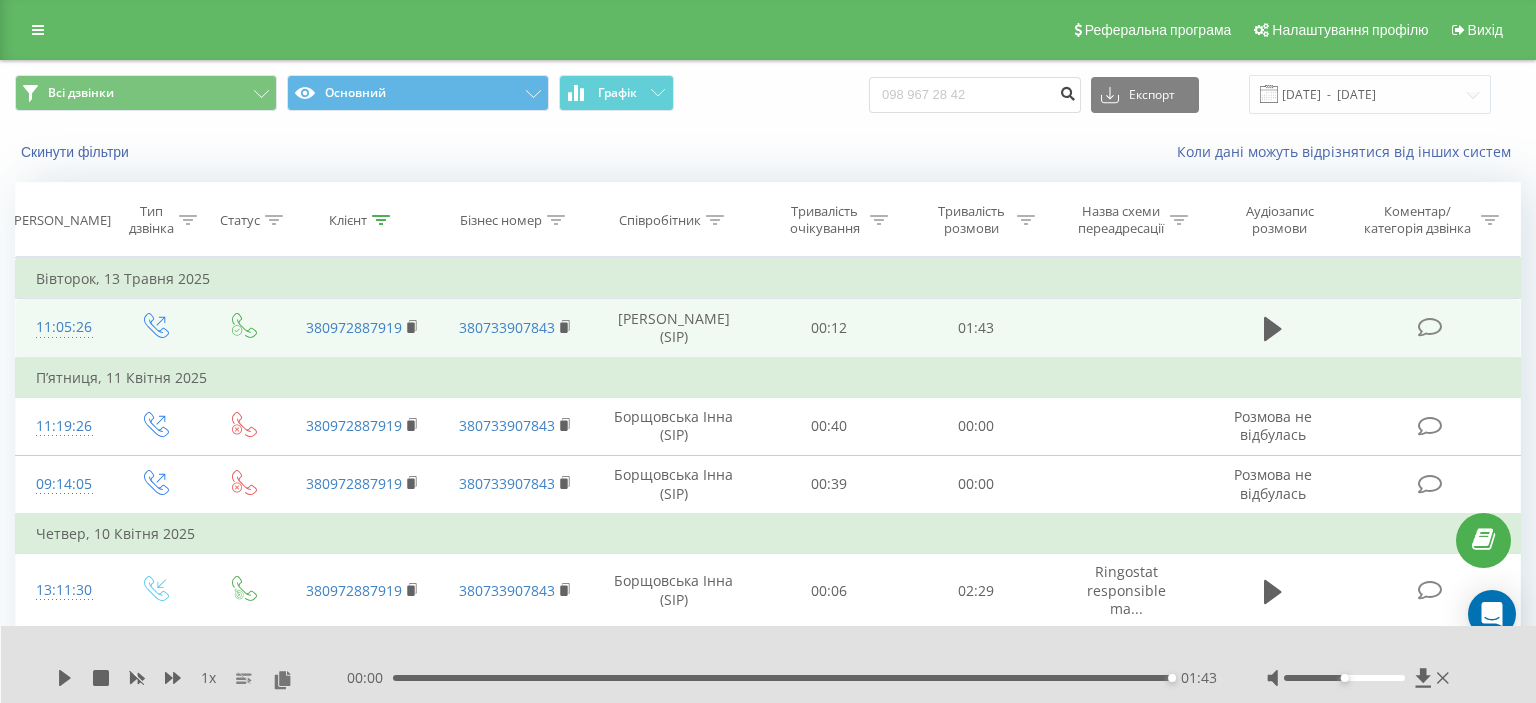 click at bounding box center (1067, 91) 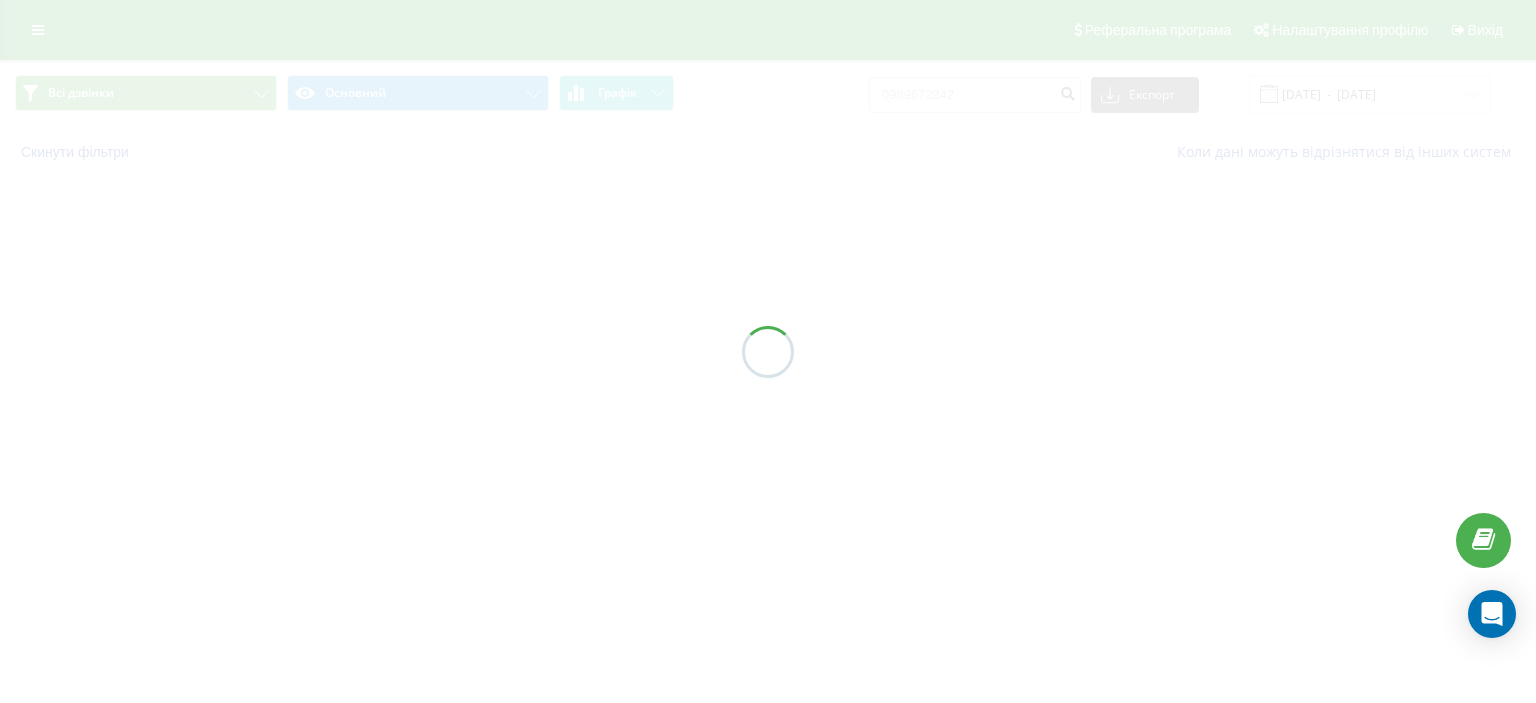 scroll, scrollTop: 0, scrollLeft: 0, axis: both 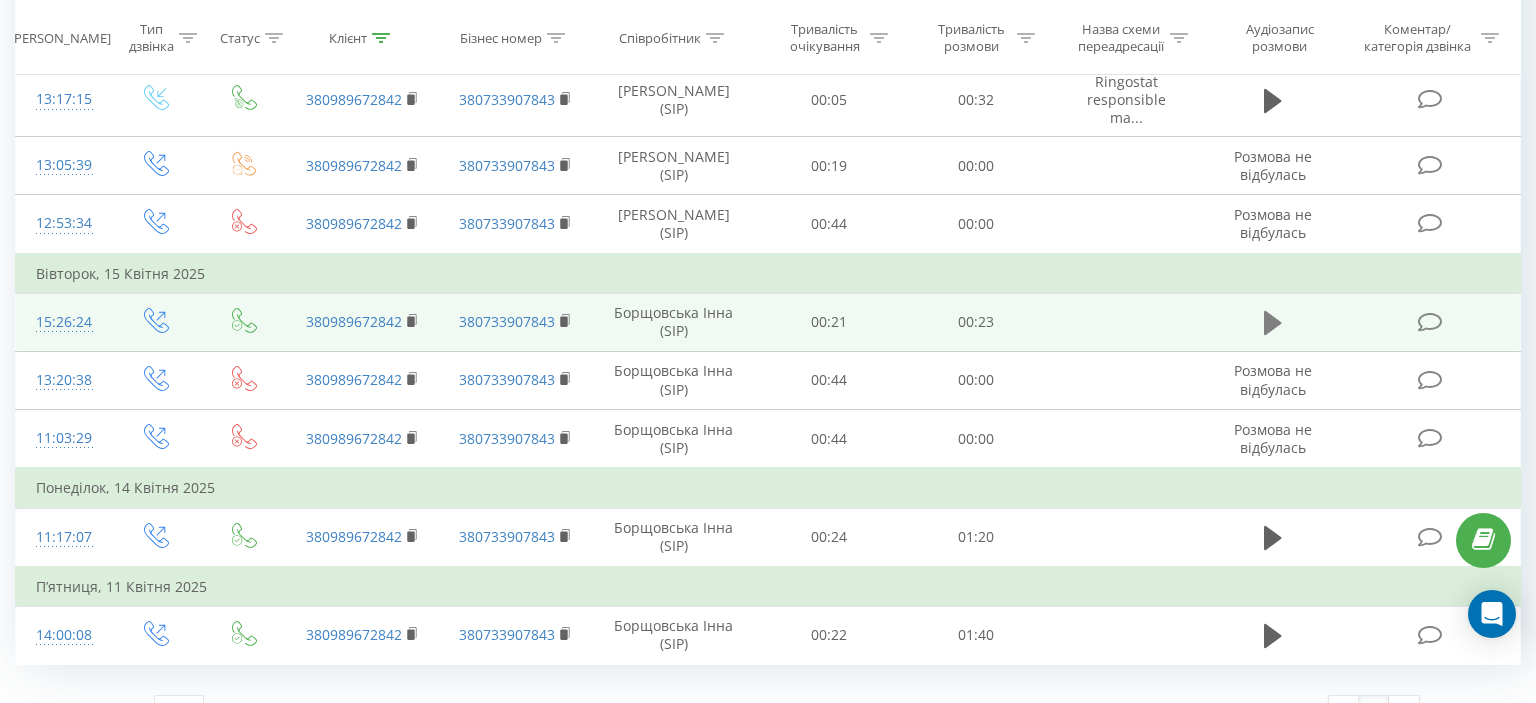 click 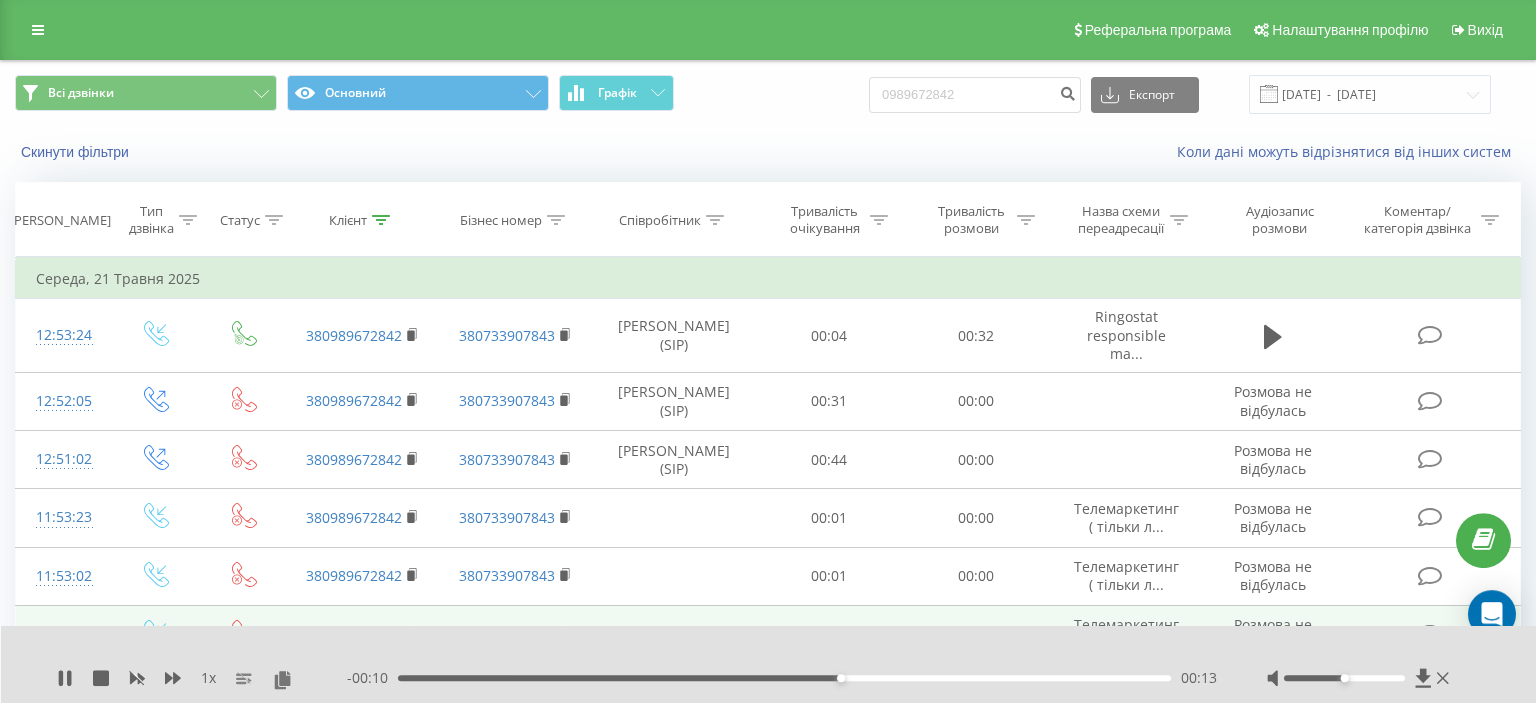 scroll, scrollTop: 0, scrollLeft: 0, axis: both 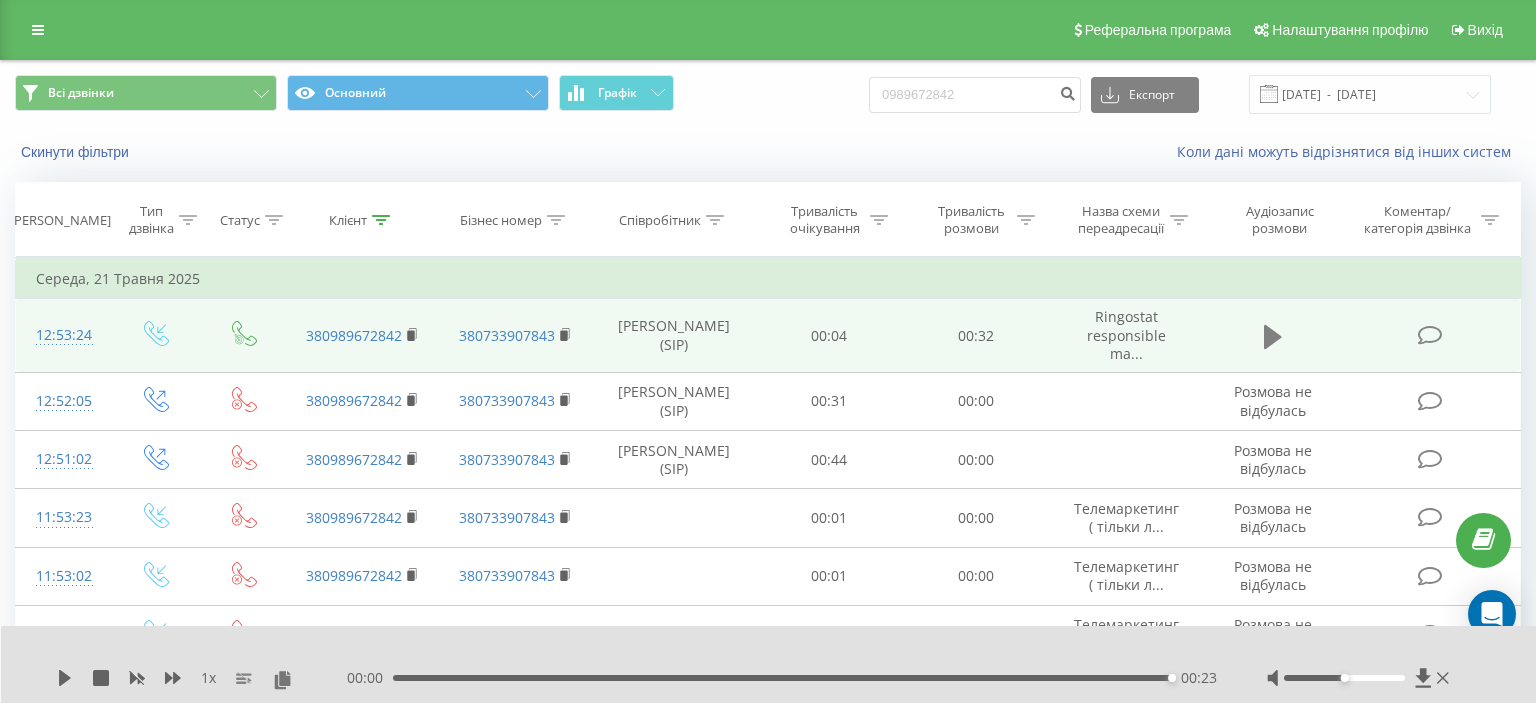 click 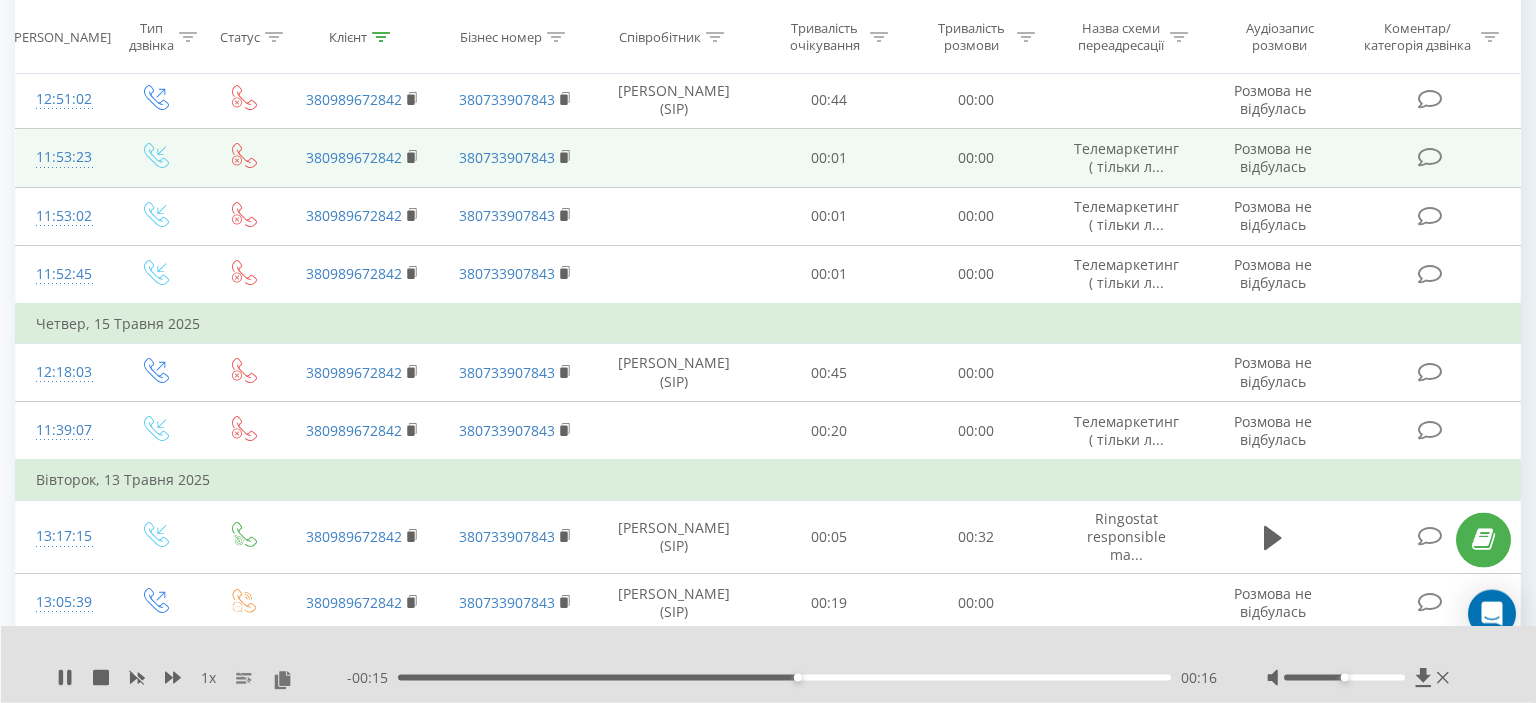 scroll, scrollTop: 0, scrollLeft: 0, axis: both 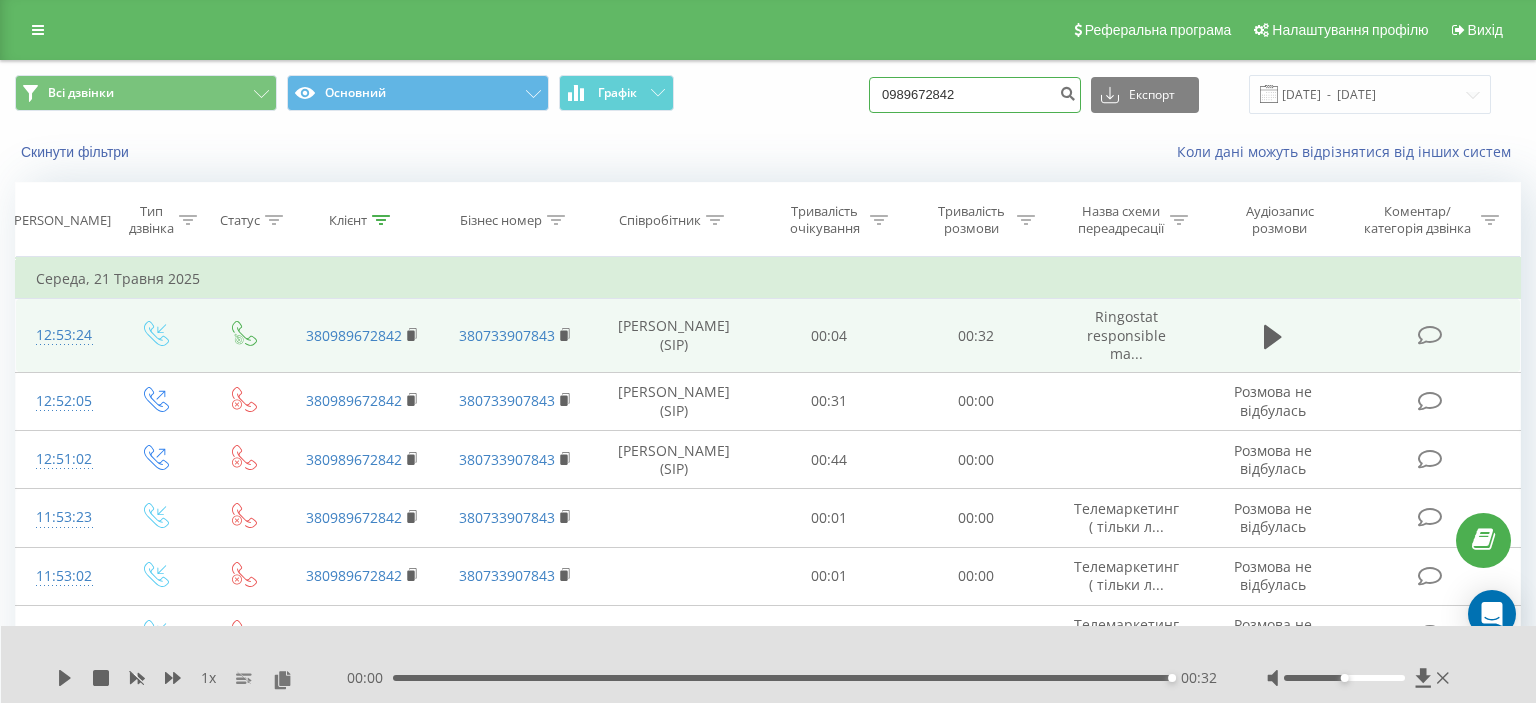 drag, startPoint x: 901, startPoint y: 88, endPoint x: 1009, endPoint y: 87, distance: 108.00463 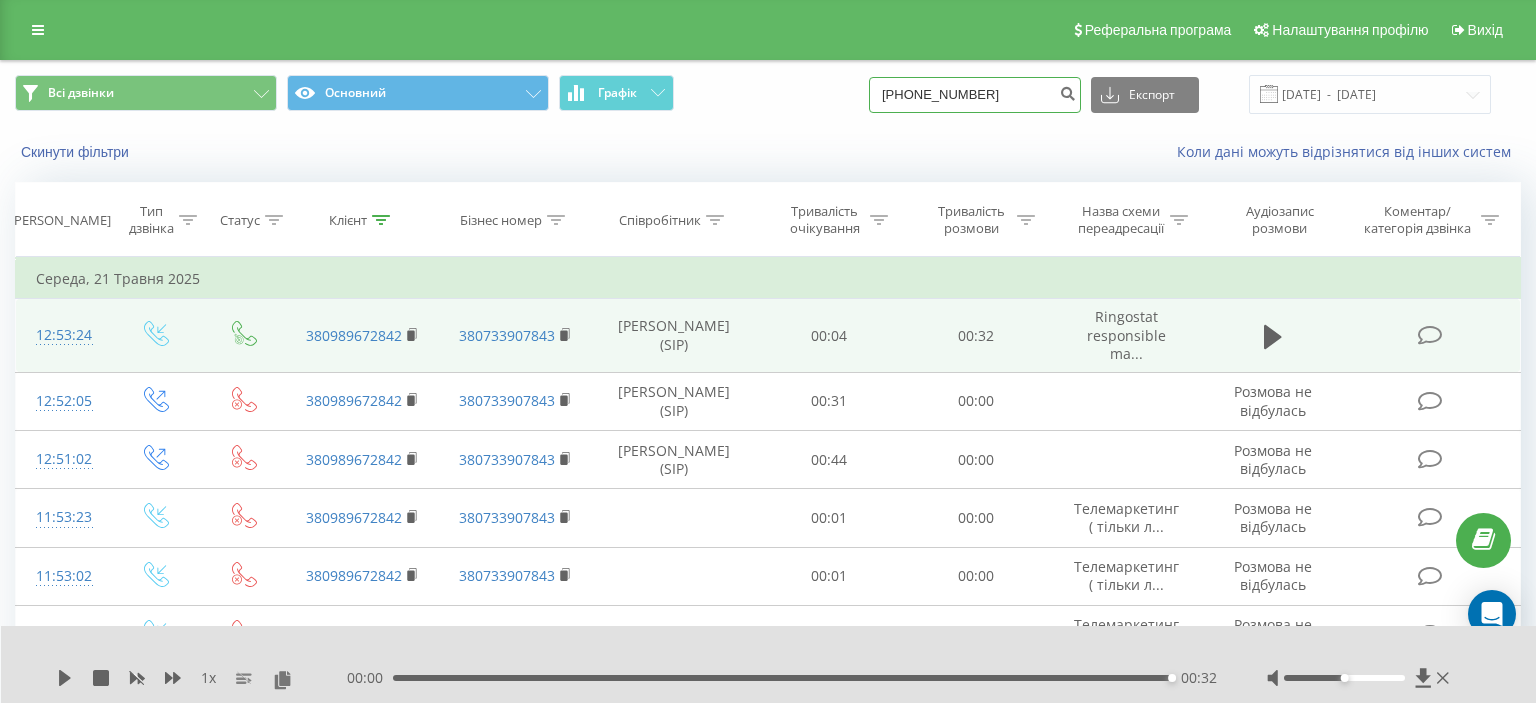 click on "(067) 708 50 14" at bounding box center (975, 95) 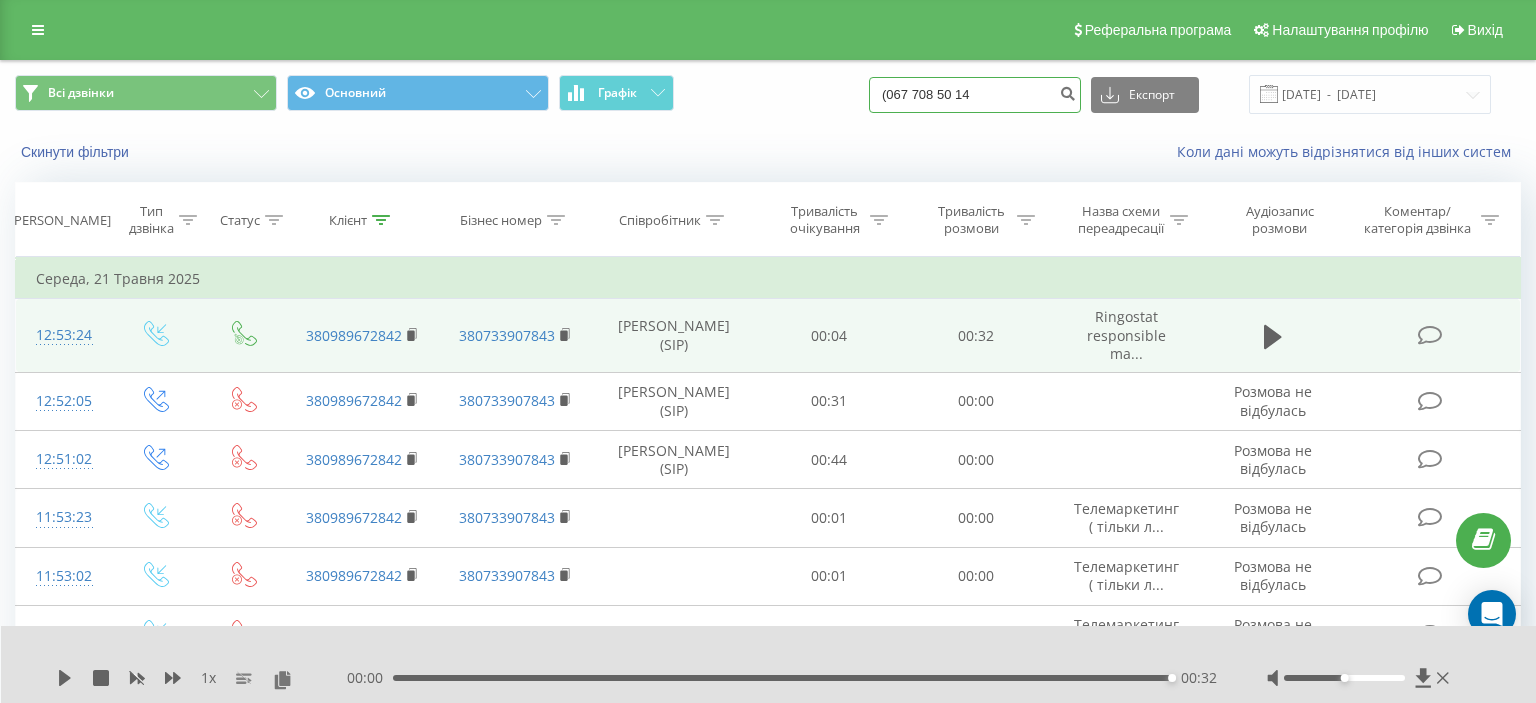 click on "(067 708 50 14" at bounding box center [975, 95] 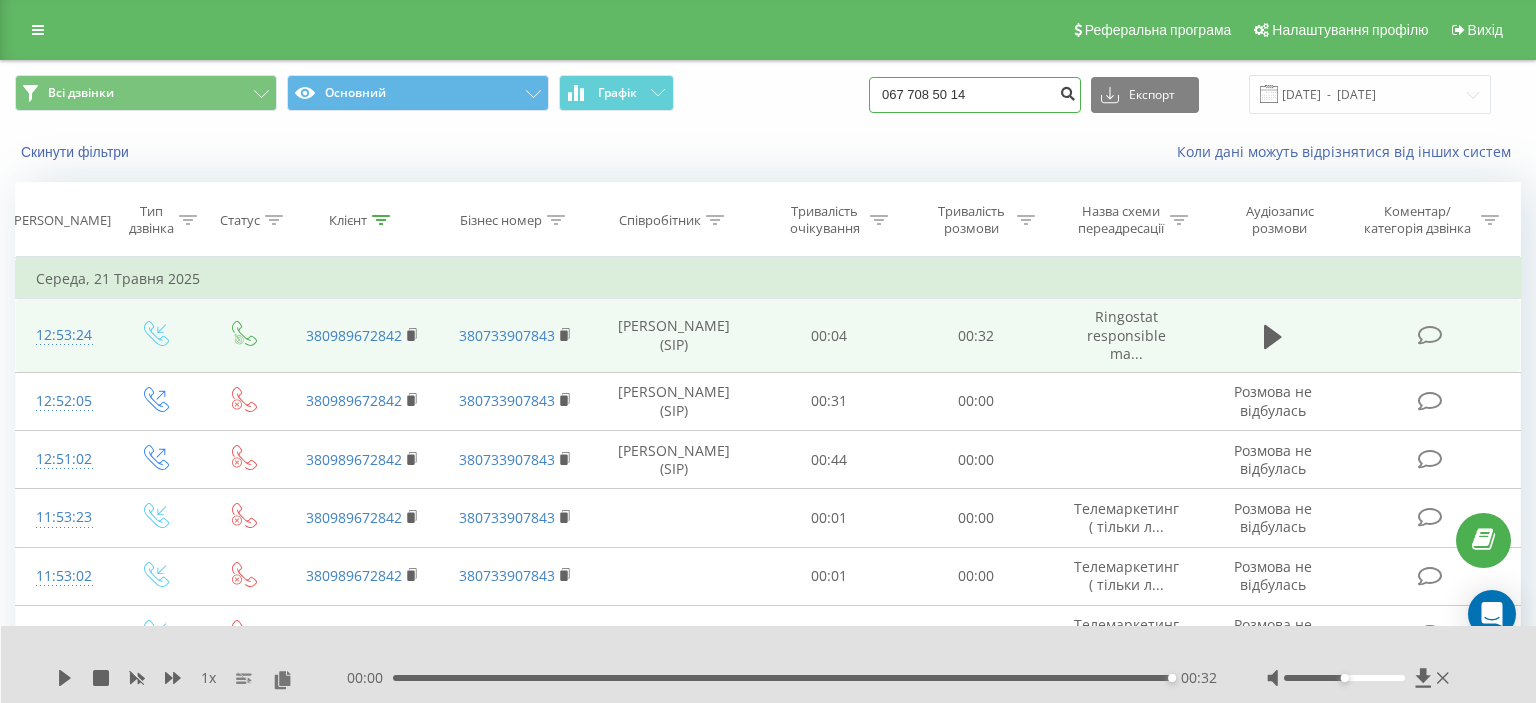 type on "067 708 50 14" 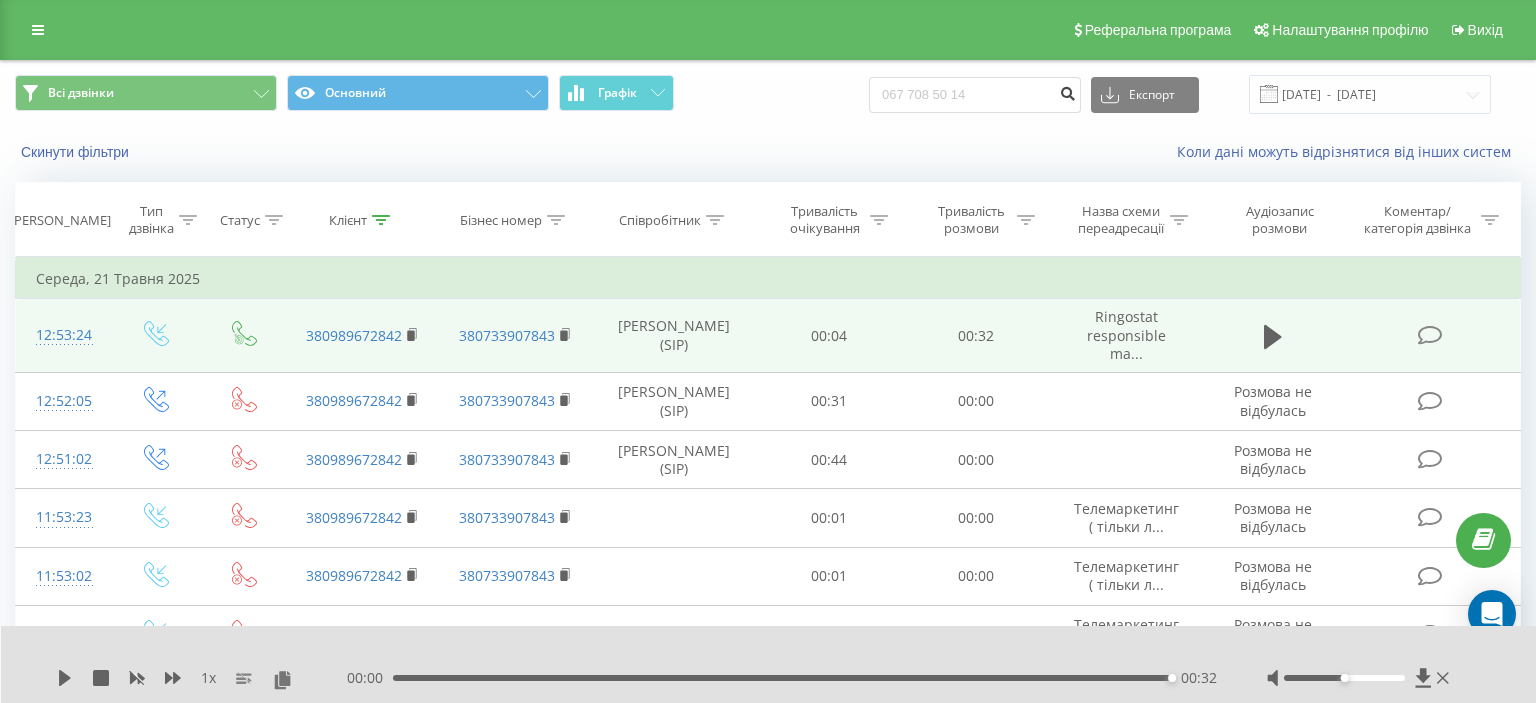 click at bounding box center [1067, 91] 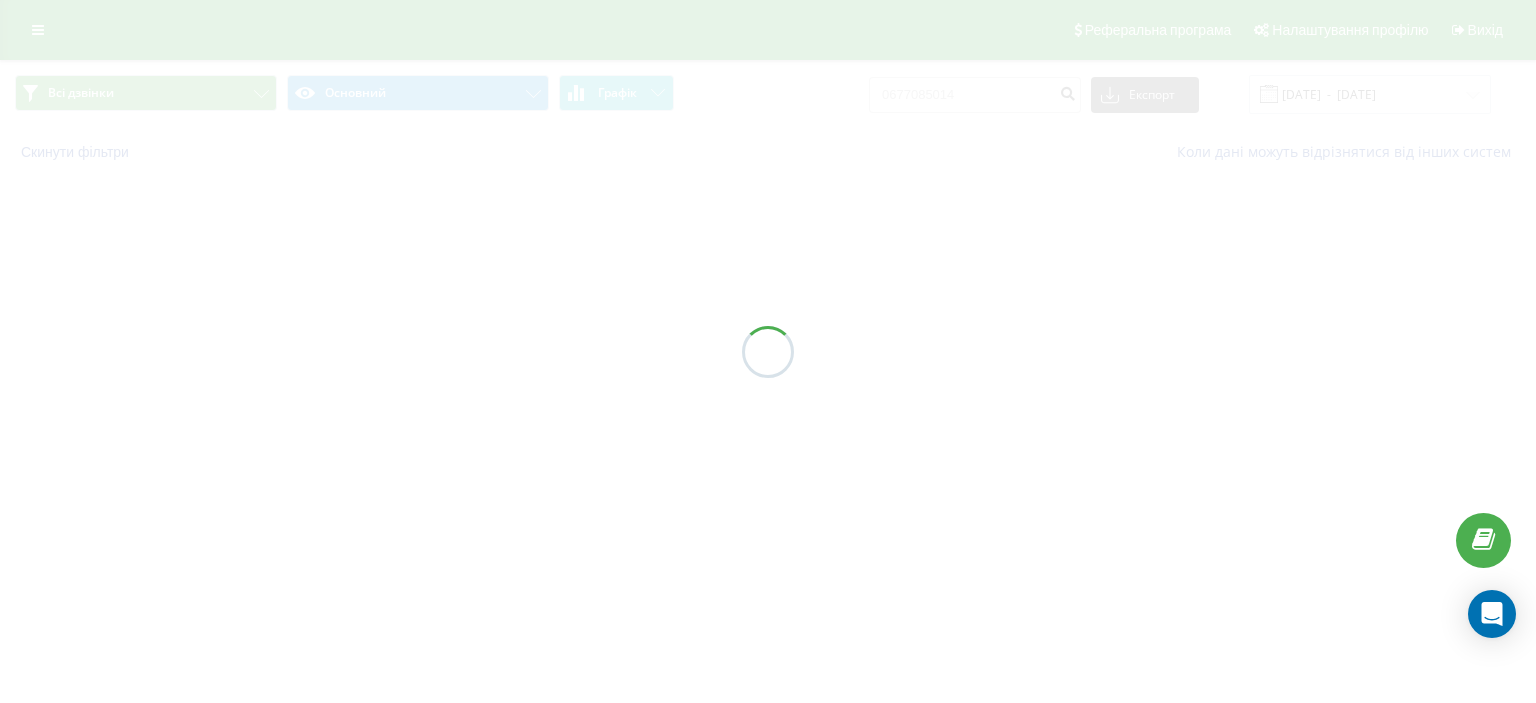 scroll, scrollTop: 0, scrollLeft: 0, axis: both 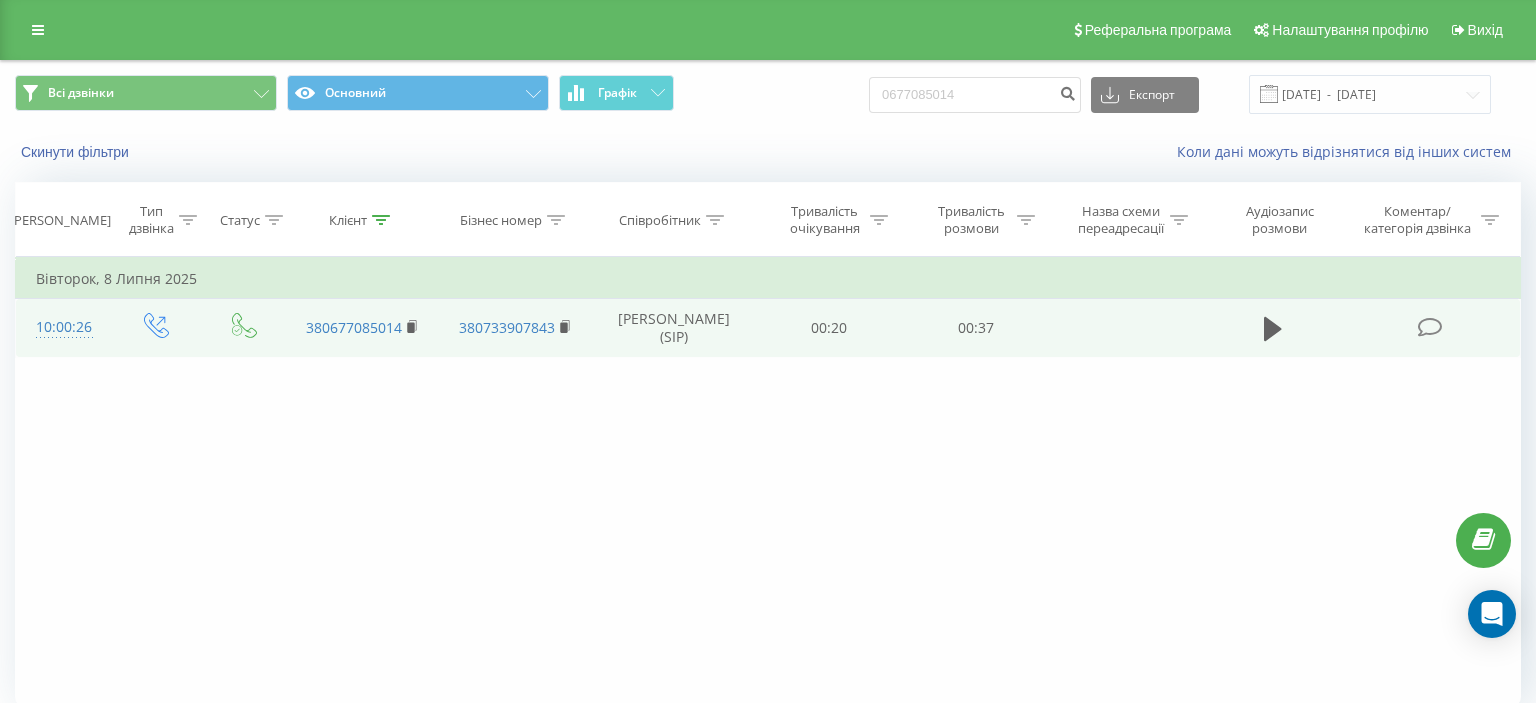 drag, startPoint x: 1267, startPoint y: 318, endPoint x: 1232, endPoint y: 335, distance: 38.910152 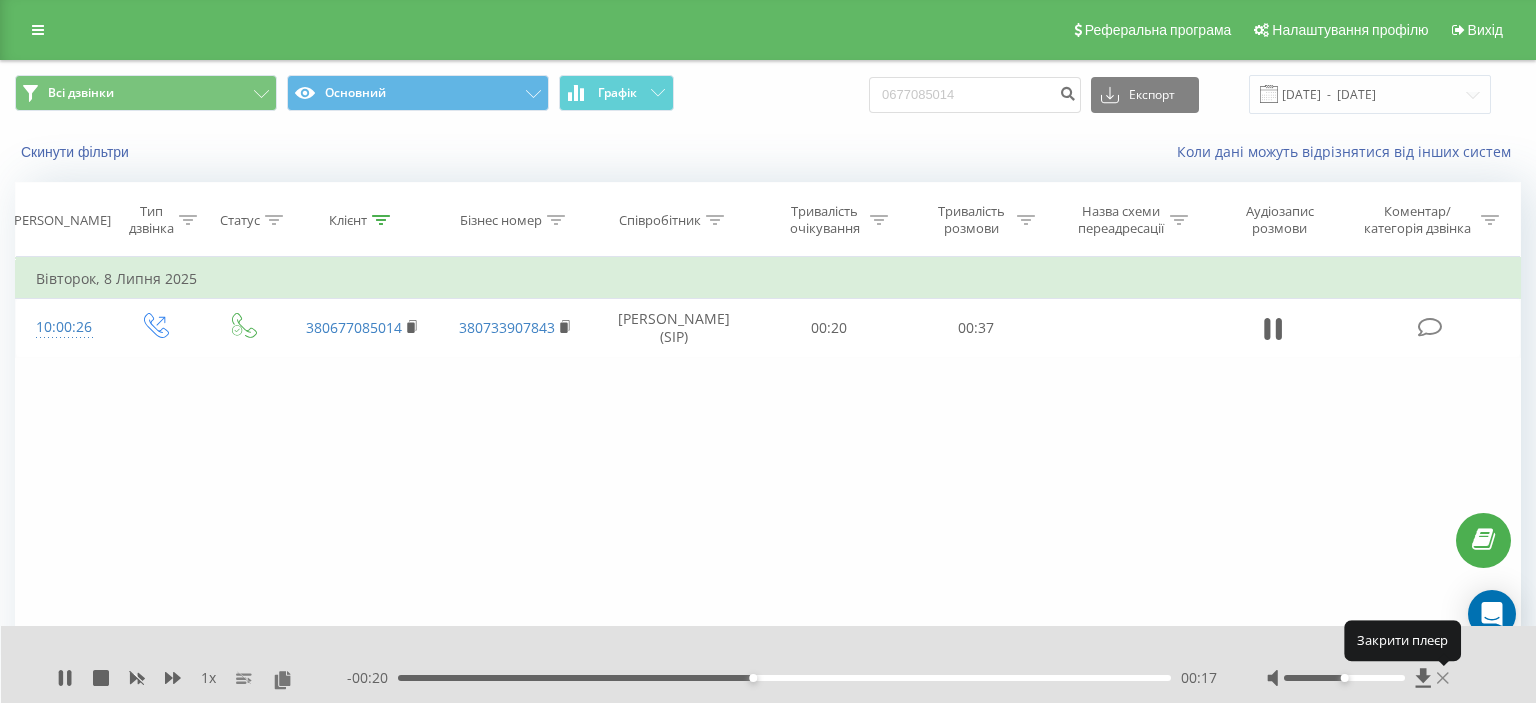 click 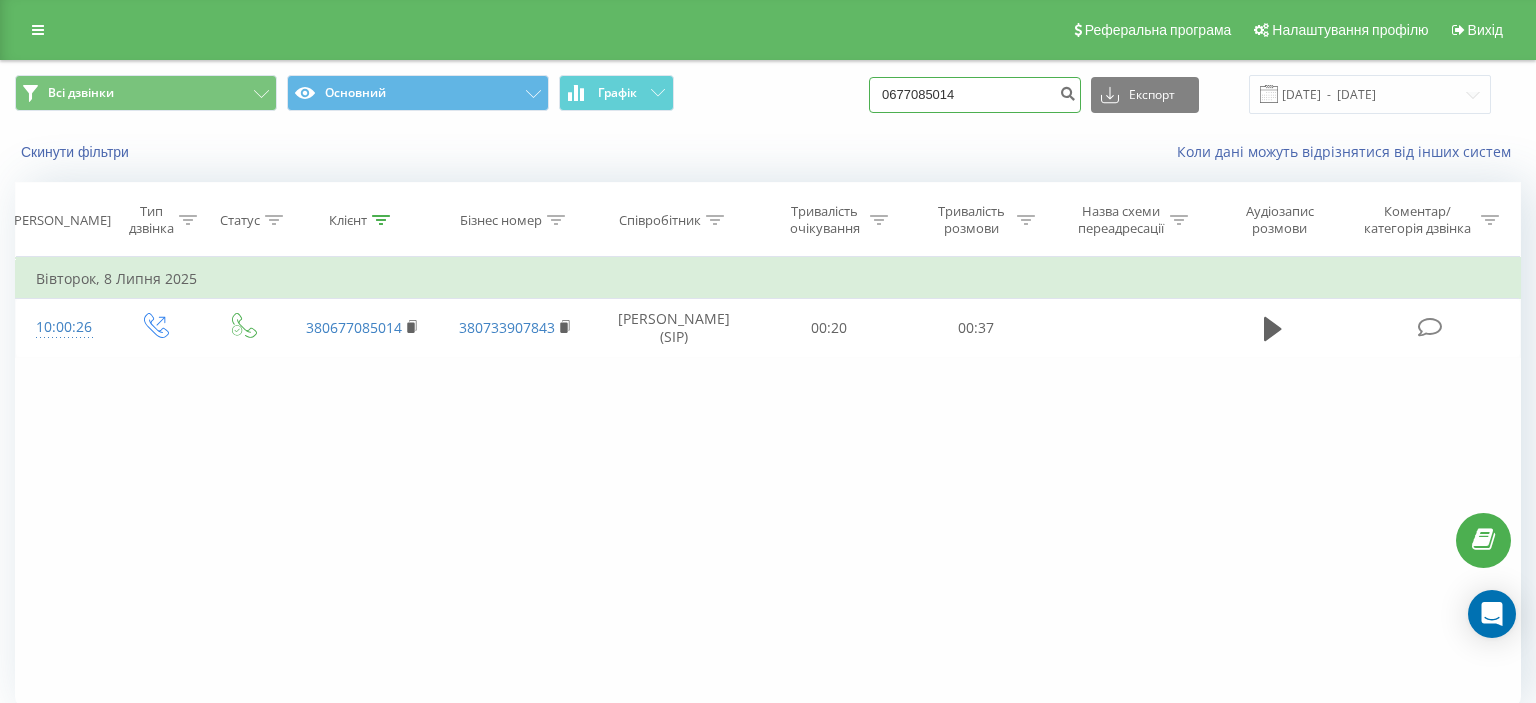 drag, startPoint x: 902, startPoint y: 100, endPoint x: 1005, endPoint y: 84, distance: 104.23531 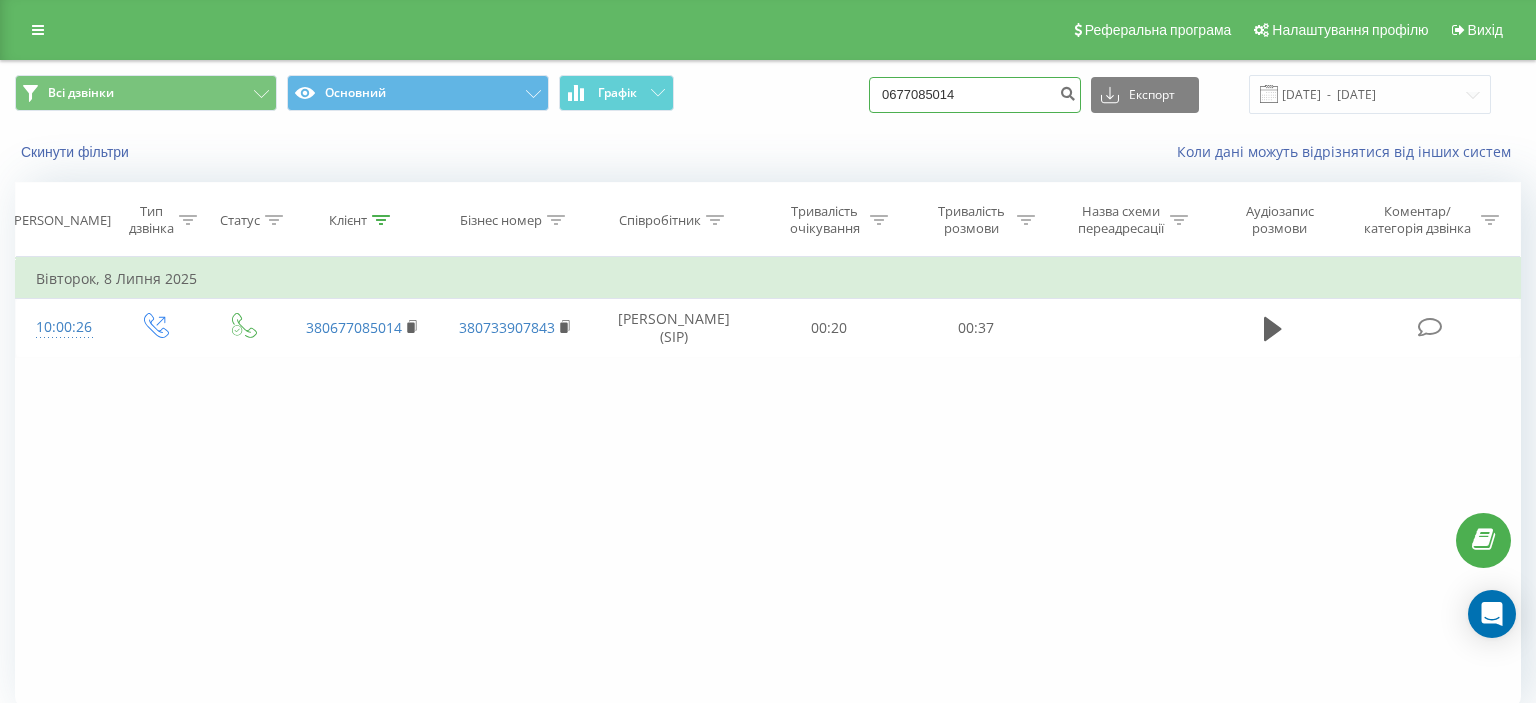 paste on "(095) 410 87 96" 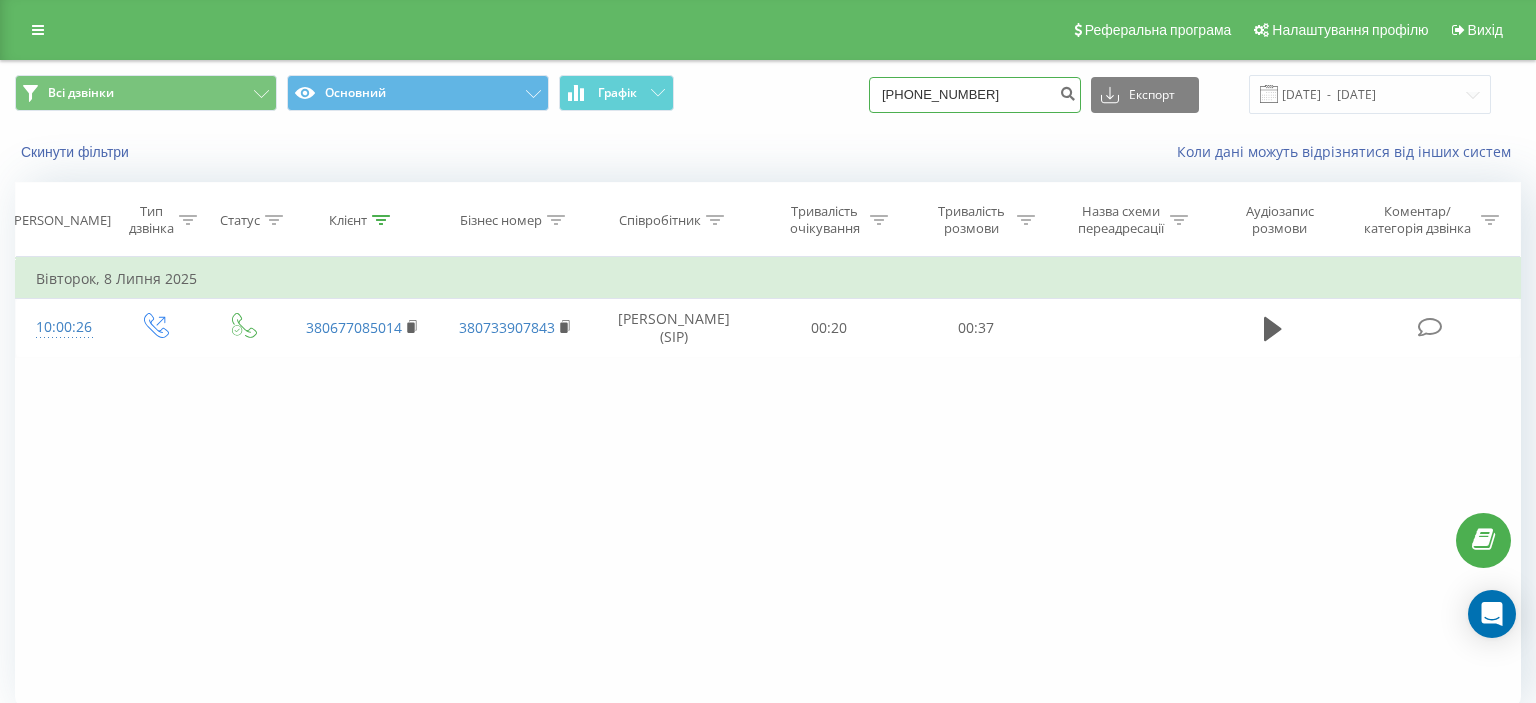 click on "(095) 410 87 96" at bounding box center (975, 95) 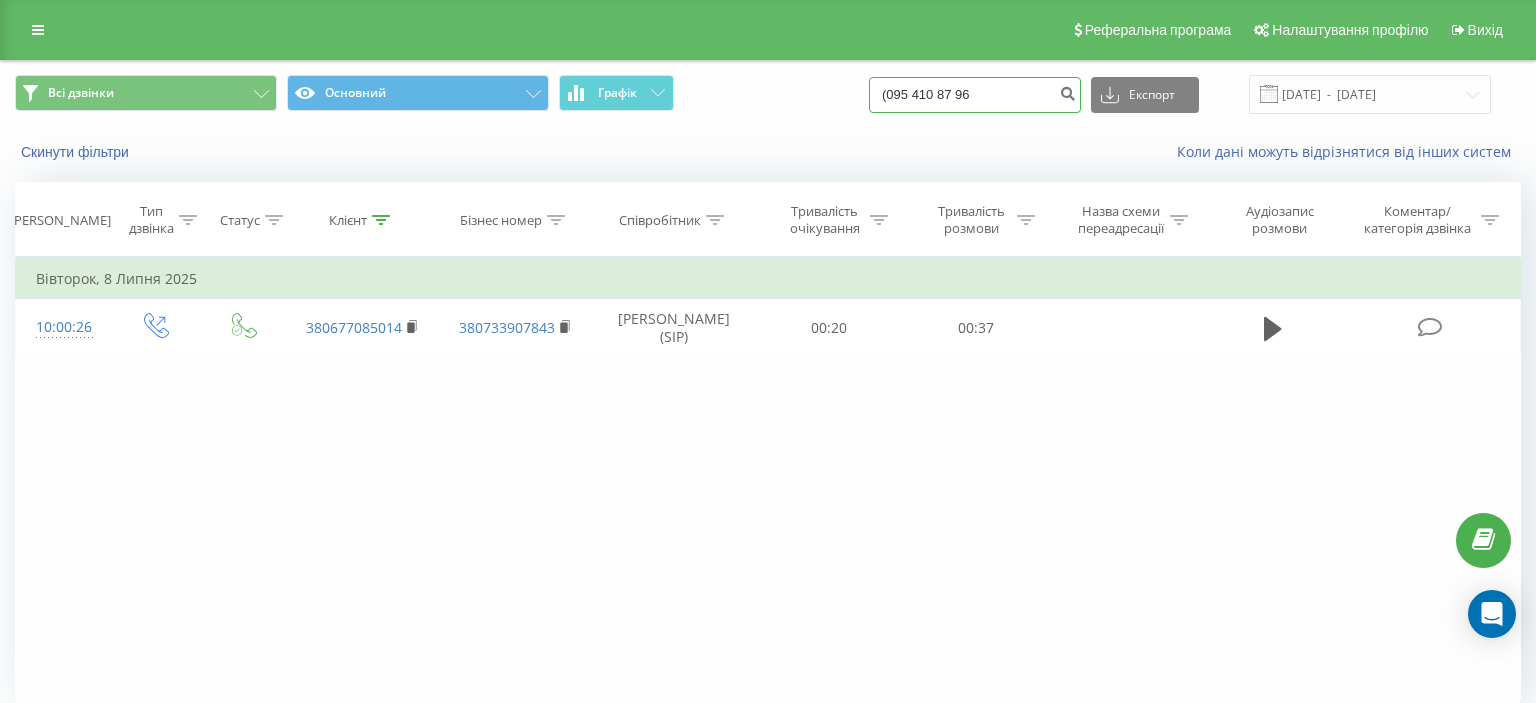 click on "(095 410 87 96" at bounding box center (975, 95) 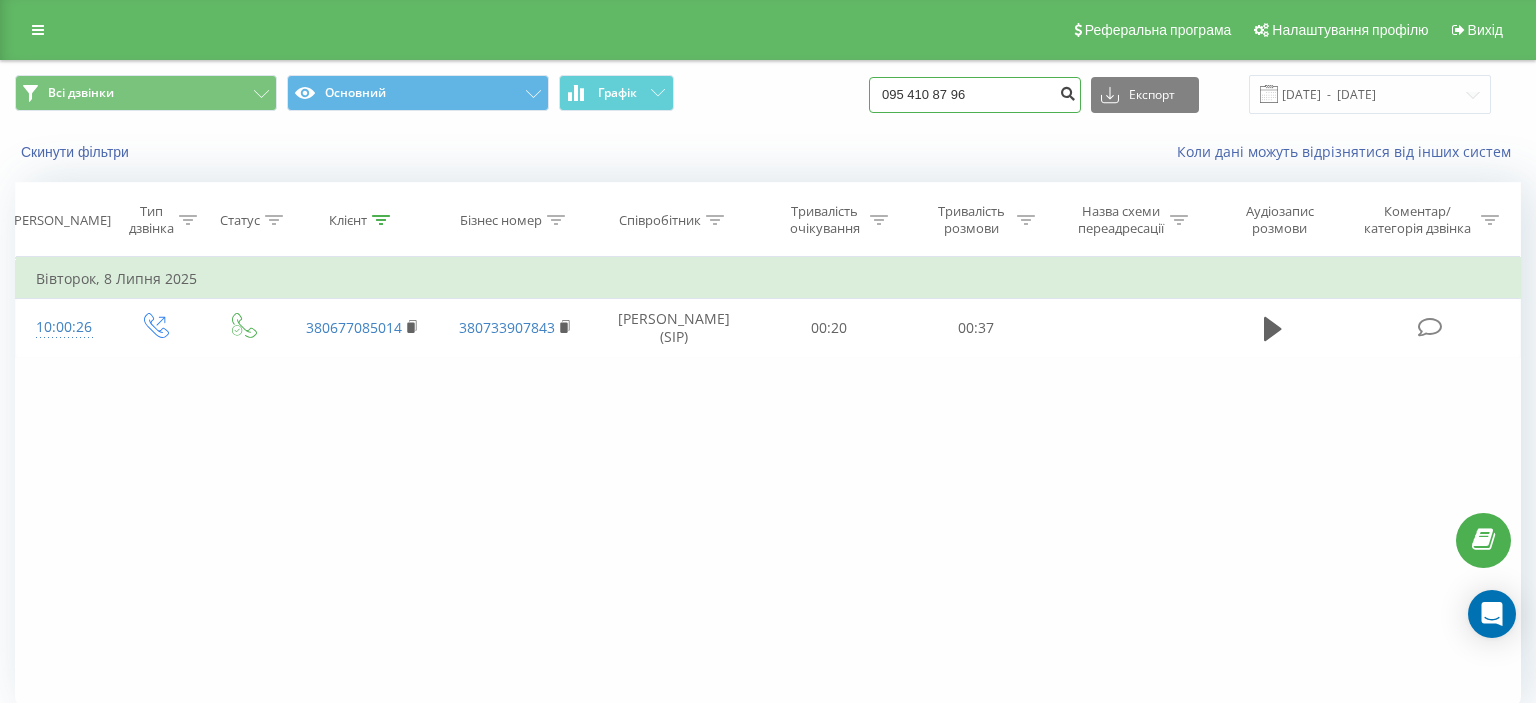 type on "095 410 87 96" 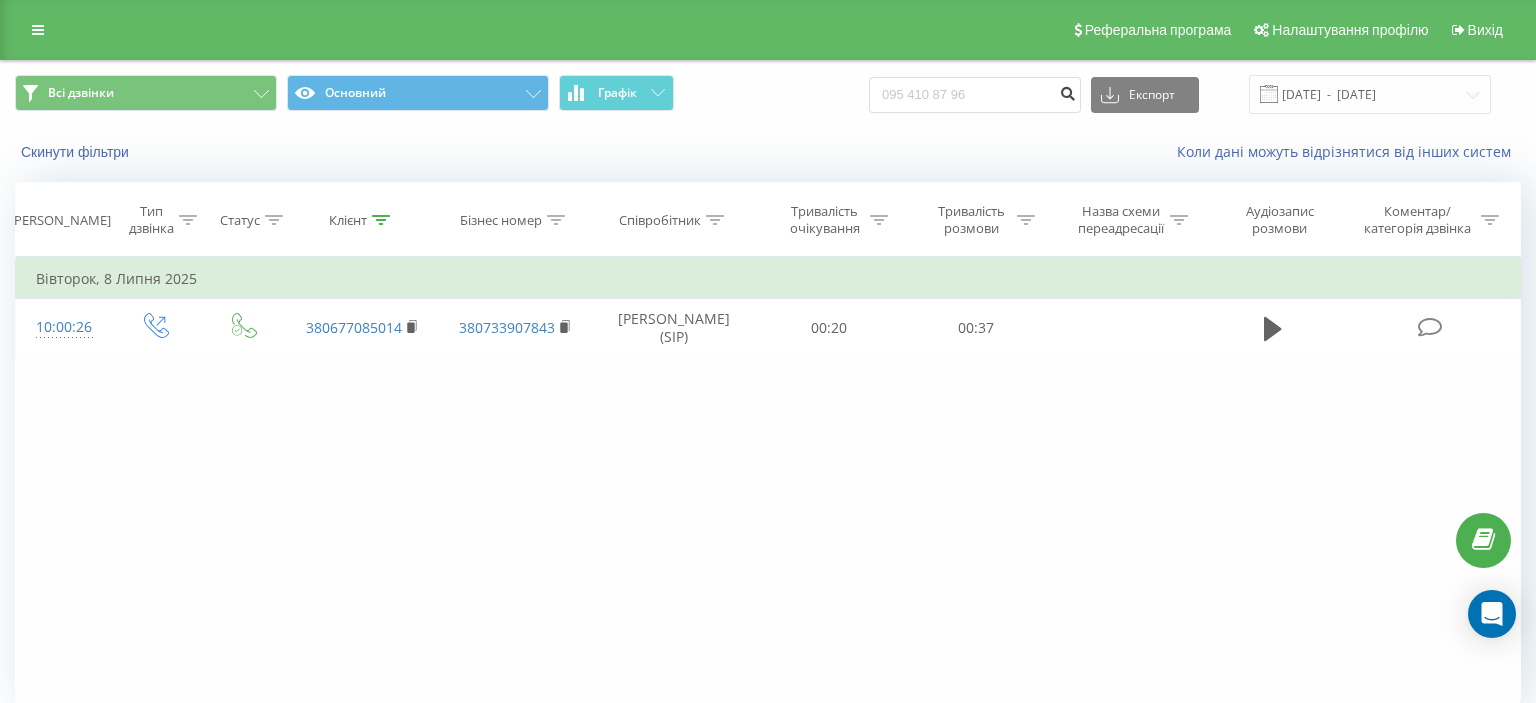 click at bounding box center (1067, 91) 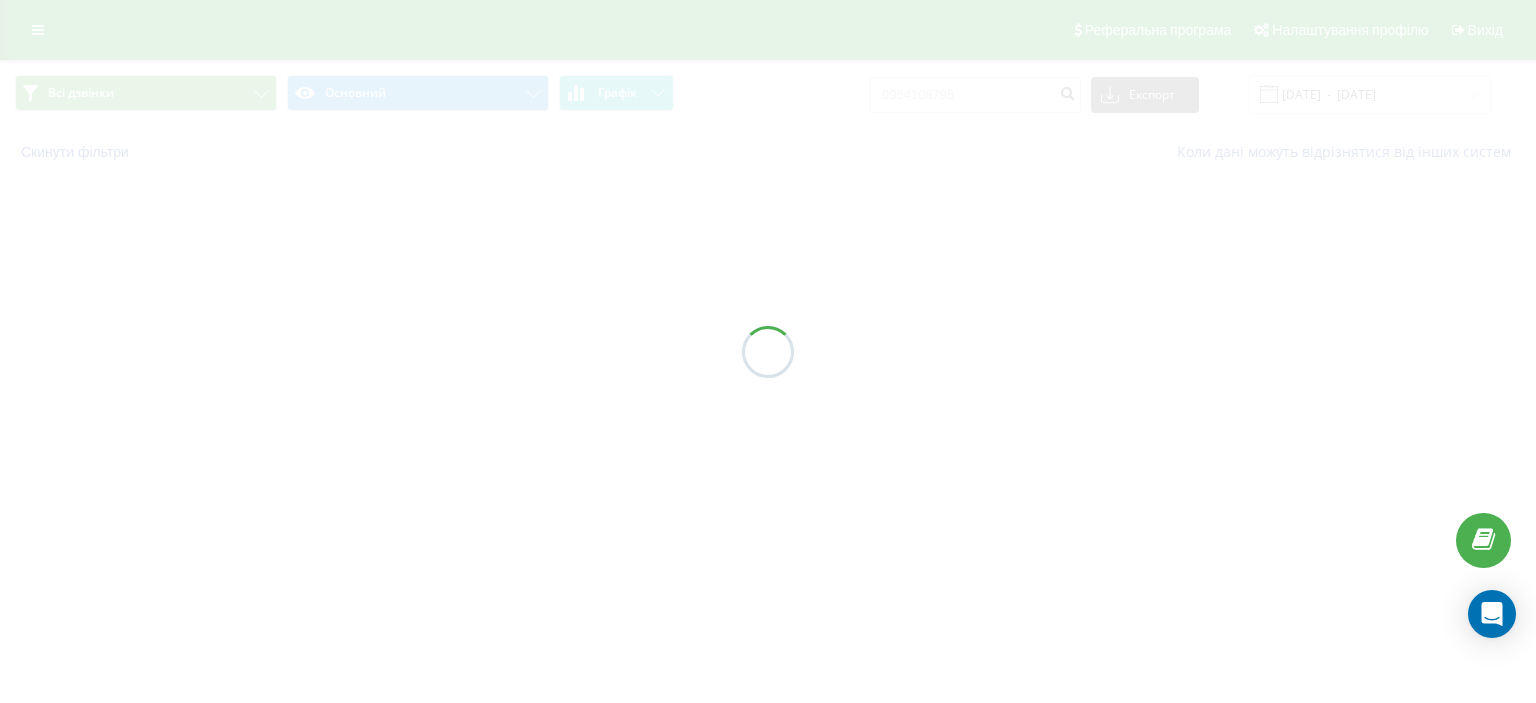 scroll, scrollTop: 0, scrollLeft: 0, axis: both 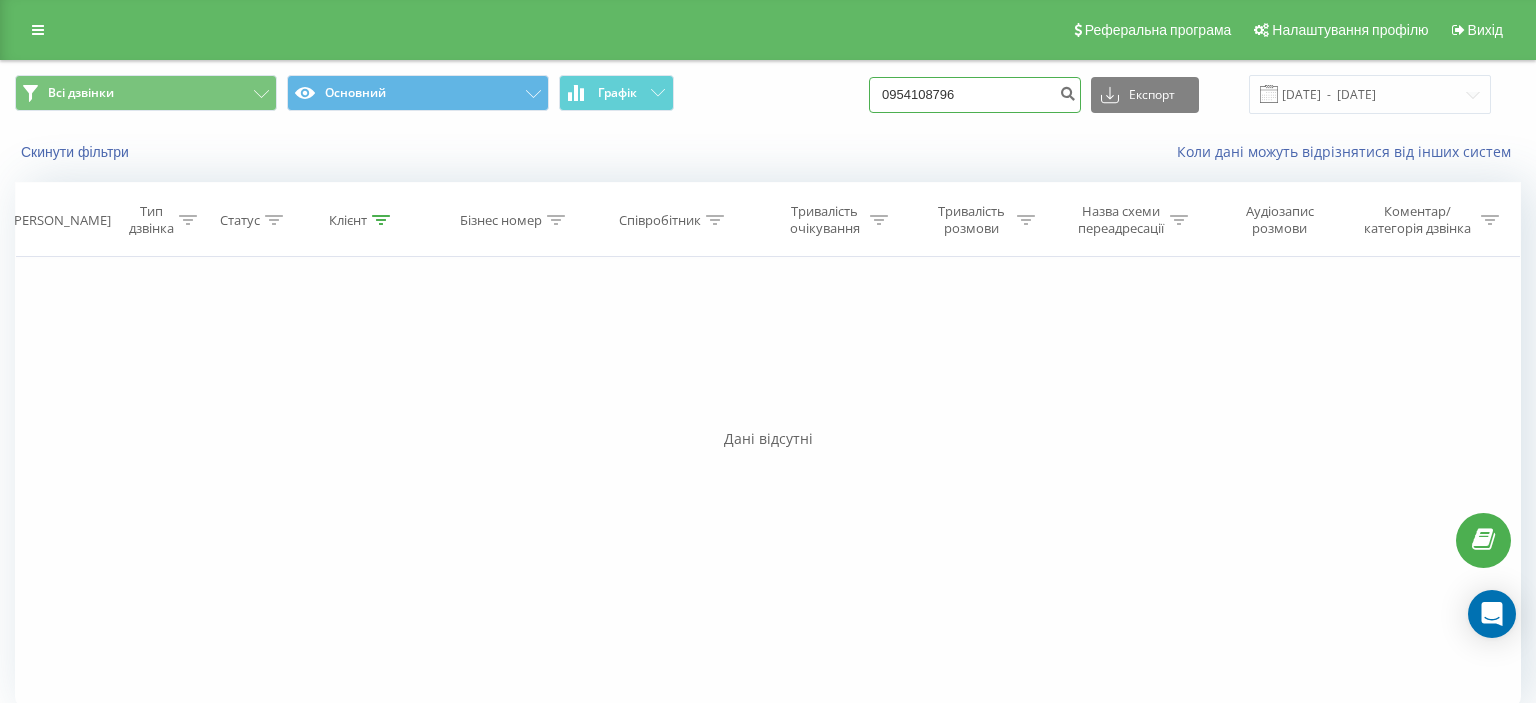 drag, startPoint x: 902, startPoint y: 101, endPoint x: 1026, endPoint y: 92, distance: 124.32619 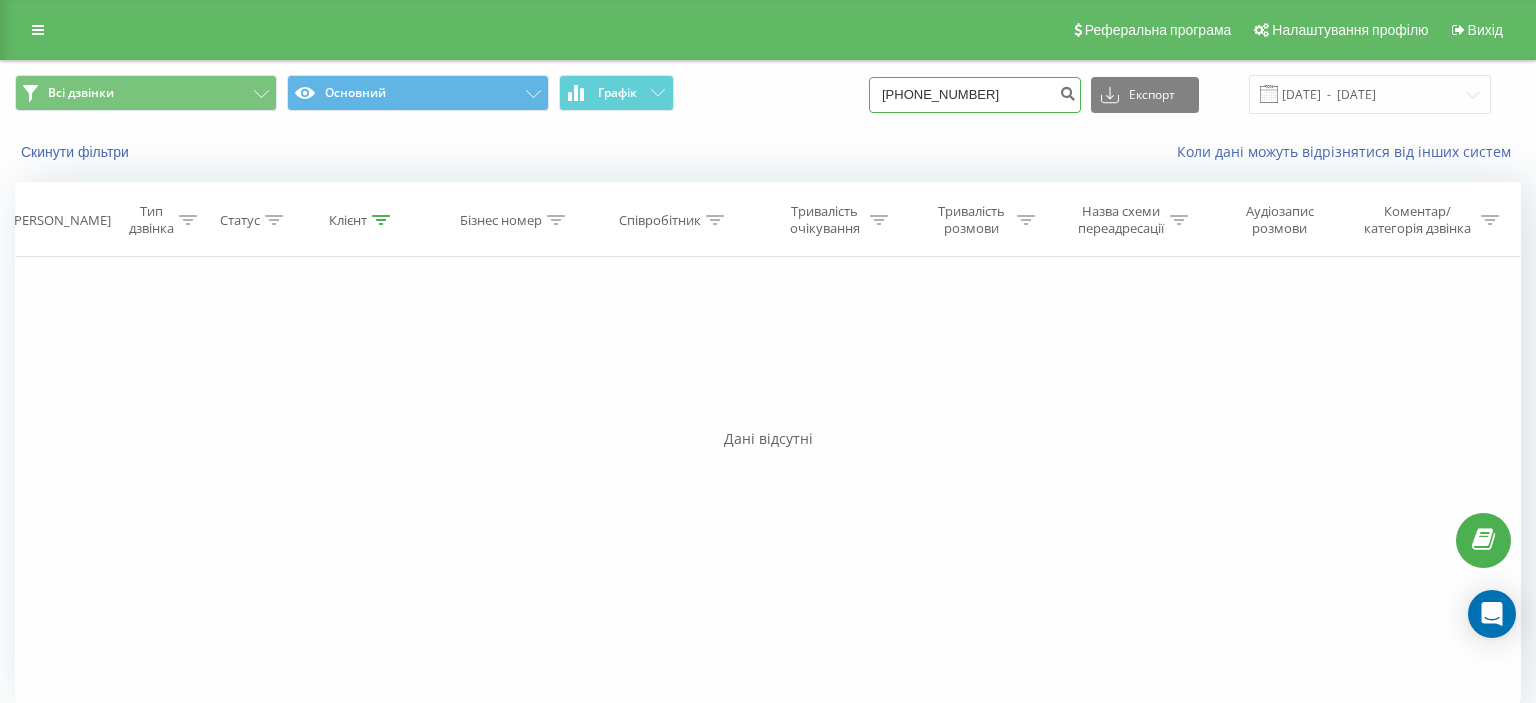 click on "(093) 636 33 03" at bounding box center [975, 95] 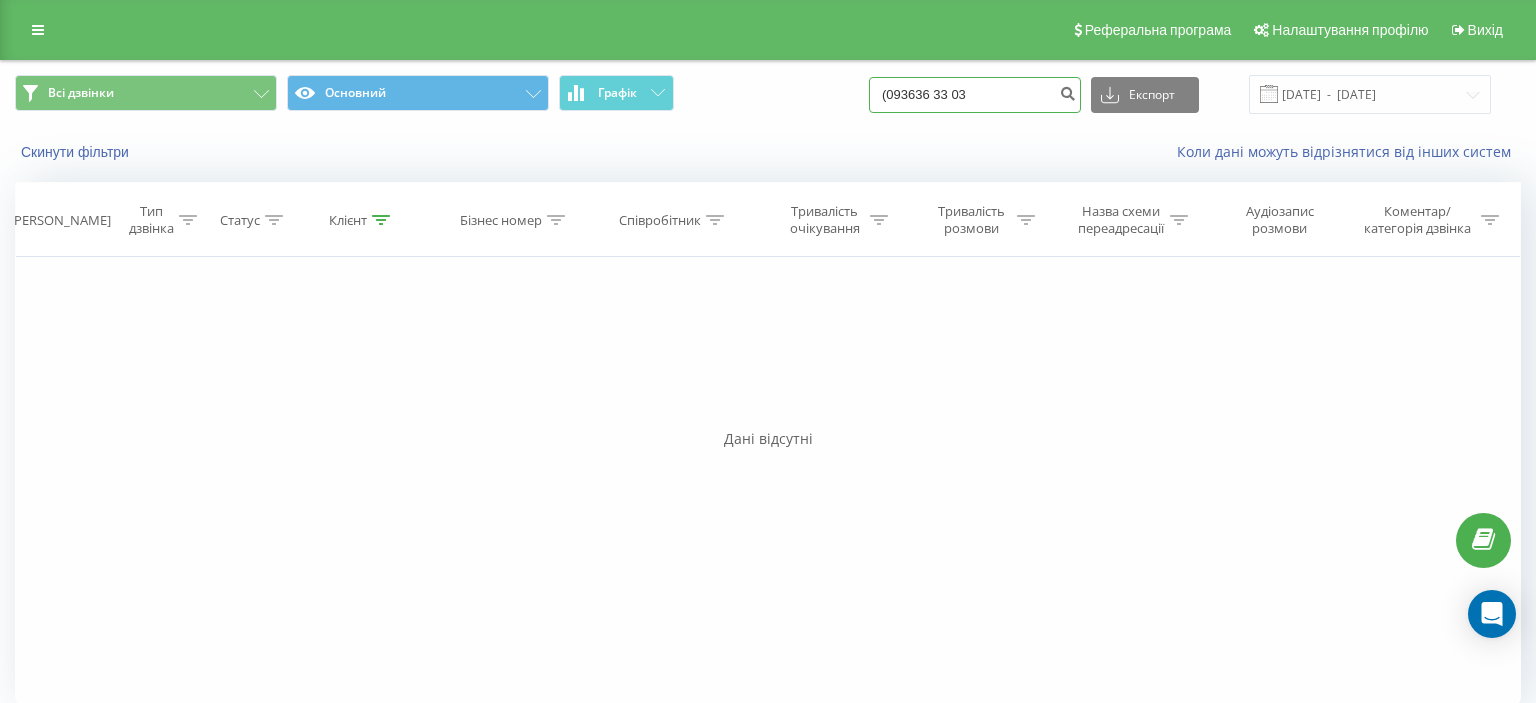 click on "(093636 33 03" at bounding box center [975, 95] 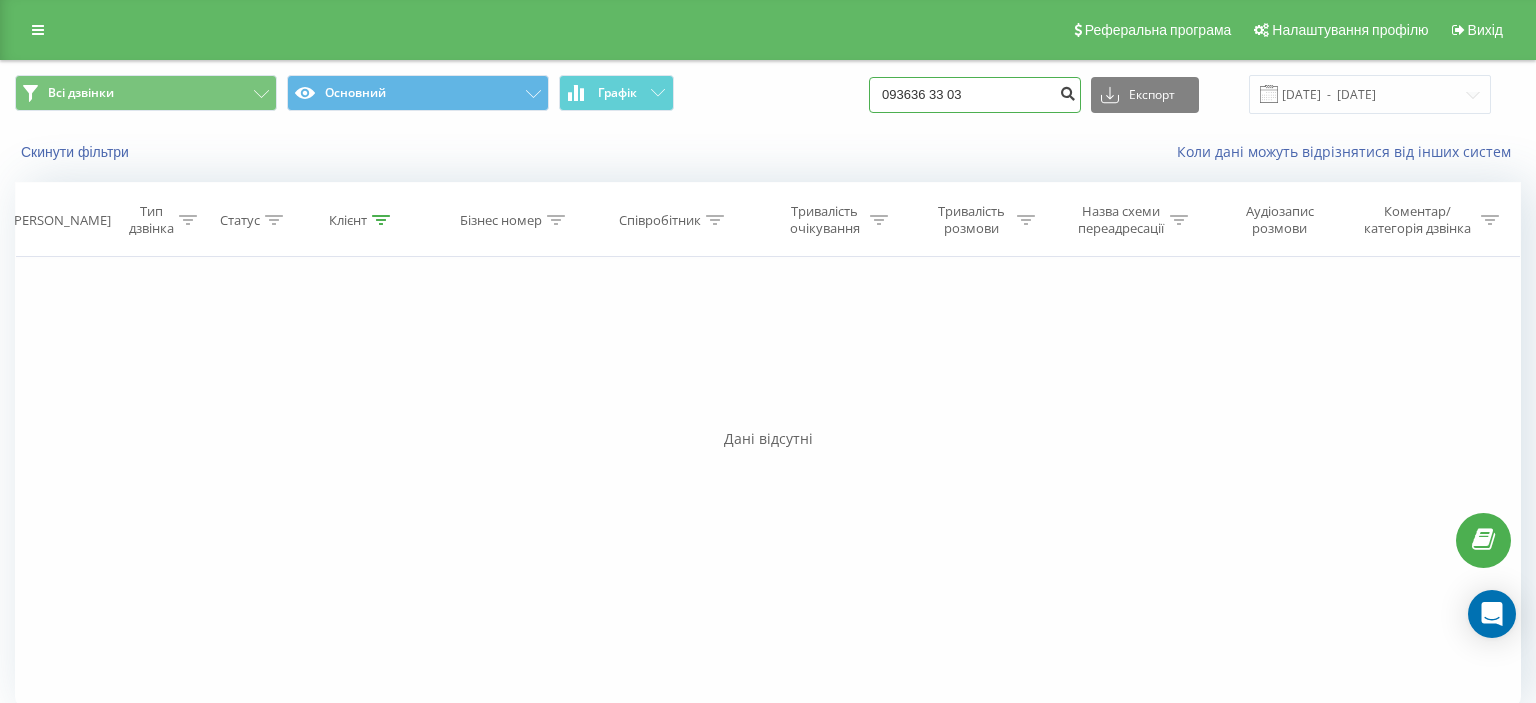 type on "093636 33 03" 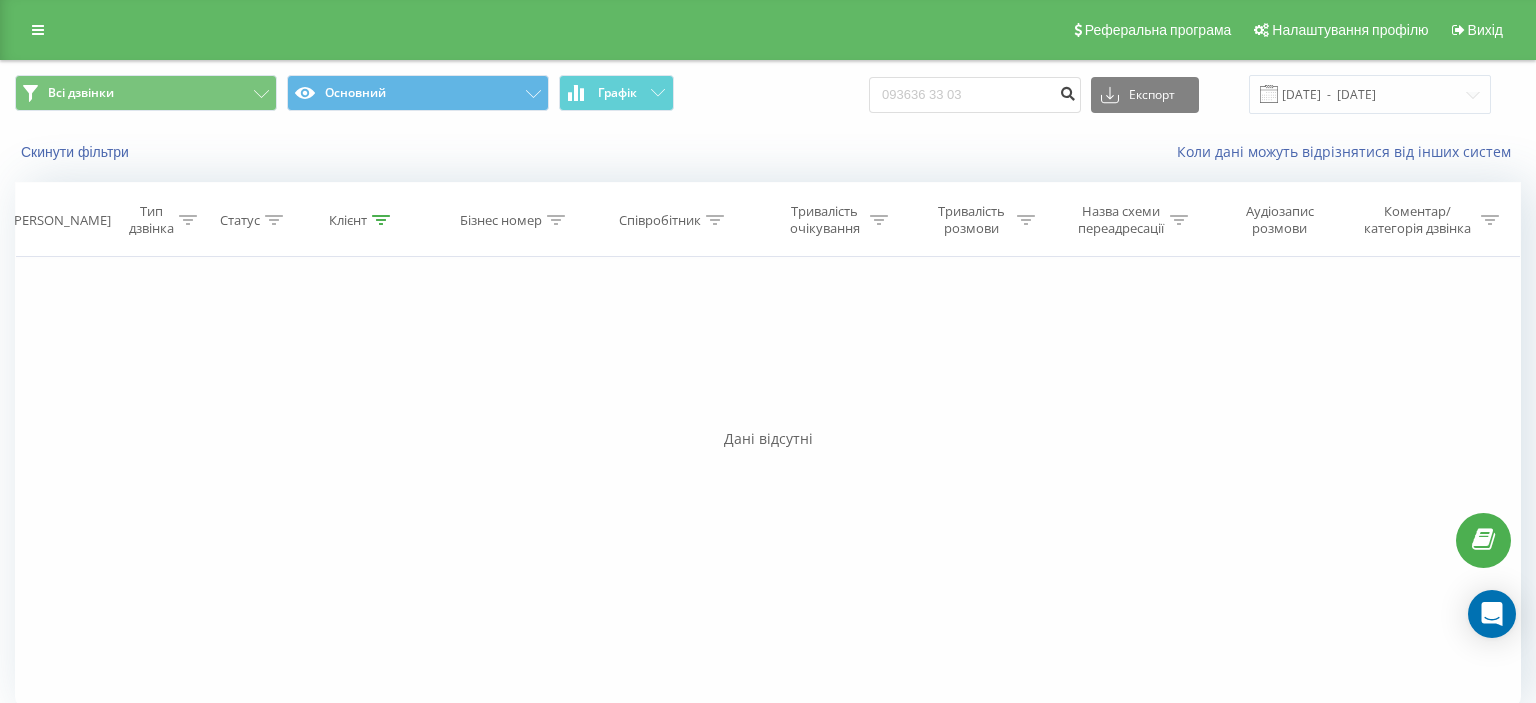 click at bounding box center [1067, 91] 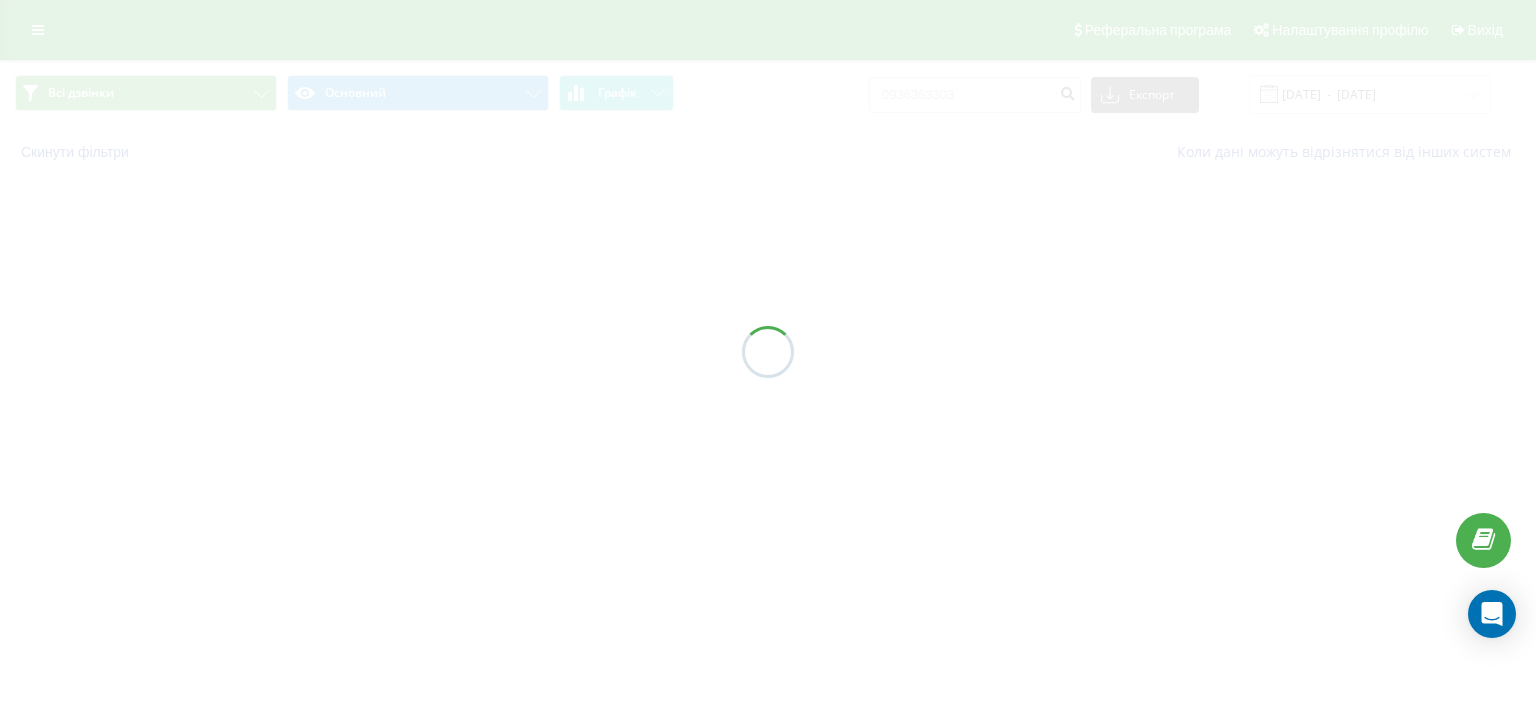 scroll, scrollTop: 0, scrollLeft: 0, axis: both 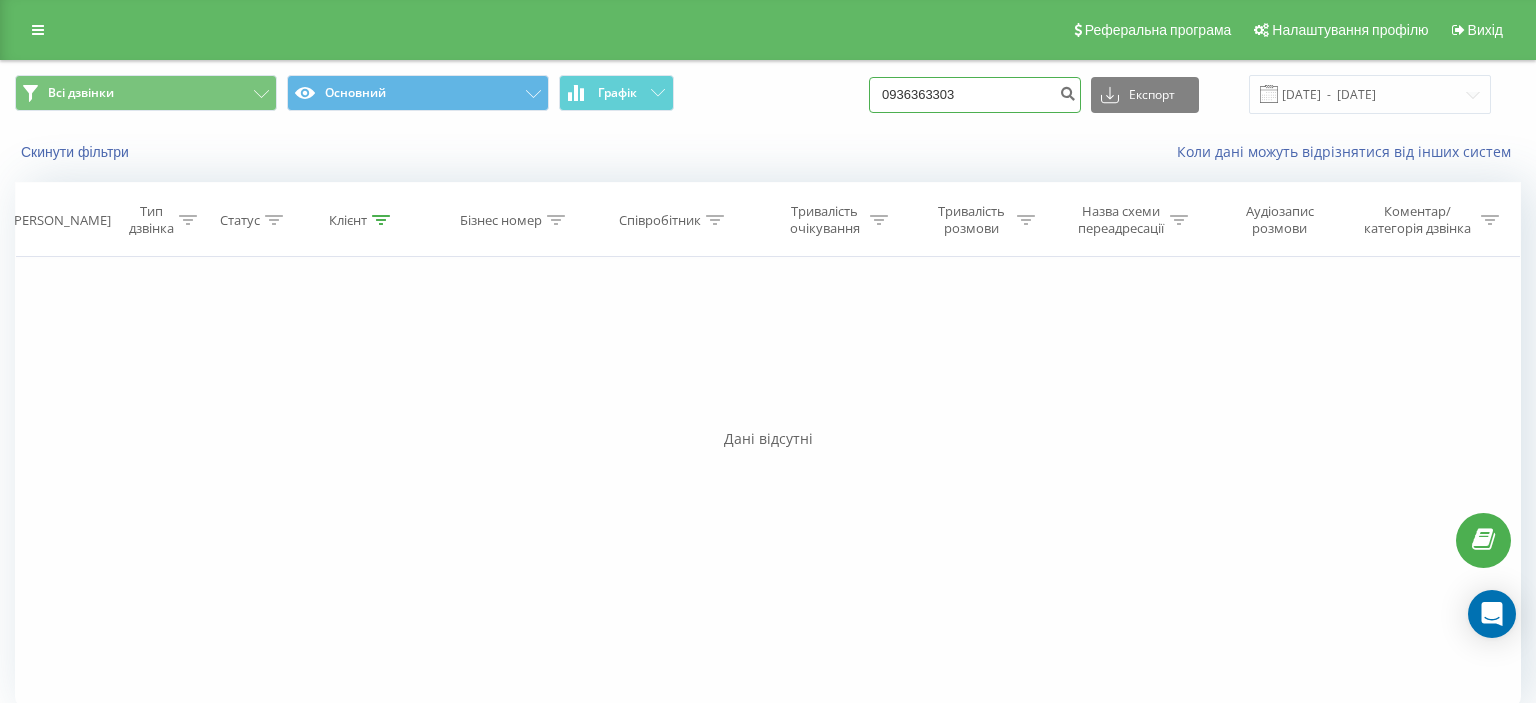 drag, startPoint x: 904, startPoint y: 94, endPoint x: 1037, endPoint y: 87, distance: 133.18408 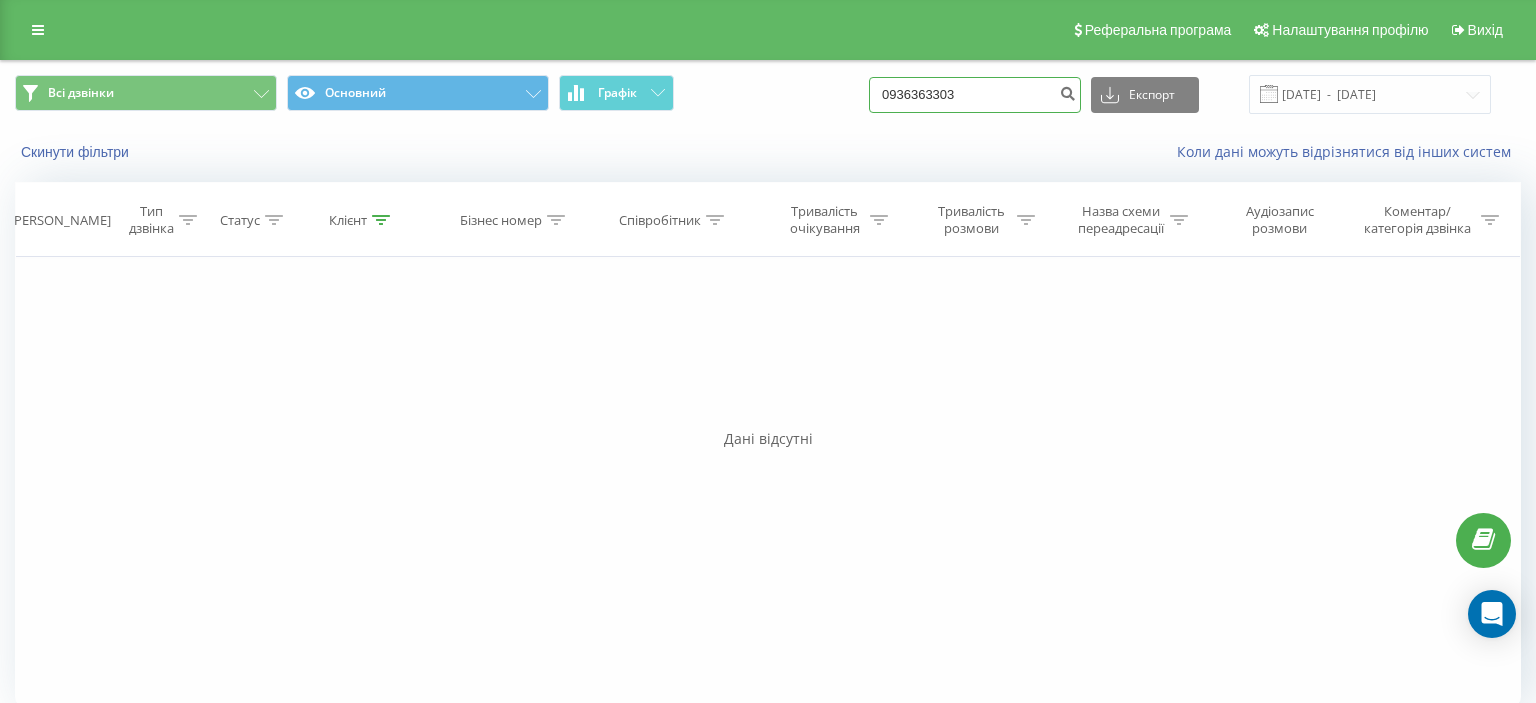 paste on "[PHONE_NUMBER]" 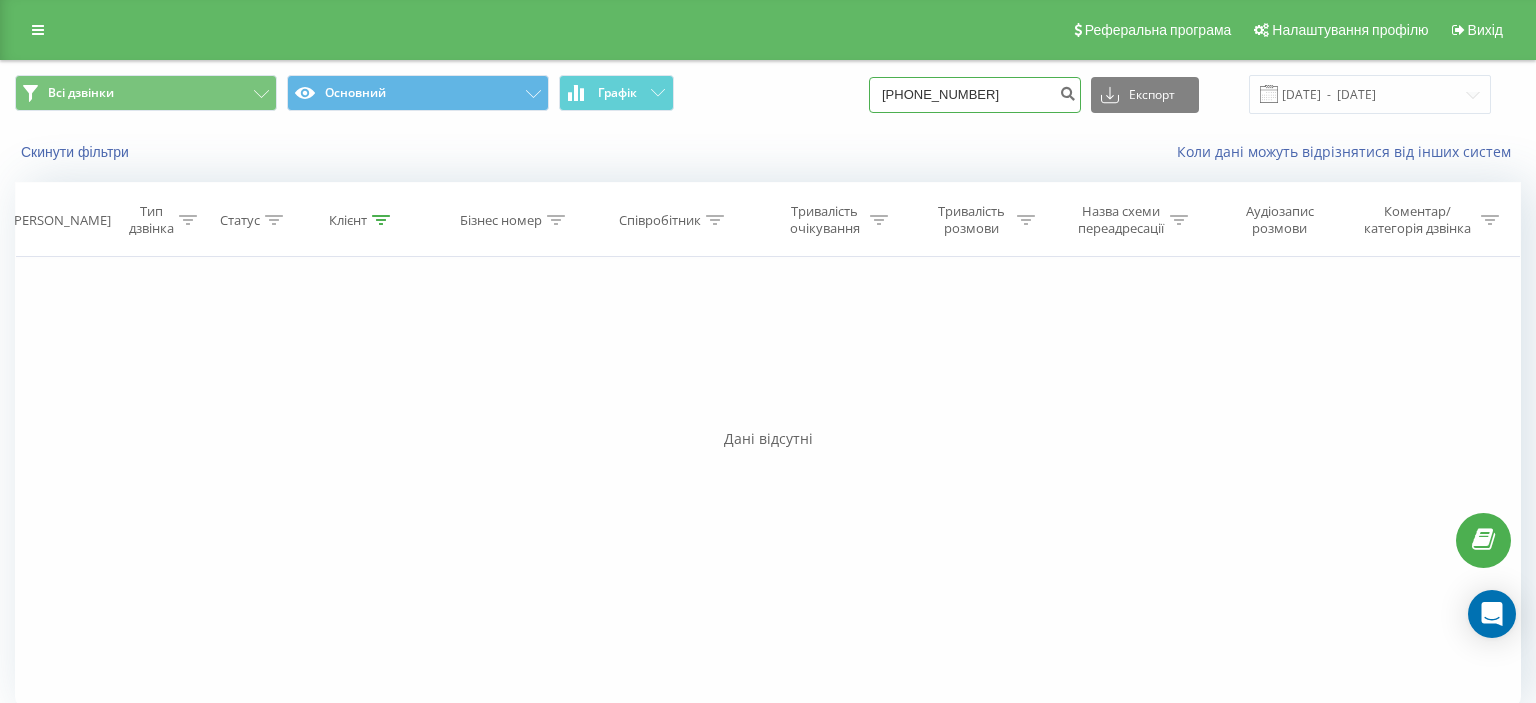 click on "[PHONE_NUMBER]" at bounding box center (975, 95) 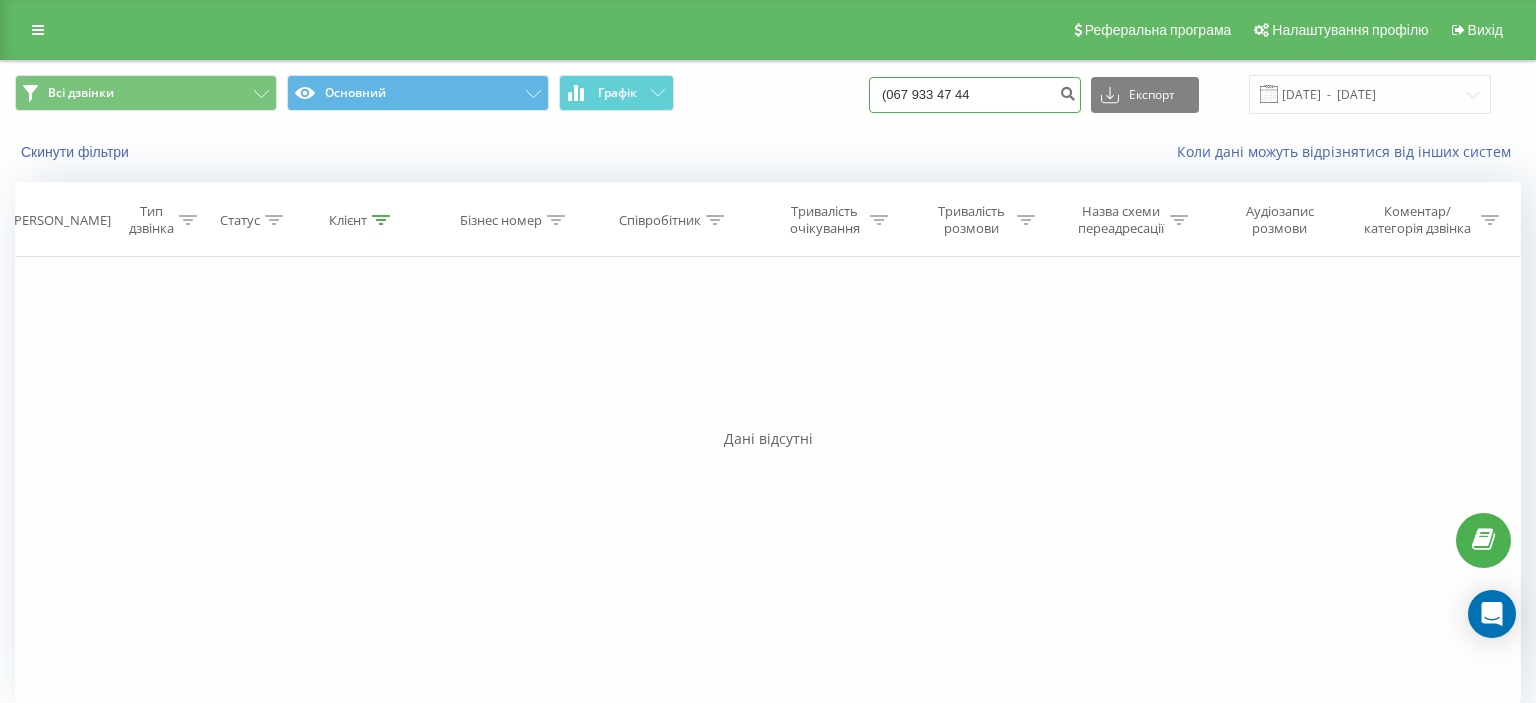 click on "(067 933 47 44" at bounding box center [975, 95] 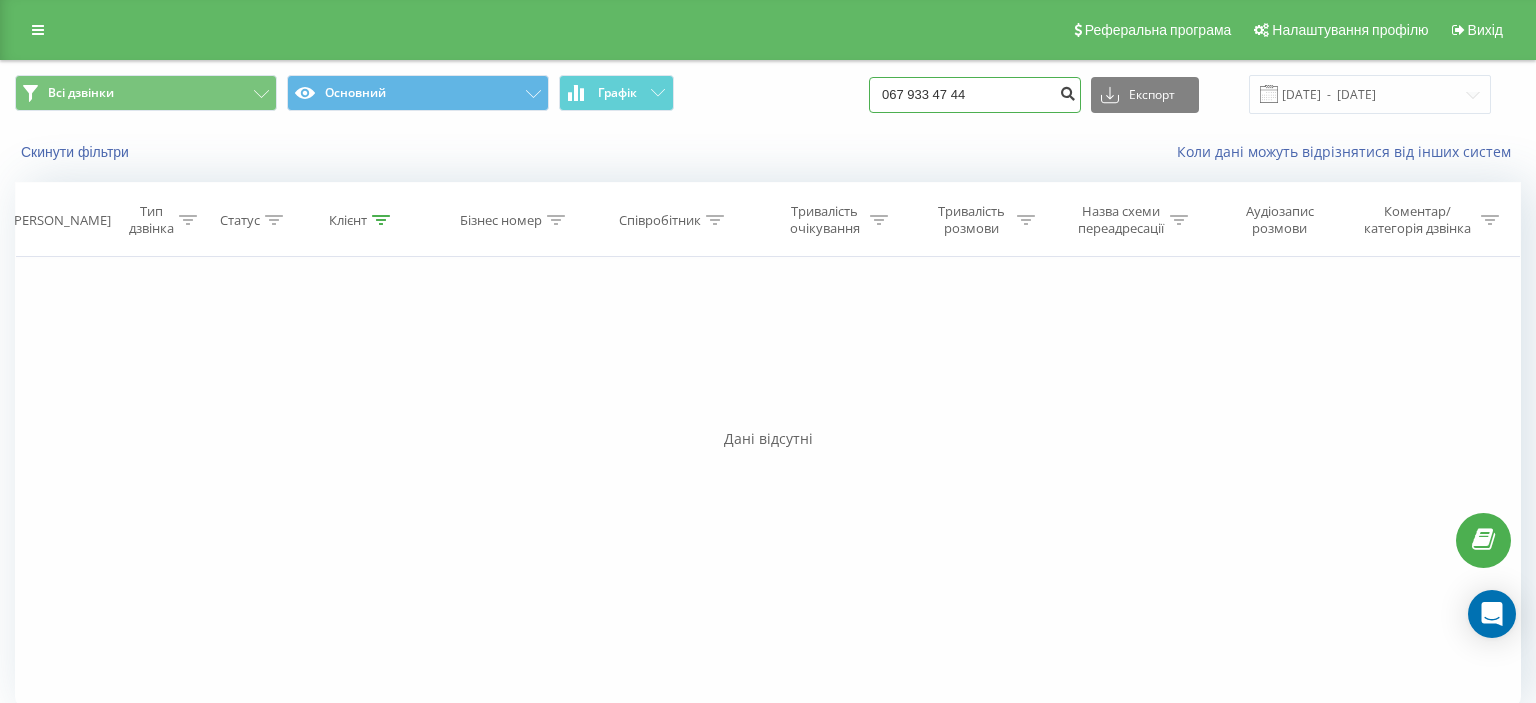 type on "067 933 47 44" 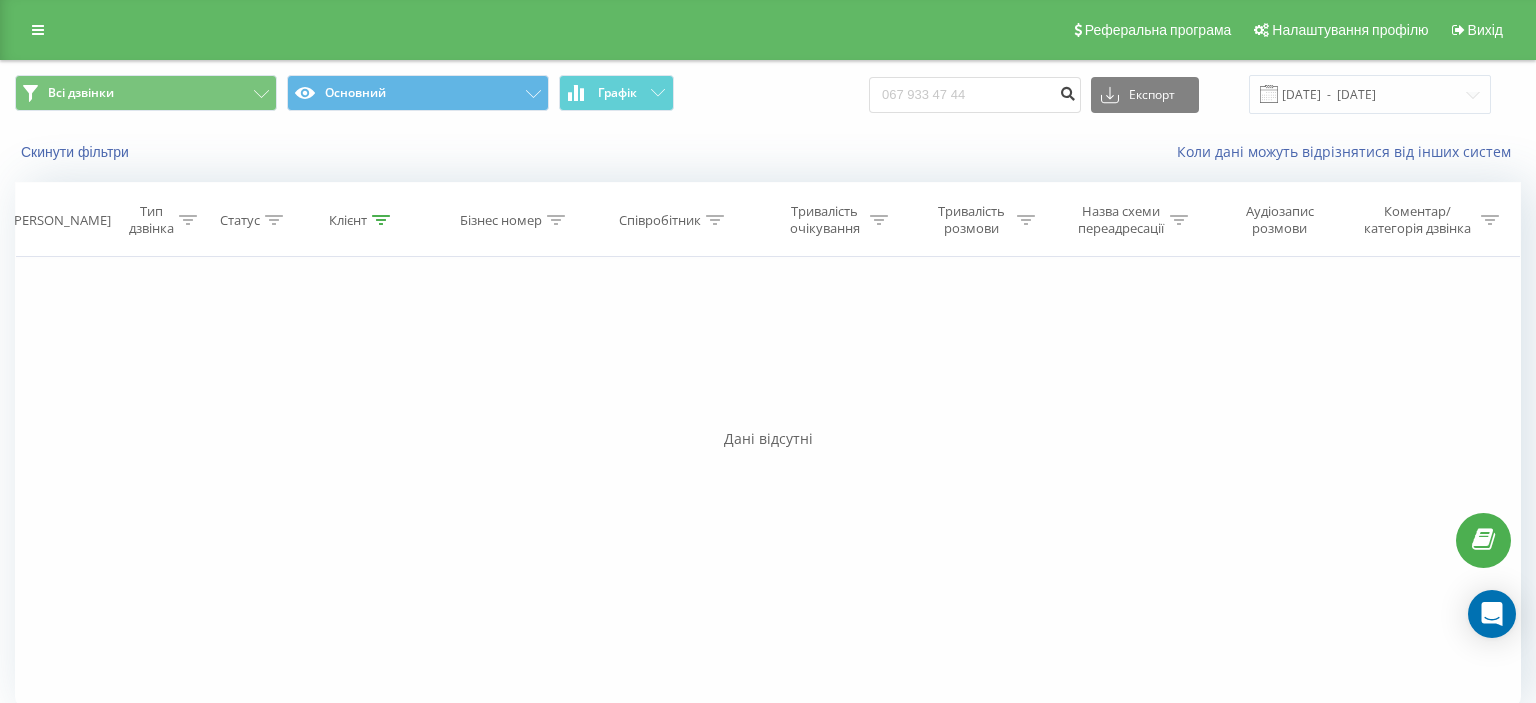 click at bounding box center (1067, 91) 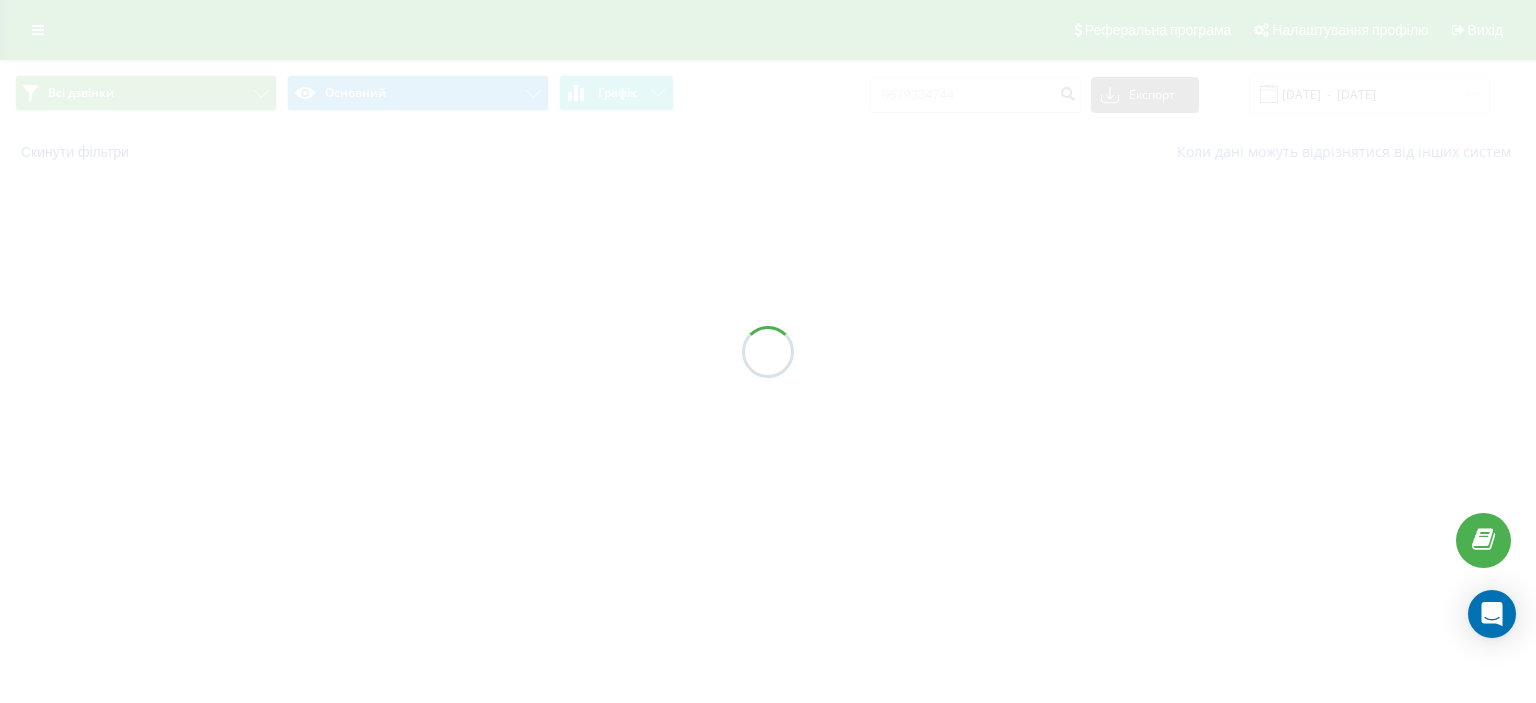 scroll, scrollTop: 0, scrollLeft: 0, axis: both 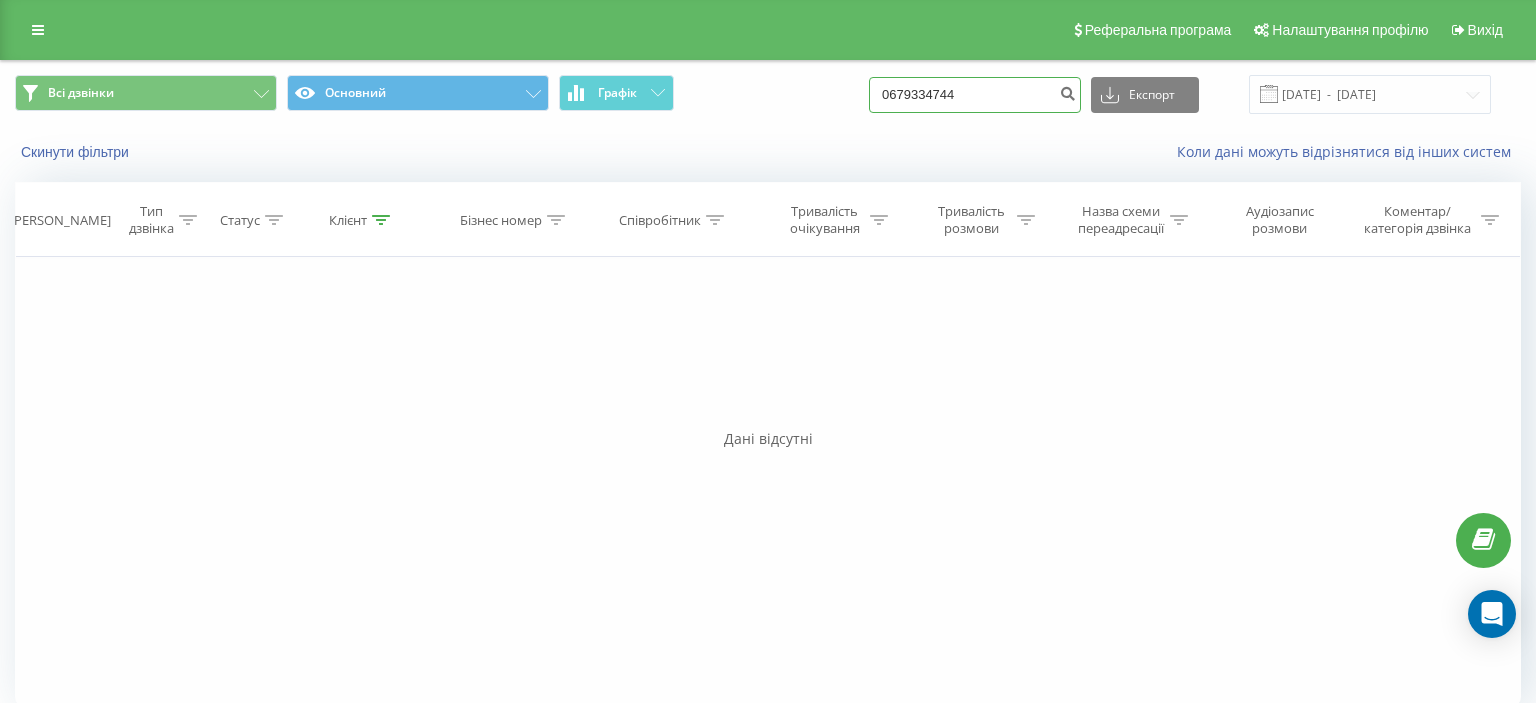 drag, startPoint x: 901, startPoint y: 99, endPoint x: 1021, endPoint y: 92, distance: 120.203995 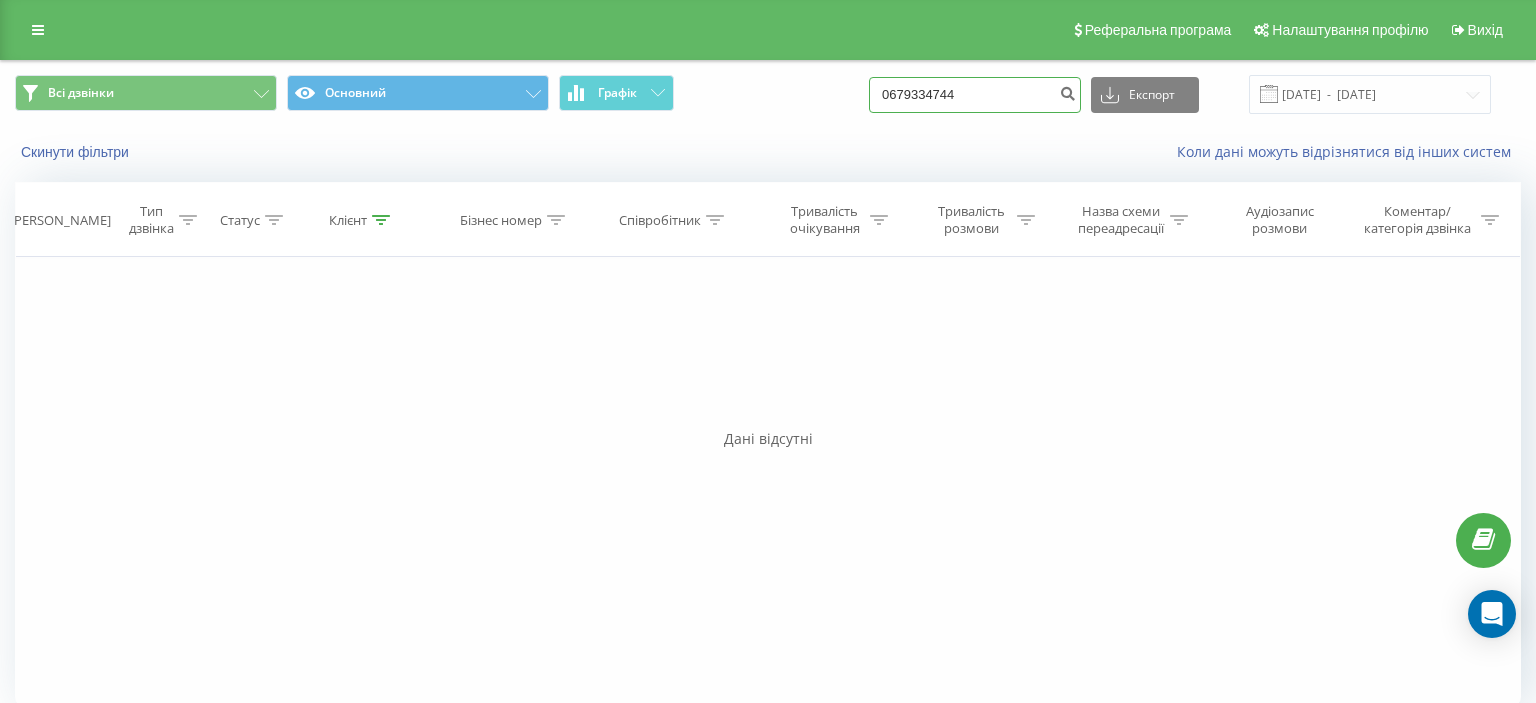 paste on "[PHONE_NUMBER]" 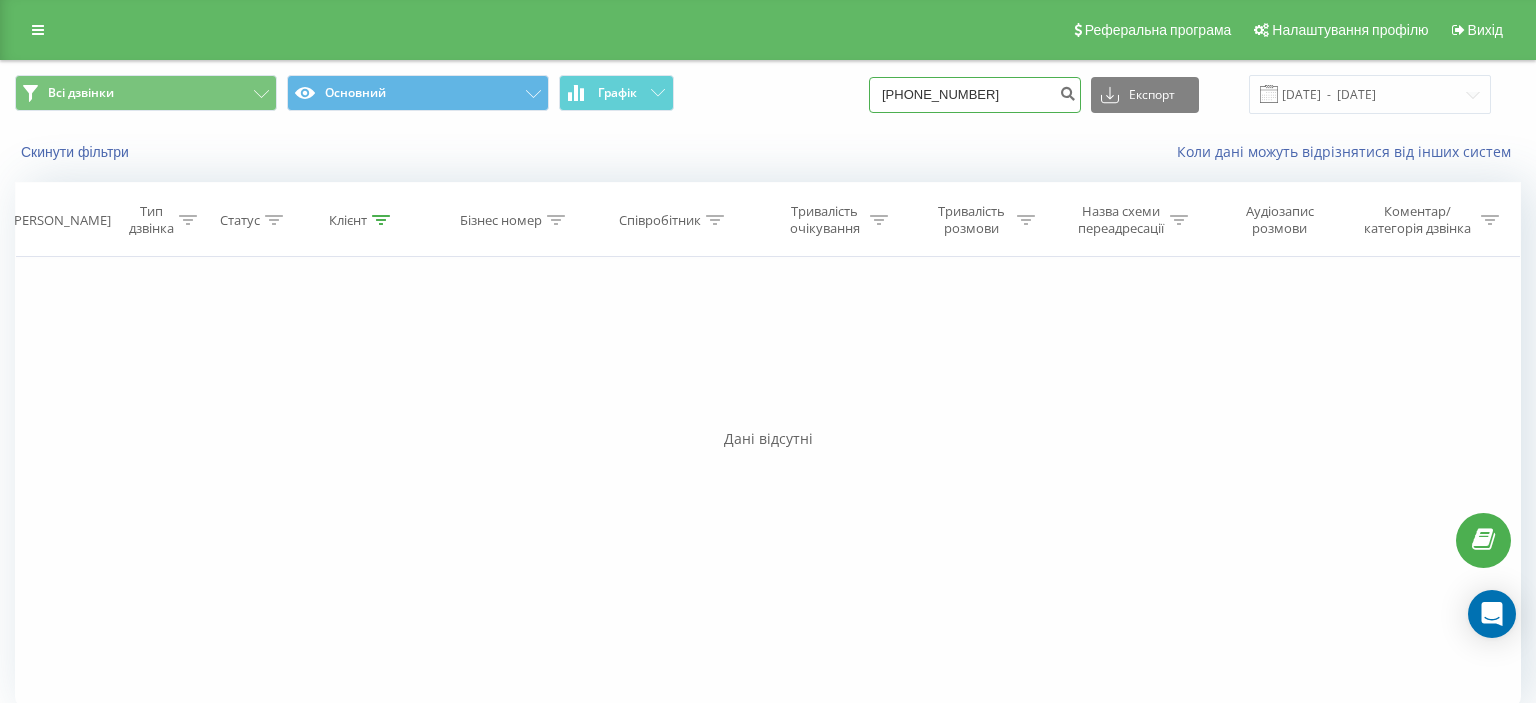 click on "[PHONE_NUMBER]" at bounding box center (975, 95) 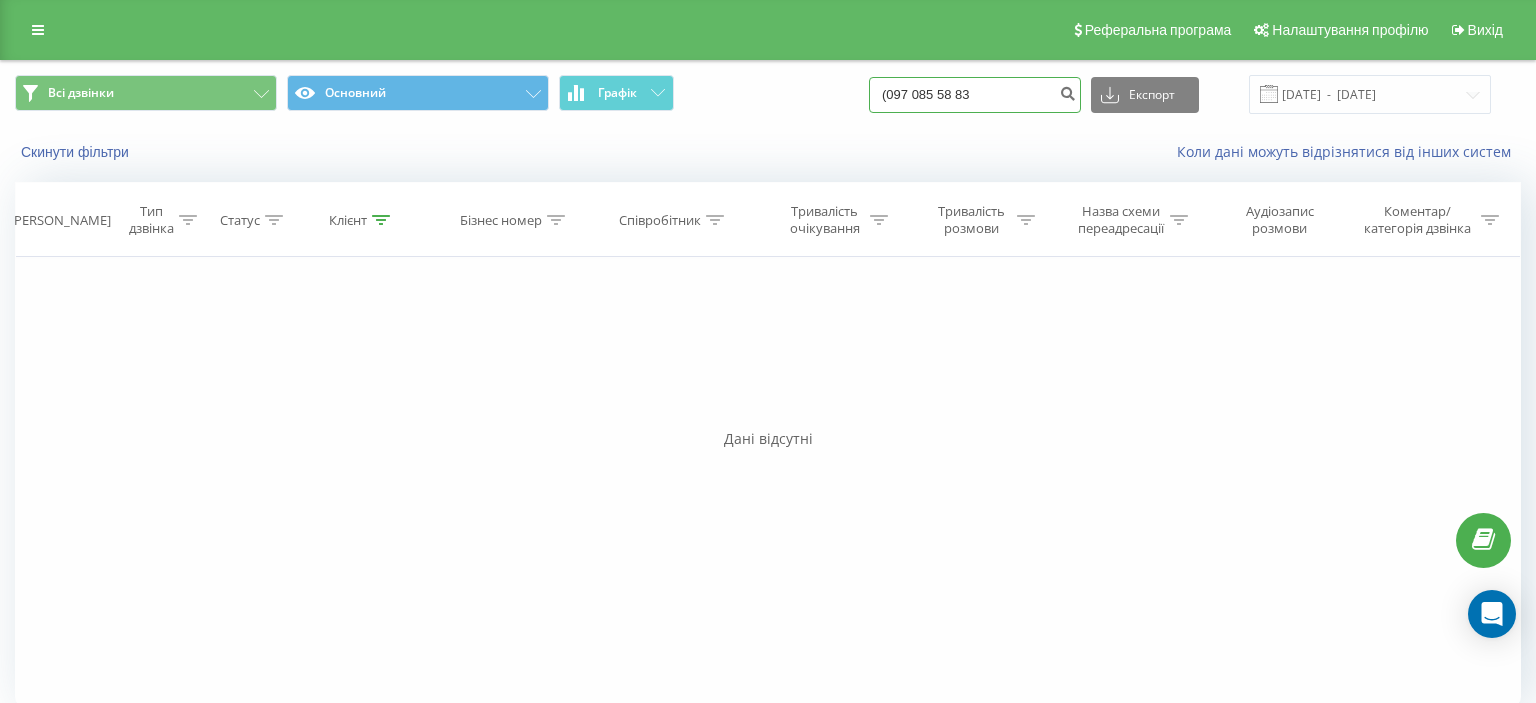 click on "(097 085 58 83" at bounding box center [975, 95] 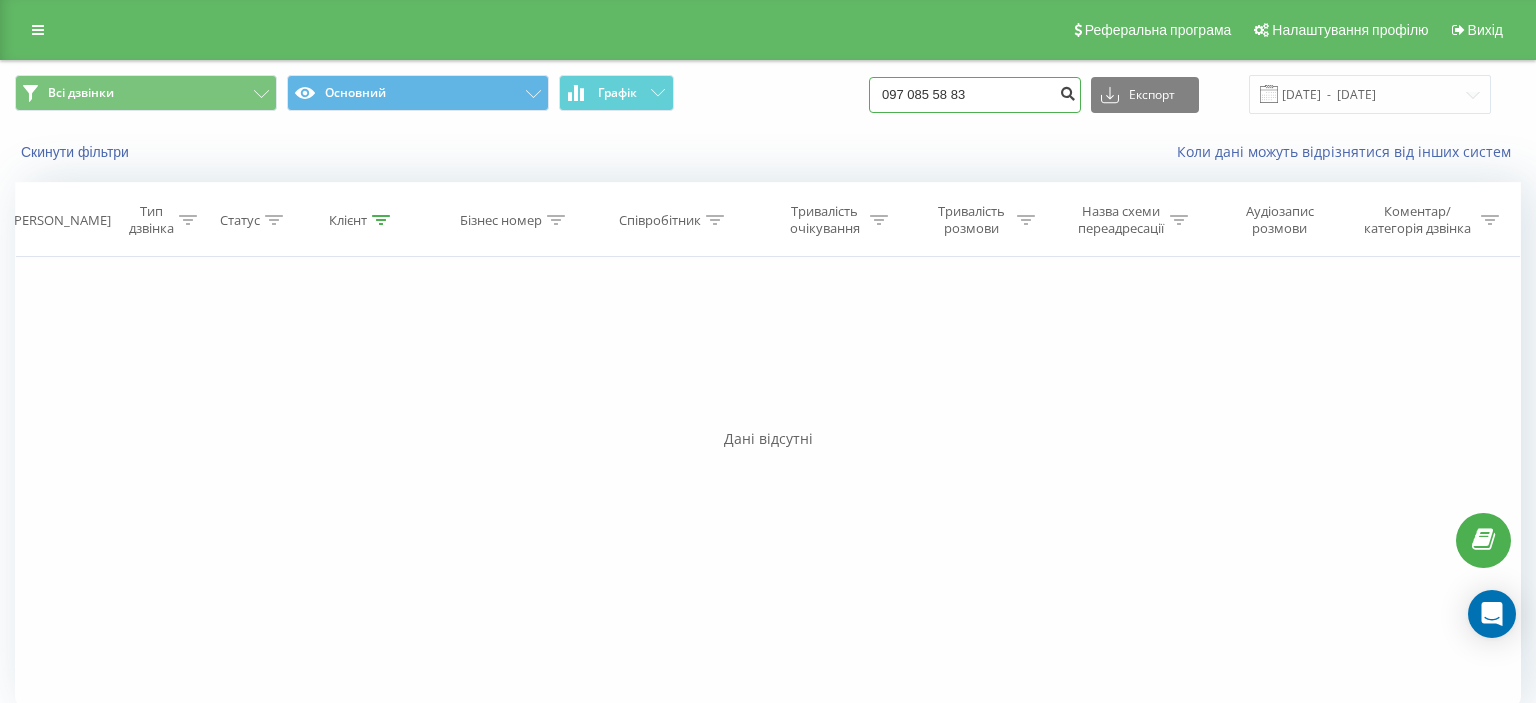 type on "097 085 58 83" 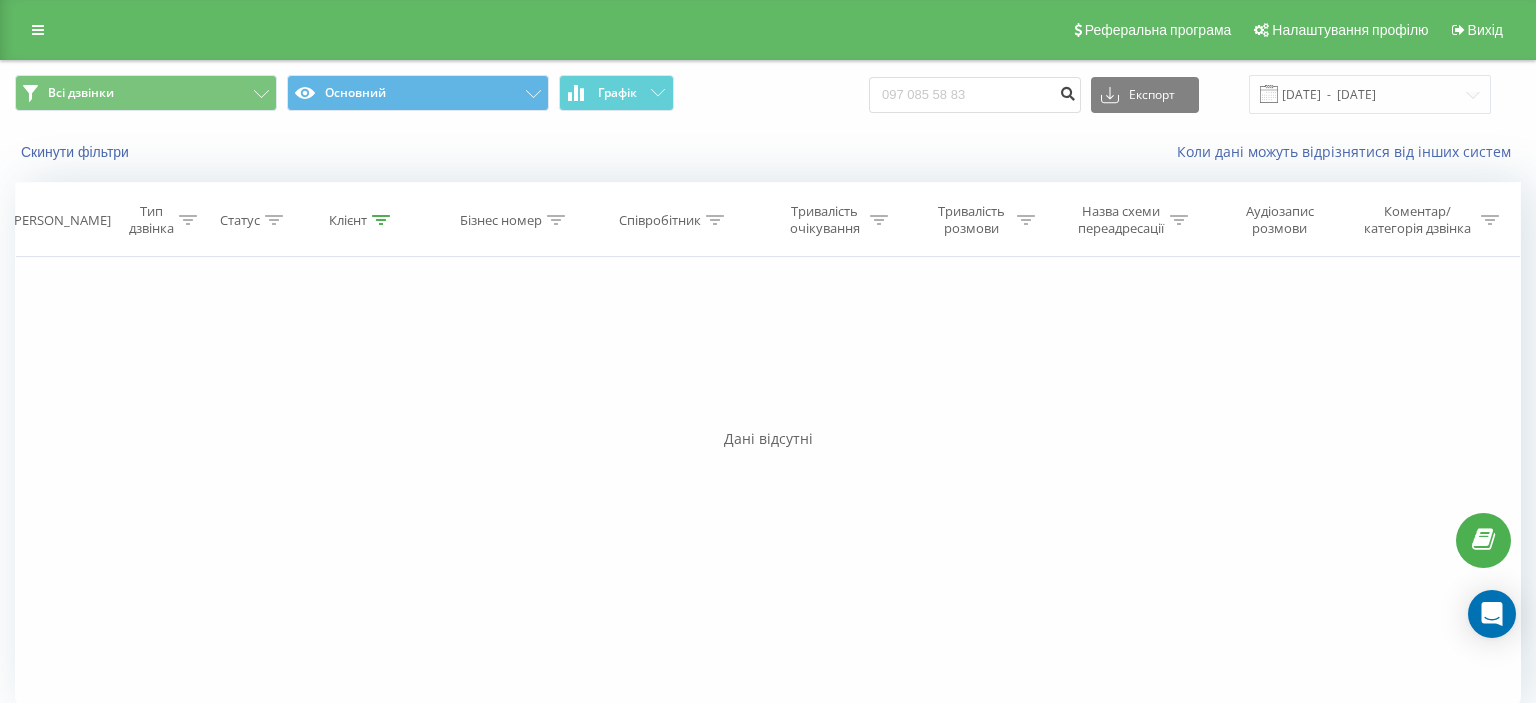 click at bounding box center [1067, 91] 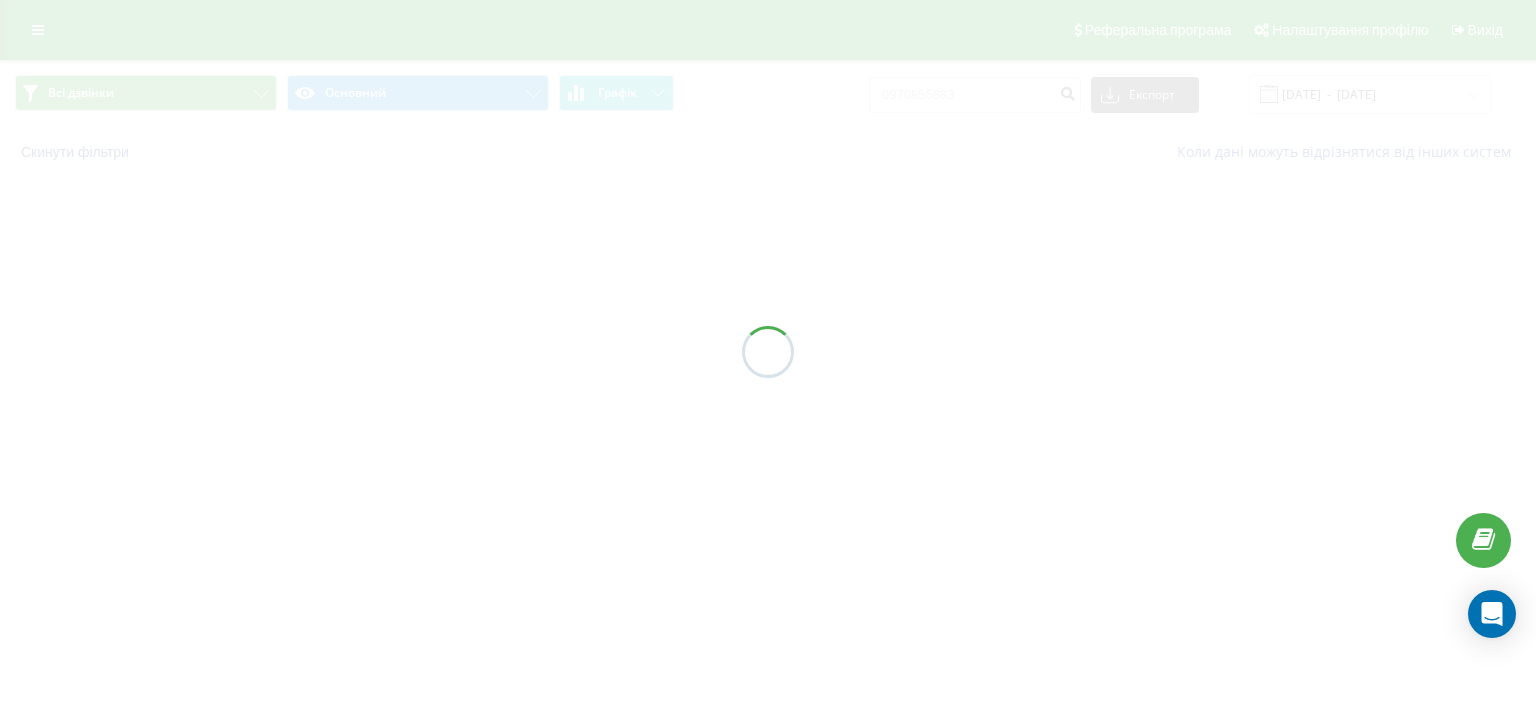 scroll, scrollTop: 0, scrollLeft: 0, axis: both 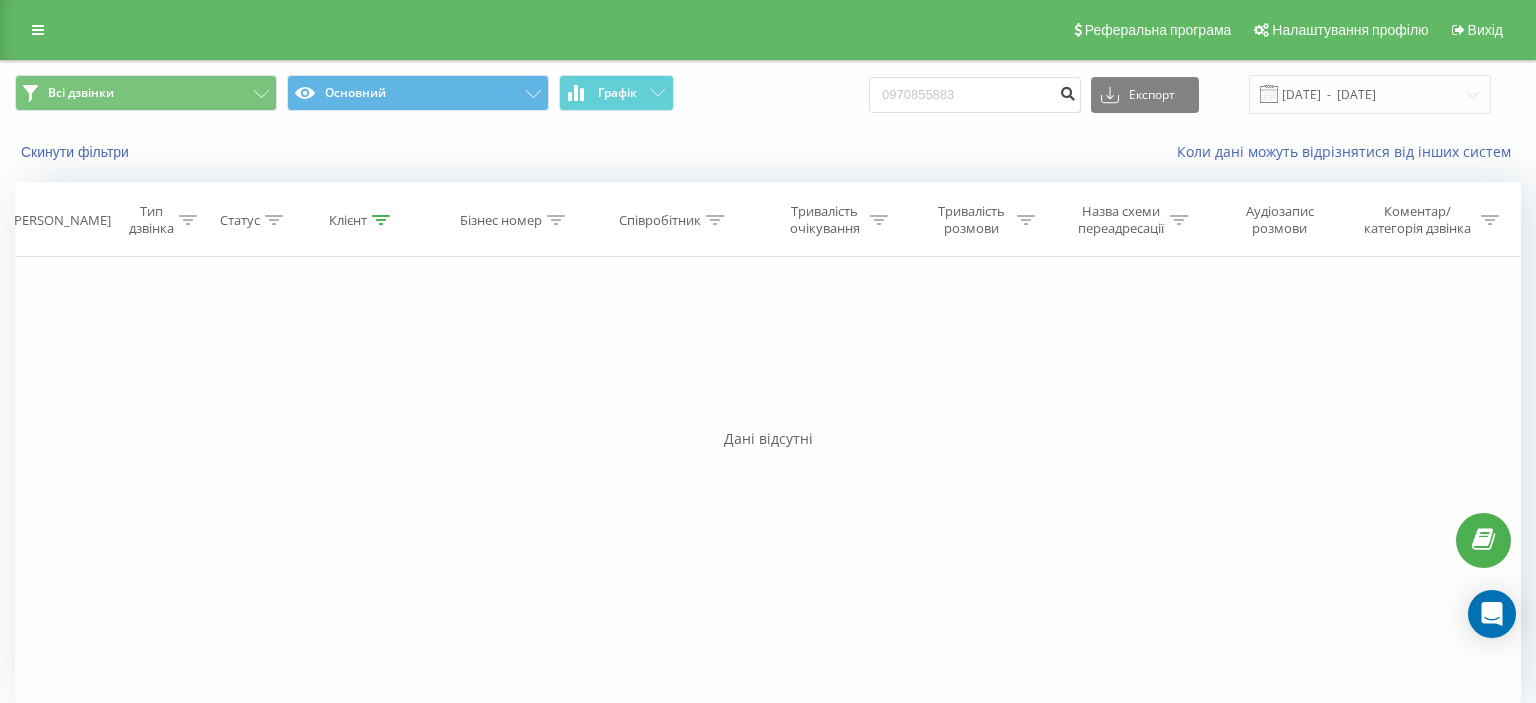 click at bounding box center (1067, 91) 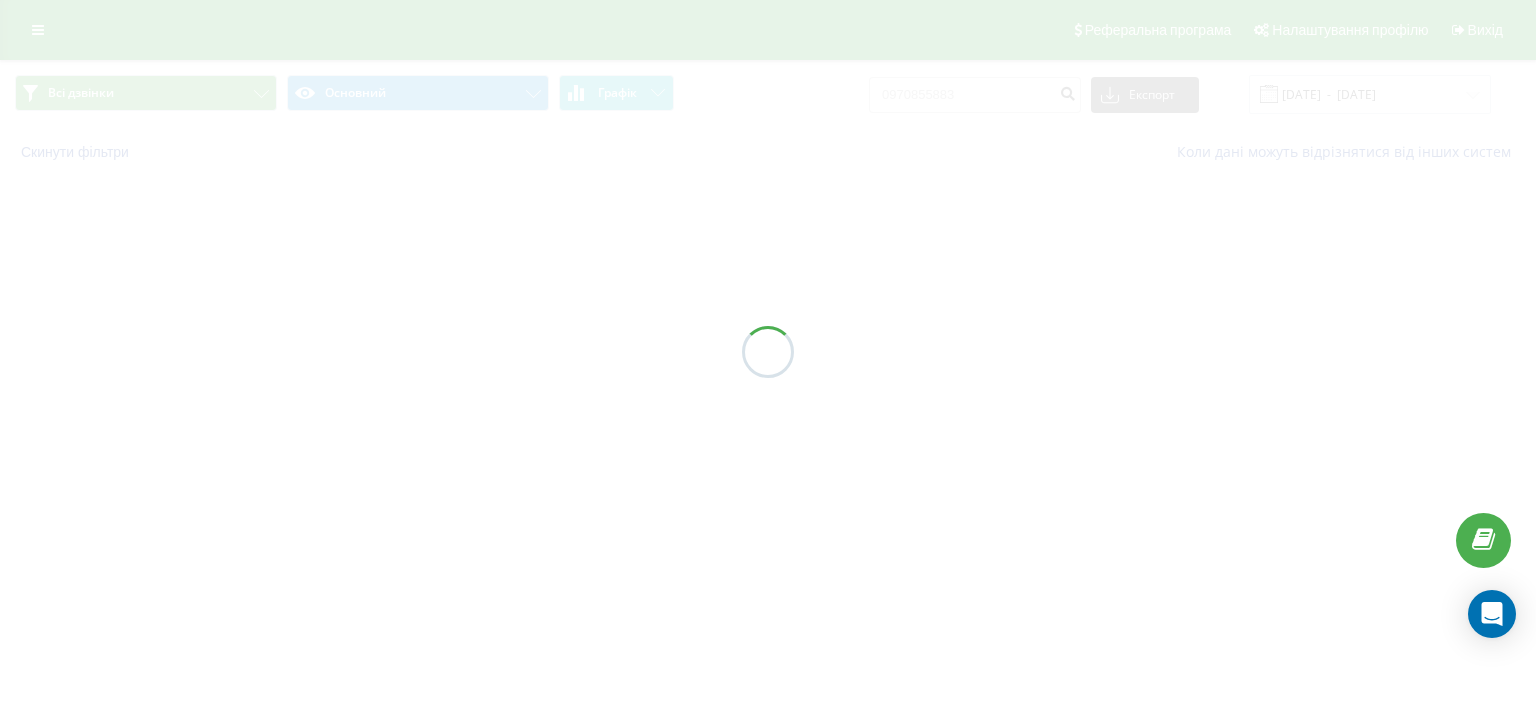scroll, scrollTop: 0, scrollLeft: 0, axis: both 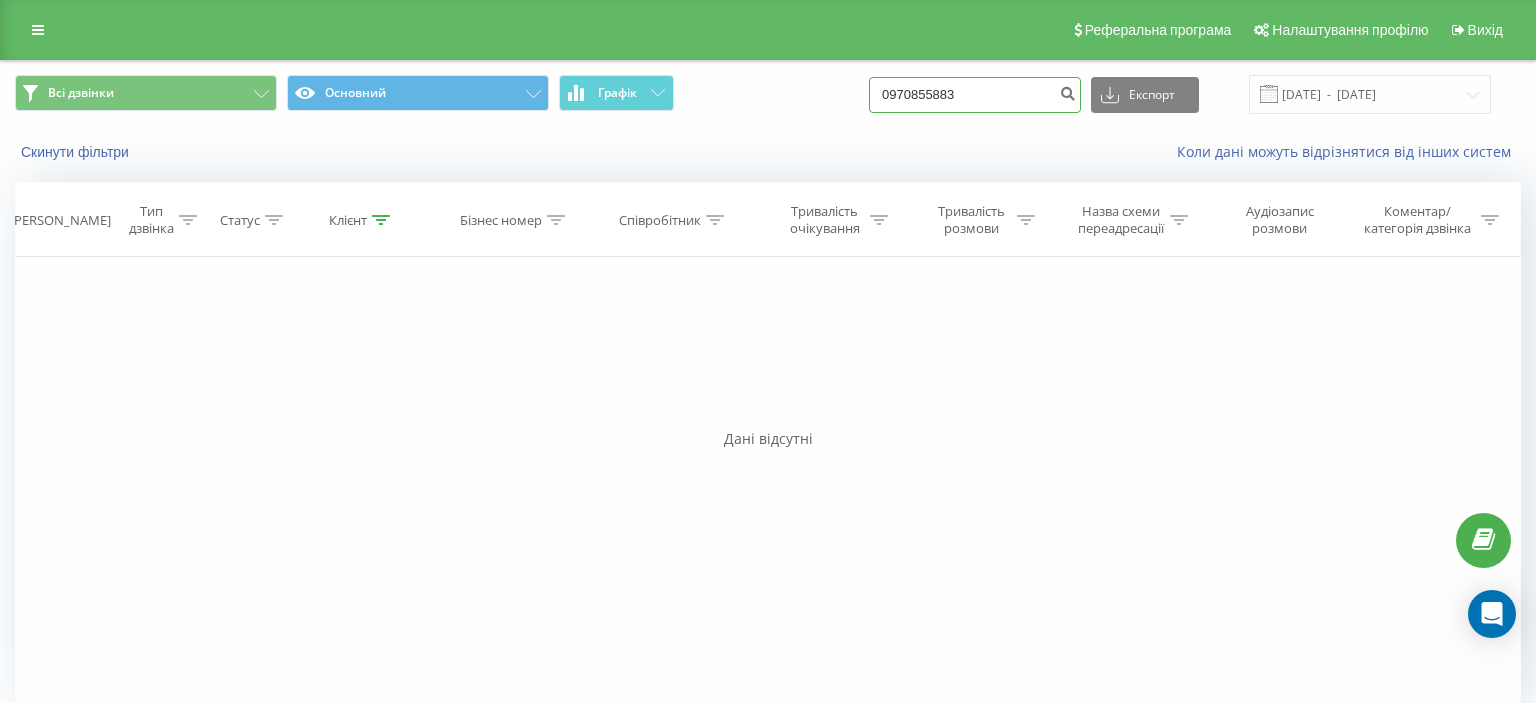 drag, startPoint x: 906, startPoint y: 95, endPoint x: 1012, endPoint y: 86, distance: 106.381386 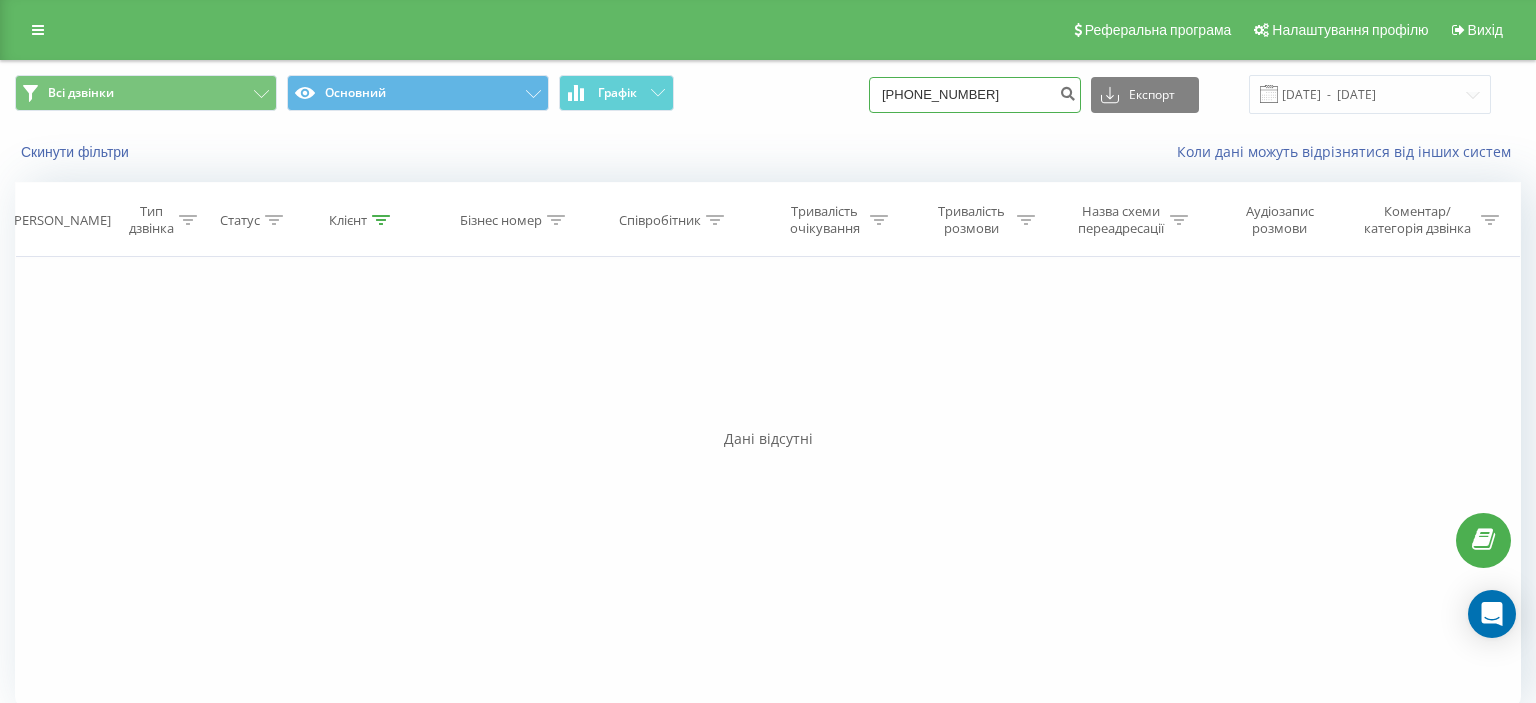 click on "(068) 729 73 55" at bounding box center [975, 95] 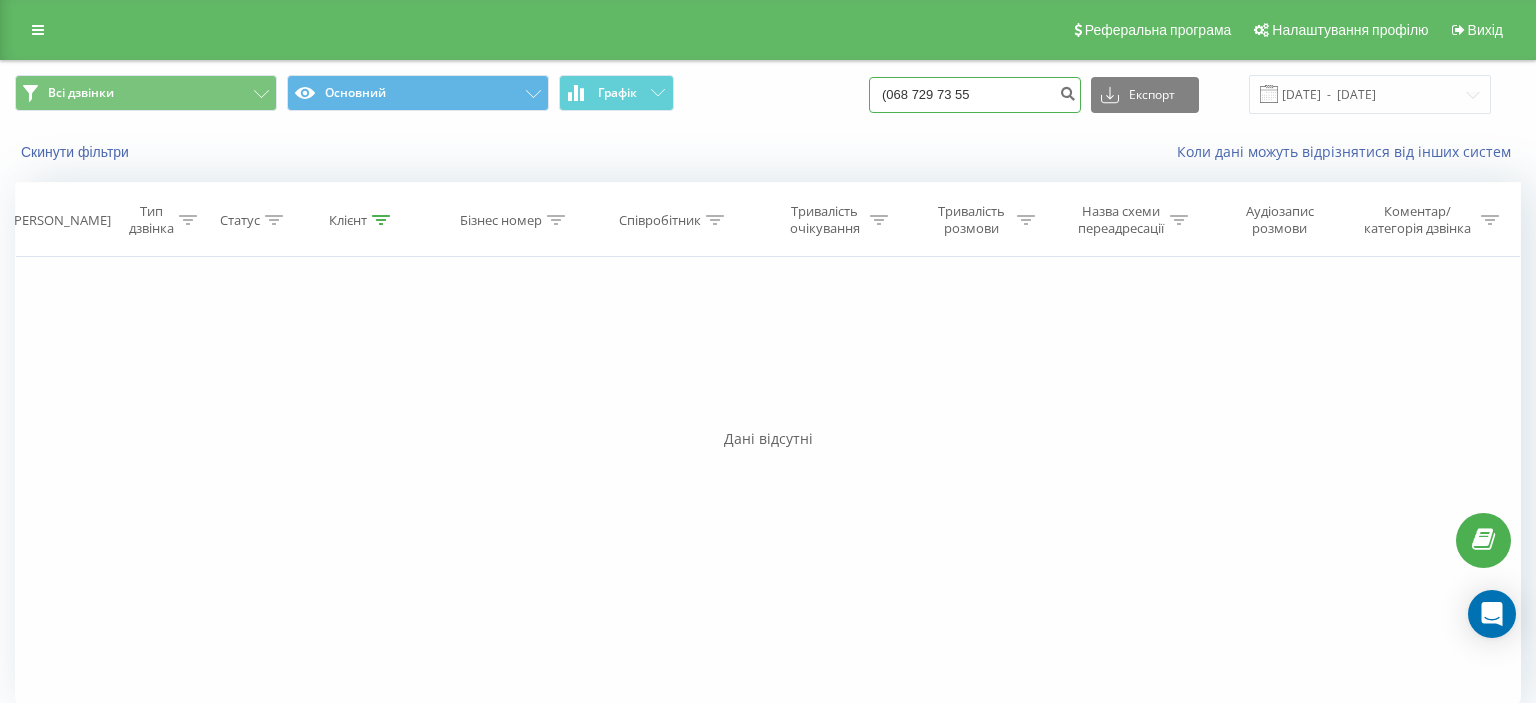 click on "(068 729 73 55" at bounding box center [975, 95] 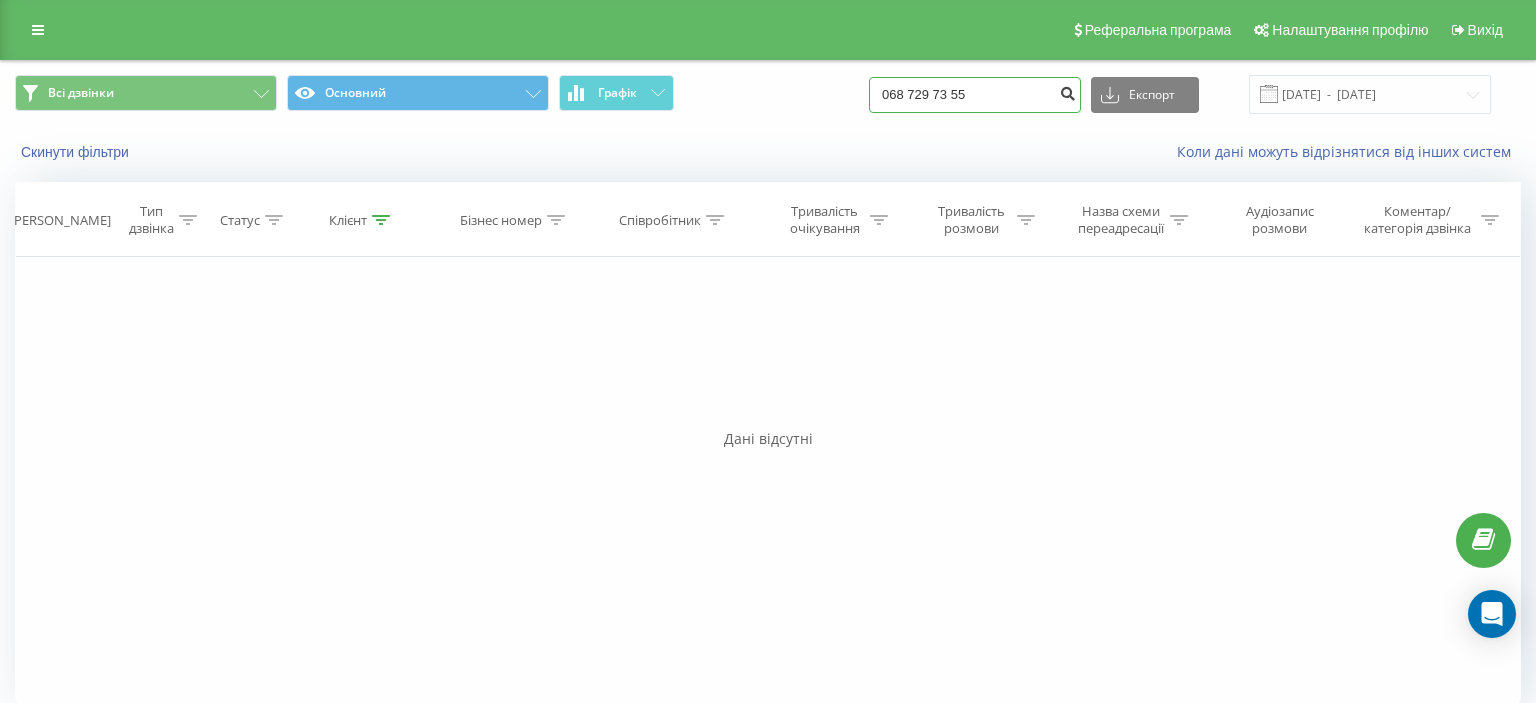 type on "068 729 73 55" 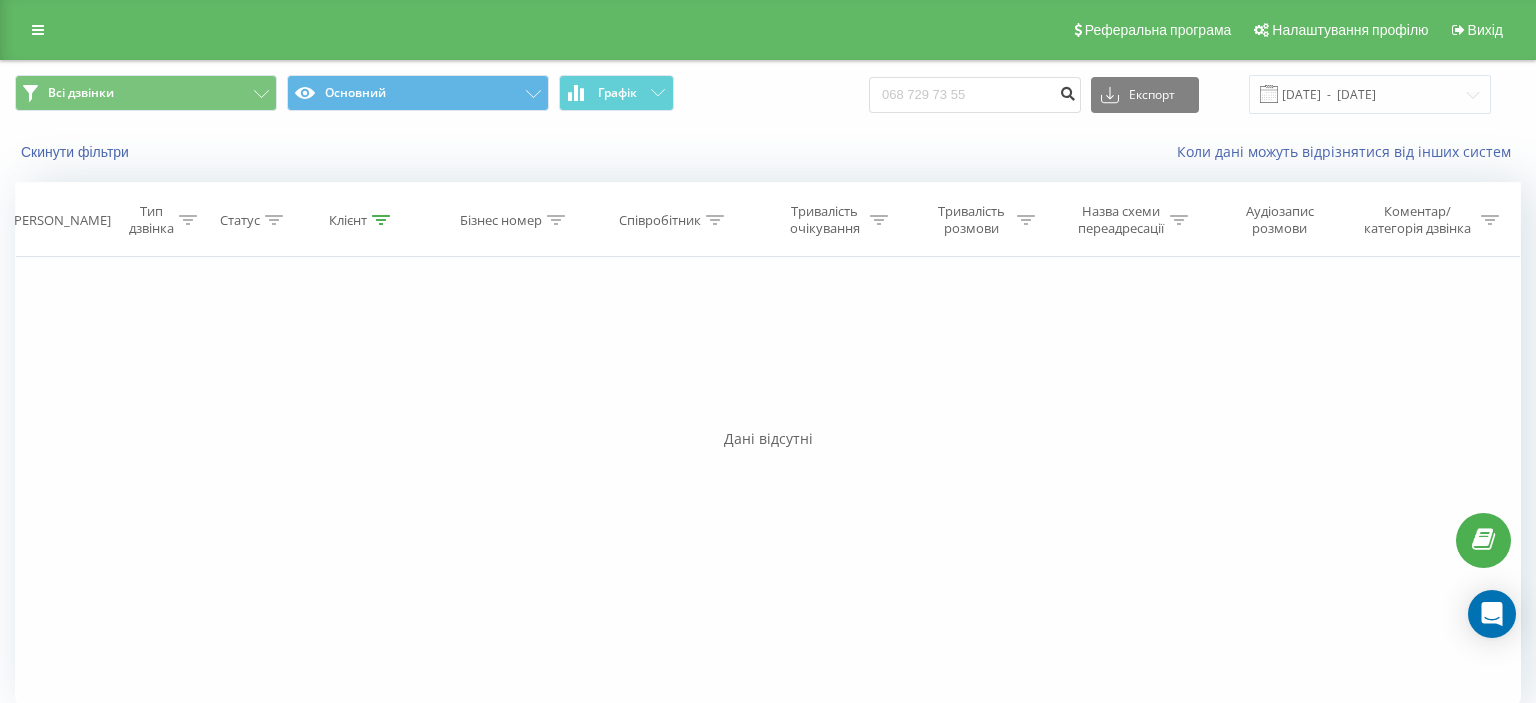 click at bounding box center [1067, 91] 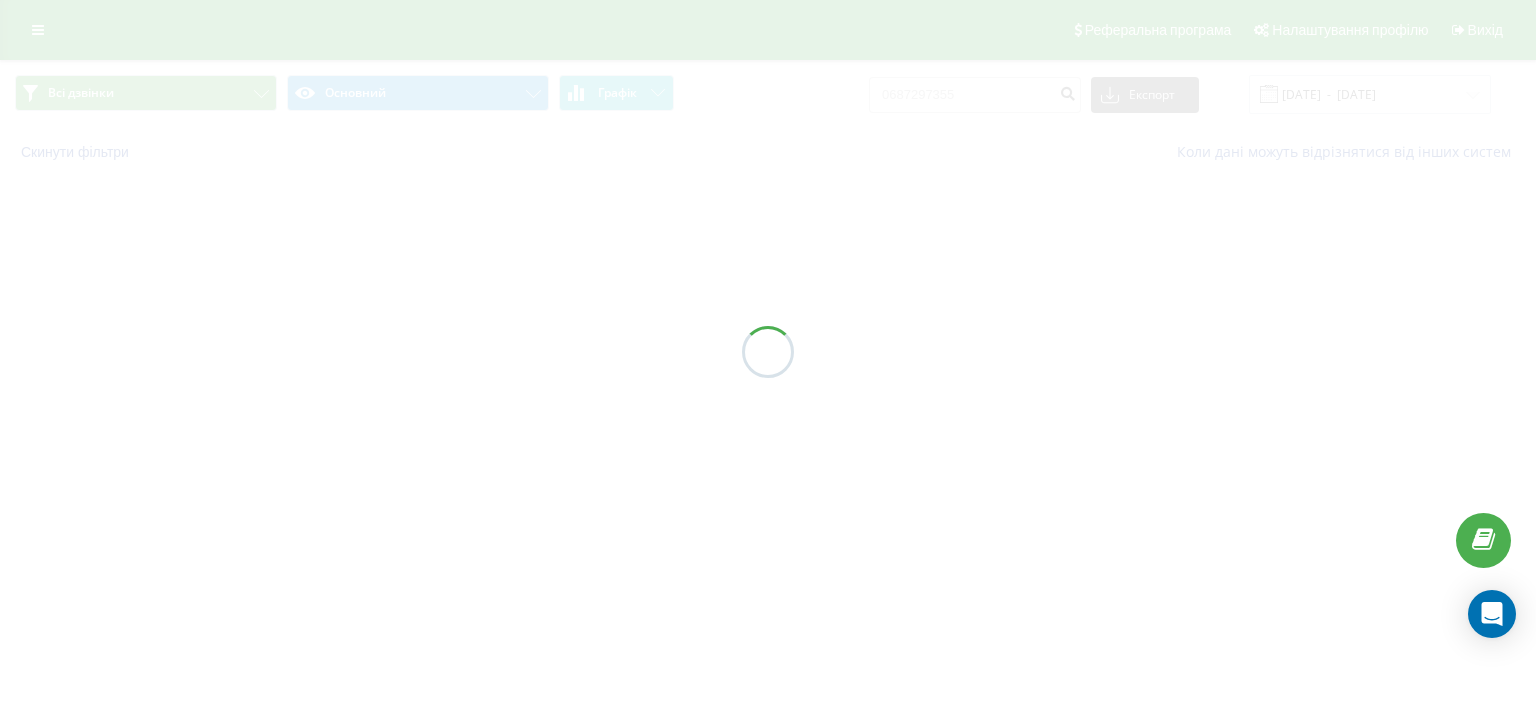 scroll, scrollTop: 0, scrollLeft: 0, axis: both 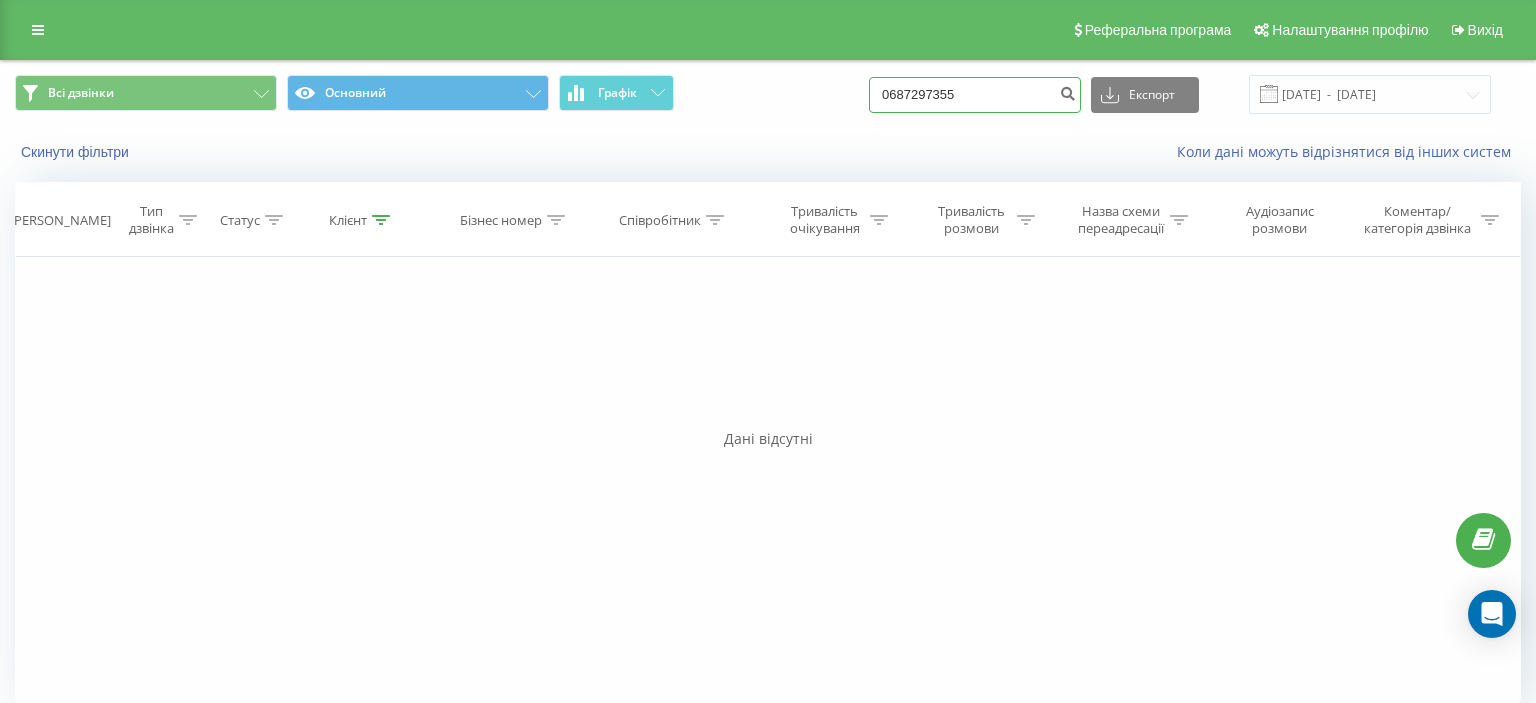 drag, startPoint x: 904, startPoint y: 93, endPoint x: 1041, endPoint y: 94, distance: 137.00365 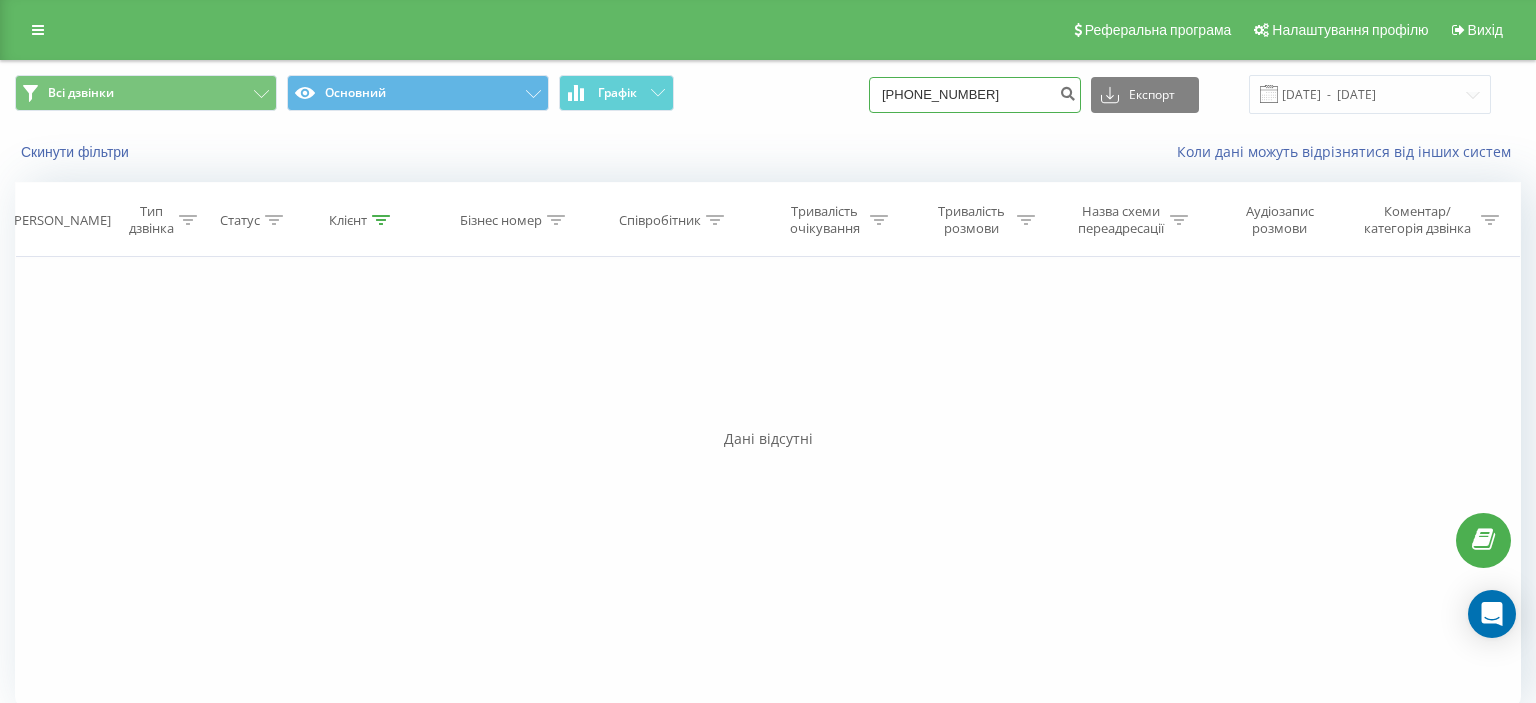 click on "(097) 692 65 61" at bounding box center [975, 95] 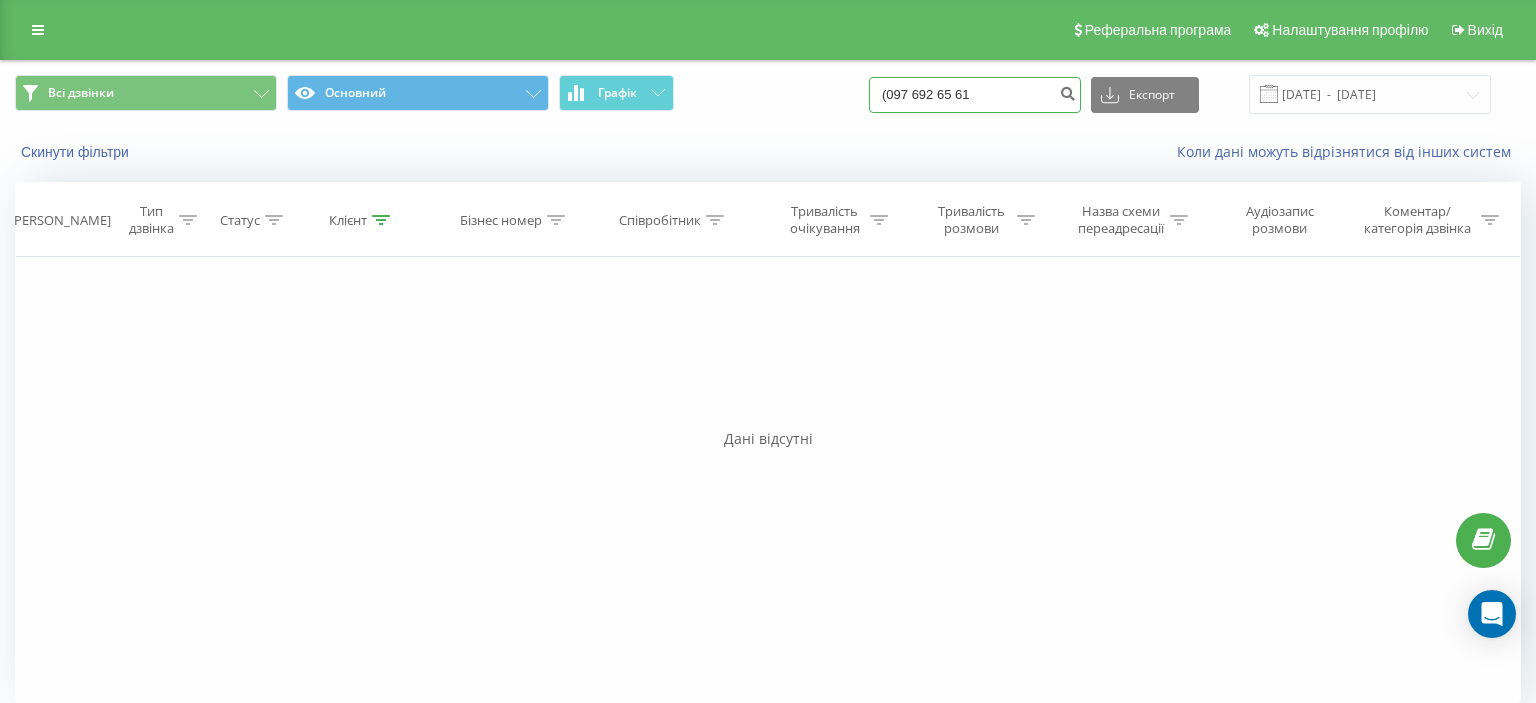 click on "(097 692 65 61" at bounding box center [975, 95] 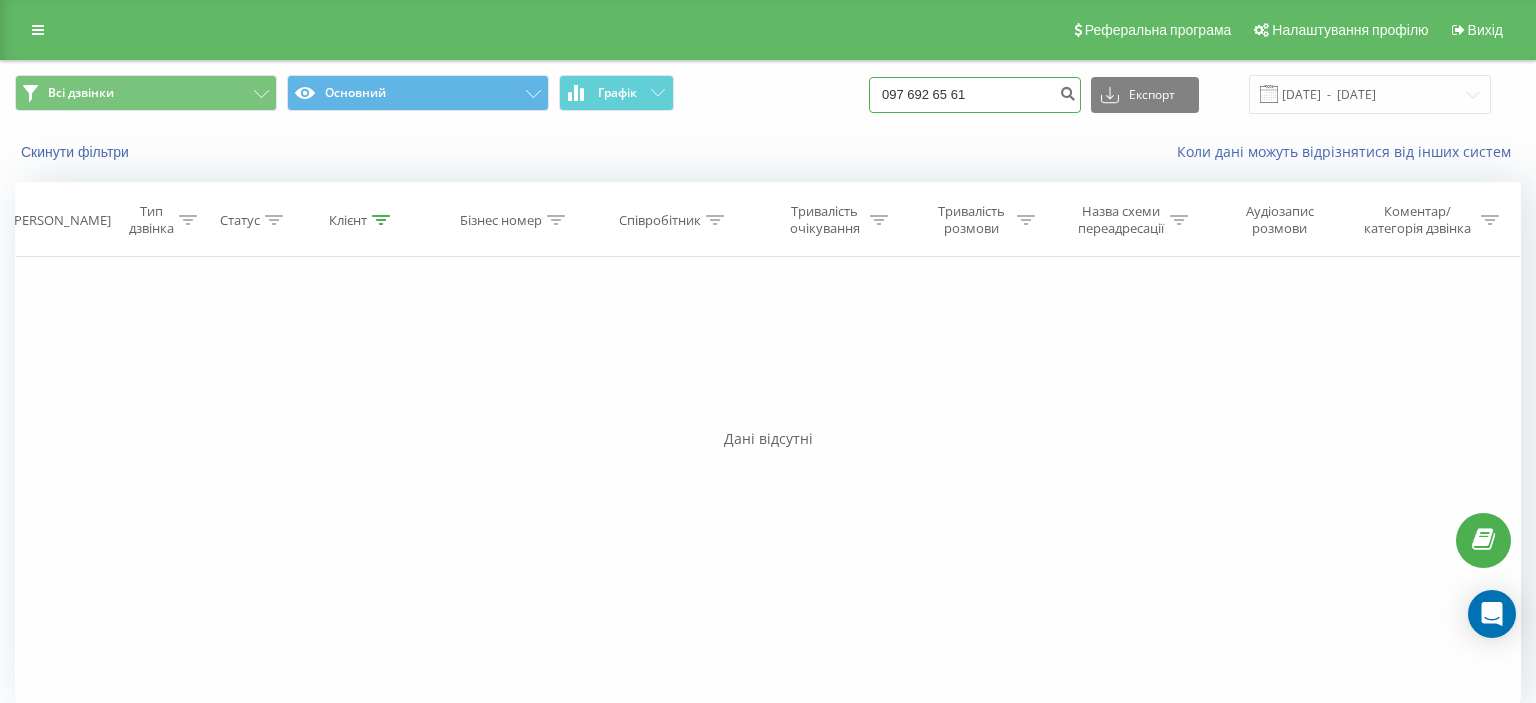 type on "097 692 65 61" 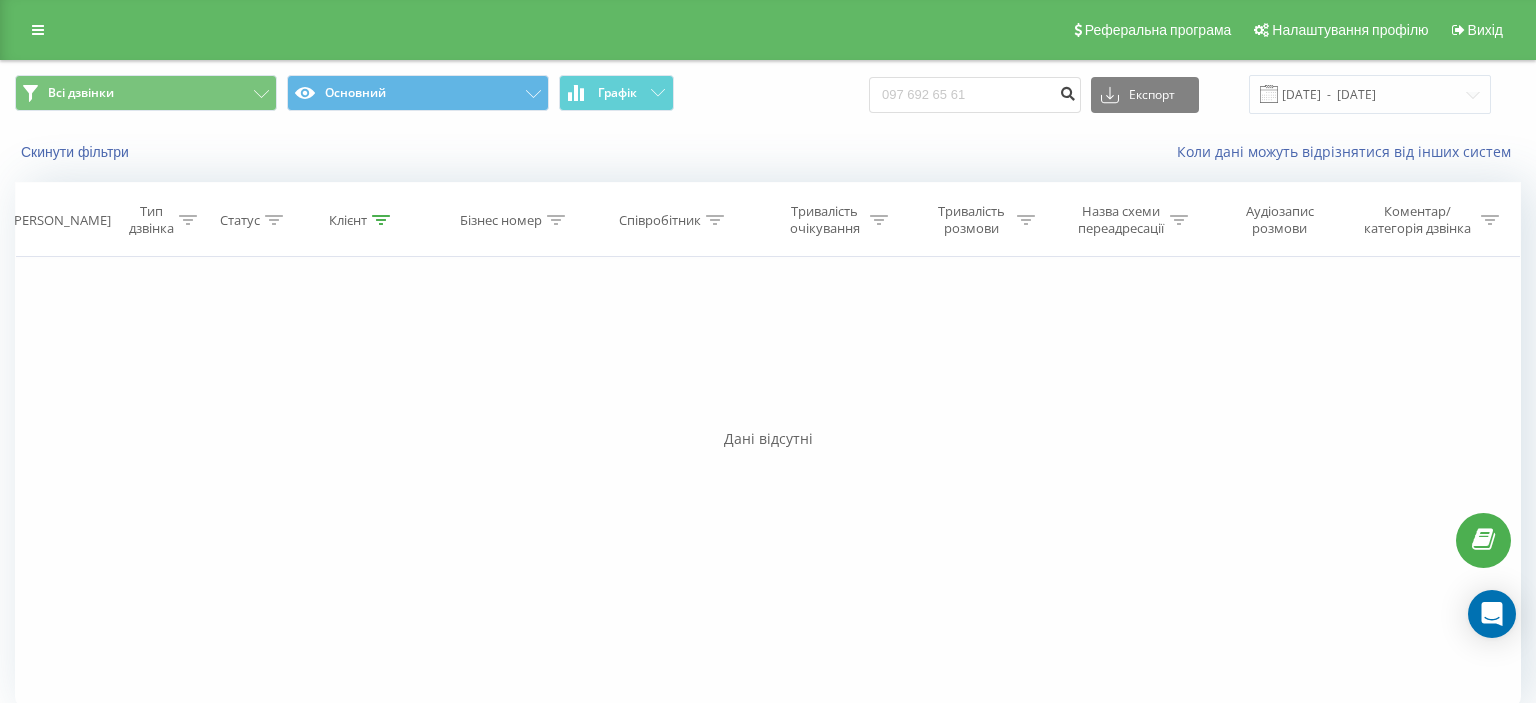 click at bounding box center [1067, 91] 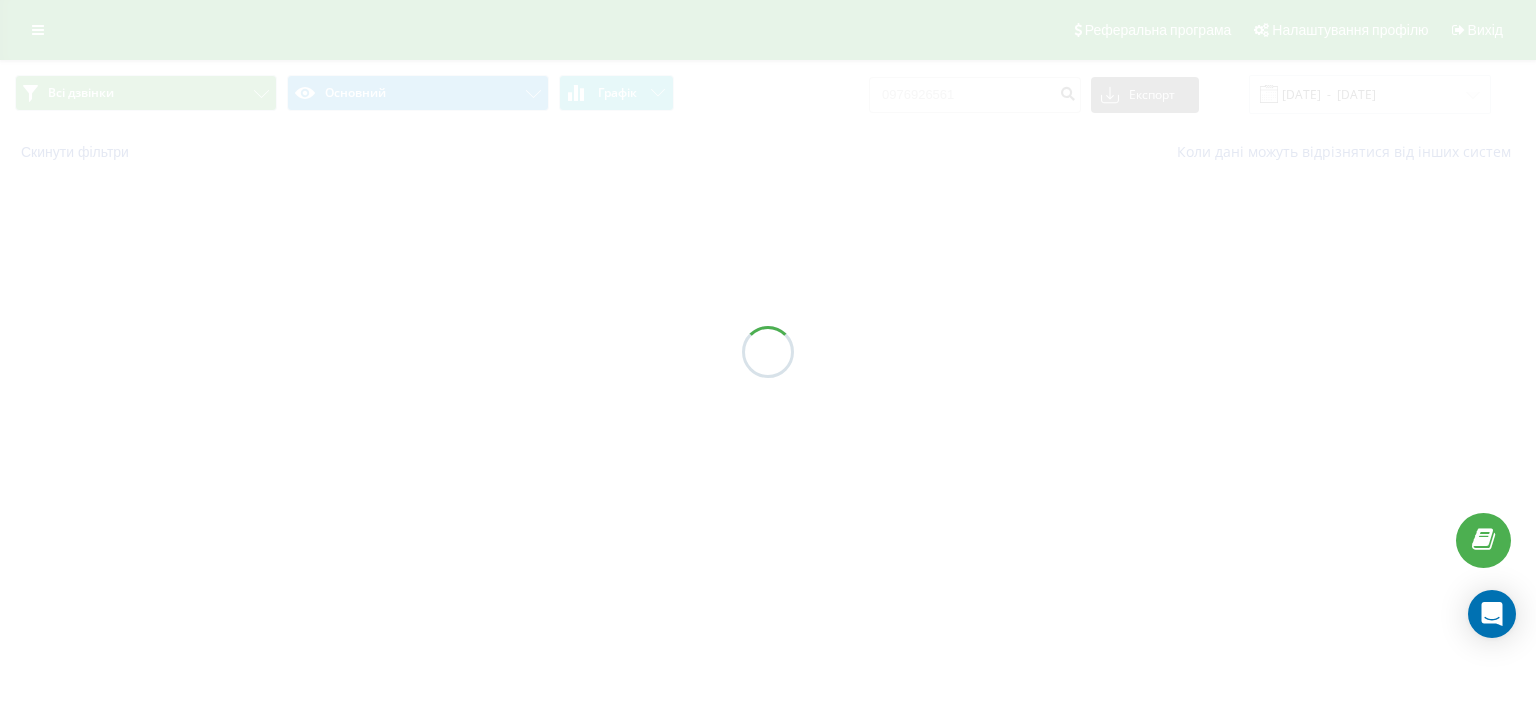 scroll, scrollTop: 0, scrollLeft: 0, axis: both 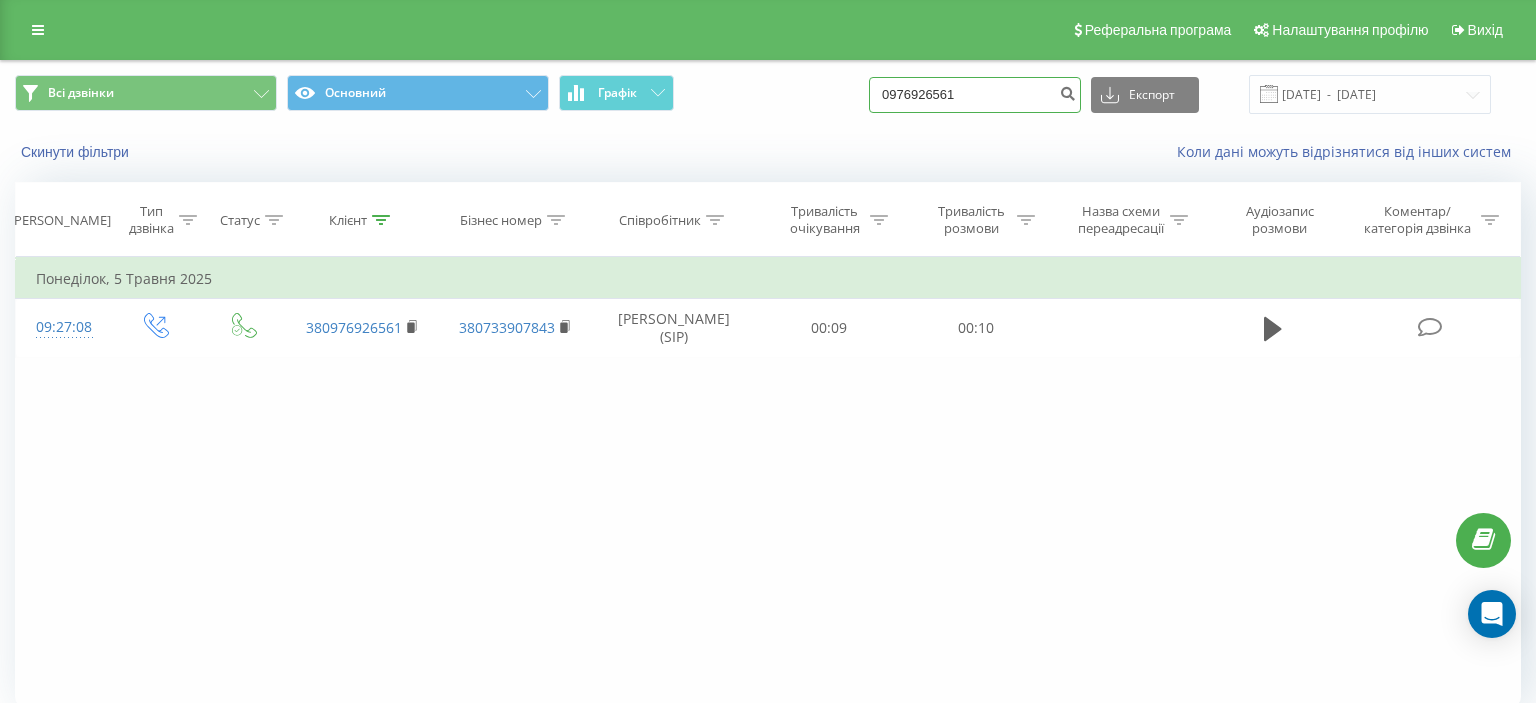 drag, startPoint x: 903, startPoint y: 100, endPoint x: 1039, endPoint y: 100, distance: 136 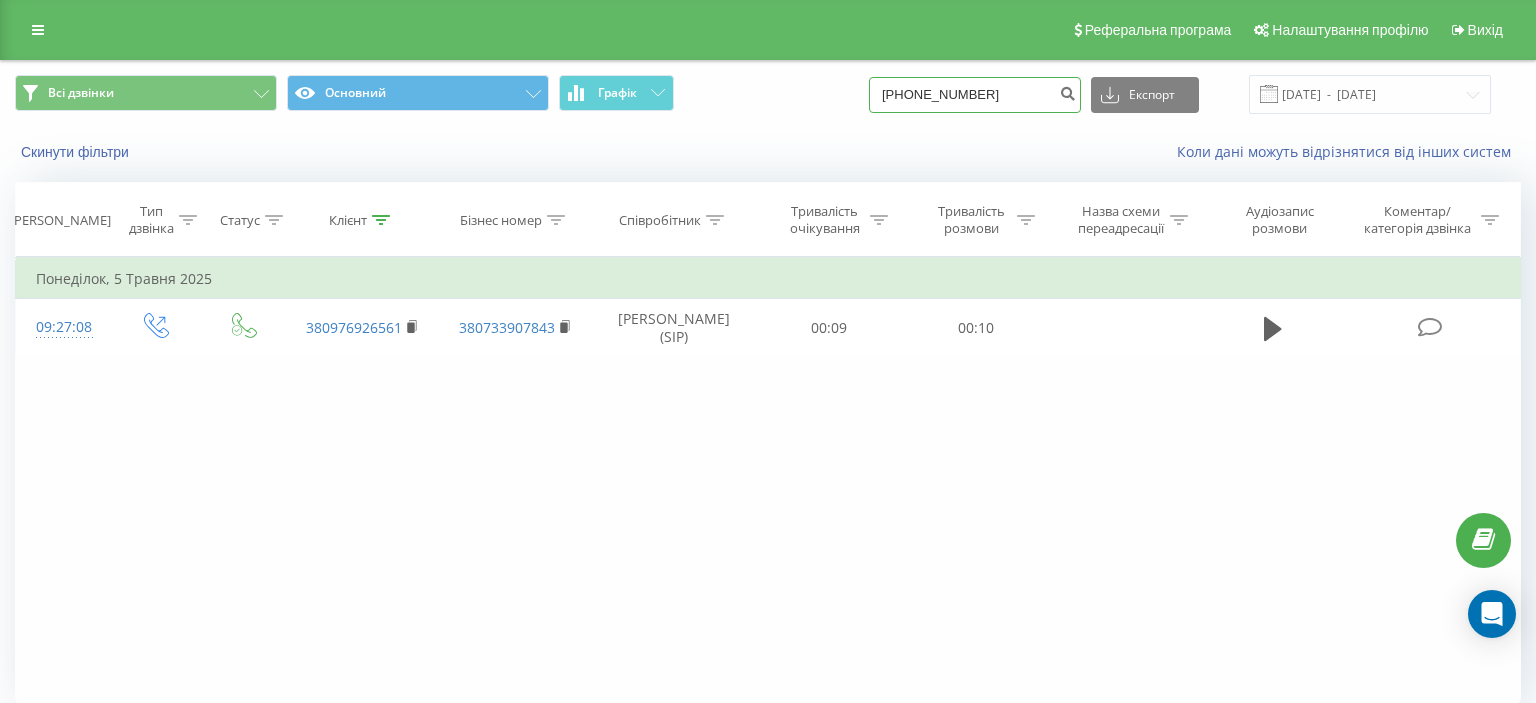 click on "[PHONE_NUMBER]" at bounding box center [975, 95] 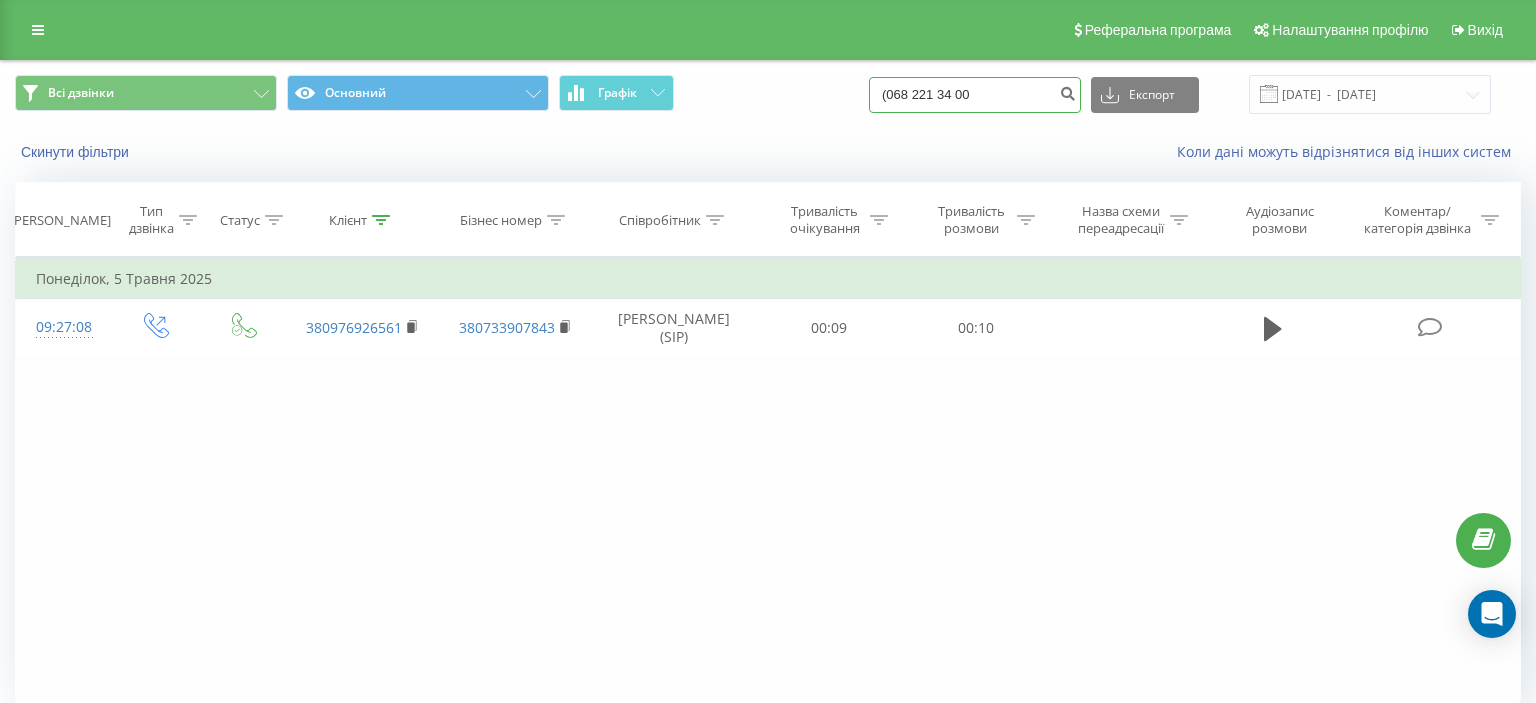click on "(068 221 34 00" at bounding box center [975, 95] 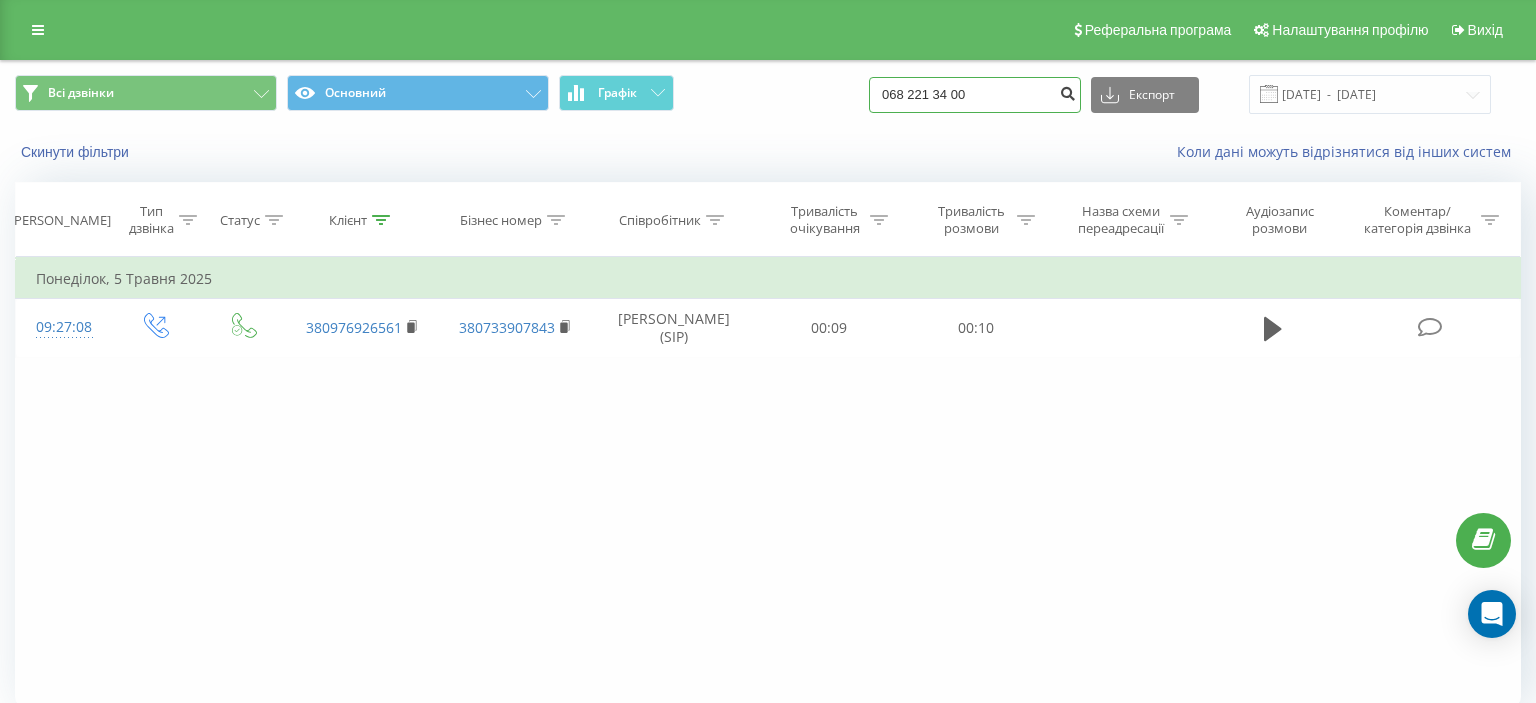 type on "068 221 34 00" 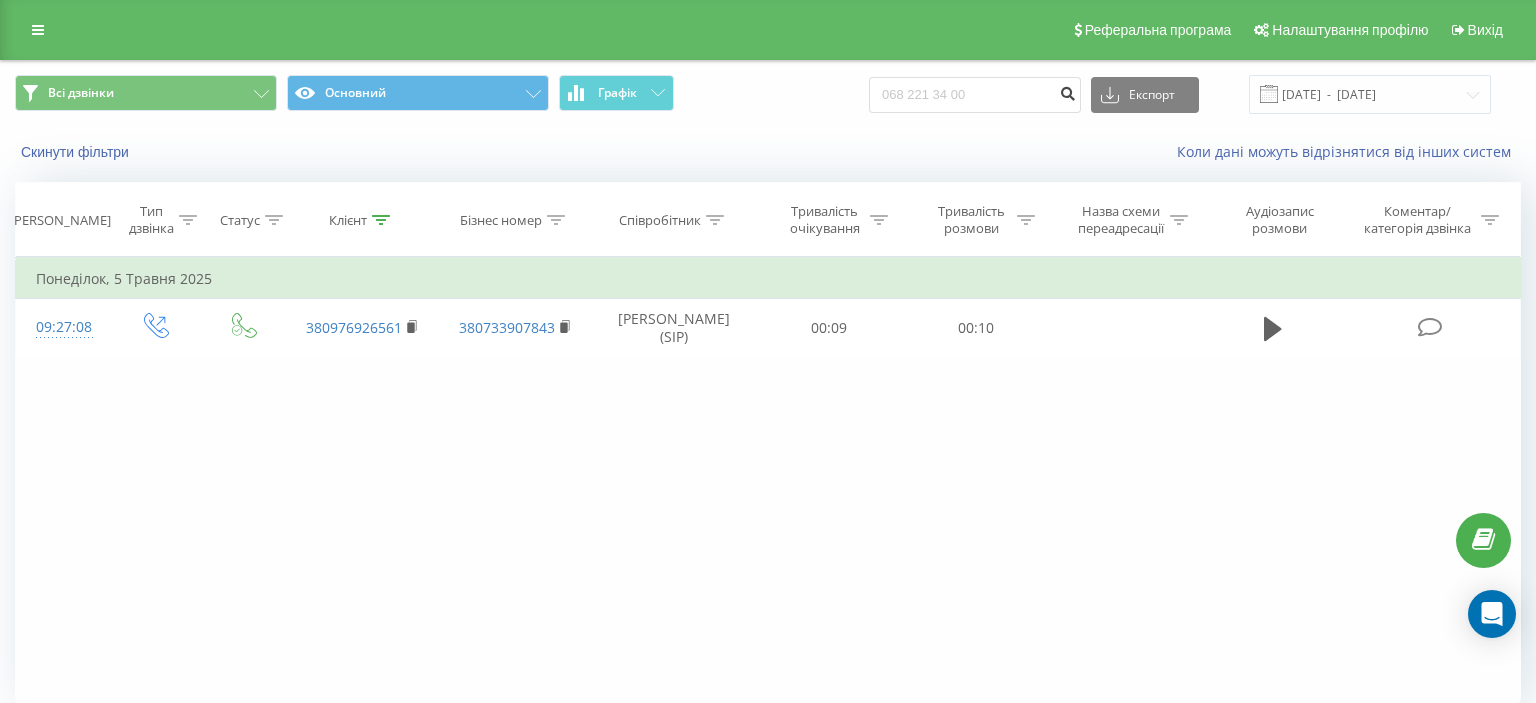 click at bounding box center (1067, 91) 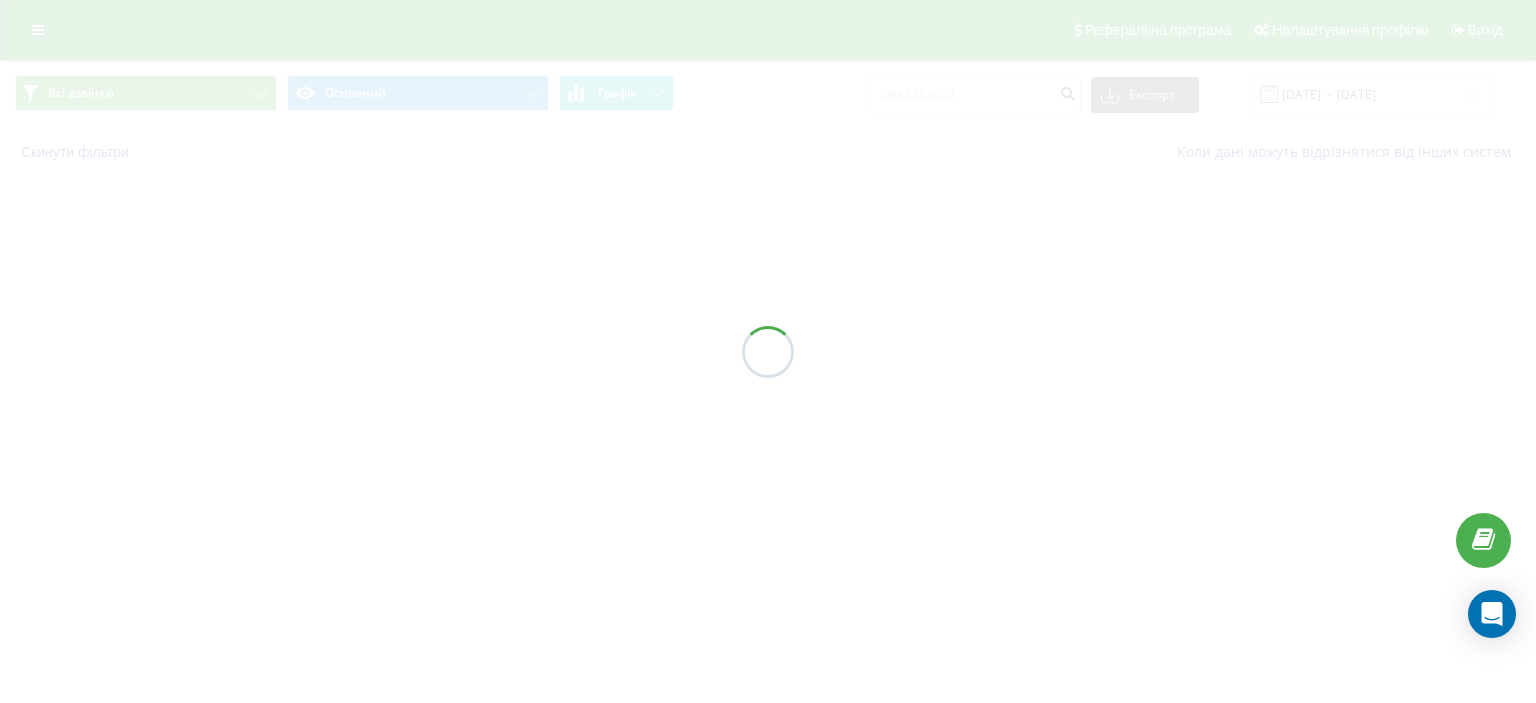 scroll, scrollTop: 0, scrollLeft: 0, axis: both 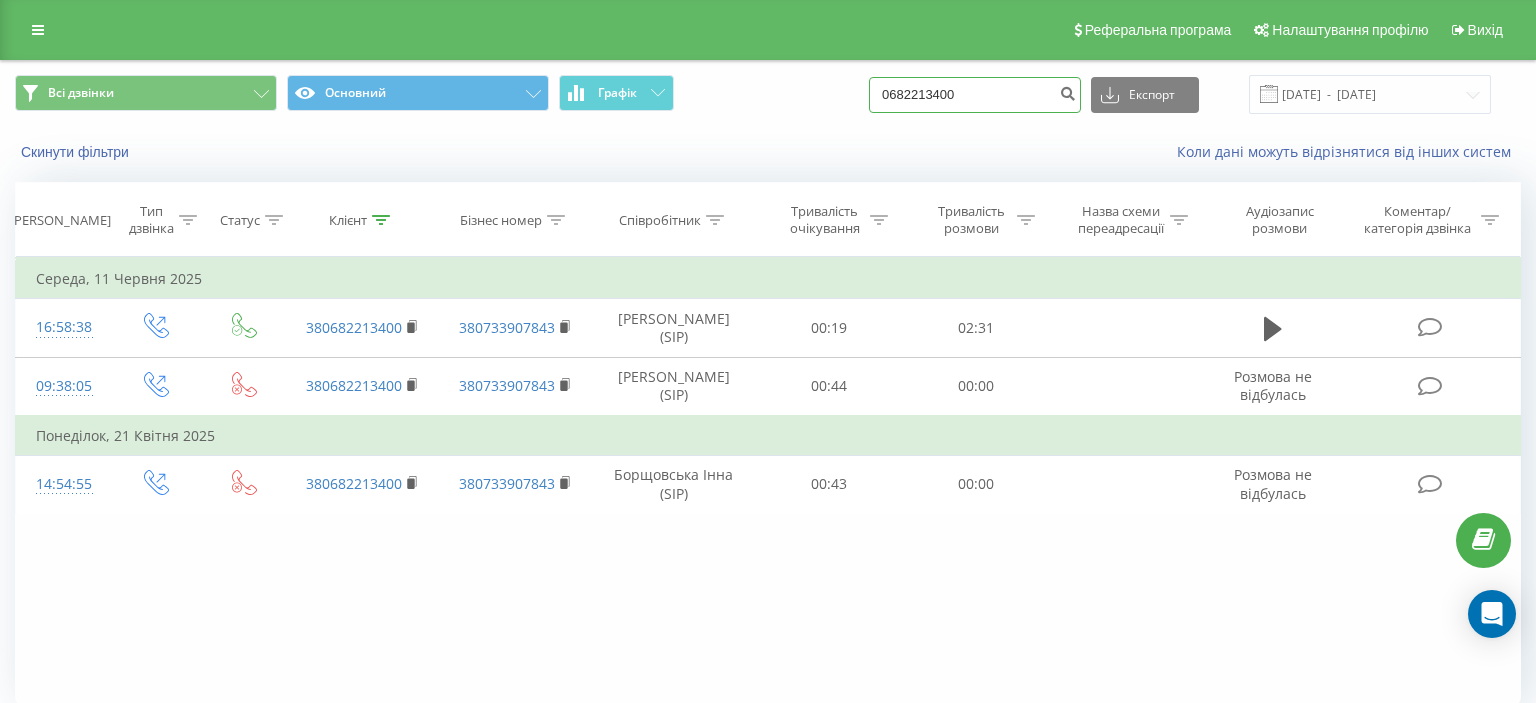 drag, startPoint x: 904, startPoint y: 93, endPoint x: 1029, endPoint y: 97, distance: 125.06398 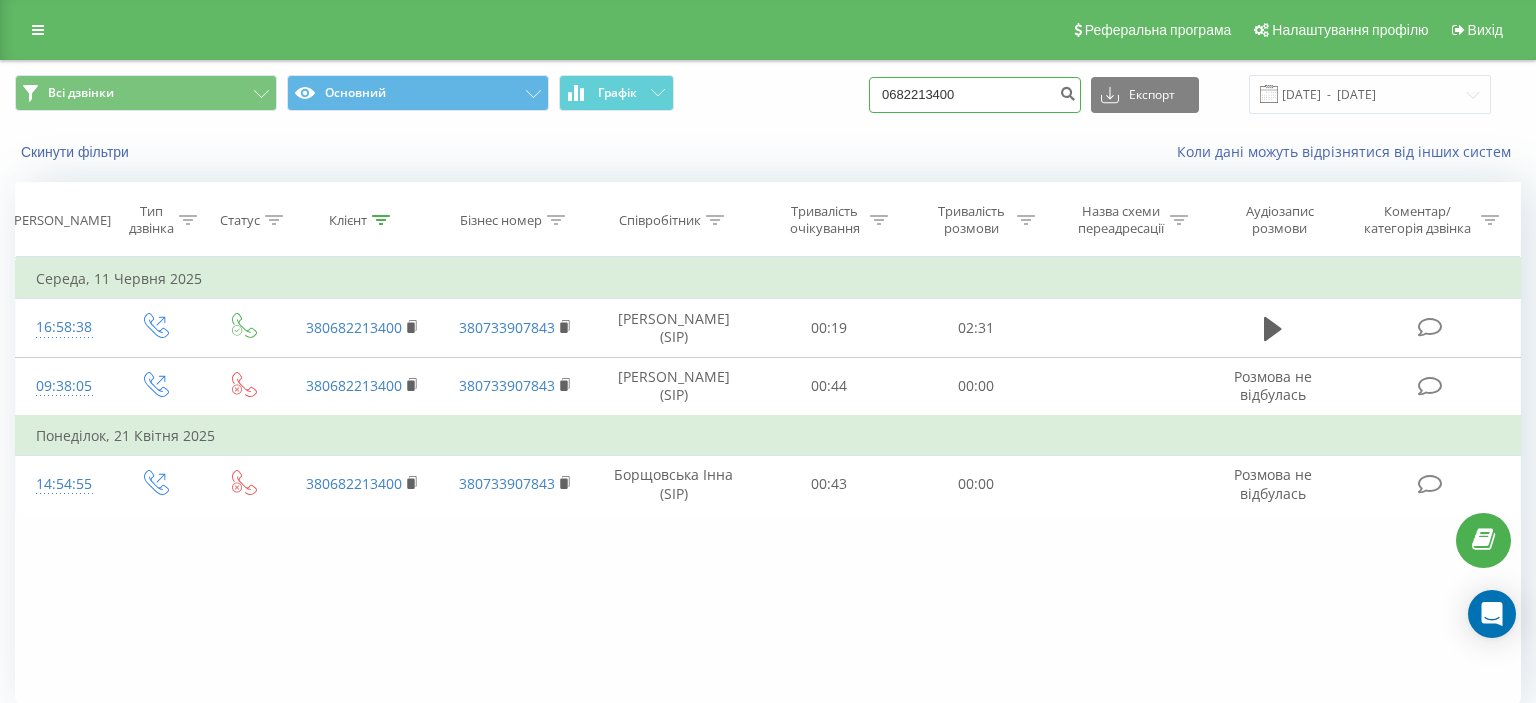 paste on "(098) 106 18 99" 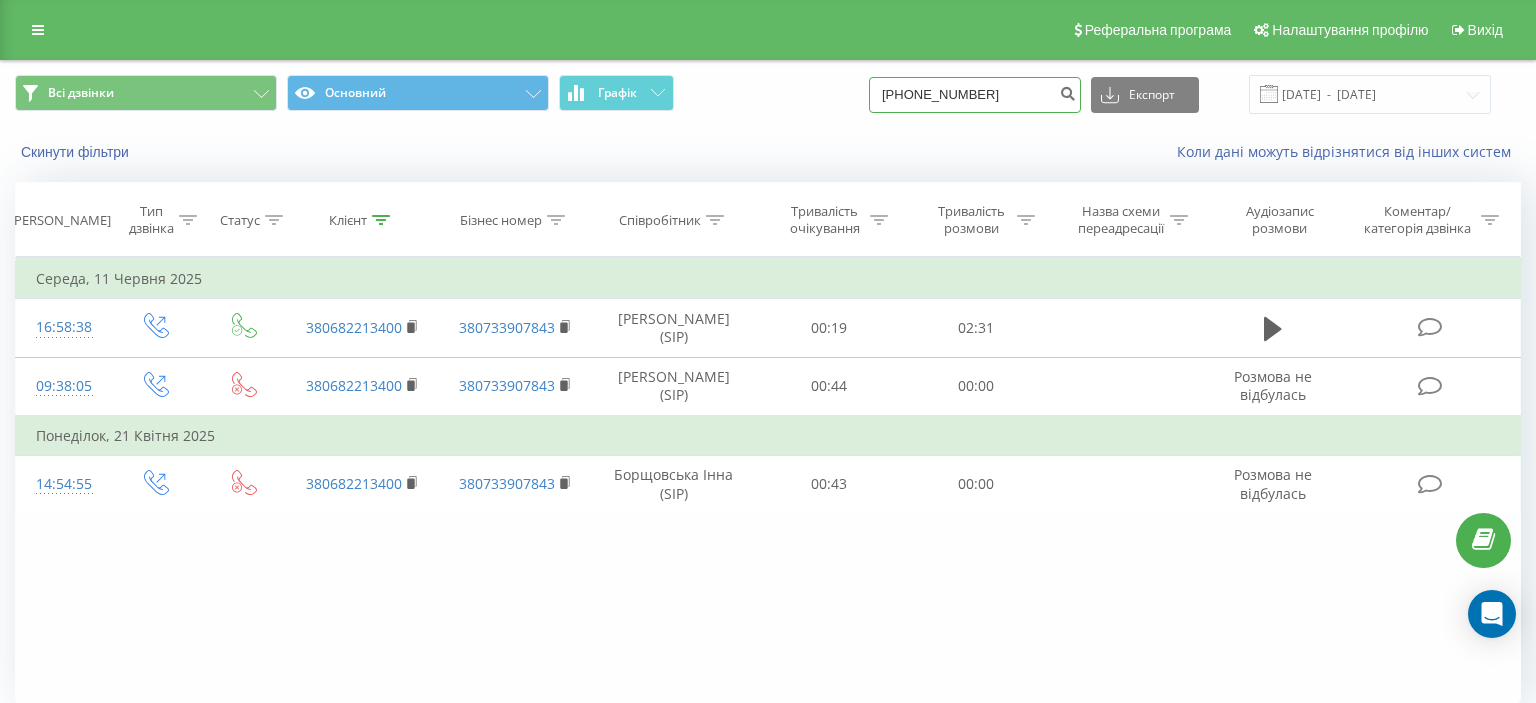 click on "(098) 106 18 99" at bounding box center (975, 95) 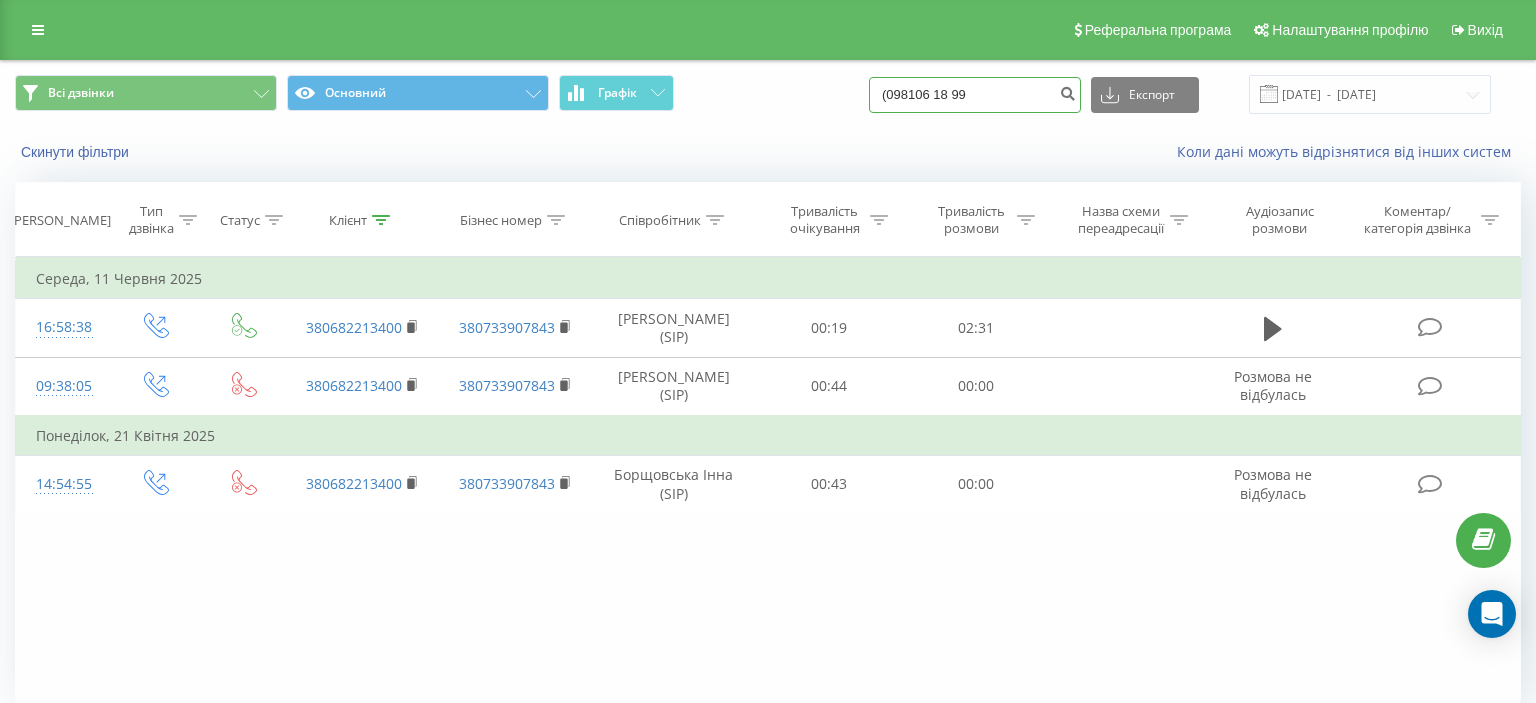 click on "(098106 18 99" at bounding box center (975, 95) 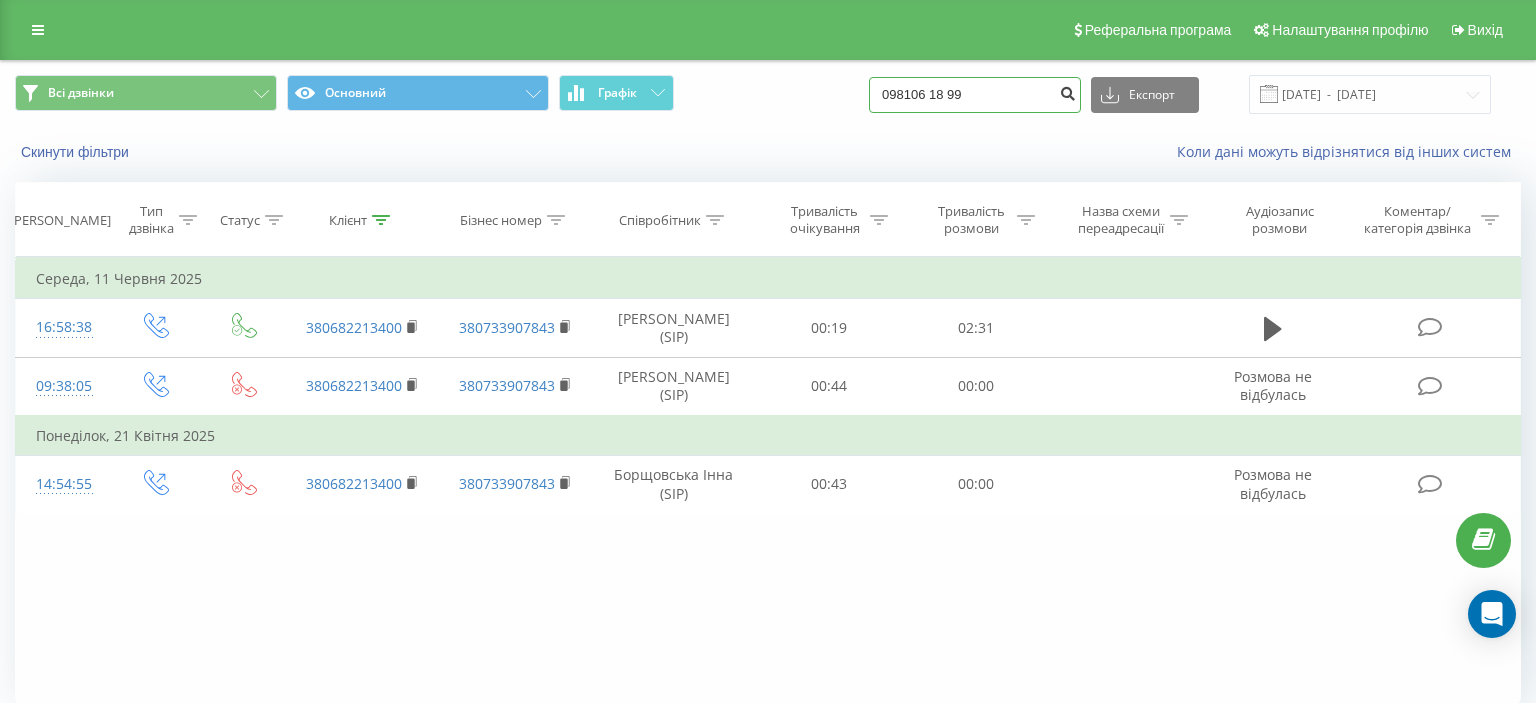 type on "098106 18 99" 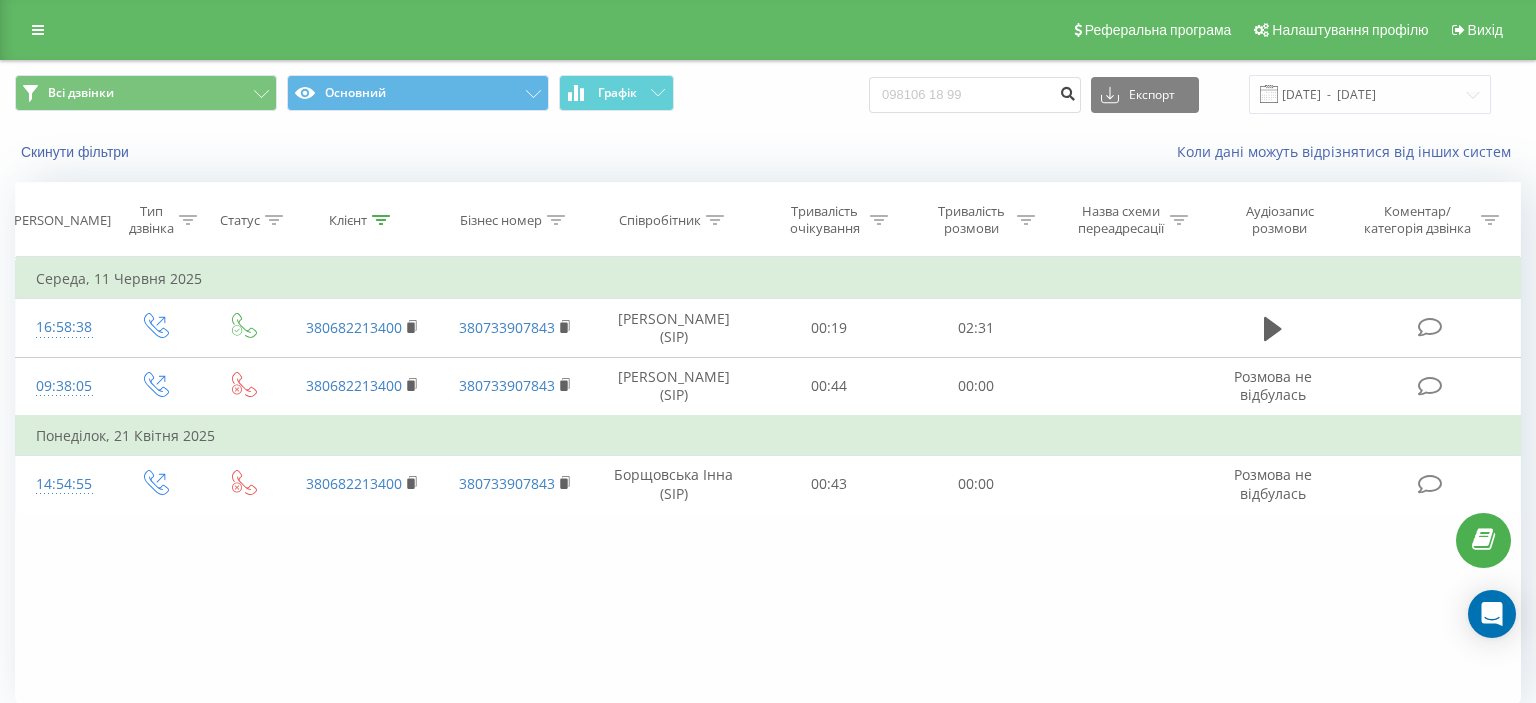 click at bounding box center [1067, 91] 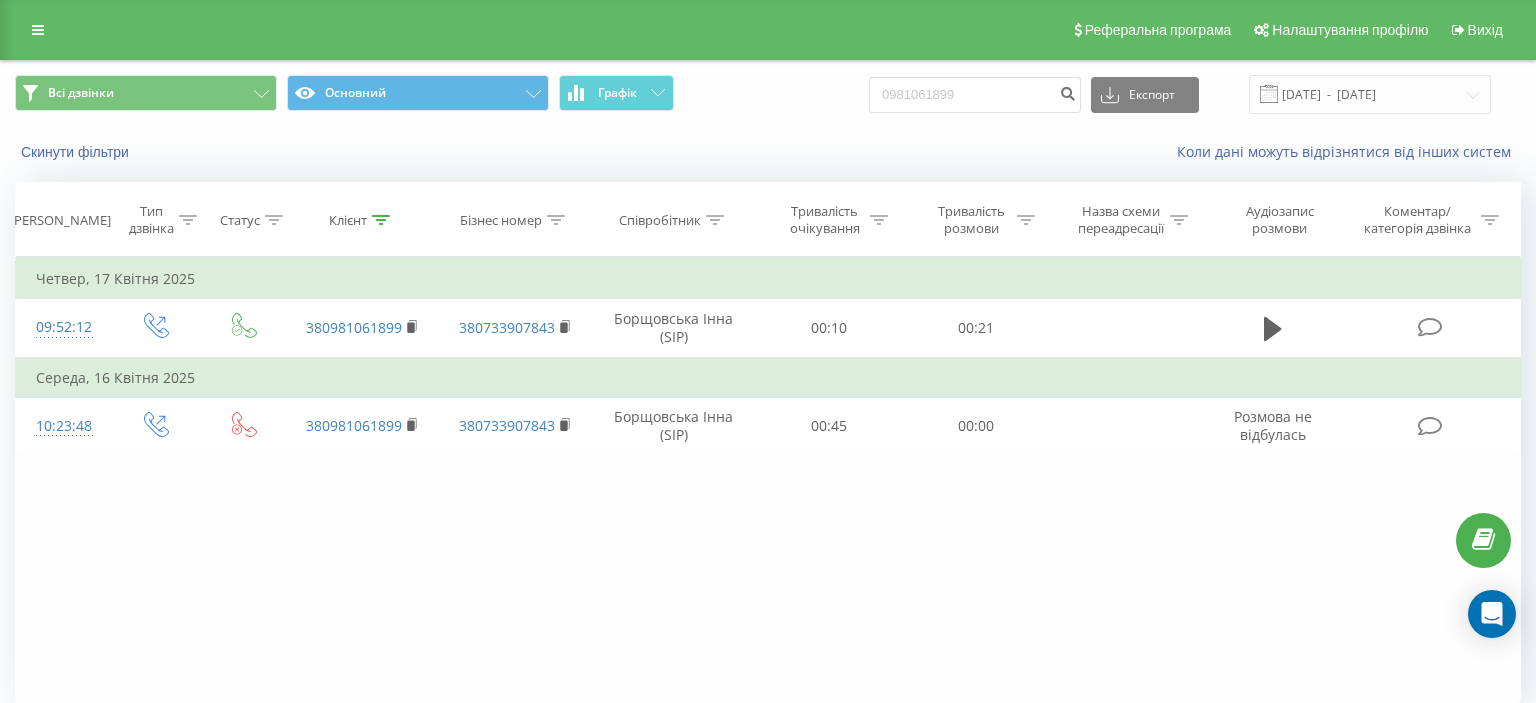 scroll, scrollTop: 0, scrollLeft: 0, axis: both 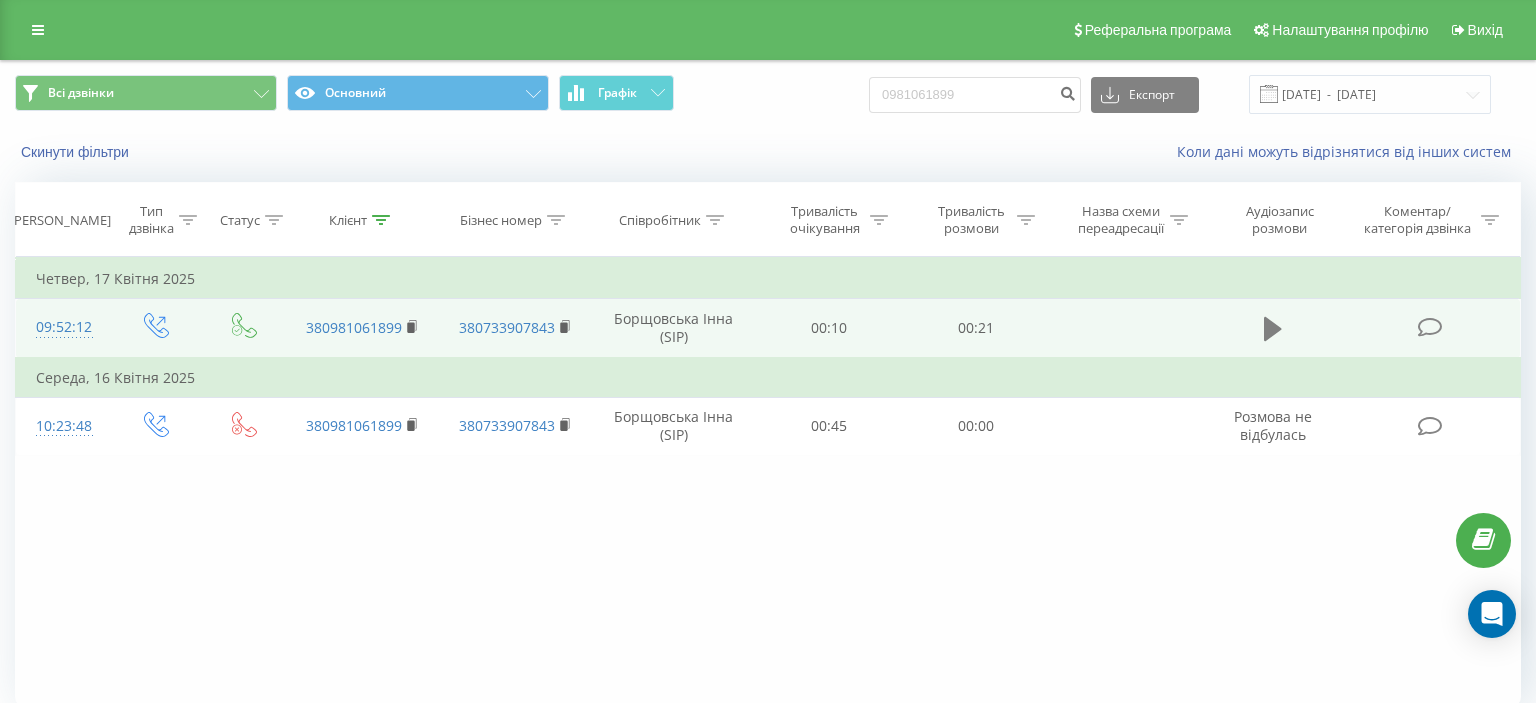 click 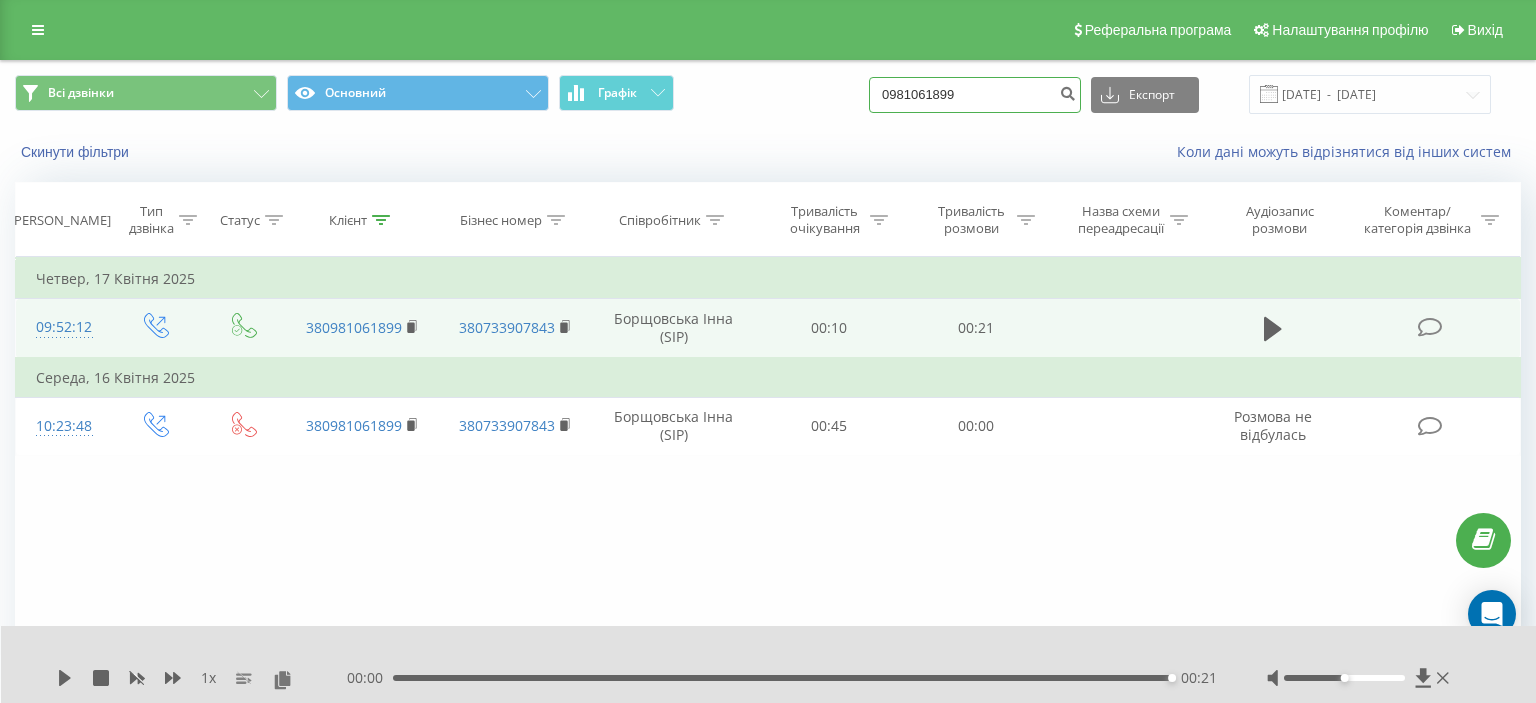 drag, startPoint x: 905, startPoint y: 96, endPoint x: 1017, endPoint y: 96, distance: 112 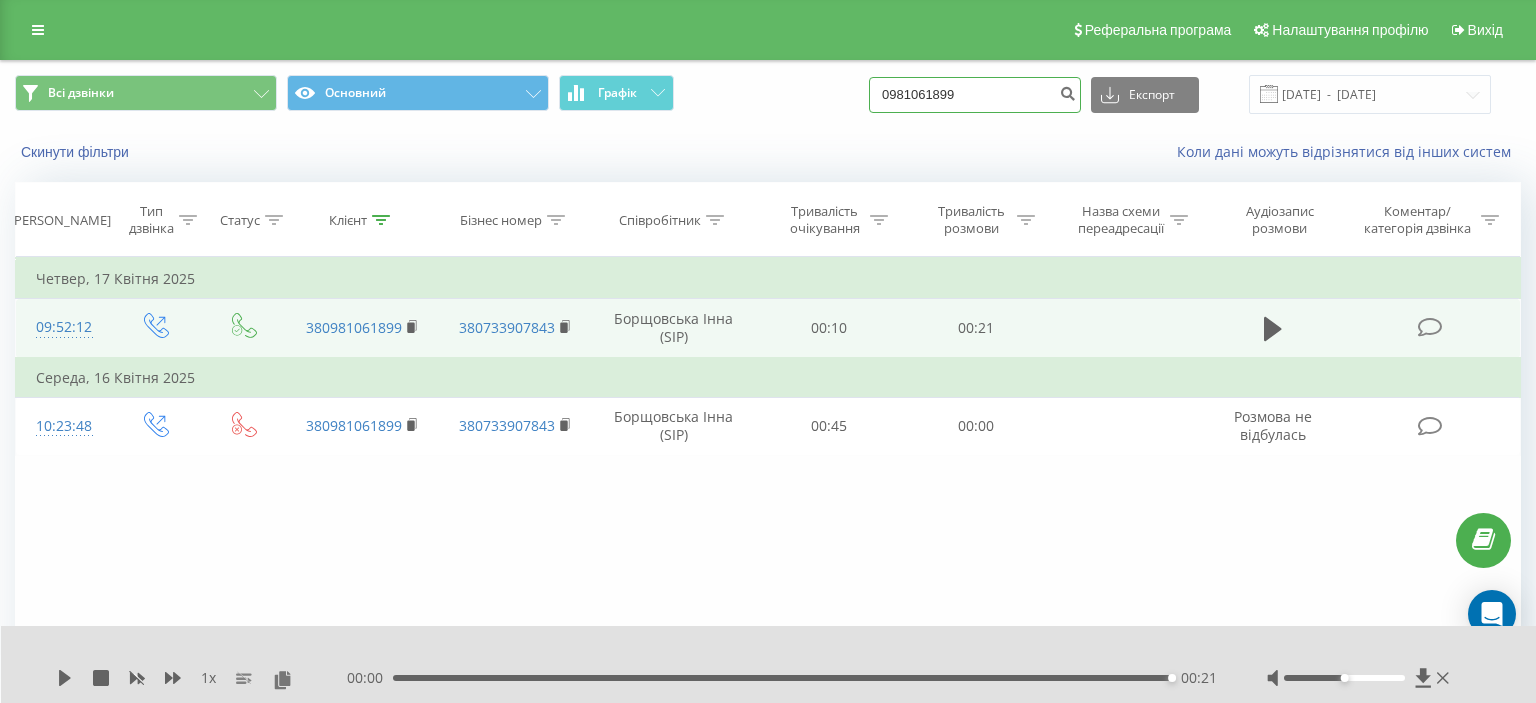 paste on "(073) 043 81 75" 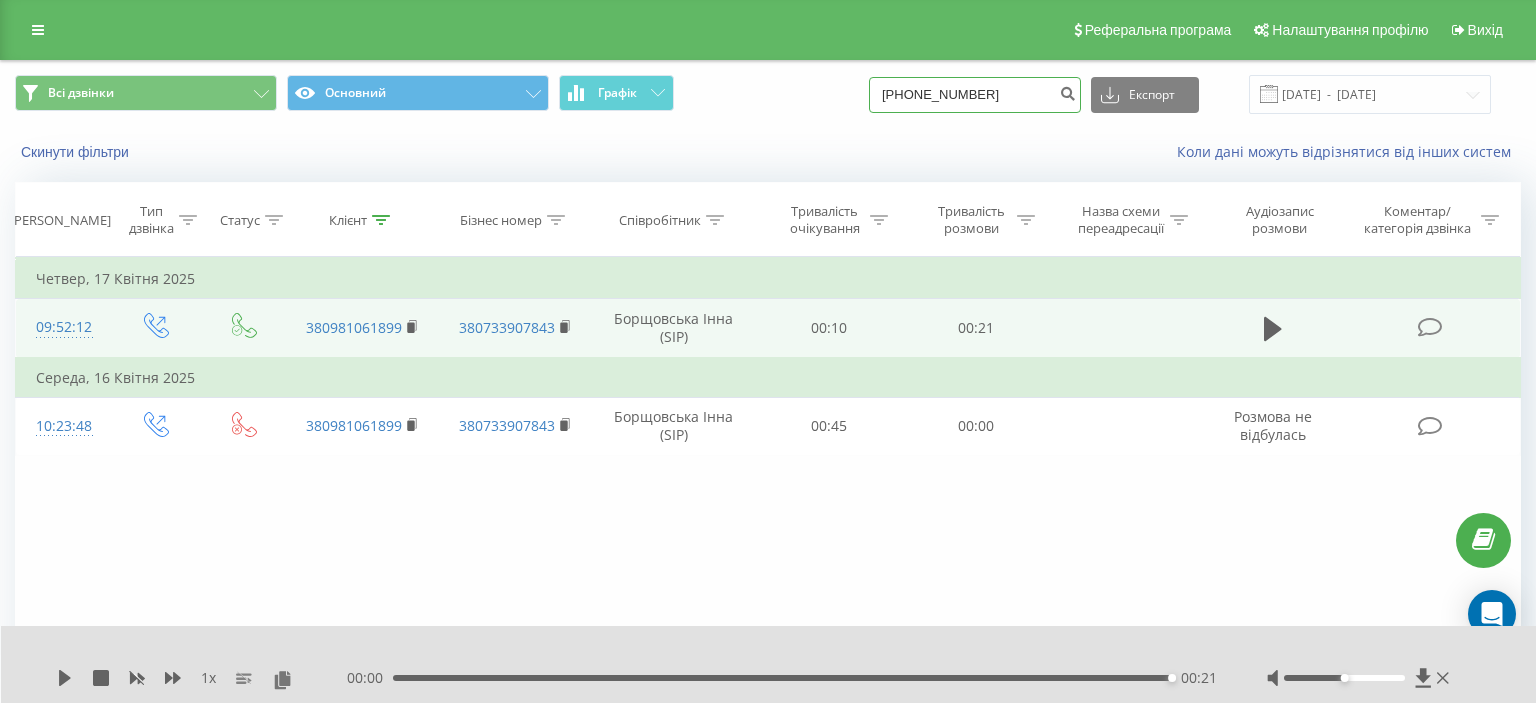 click on "(073) 043 81 75" at bounding box center (975, 95) 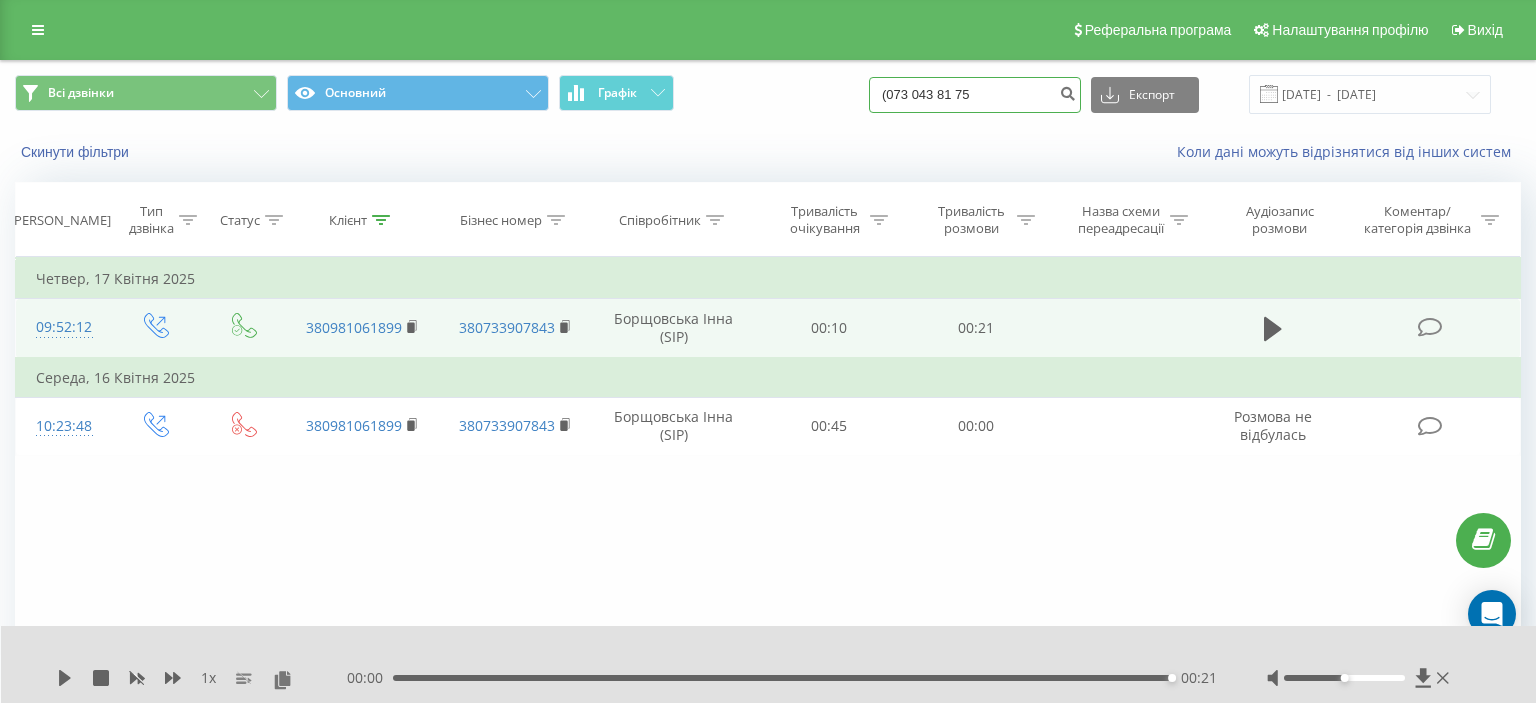 click on "(073 043 81 75" at bounding box center (975, 95) 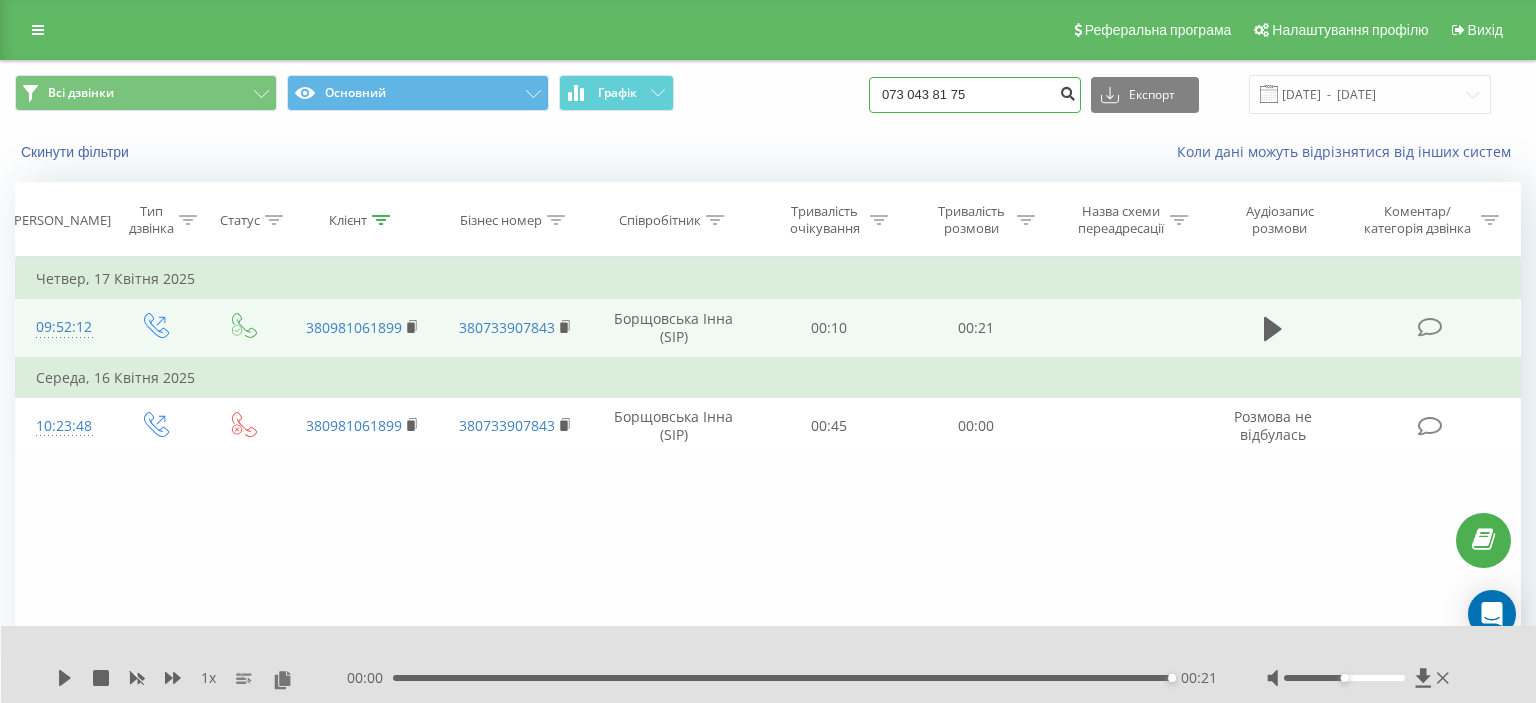 type on "073 043 81 75" 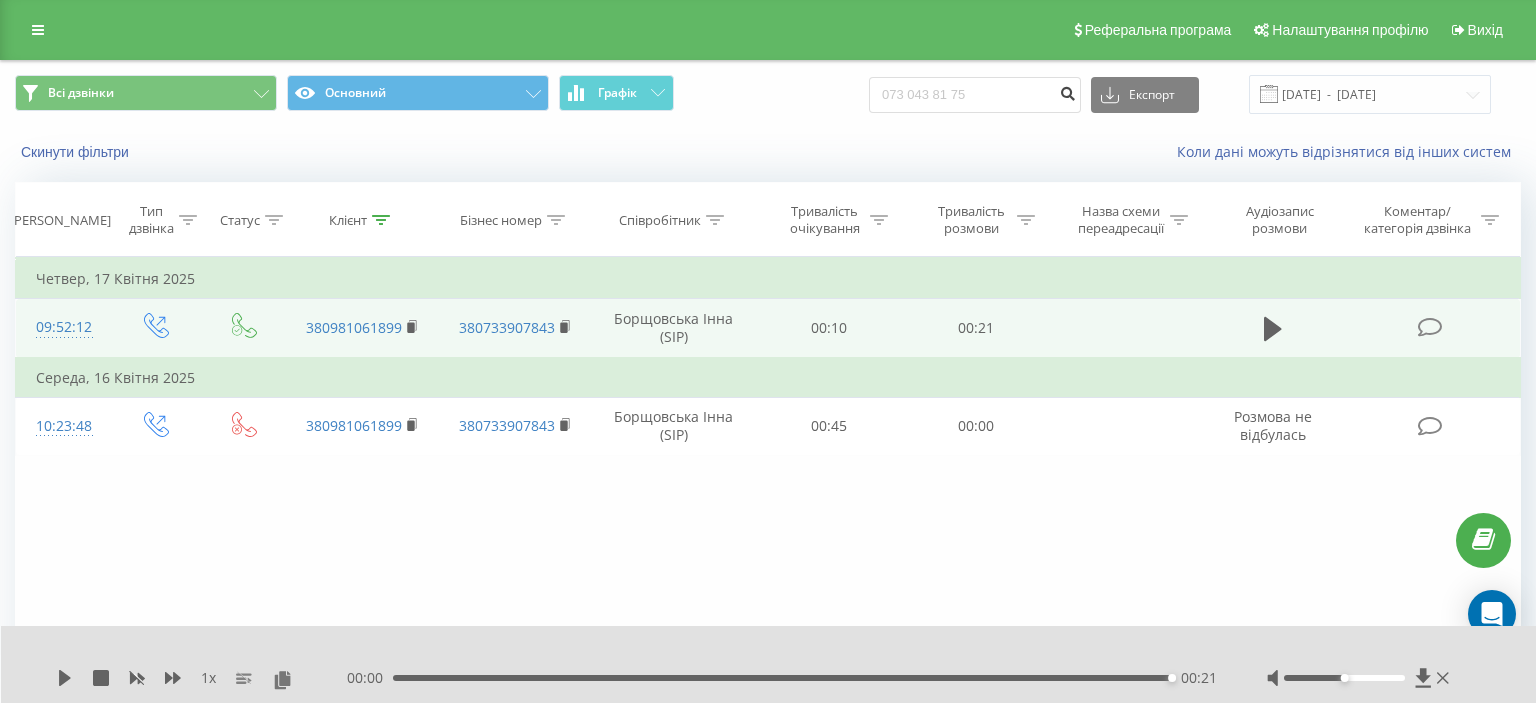 click at bounding box center [1067, 91] 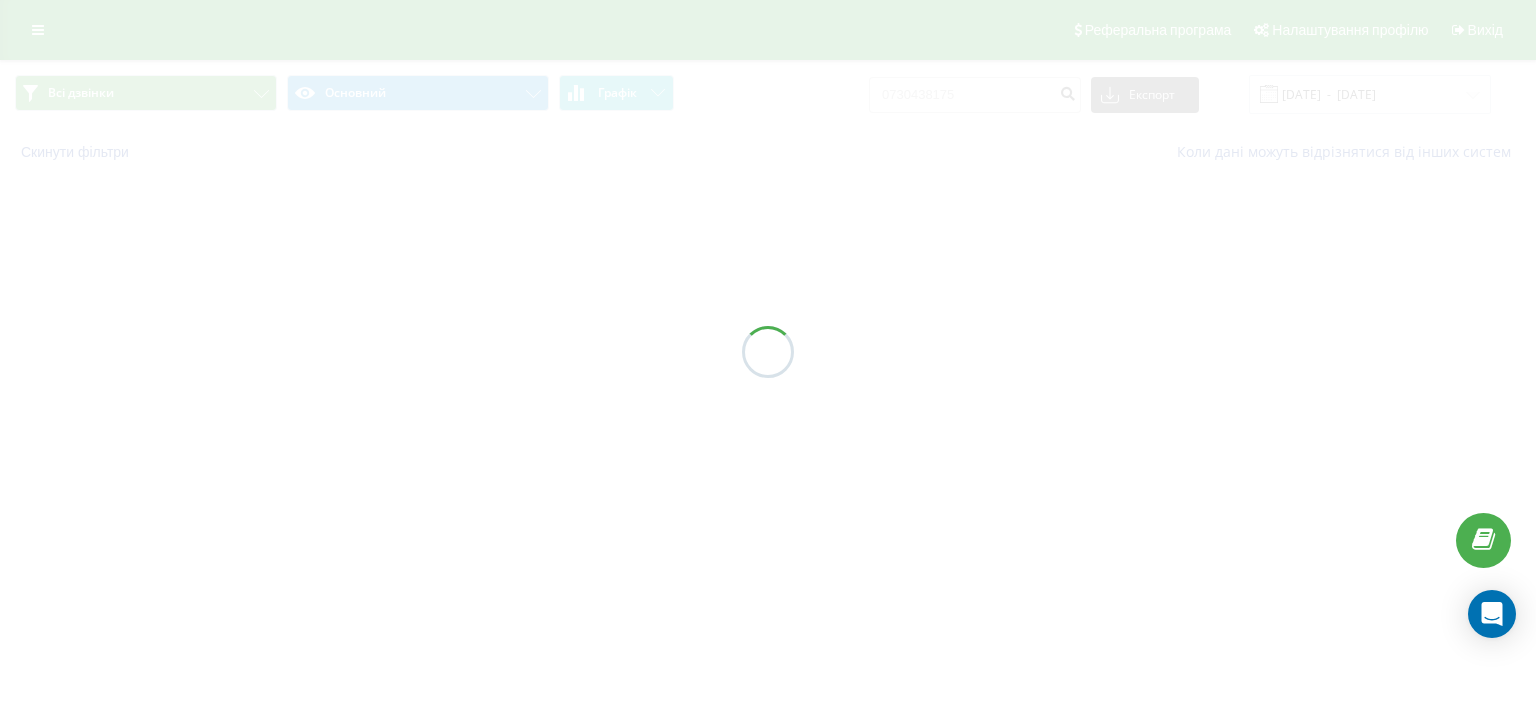 scroll, scrollTop: 0, scrollLeft: 0, axis: both 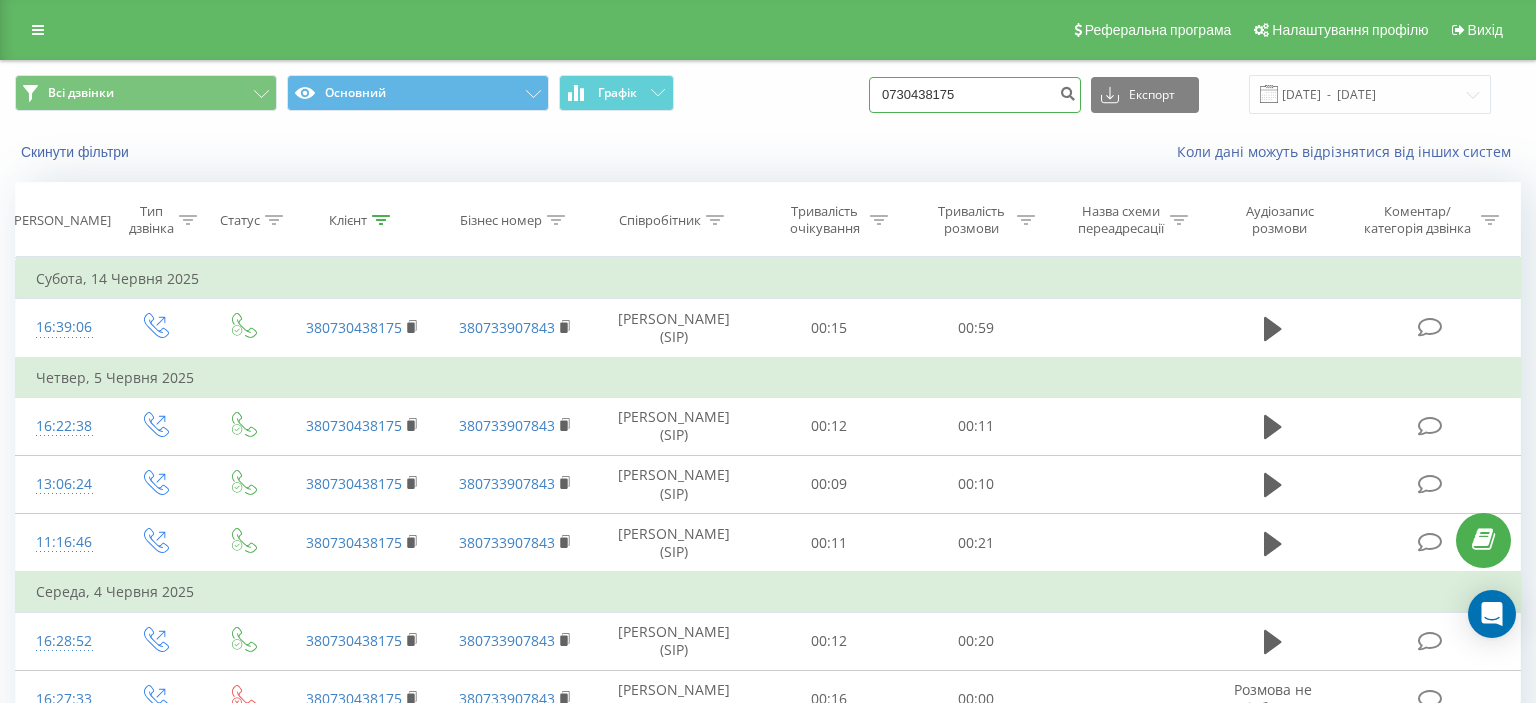 drag, startPoint x: 905, startPoint y: 88, endPoint x: 1010, endPoint y: 86, distance: 105.01904 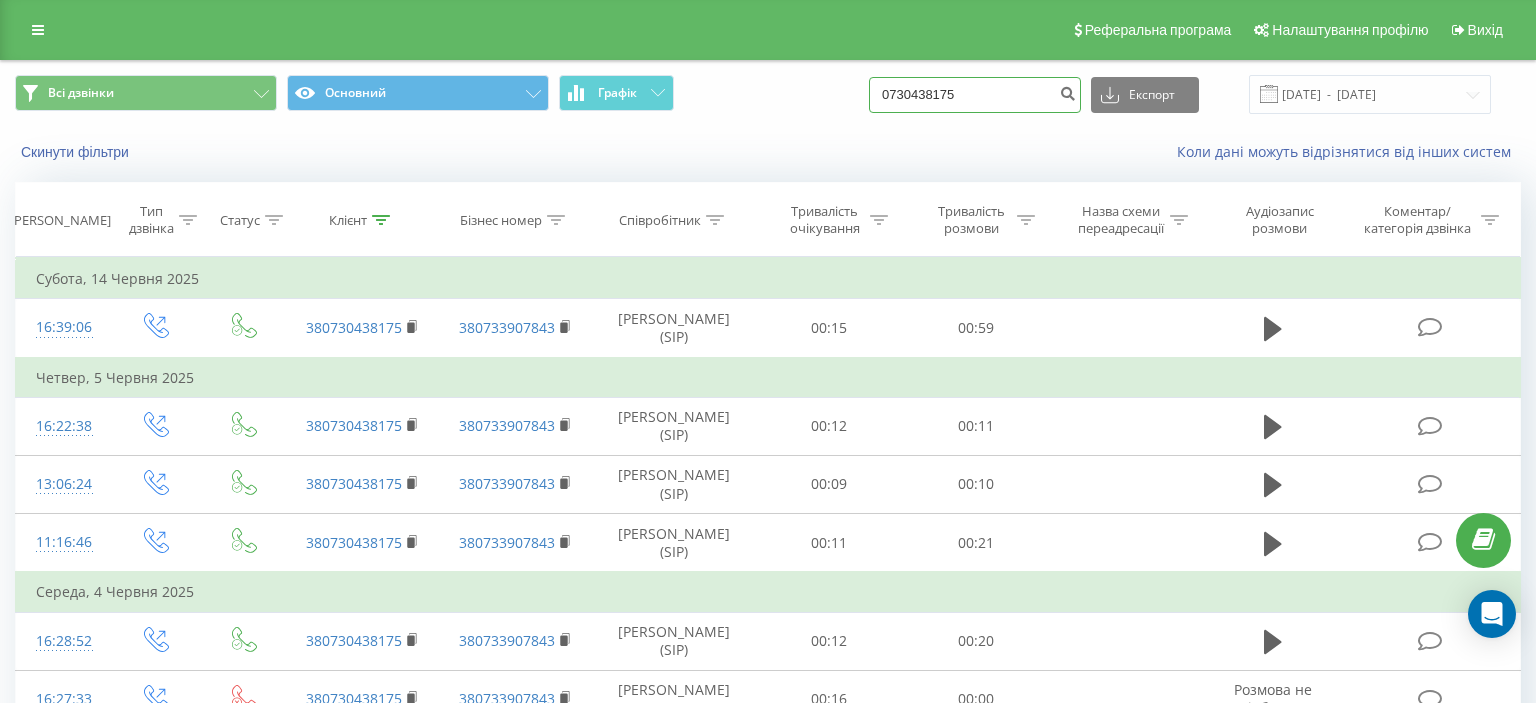 paste on "(068) 344 68 02" 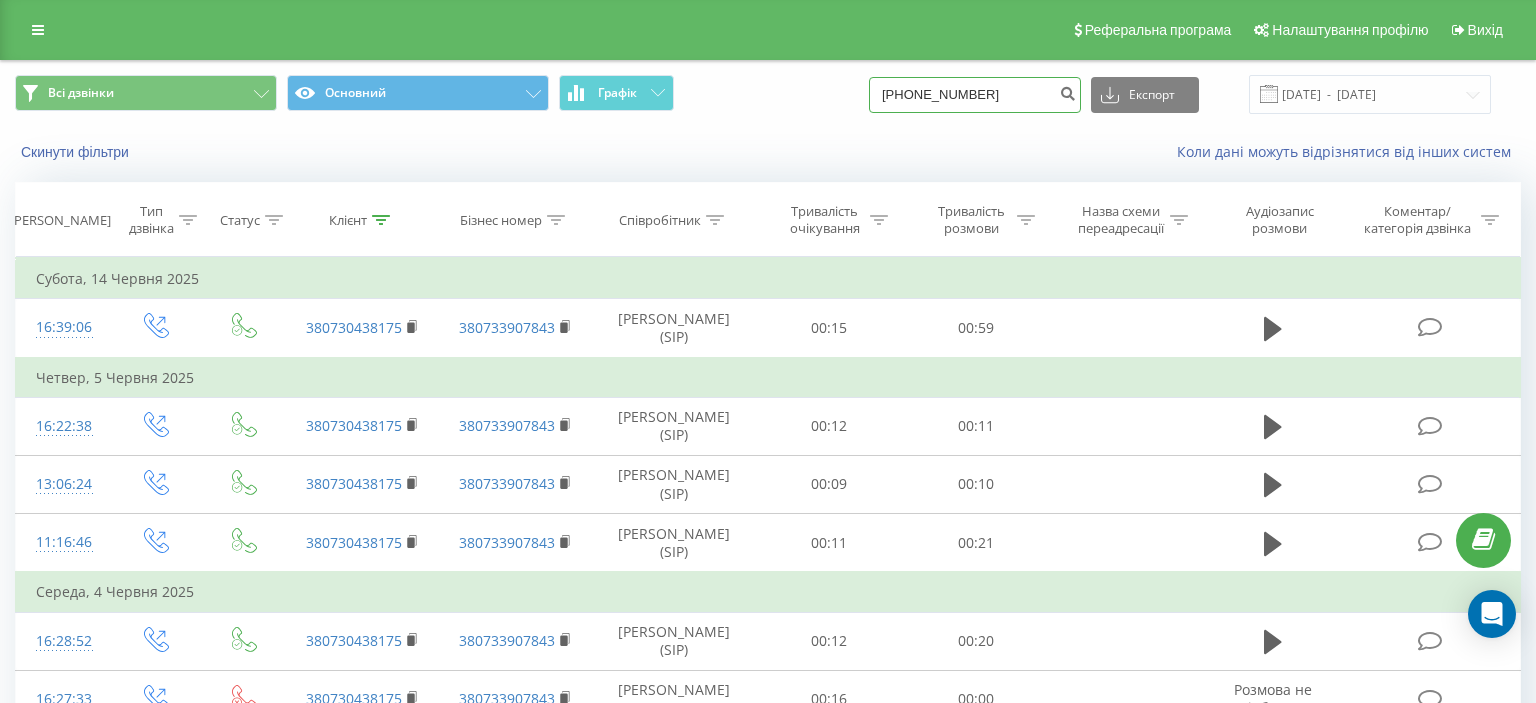 click on "(068) 344 68 02" at bounding box center [975, 95] 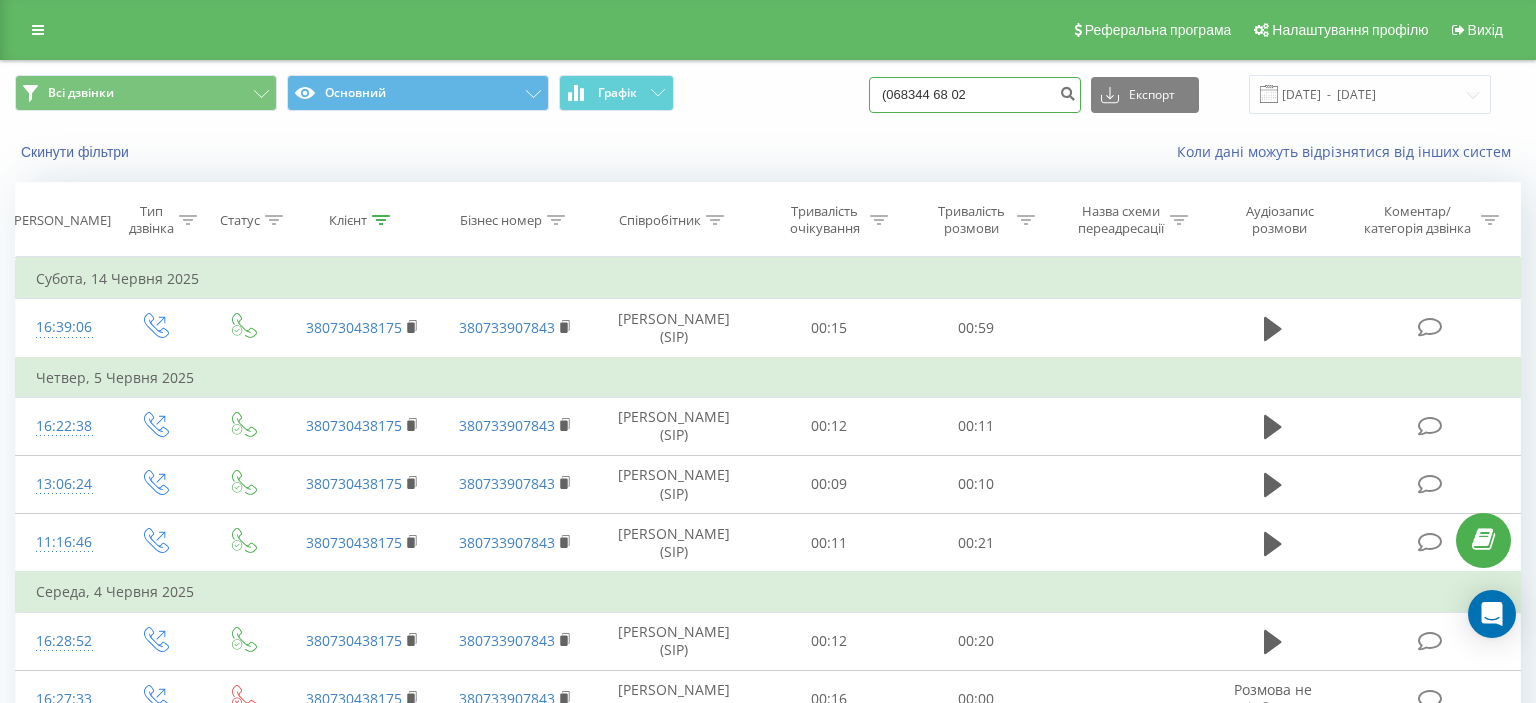 click on "(068344 68 02" at bounding box center (975, 95) 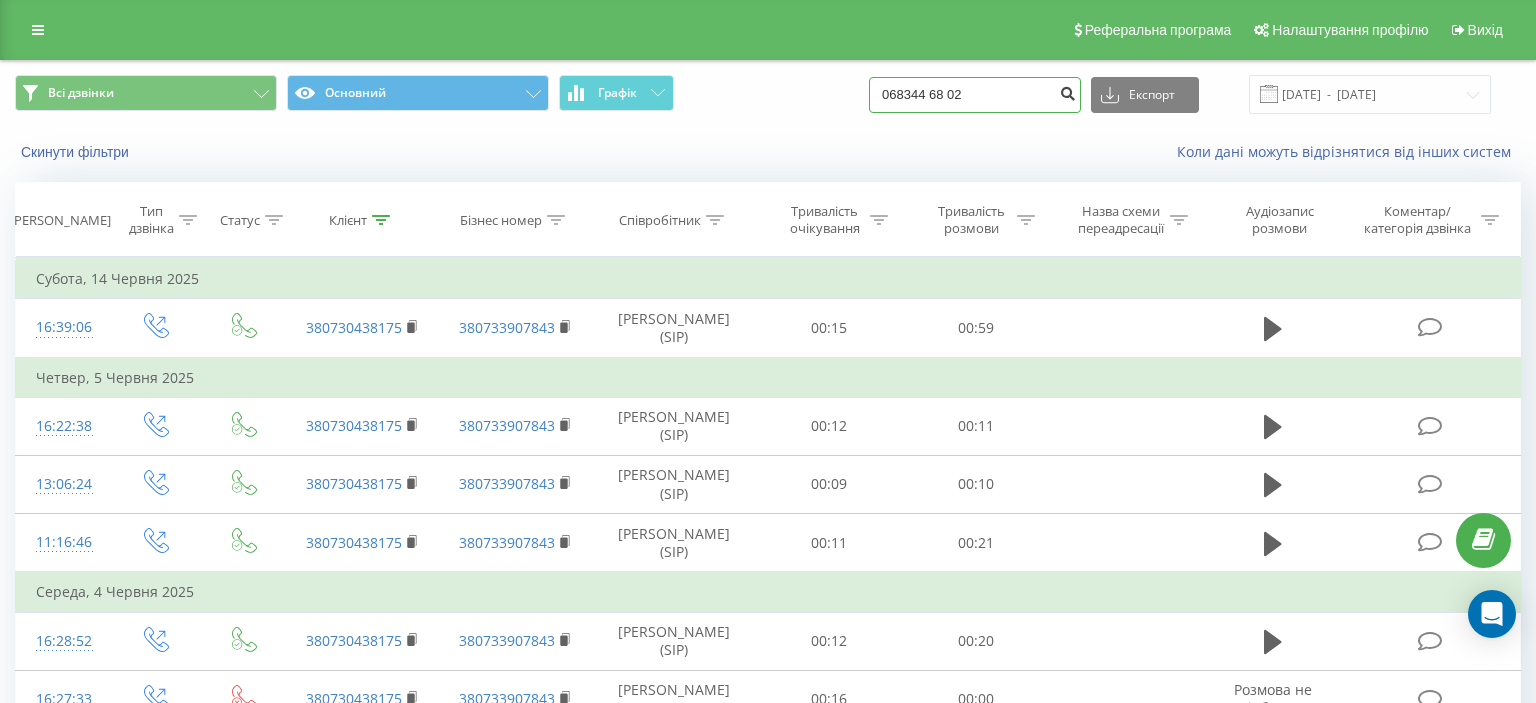 type on "068344 68 02" 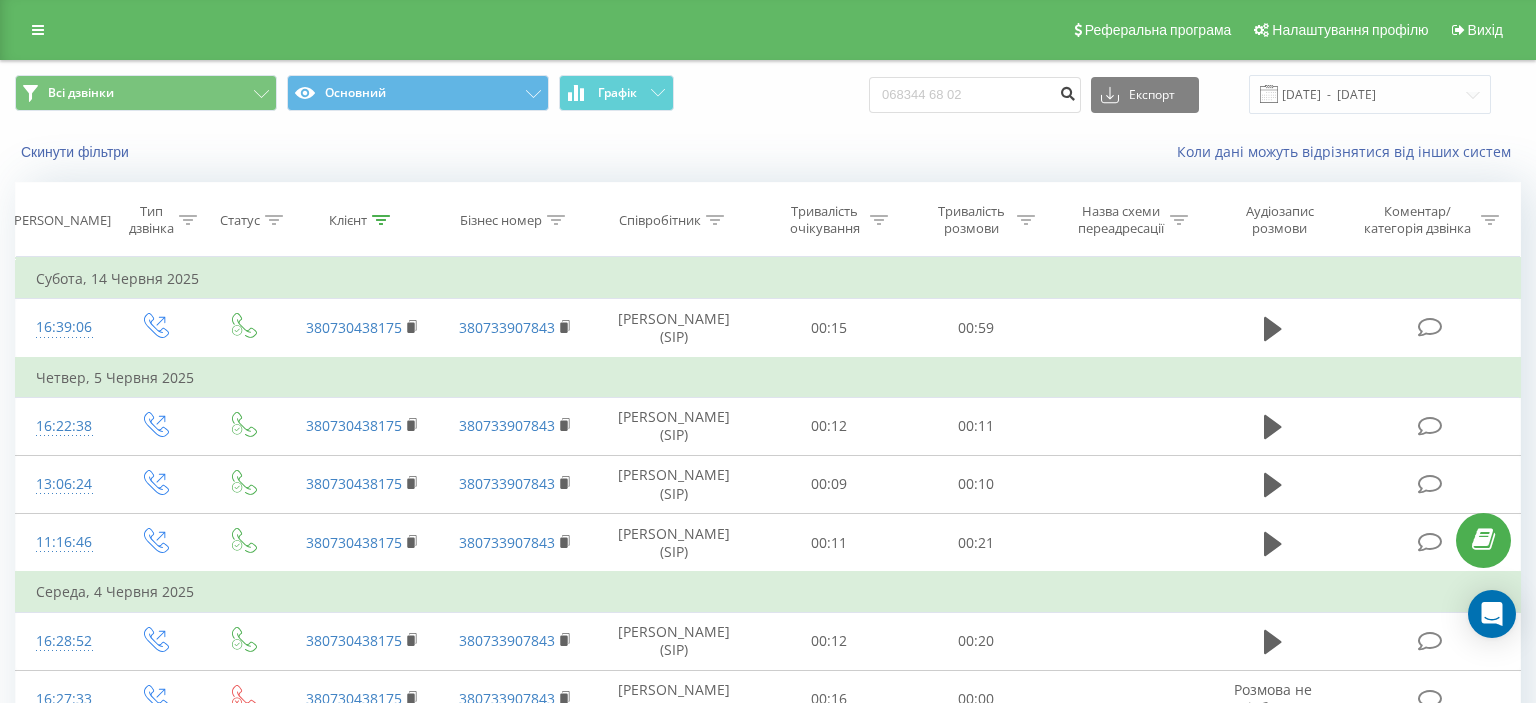 click at bounding box center [1067, 91] 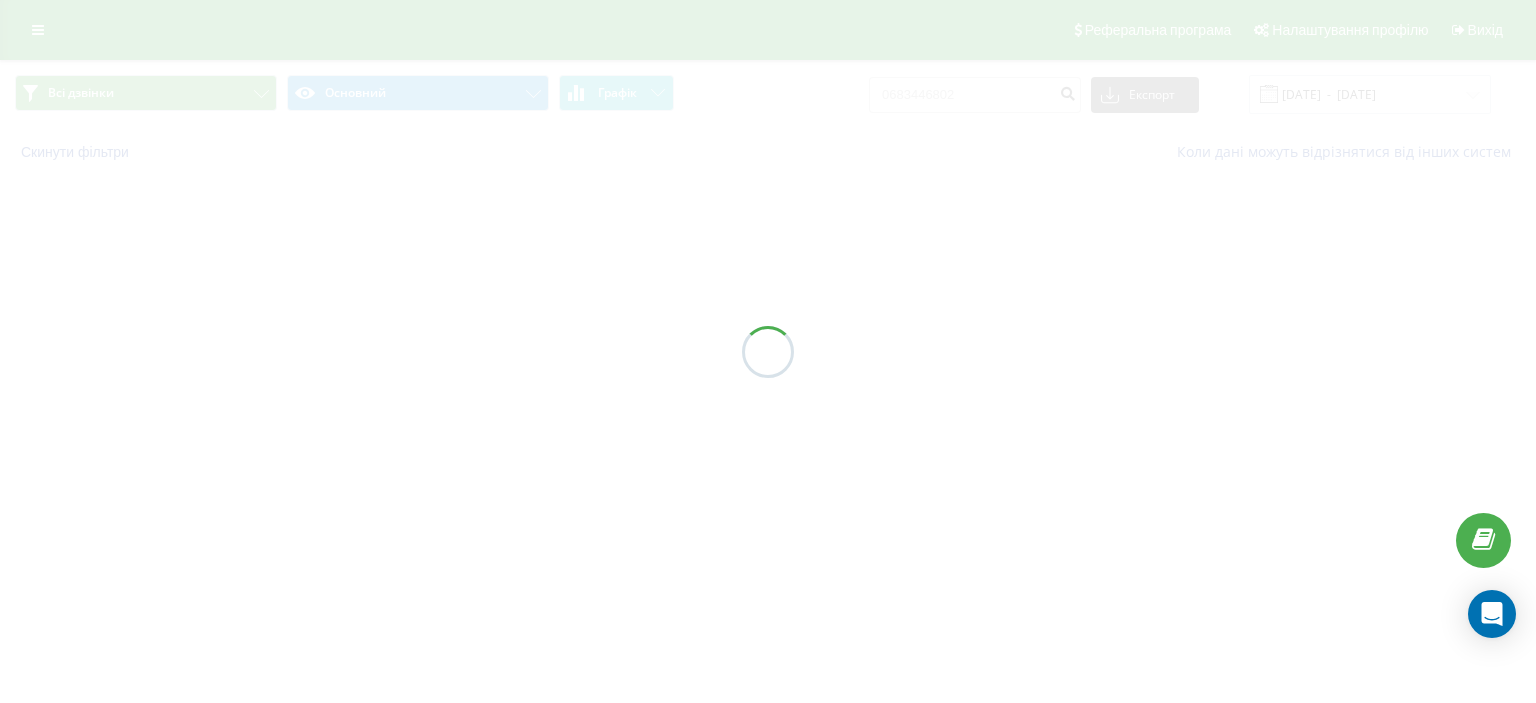 scroll, scrollTop: 0, scrollLeft: 0, axis: both 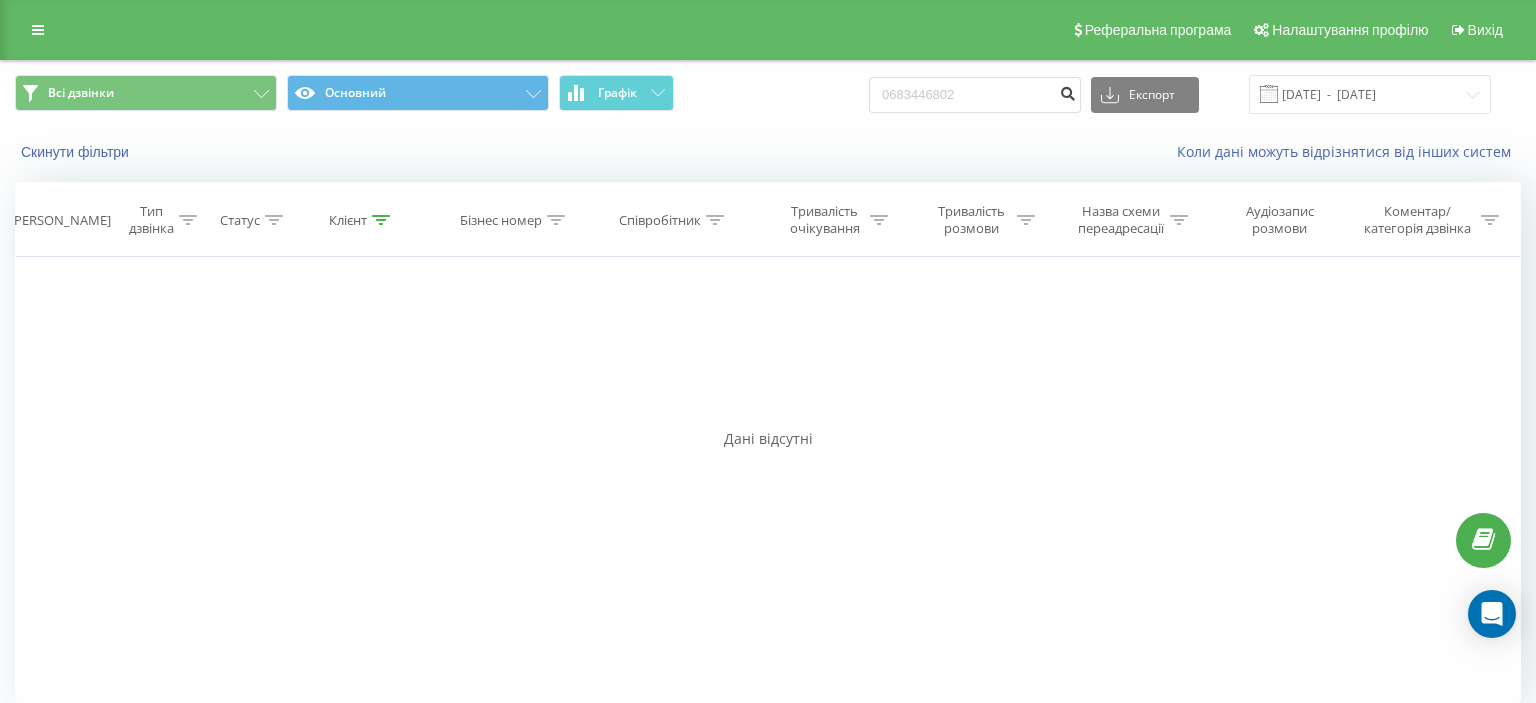 click at bounding box center (1067, 91) 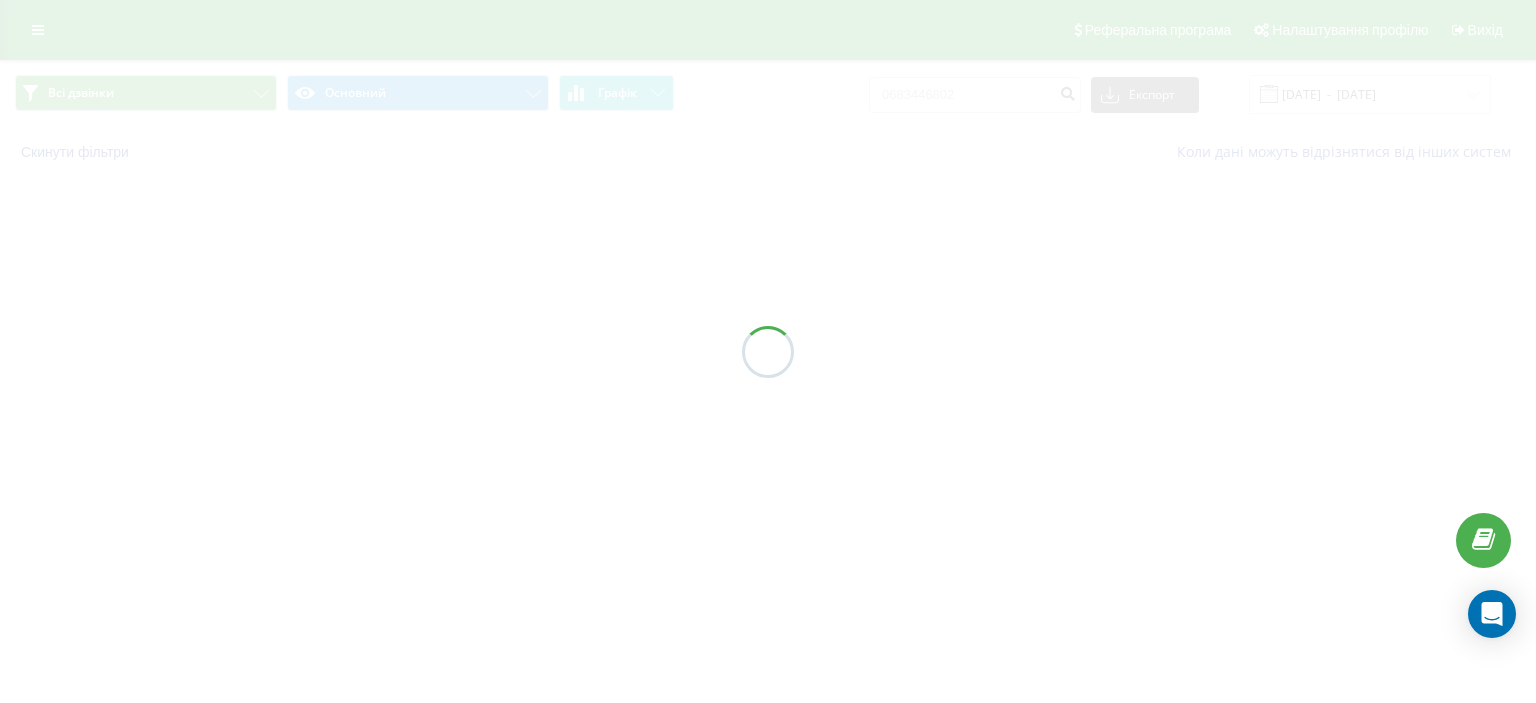 scroll, scrollTop: 0, scrollLeft: 0, axis: both 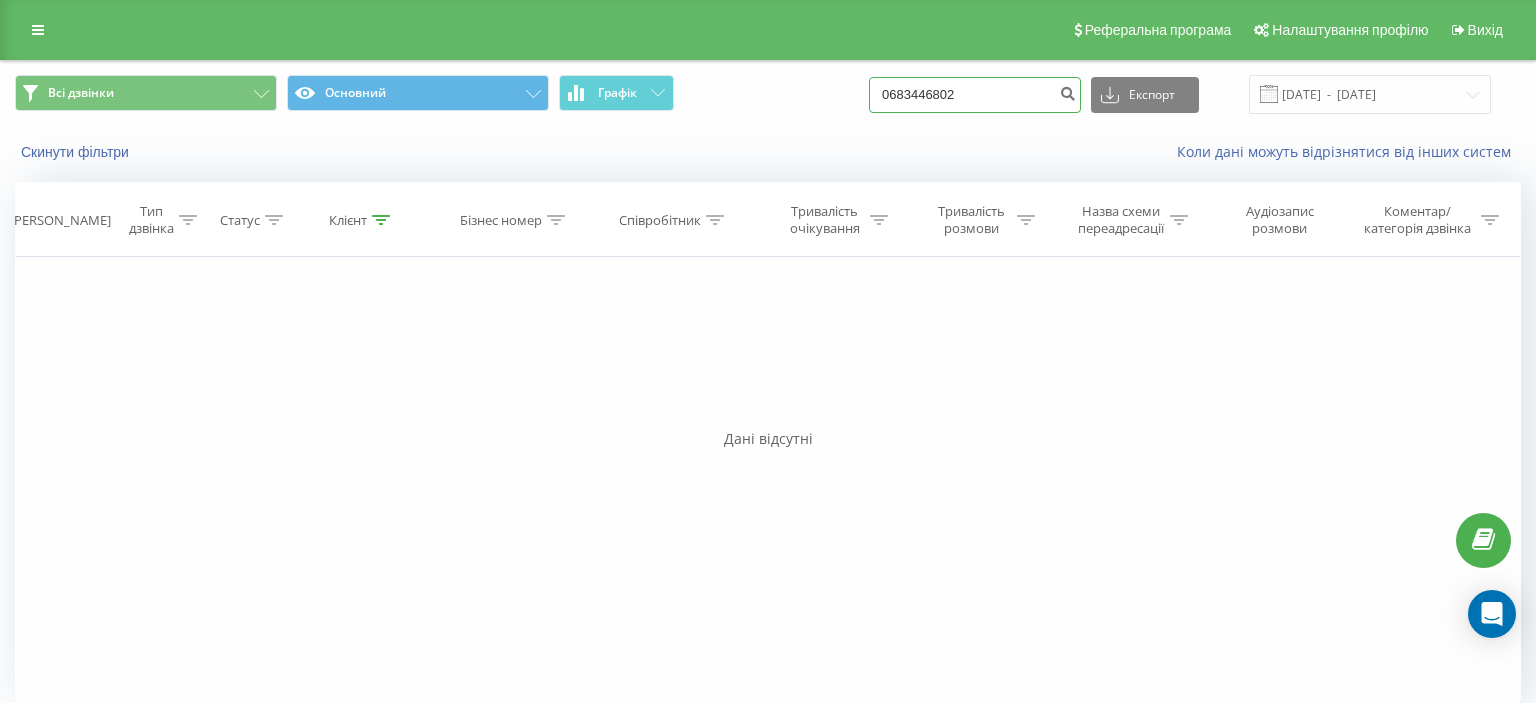 drag, startPoint x: 901, startPoint y: 95, endPoint x: 998, endPoint y: 95, distance: 97 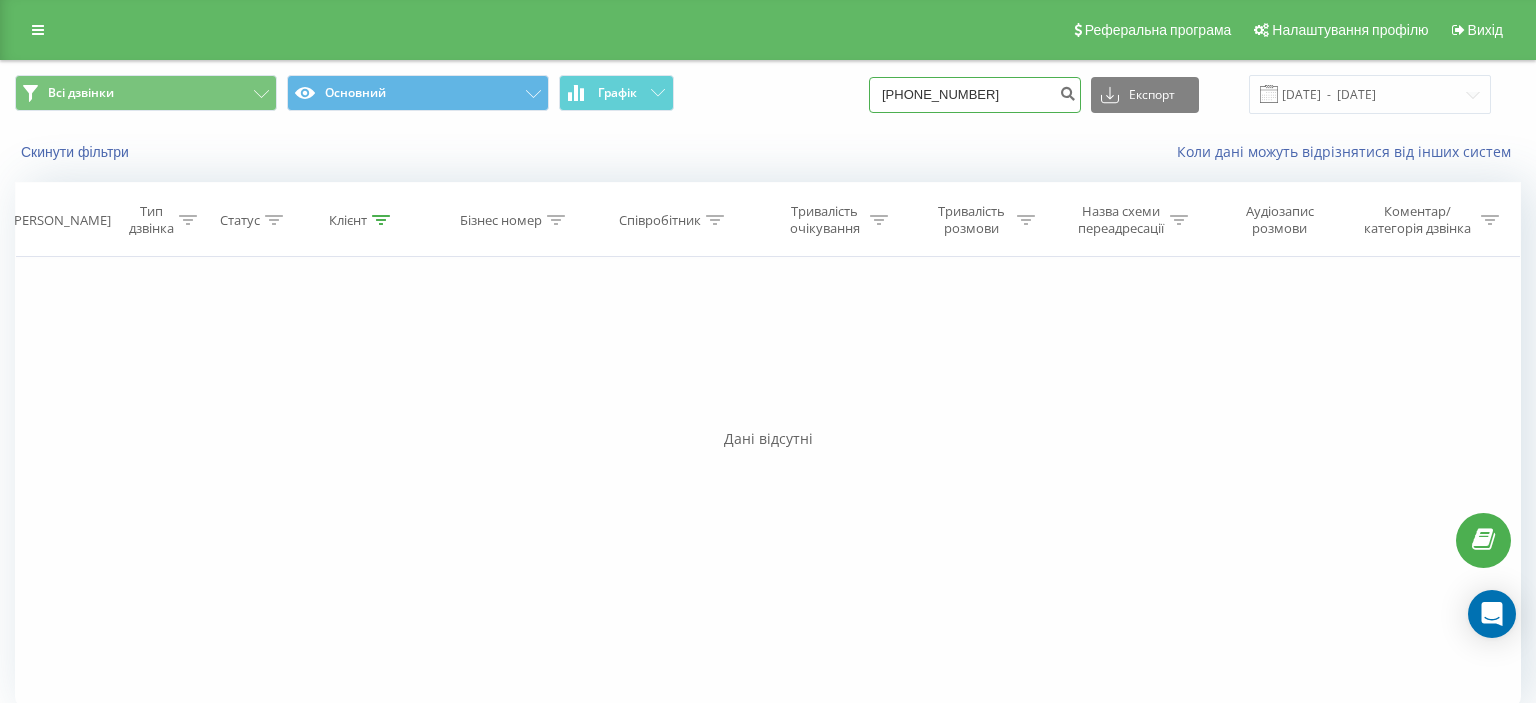 click on "(093) 371 22 84" at bounding box center [975, 95] 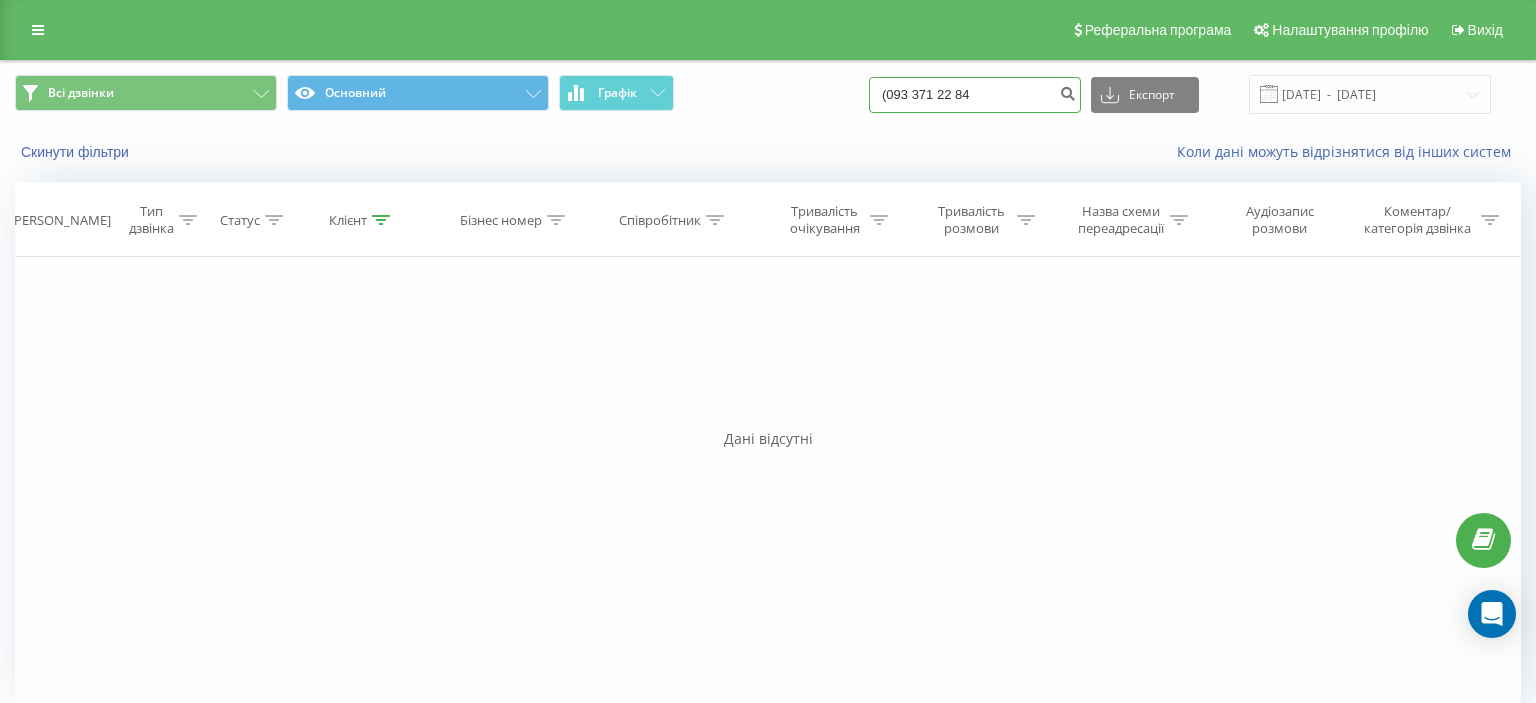 click on "(093 371 22 84" at bounding box center (975, 95) 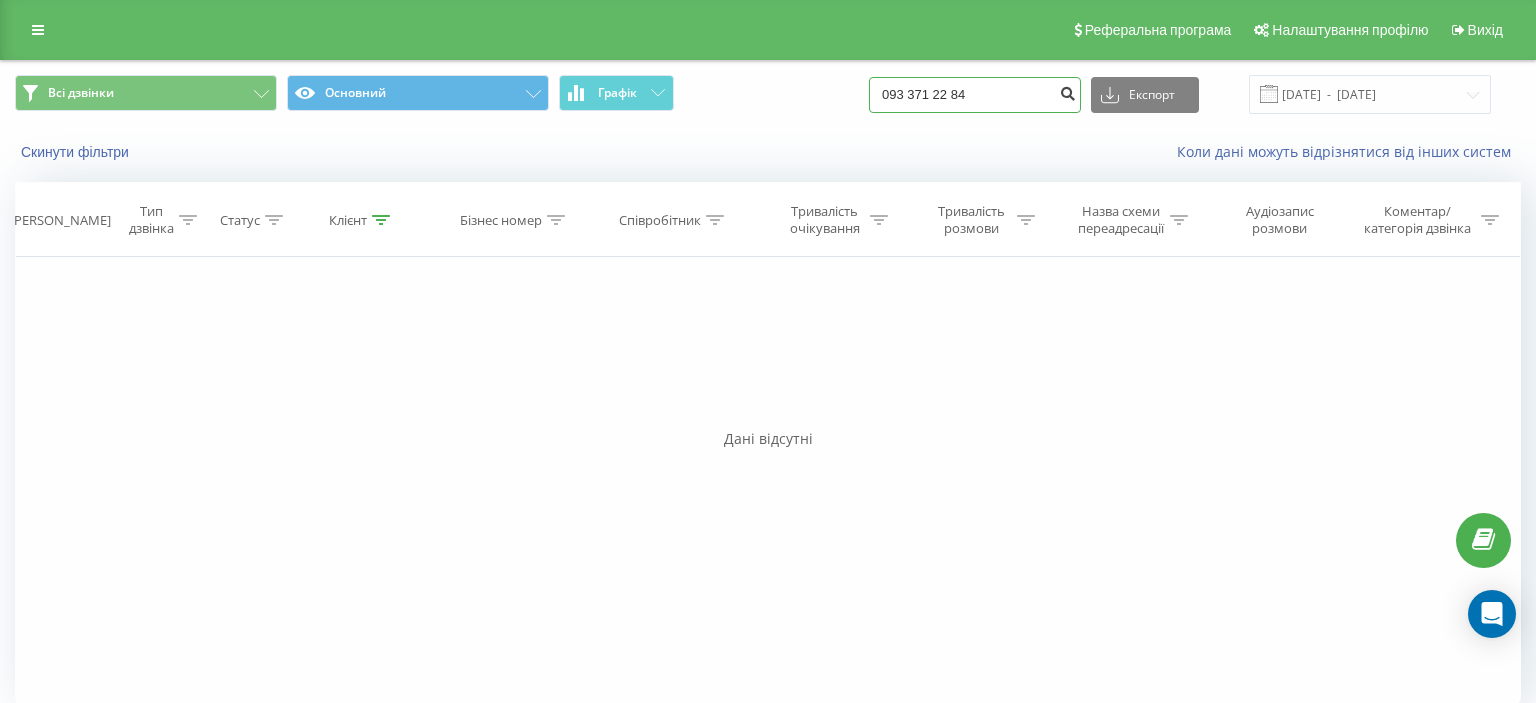 type on "093 371 22 84" 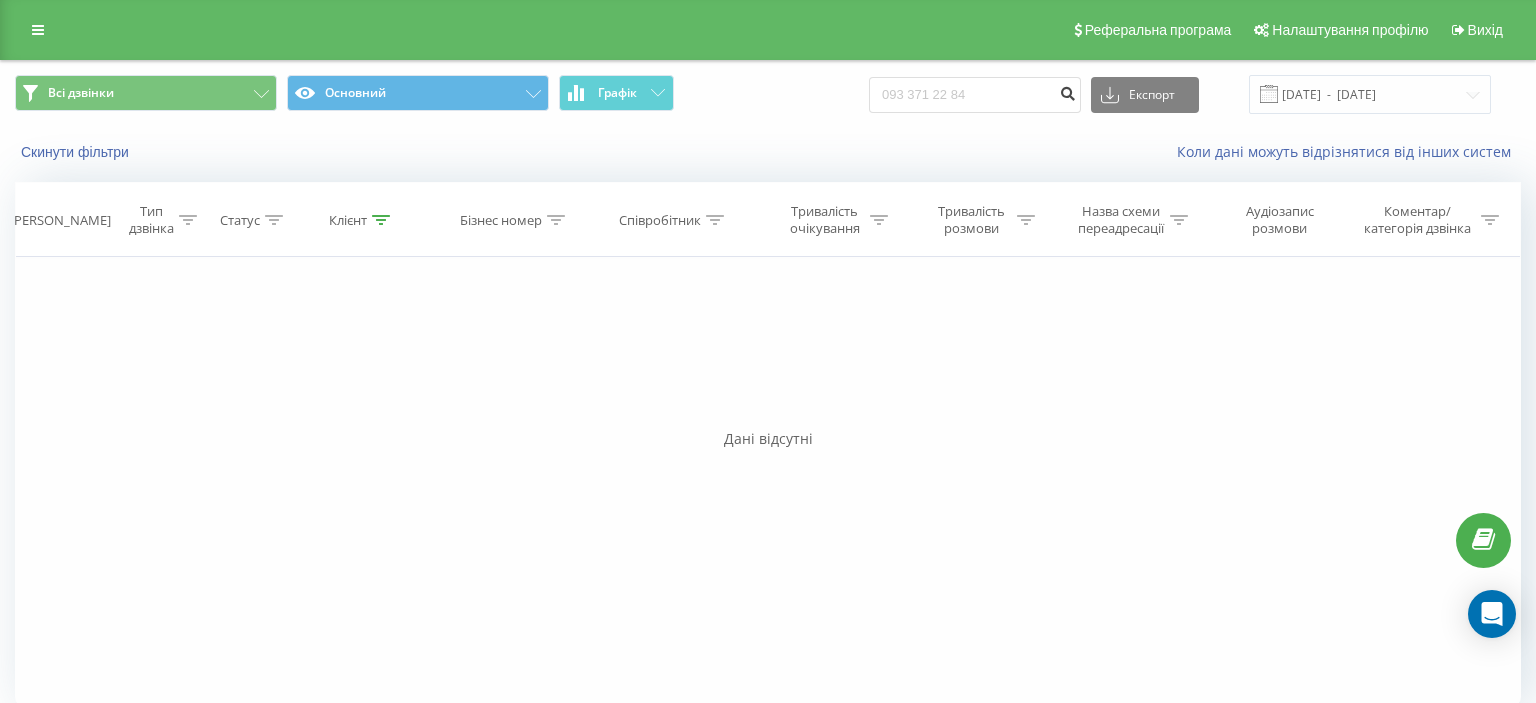 click at bounding box center (1067, 91) 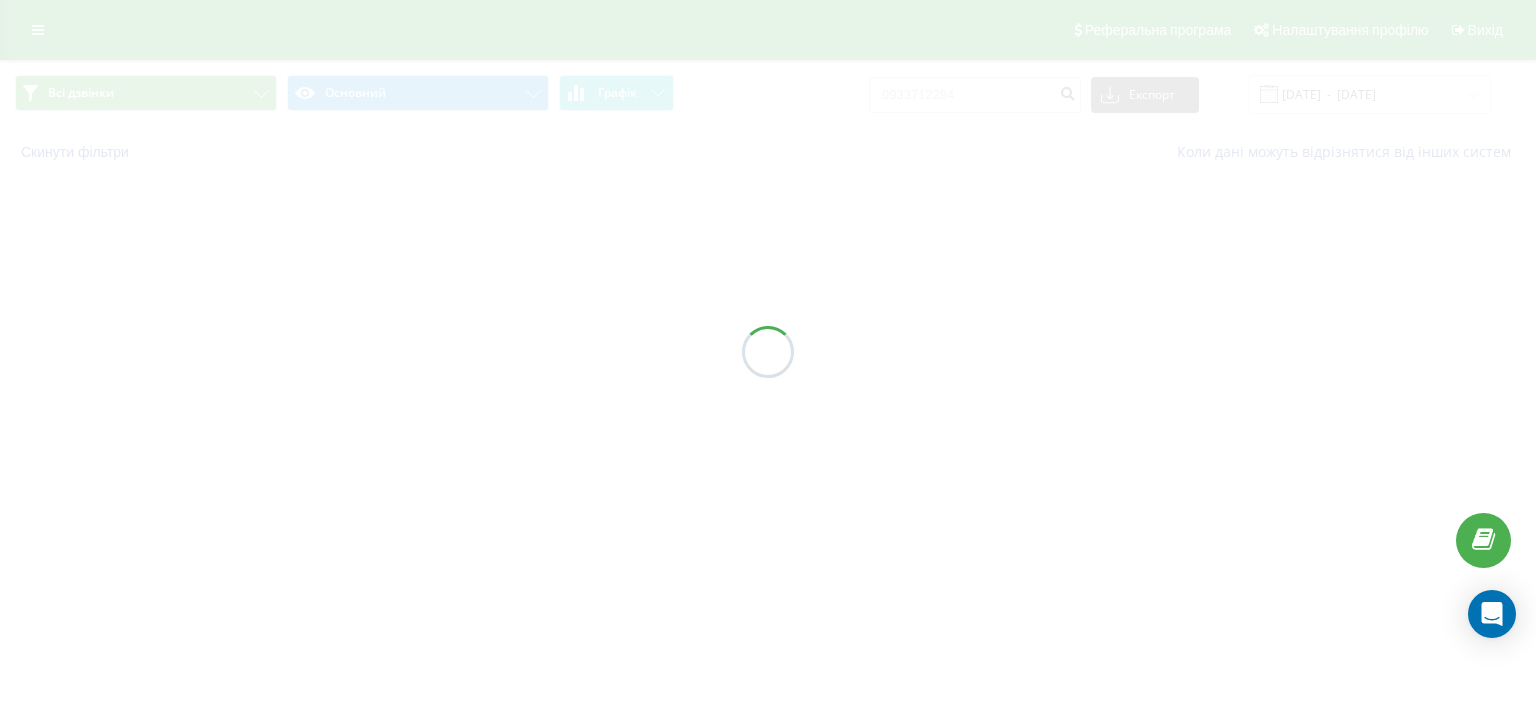 scroll, scrollTop: 0, scrollLeft: 0, axis: both 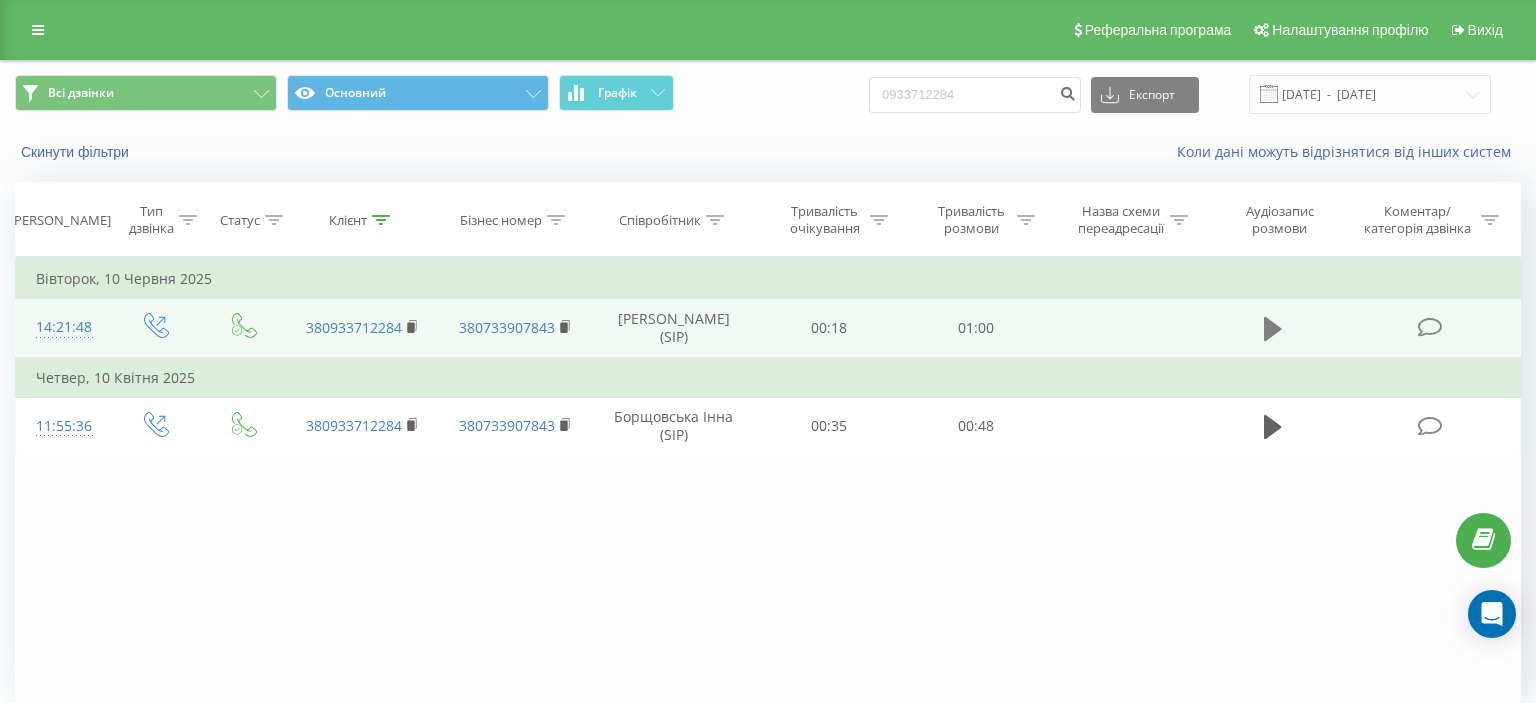 click 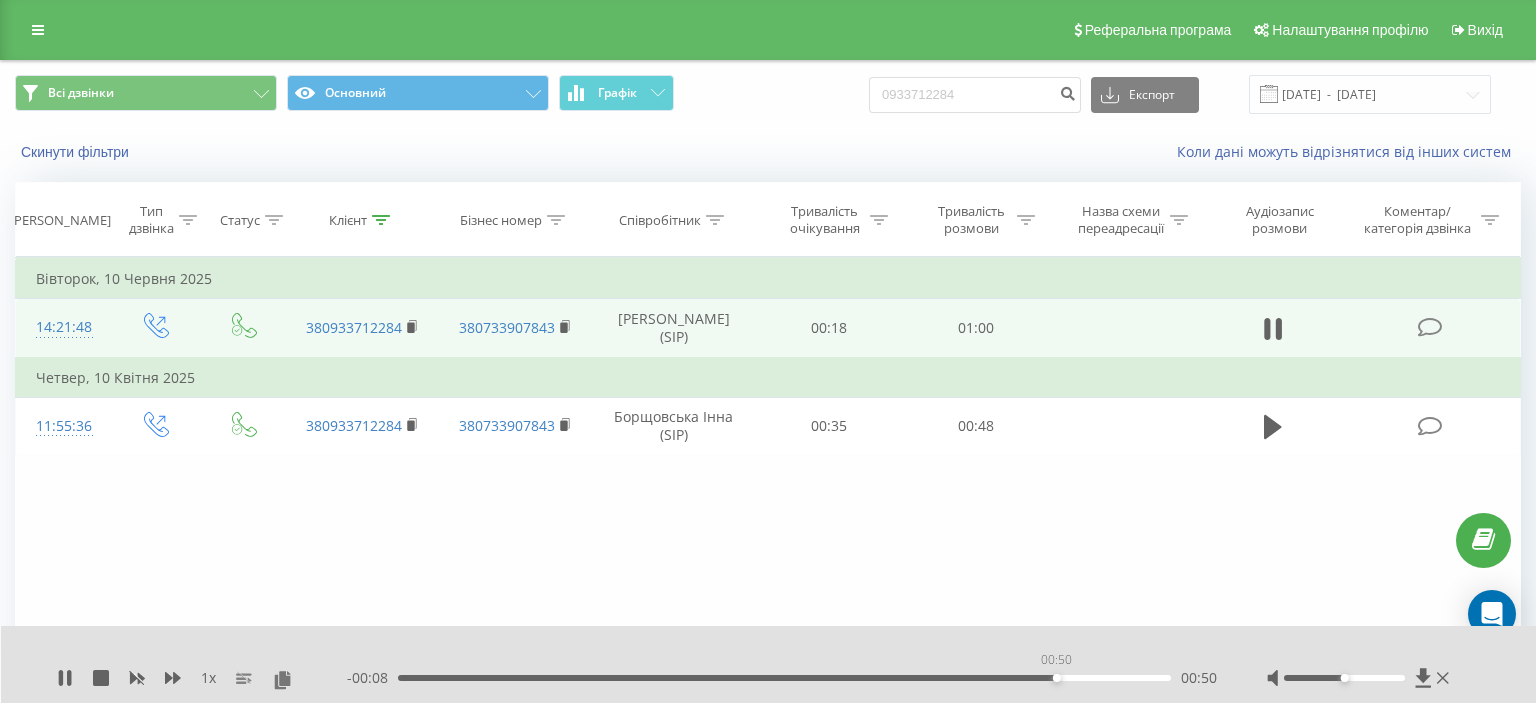 click on "00:50" at bounding box center (784, 678) 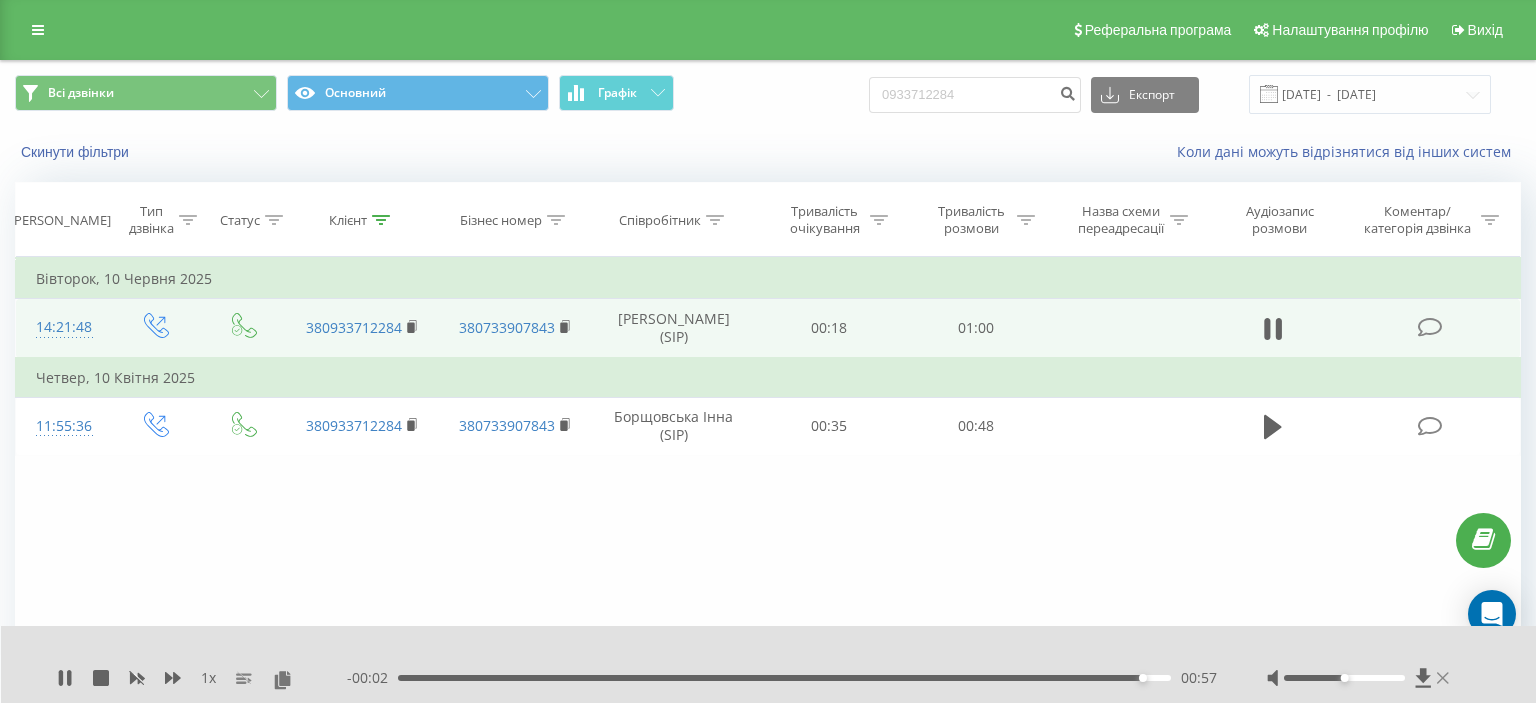 click 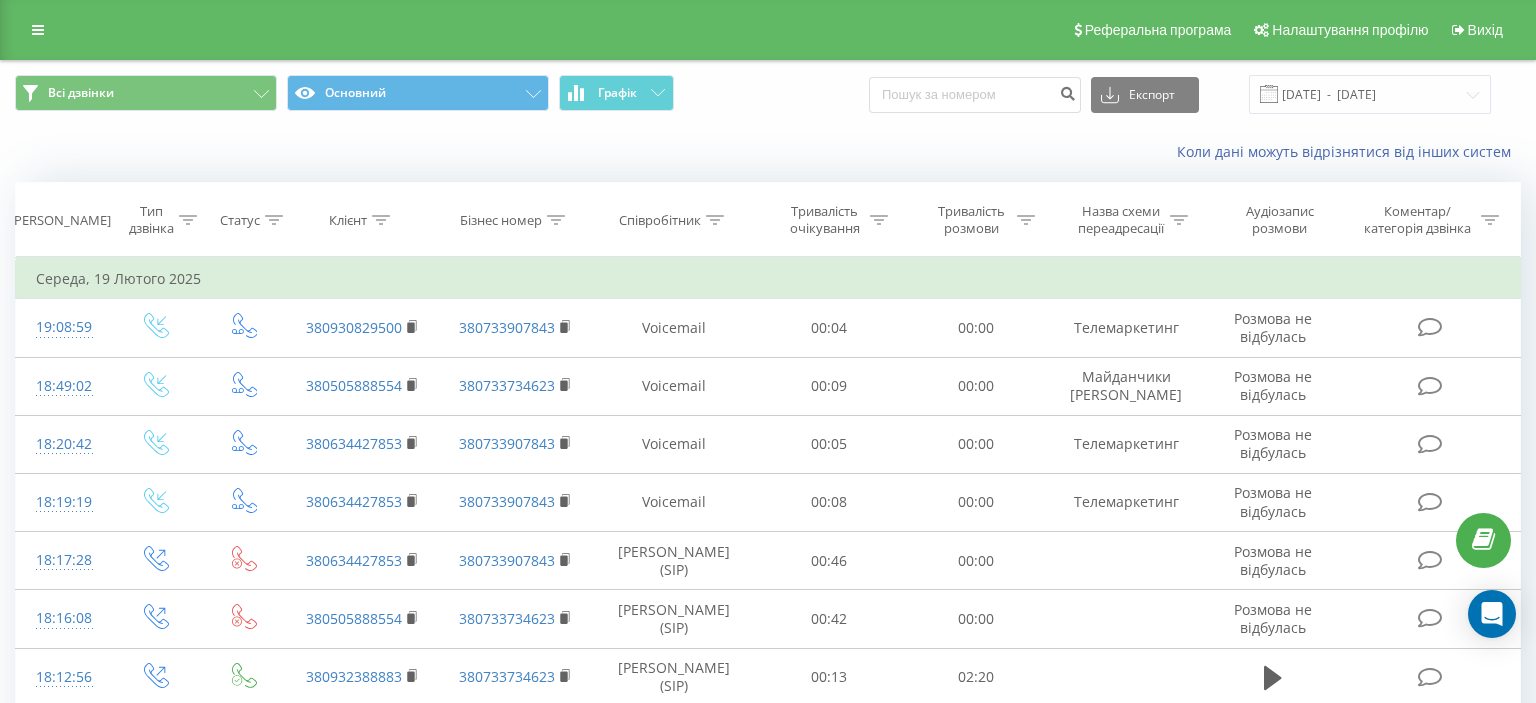 scroll, scrollTop: 0, scrollLeft: 0, axis: both 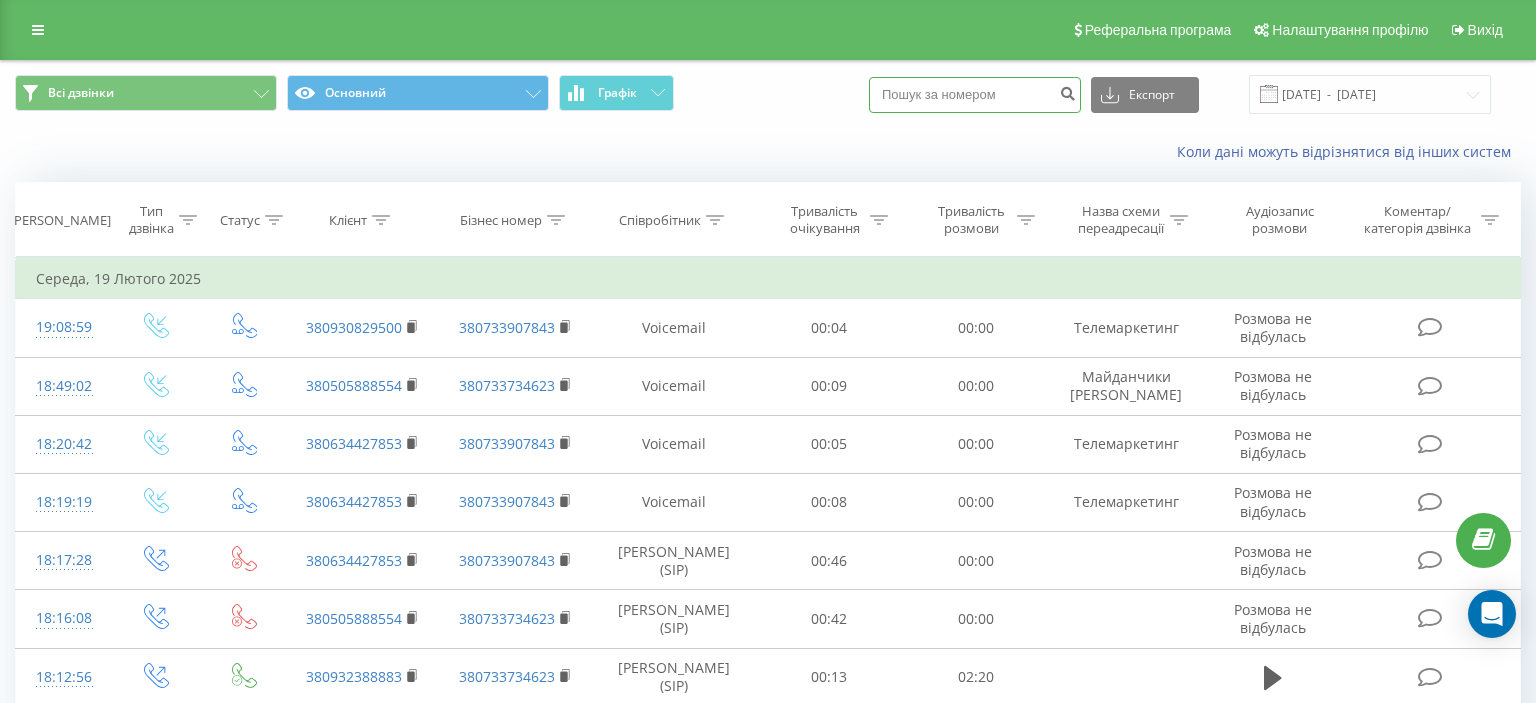paste on "(067) 721 53 32" 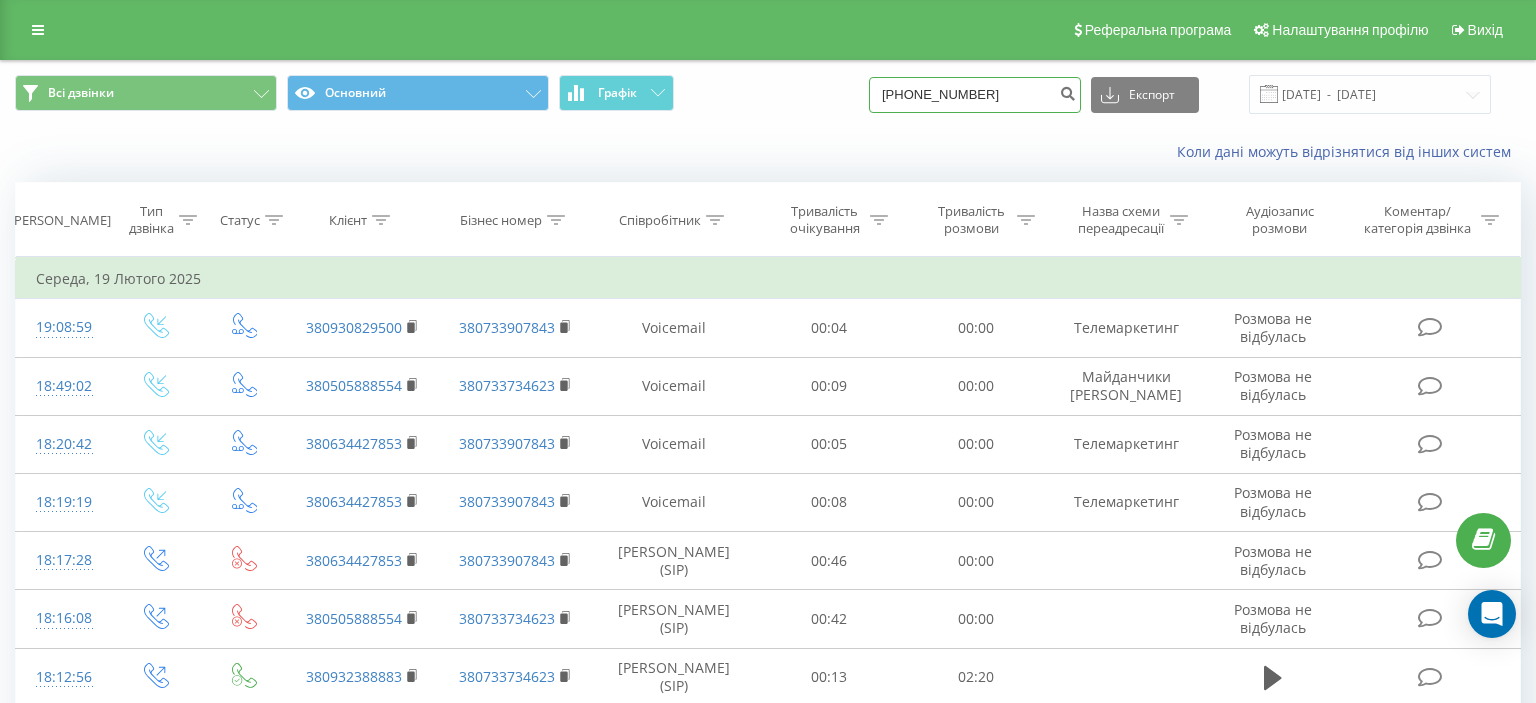 click on "(067) 721 53 32" at bounding box center (975, 95) 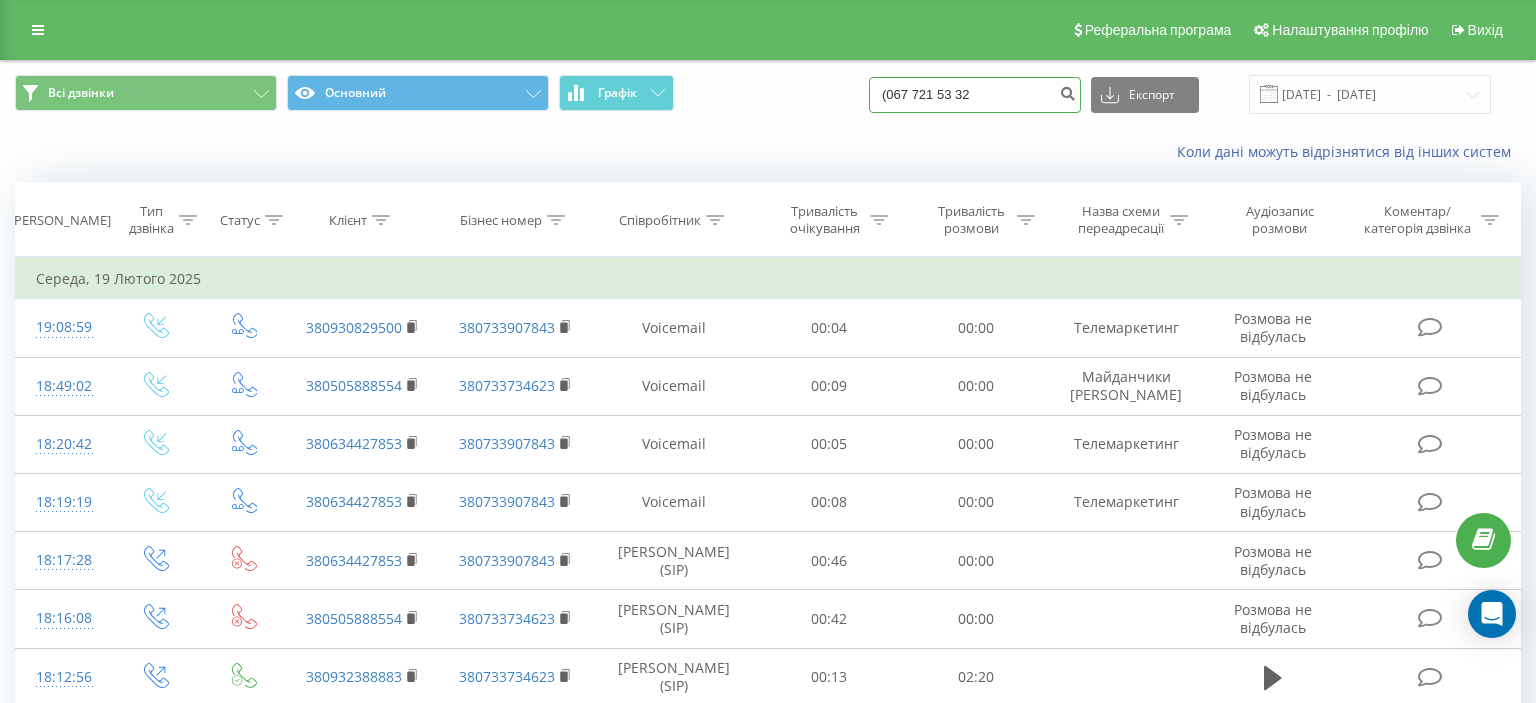 click on "(067 721 53 32" at bounding box center (975, 95) 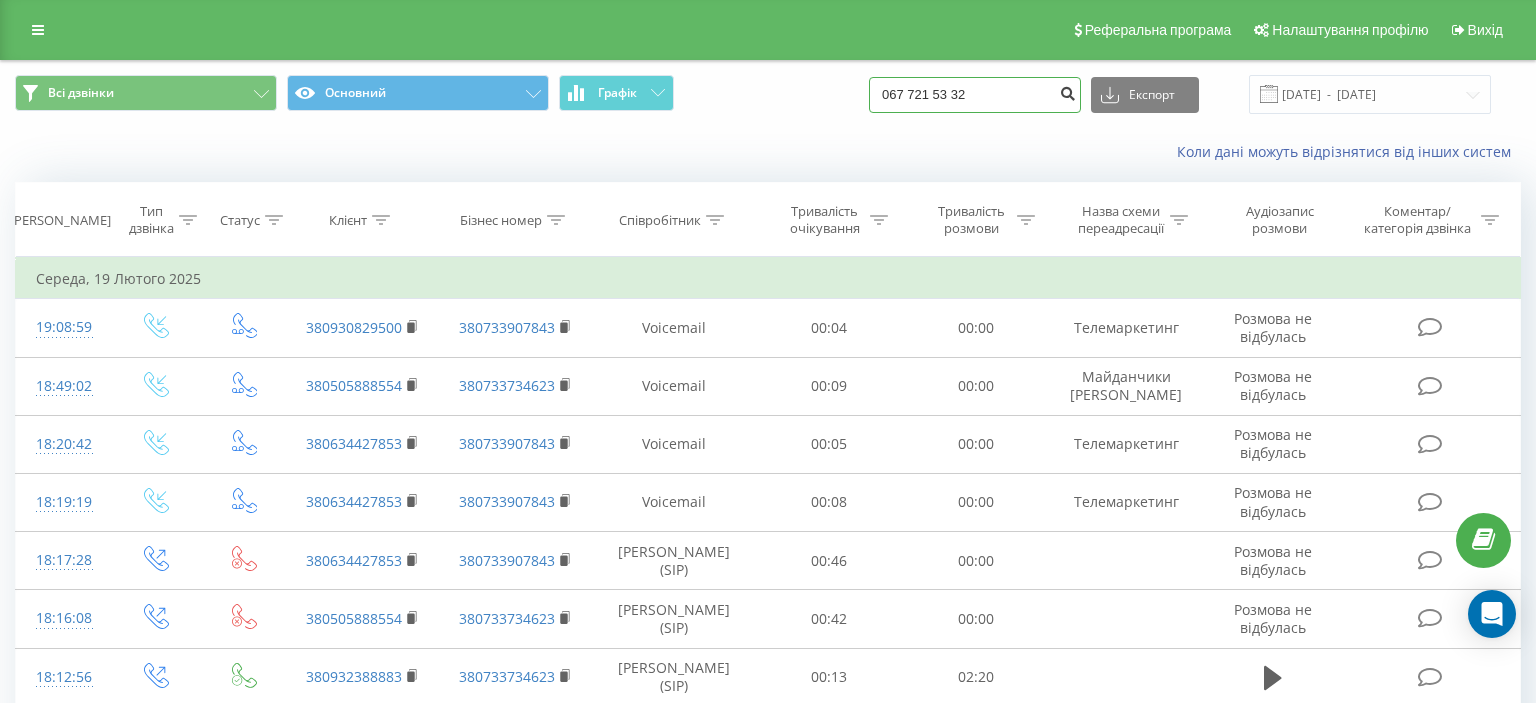 type on "067 721 53 32" 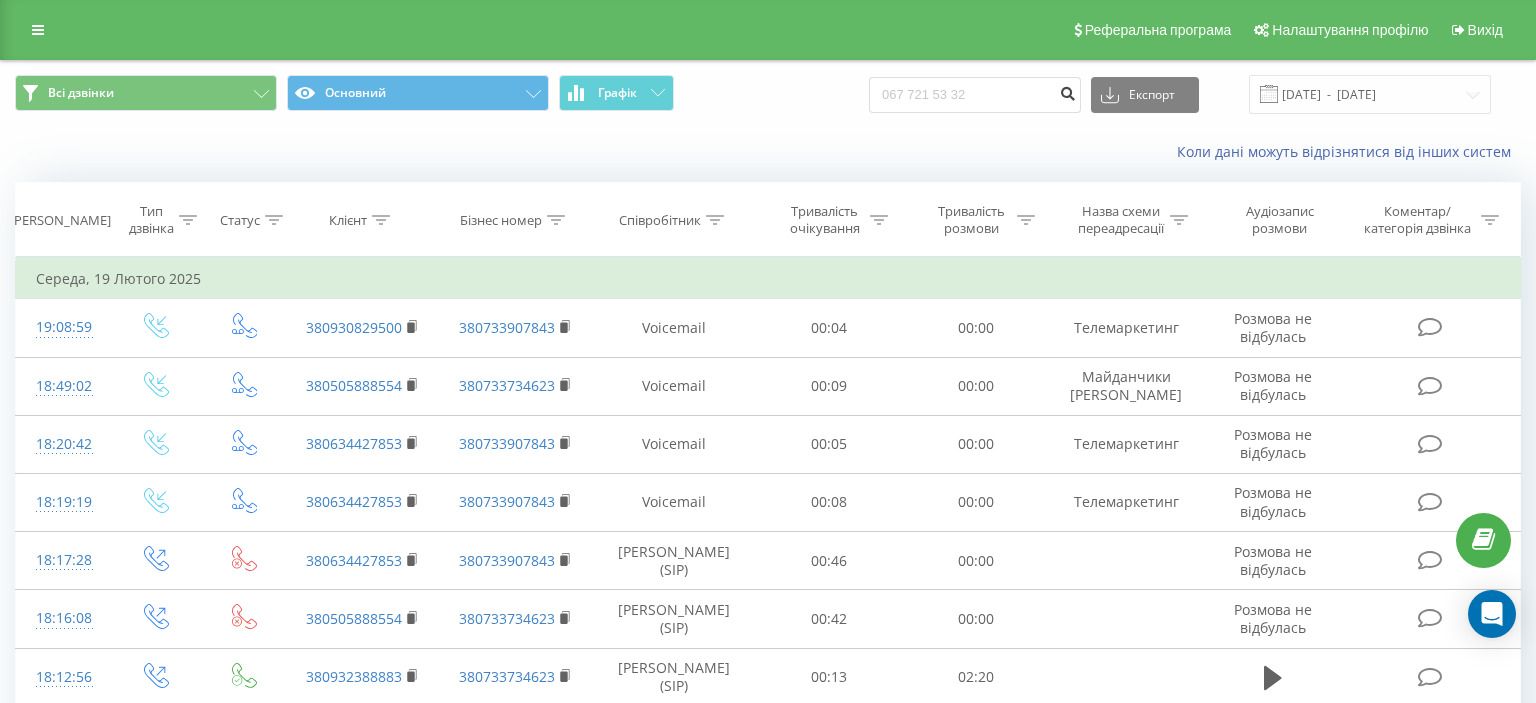 click at bounding box center (1067, 91) 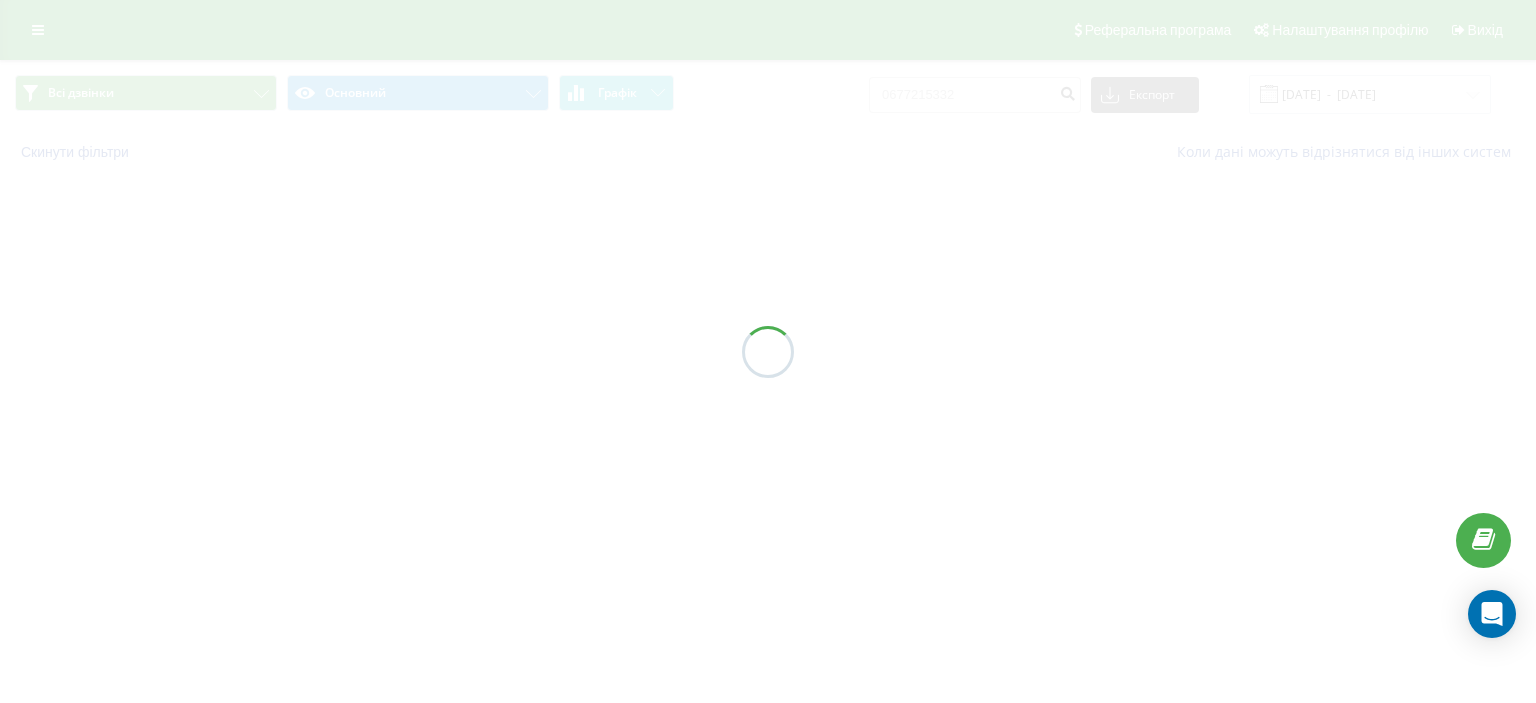 scroll, scrollTop: 0, scrollLeft: 0, axis: both 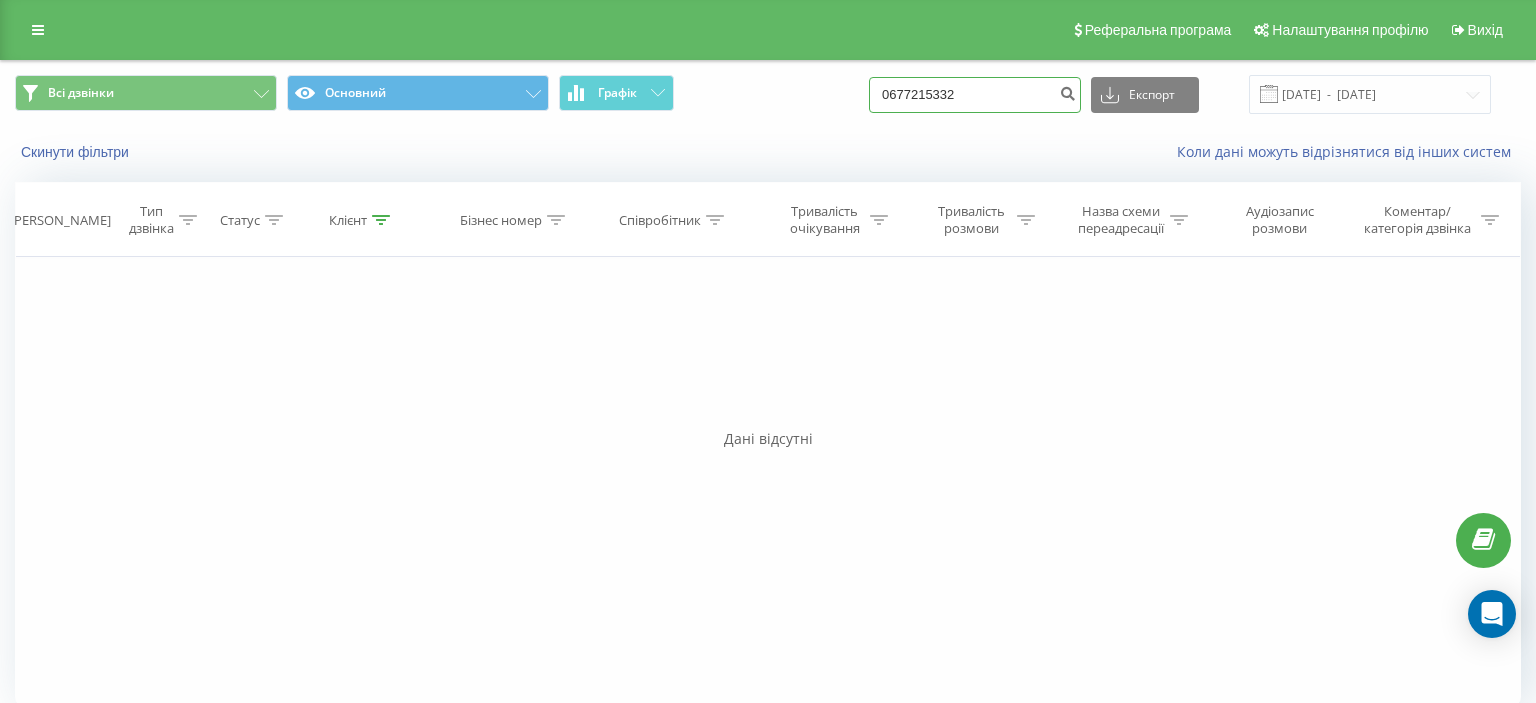 drag, startPoint x: 898, startPoint y: 101, endPoint x: 1032, endPoint y: 92, distance: 134.3019 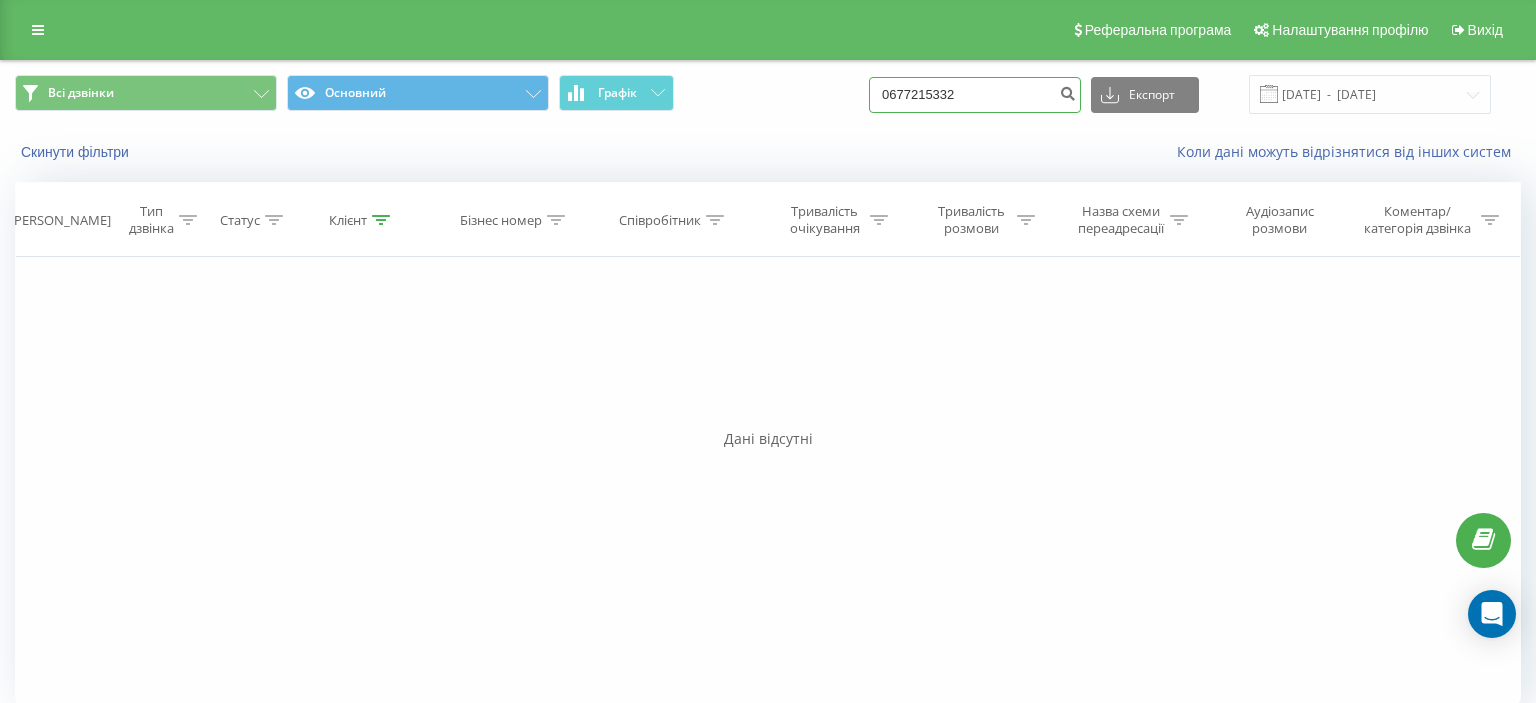 paste on "(098) 306 88 77" 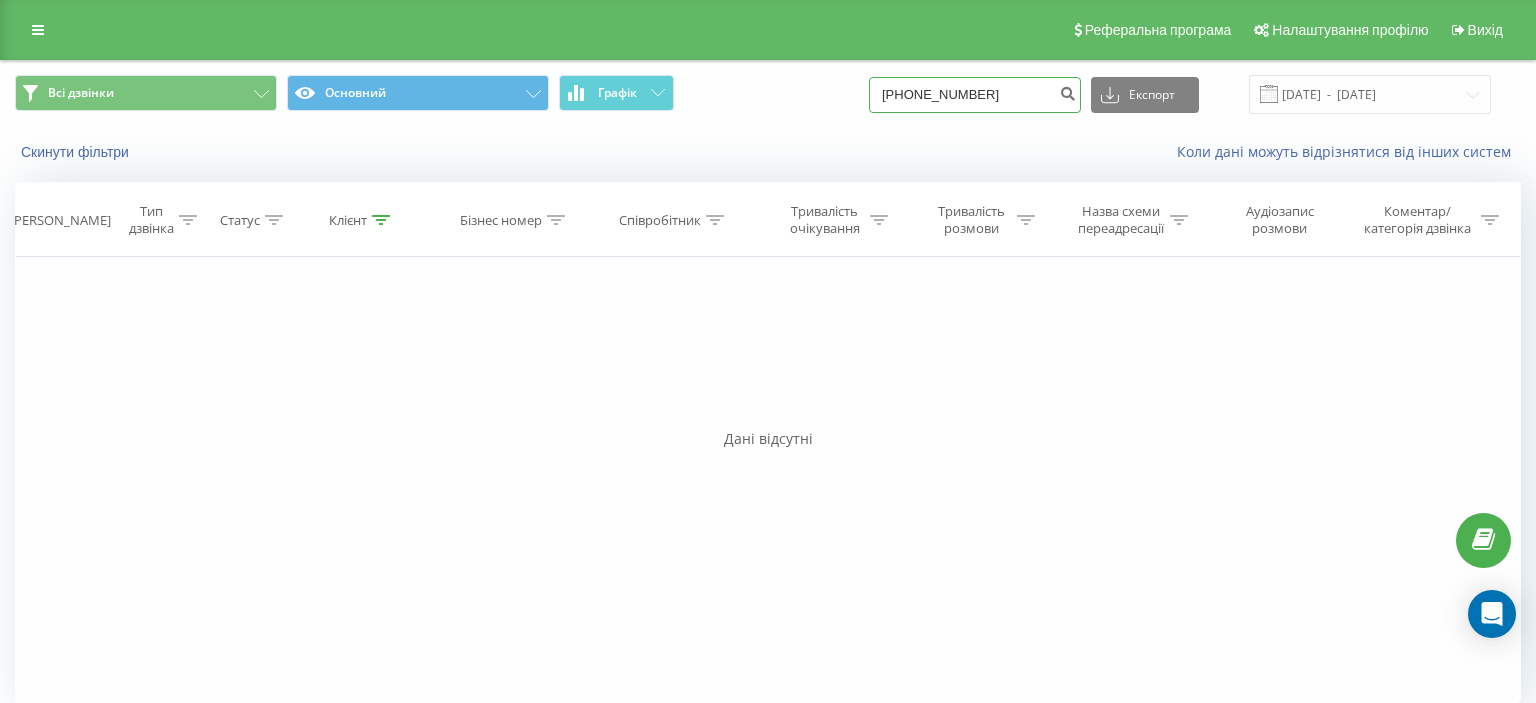 click on "(098) 306 88 77" at bounding box center [975, 95] 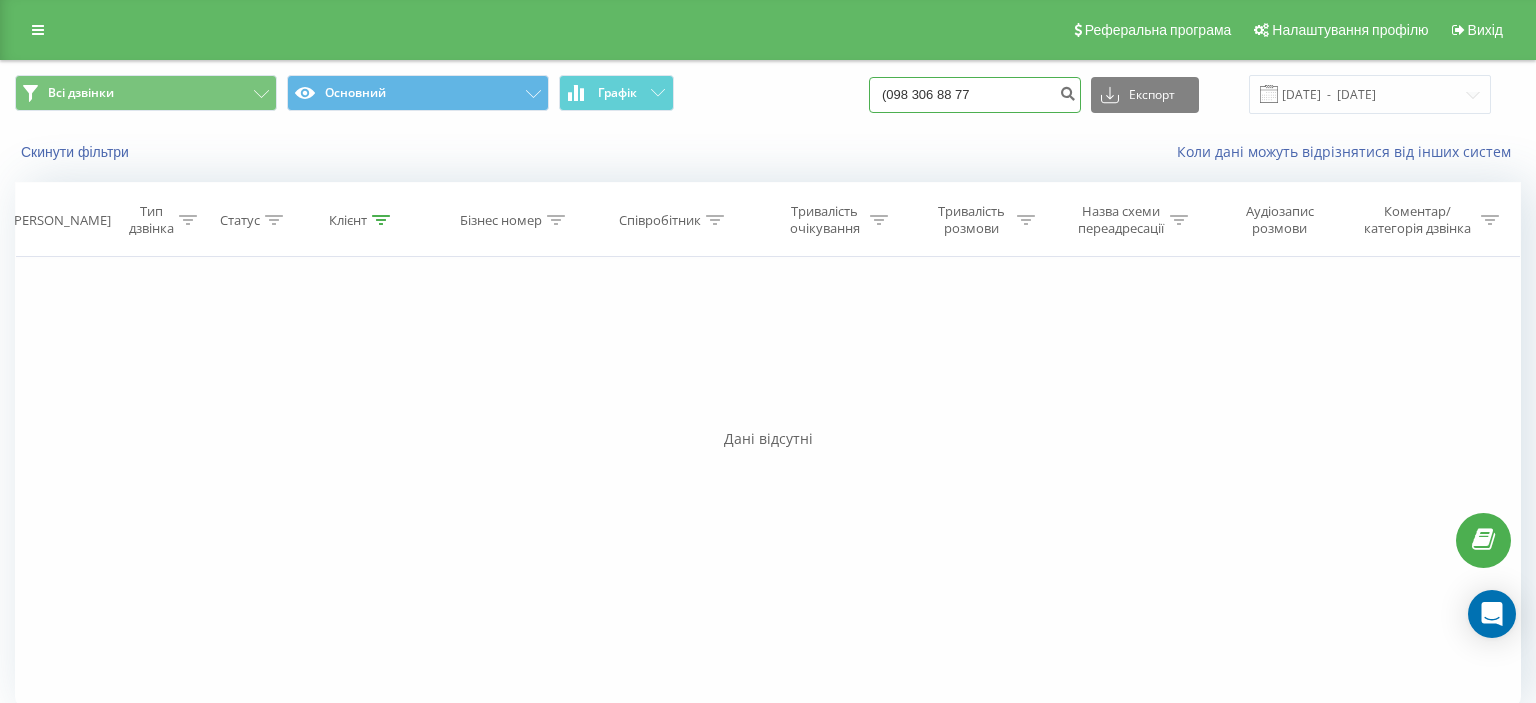 click on "(098 306 88 77" at bounding box center [975, 95] 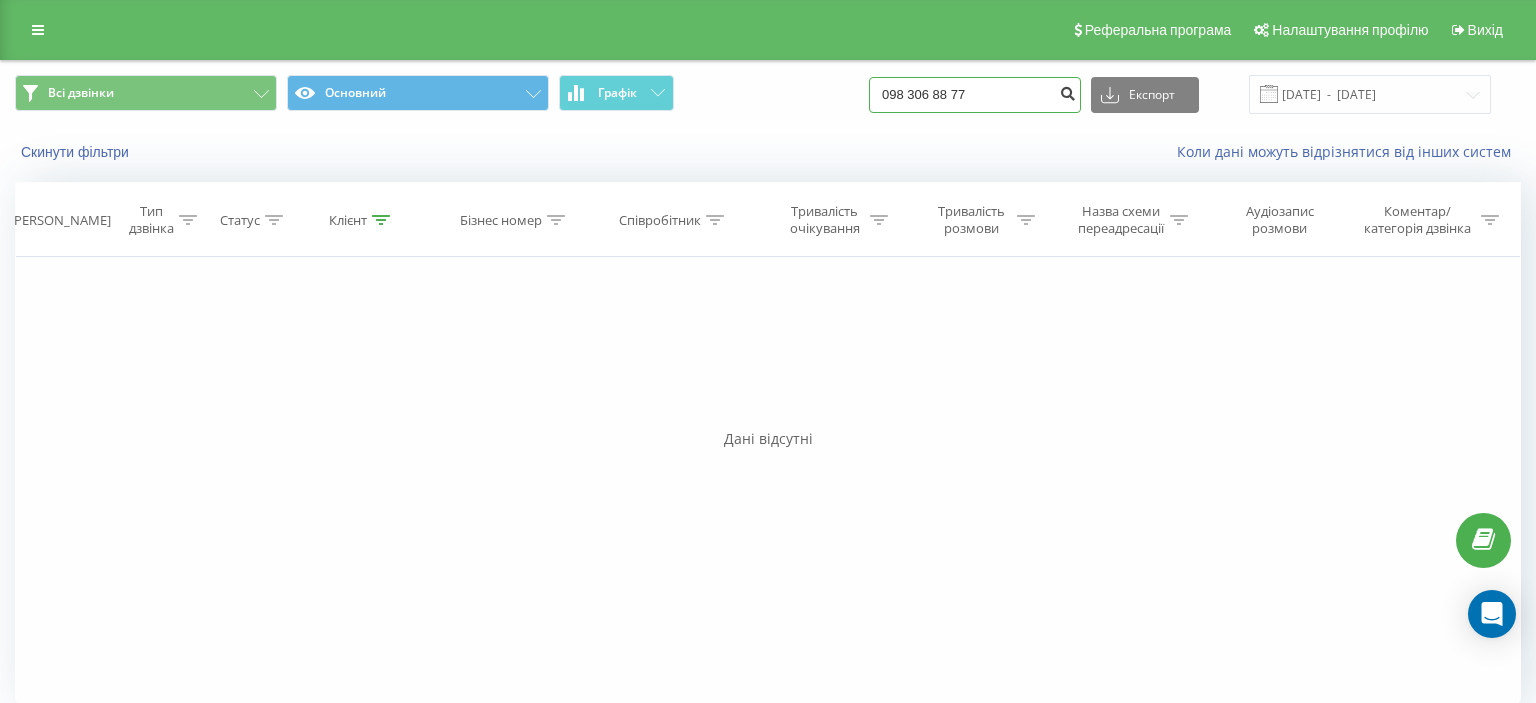 type on "098 306 88 77" 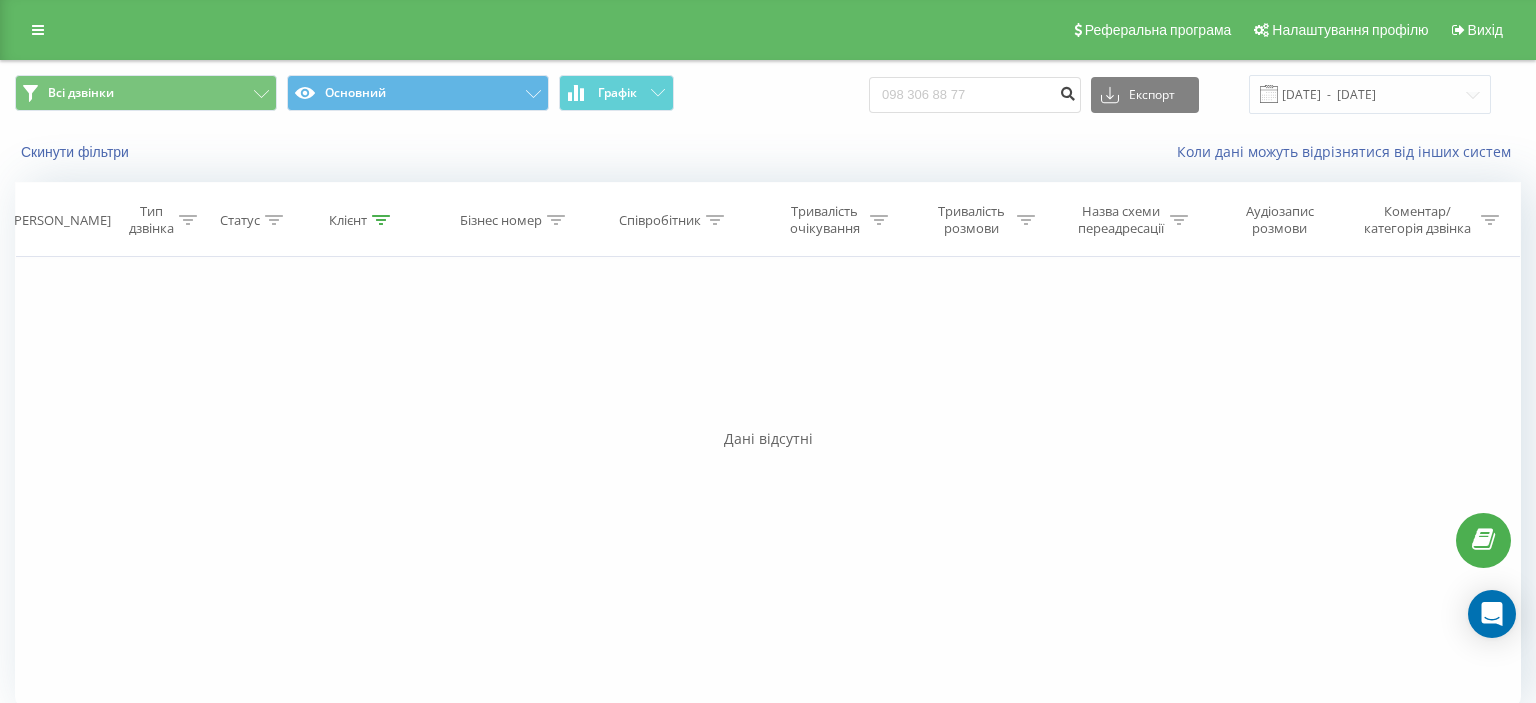 click at bounding box center (1067, 91) 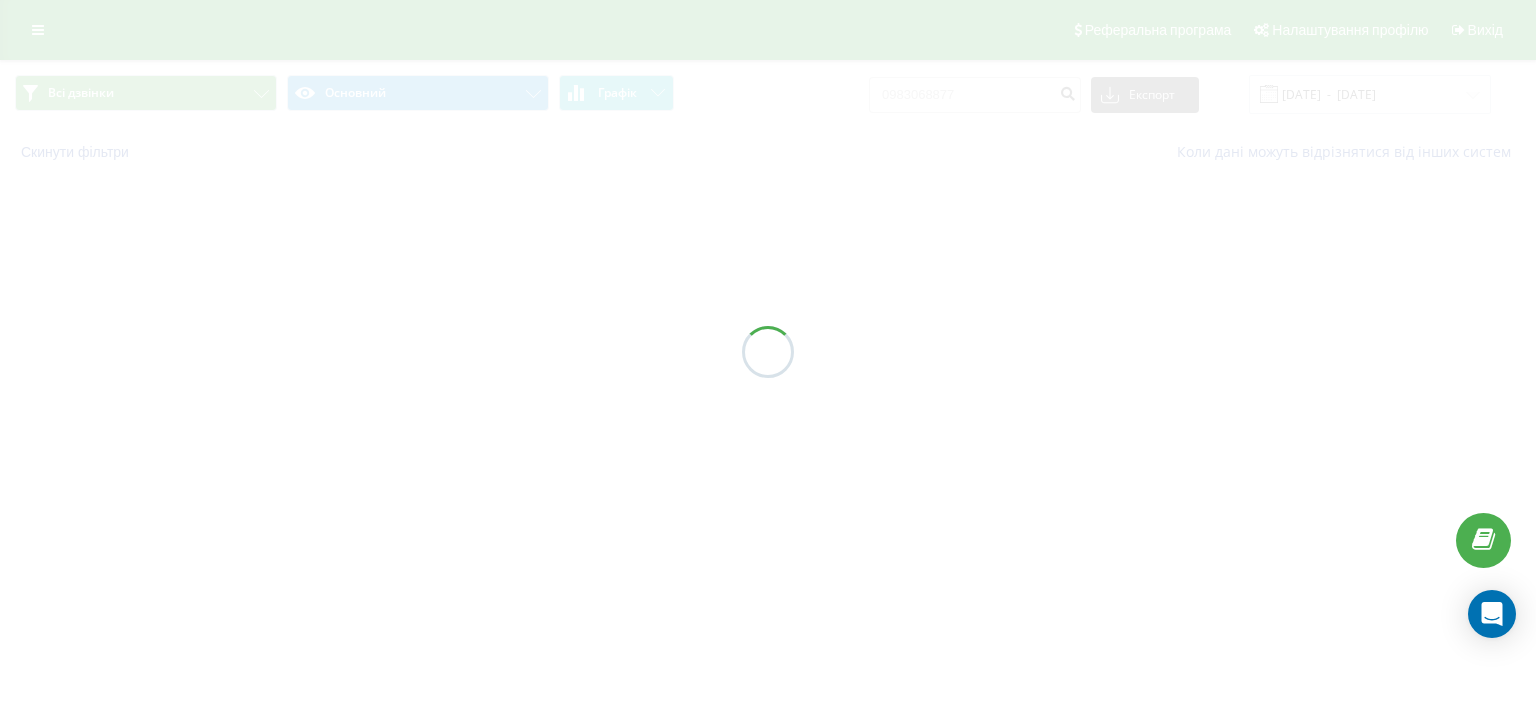 scroll, scrollTop: 0, scrollLeft: 0, axis: both 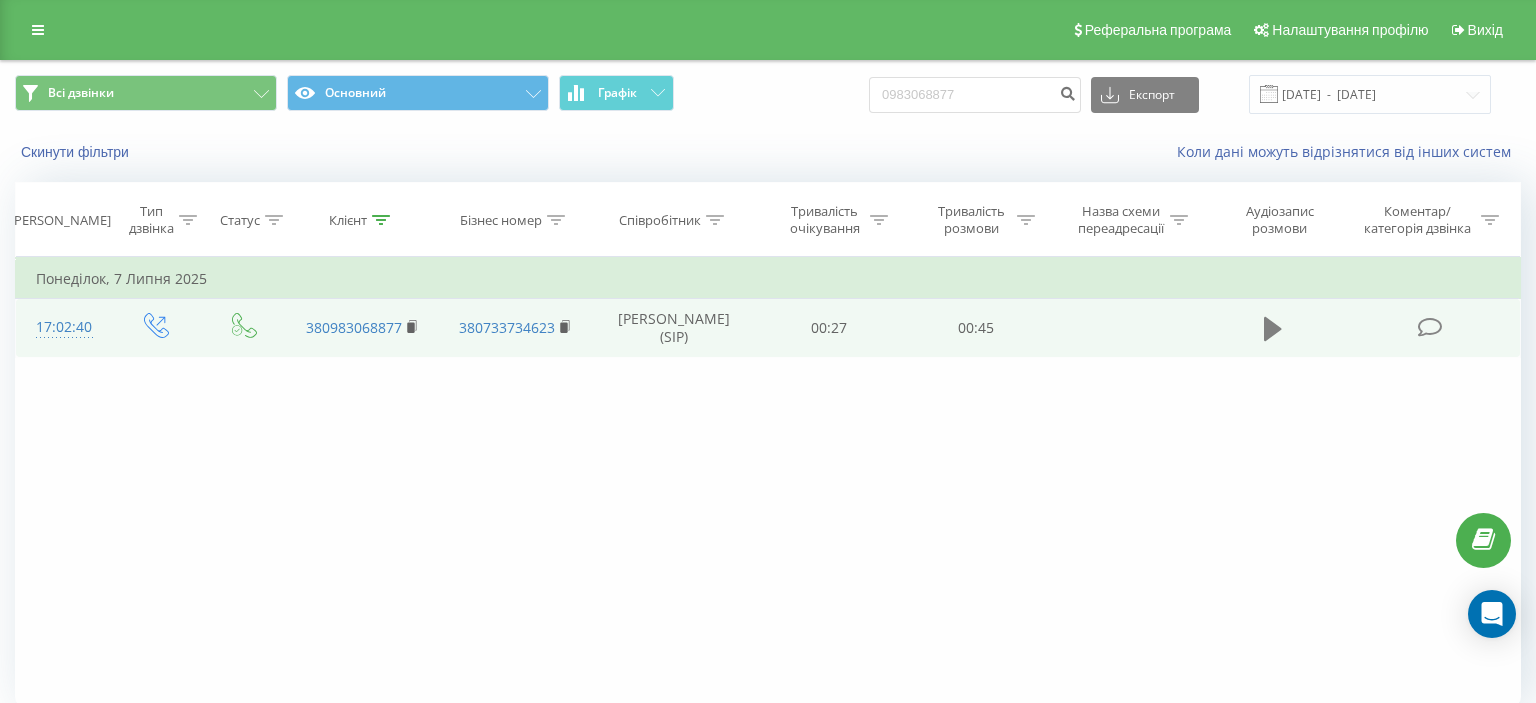 click 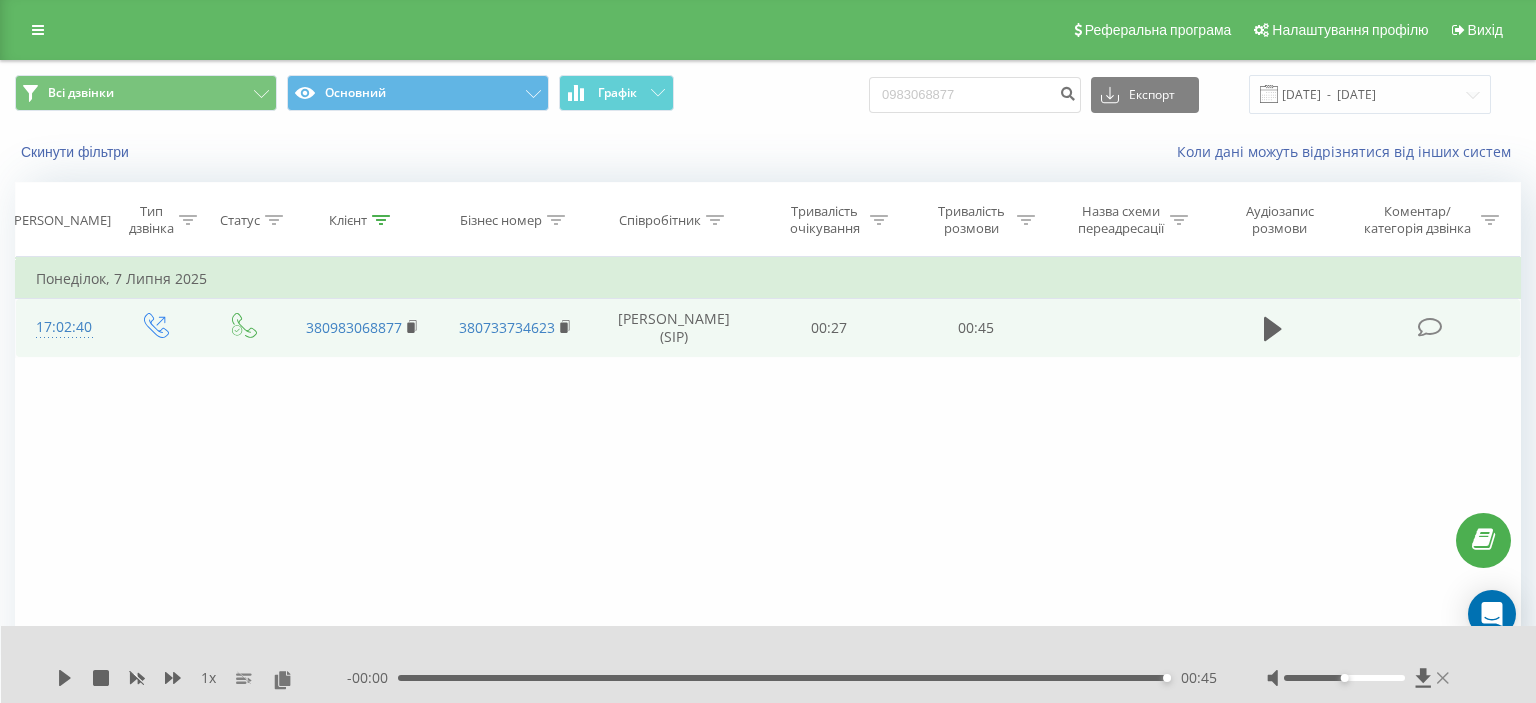 click 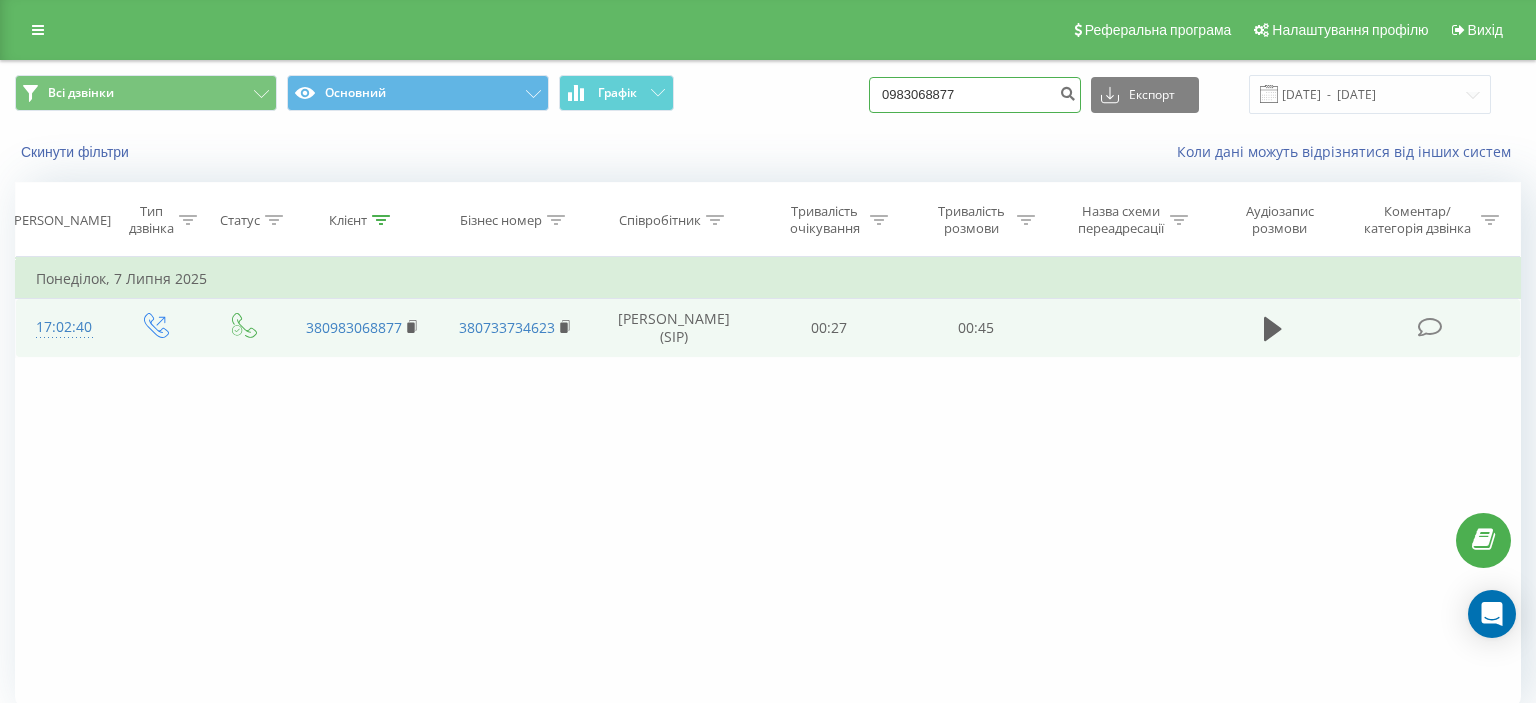 drag, startPoint x: 901, startPoint y: 98, endPoint x: 1010, endPoint y: 98, distance: 109 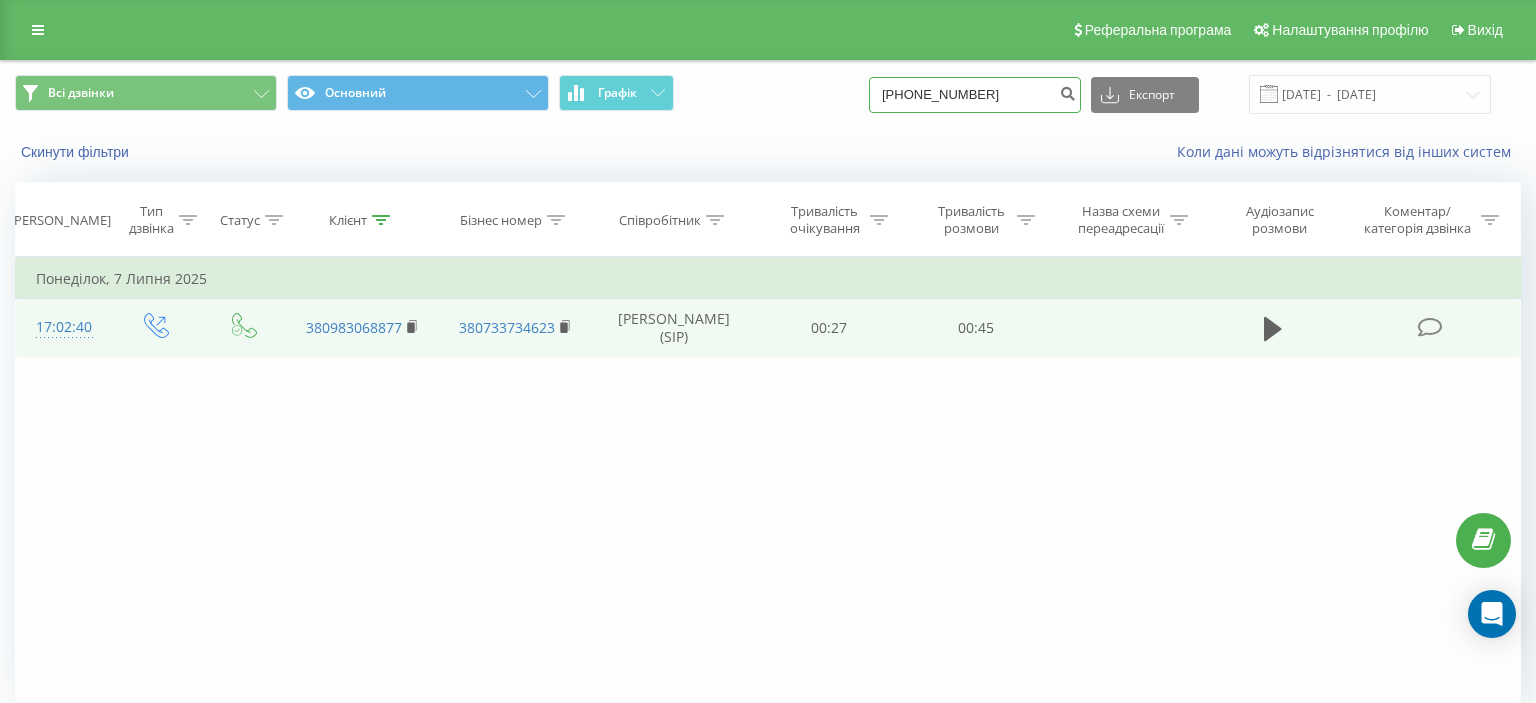 click on "(096) 009 10 91" at bounding box center [975, 95] 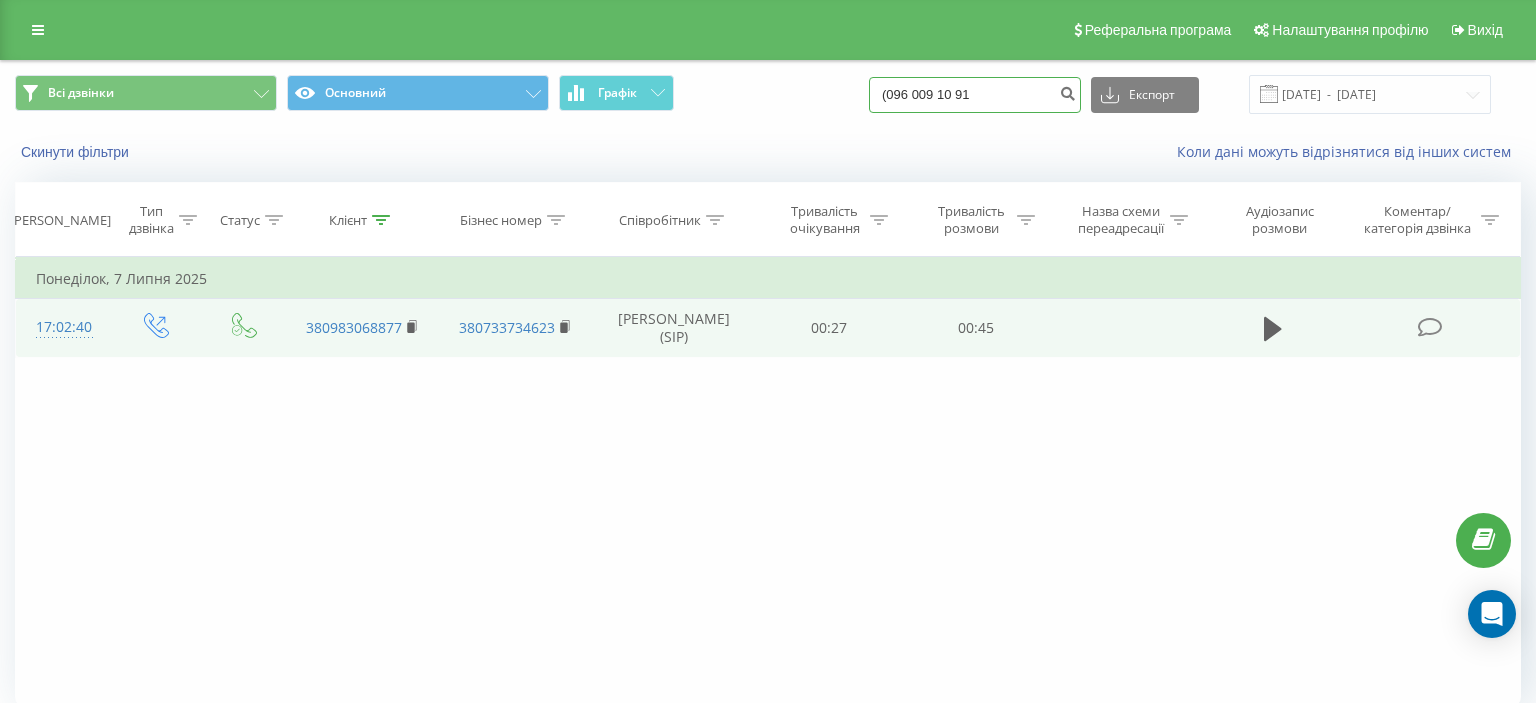 click on "(096 009 10 91" at bounding box center (975, 95) 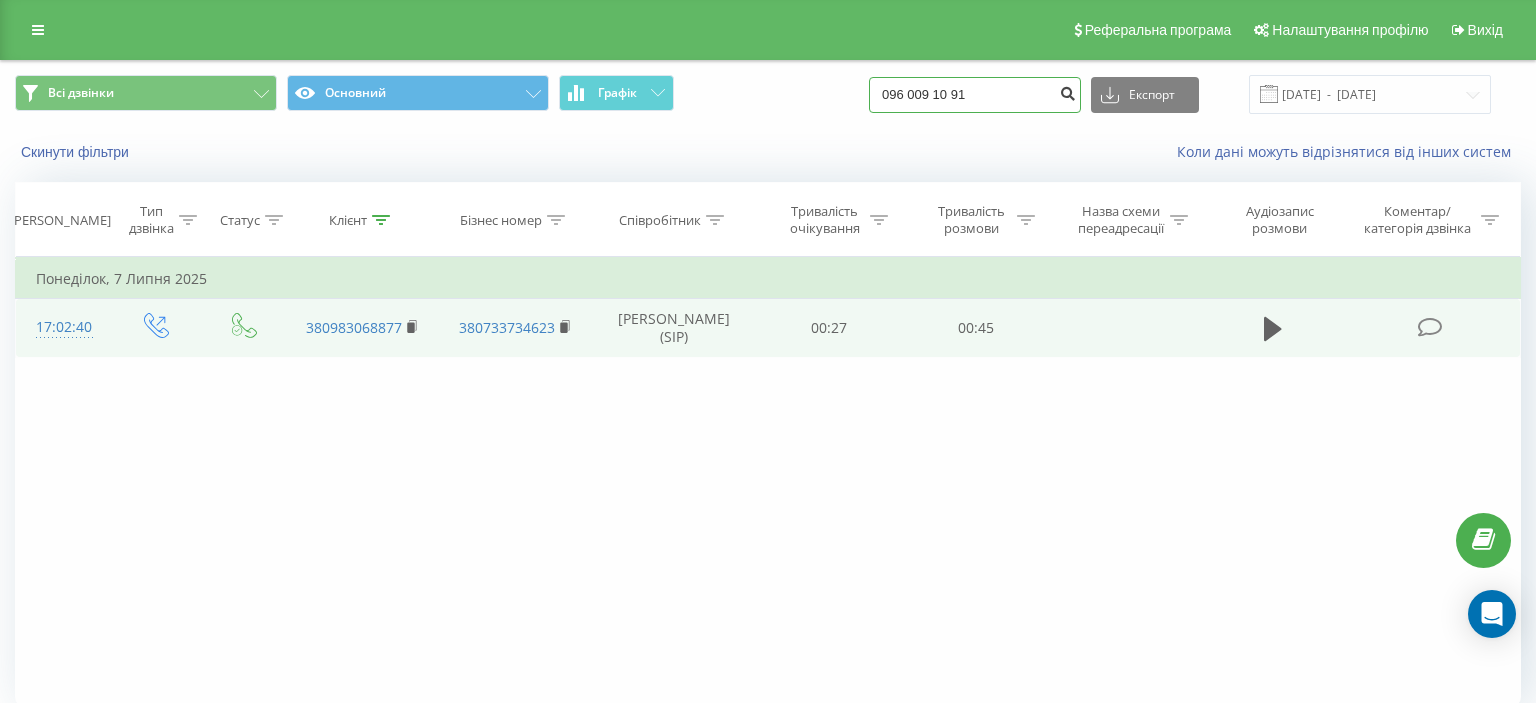 type on "096 009 10 91" 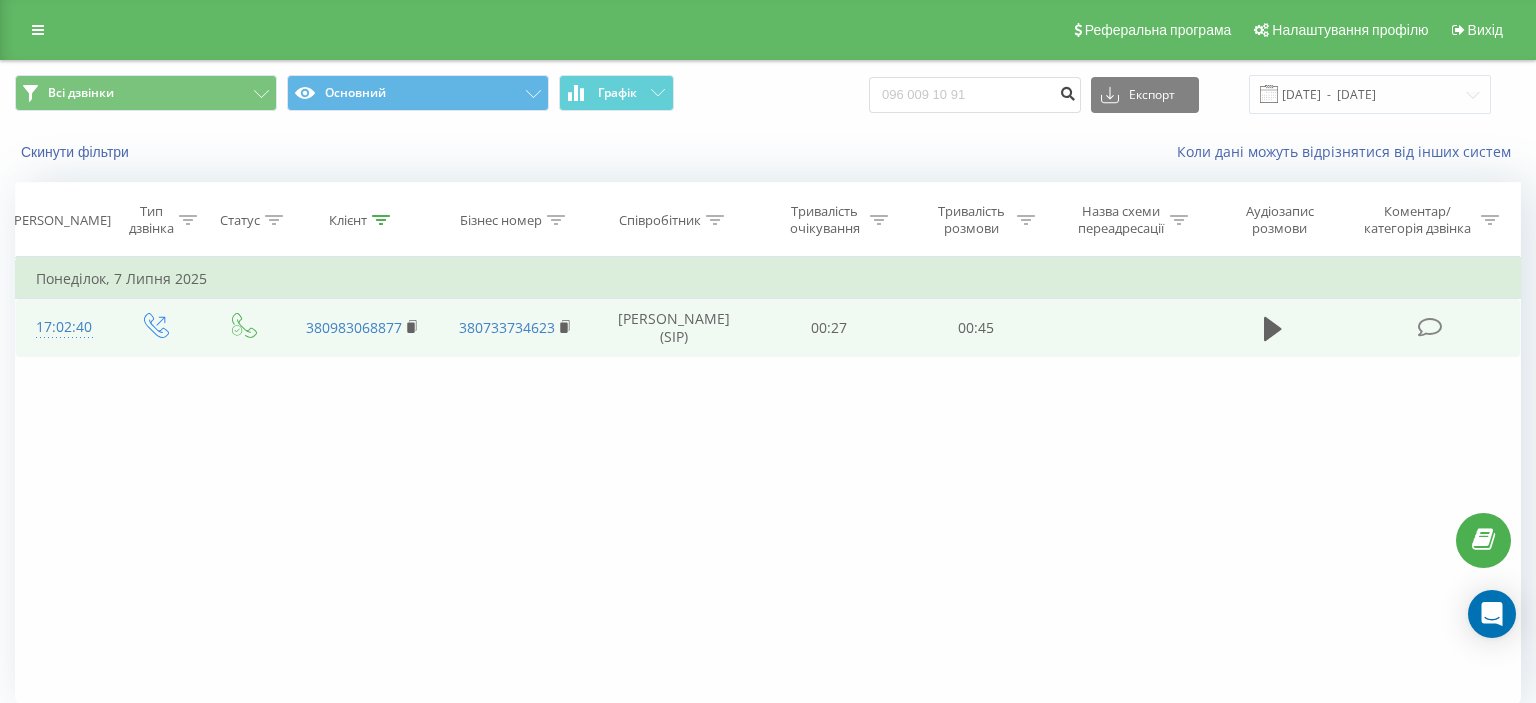 click at bounding box center (1067, 91) 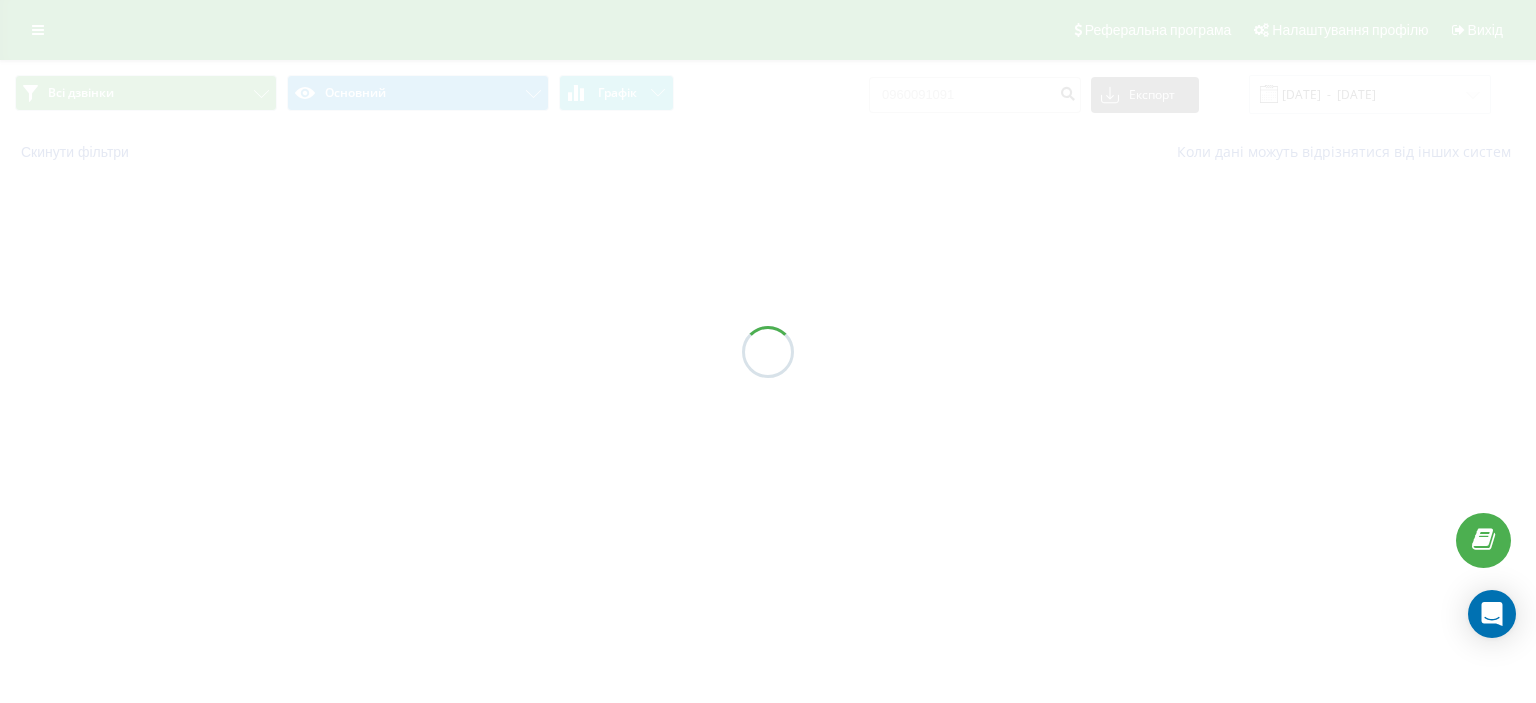 scroll, scrollTop: 0, scrollLeft: 0, axis: both 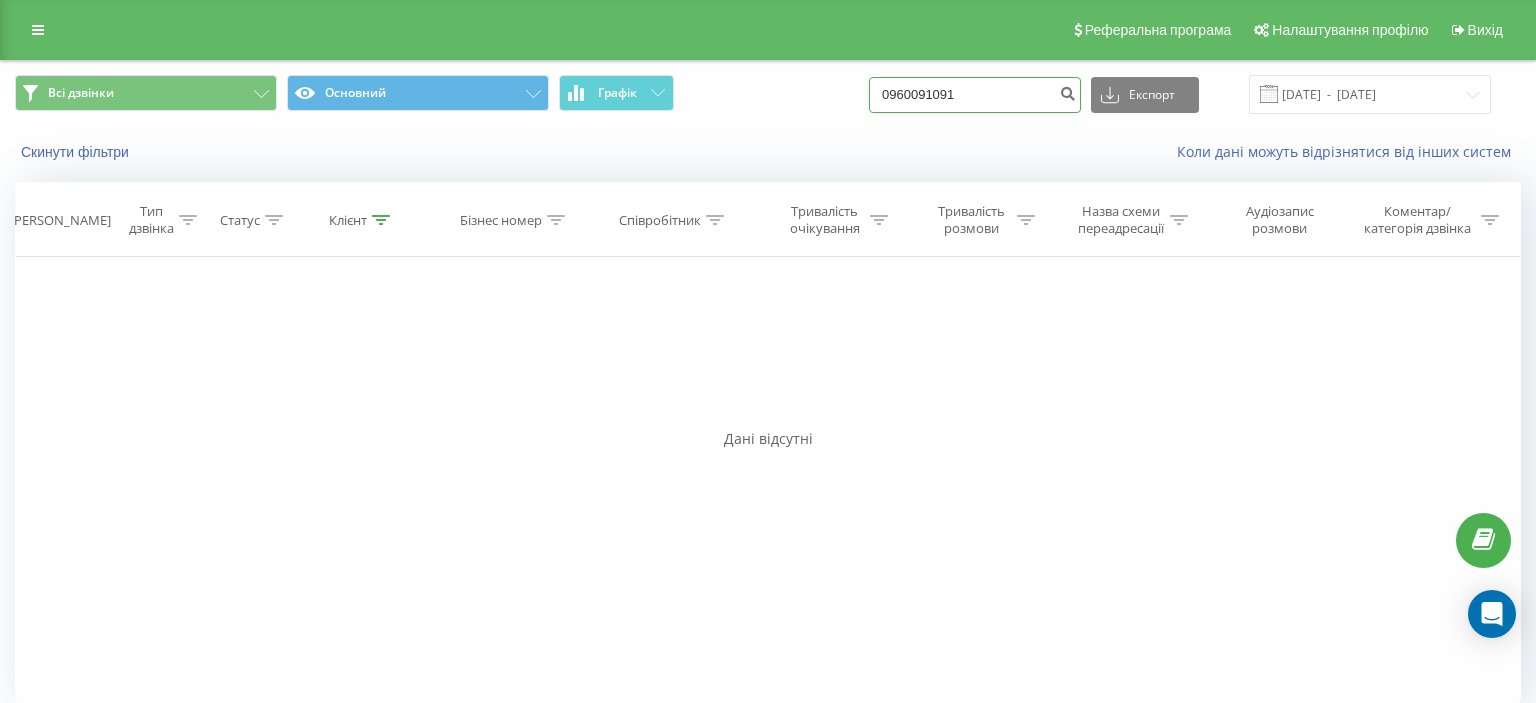 drag, startPoint x: 906, startPoint y: 102, endPoint x: 1026, endPoint y: 98, distance: 120.06665 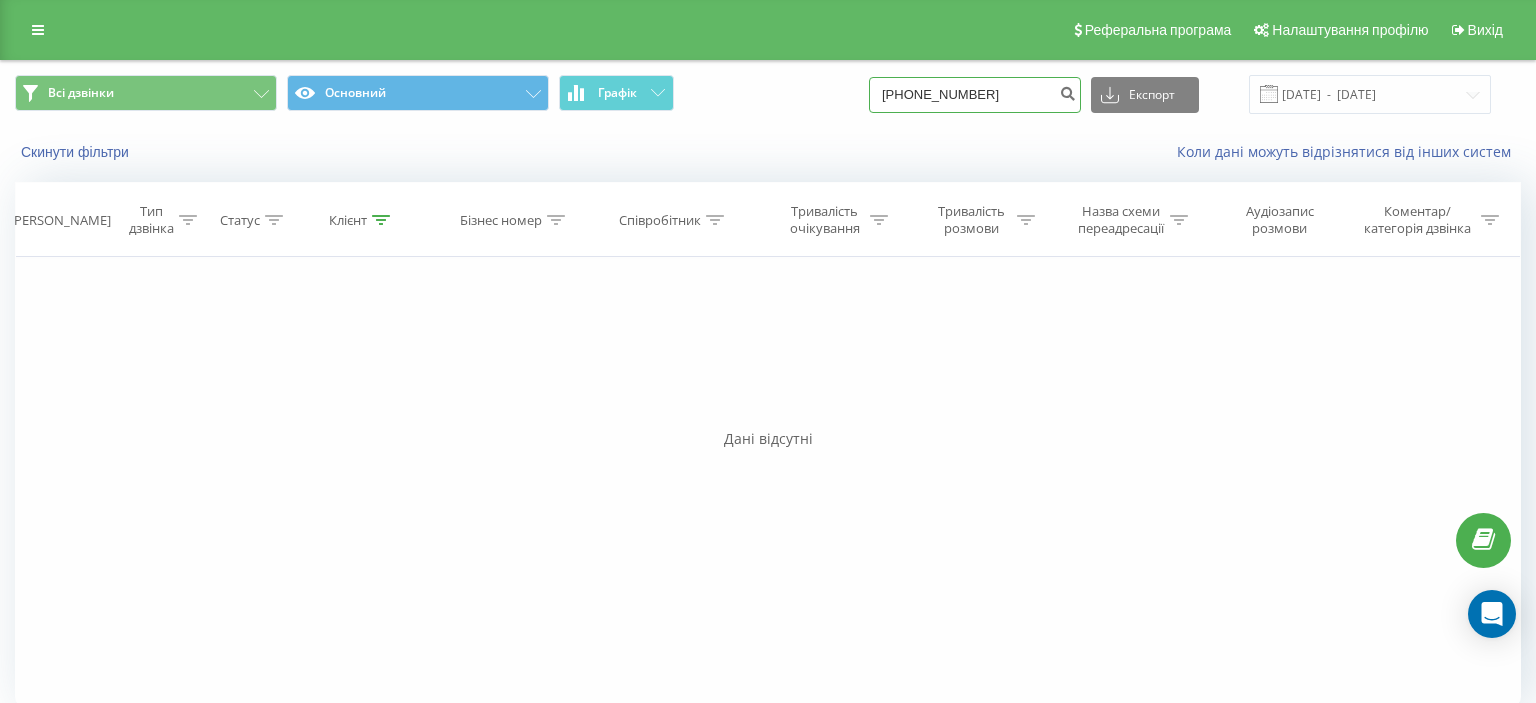 click on "(093) 933 39 36" at bounding box center [975, 95] 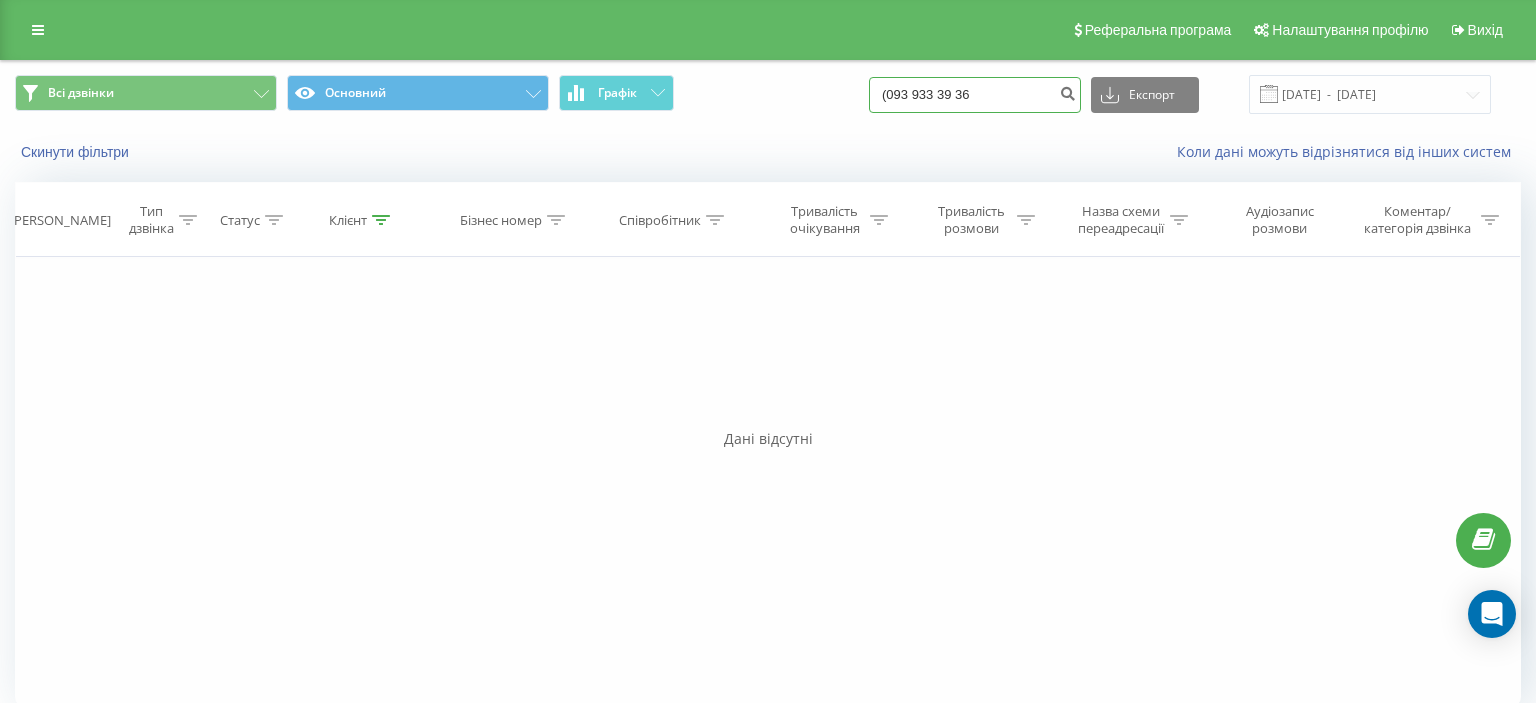 click on "(093 933 39 36" at bounding box center [975, 95] 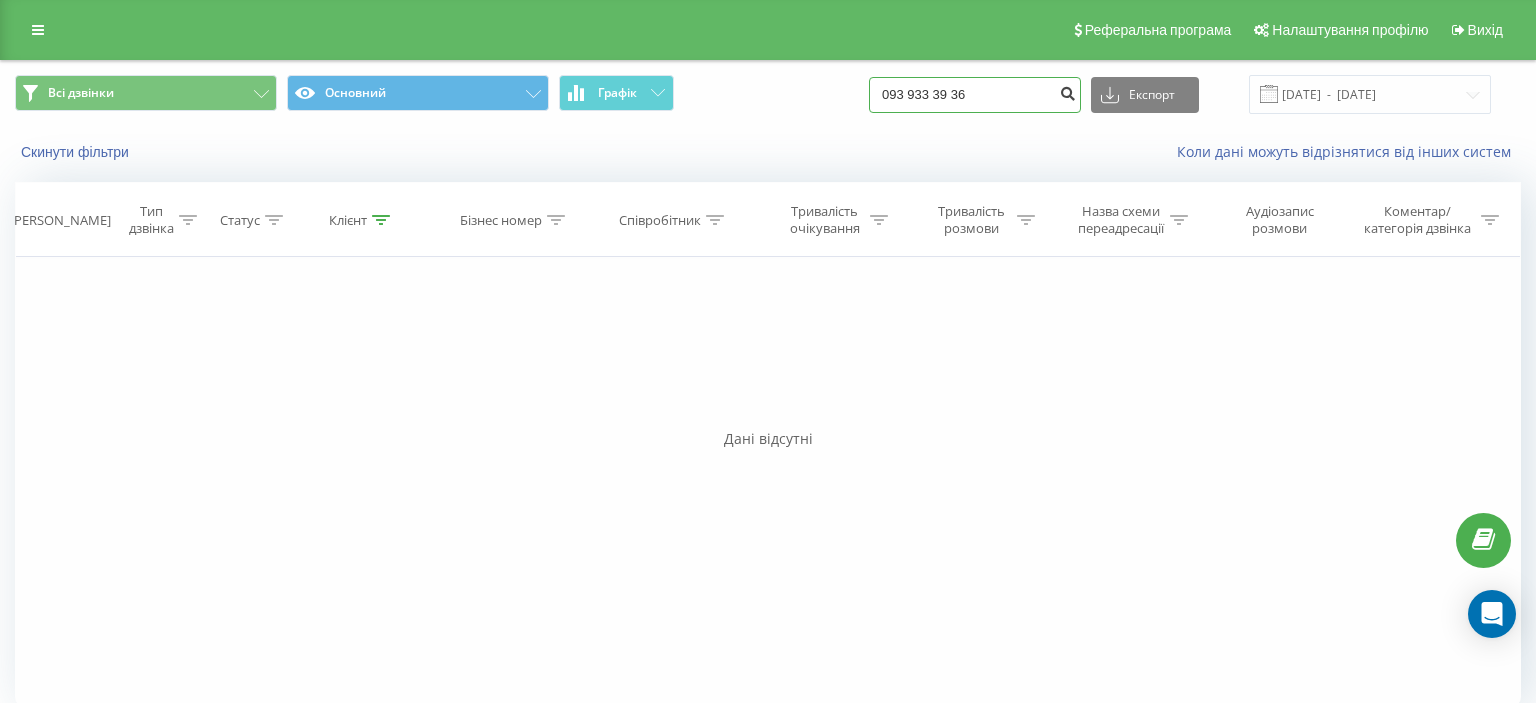type on "093 933 39 36" 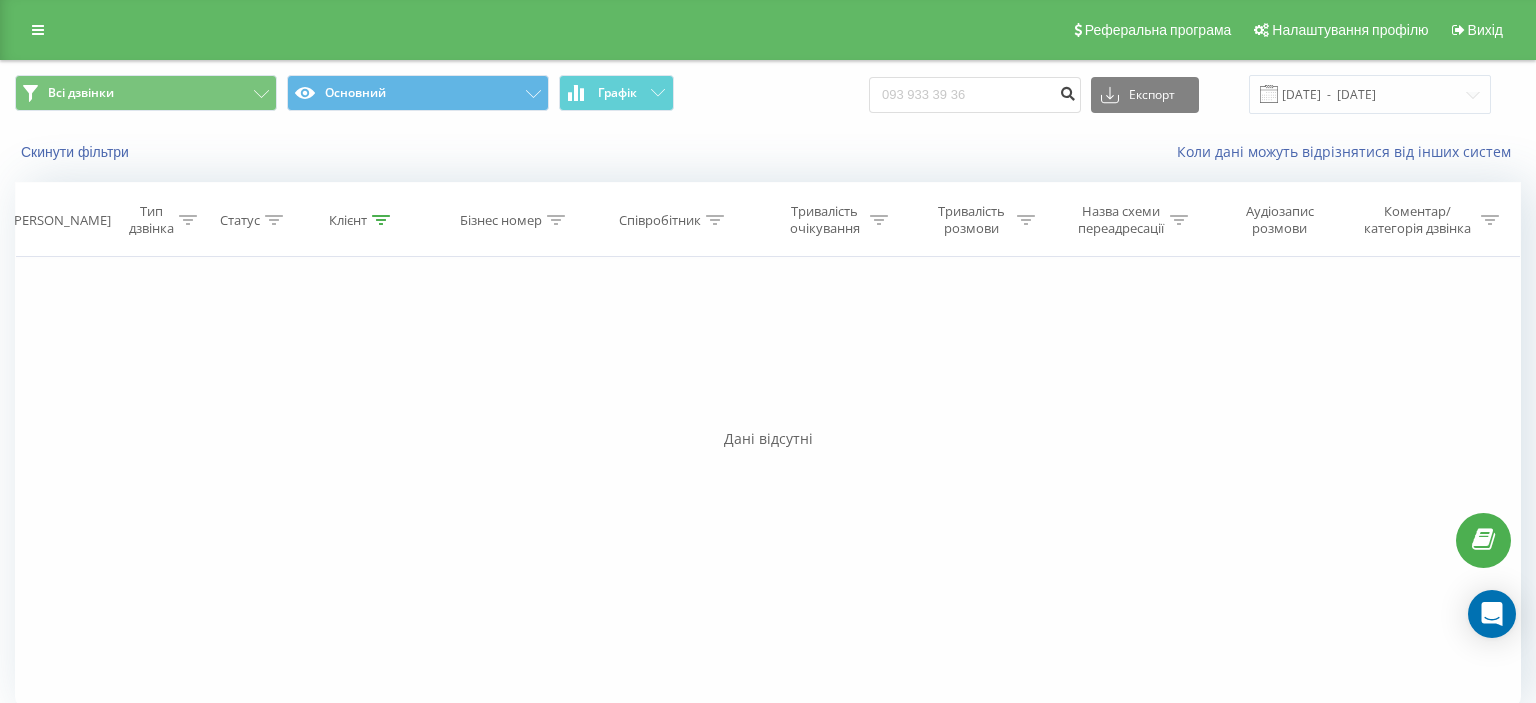 click at bounding box center [1067, 91] 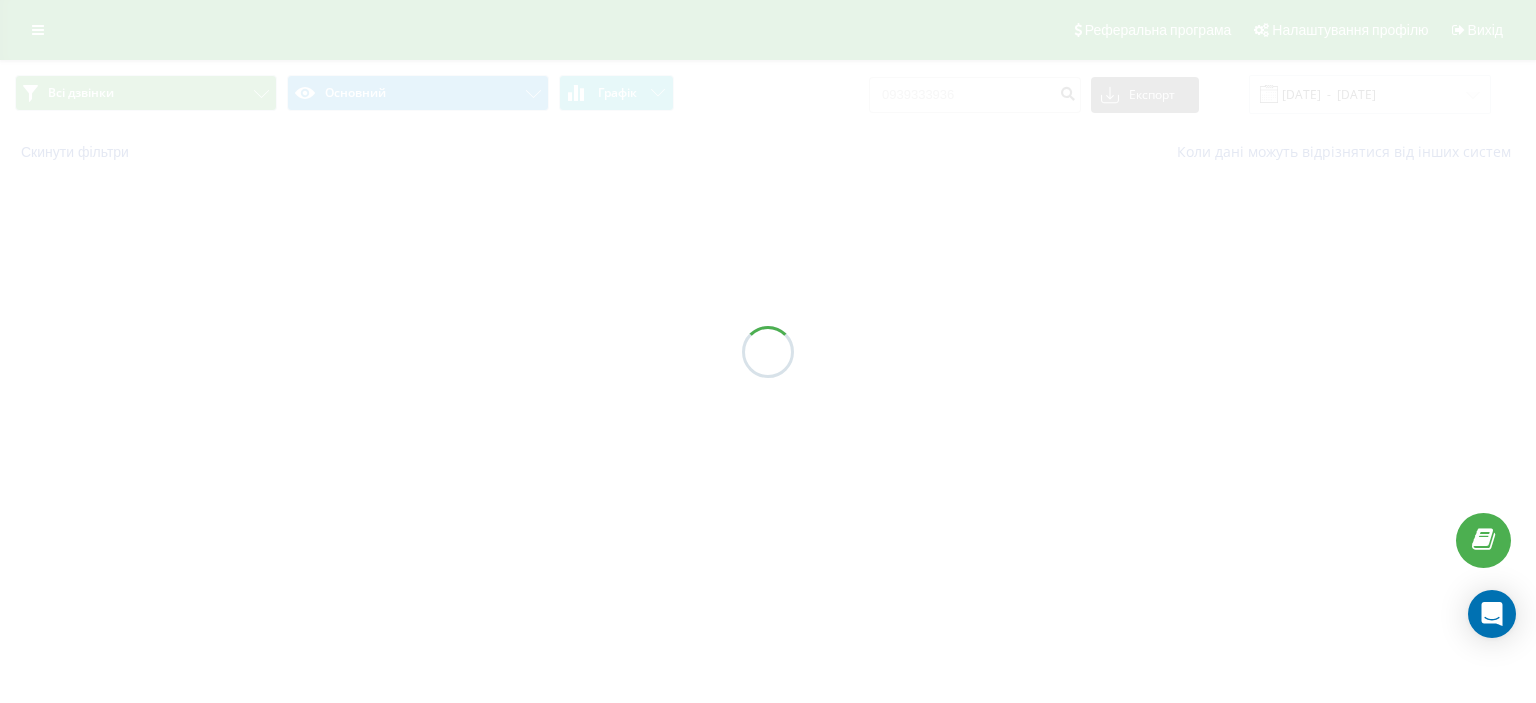 scroll, scrollTop: 0, scrollLeft: 0, axis: both 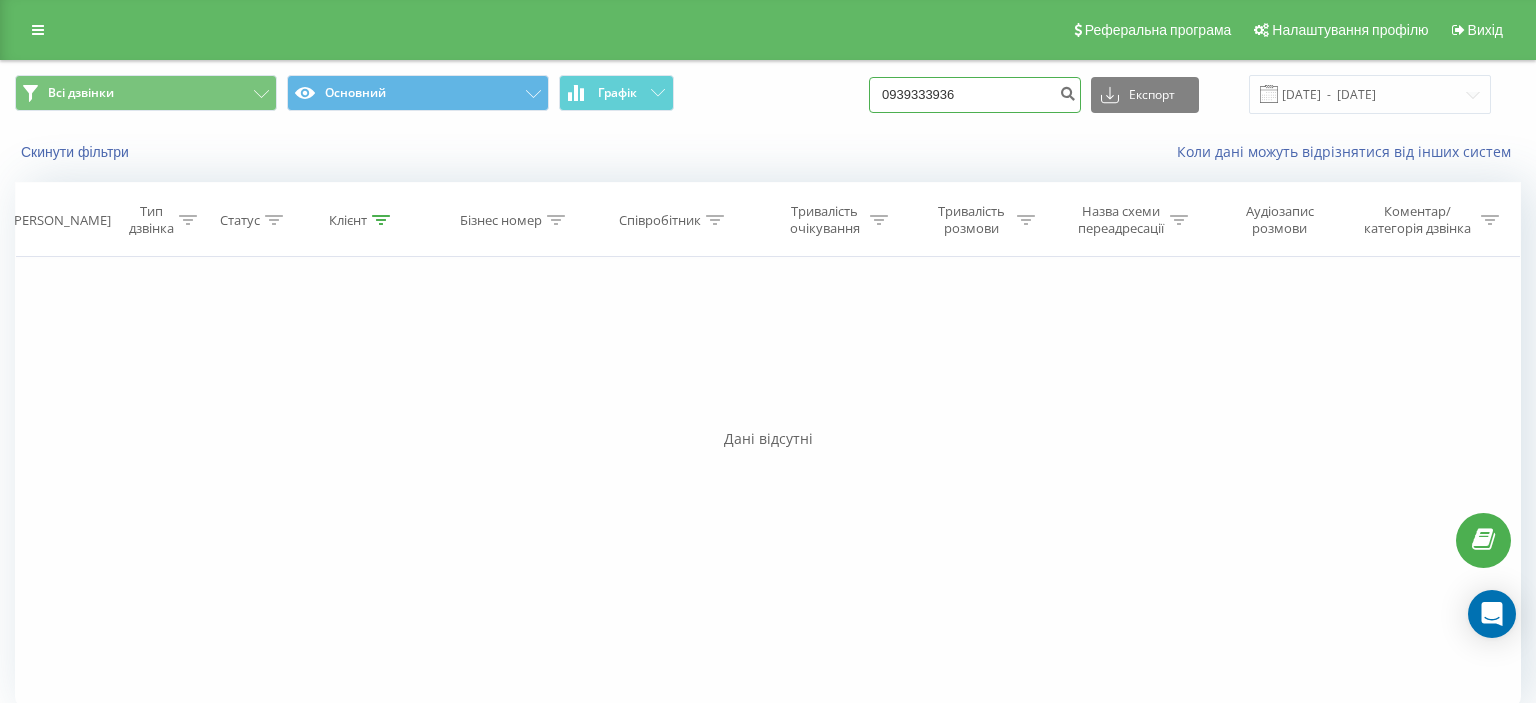 drag, startPoint x: 906, startPoint y: 94, endPoint x: 1012, endPoint y: 94, distance: 106 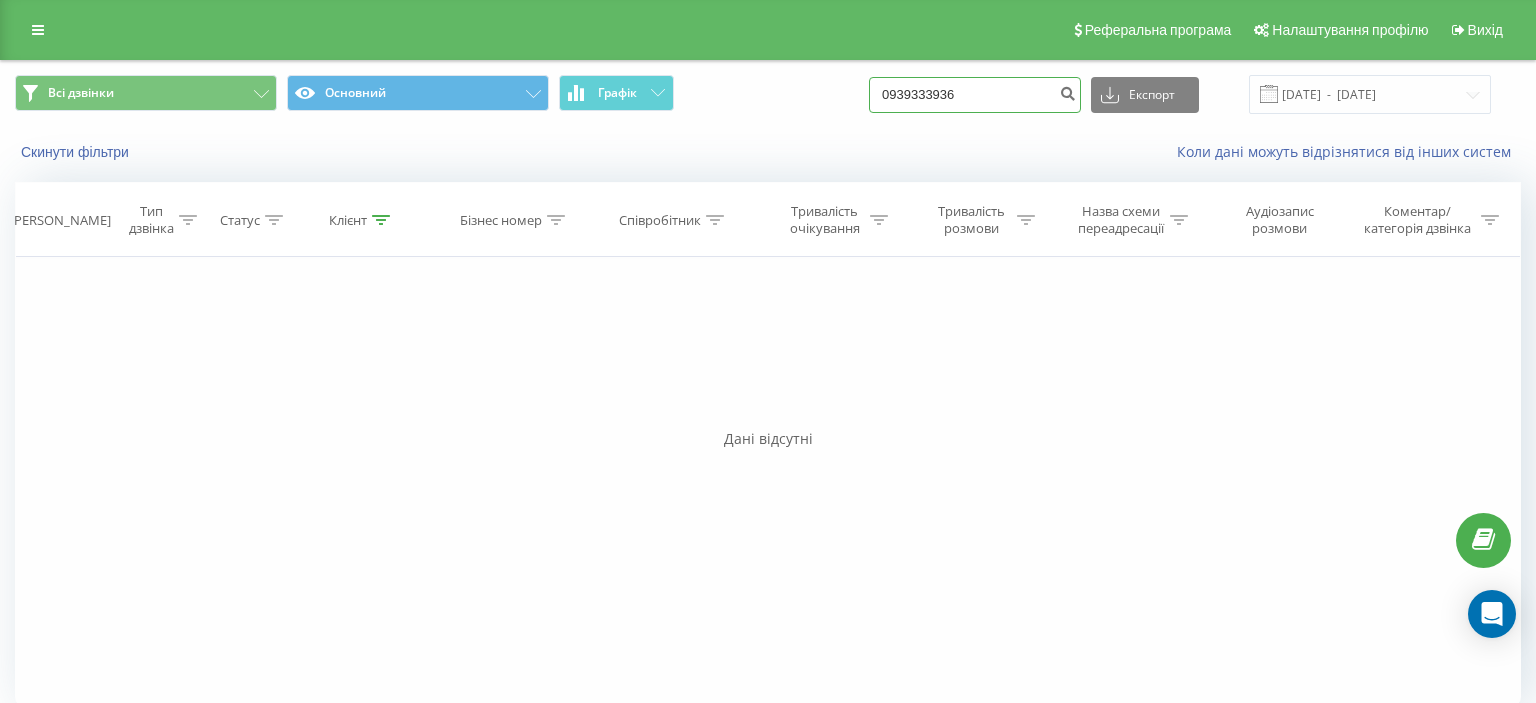 paste on "[PHONE_NUMBER]" 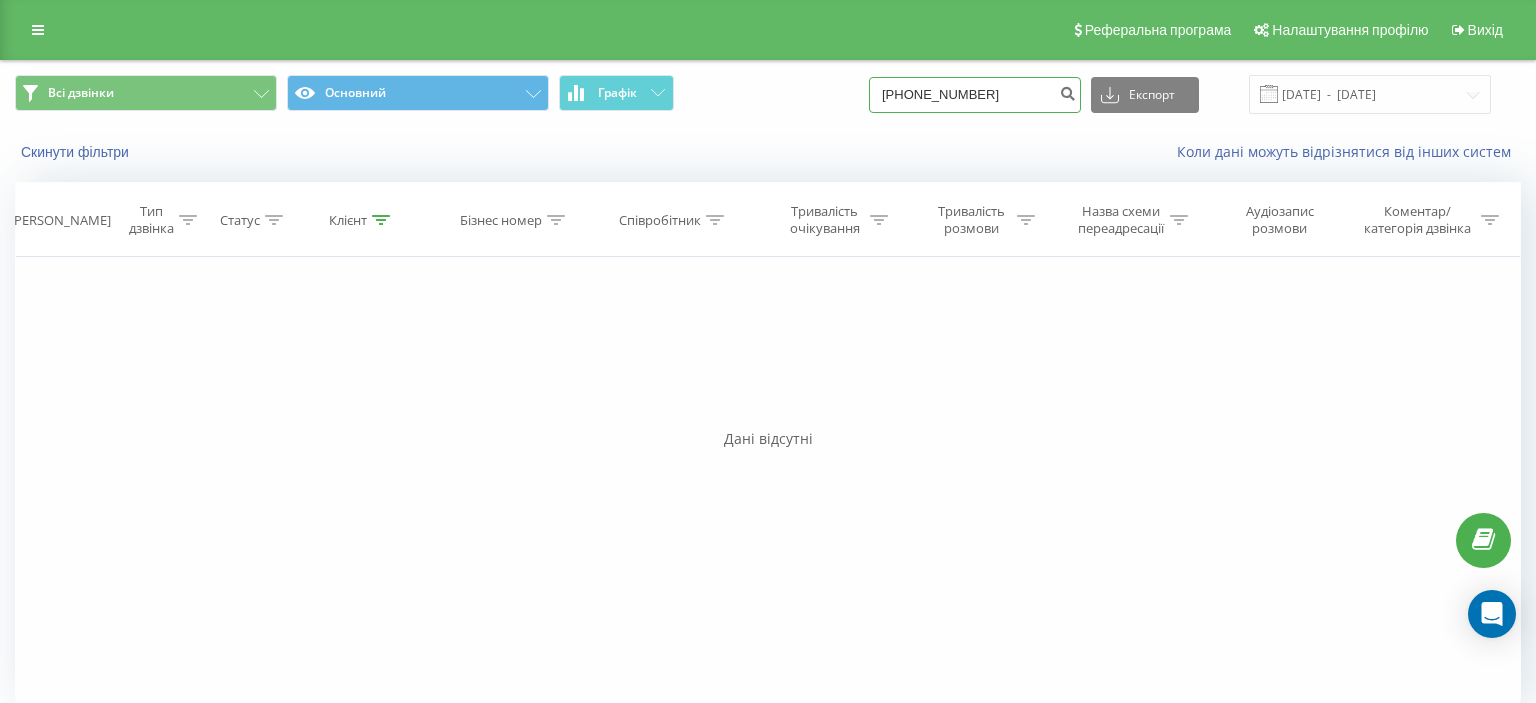click on "(093) 286 77 55" at bounding box center (975, 95) 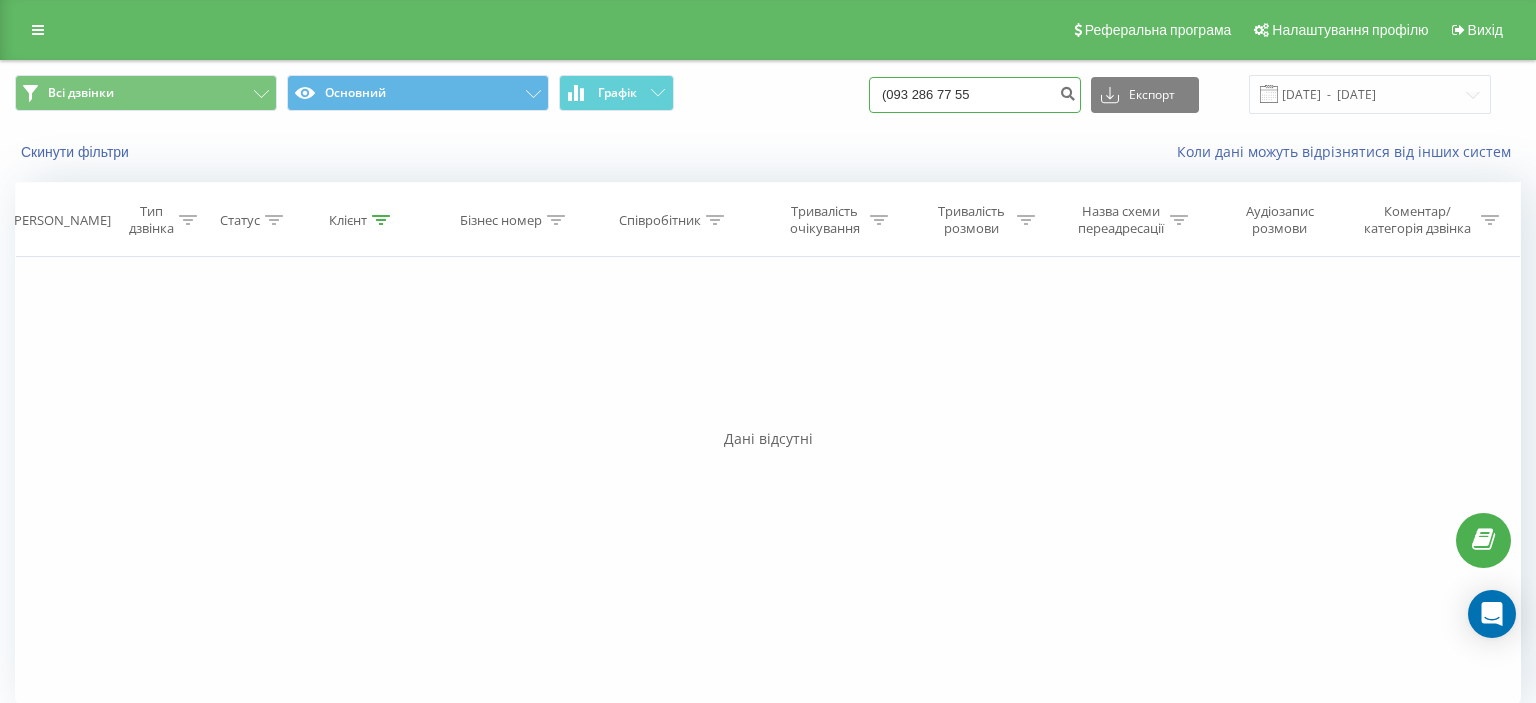 click on "(093 286 77 55" at bounding box center [975, 95] 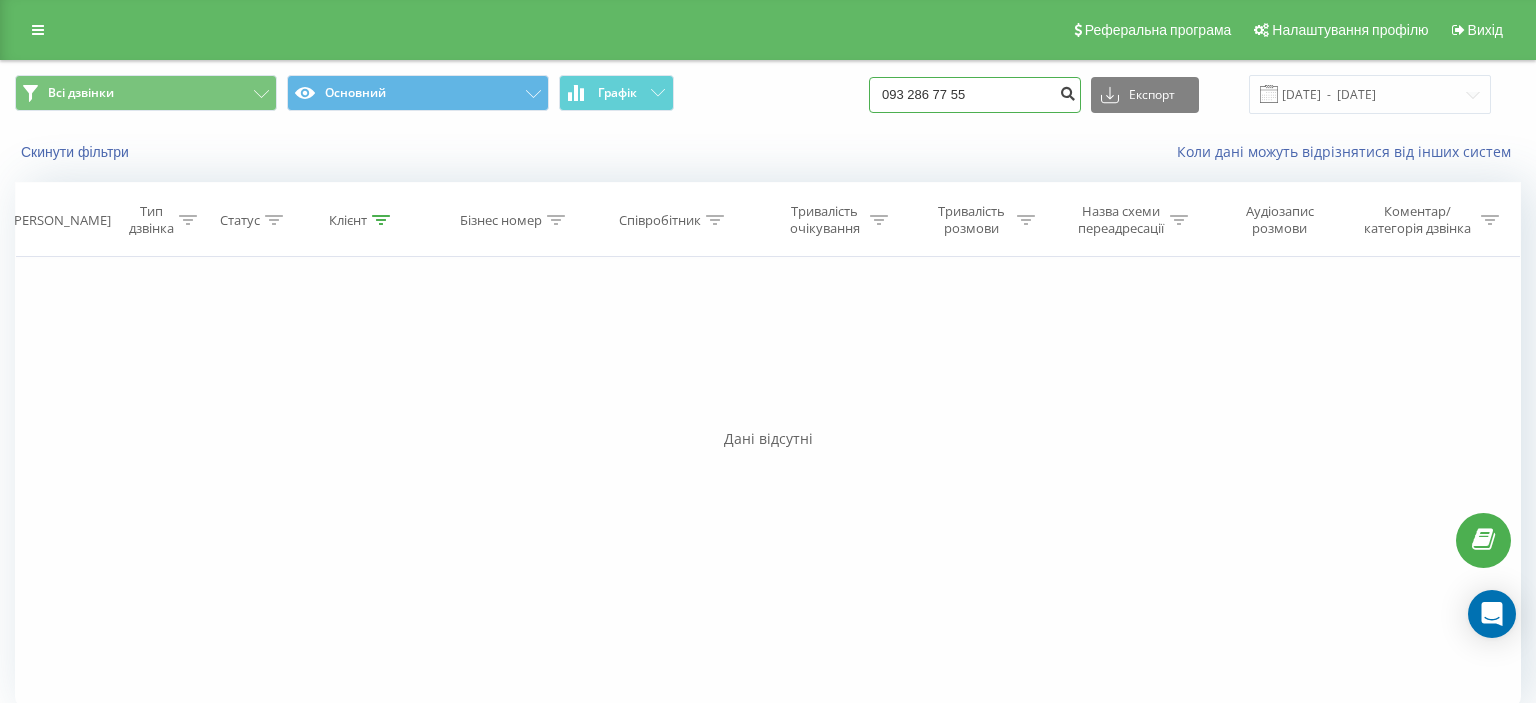 type on "093 286 77 55" 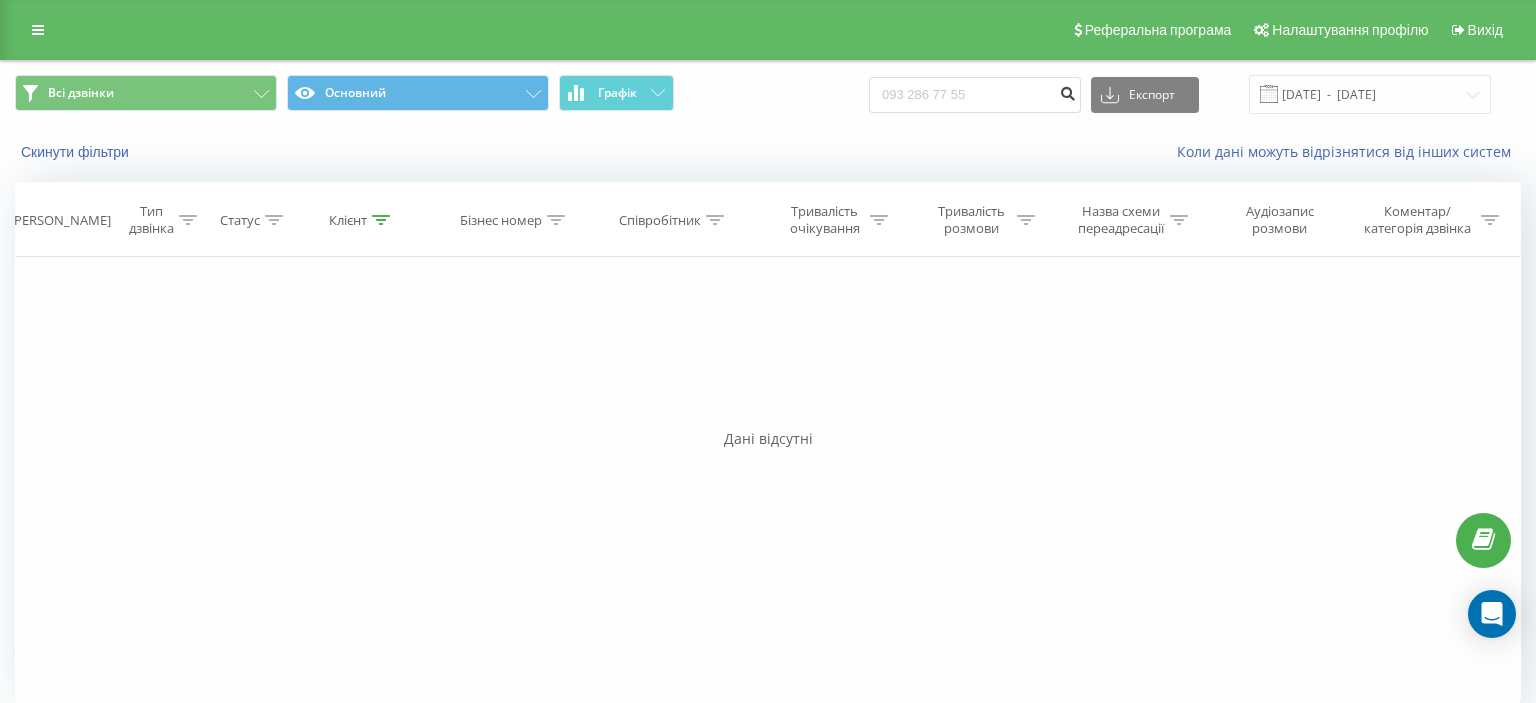 click at bounding box center [1067, 91] 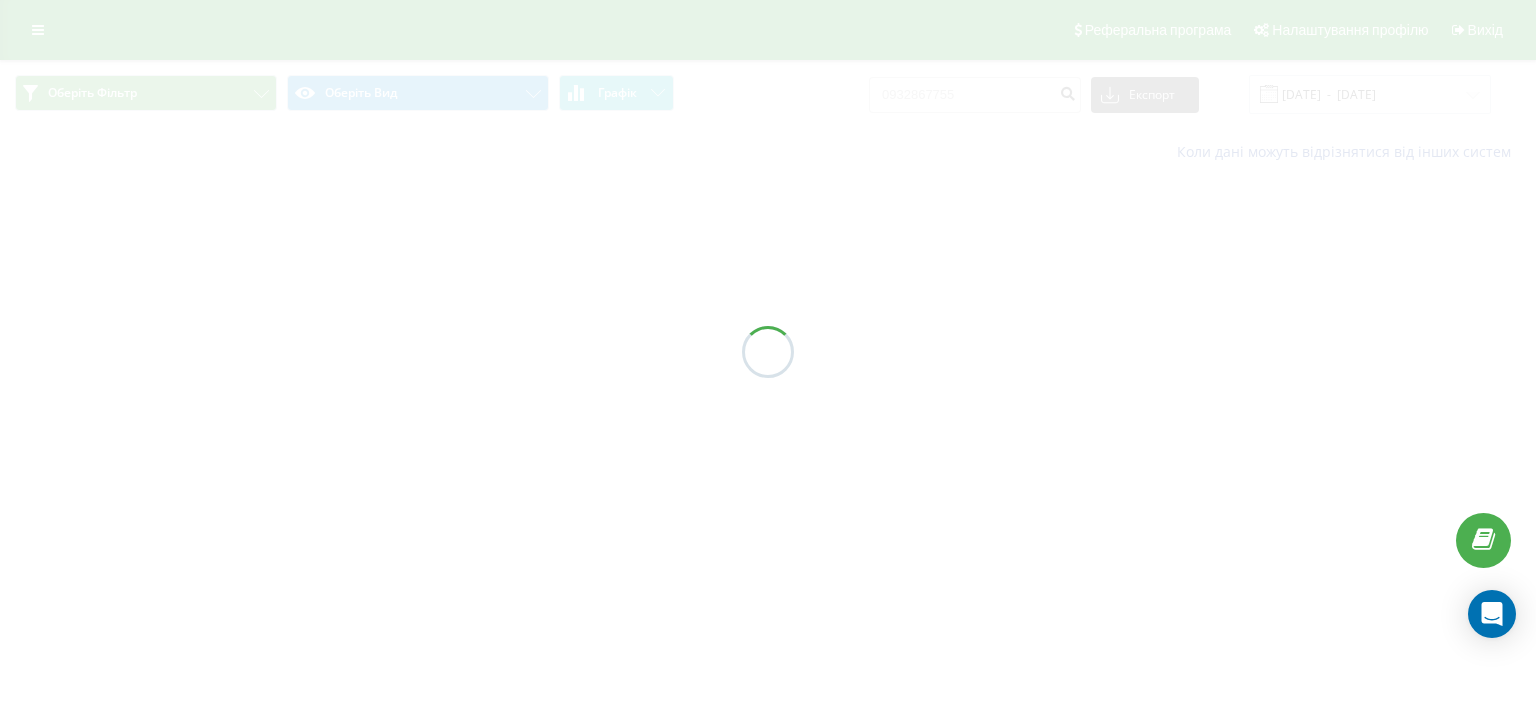 scroll, scrollTop: 0, scrollLeft: 0, axis: both 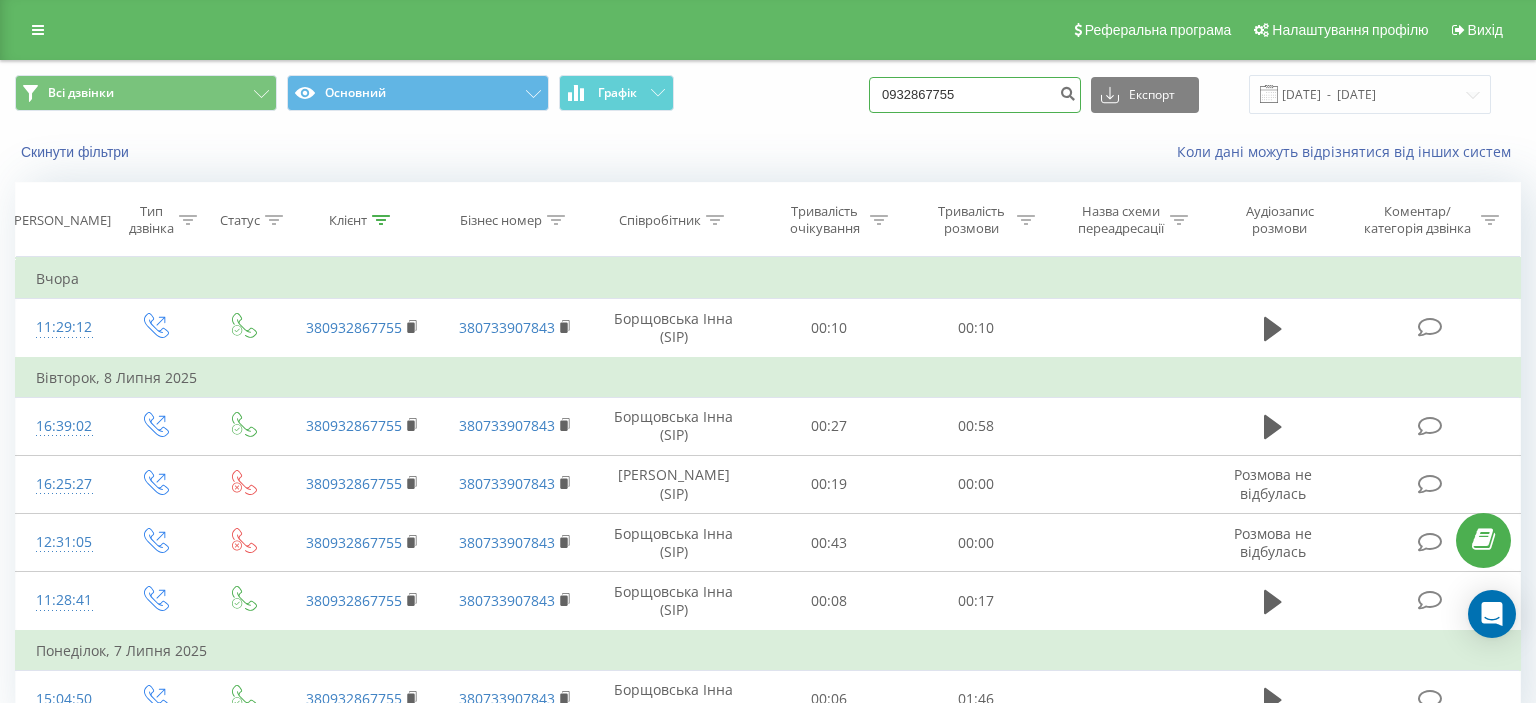 drag, startPoint x: 906, startPoint y: 97, endPoint x: 1008, endPoint y: 96, distance: 102.0049 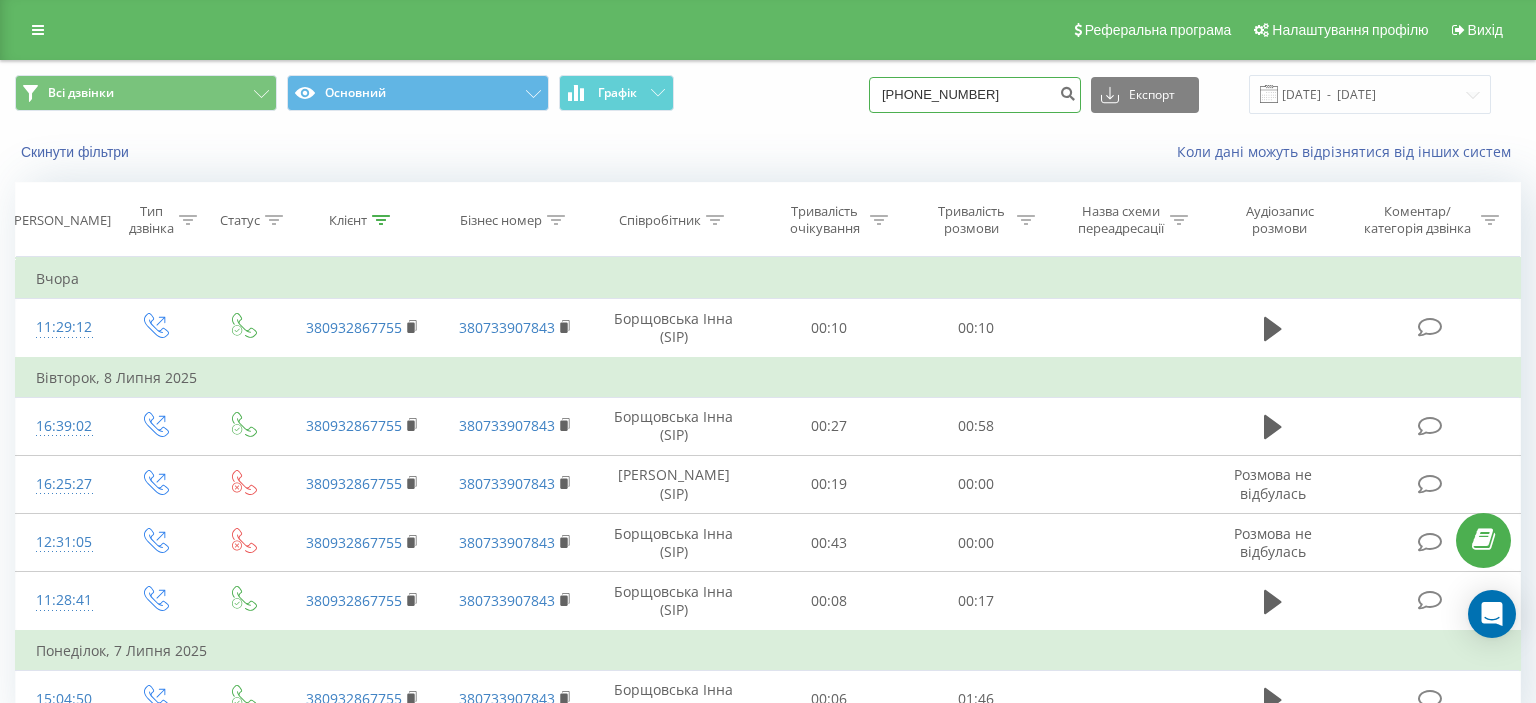 click on "(050) 530 85 68" at bounding box center [975, 95] 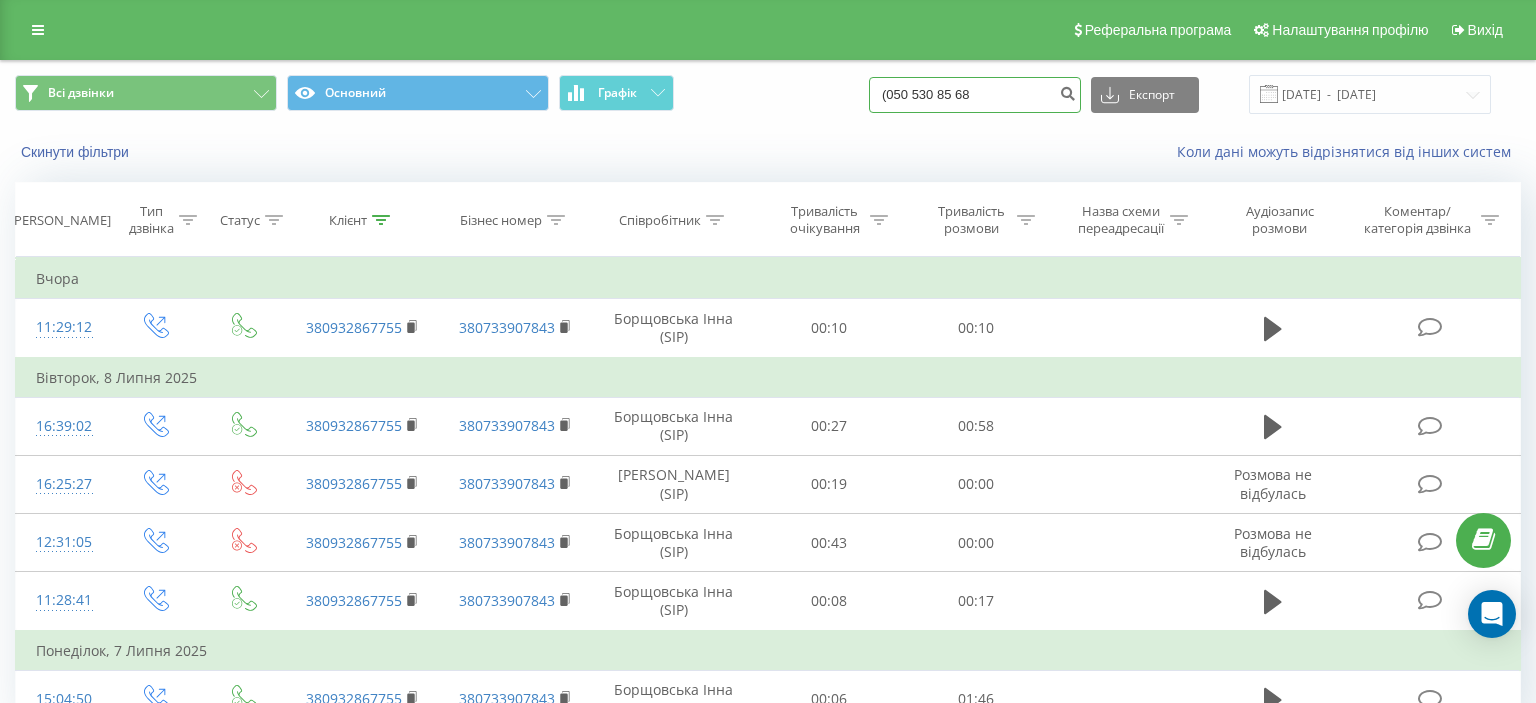 click on "(050 530 85 68" at bounding box center (975, 95) 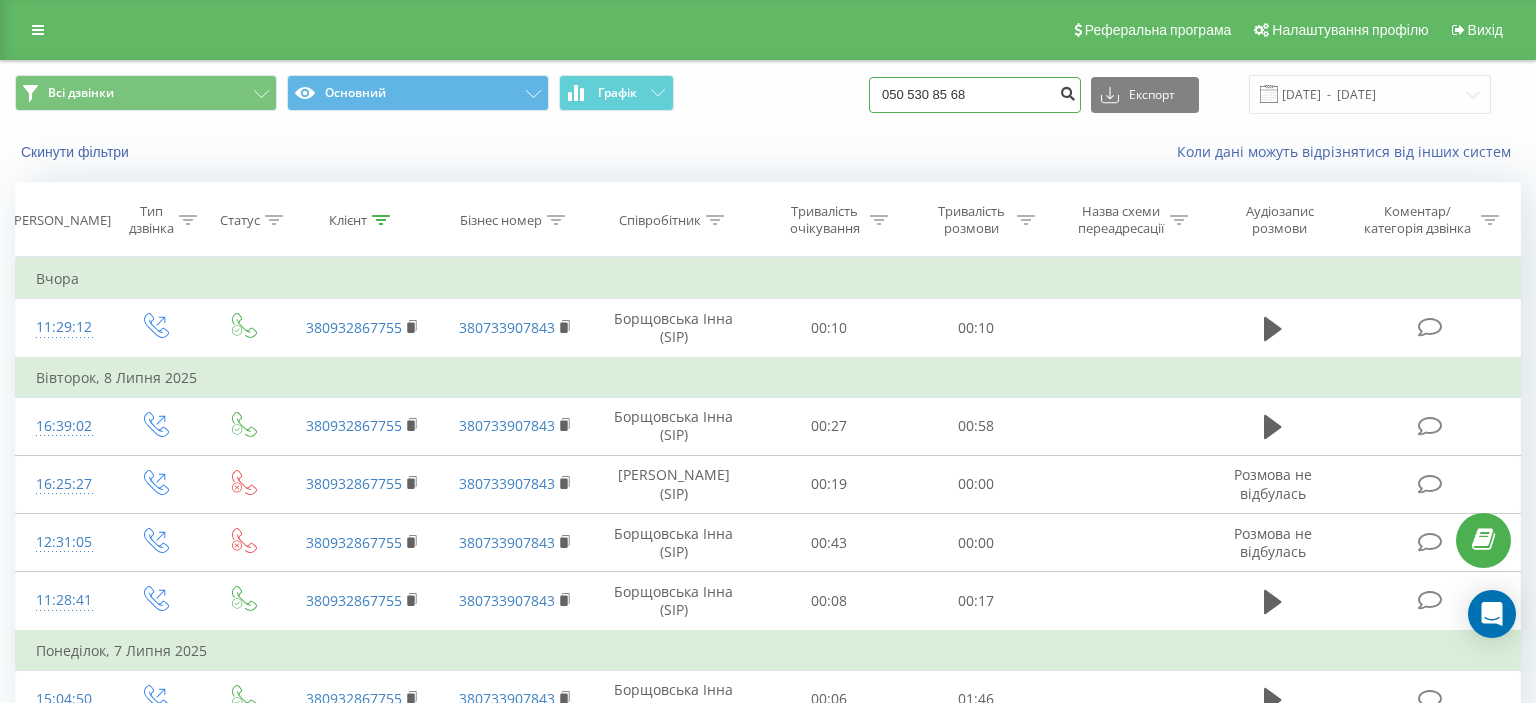 type on "050 530 85 68" 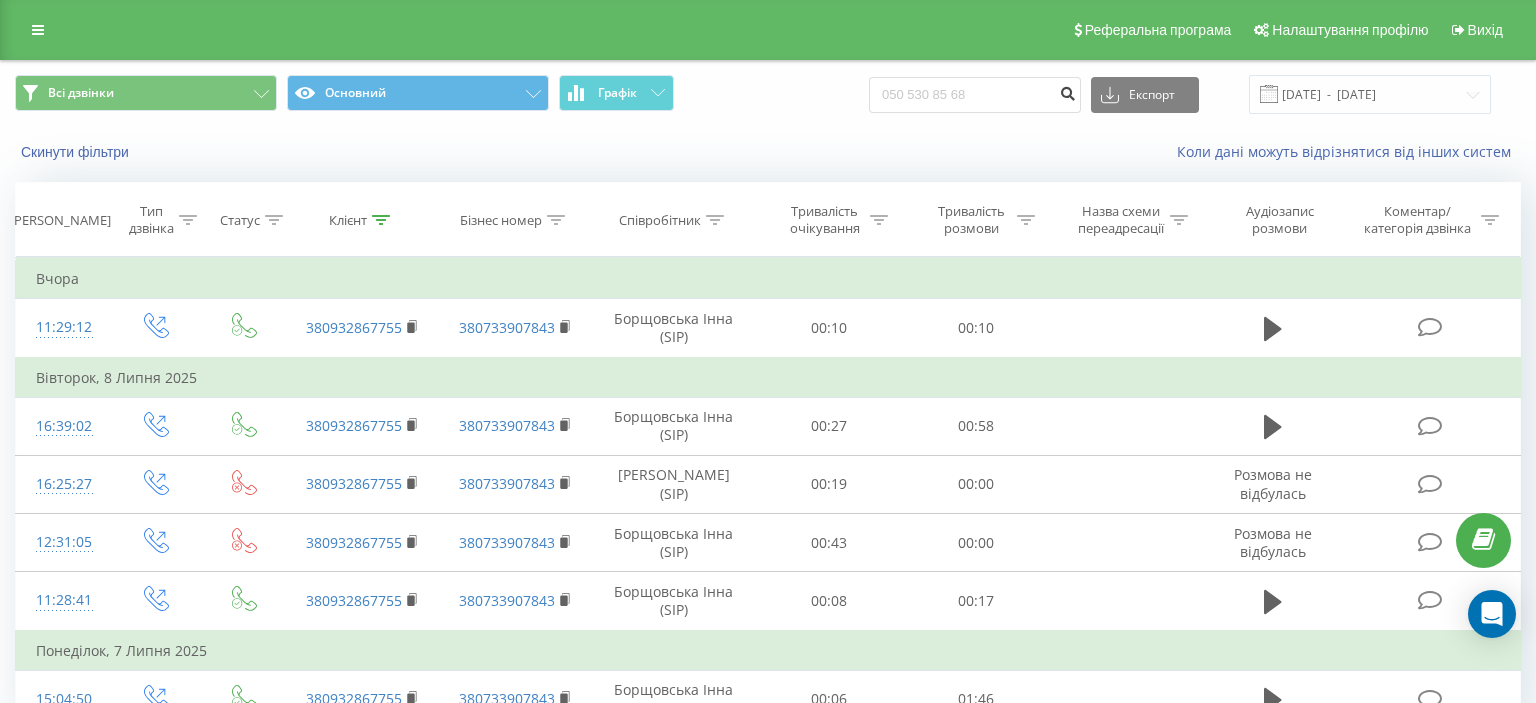 click at bounding box center [1067, 91] 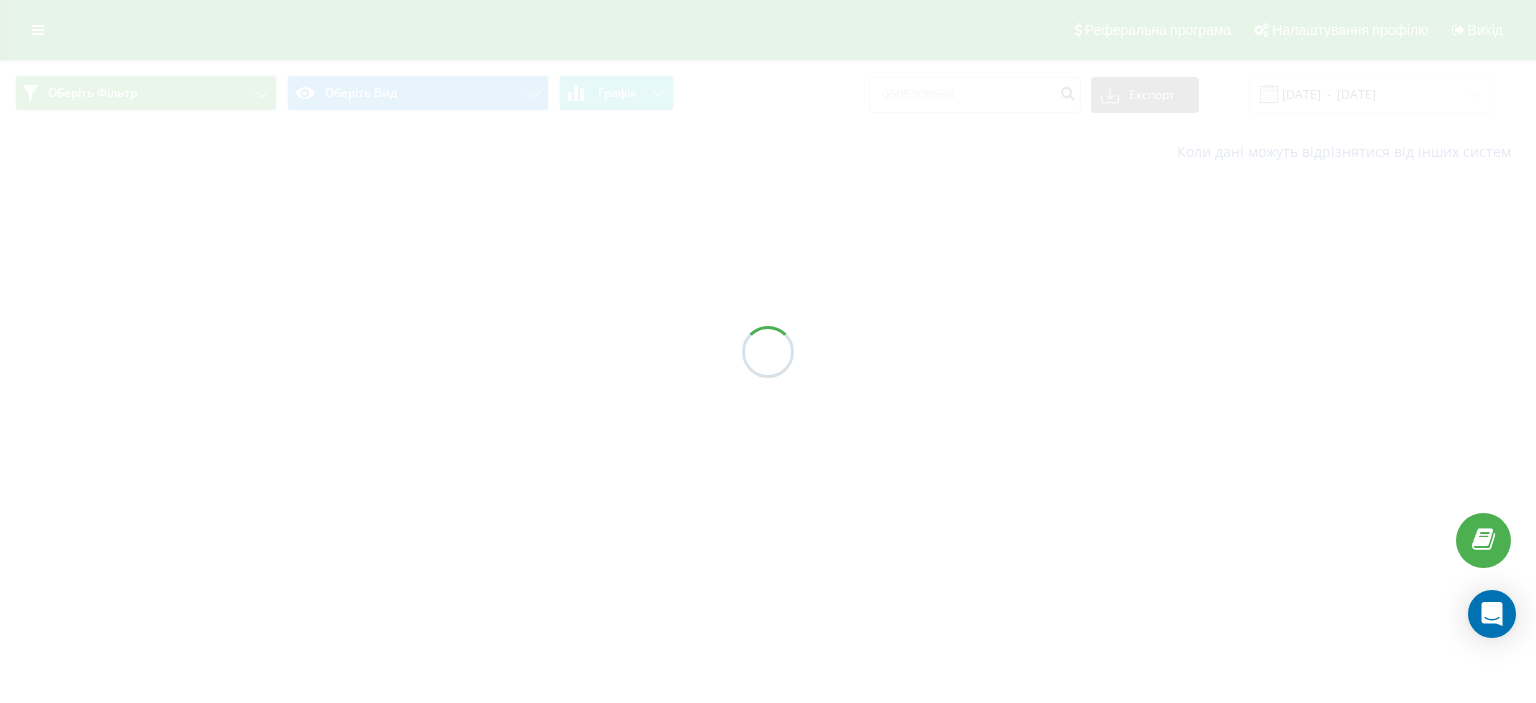 scroll, scrollTop: 0, scrollLeft: 0, axis: both 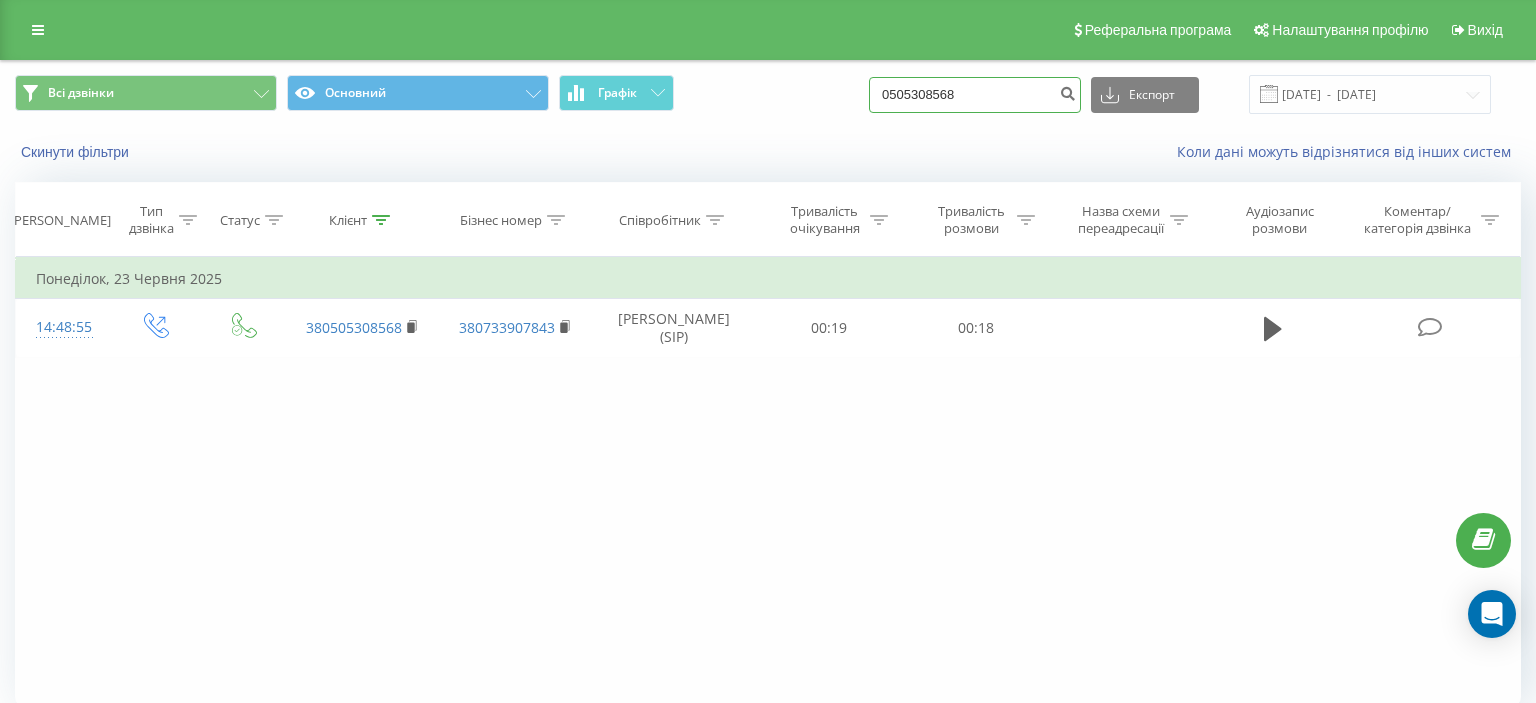 drag, startPoint x: 905, startPoint y: 97, endPoint x: 1018, endPoint y: 86, distance: 113.534134 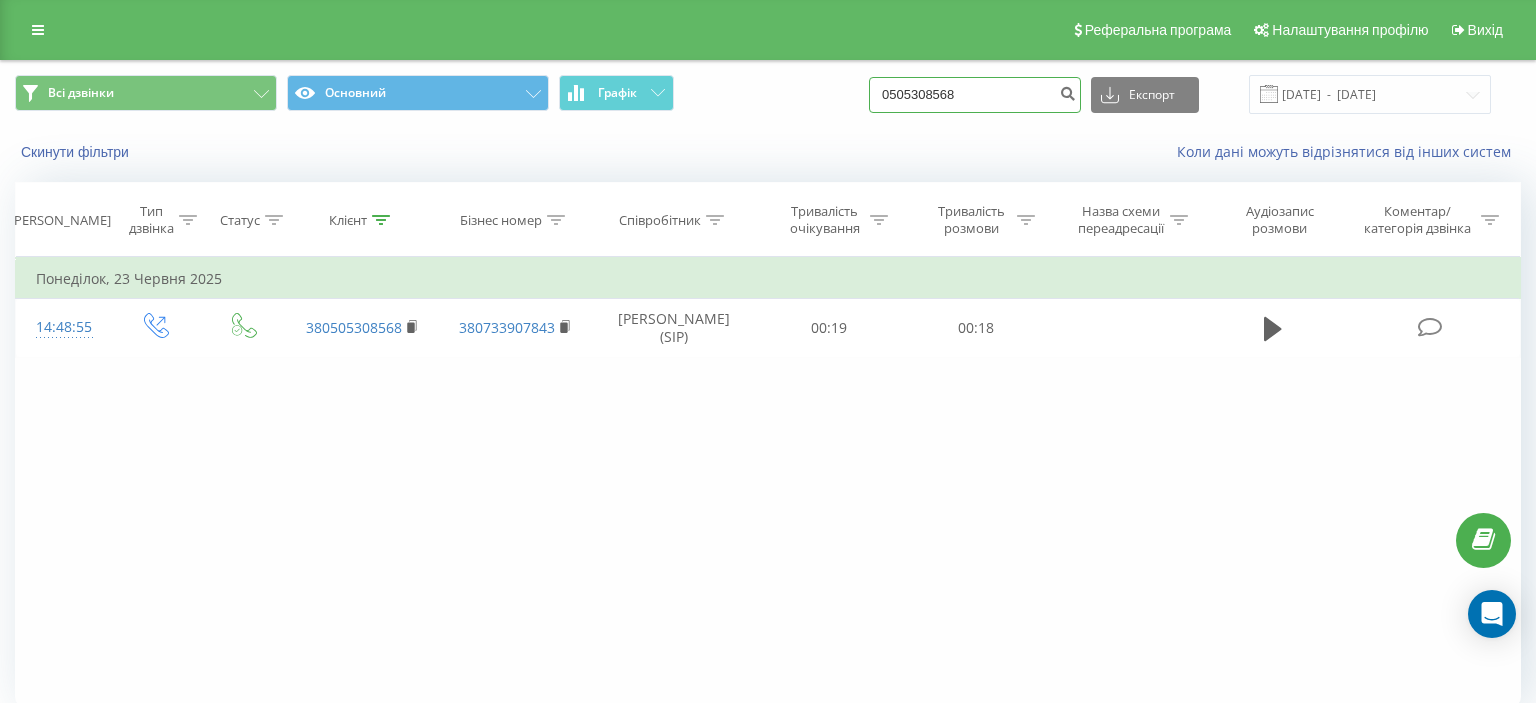 paste on "[PHONE_NUMBER]" 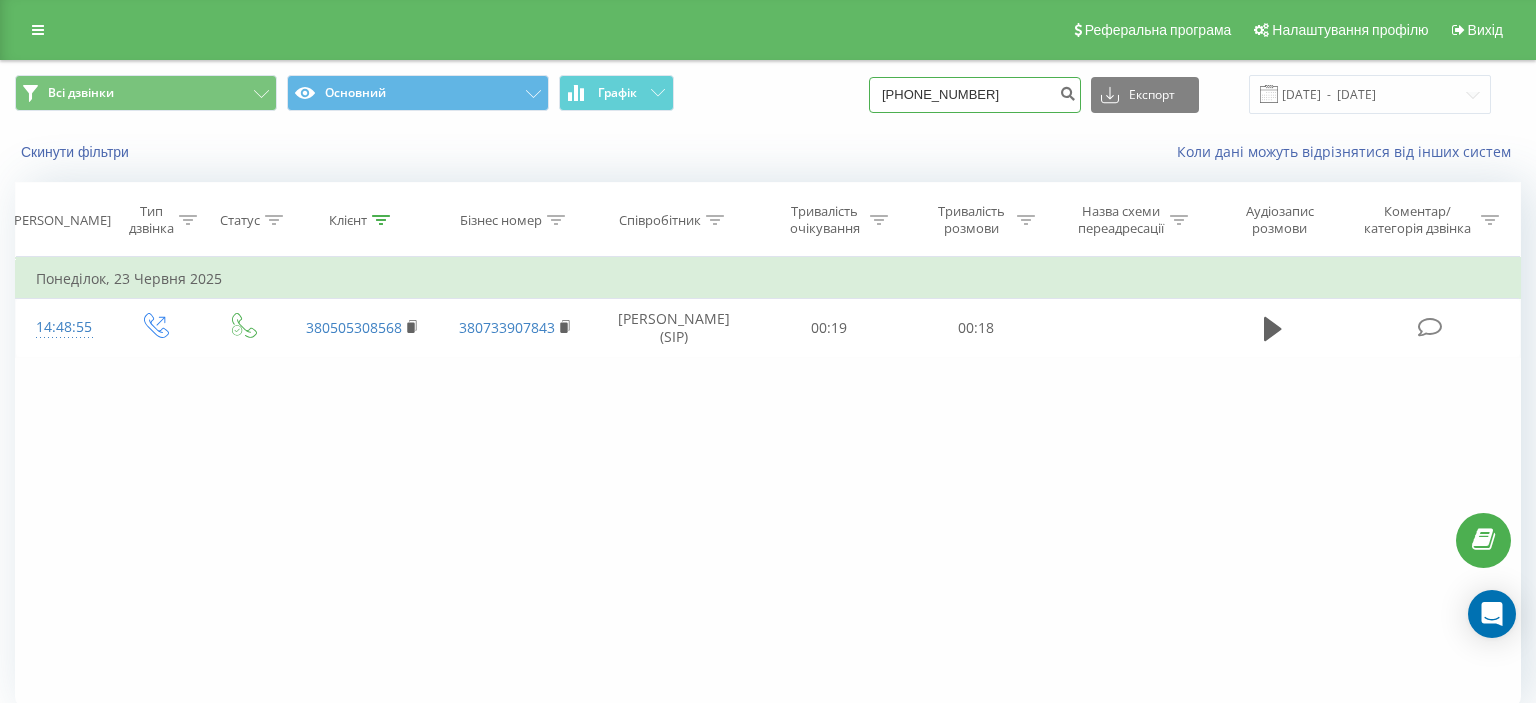 click on "[PHONE_NUMBER]" at bounding box center (975, 95) 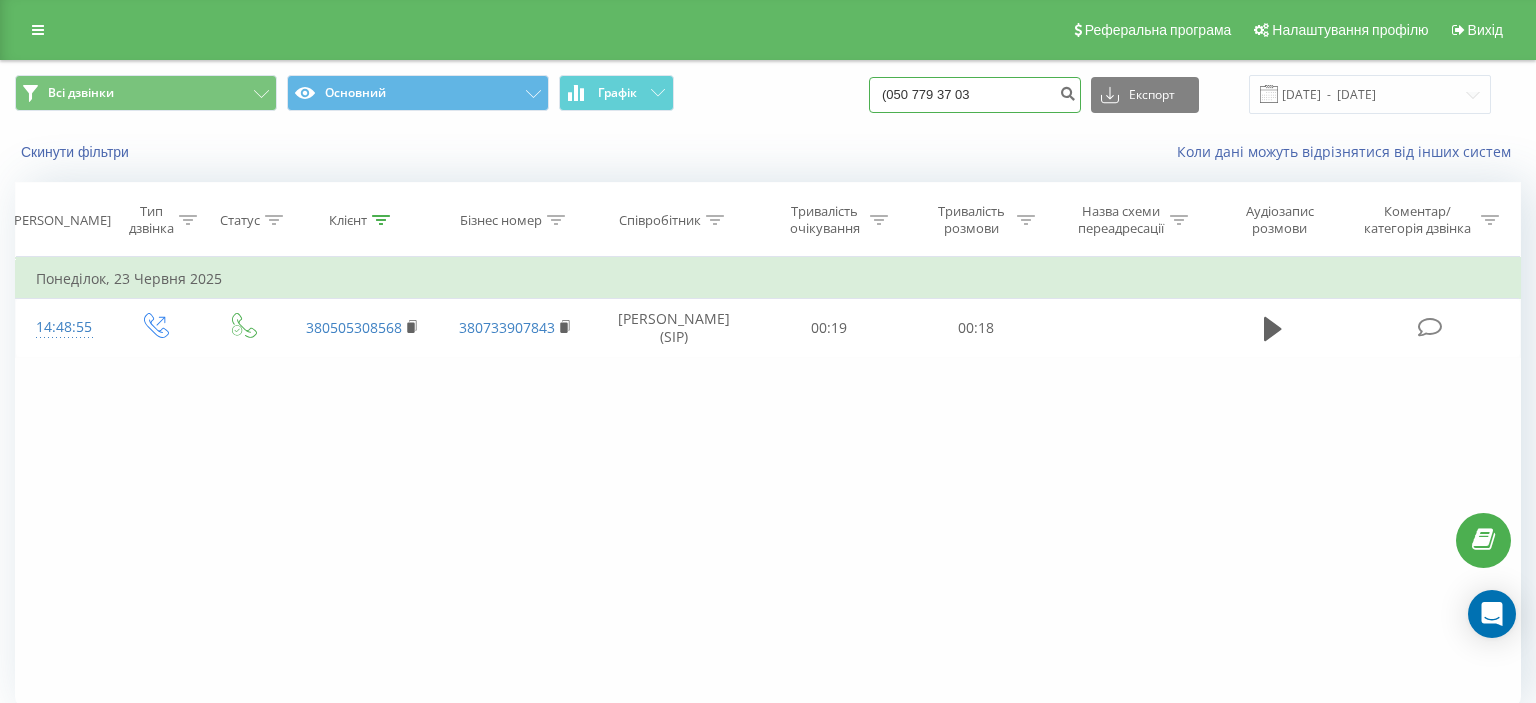 click on "(050 779 37 03" at bounding box center (975, 95) 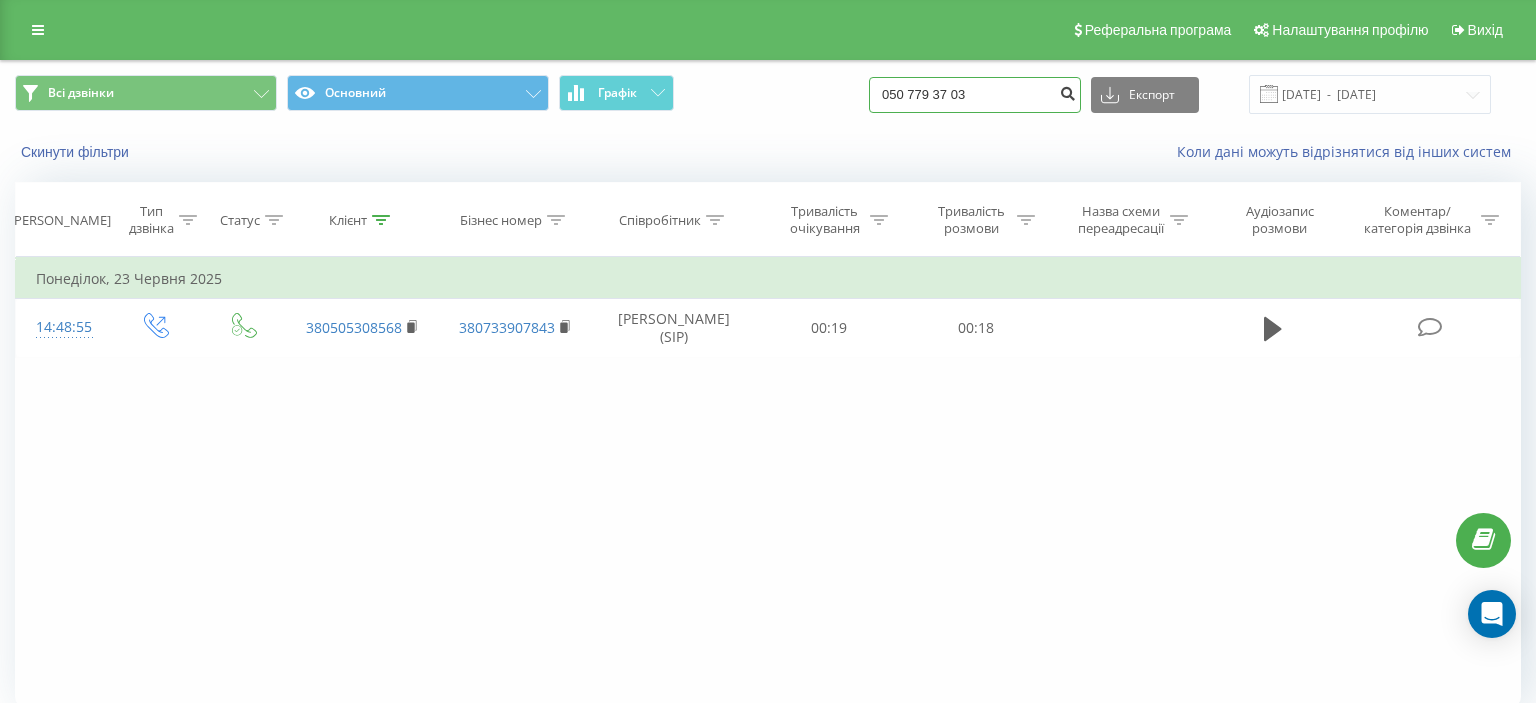 type on "050 779 37 03" 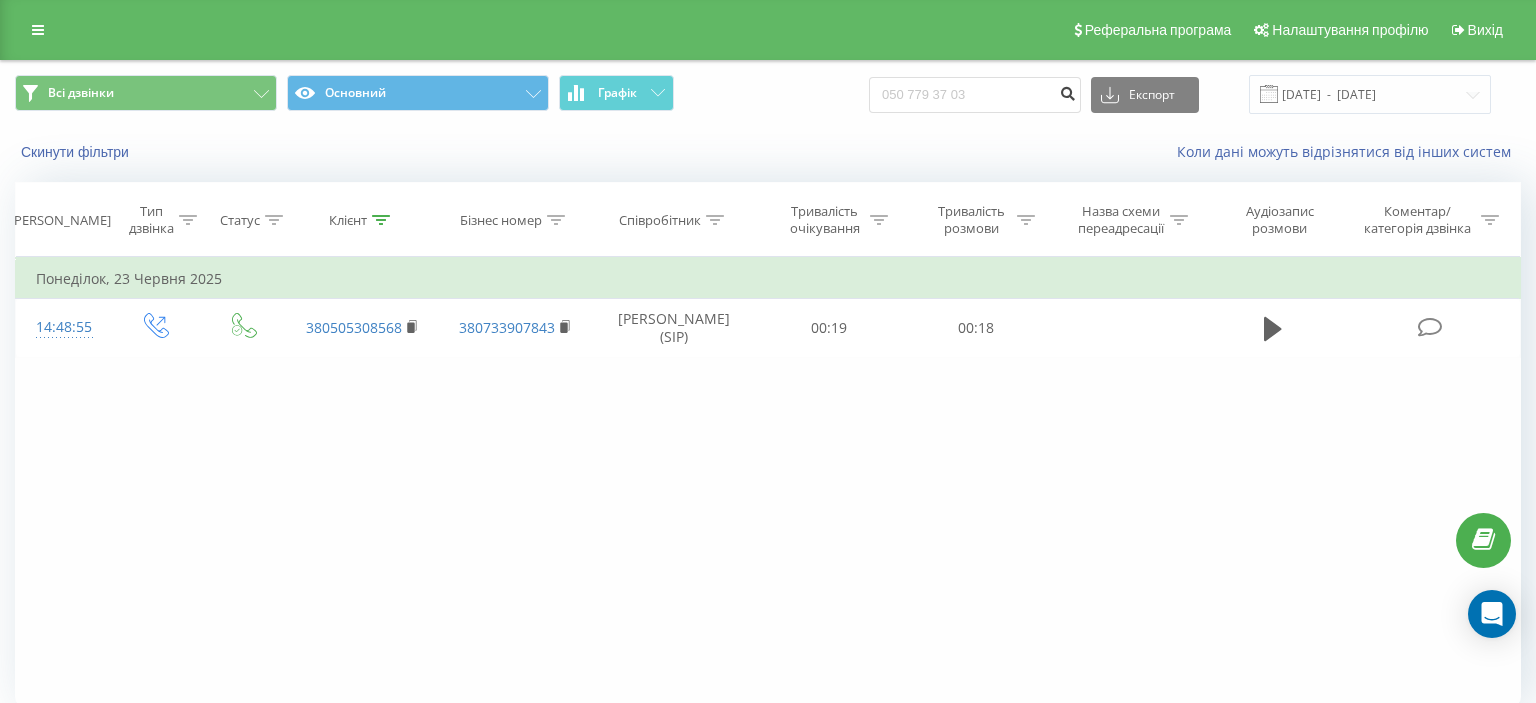 click at bounding box center (1067, 91) 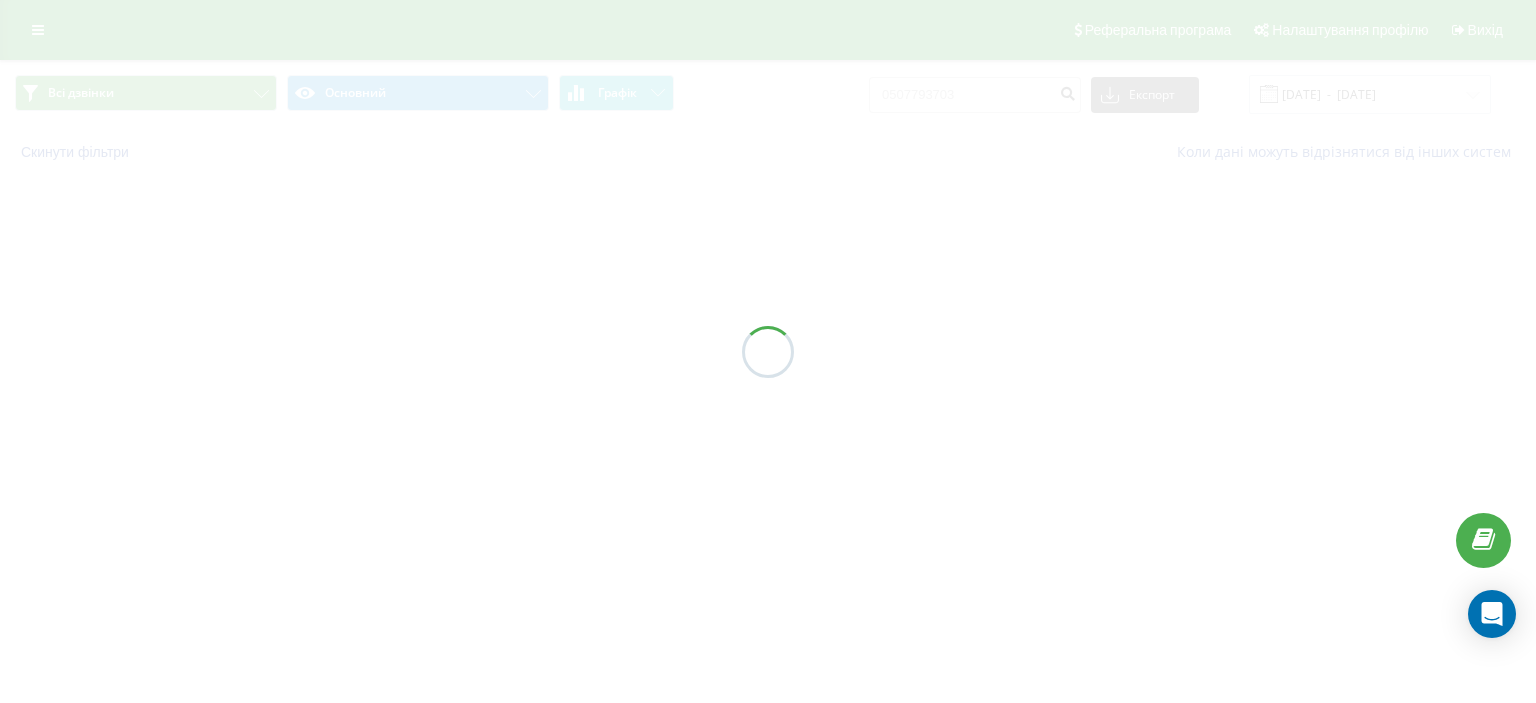 scroll, scrollTop: 0, scrollLeft: 0, axis: both 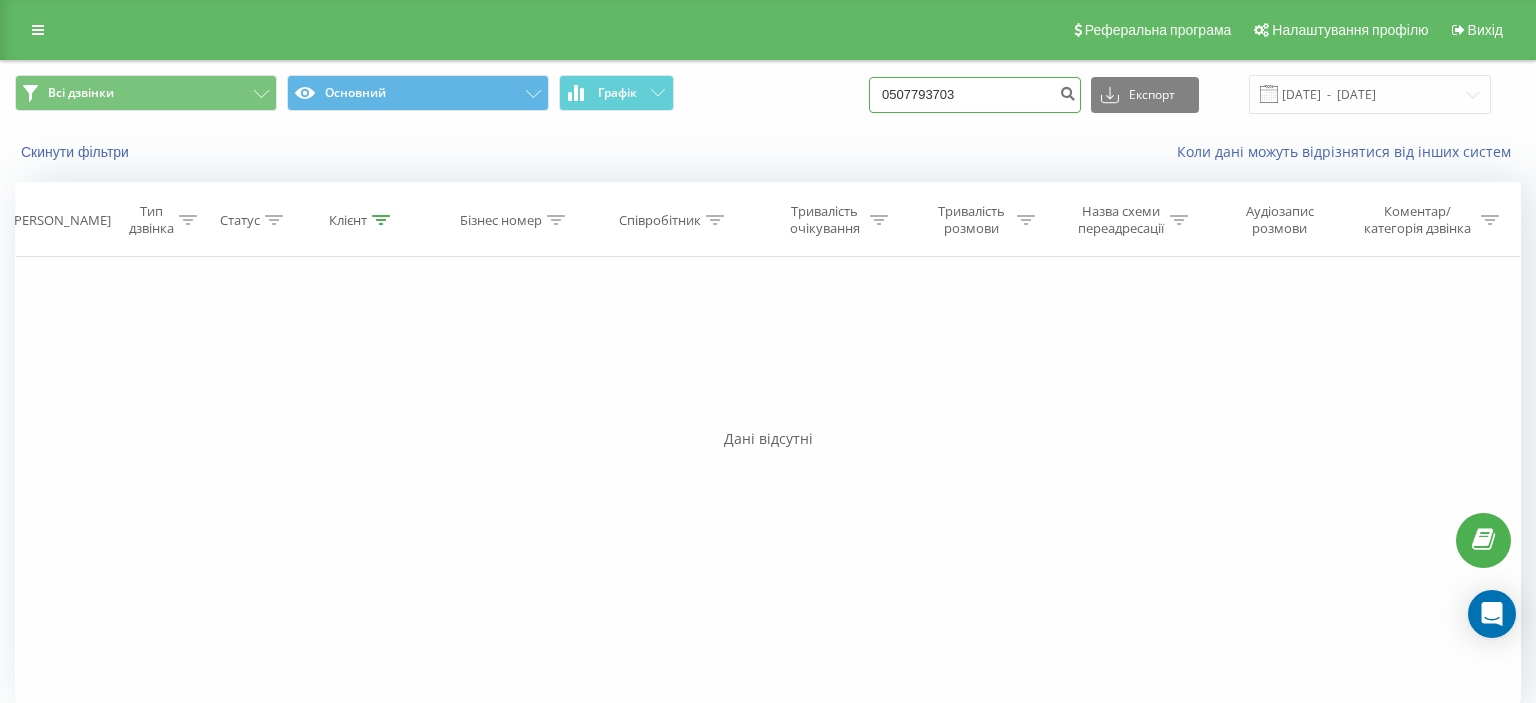 drag, startPoint x: 904, startPoint y: 101, endPoint x: 1022, endPoint y: 89, distance: 118.6086 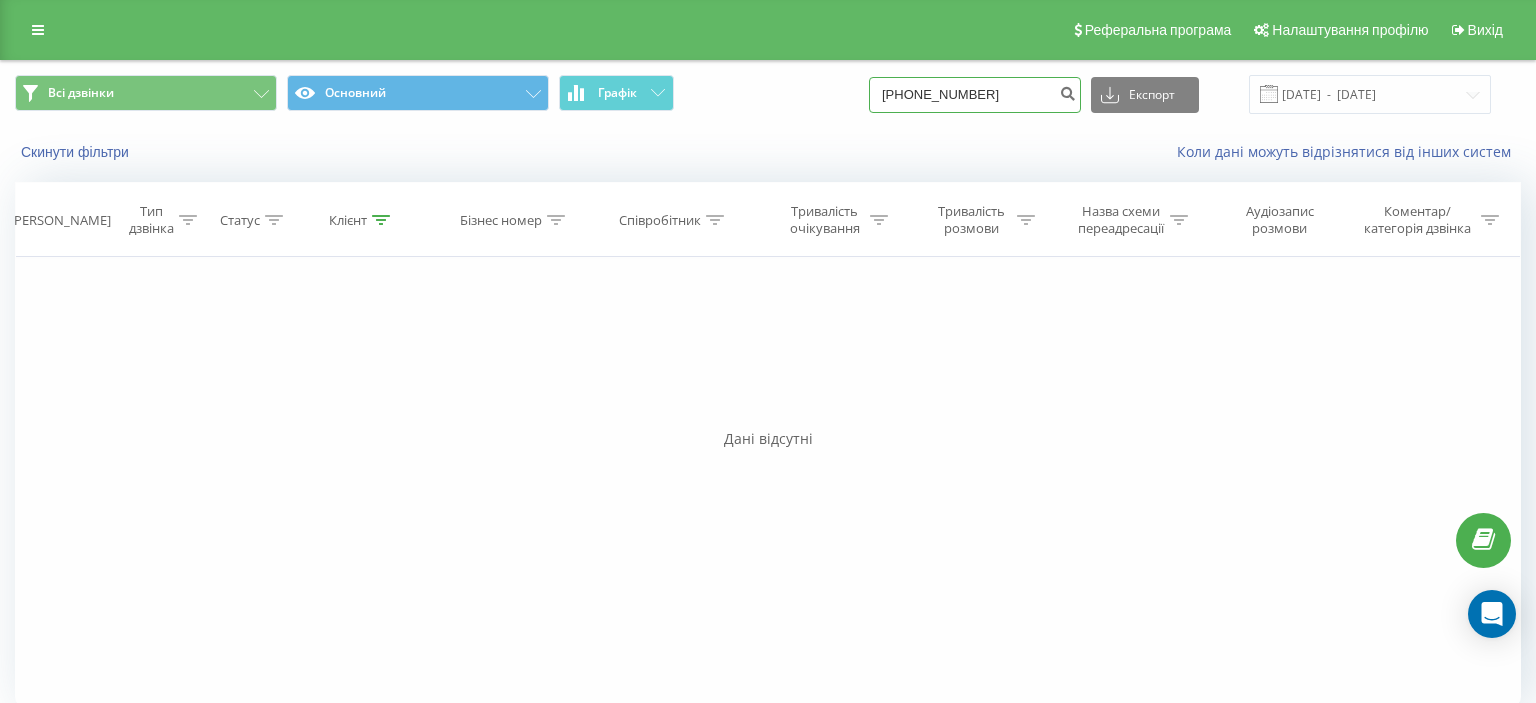 click on "[PHONE_NUMBER]" at bounding box center (975, 95) 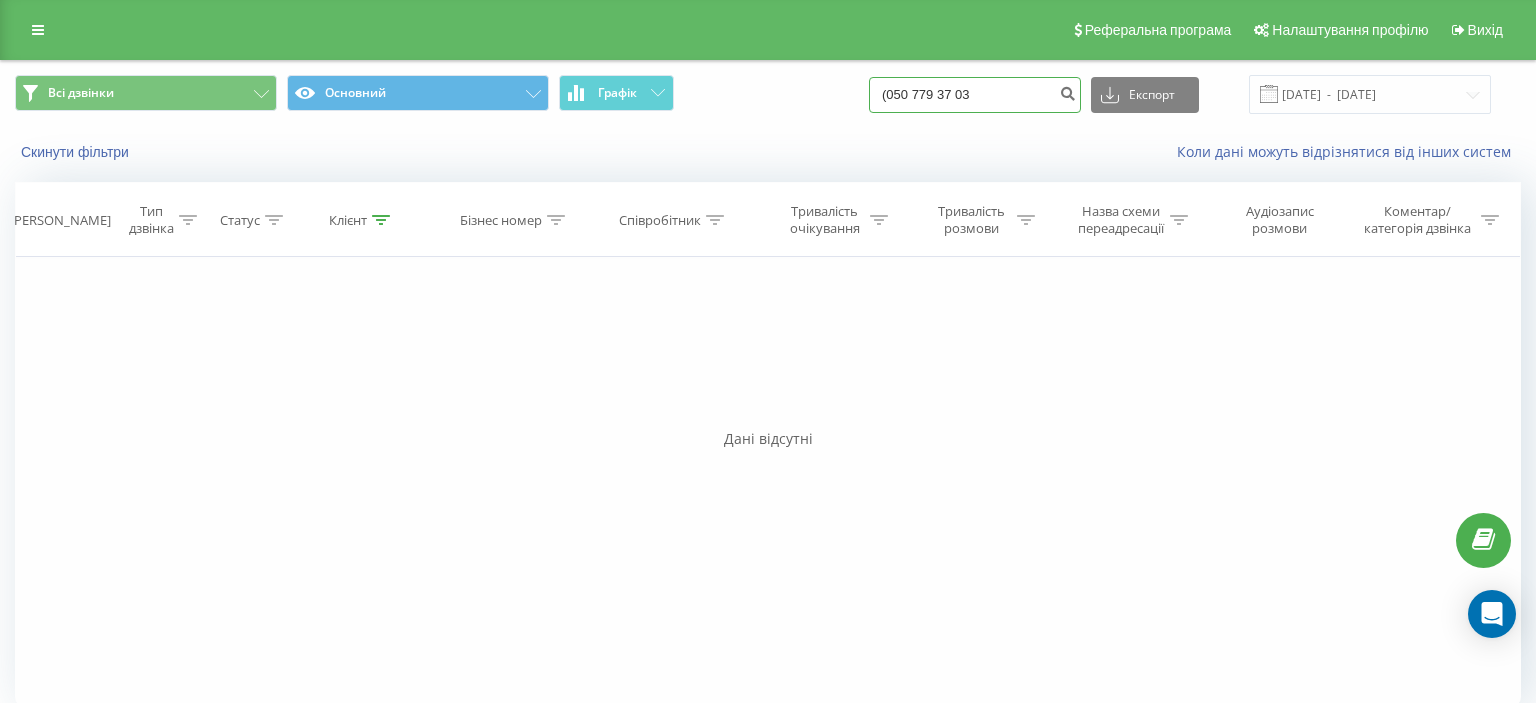 click on "(050 779 37 03" at bounding box center [975, 95] 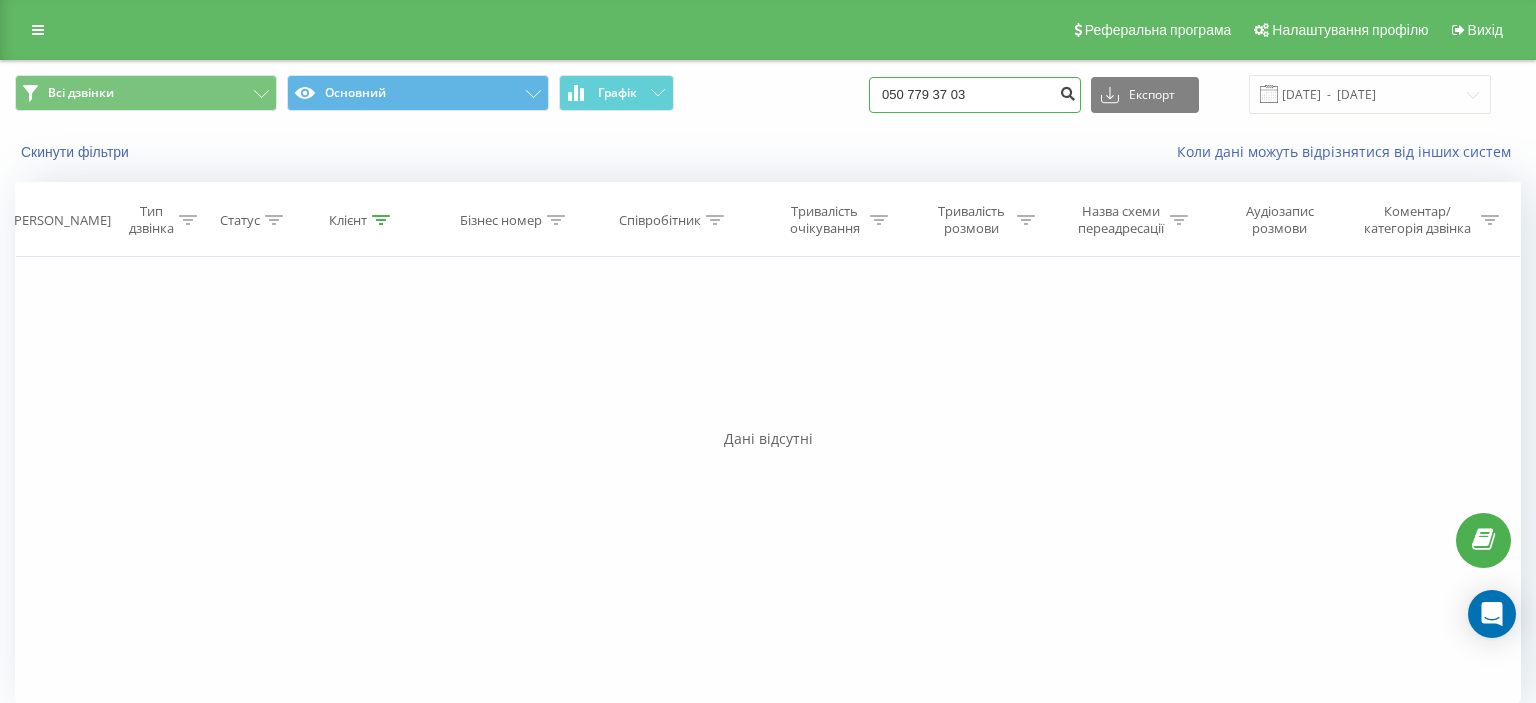 type on "050 779 37 03" 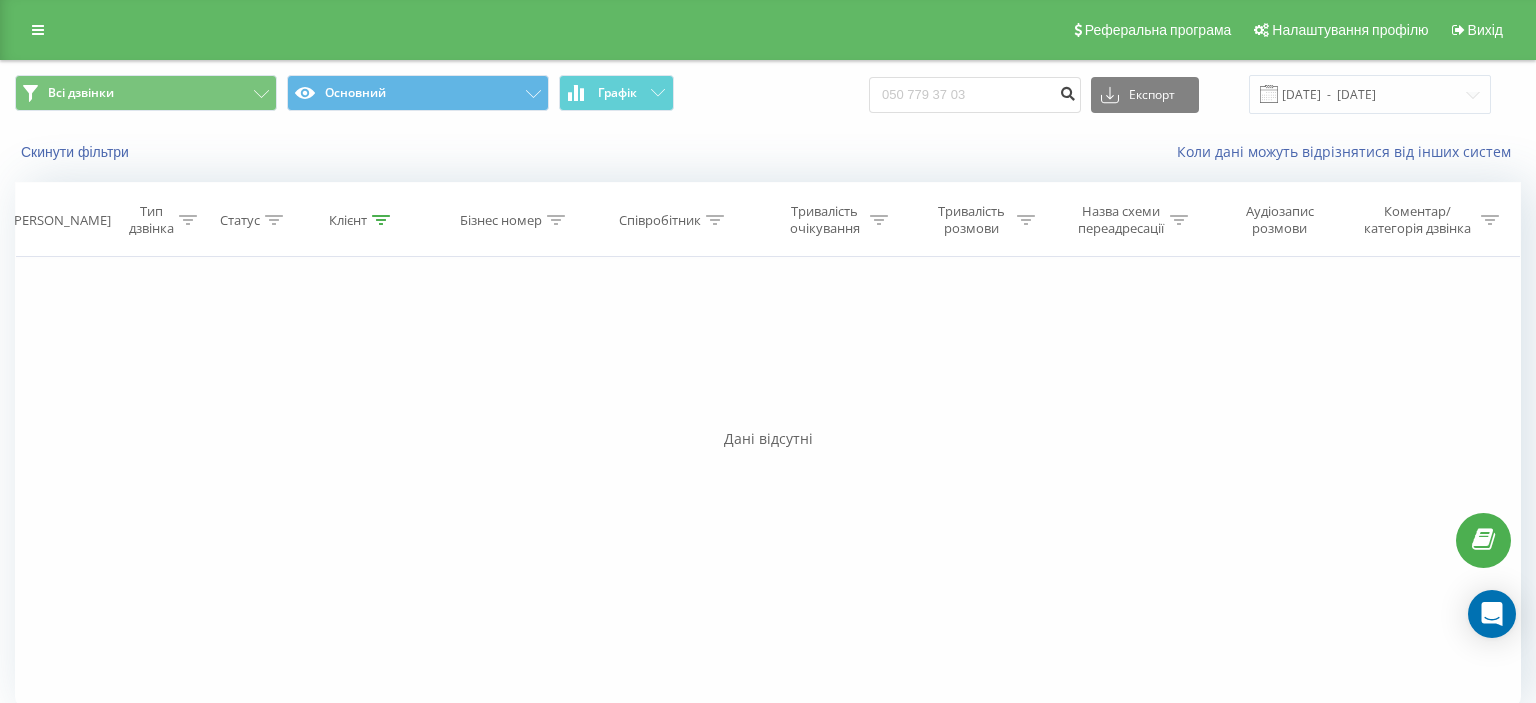 click at bounding box center (1067, 91) 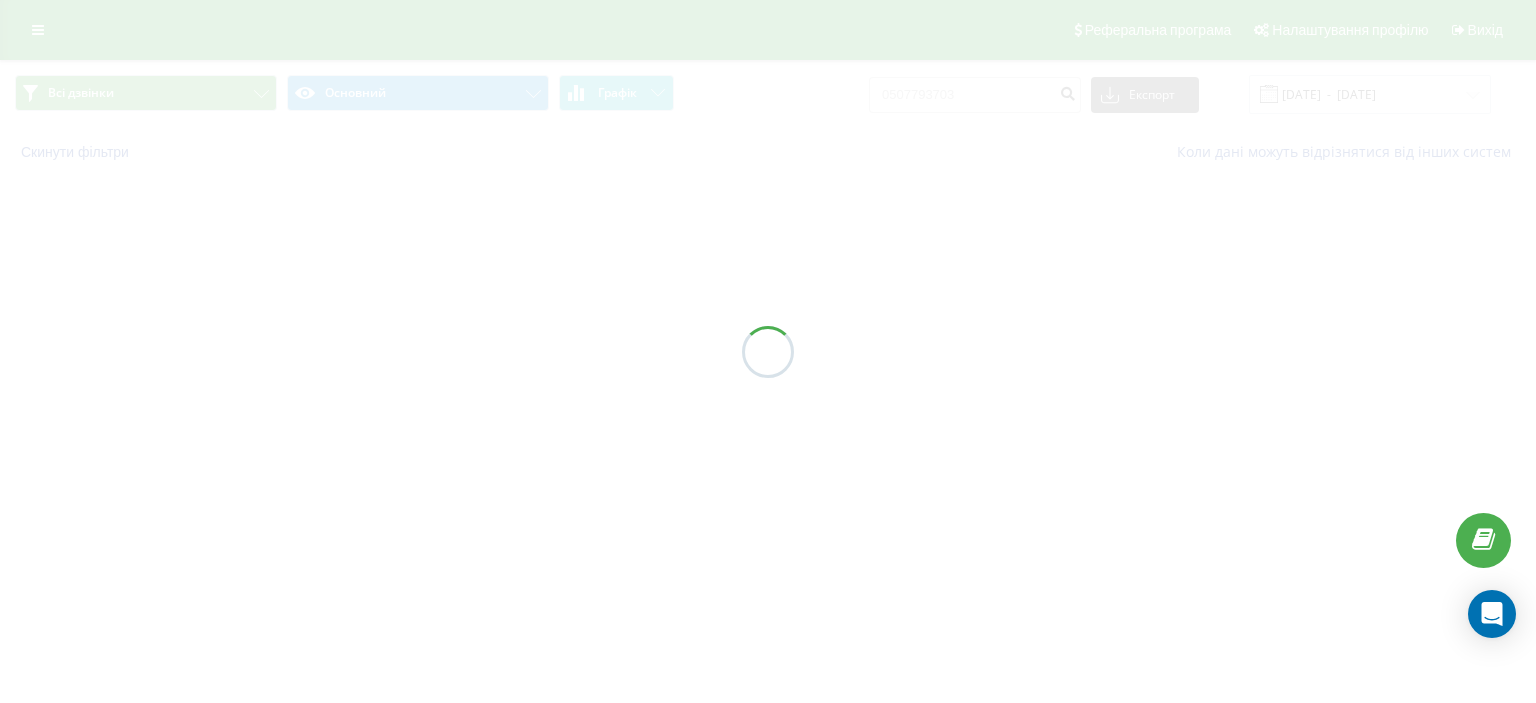 scroll, scrollTop: 0, scrollLeft: 0, axis: both 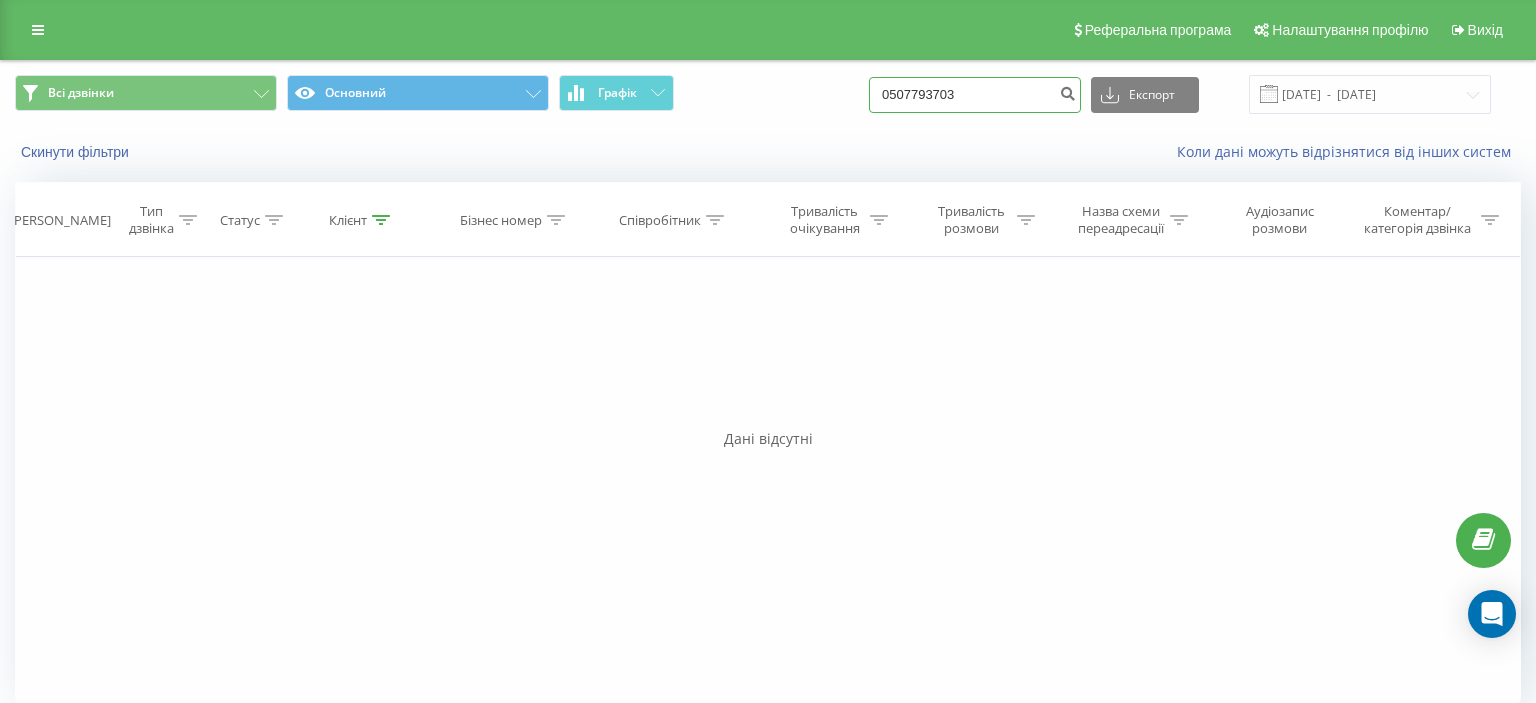 drag, startPoint x: 902, startPoint y: 94, endPoint x: 1010, endPoint y: 99, distance: 108.11568 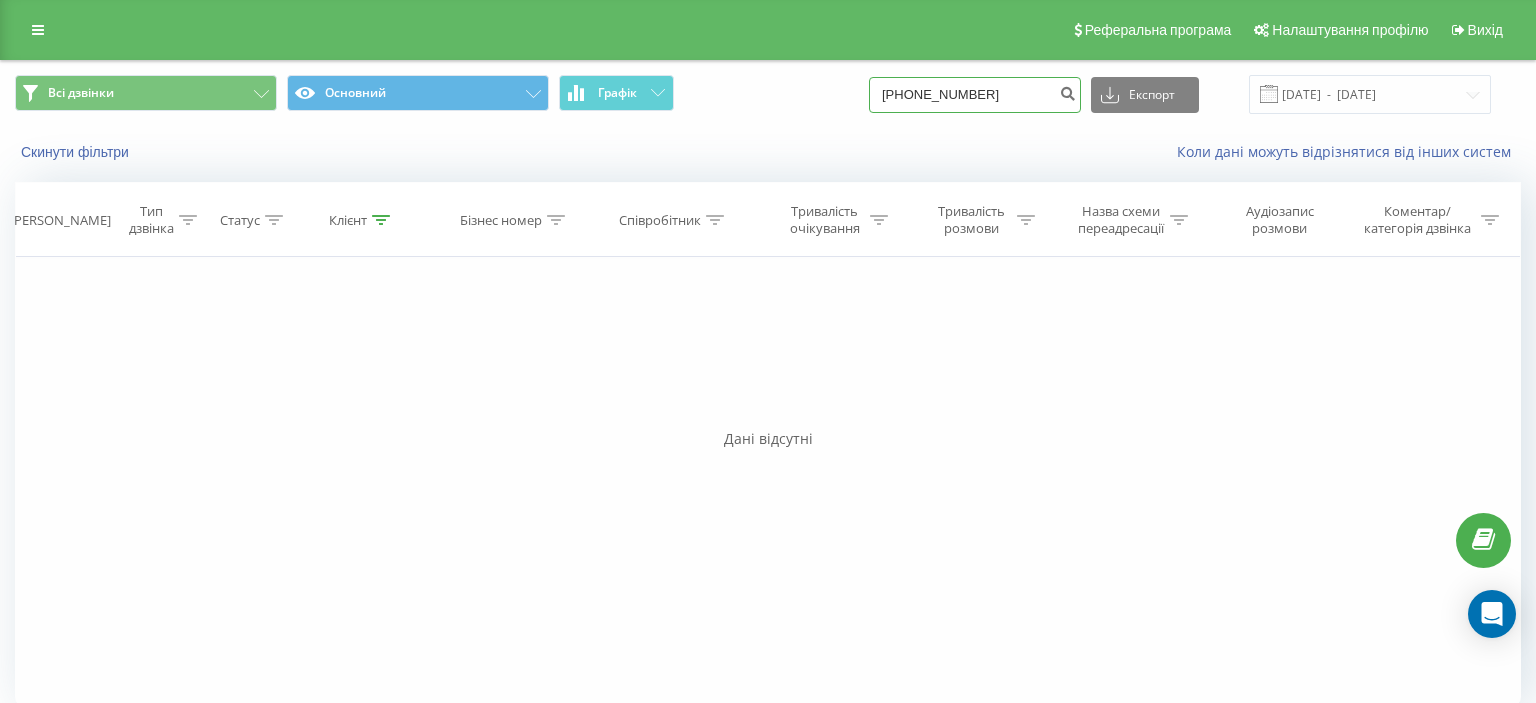 click on "(050) 109 61 49" at bounding box center [975, 95] 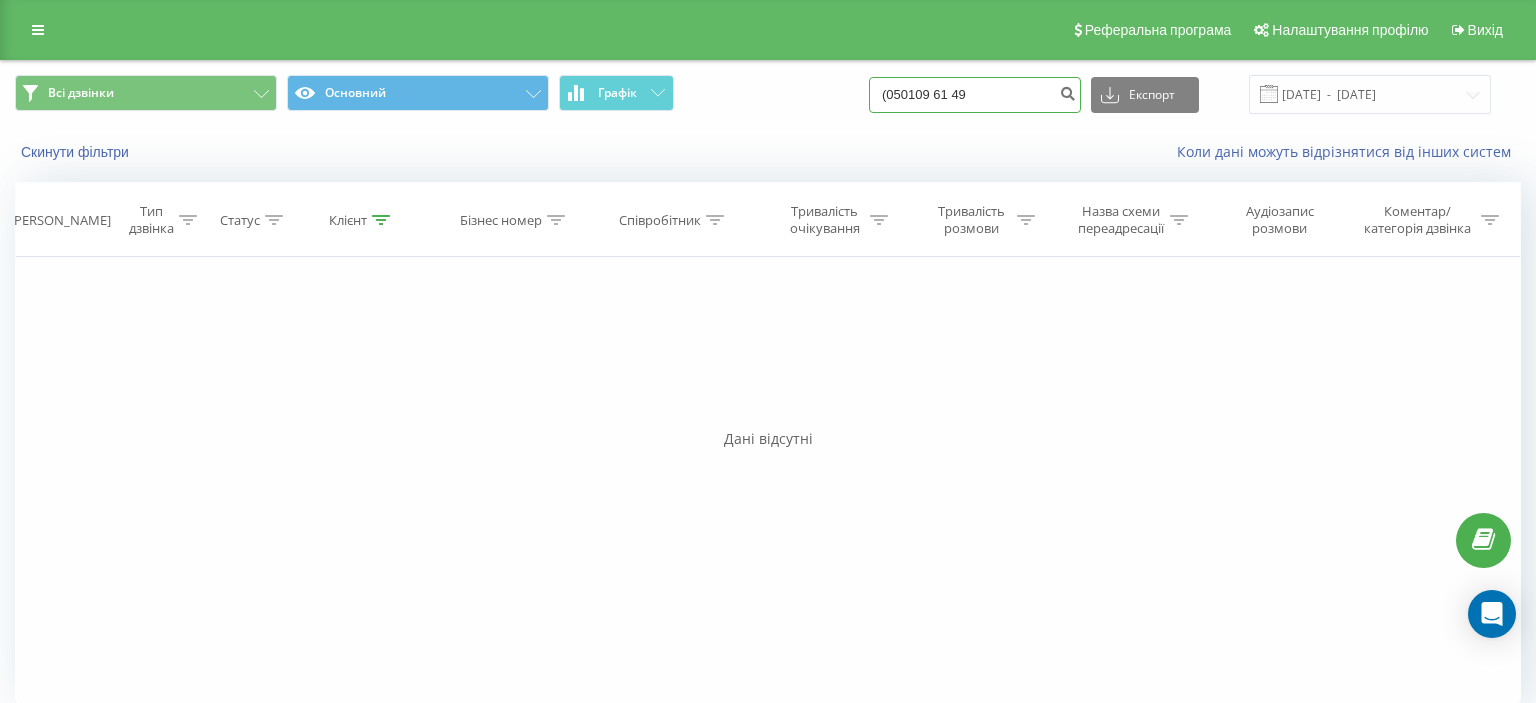 click on "(050109 61 49" at bounding box center [975, 95] 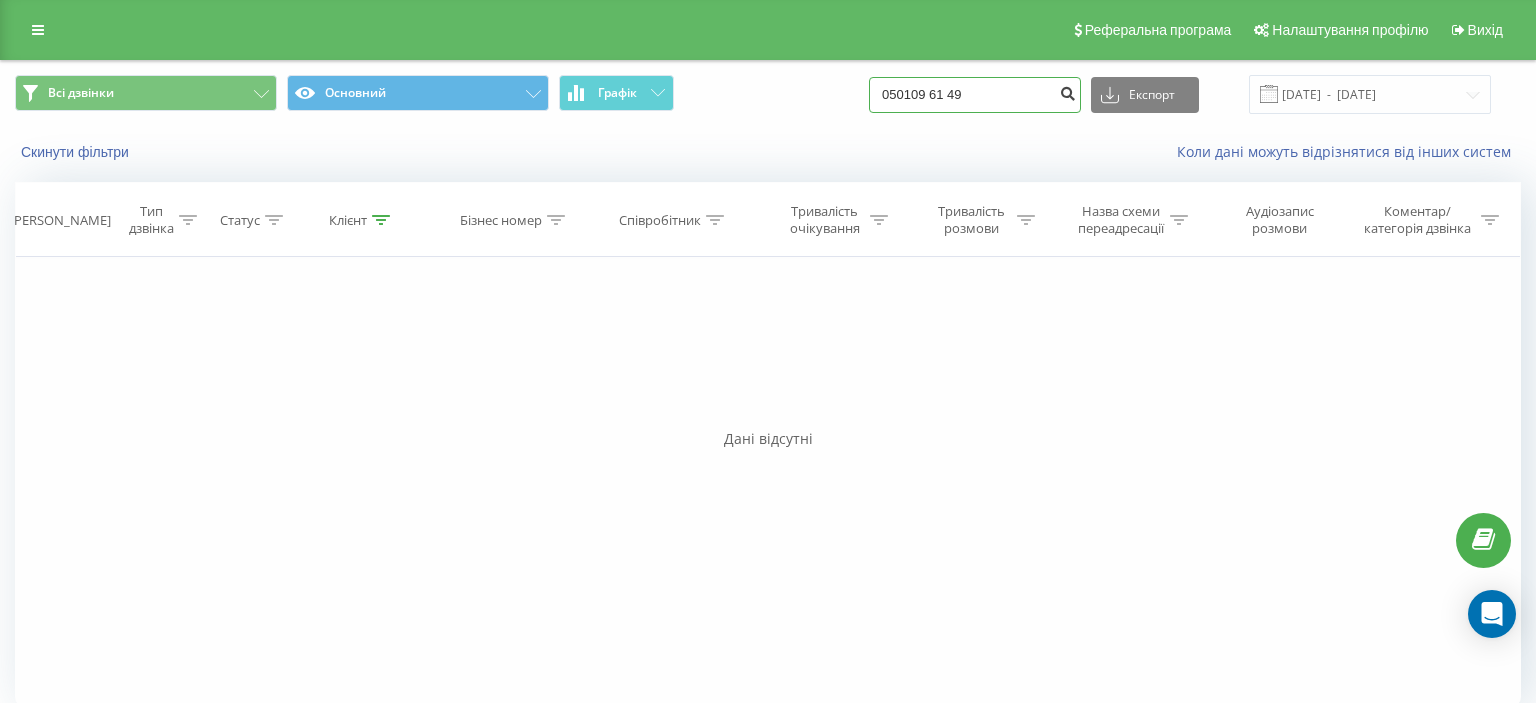 type on "050109 61 49" 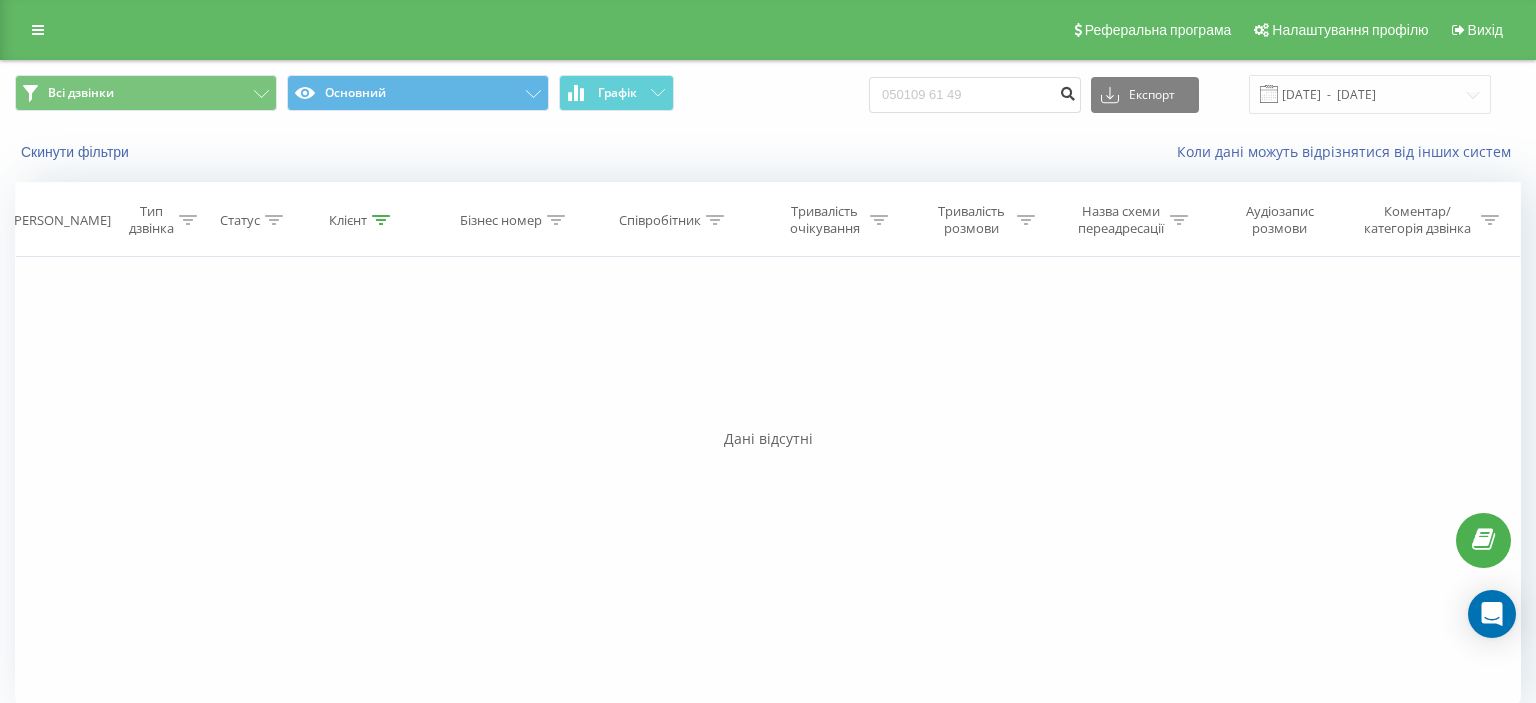 drag, startPoint x: 1076, startPoint y: 91, endPoint x: 925, endPoint y: 131, distance: 156.20819 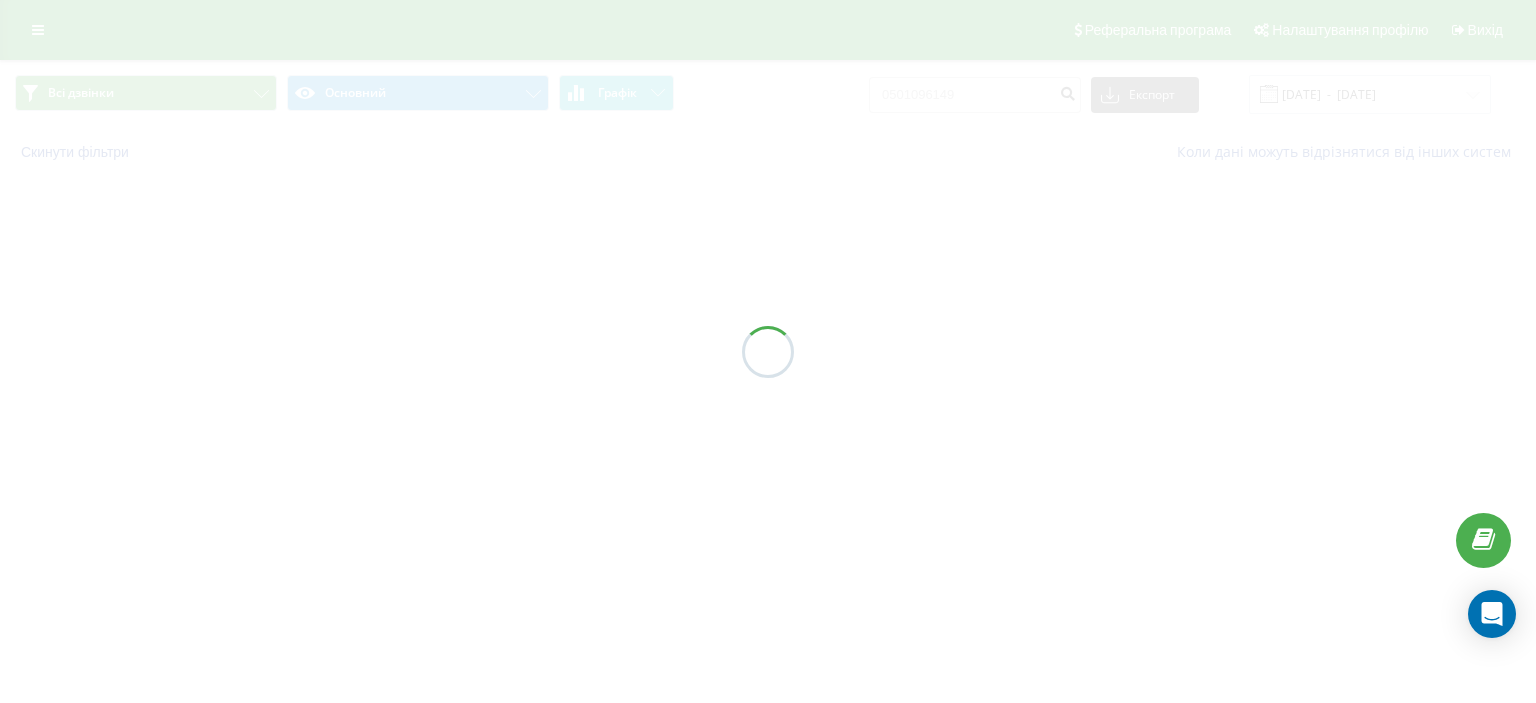 scroll, scrollTop: 0, scrollLeft: 0, axis: both 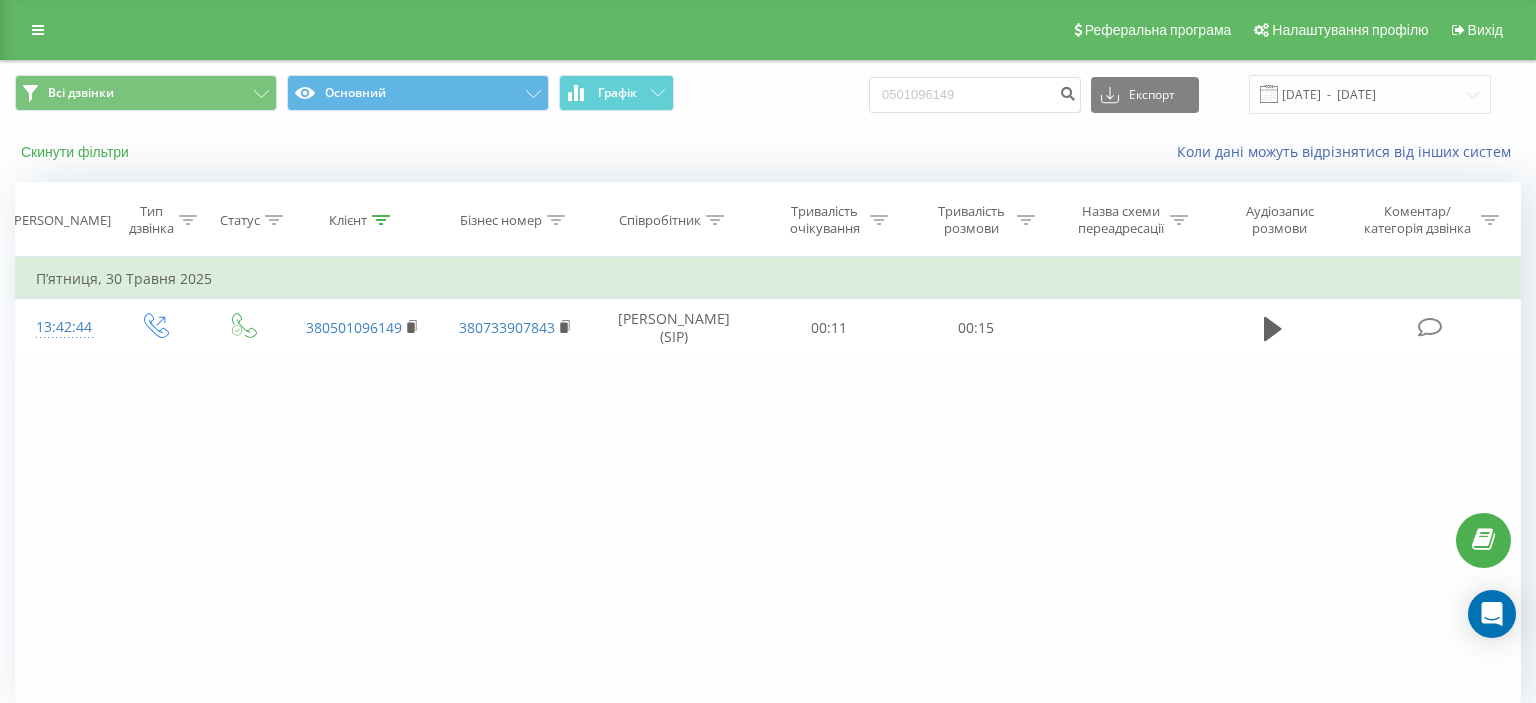 click on "Скинути фільтри" at bounding box center [77, 152] 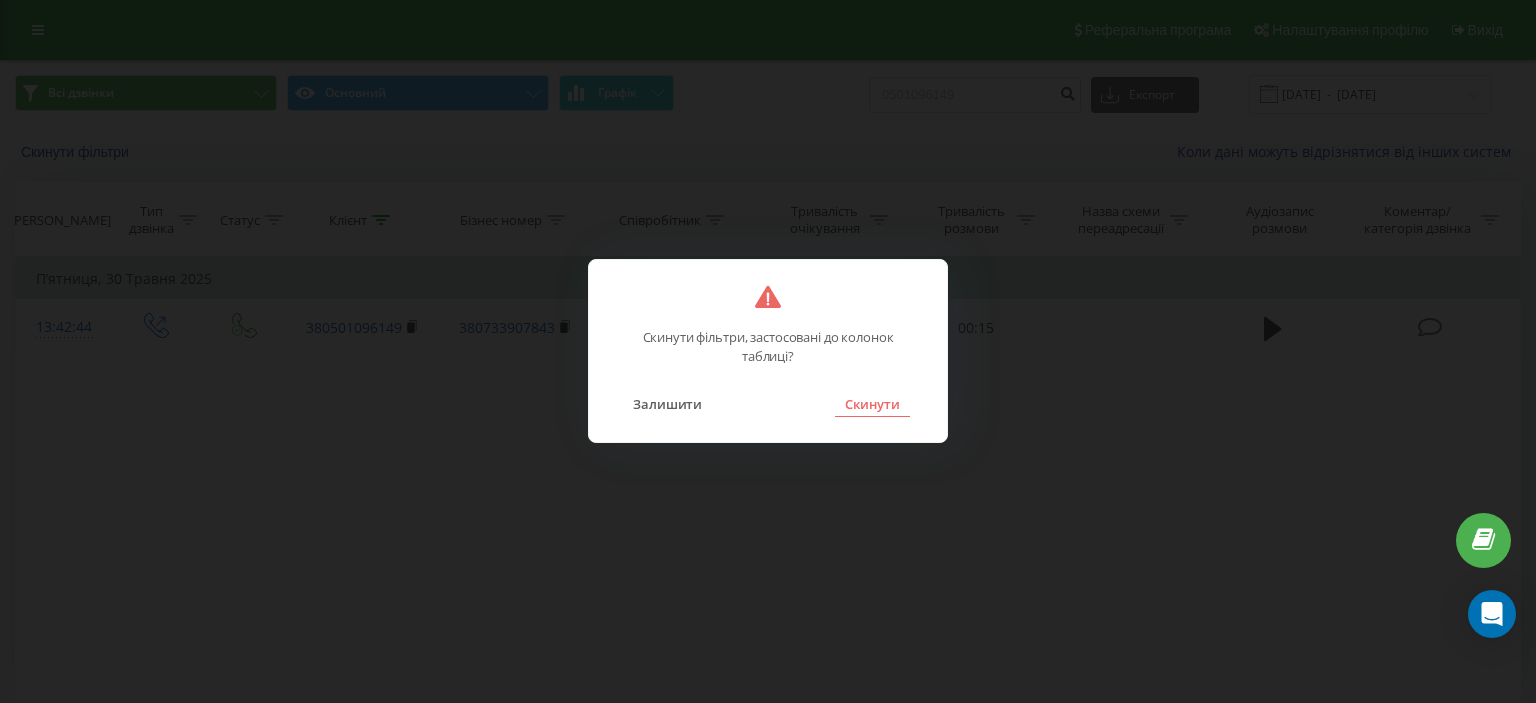 click on "Скинути" at bounding box center (872, 404) 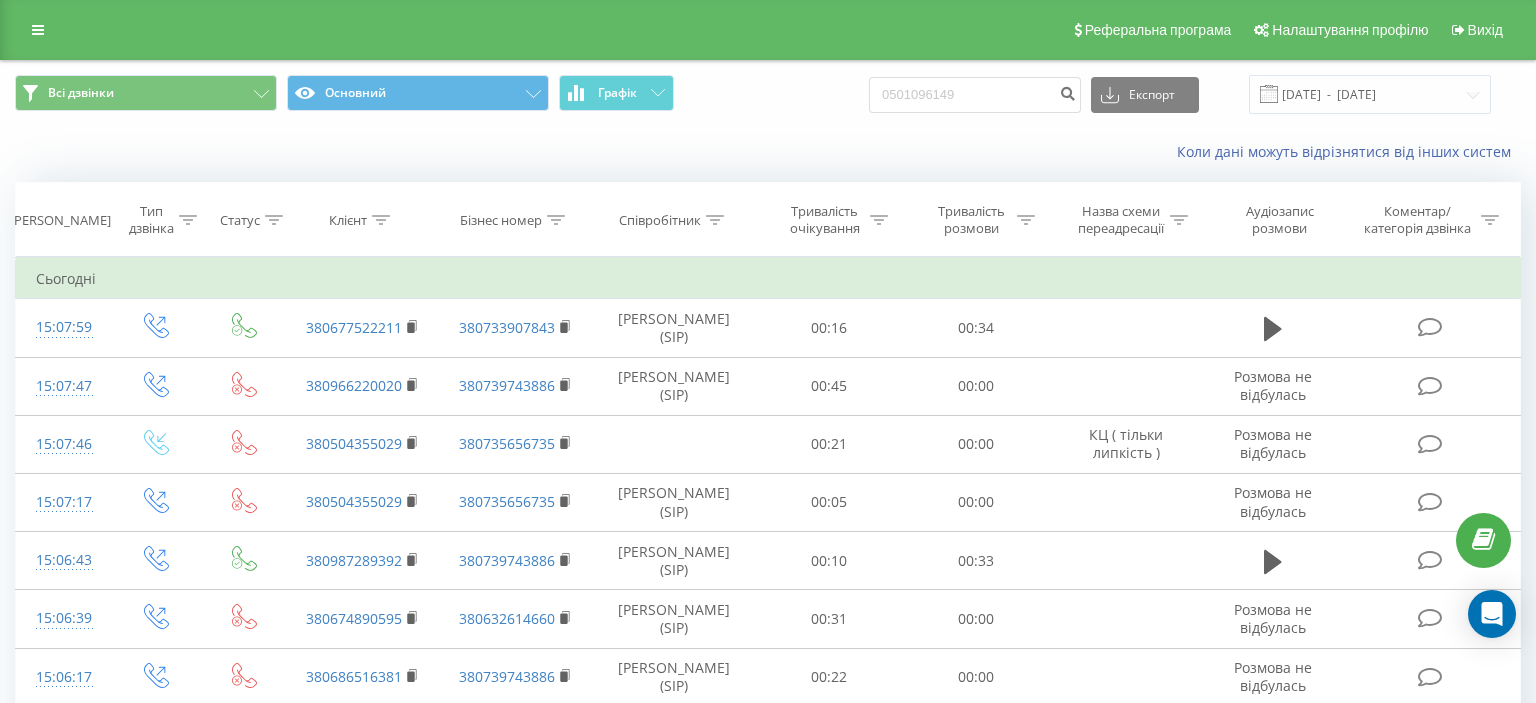 click 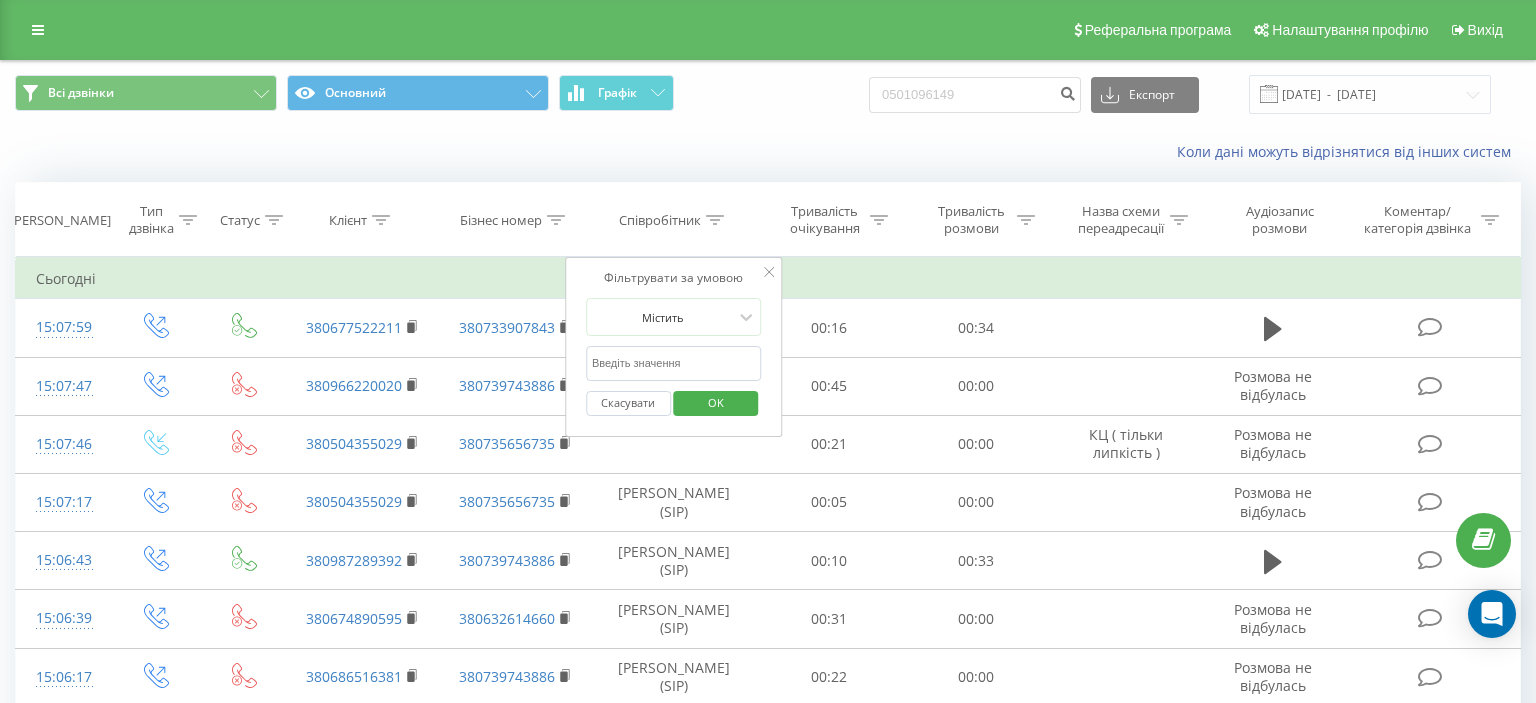 click at bounding box center (674, 363) 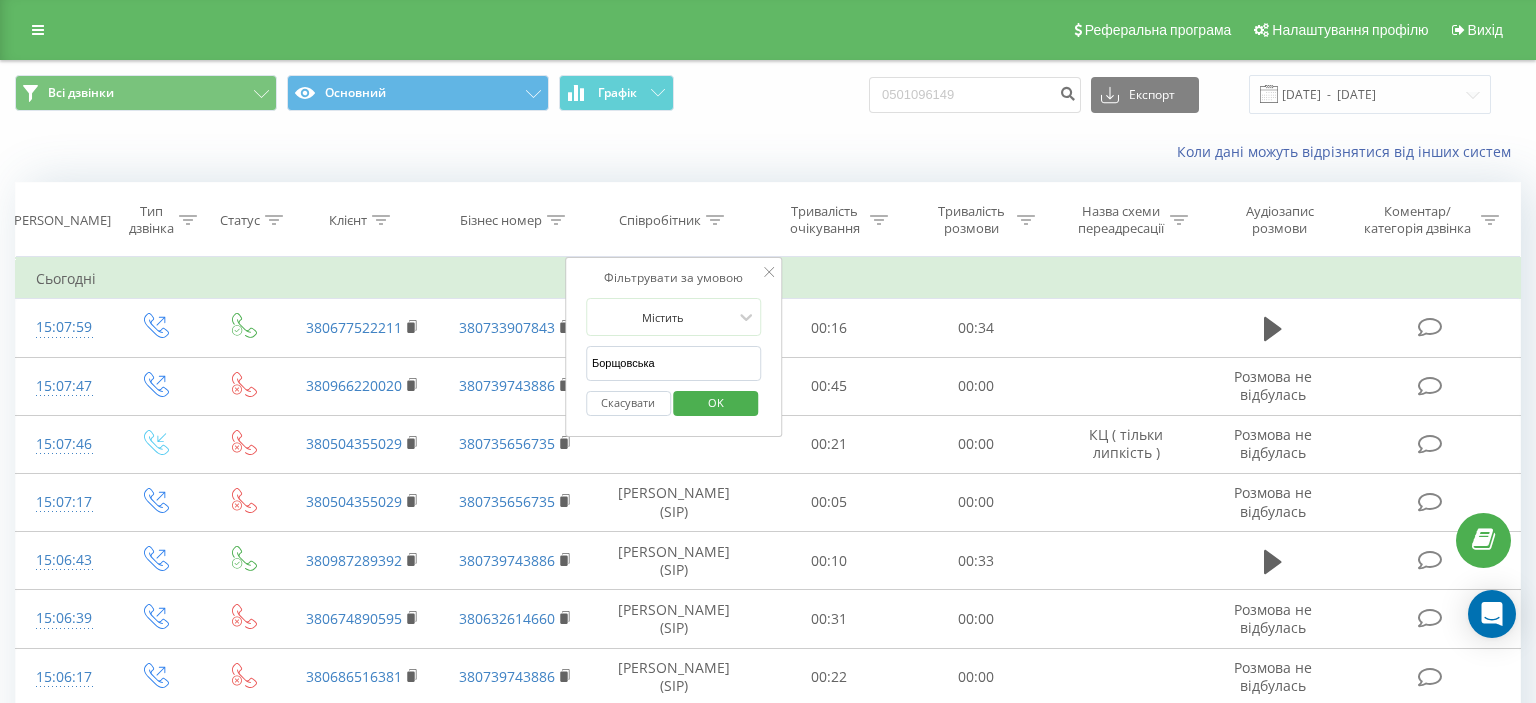type on "Борщовська" 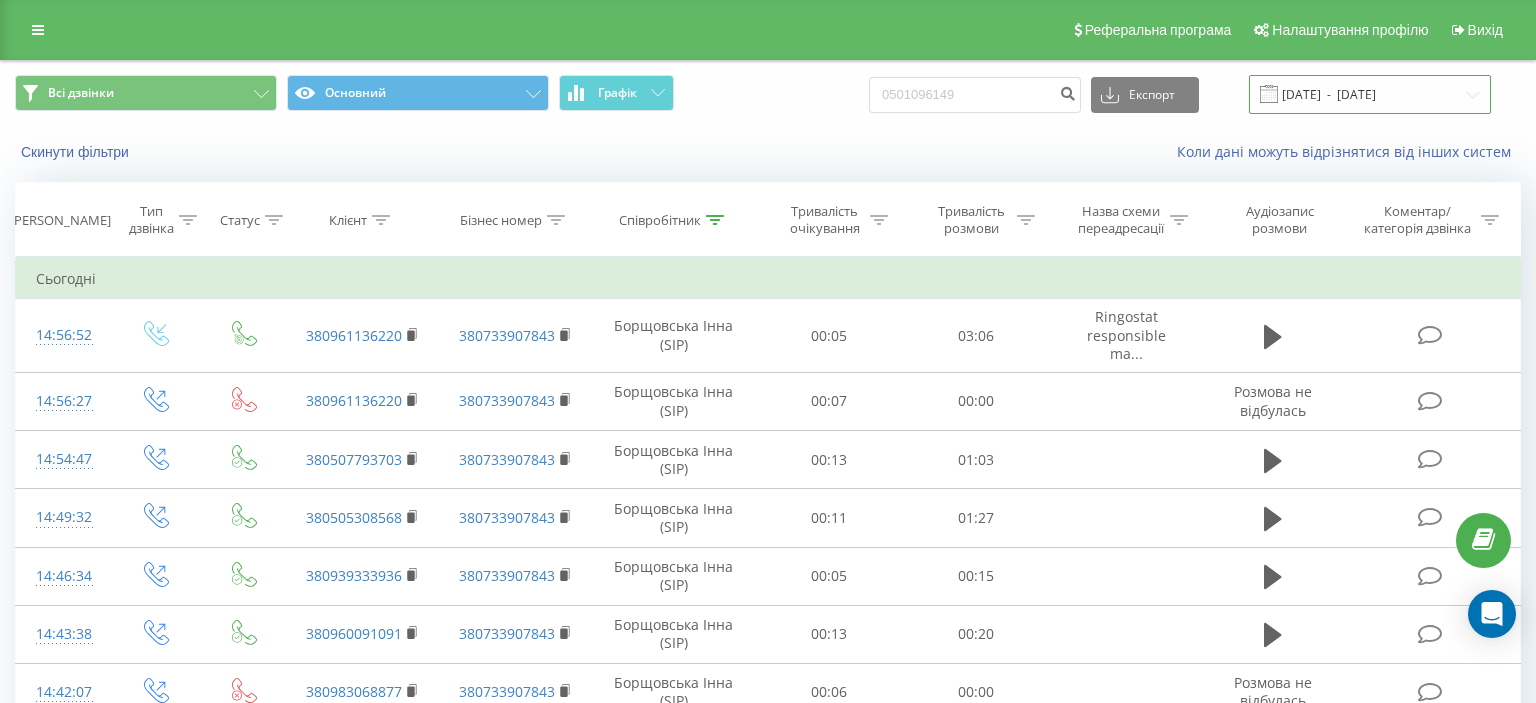 click on "[DATE]  -  [DATE]" at bounding box center (1370, 94) 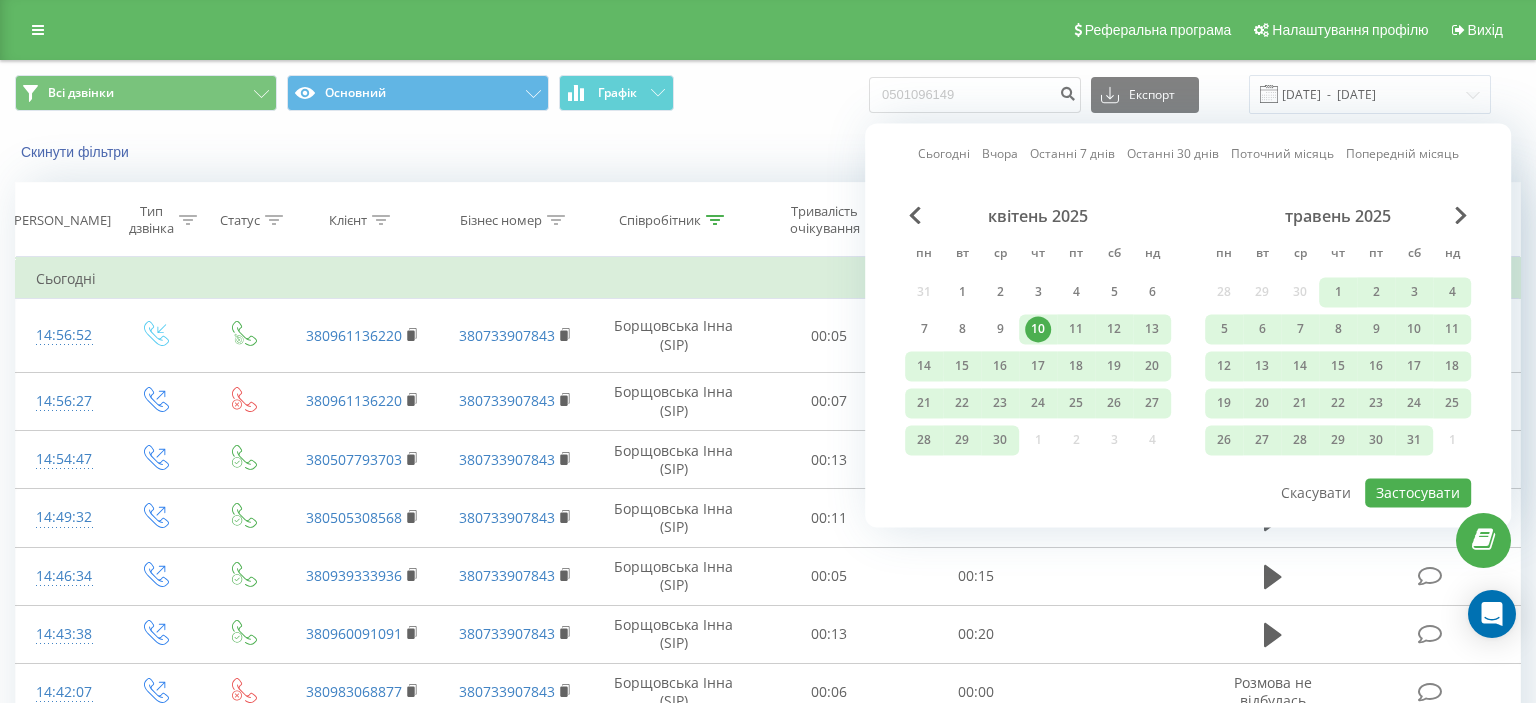 click on "Сьогодні" at bounding box center (944, 154) 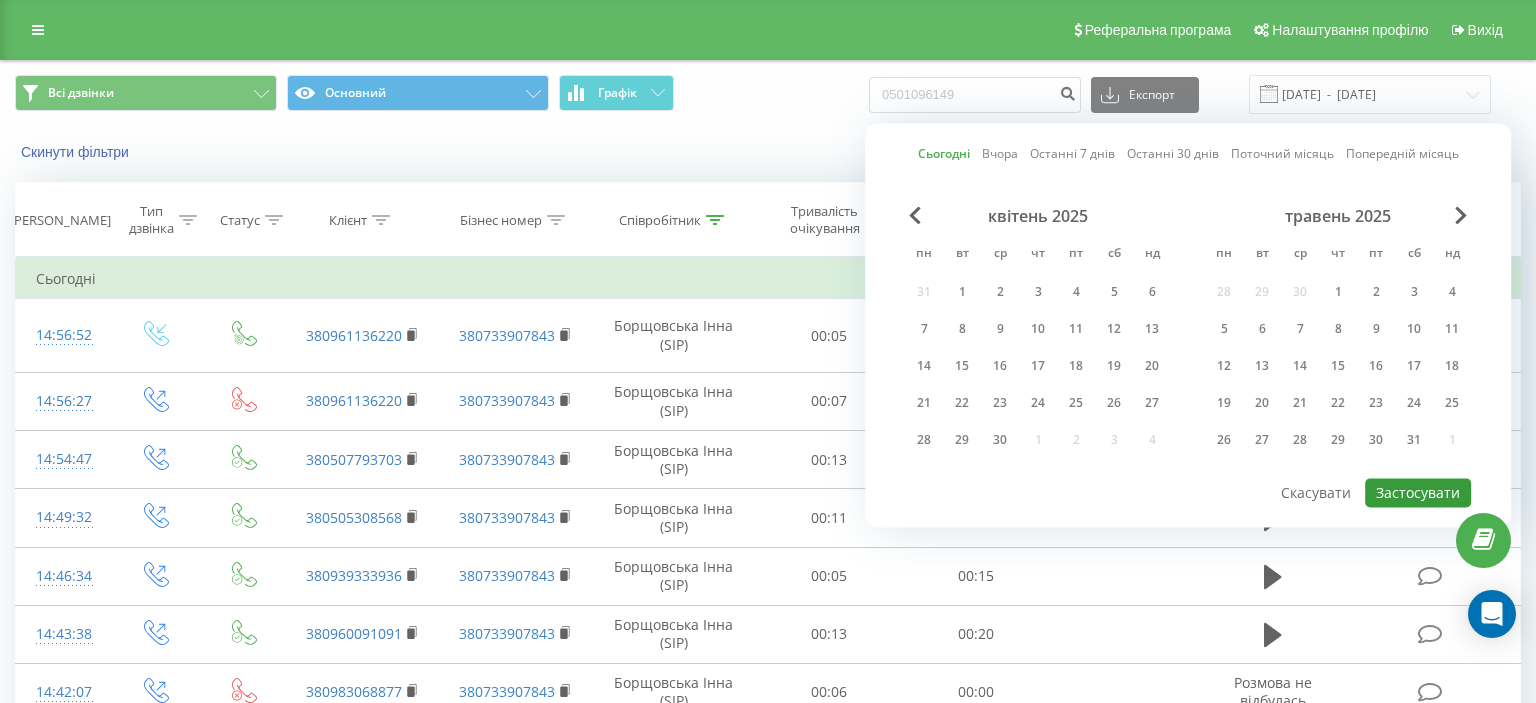 click on "Застосувати" at bounding box center [1418, 492] 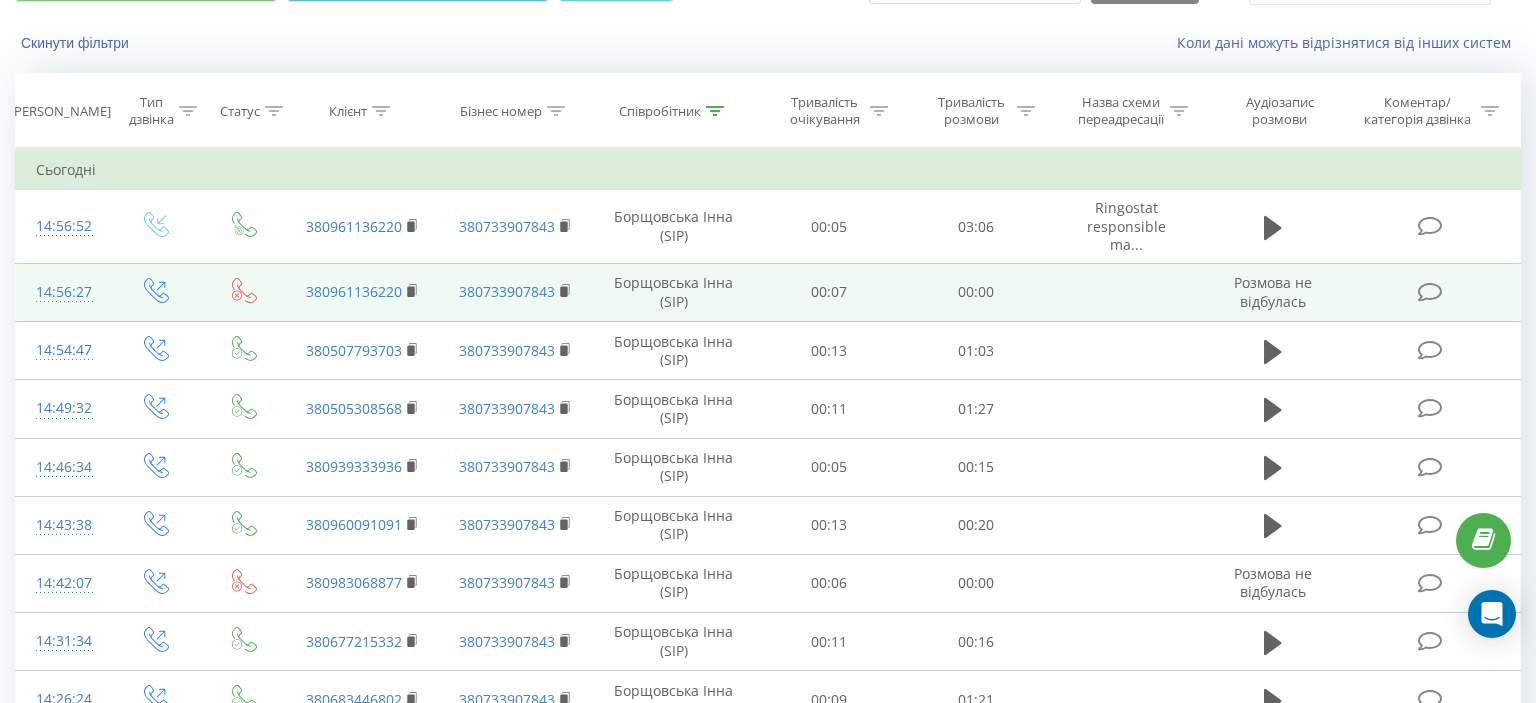scroll, scrollTop: 0, scrollLeft: 0, axis: both 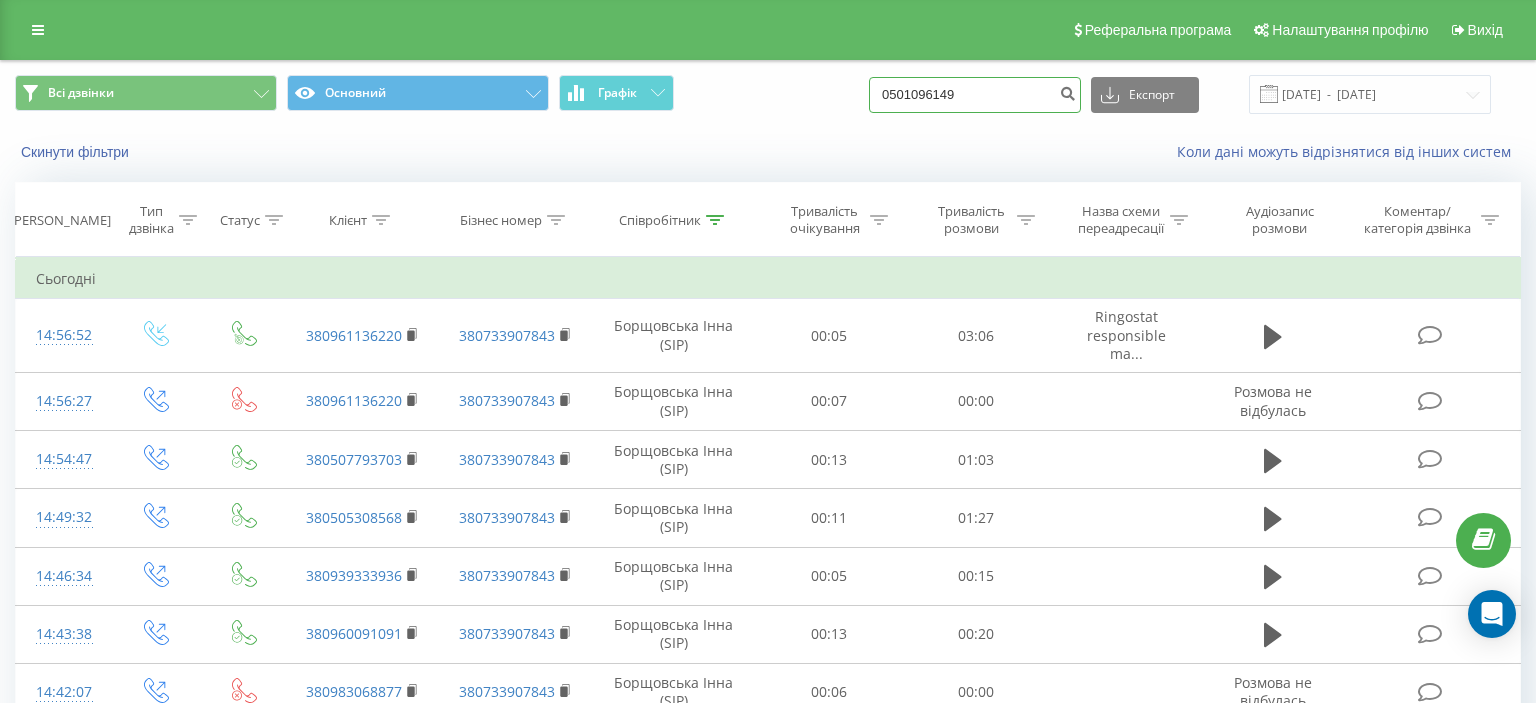 drag, startPoint x: 906, startPoint y: 97, endPoint x: 989, endPoint y: 94, distance: 83.0542 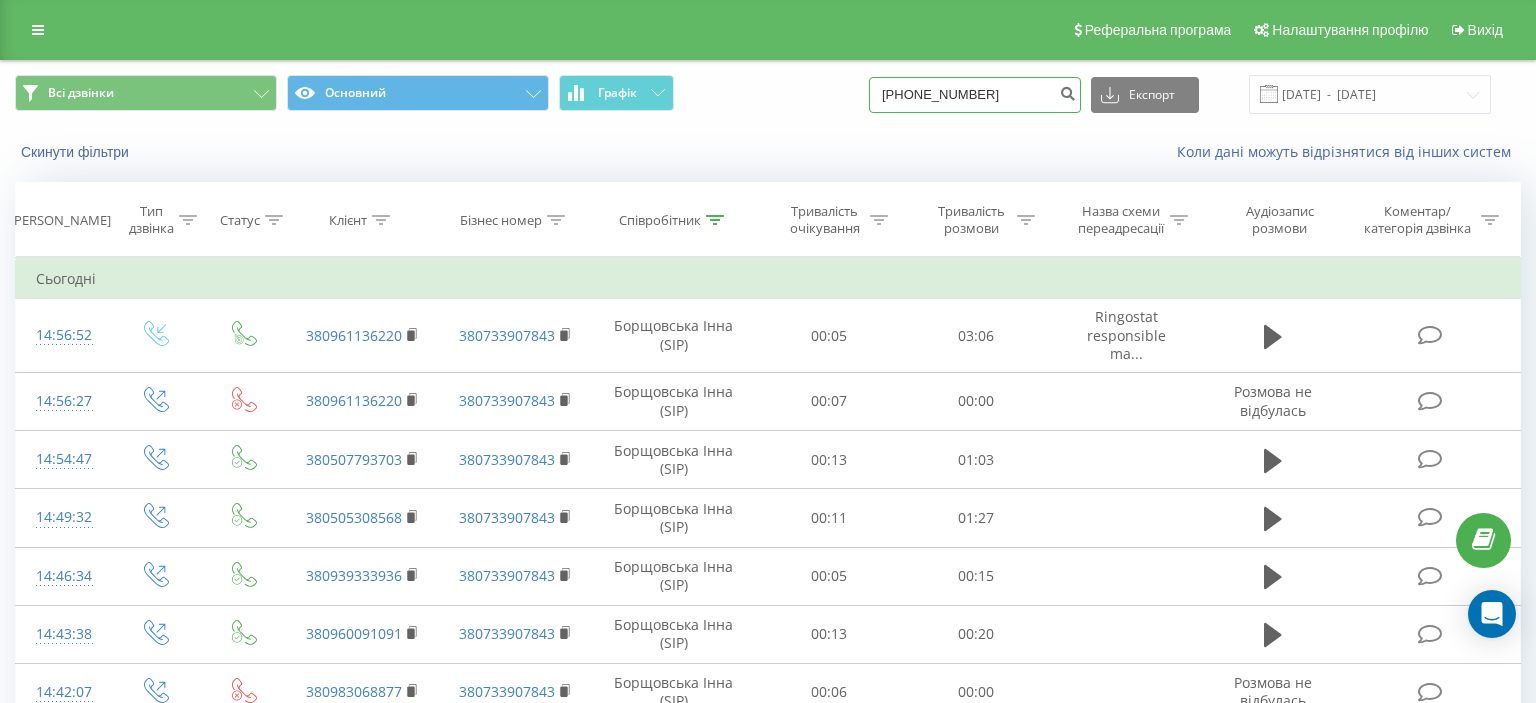 click on "(068) 977 27 43" at bounding box center (975, 95) 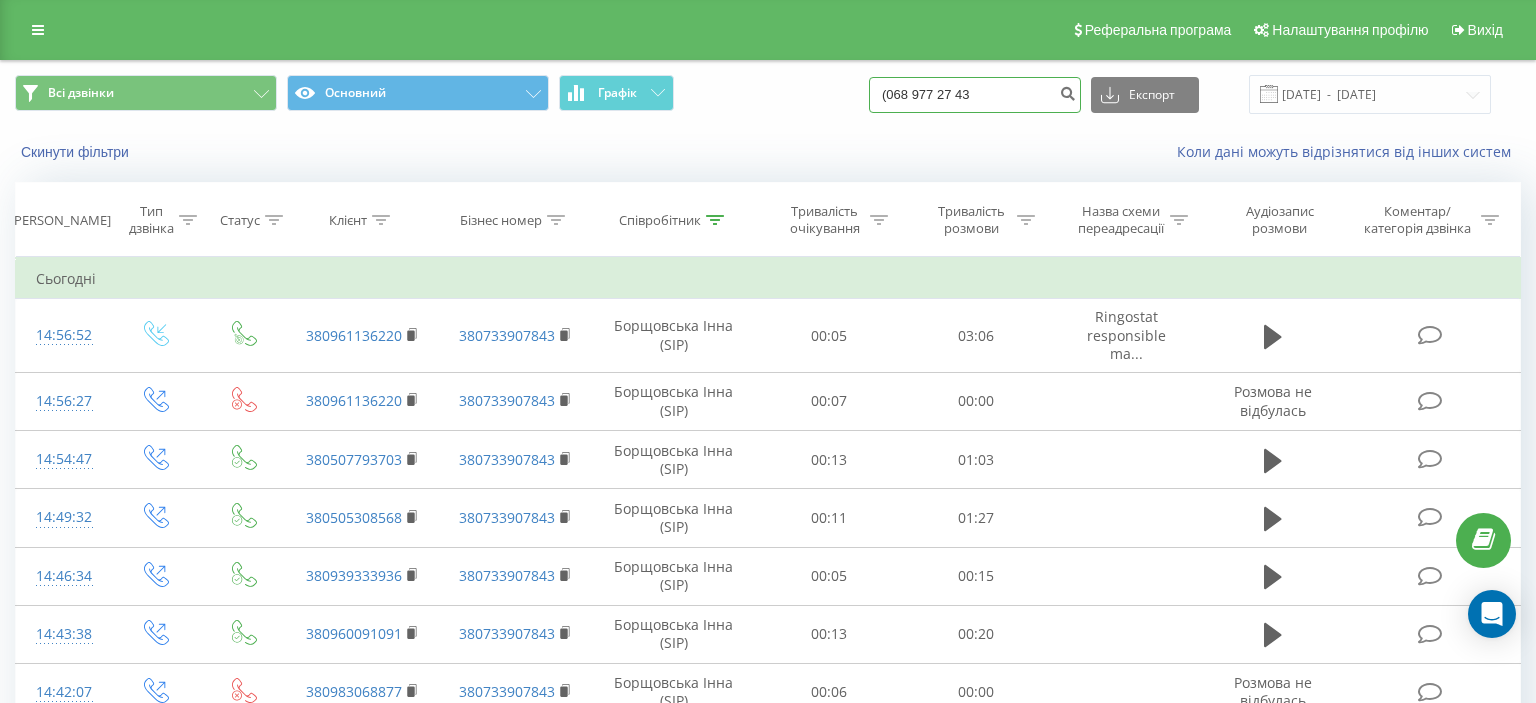 click on "(068 977 27 43" at bounding box center (975, 95) 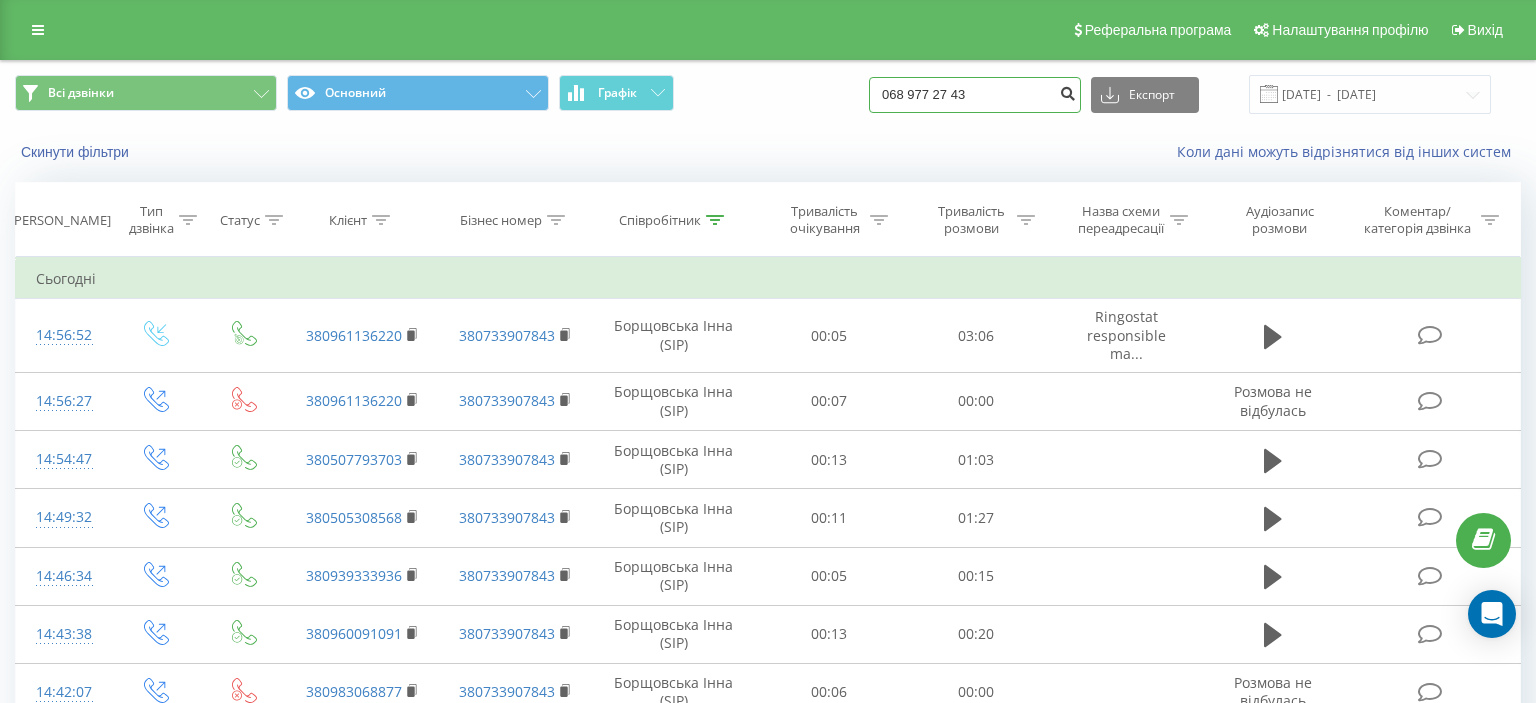 type on "068 977 27 43" 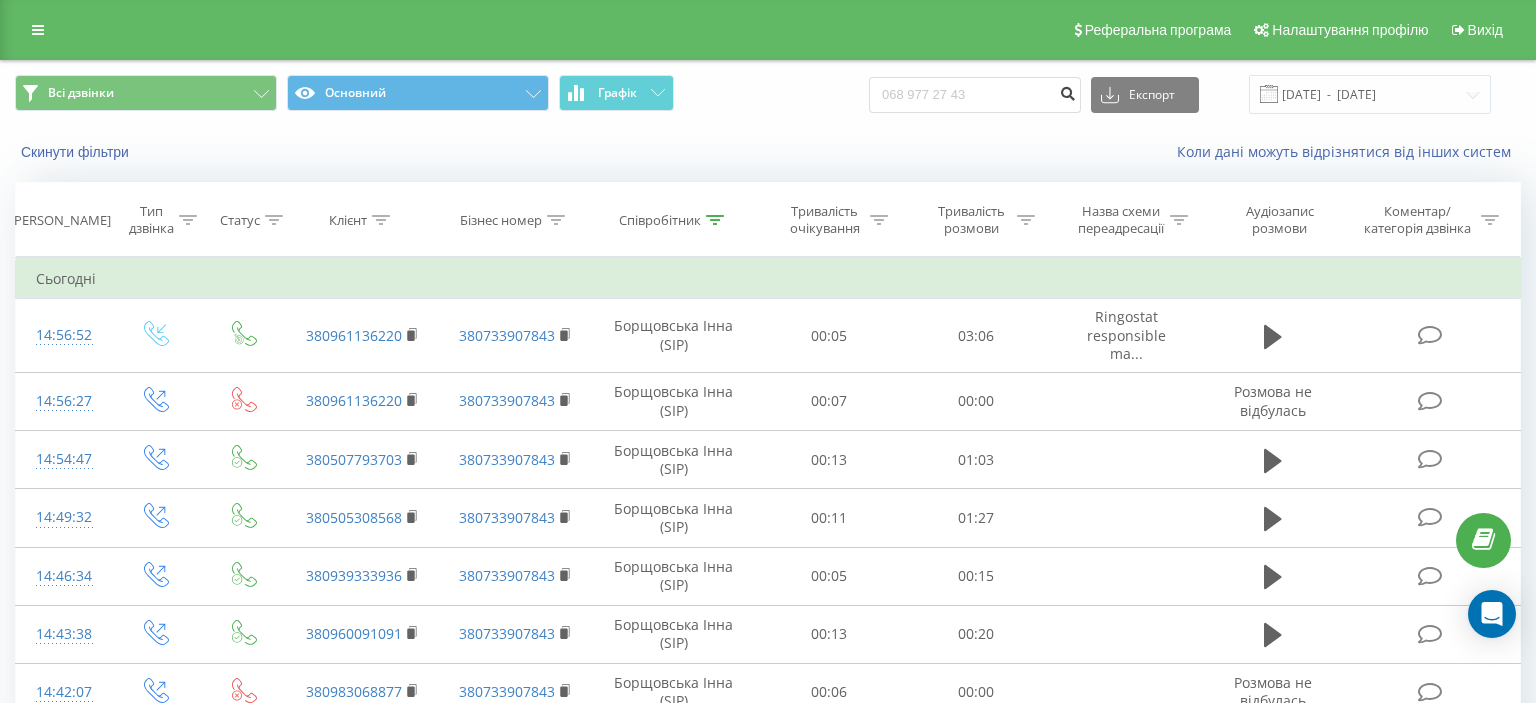 click at bounding box center [1067, 91] 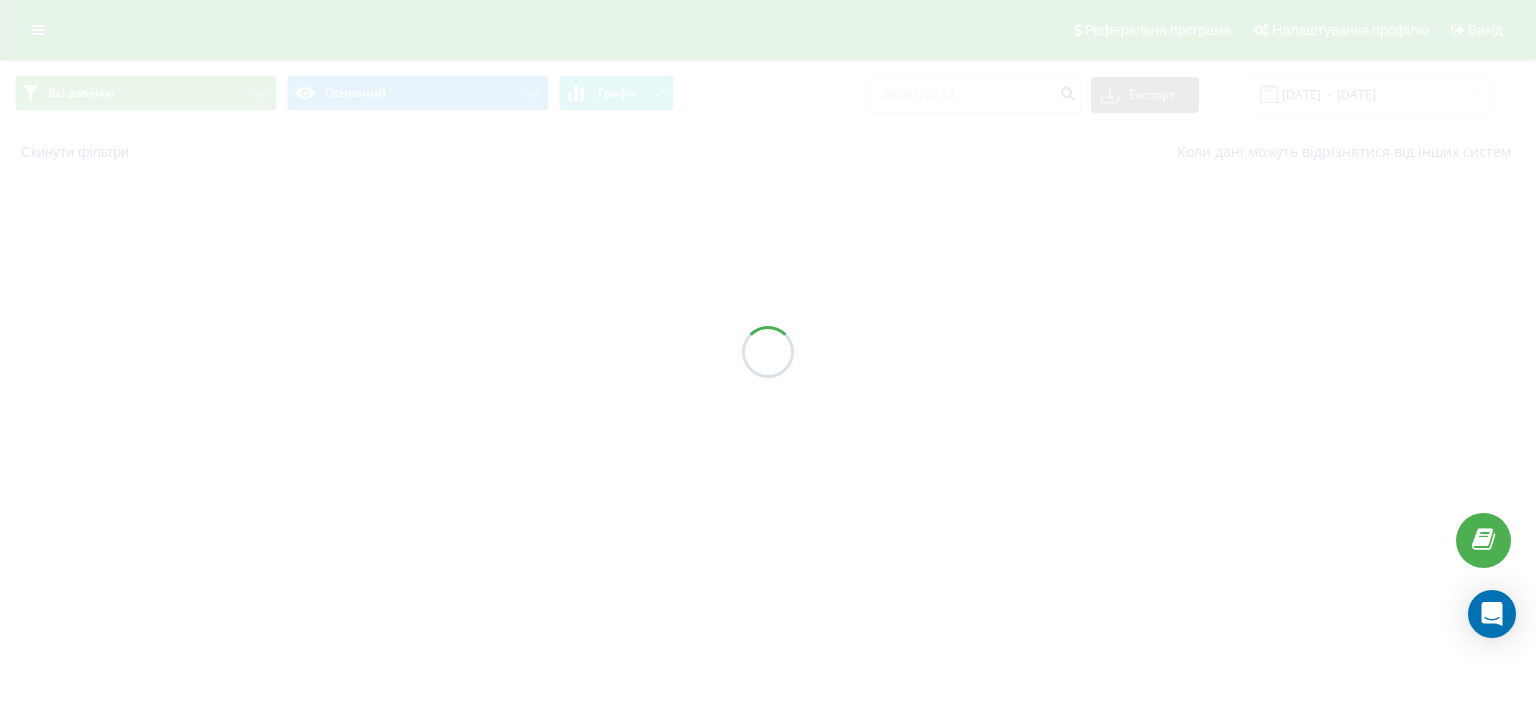 scroll, scrollTop: 0, scrollLeft: 0, axis: both 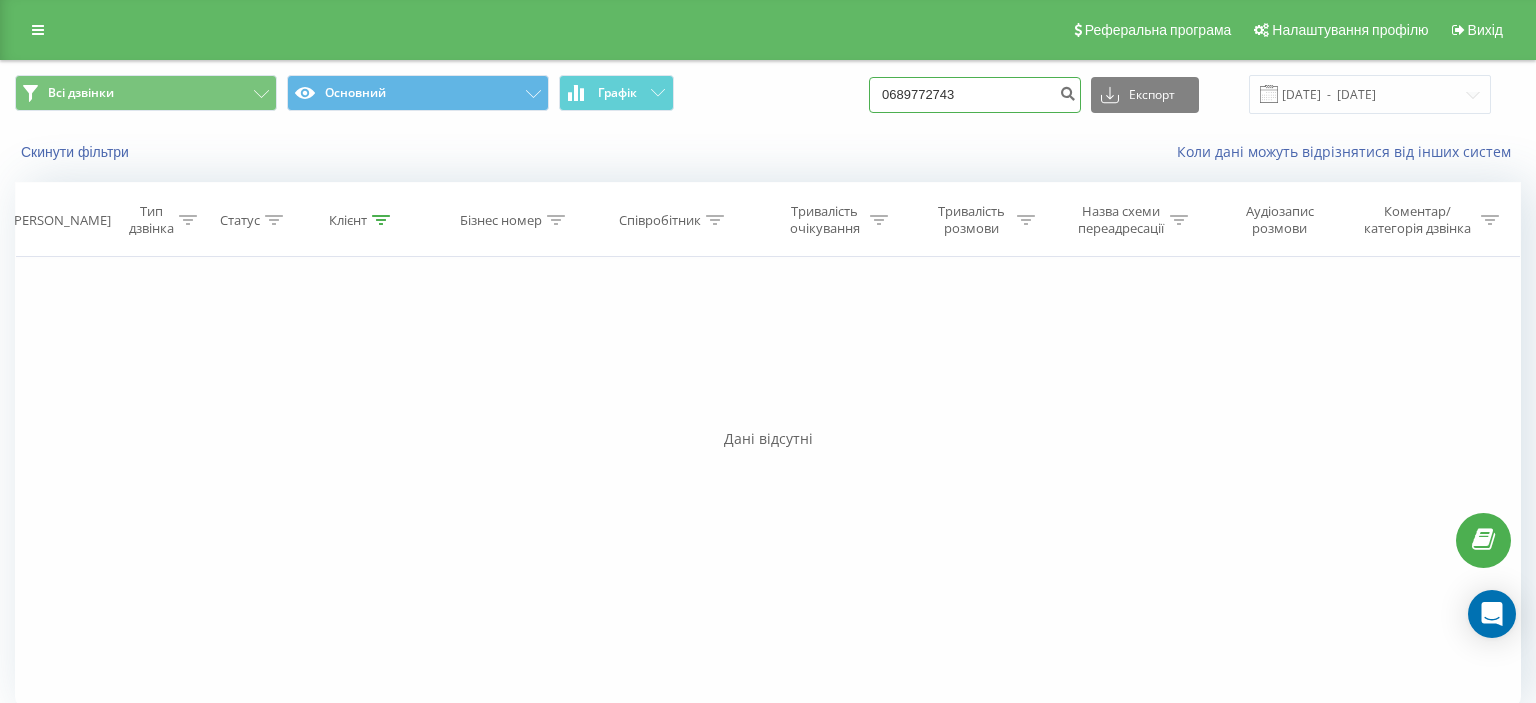 drag, startPoint x: 902, startPoint y: 95, endPoint x: 1017, endPoint y: 98, distance: 115.03912 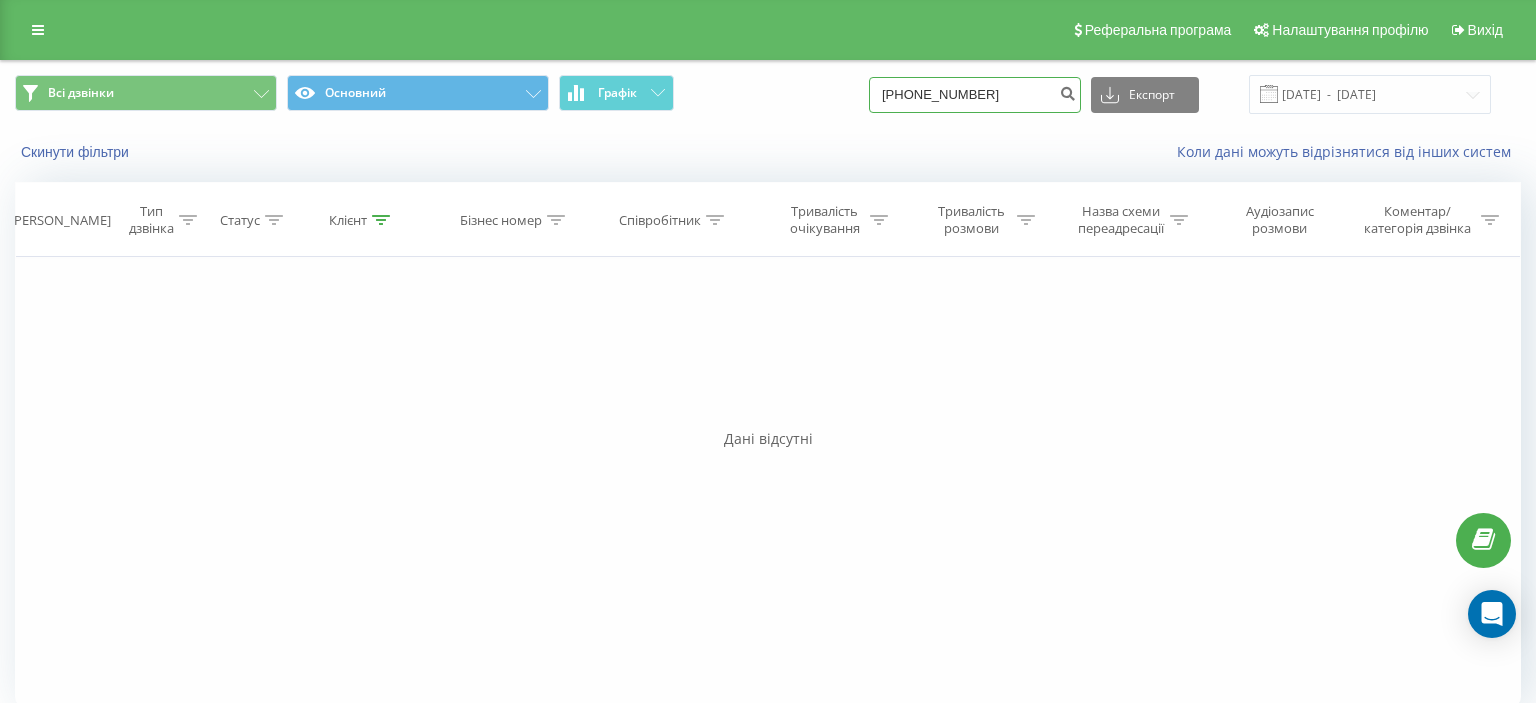click on "(097) 890 12 00" at bounding box center (975, 95) 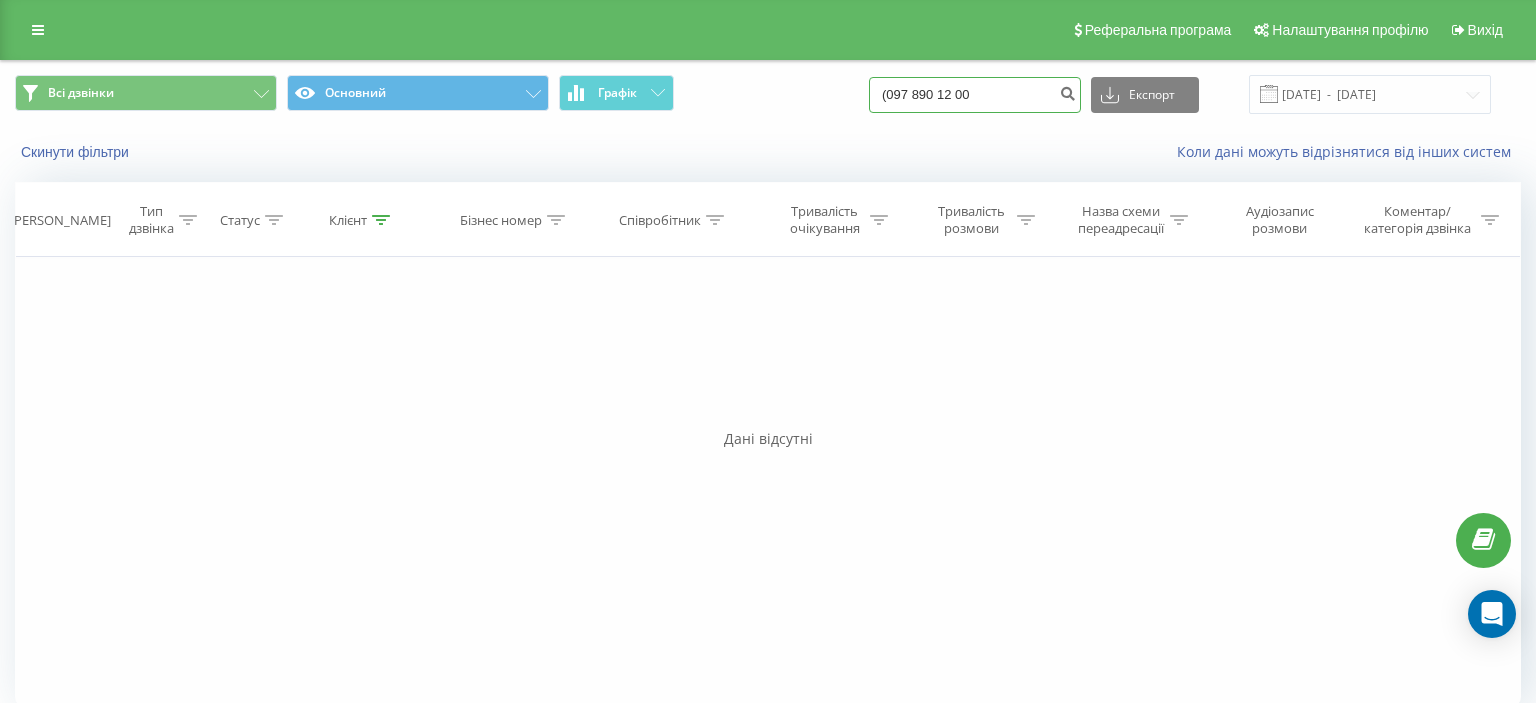 click on "(097 890 12 00" at bounding box center (975, 95) 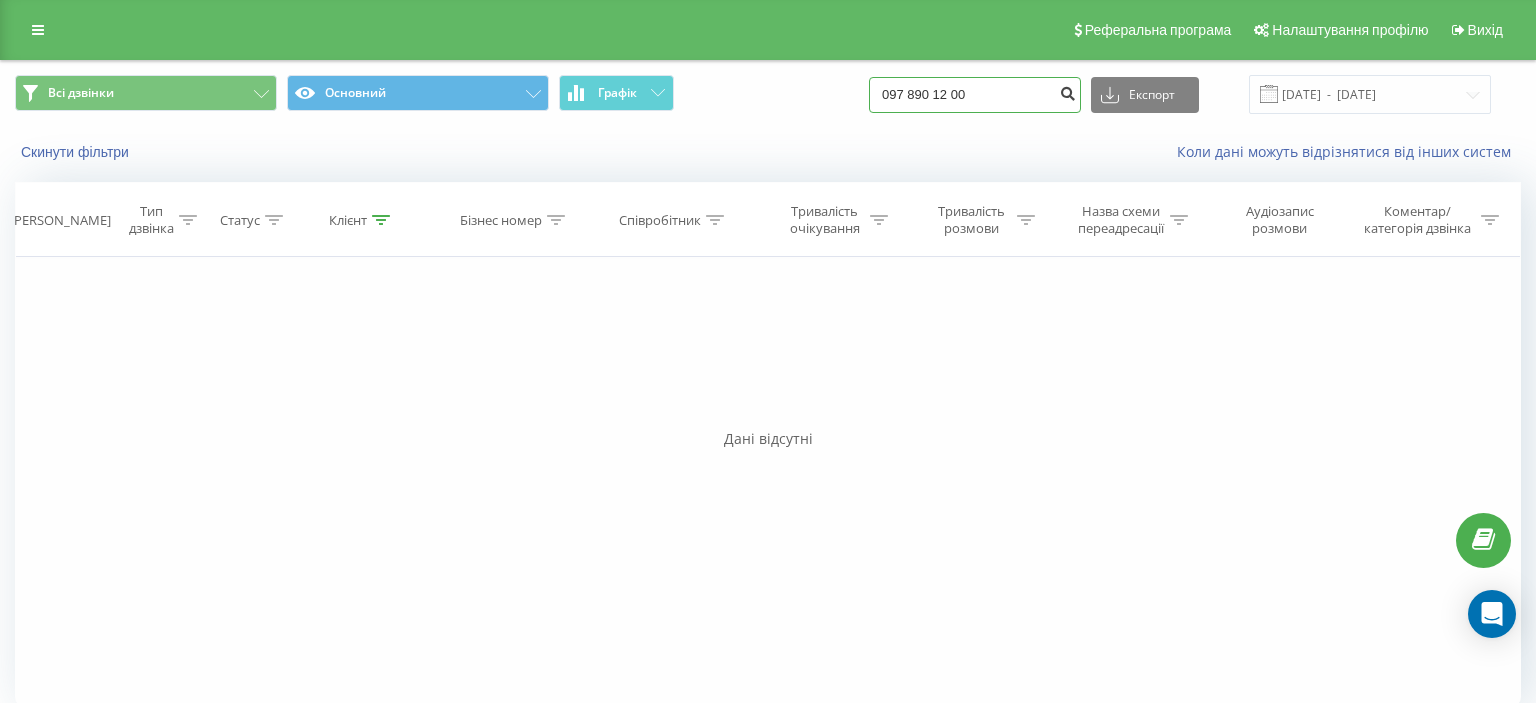 type on "097 890 12 00" 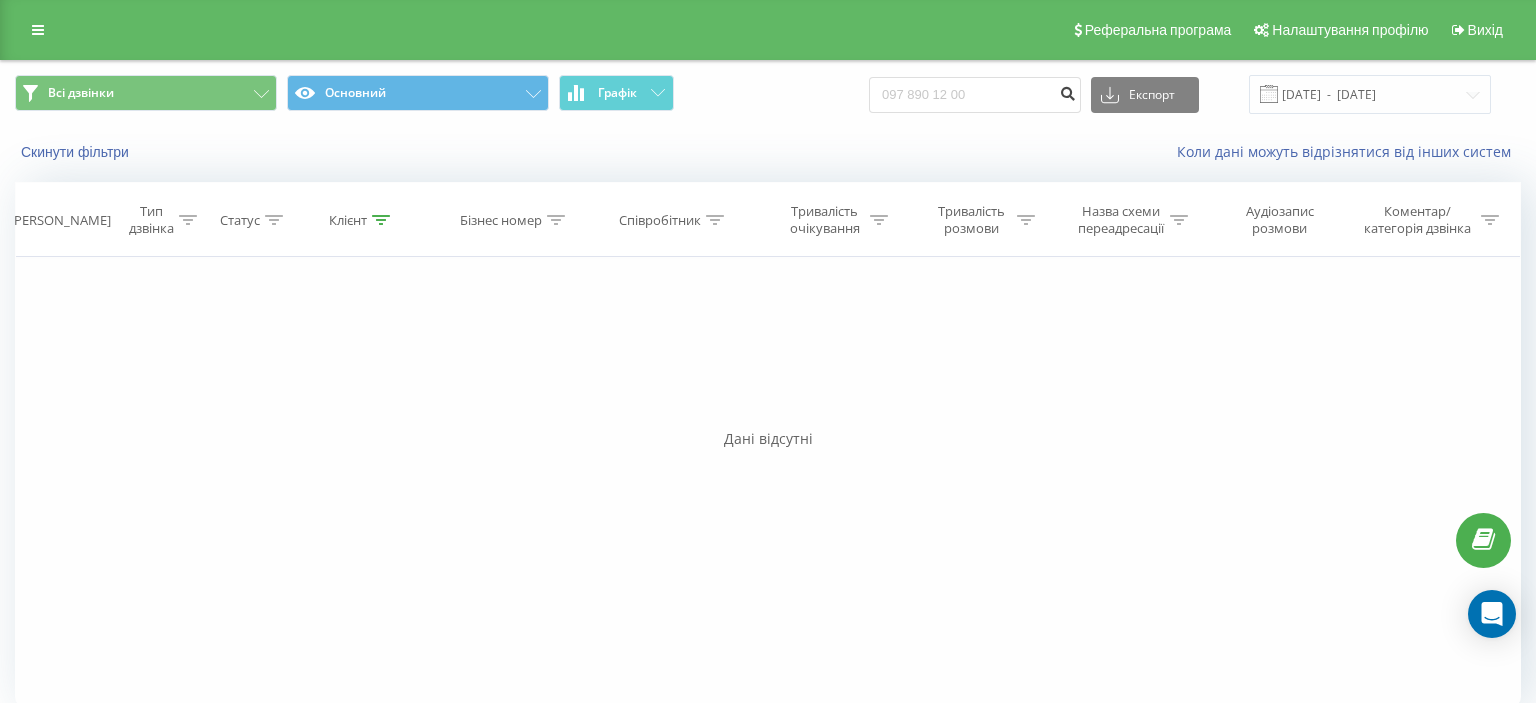 click at bounding box center (1067, 91) 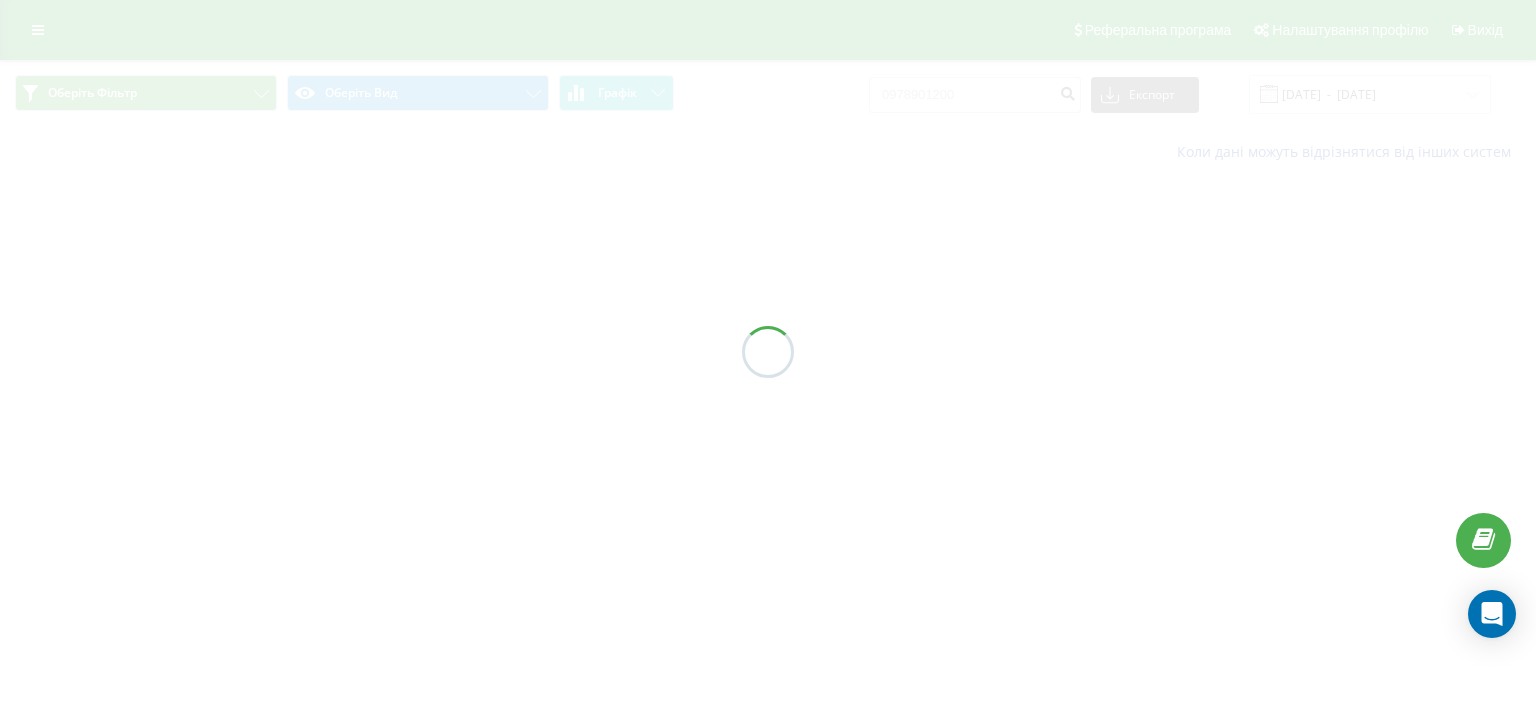 scroll, scrollTop: 0, scrollLeft: 0, axis: both 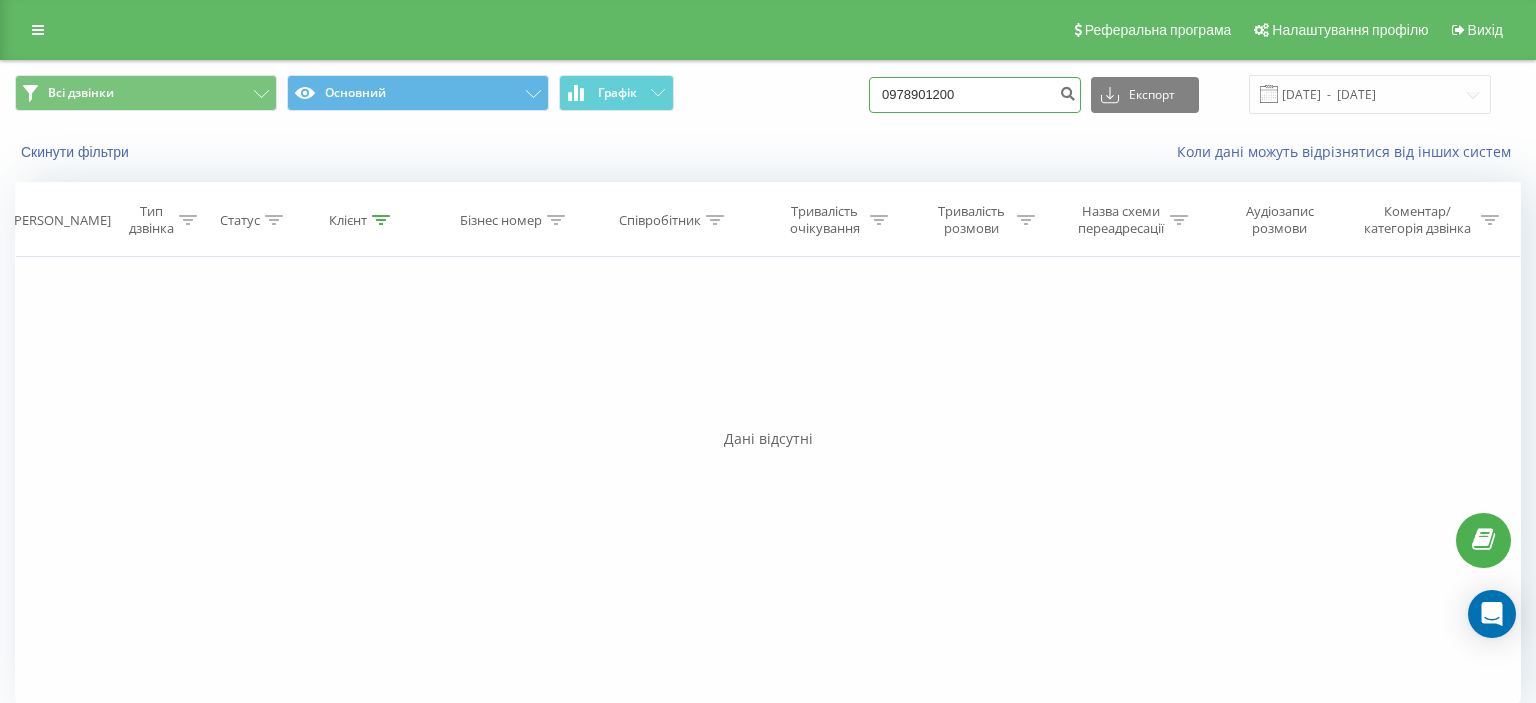 drag, startPoint x: 906, startPoint y: 98, endPoint x: 1000, endPoint y: 96, distance: 94.02127 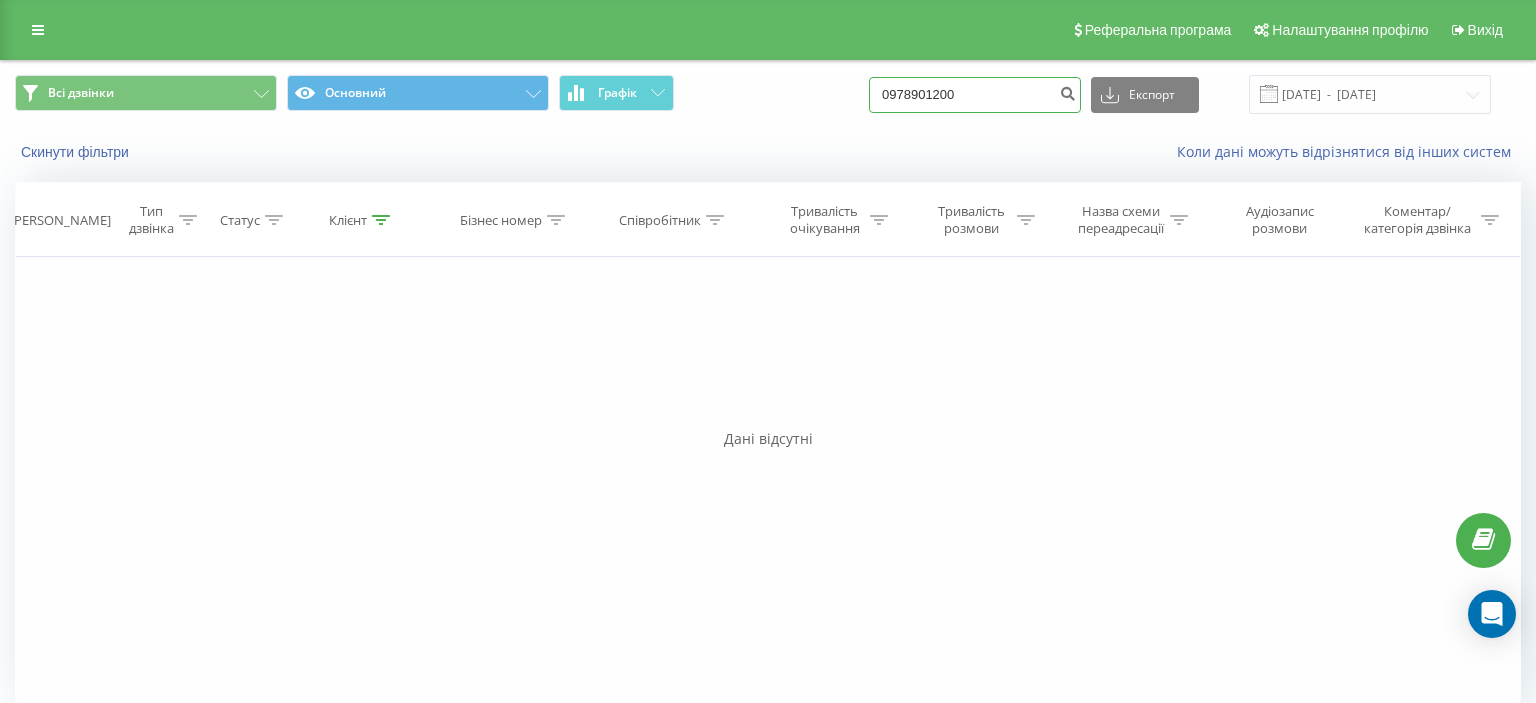 paste on "(067) 406 16 19" 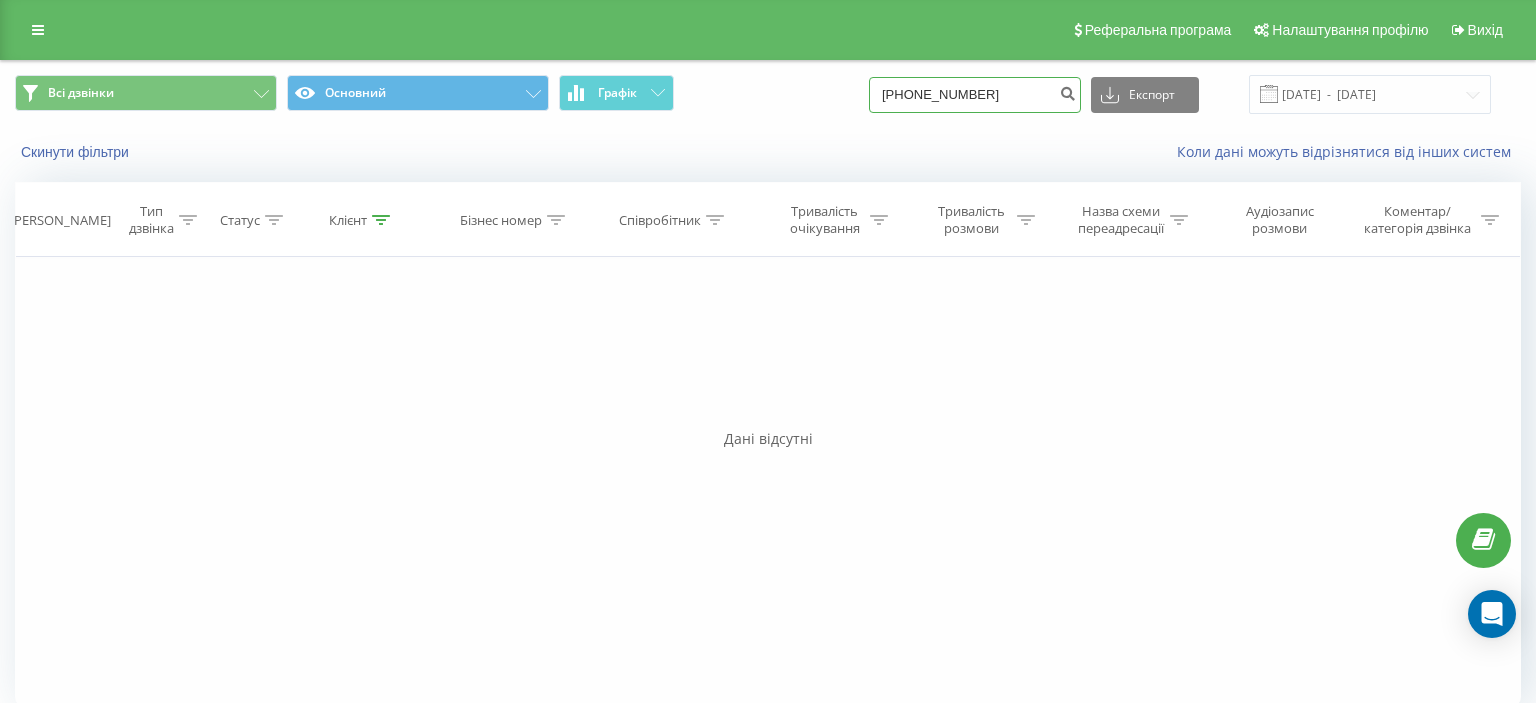 click on "(067) 406 16 19" at bounding box center [975, 95] 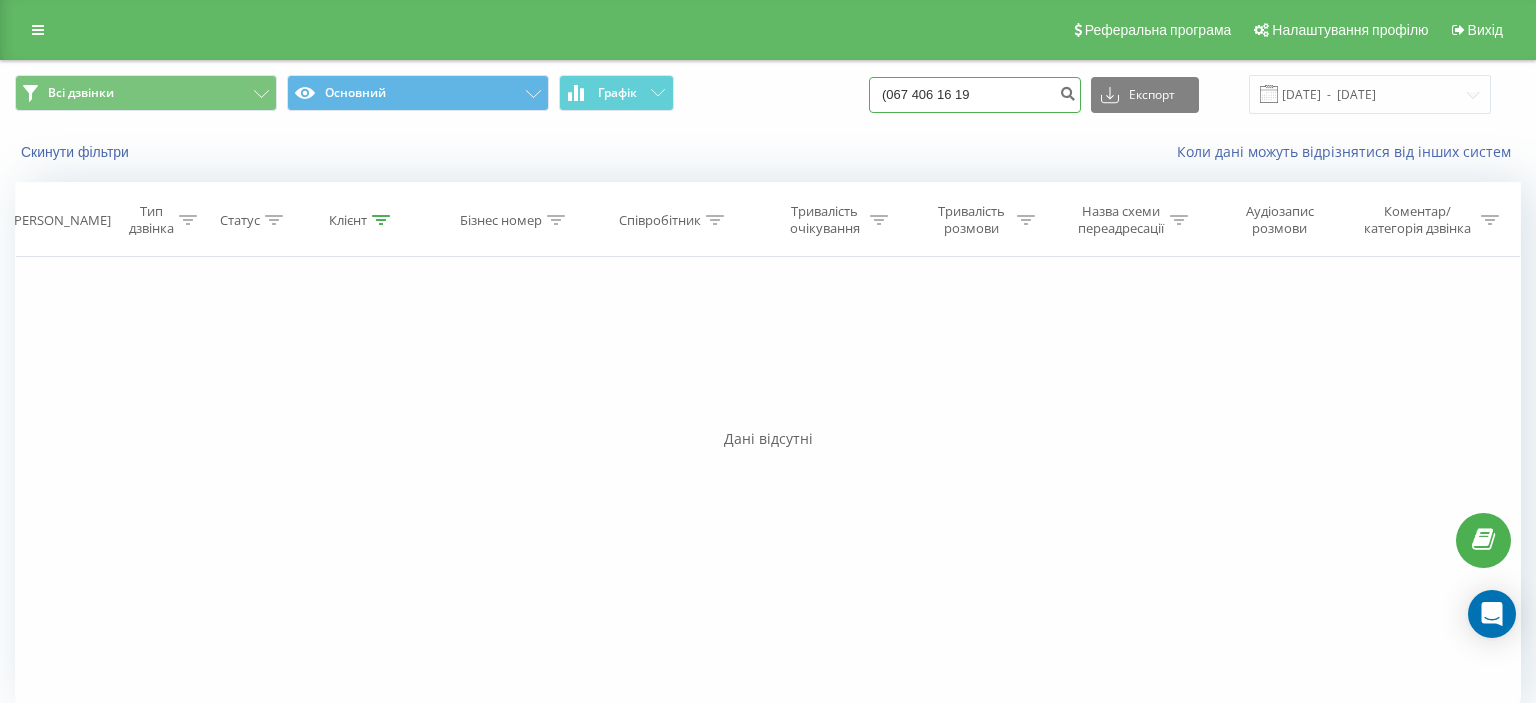 click on "(067 406 16 19" at bounding box center (975, 95) 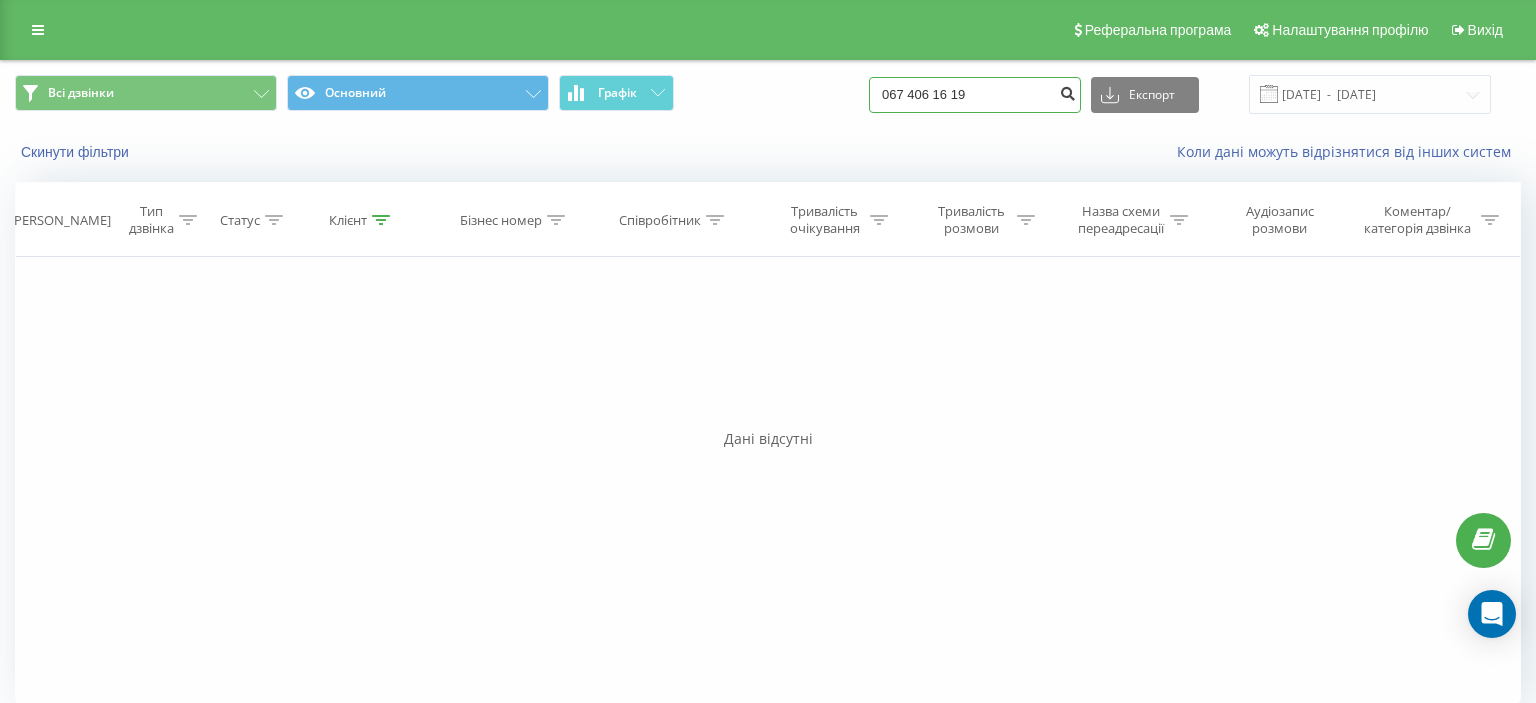 type on "067 406 16 19" 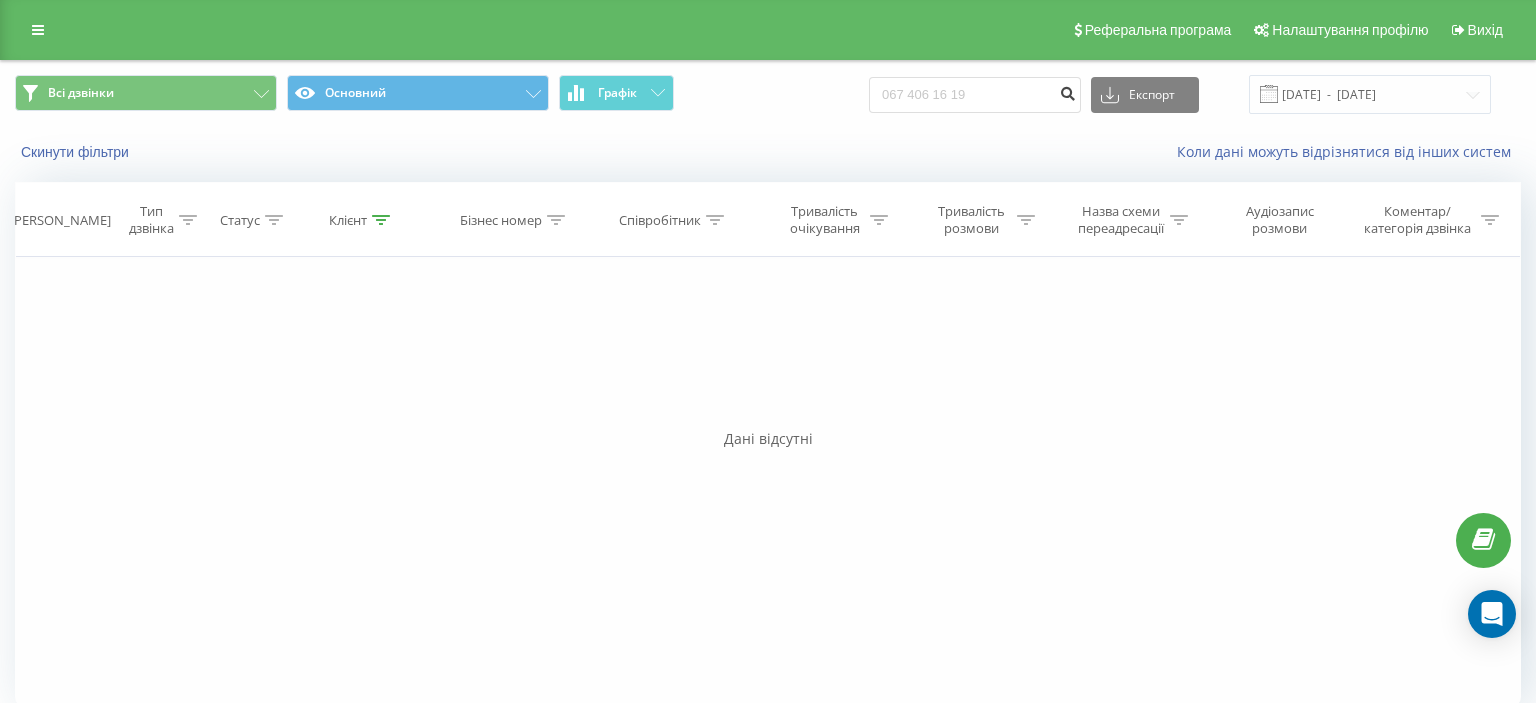 click at bounding box center [1067, 91] 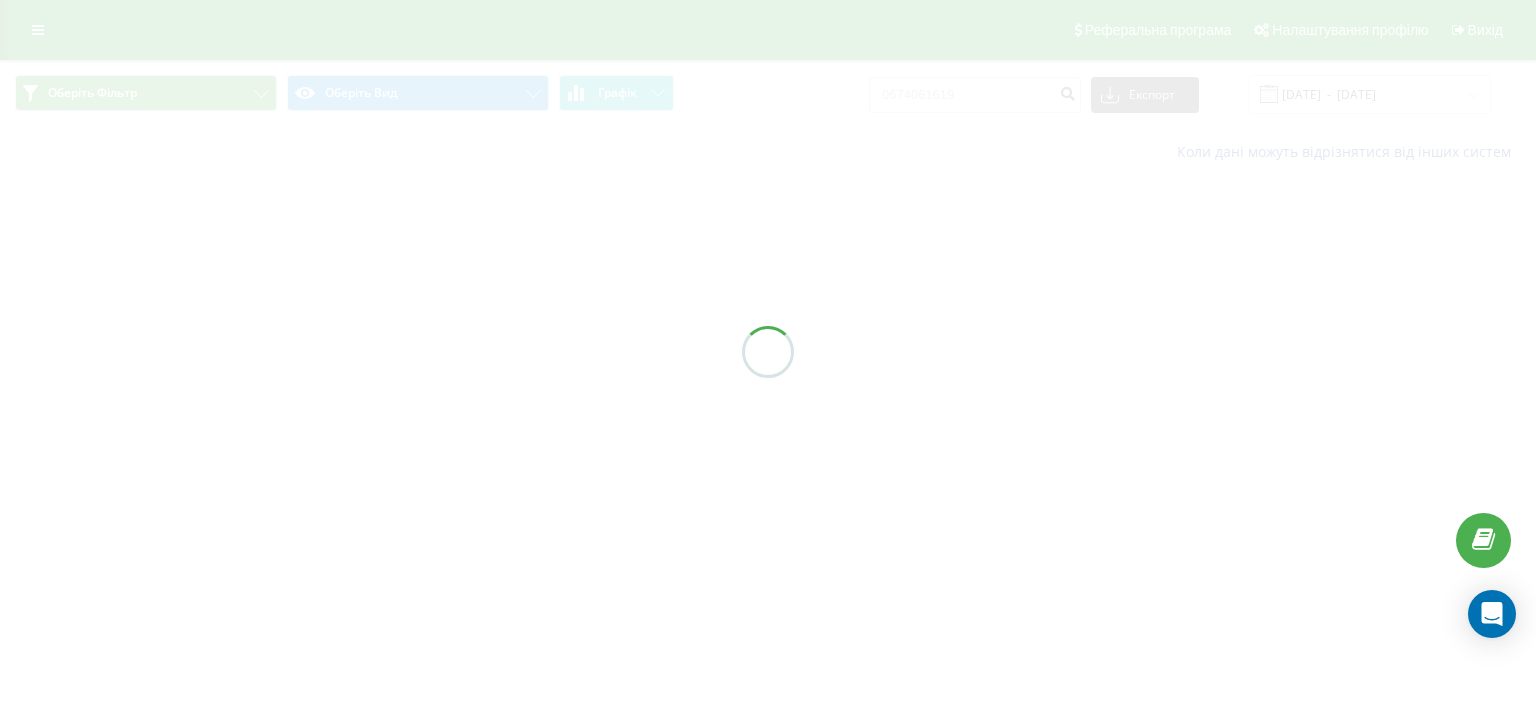 scroll, scrollTop: 0, scrollLeft: 0, axis: both 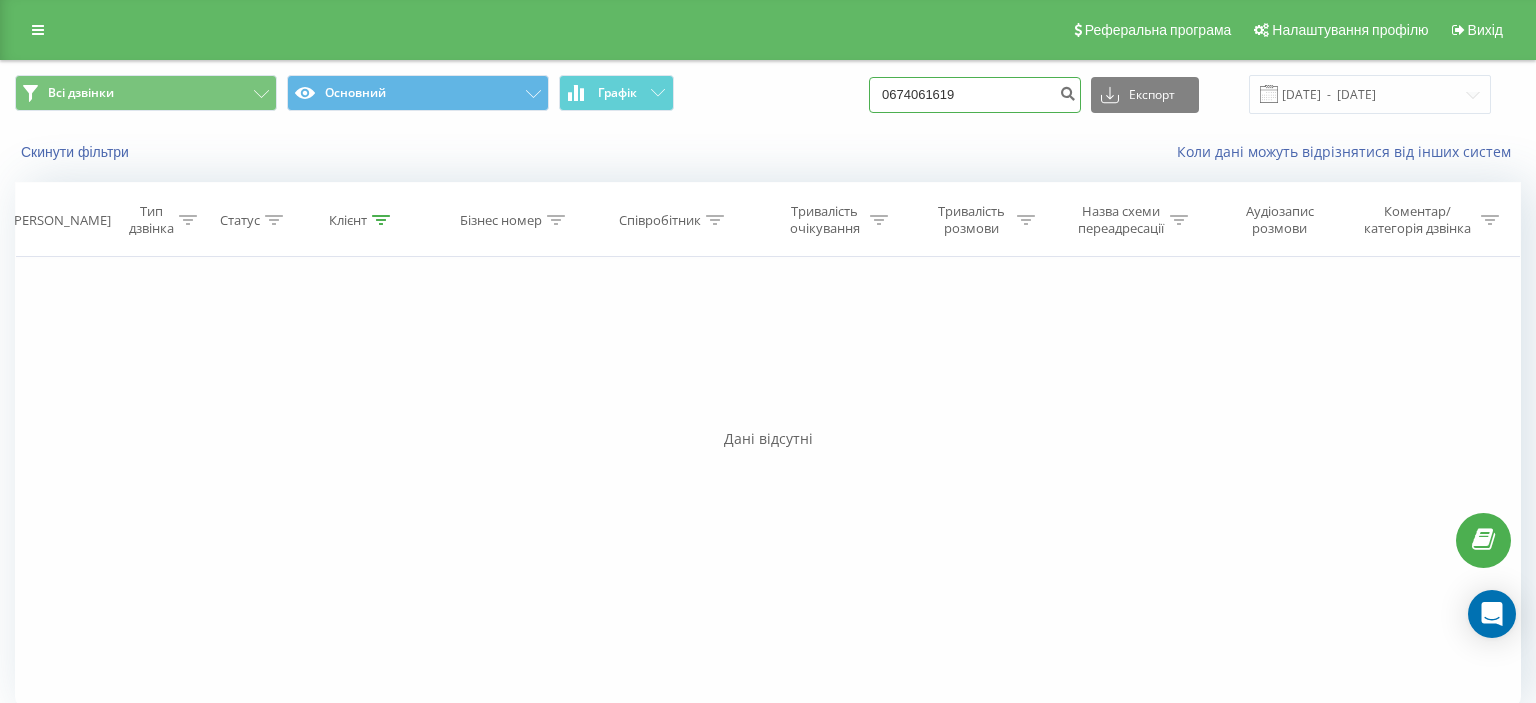 drag, startPoint x: 902, startPoint y: 98, endPoint x: 1032, endPoint y: 87, distance: 130.46455 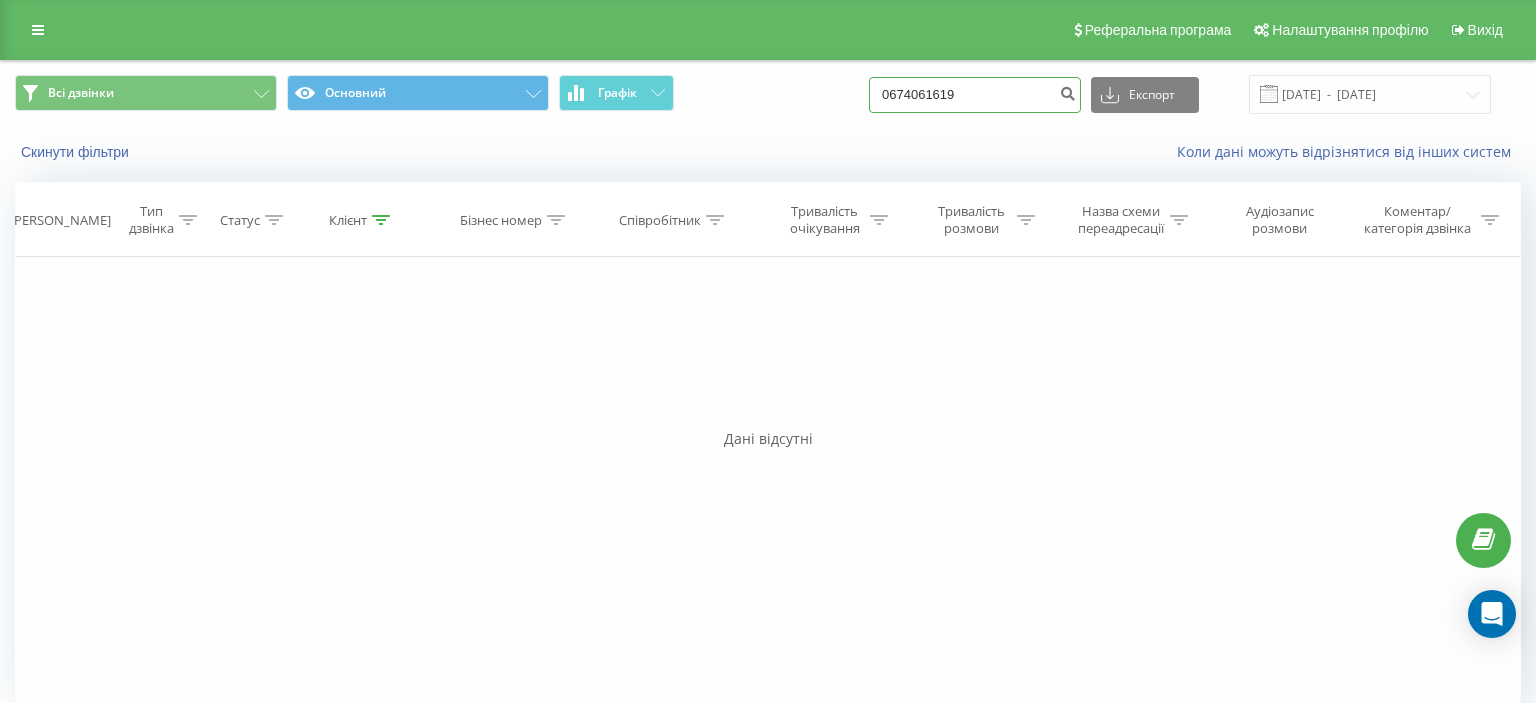 paste on "(073) 113 47 67" 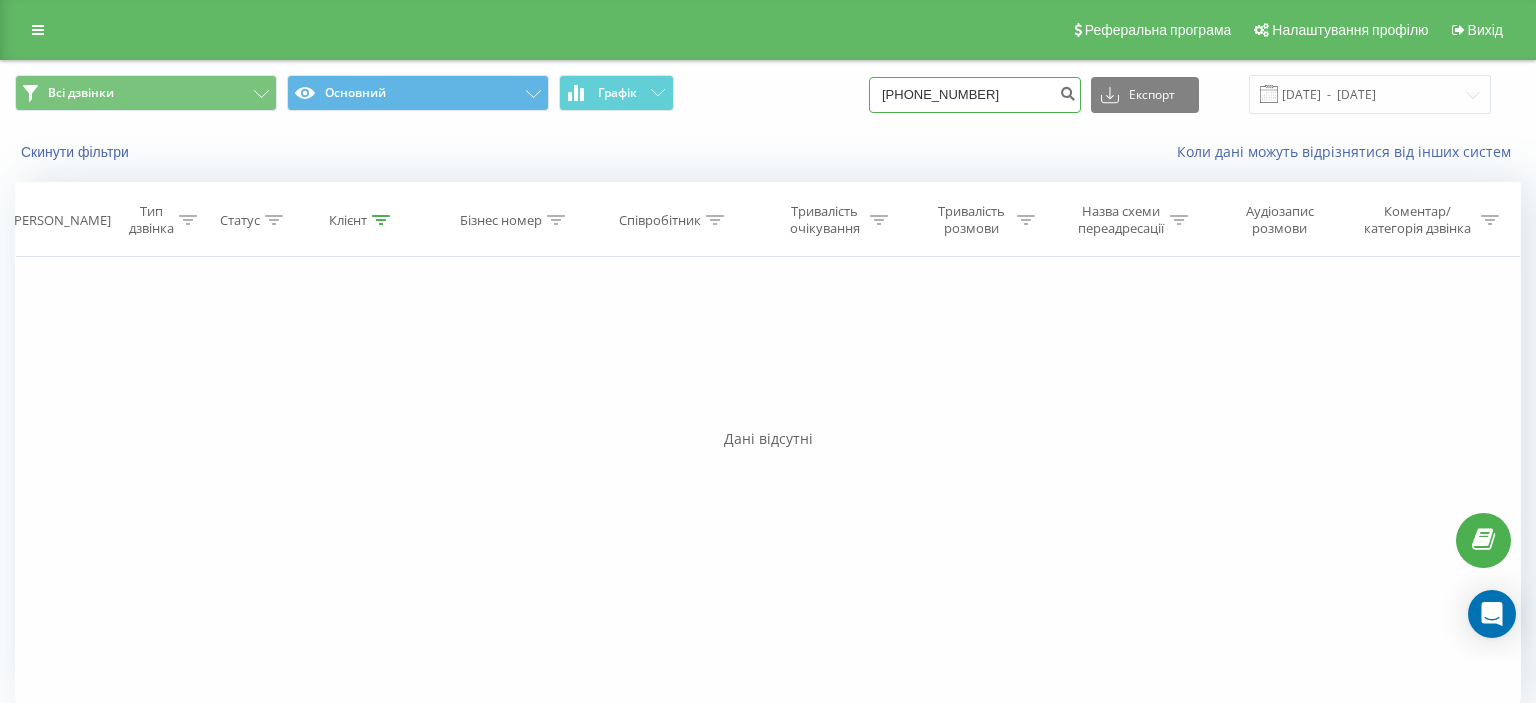 click on "(073) 113 47 67" at bounding box center (975, 95) 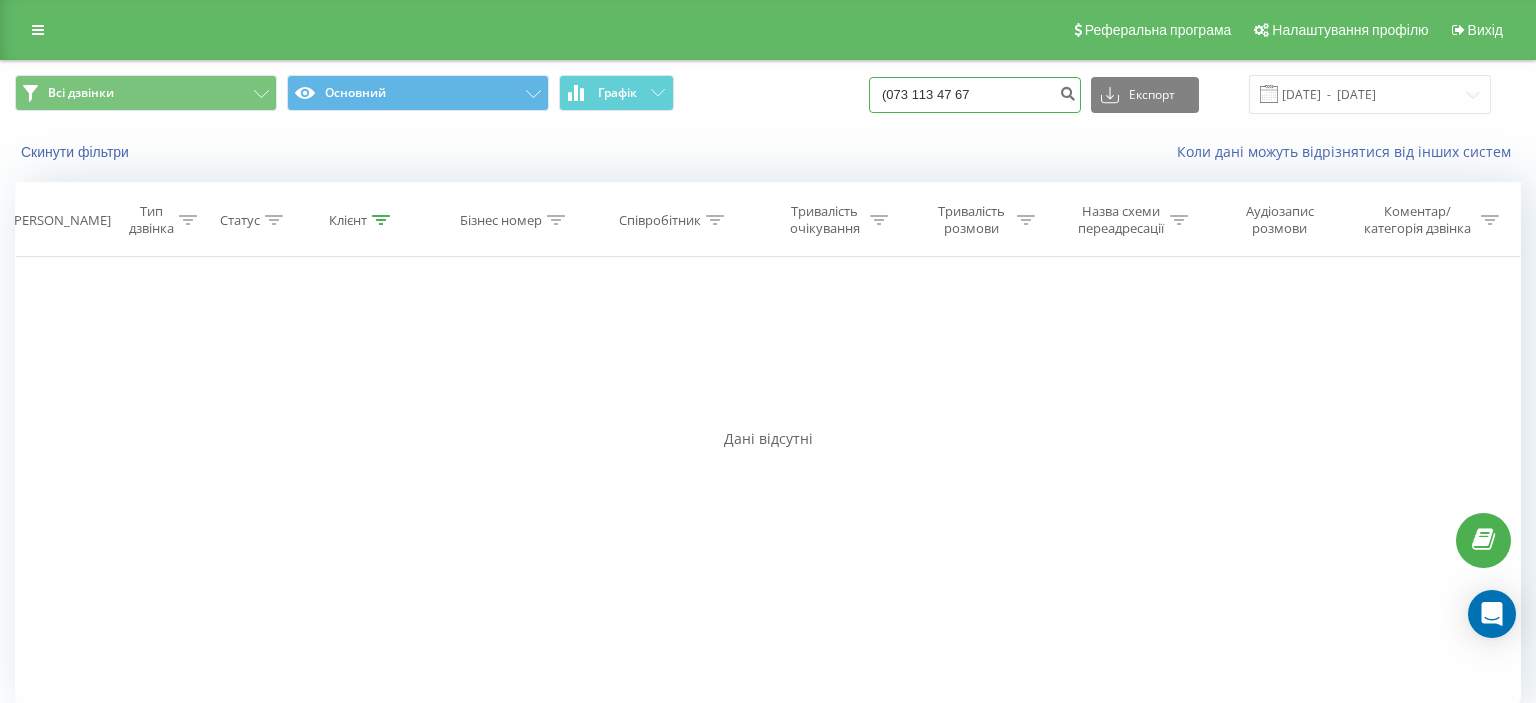 click on "(073 113 47 67" at bounding box center [975, 95] 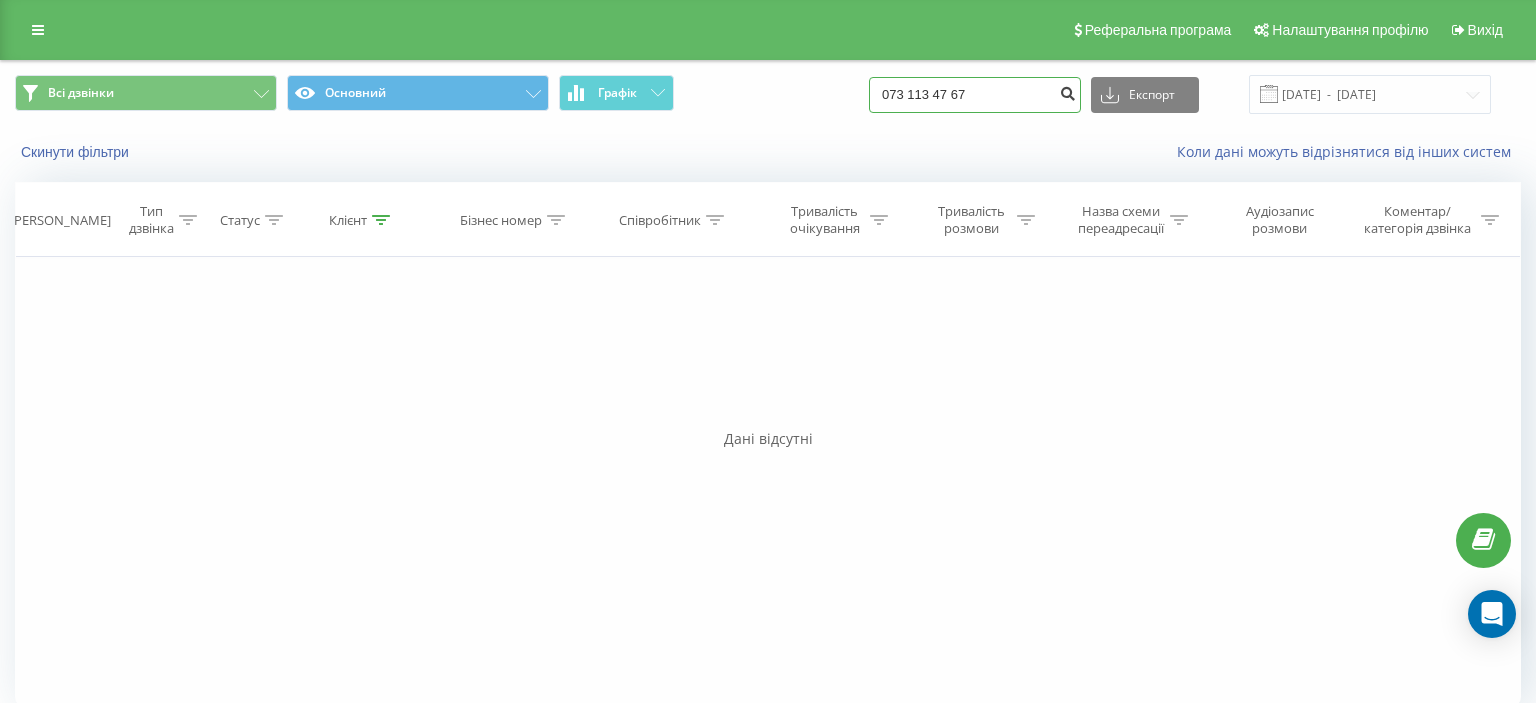 type on "073 113 47 67" 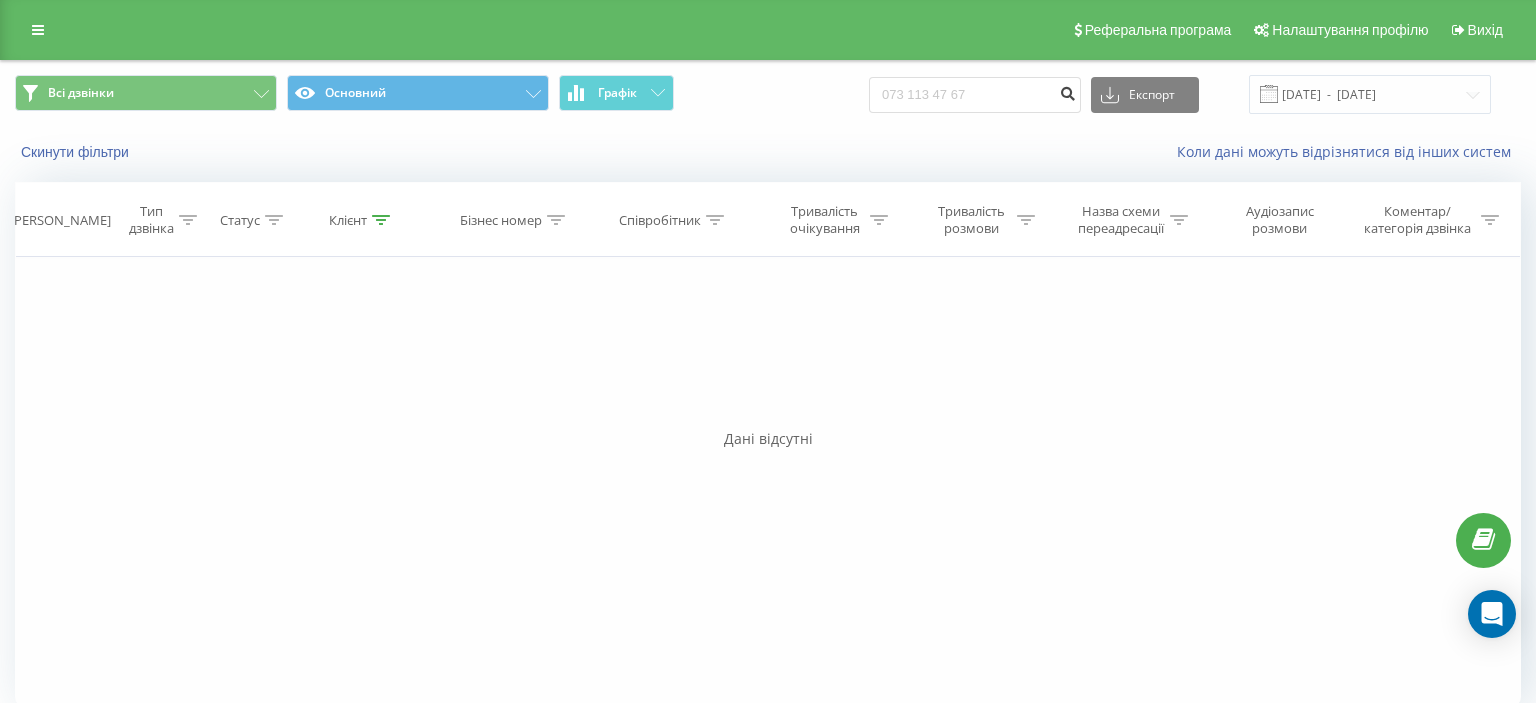 click at bounding box center (1067, 91) 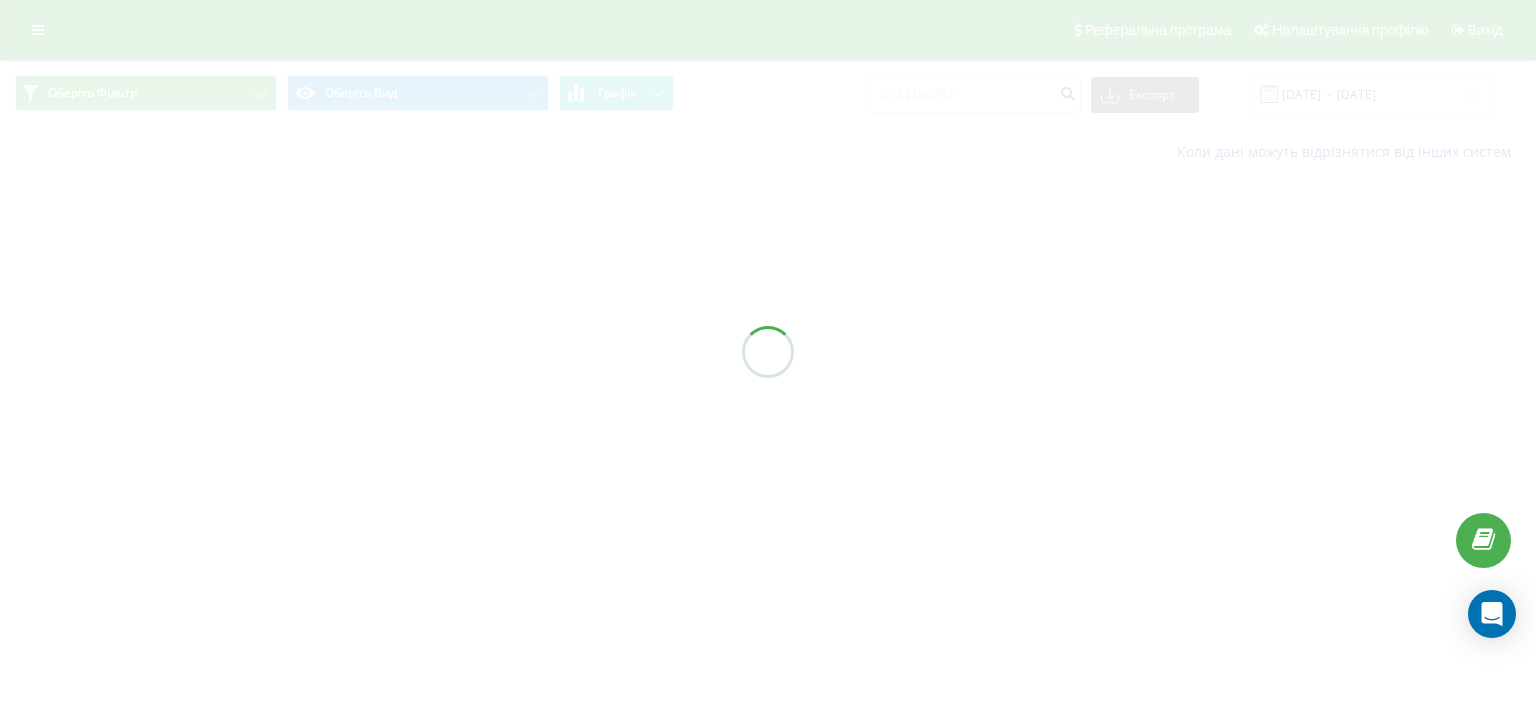 scroll, scrollTop: 0, scrollLeft: 0, axis: both 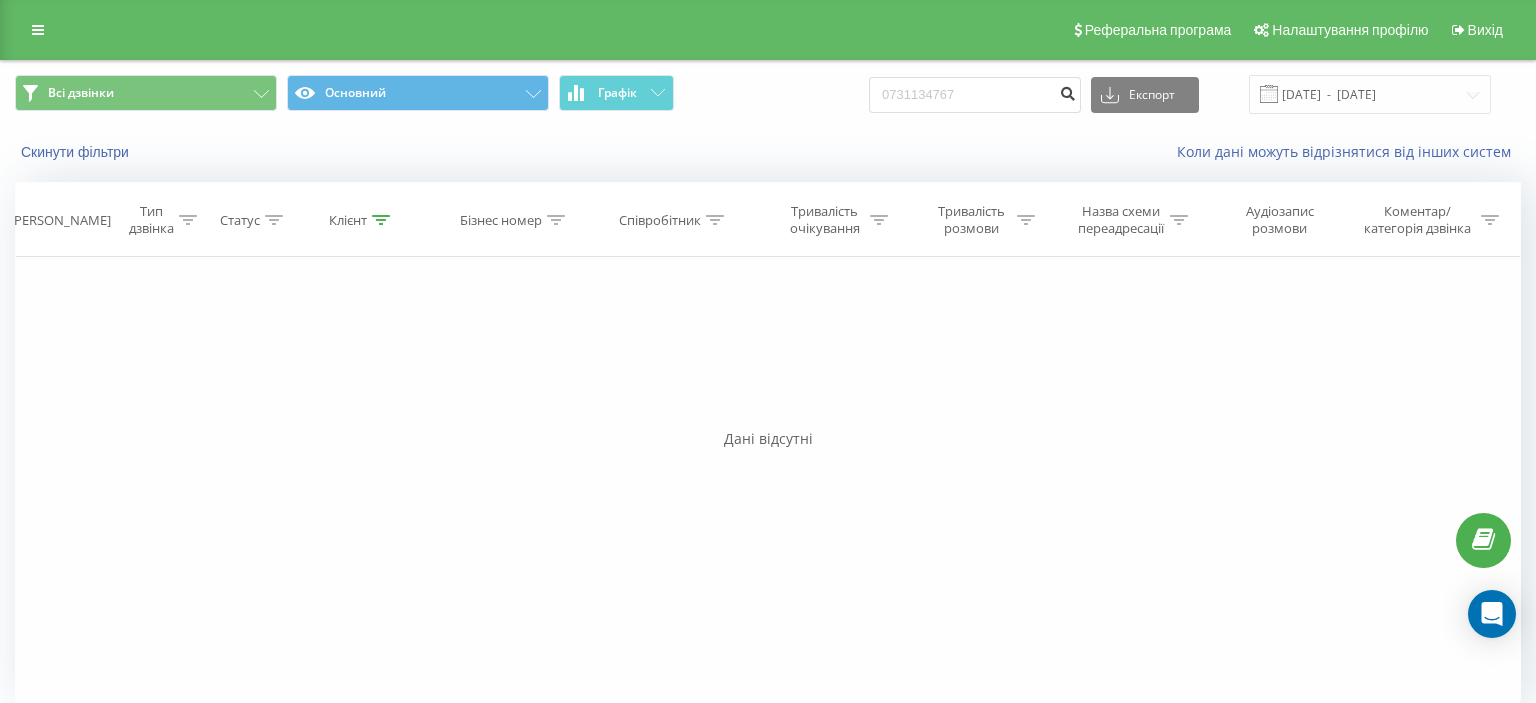 click at bounding box center (1067, 91) 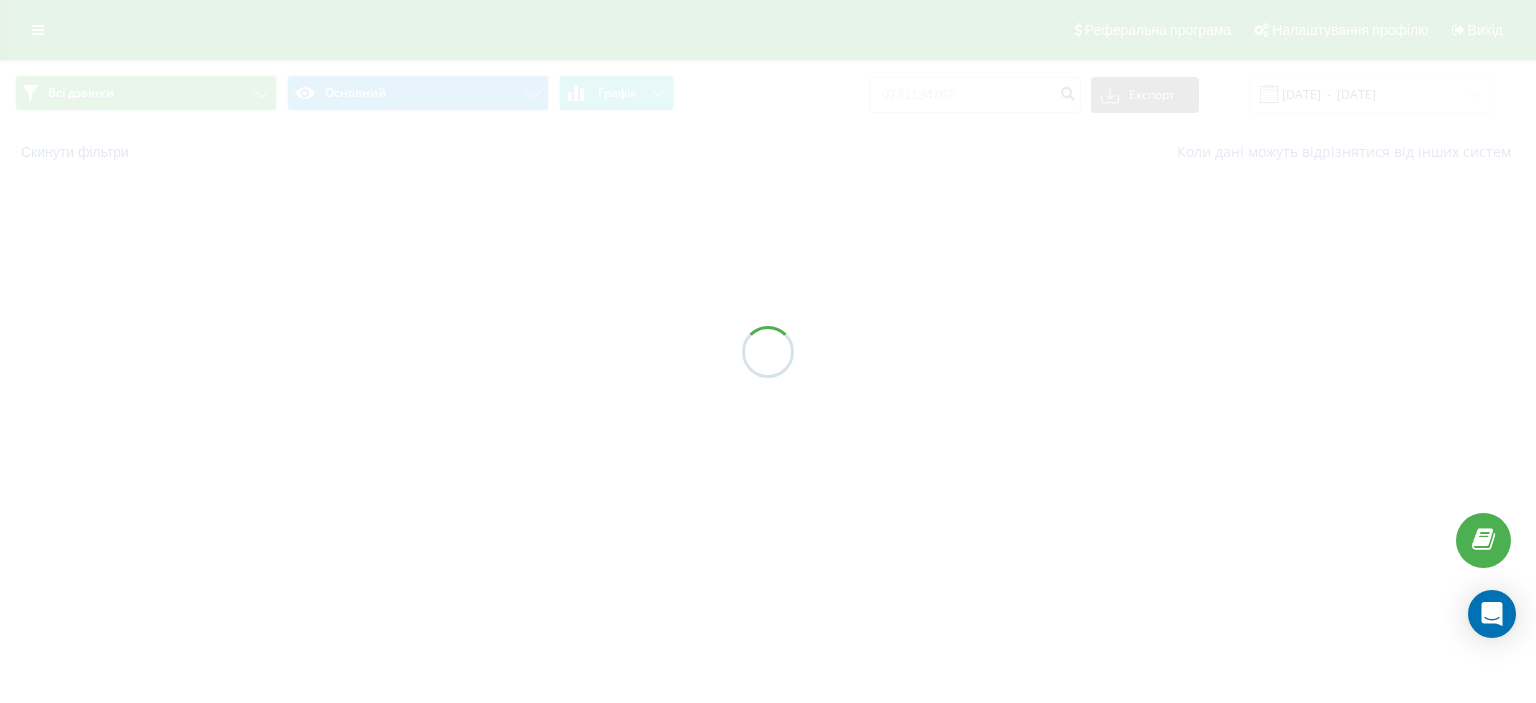 scroll, scrollTop: 0, scrollLeft: 0, axis: both 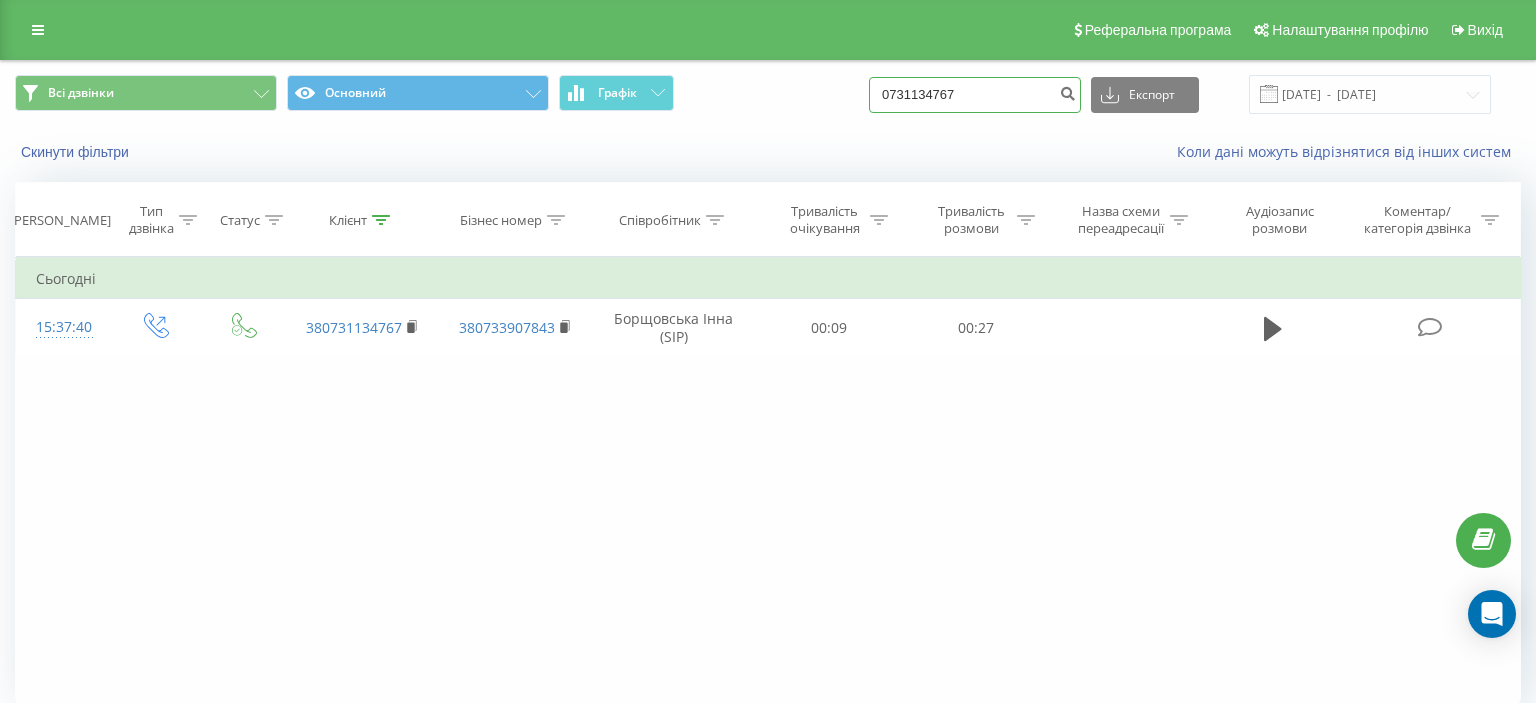 drag, startPoint x: 906, startPoint y: 96, endPoint x: 1029, endPoint y: 96, distance: 123 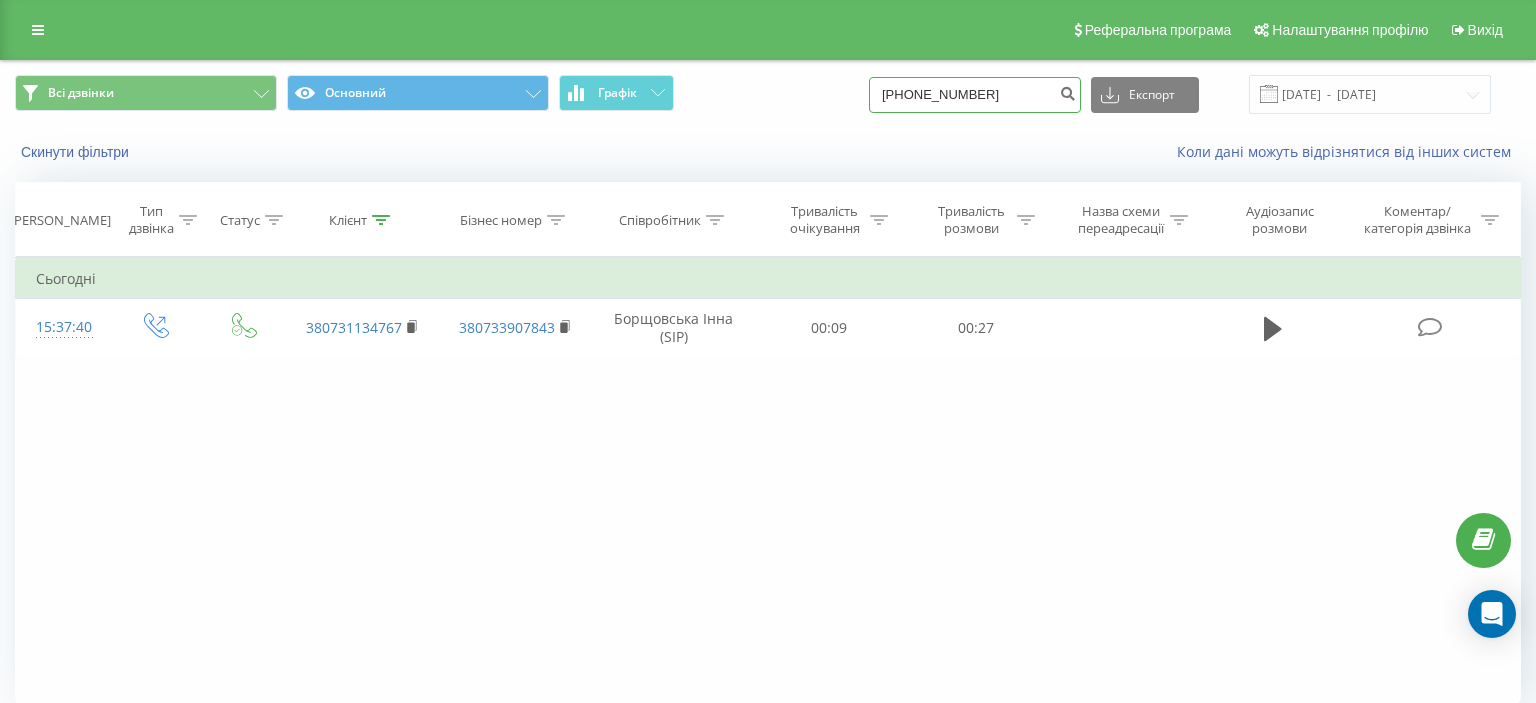 click on "(098) 642 48 06" at bounding box center [975, 95] 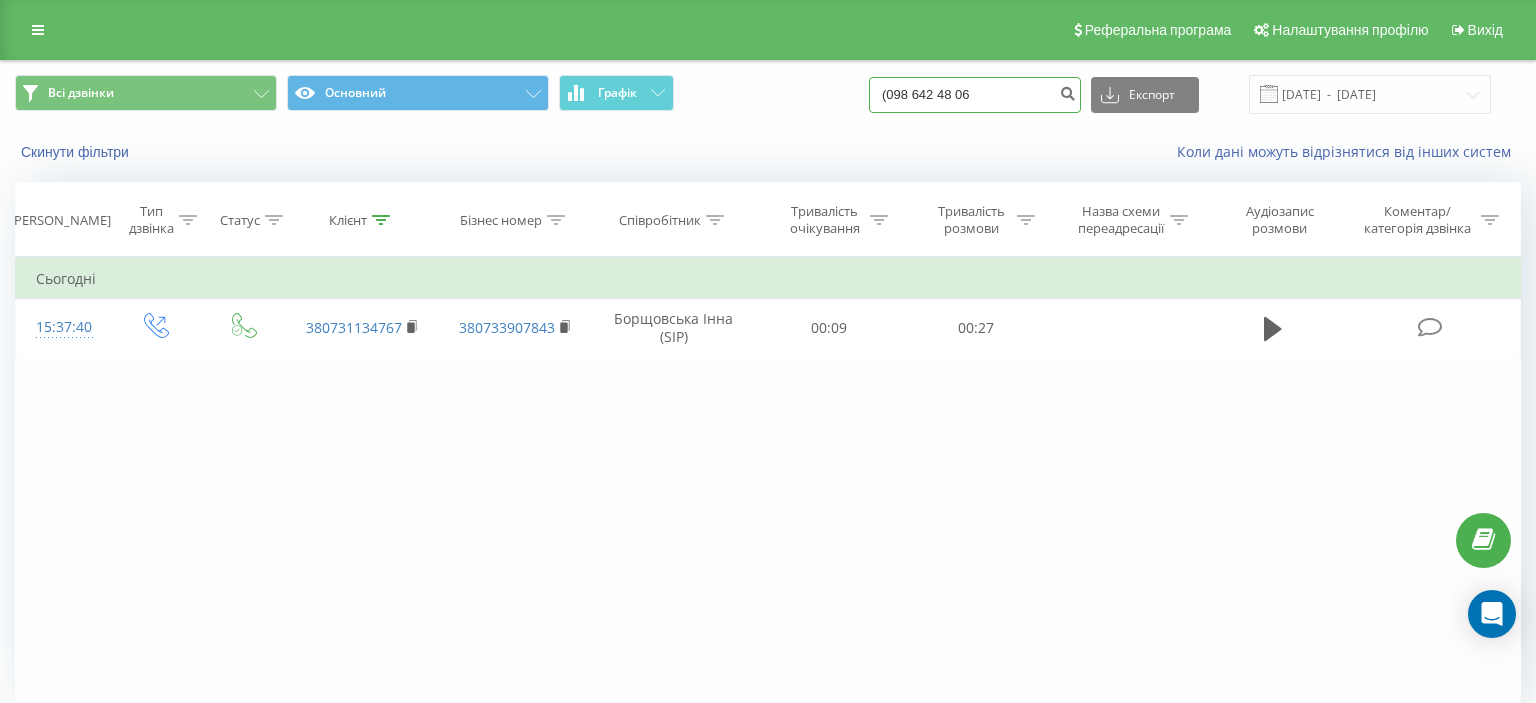 click on "(098 642 48 06" at bounding box center (975, 95) 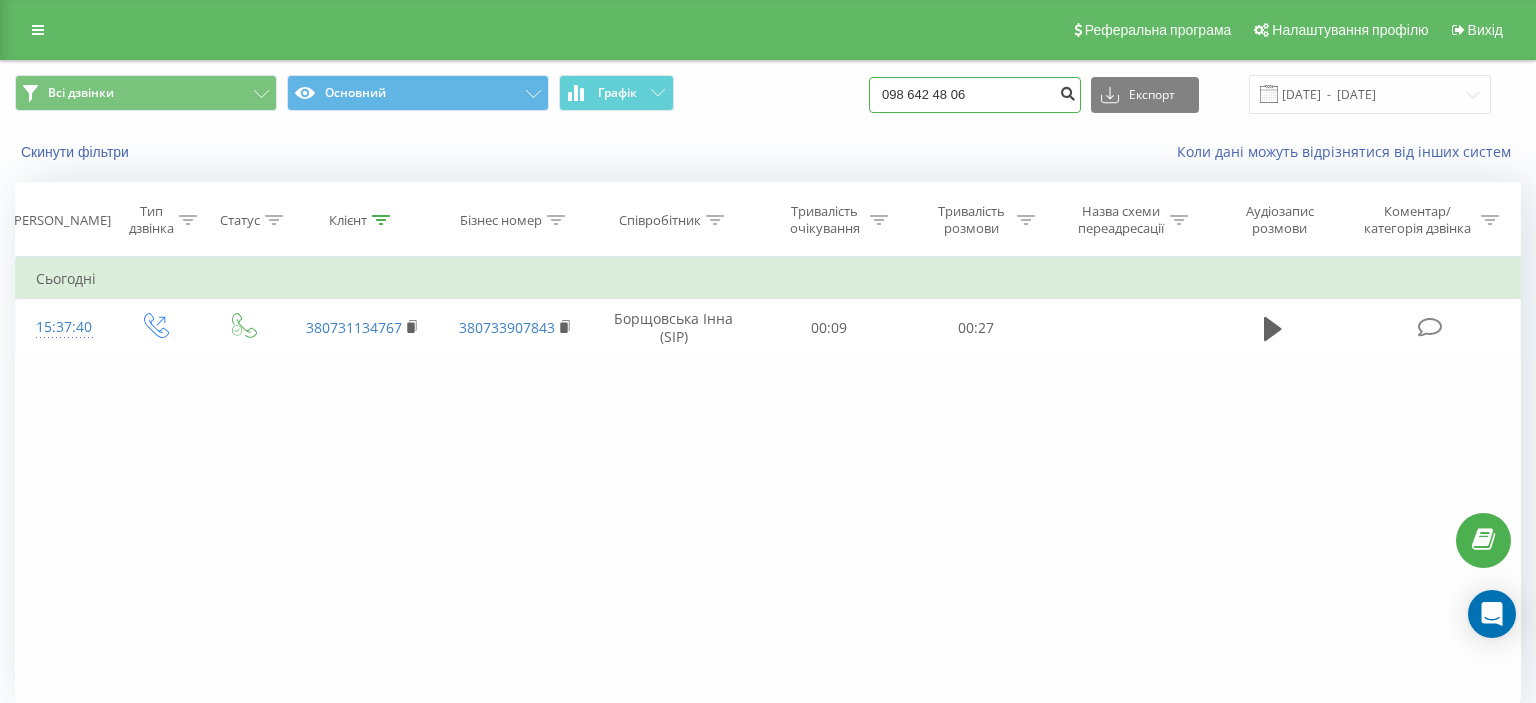 type on "098 642 48 06" 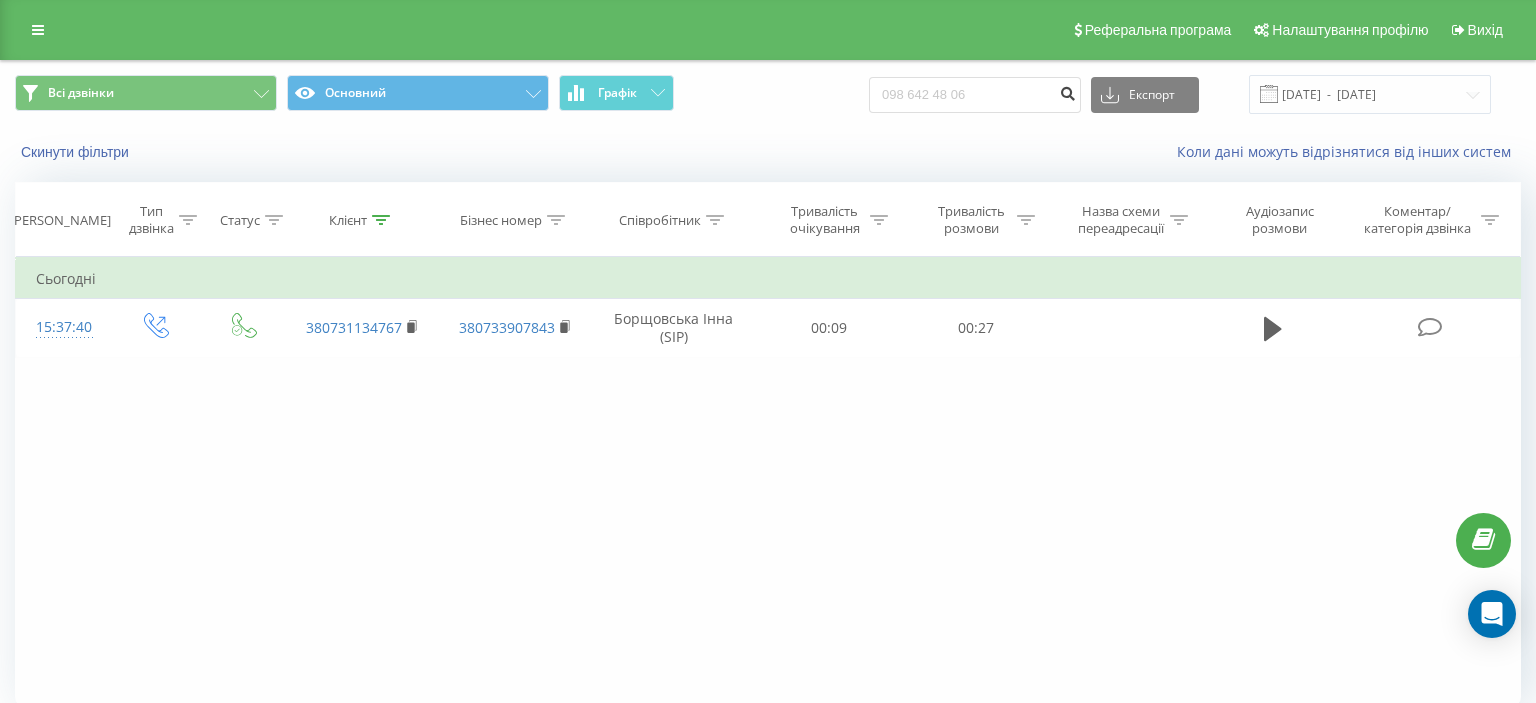 click at bounding box center (1067, 91) 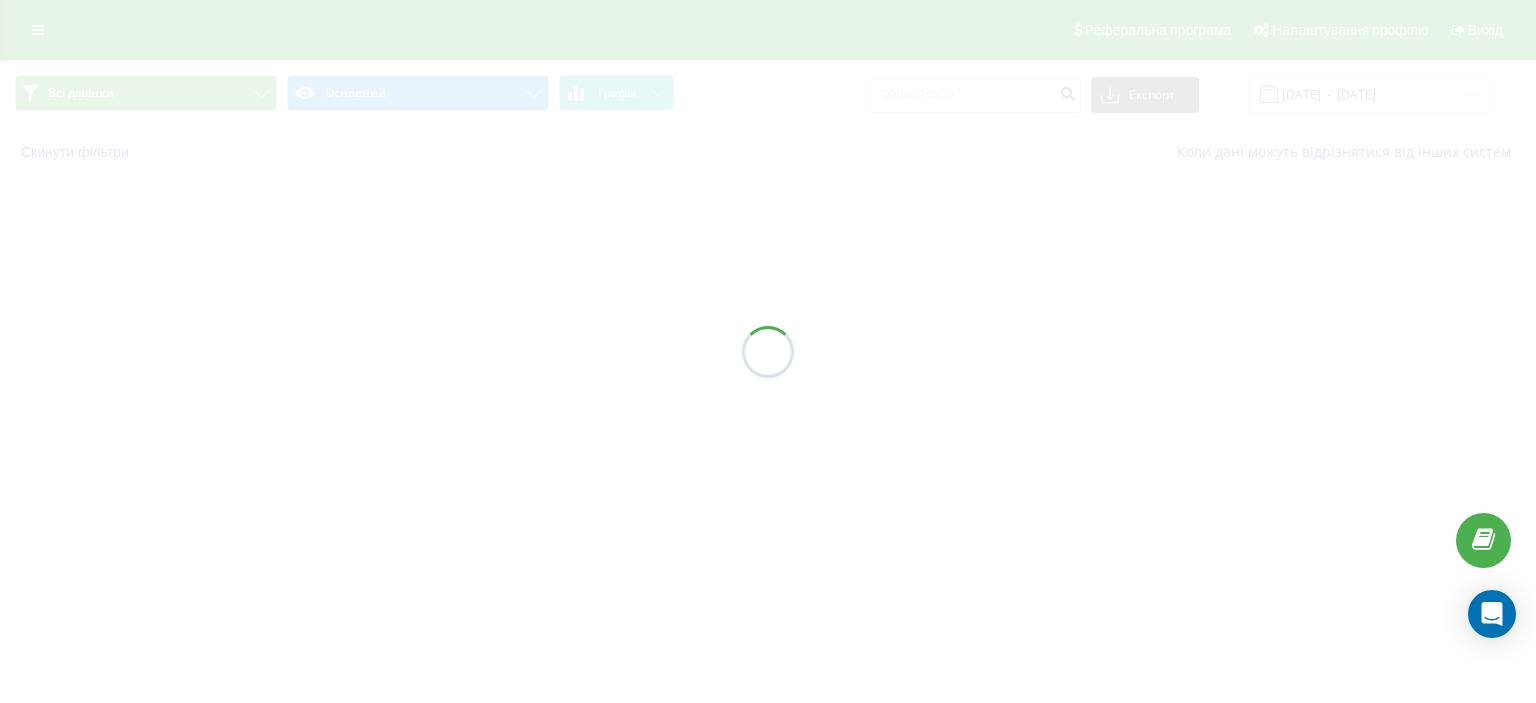 scroll, scrollTop: 0, scrollLeft: 0, axis: both 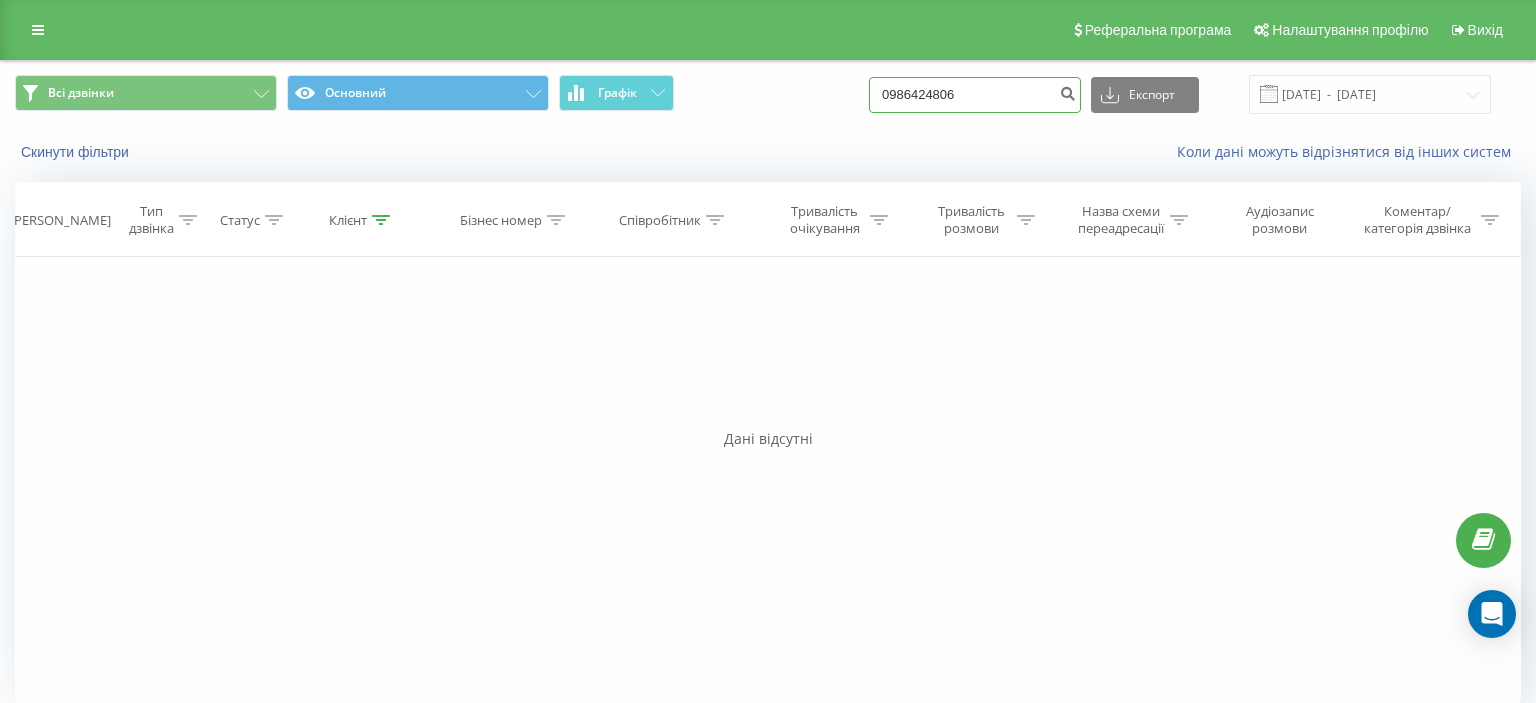 drag, startPoint x: 903, startPoint y: 100, endPoint x: 1006, endPoint y: 99, distance: 103.00485 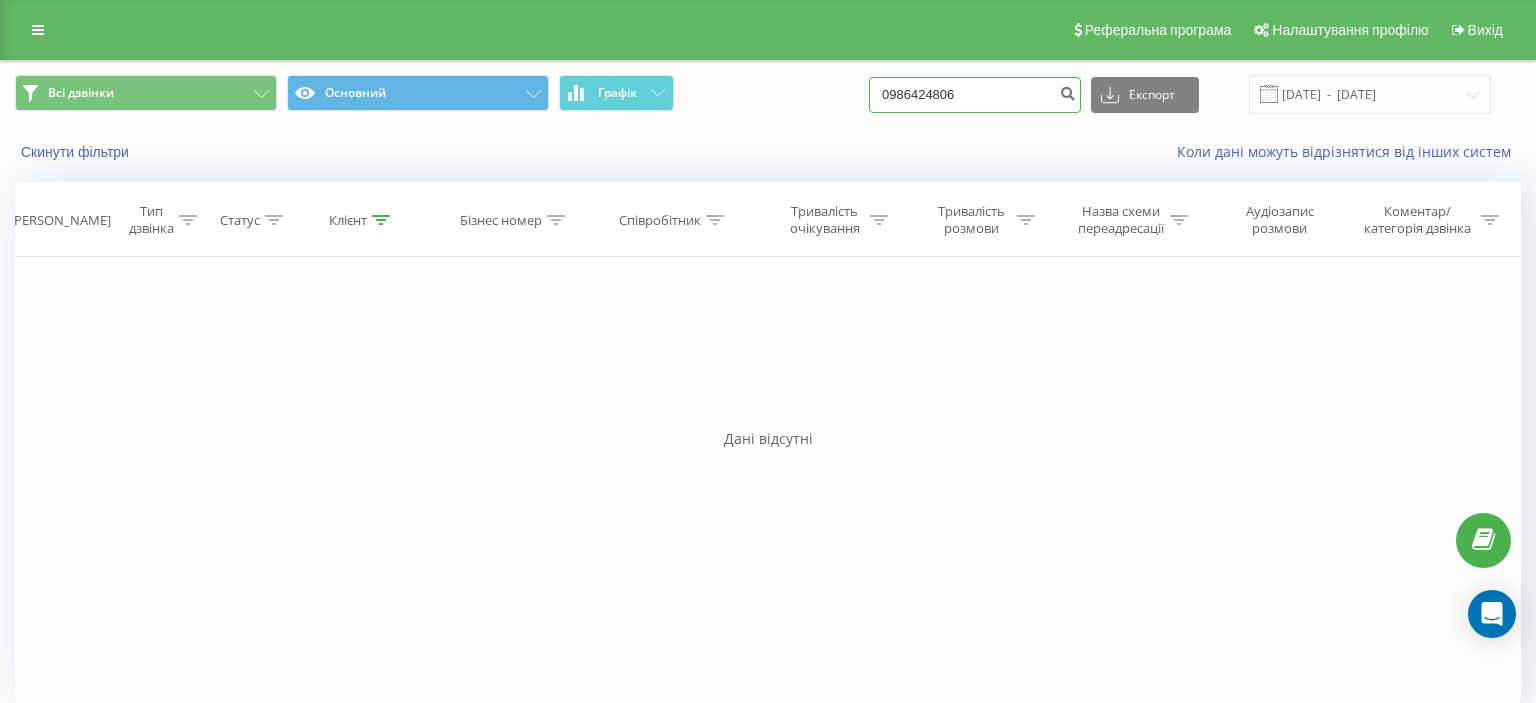 paste on "[PHONE_NUMBER]" 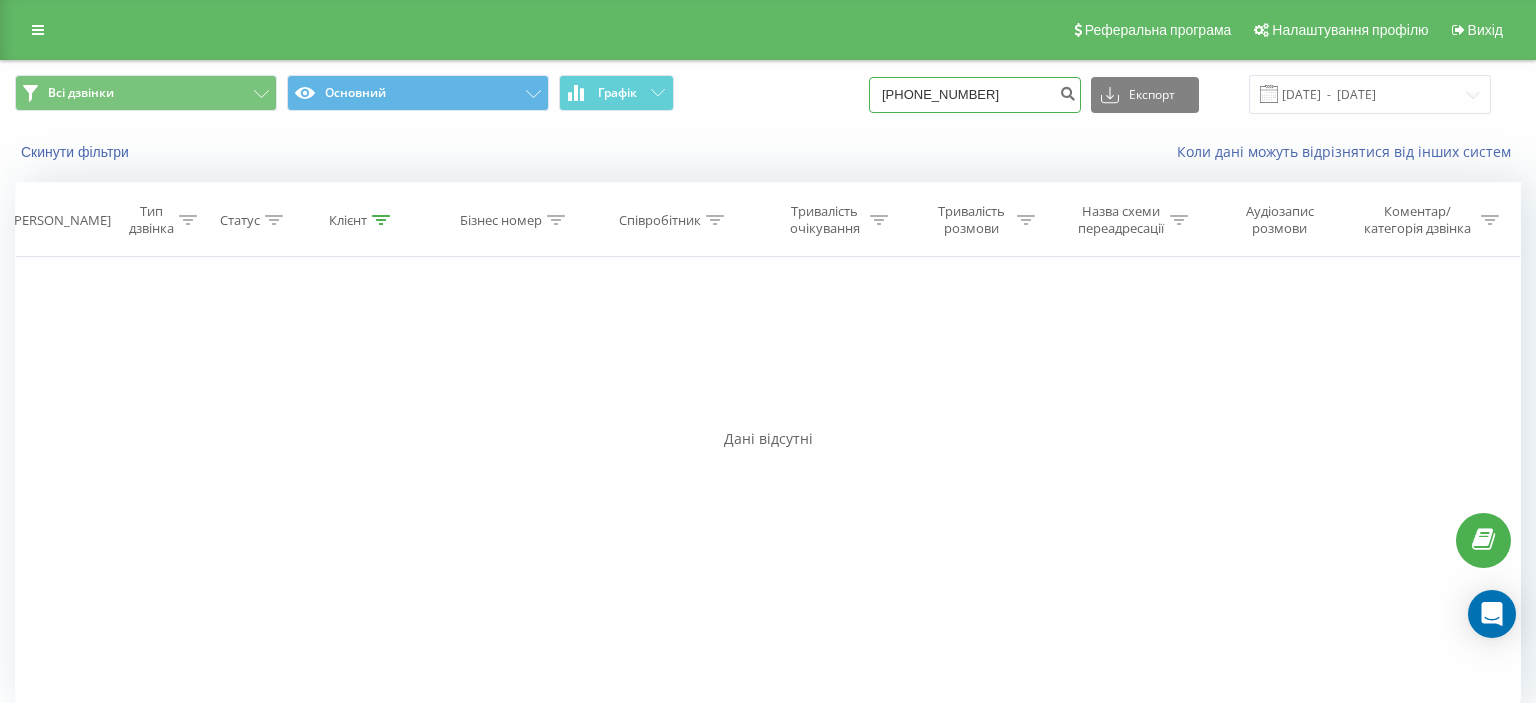 click on "(050) 811 05 71" at bounding box center [975, 95] 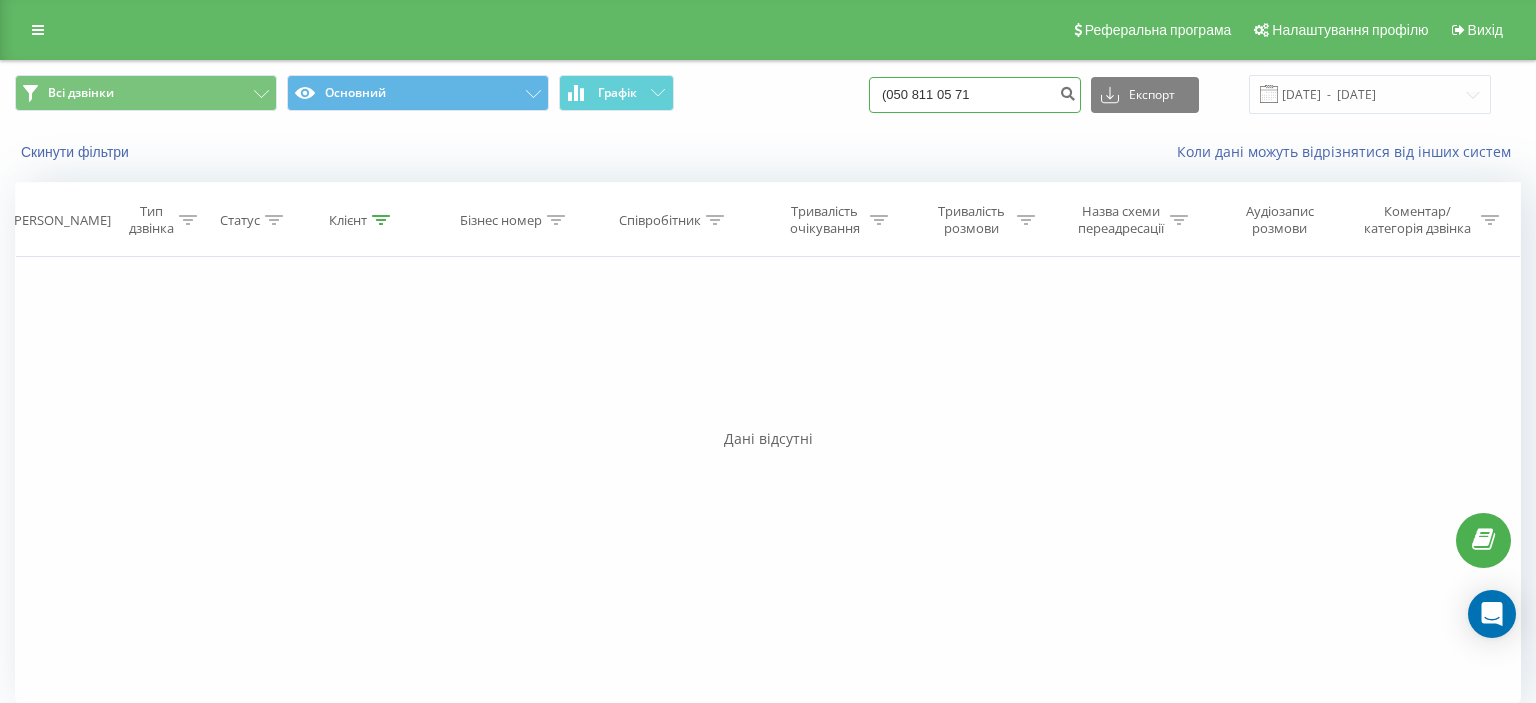 click on "(050 811 05 71" at bounding box center [975, 95] 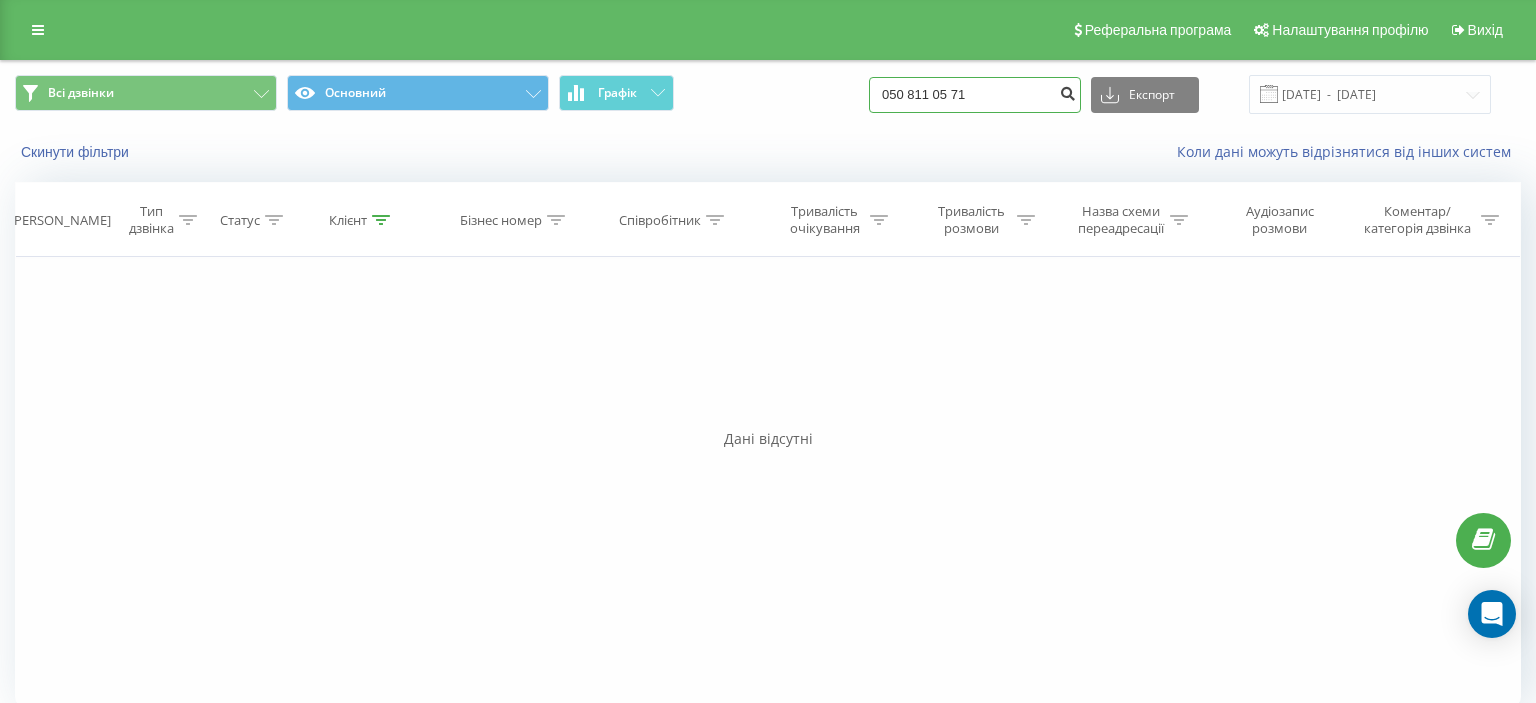 type on "050 811 05 71" 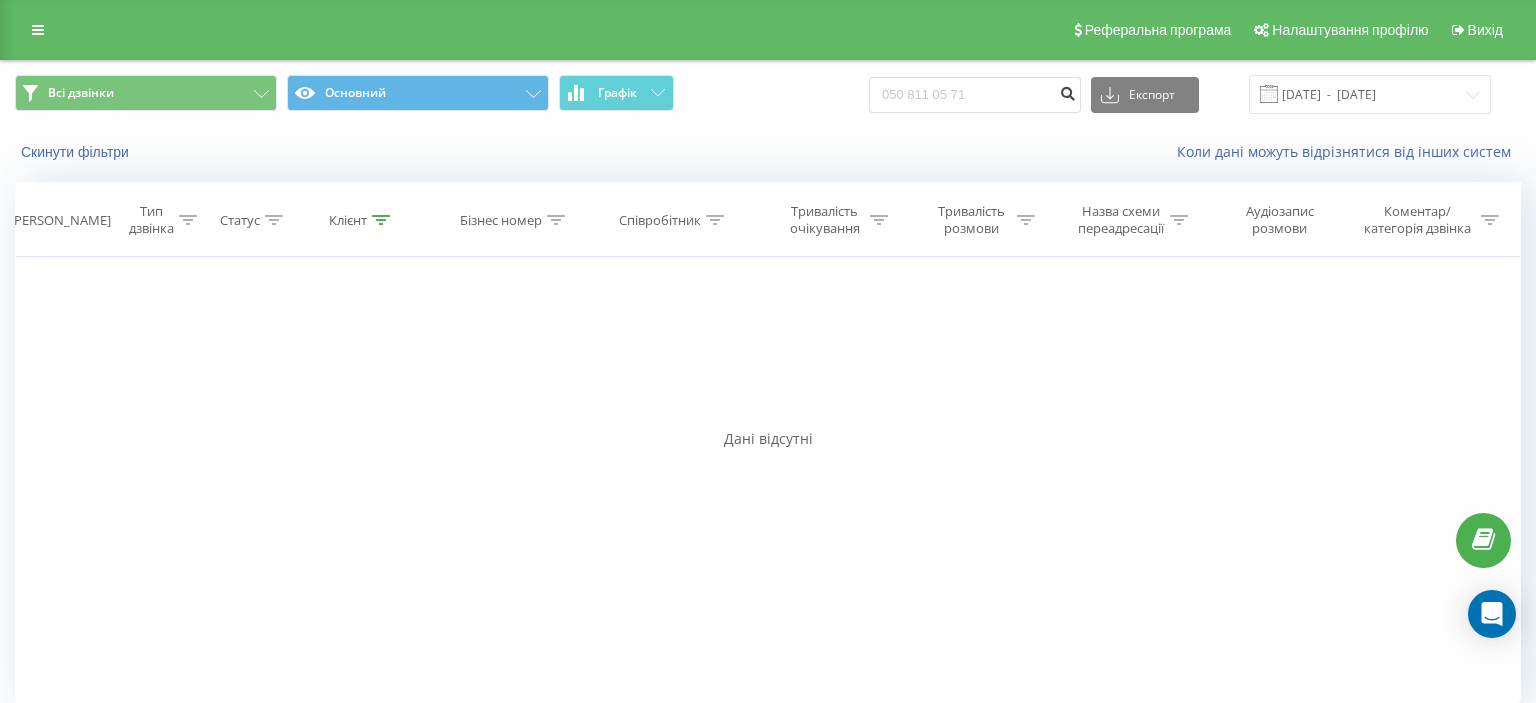 click at bounding box center (1067, 91) 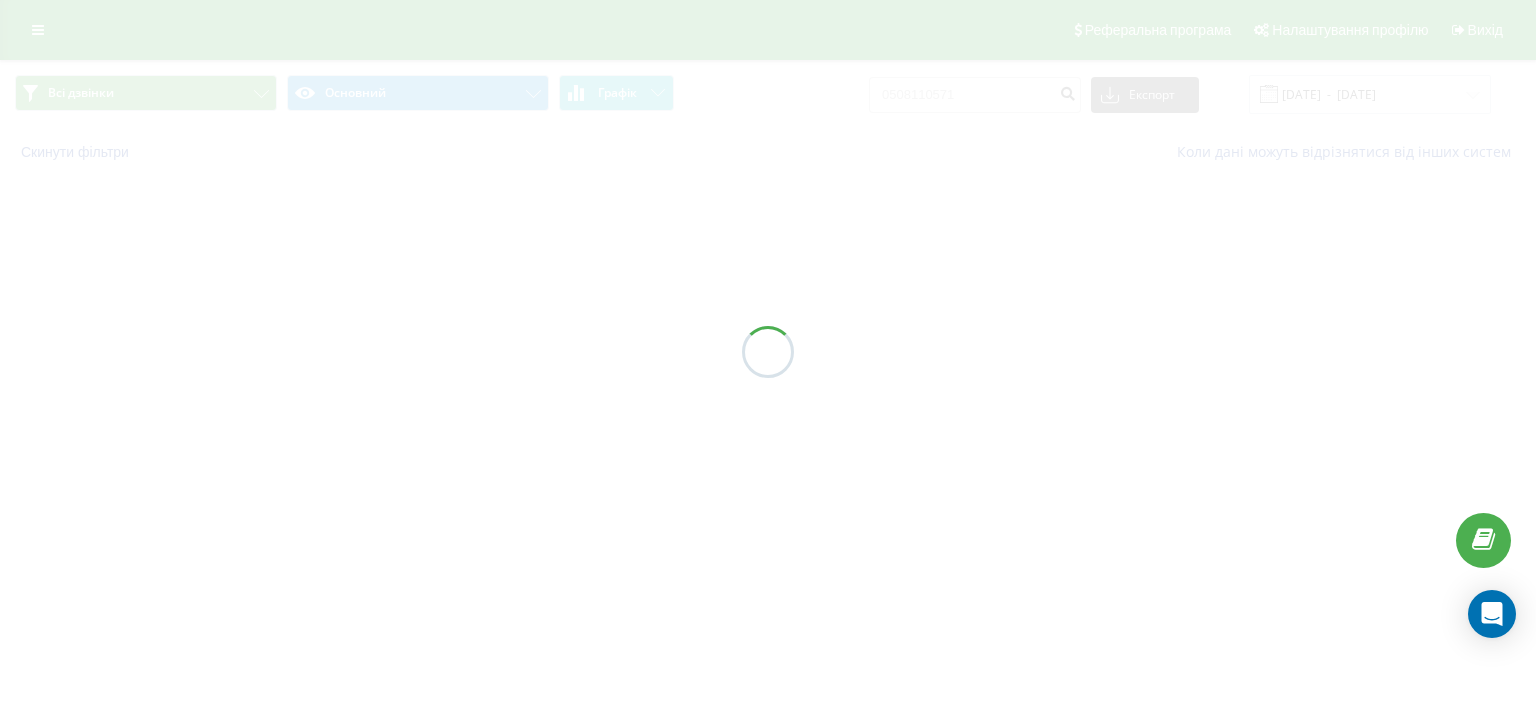 scroll, scrollTop: 0, scrollLeft: 0, axis: both 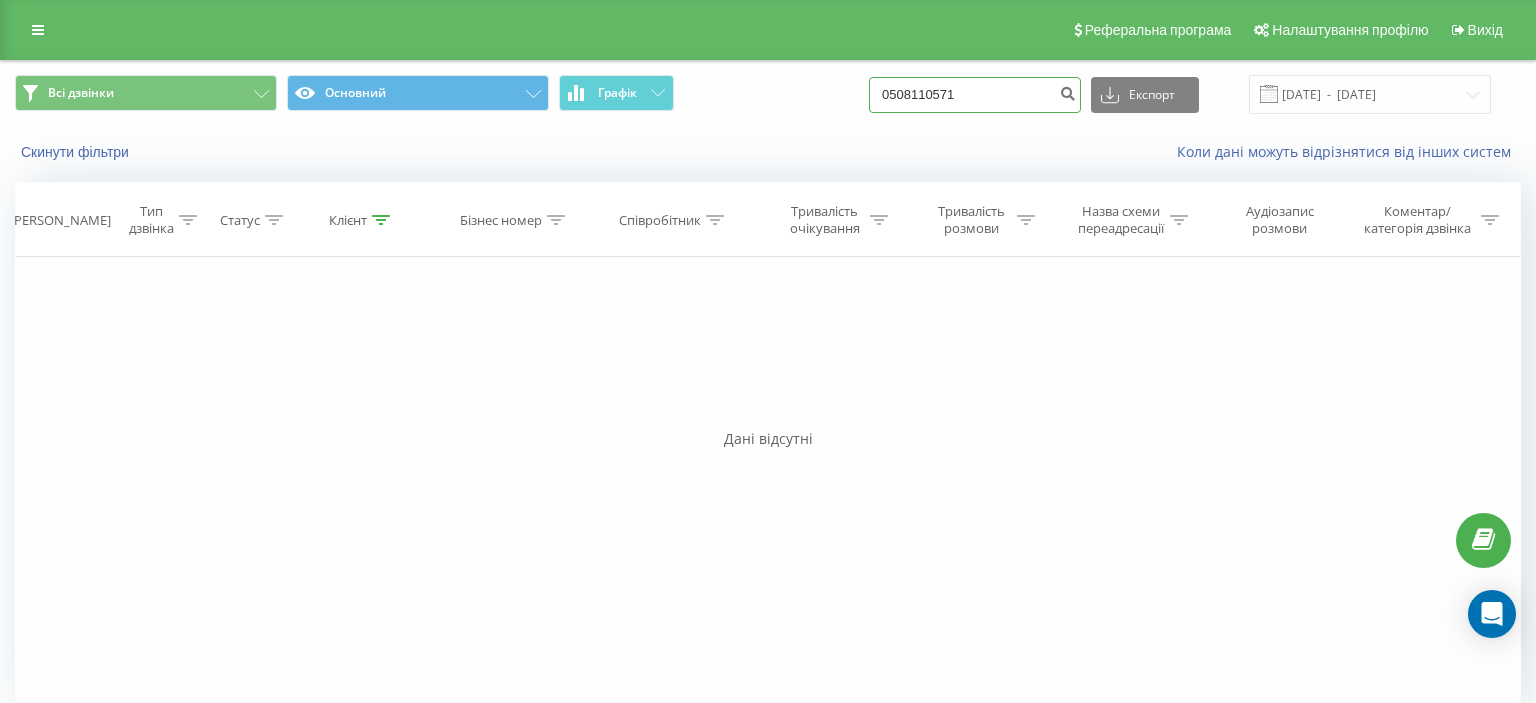 drag, startPoint x: 902, startPoint y: 92, endPoint x: 991, endPoint y: 92, distance: 89 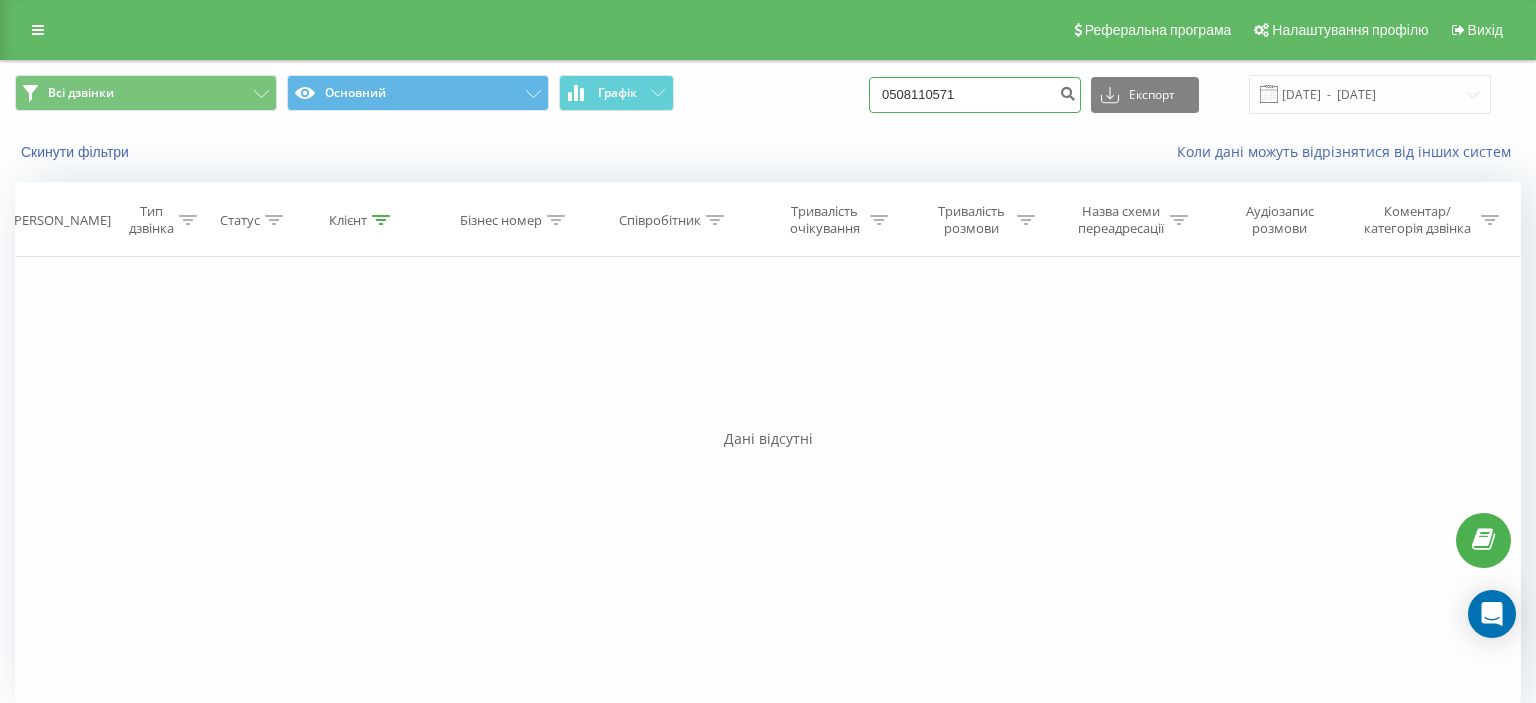 paste on "[PHONE_NUMBER]" 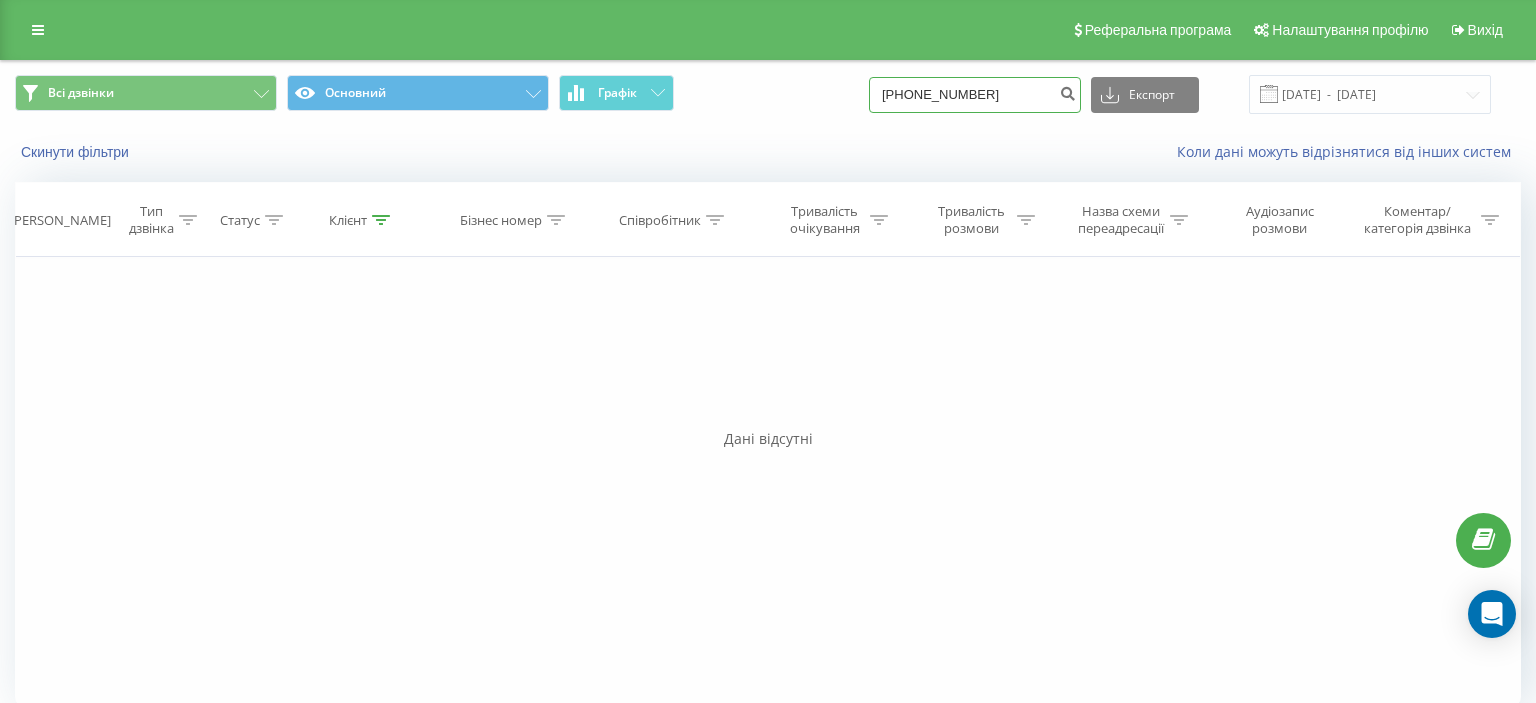 click on "[PHONE_NUMBER]" at bounding box center [975, 95] 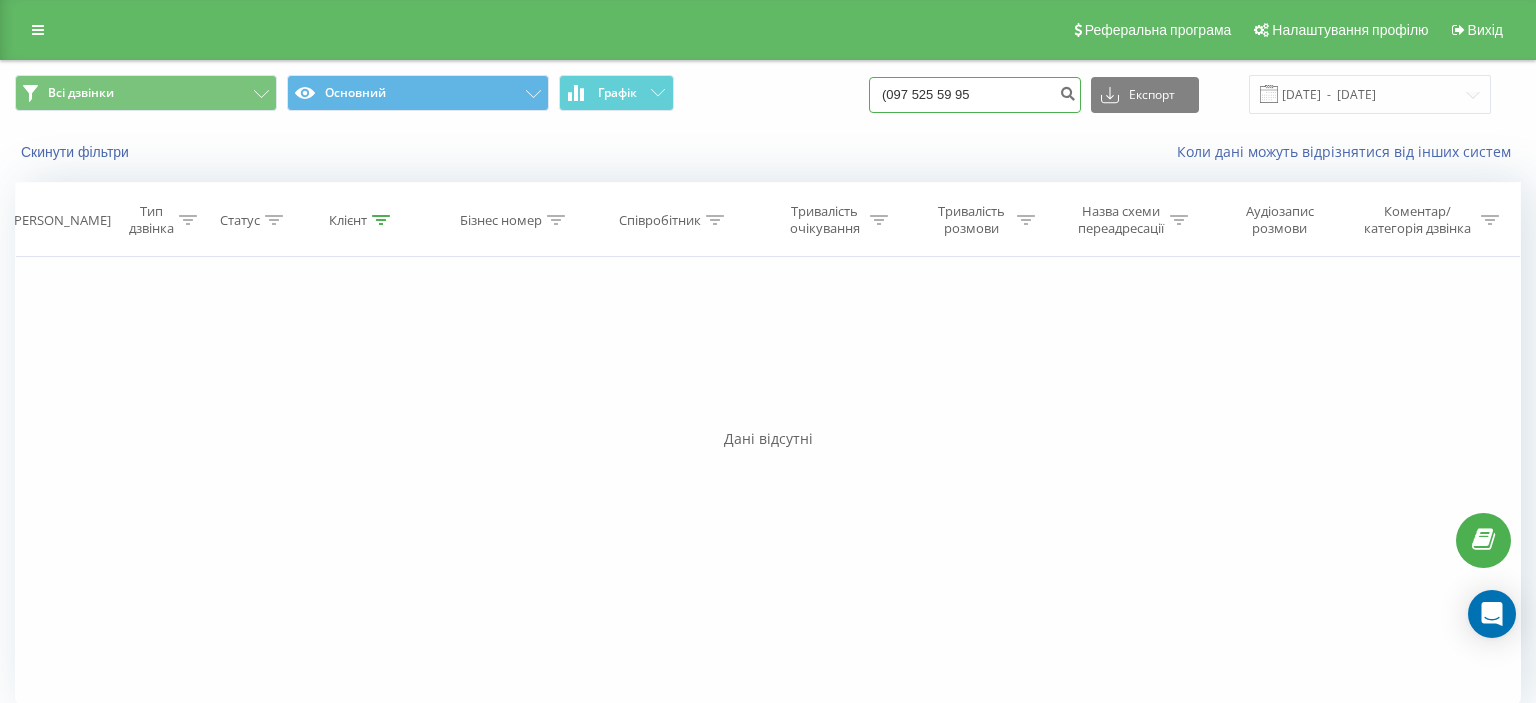 click on "(097 525 59 95" at bounding box center (975, 95) 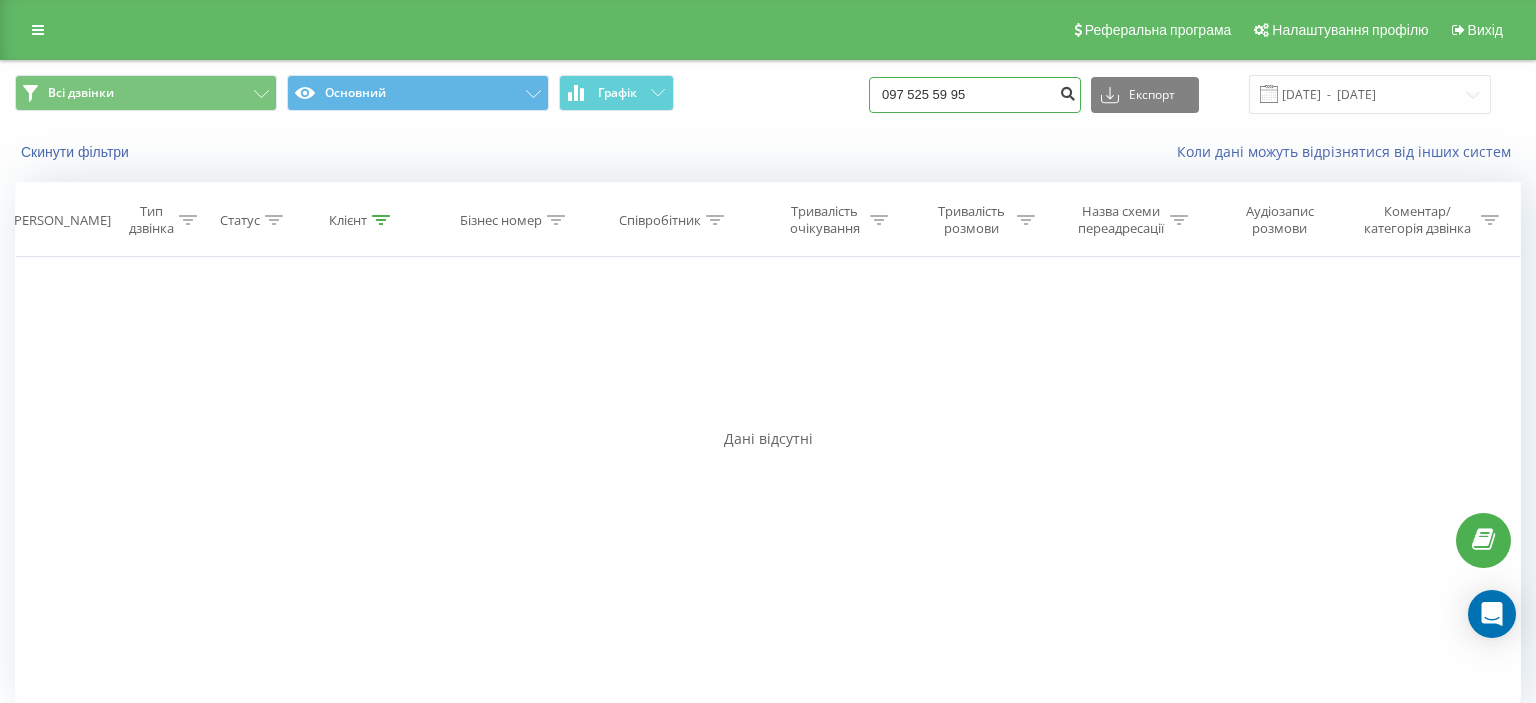 type on "097 525 59 95" 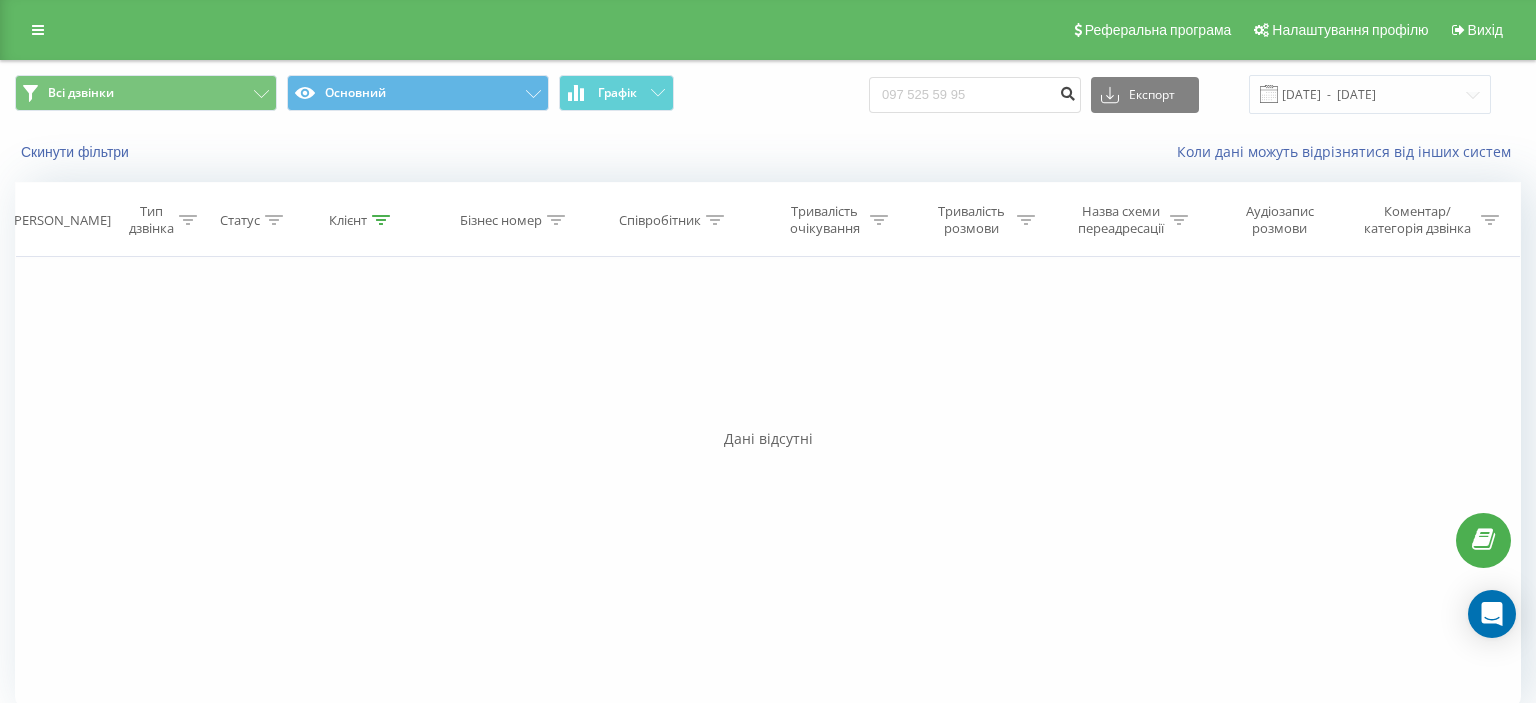 click at bounding box center (1067, 91) 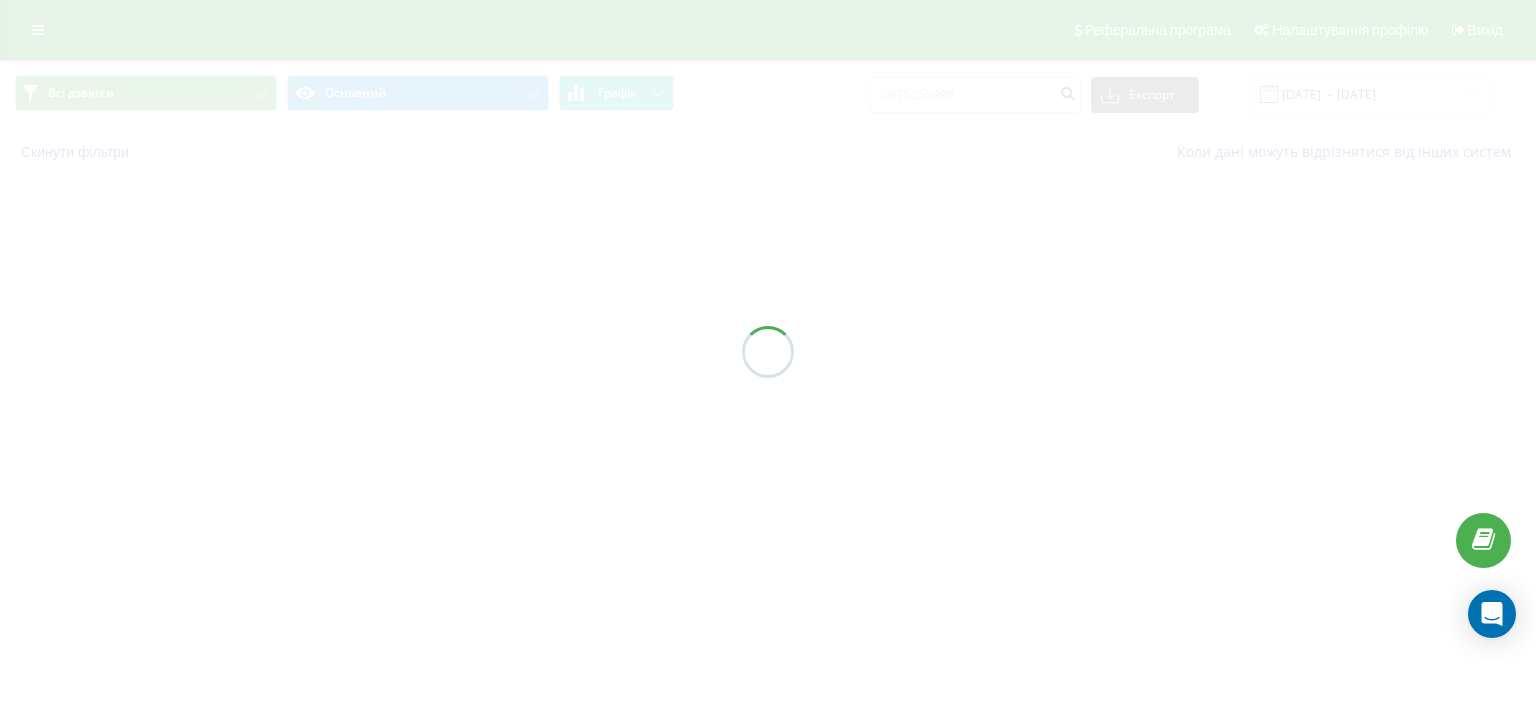 scroll, scrollTop: 0, scrollLeft: 0, axis: both 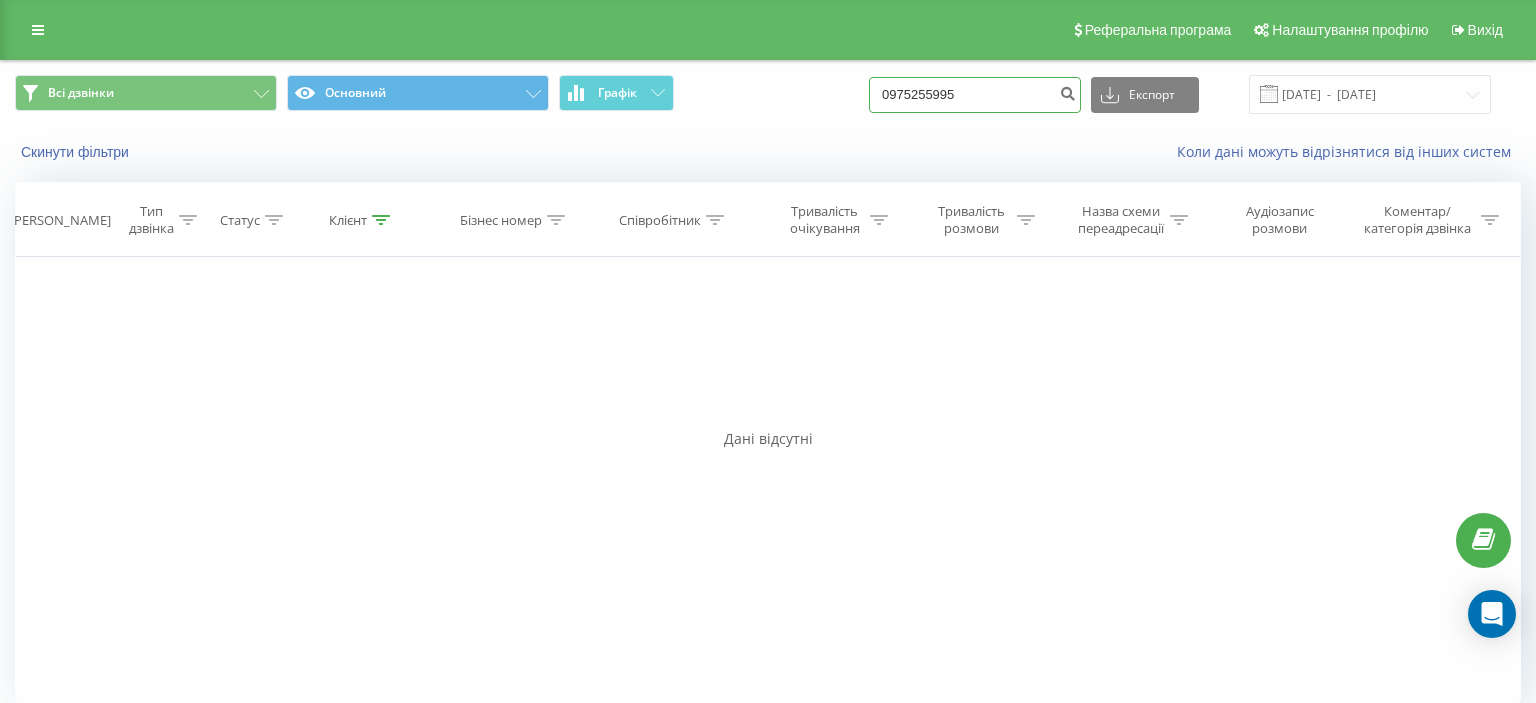 drag, startPoint x: 902, startPoint y: 98, endPoint x: 1035, endPoint y: 71, distance: 135.71294 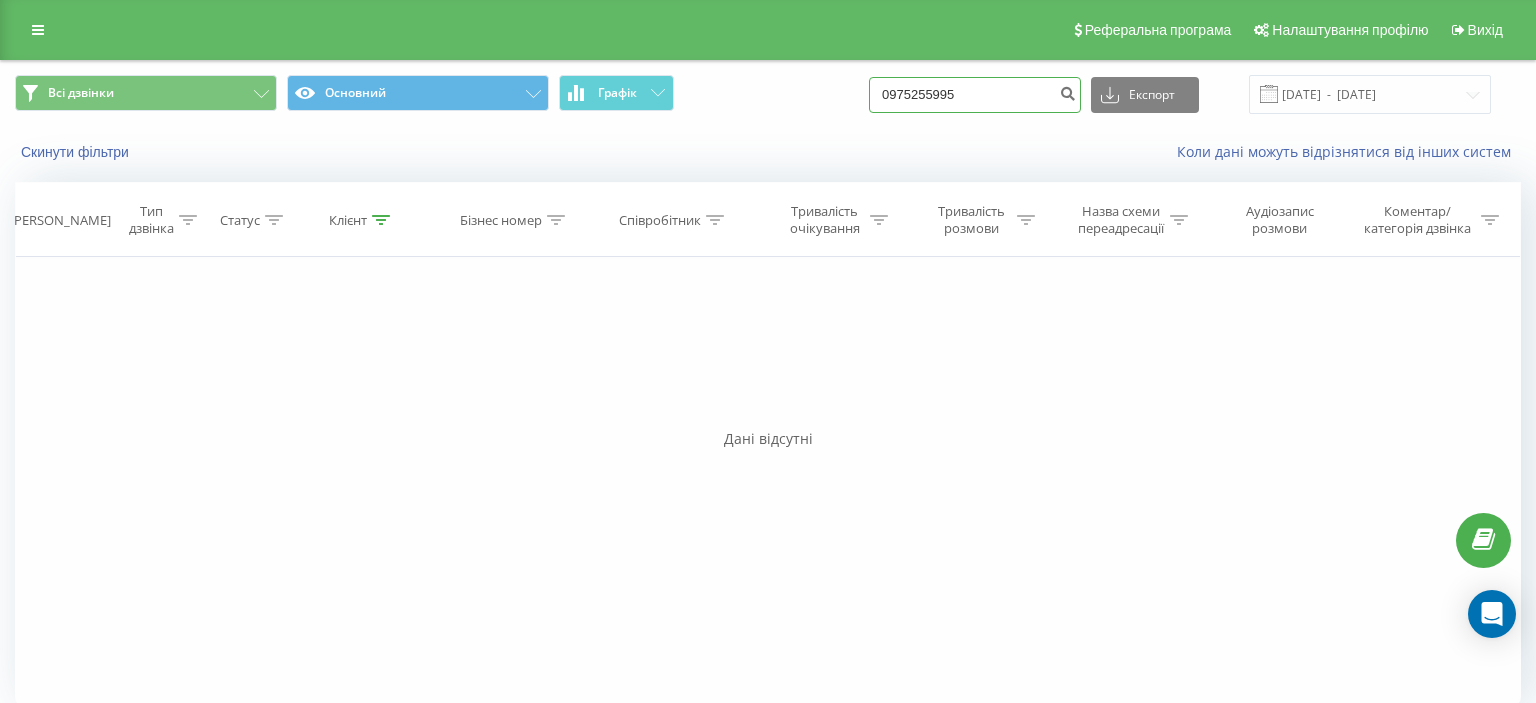 paste on "(063) 793 16 09" 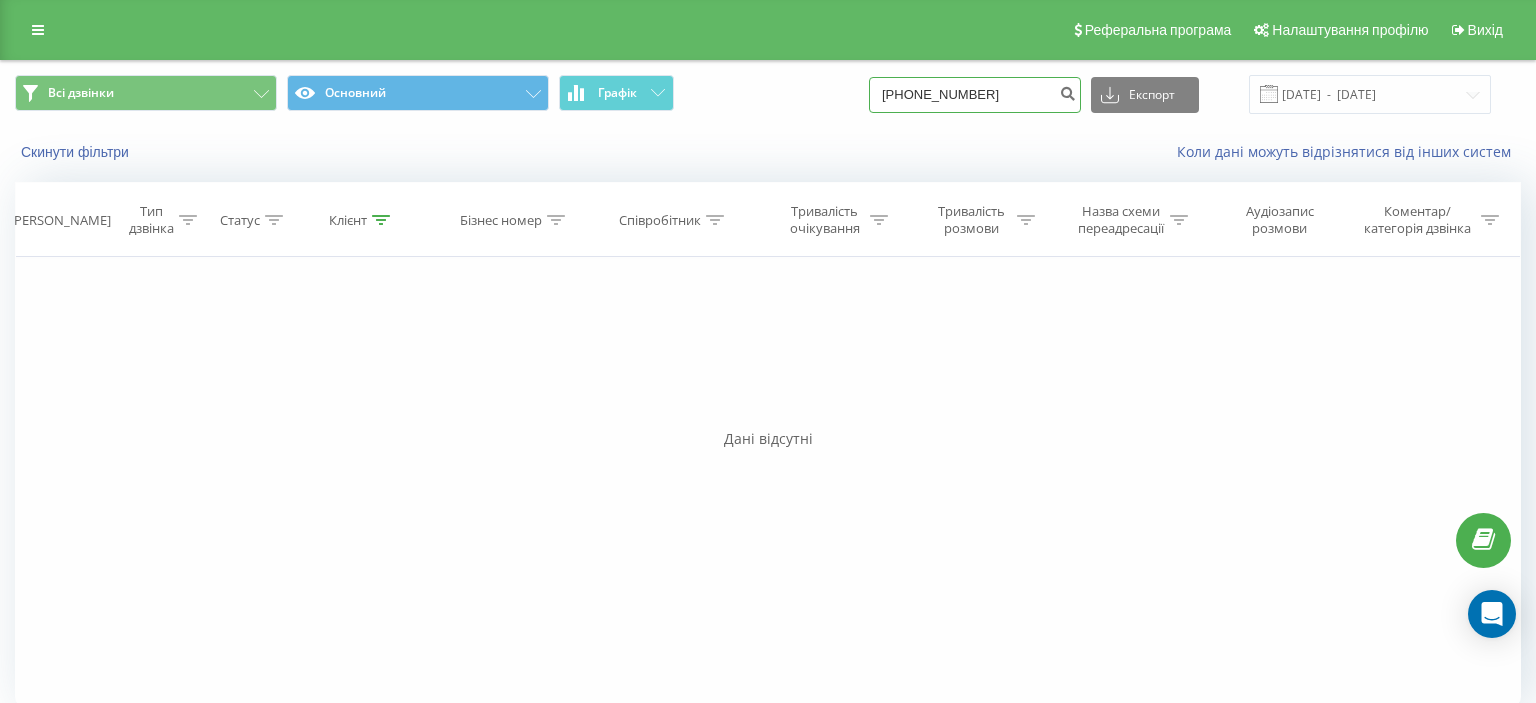 drag, startPoint x: 1032, startPoint y: 86, endPoint x: 1030, endPoint y: 135, distance: 49.0408 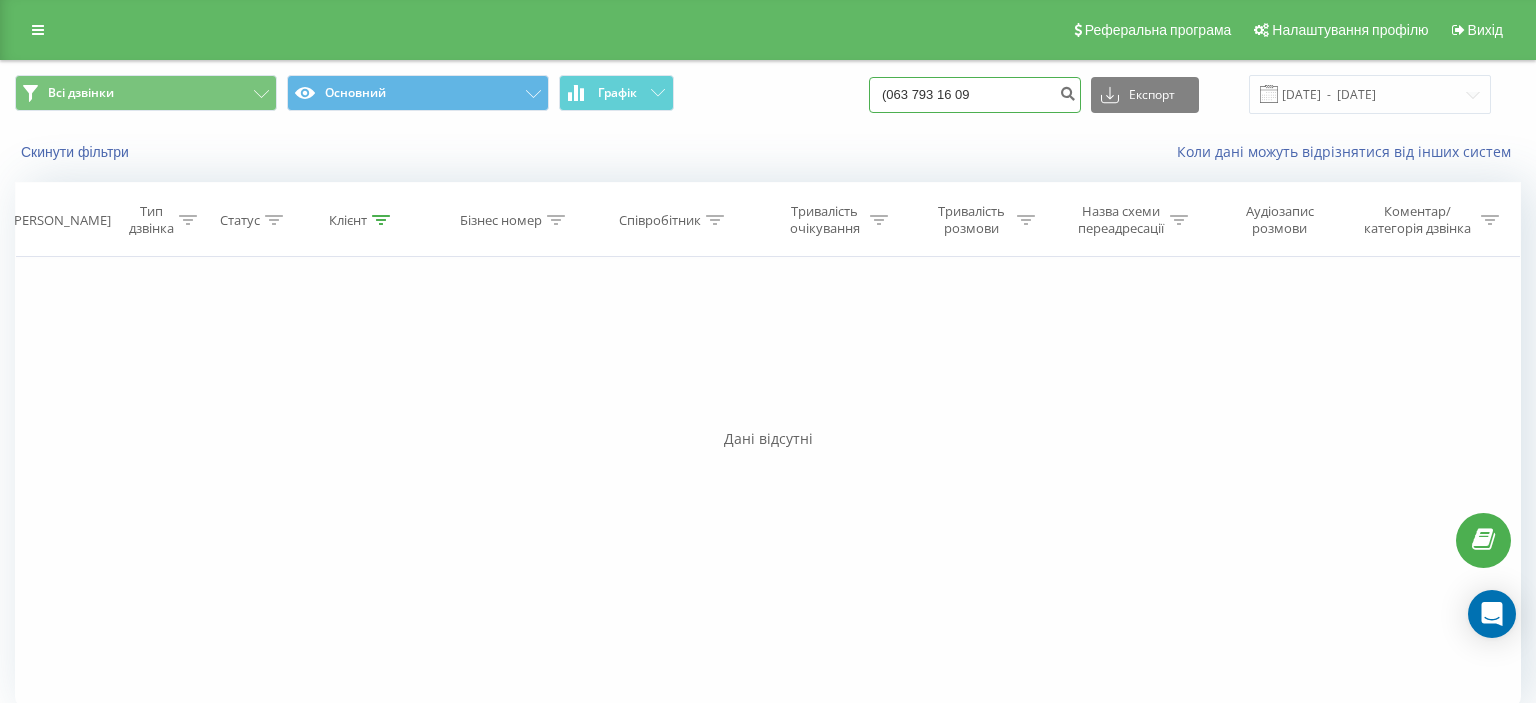 click on "(063 793 16 09" at bounding box center [975, 95] 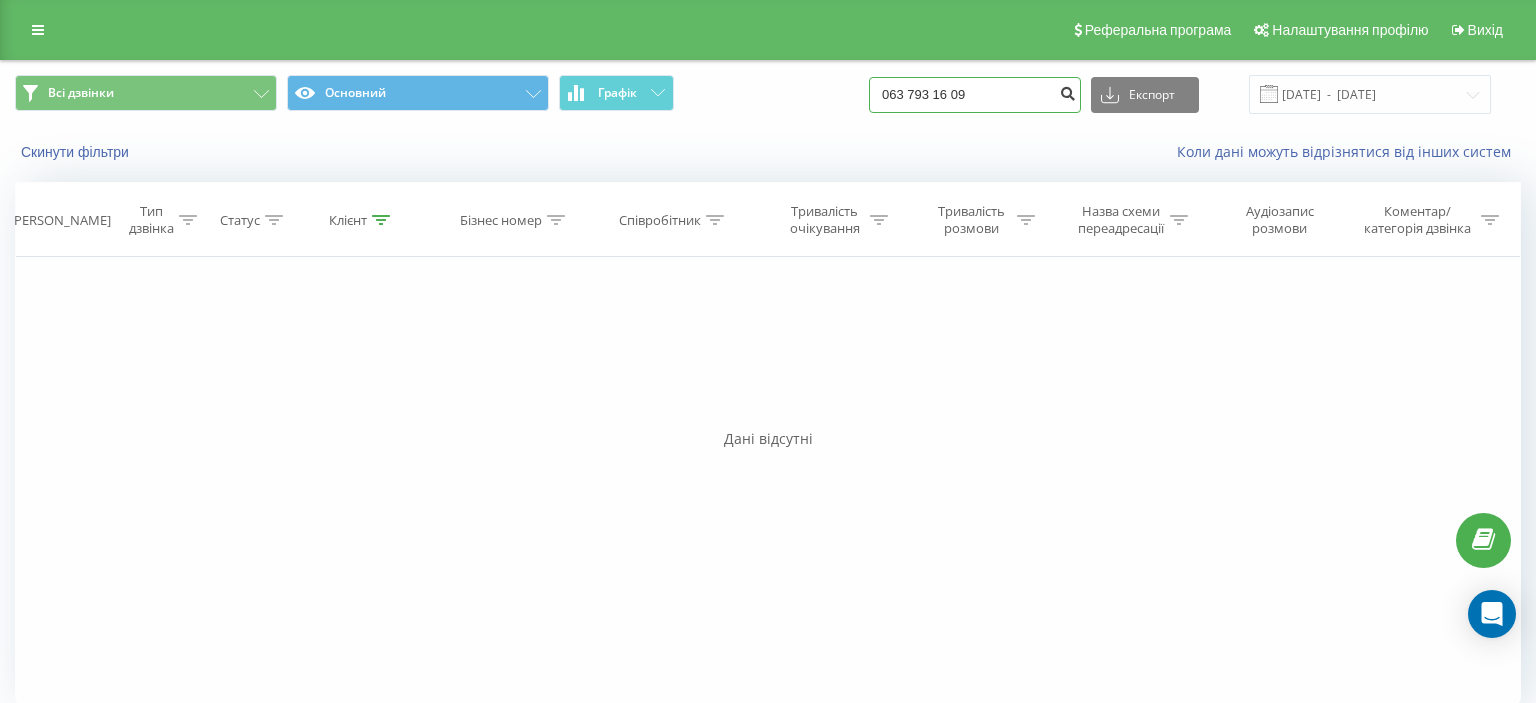 type on "063 793 16 09" 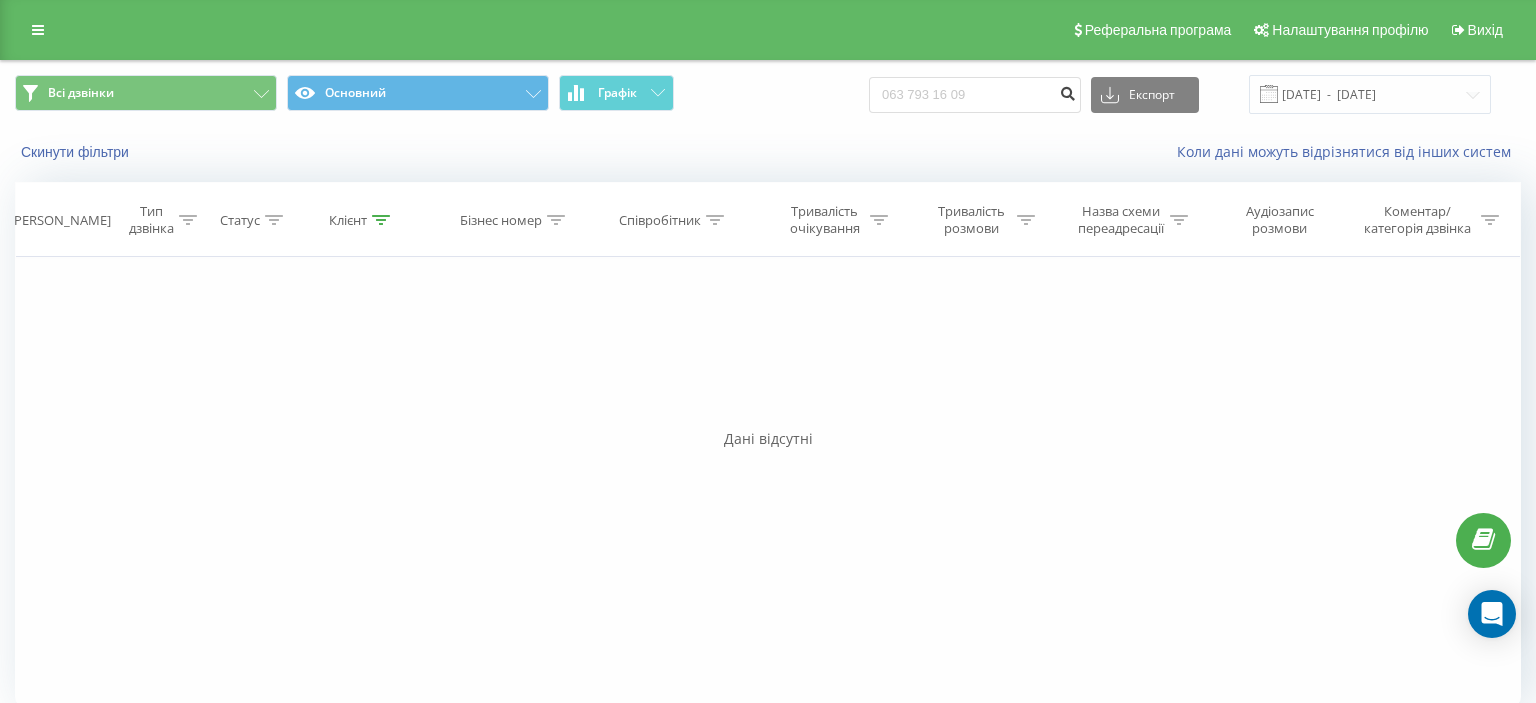 click at bounding box center [1067, 91] 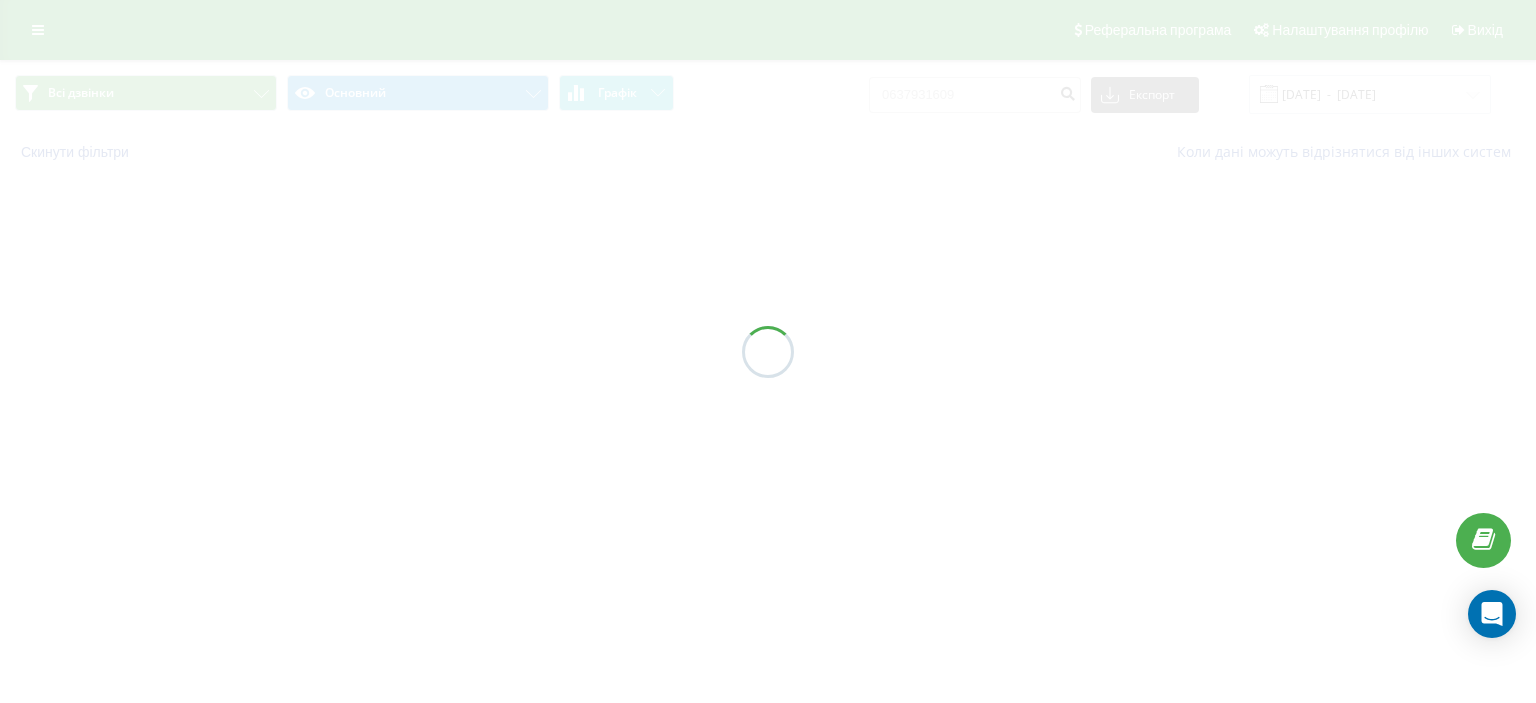 scroll, scrollTop: 0, scrollLeft: 0, axis: both 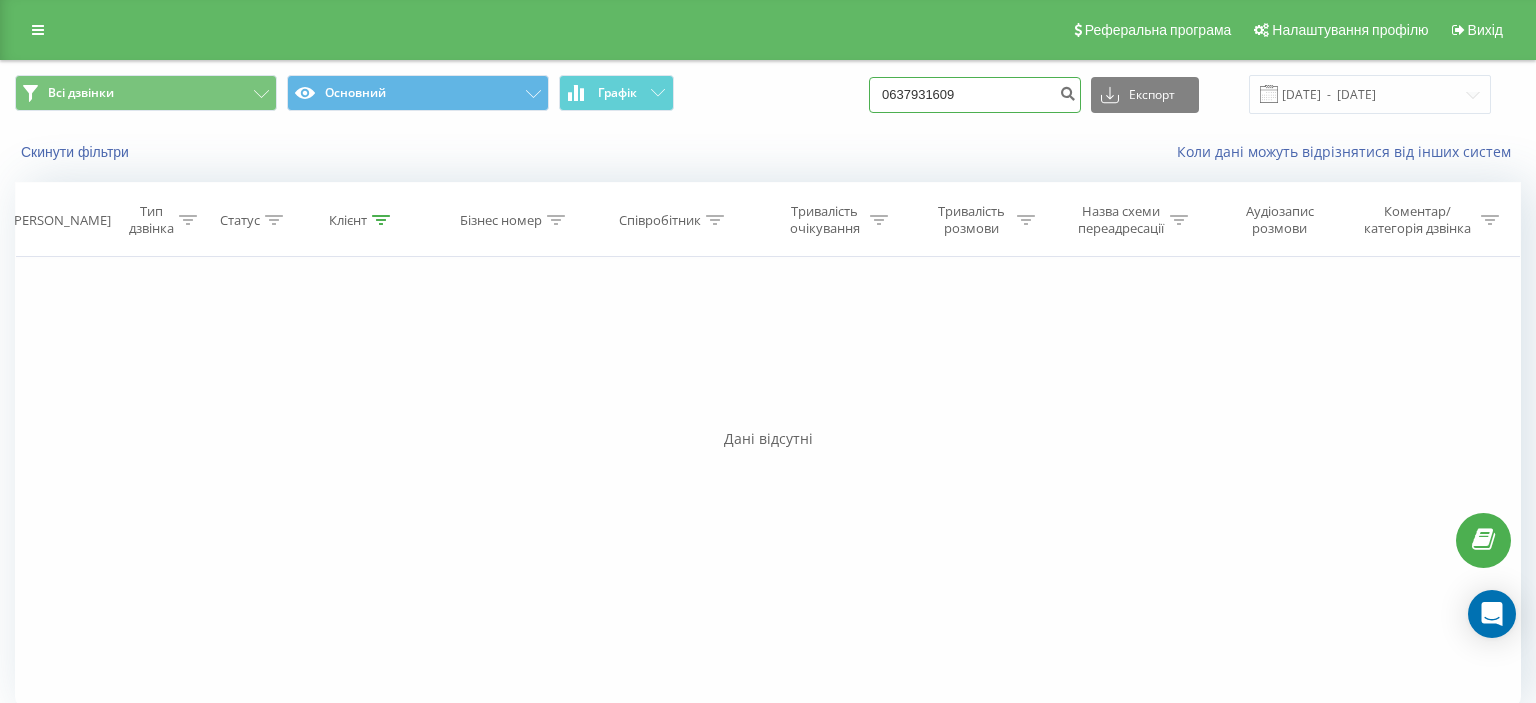 drag, startPoint x: 906, startPoint y: 96, endPoint x: 1020, endPoint y: 96, distance: 114 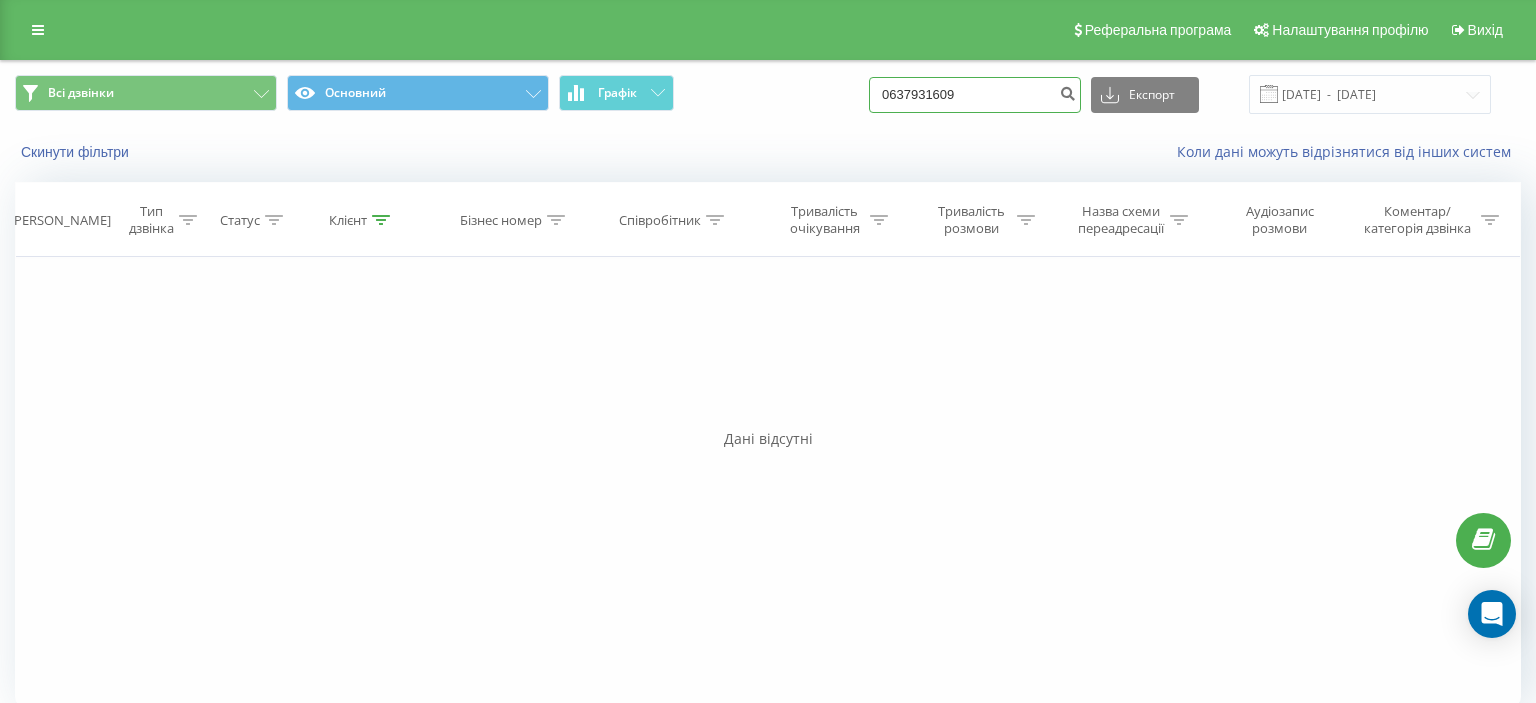 paste on "(097) 452 08 00" 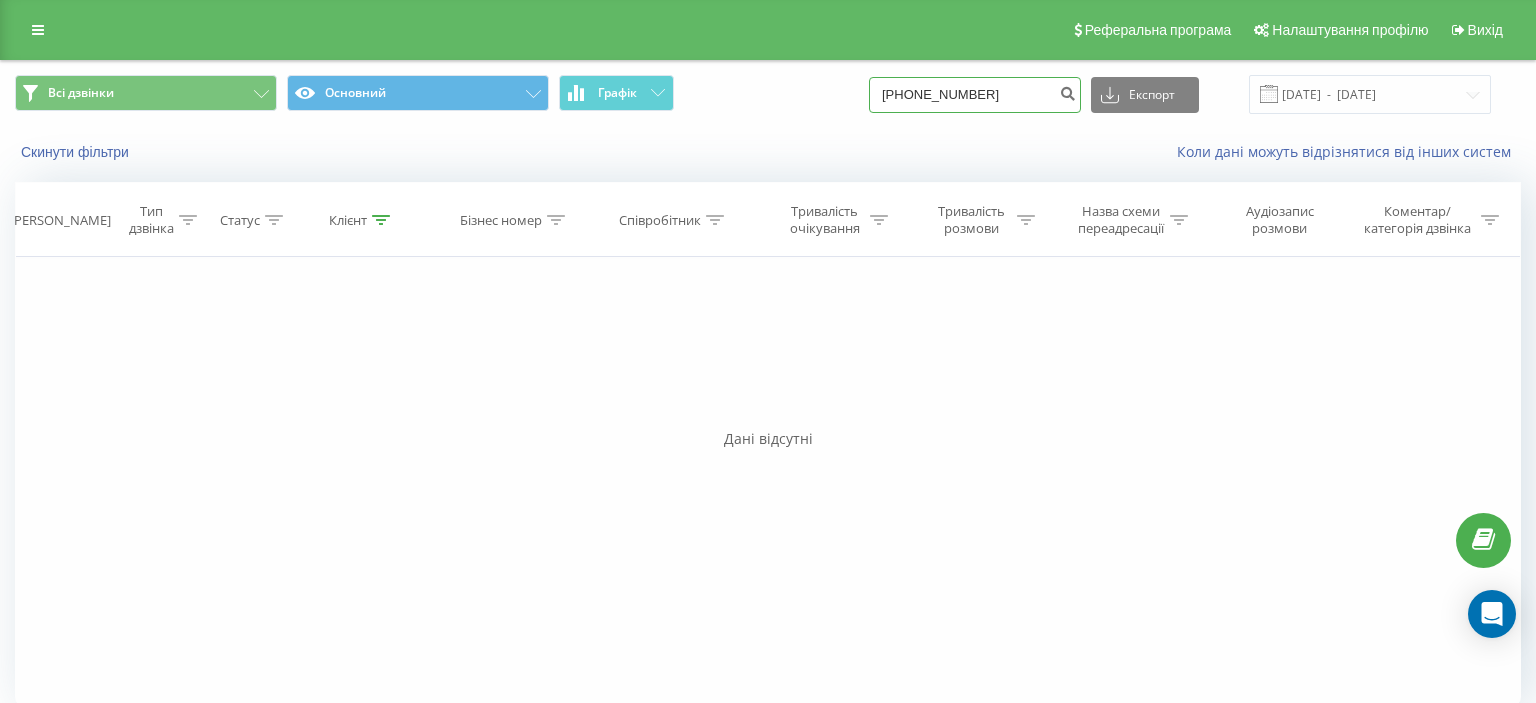 click on "(097) 452 08 00" at bounding box center (975, 95) 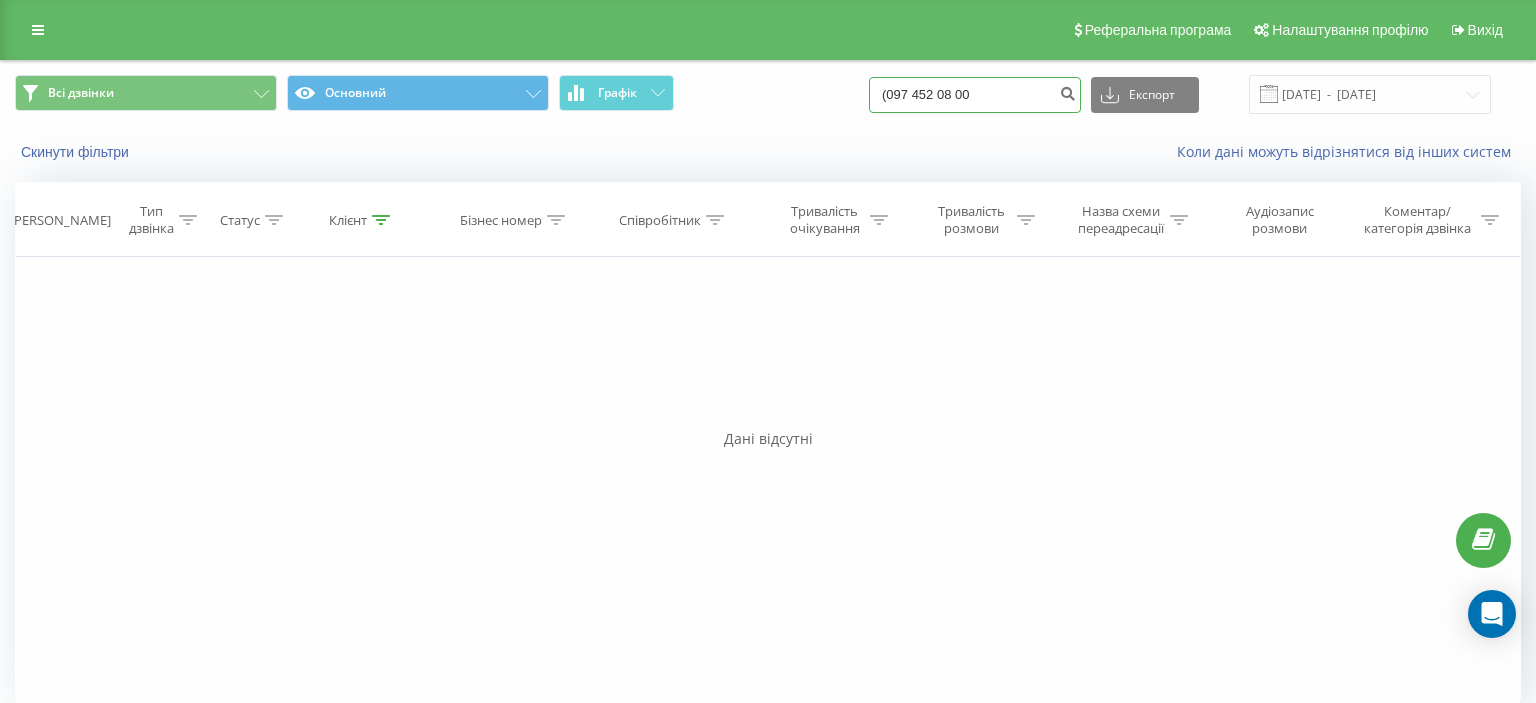 click on "(097 452 08 00" at bounding box center (975, 95) 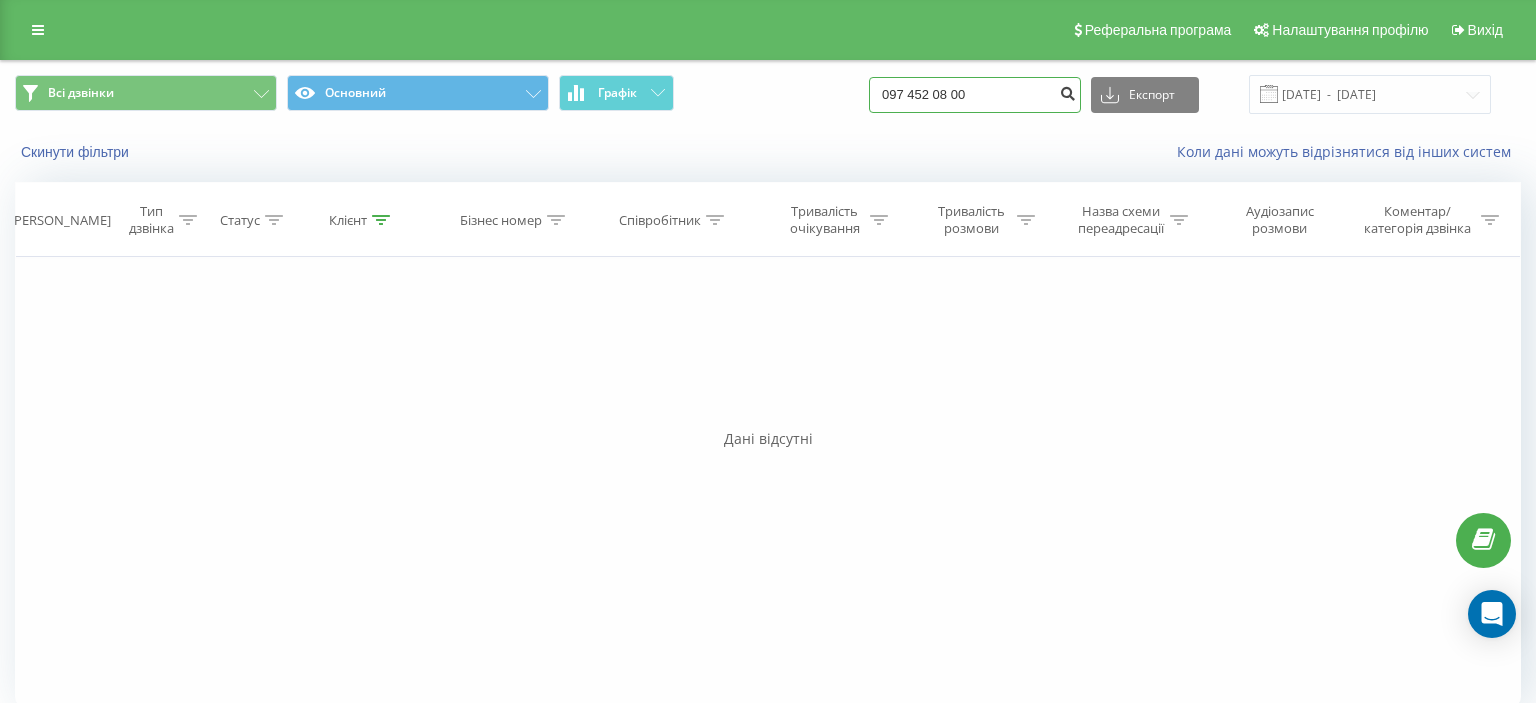 type on "097 452 08 00" 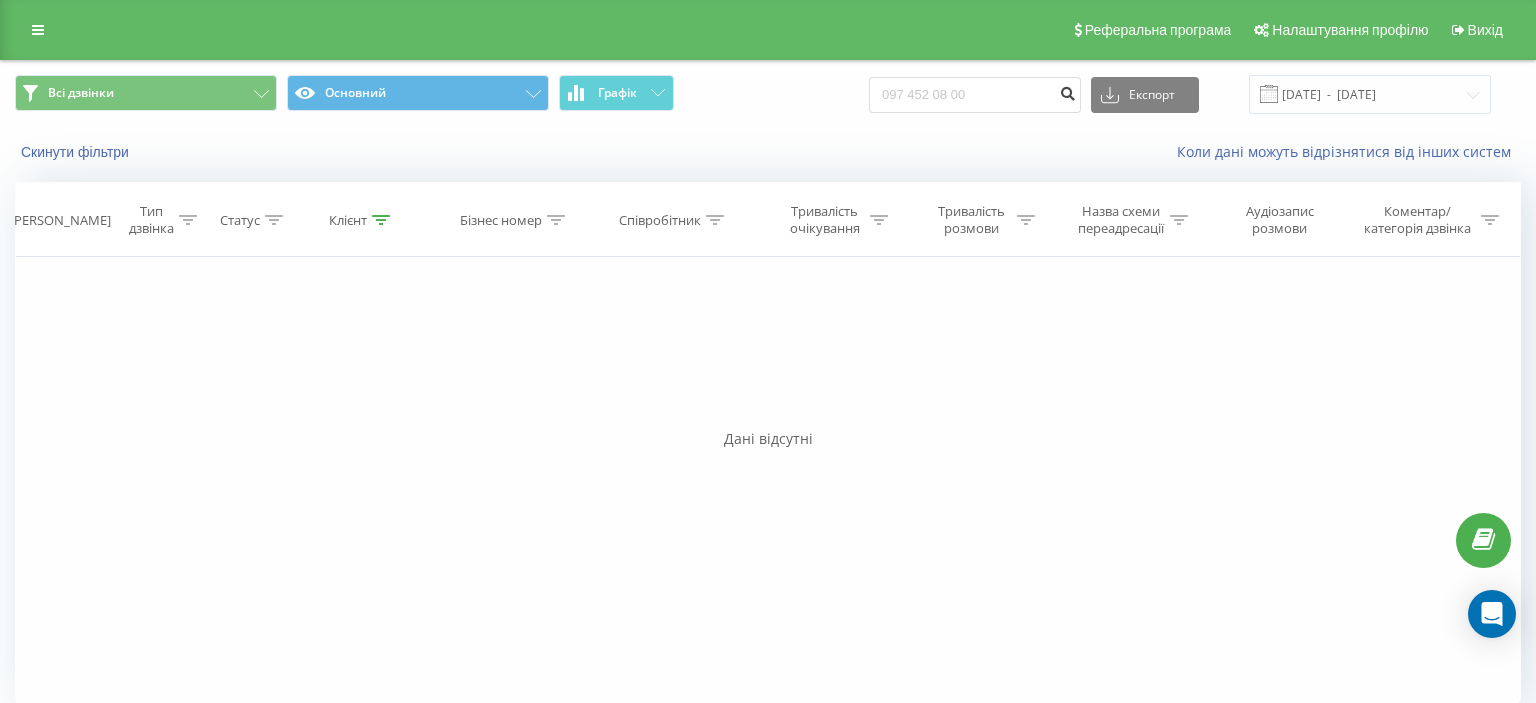 click at bounding box center [1067, 91] 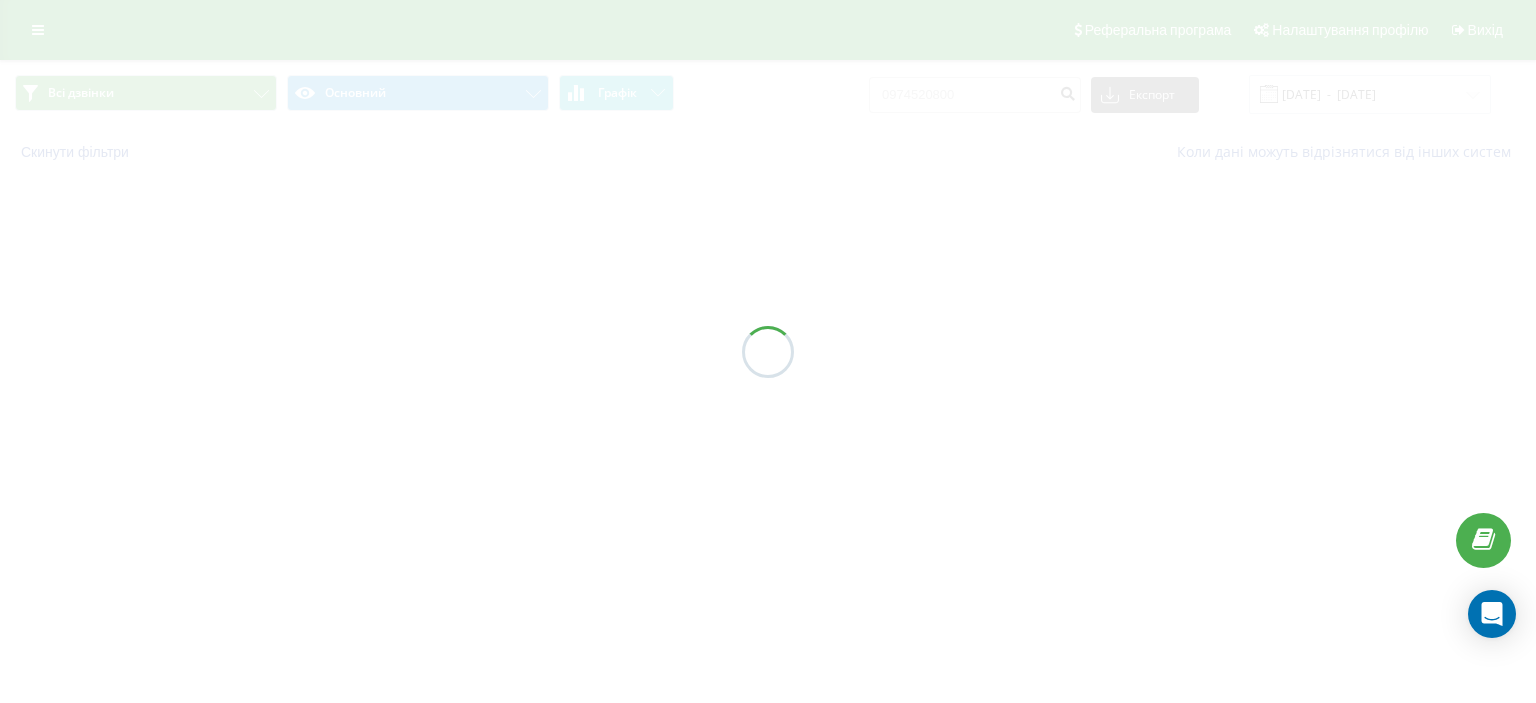 scroll, scrollTop: 0, scrollLeft: 0, axis: both 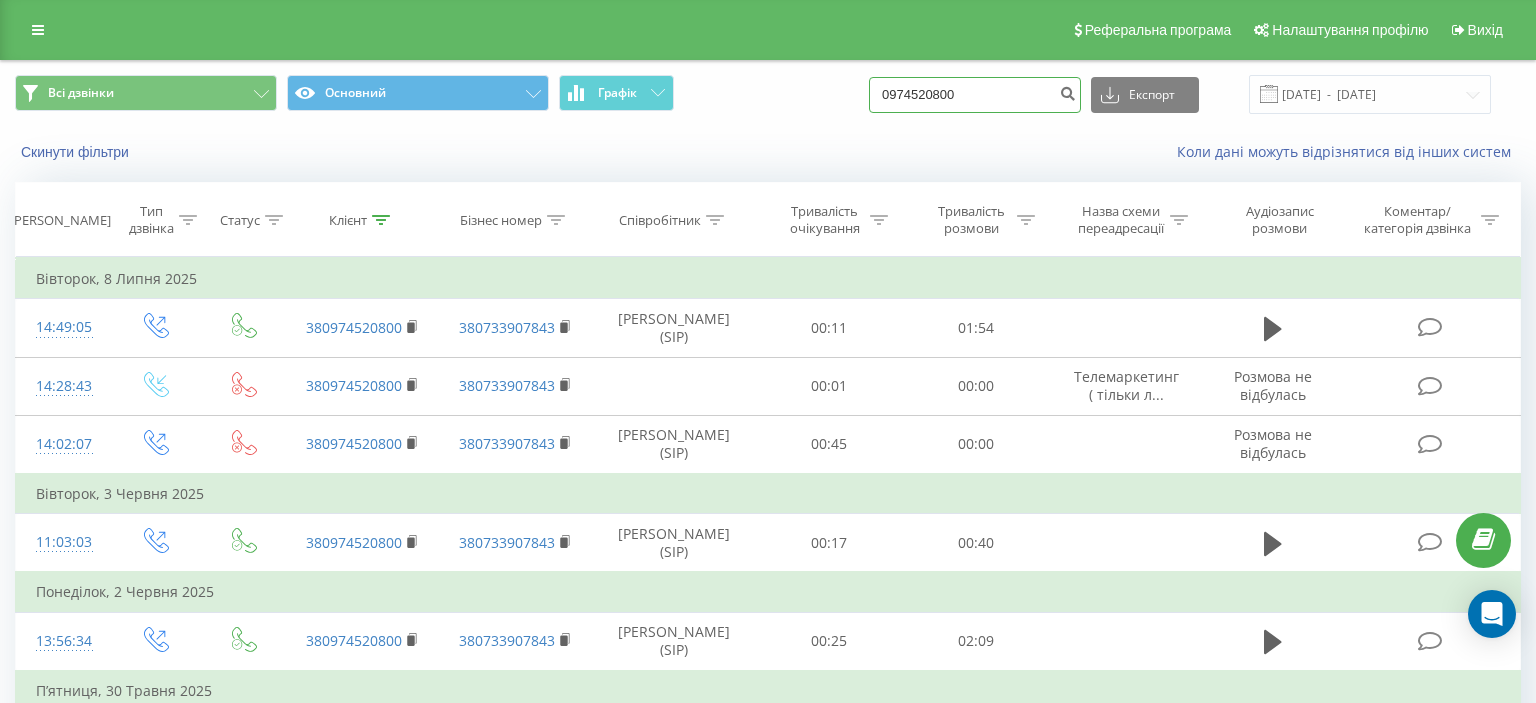 drag, startPoint x: 907, startPoint y: 98, endPoint x: 1019, endPoint y: 94, distance: 112.0714 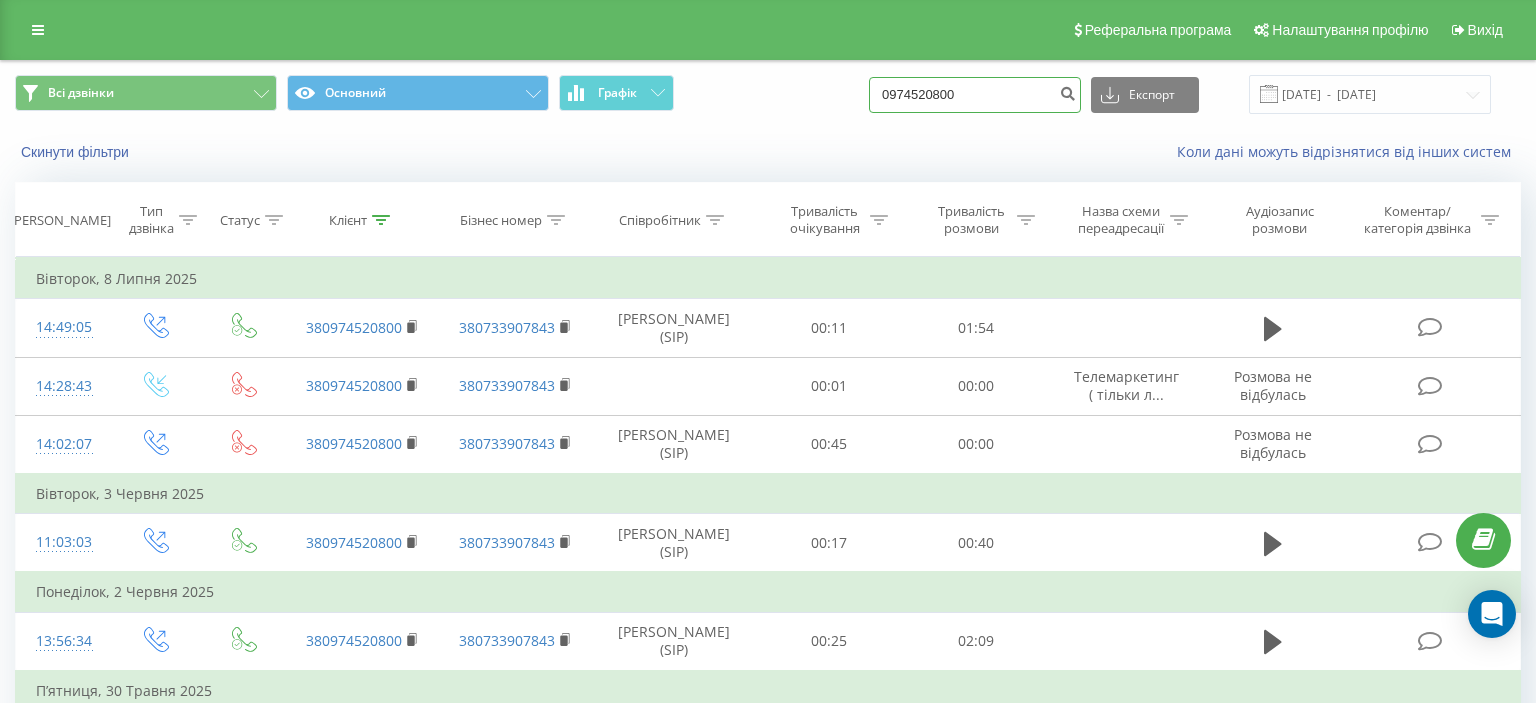 paste on "[PHONE_NUMBER]" 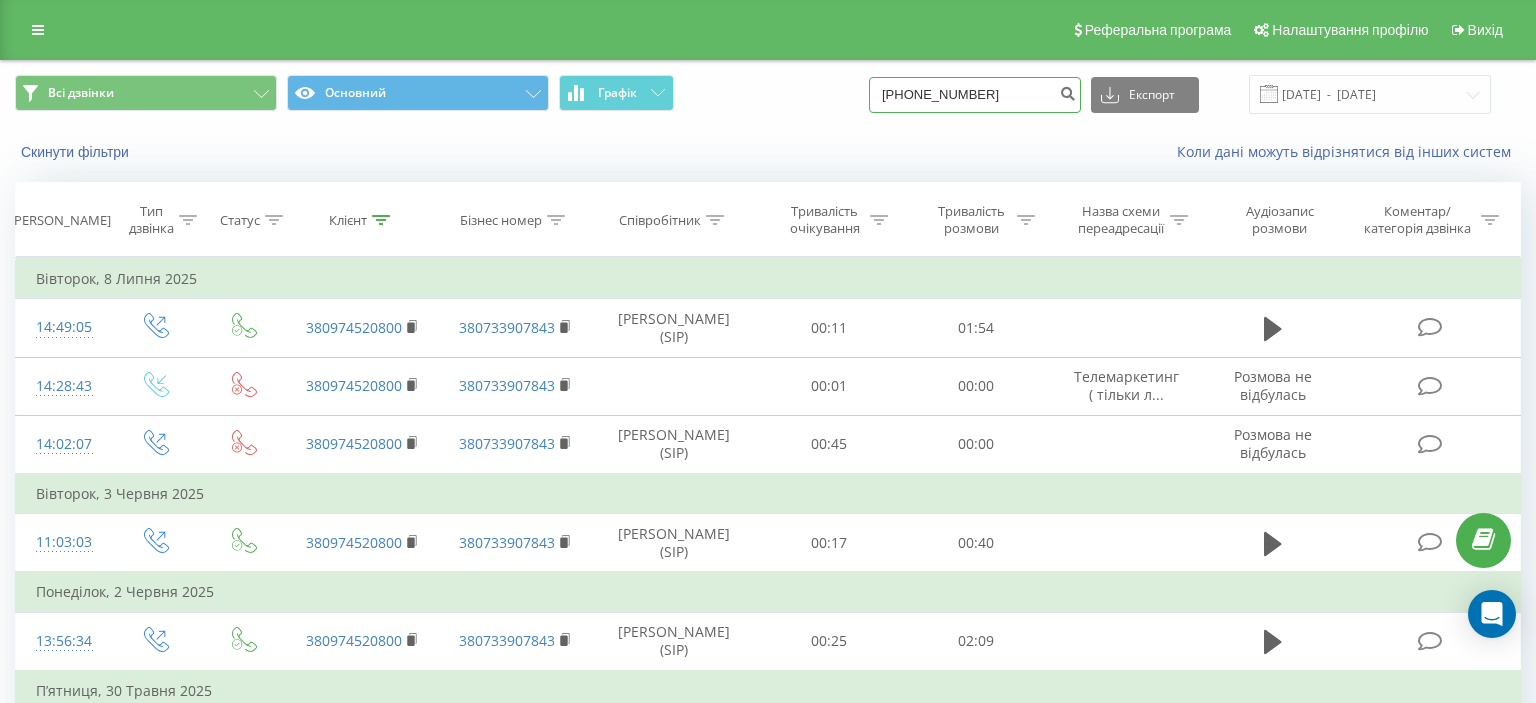 click on "(098) 510 25 99" at bounding box center (975, 95) 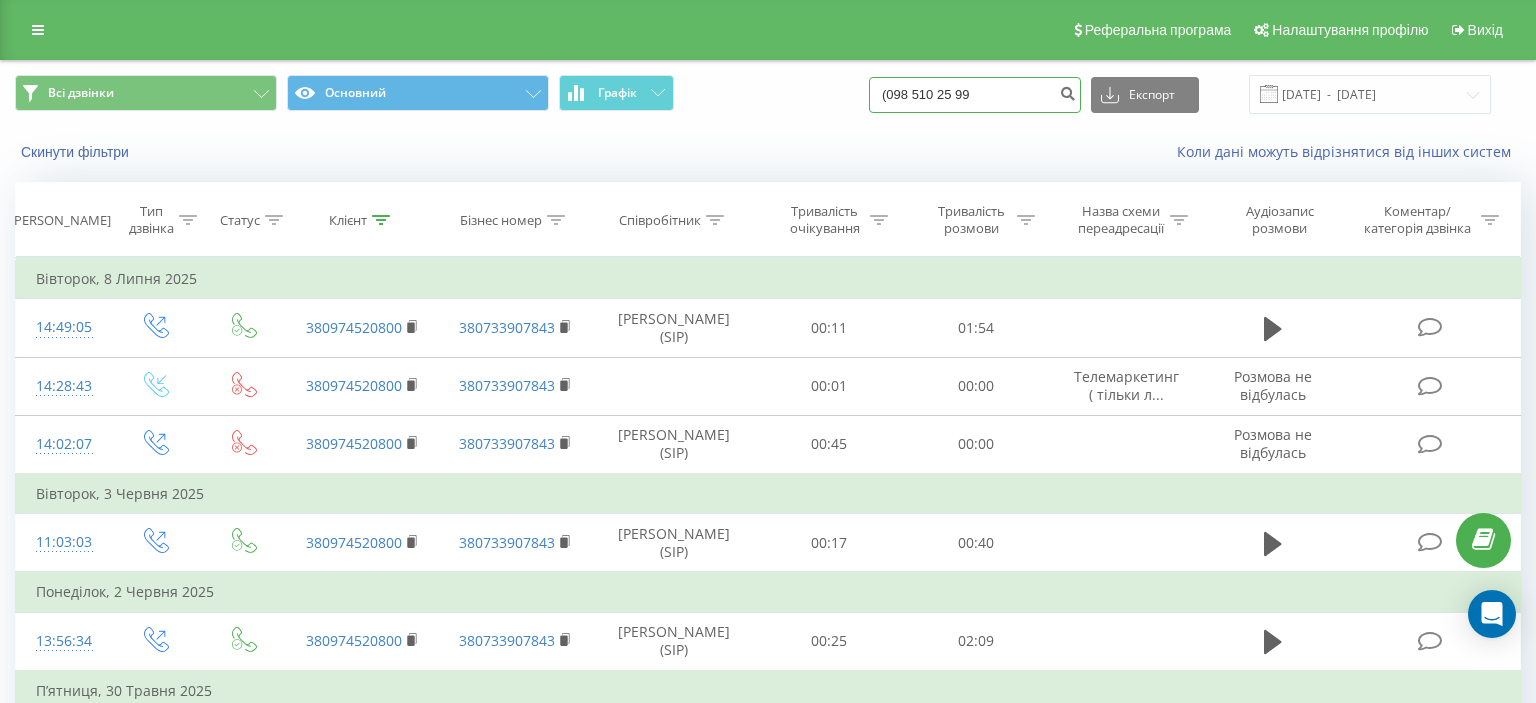 click on "(098 510 25 99" at bounding box center [975, 95] 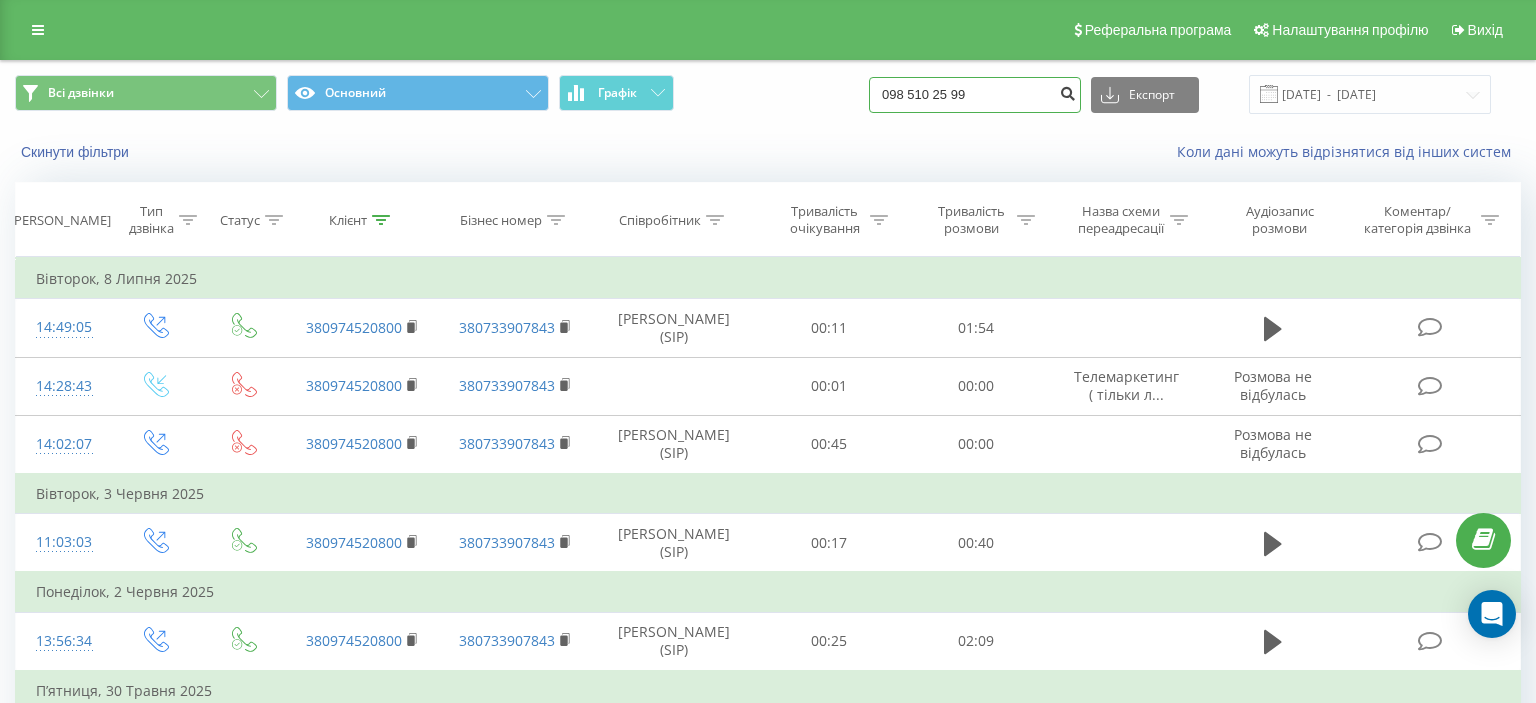 type on "098 510 25 99" 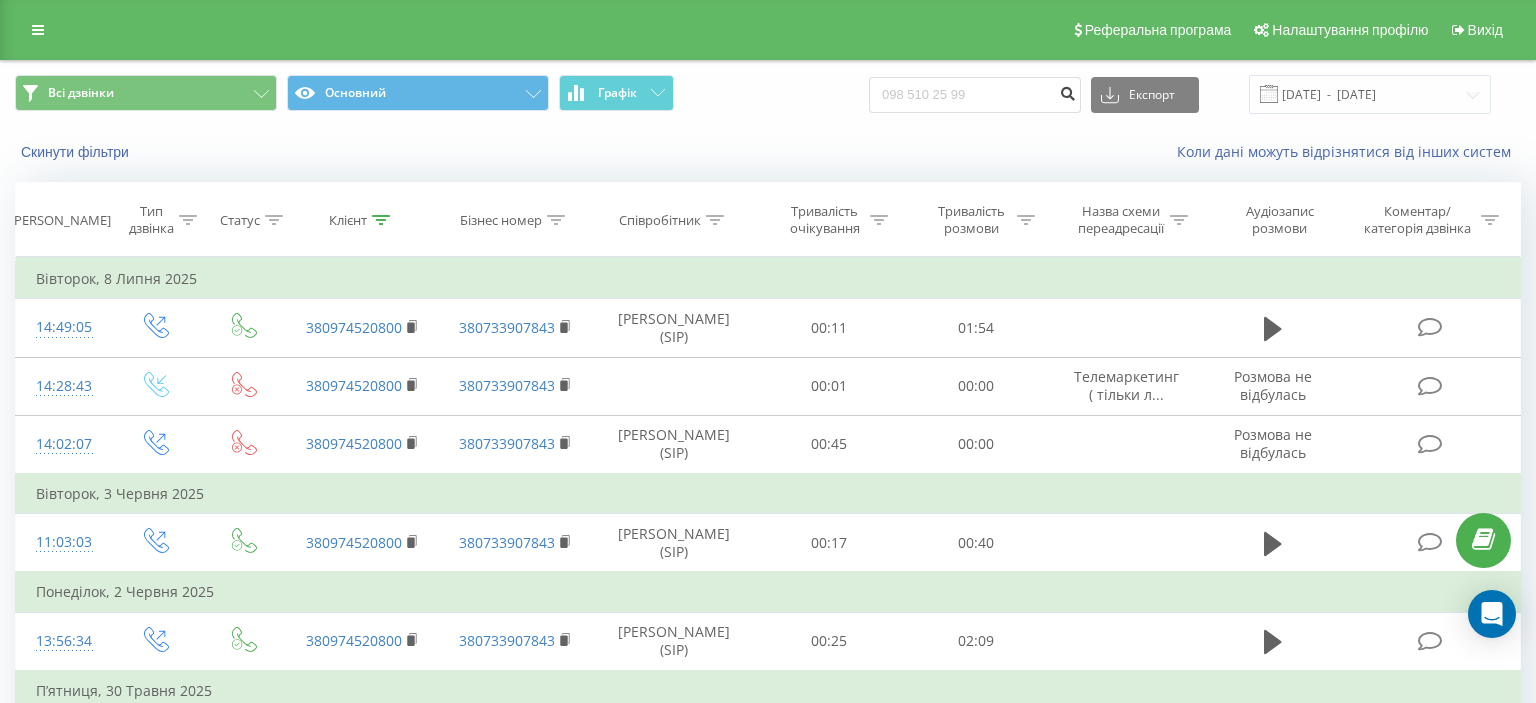 click at bounding box center (1067, 91) 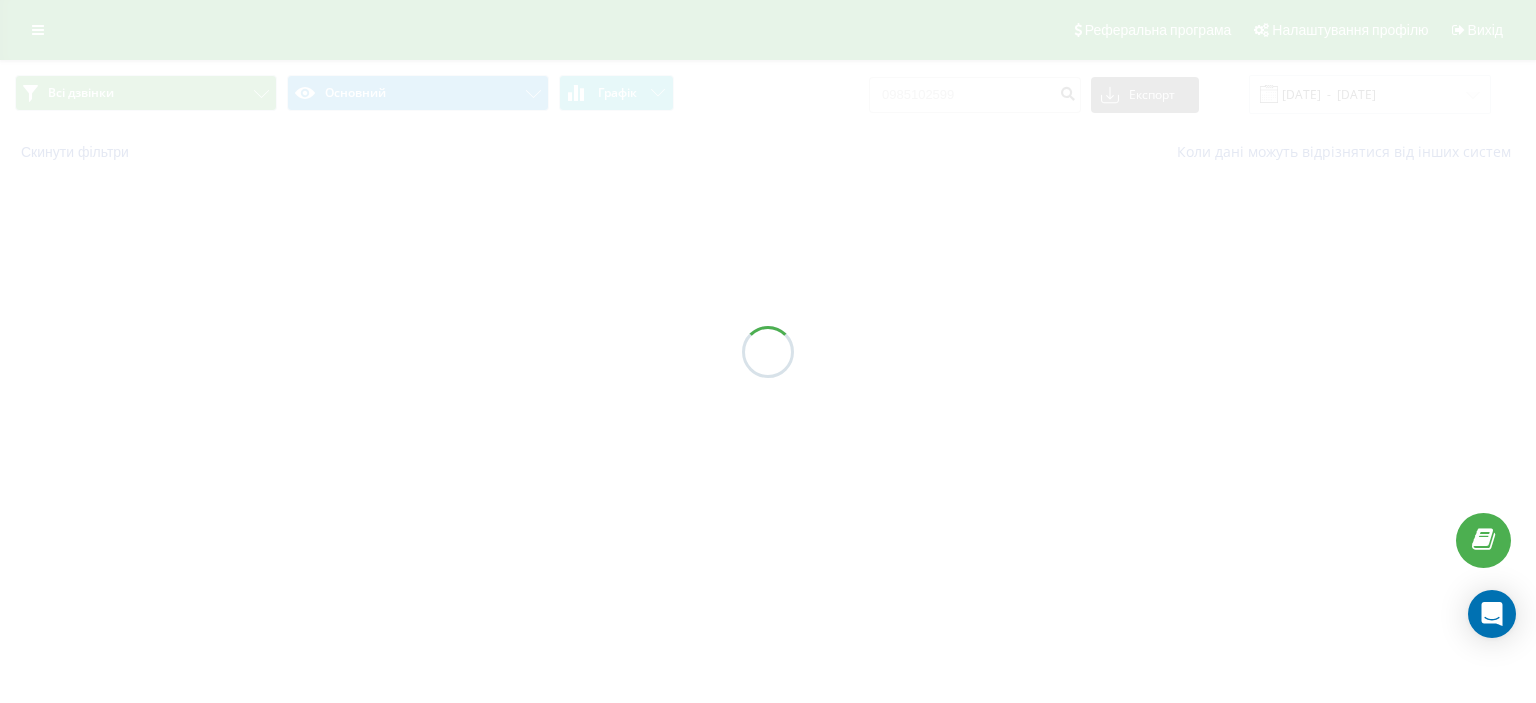 scroll, scrollTop: 0, scrollLeft: 0, axis: both 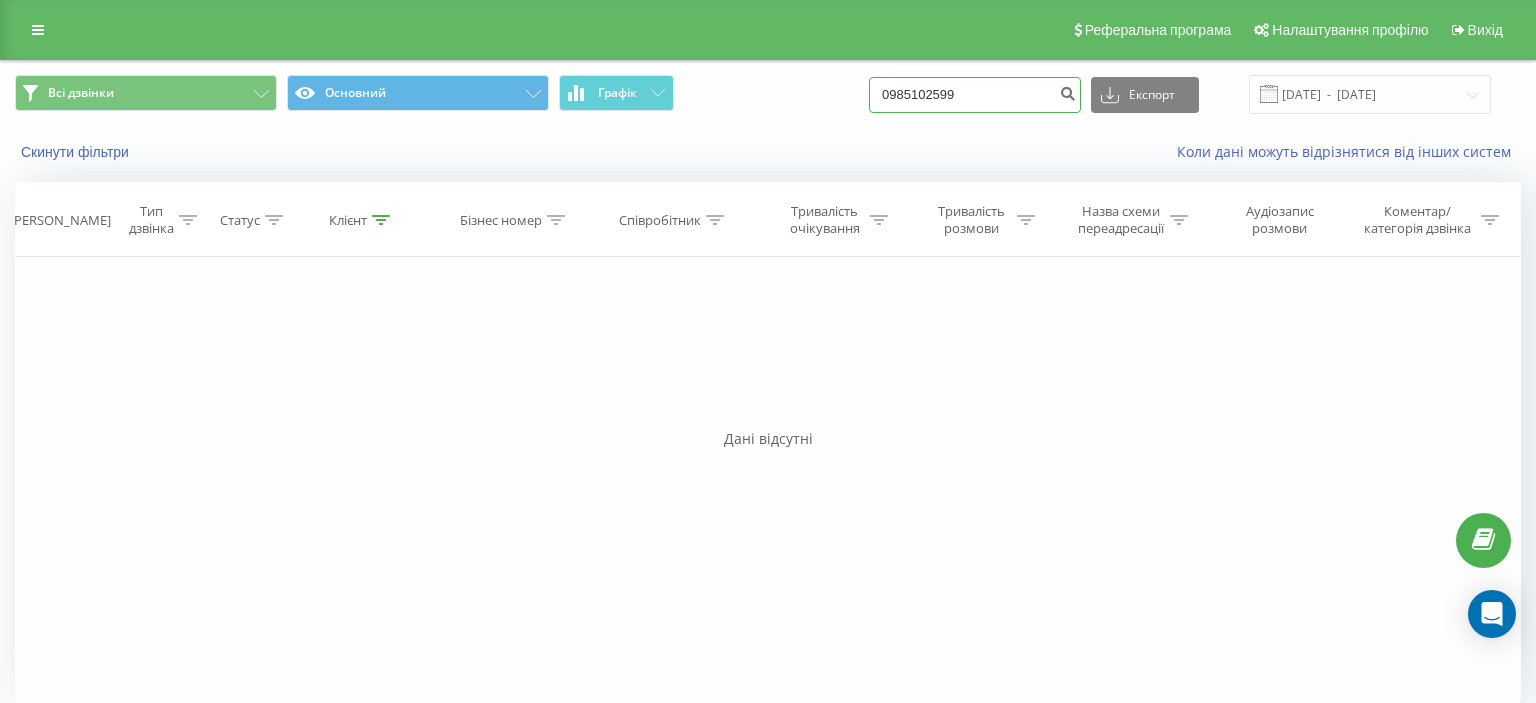 drag, startPoint x: 901, startPoint y: 101, endPoint x: 1011, endPoint y: 88, distance: 110.76552 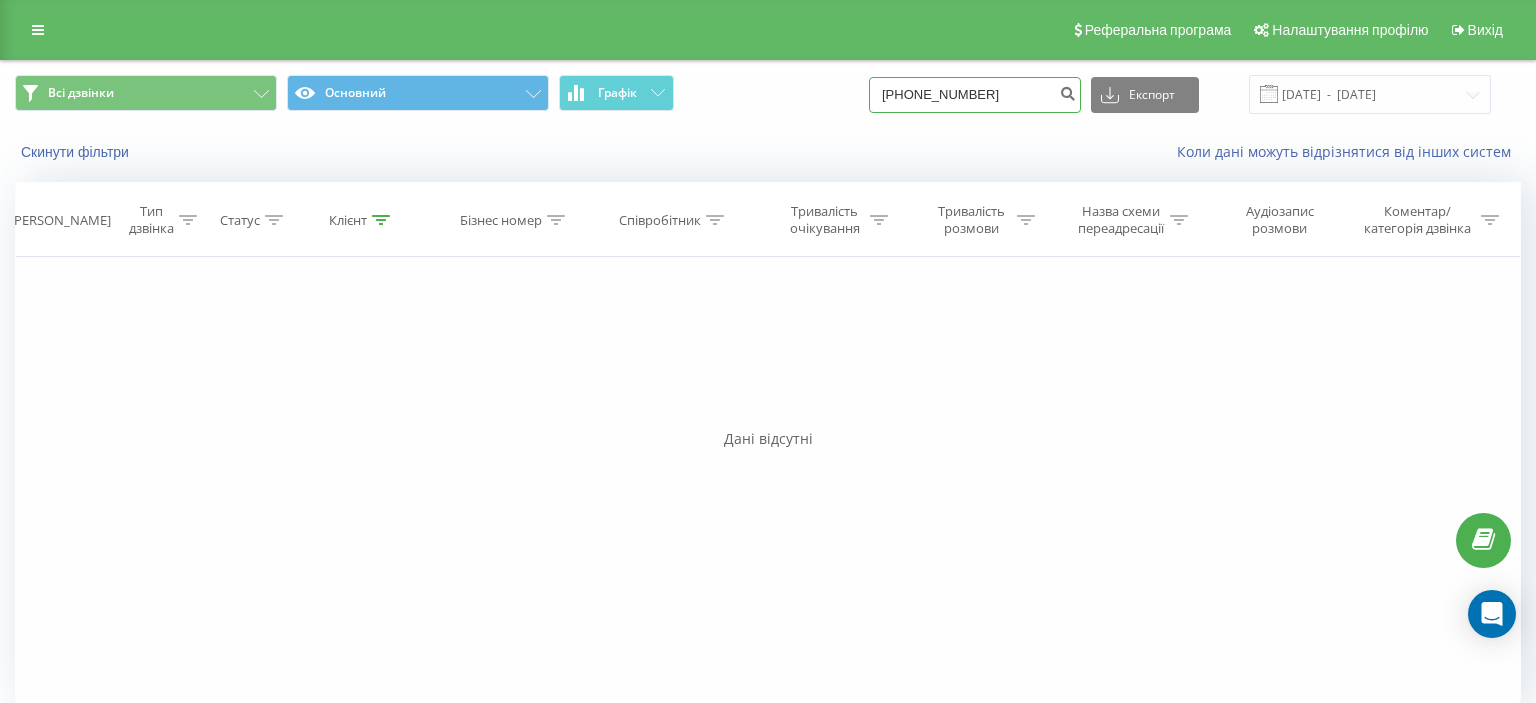 click on "(097) 646 29 92" at bounding box center (975, 95) 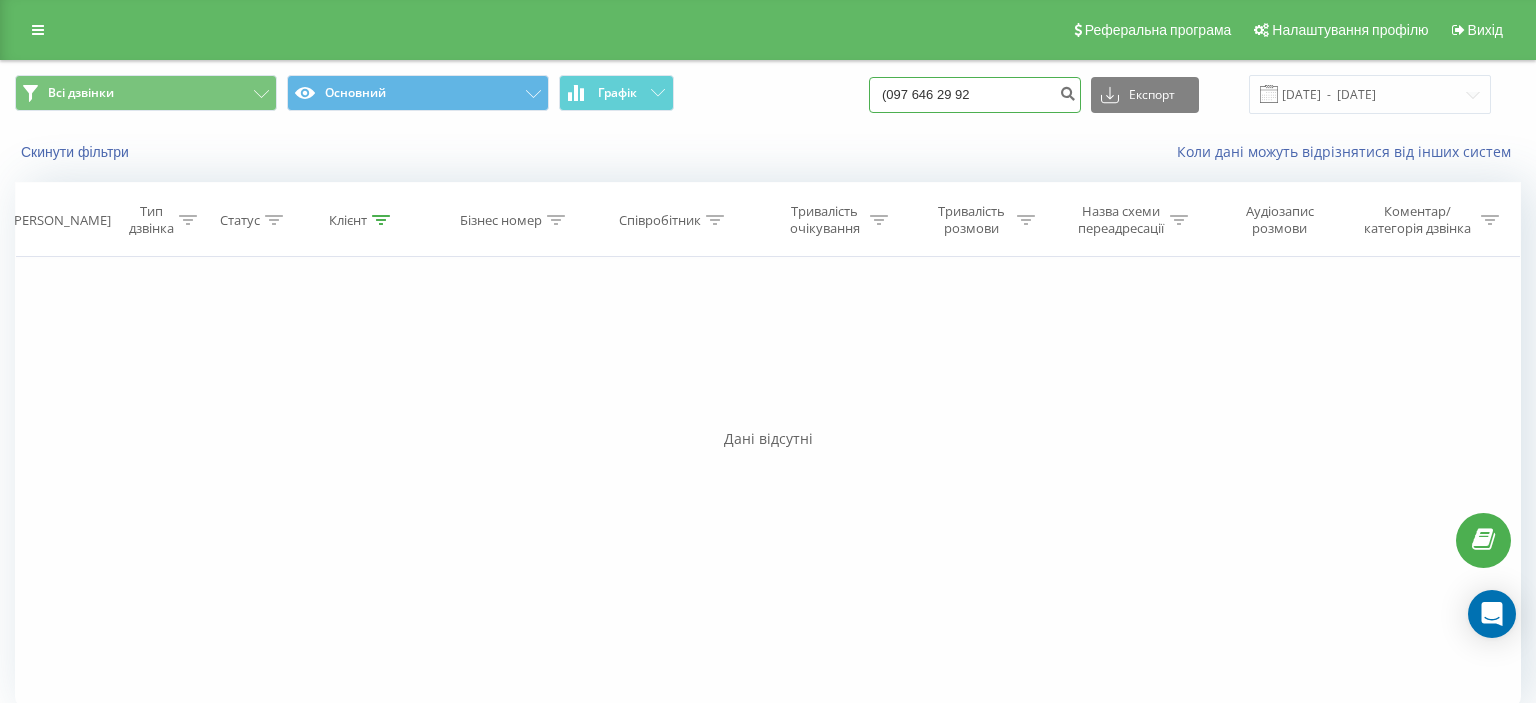 click on "(097 646 29 92" at bounding box center [975, 95] 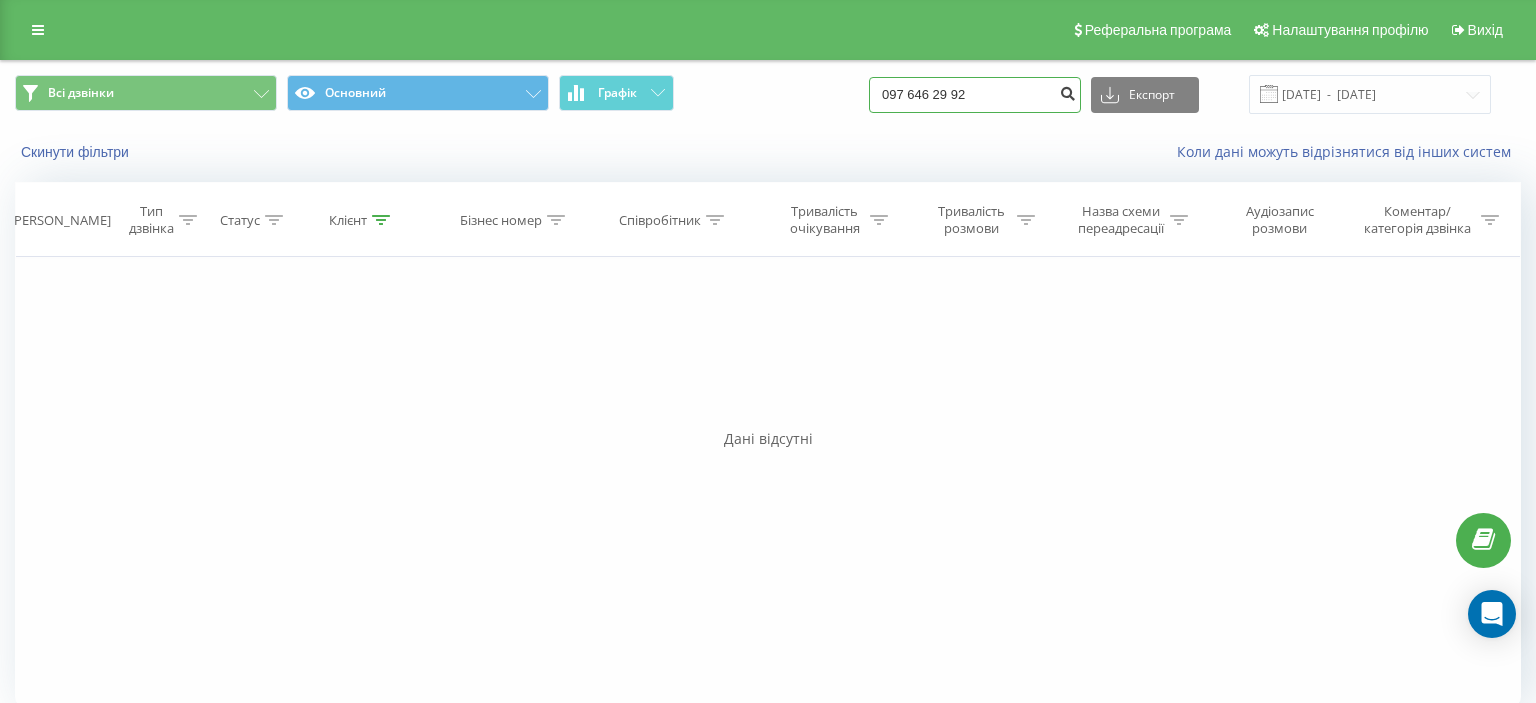 type on "097 646 29 92" 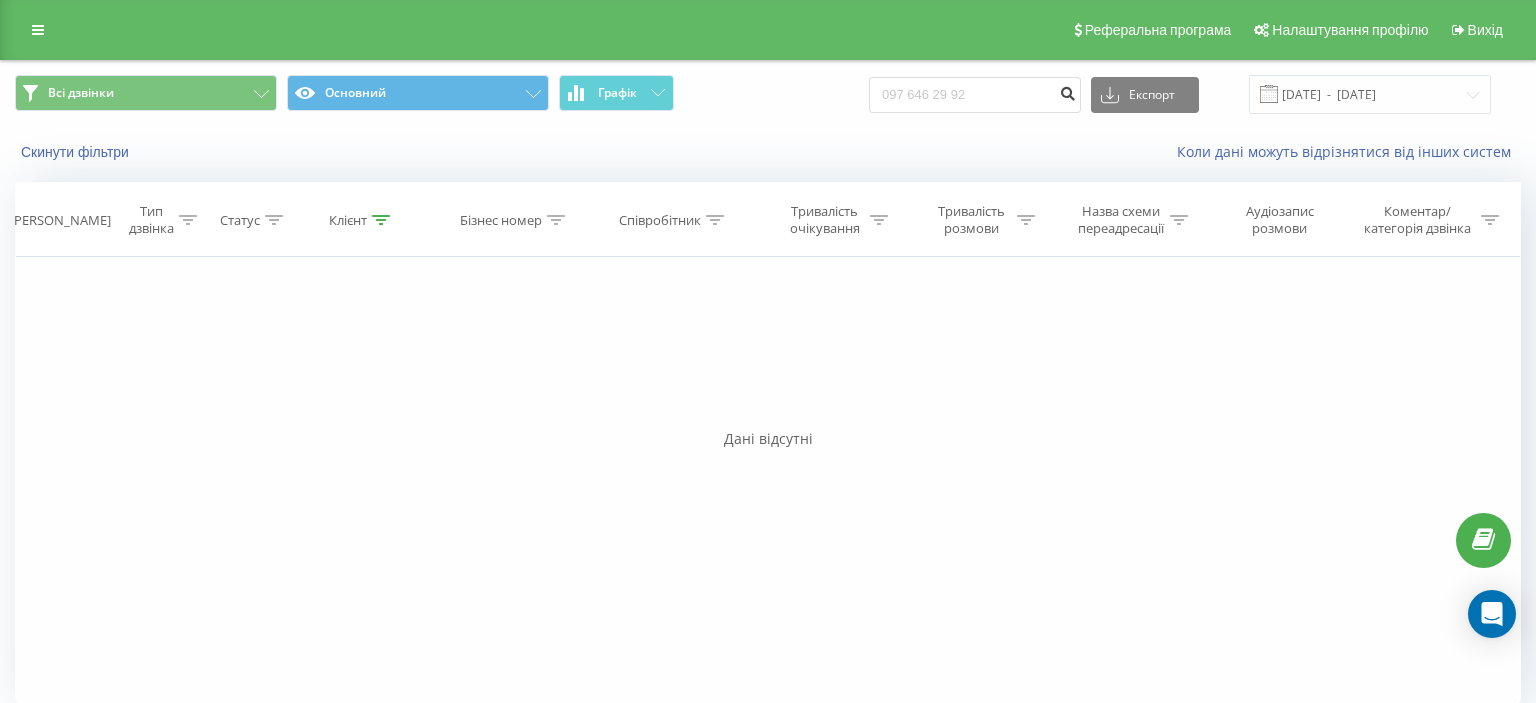 click at bounding box center (1067, 91) 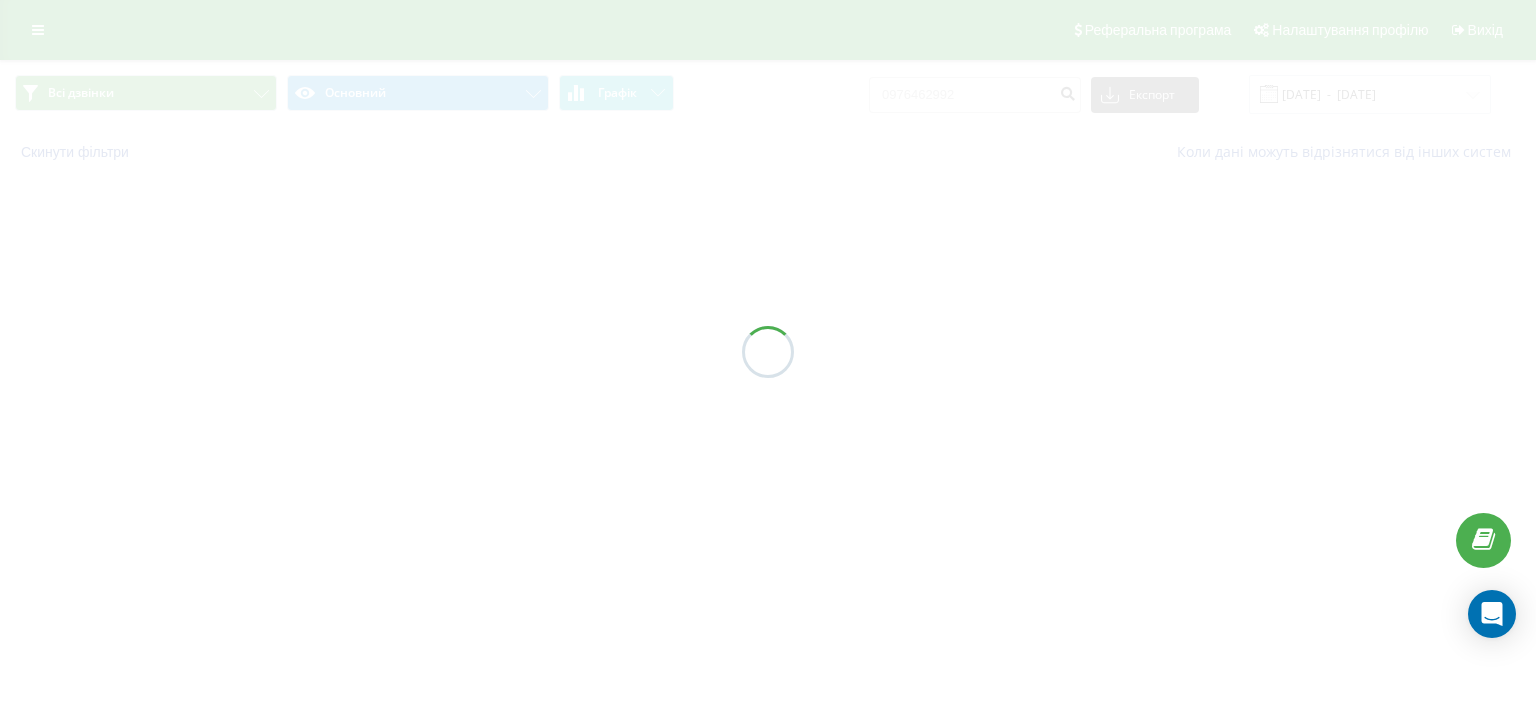 scroll, scrollTop: 0, scrollLeft: 0, axis: both 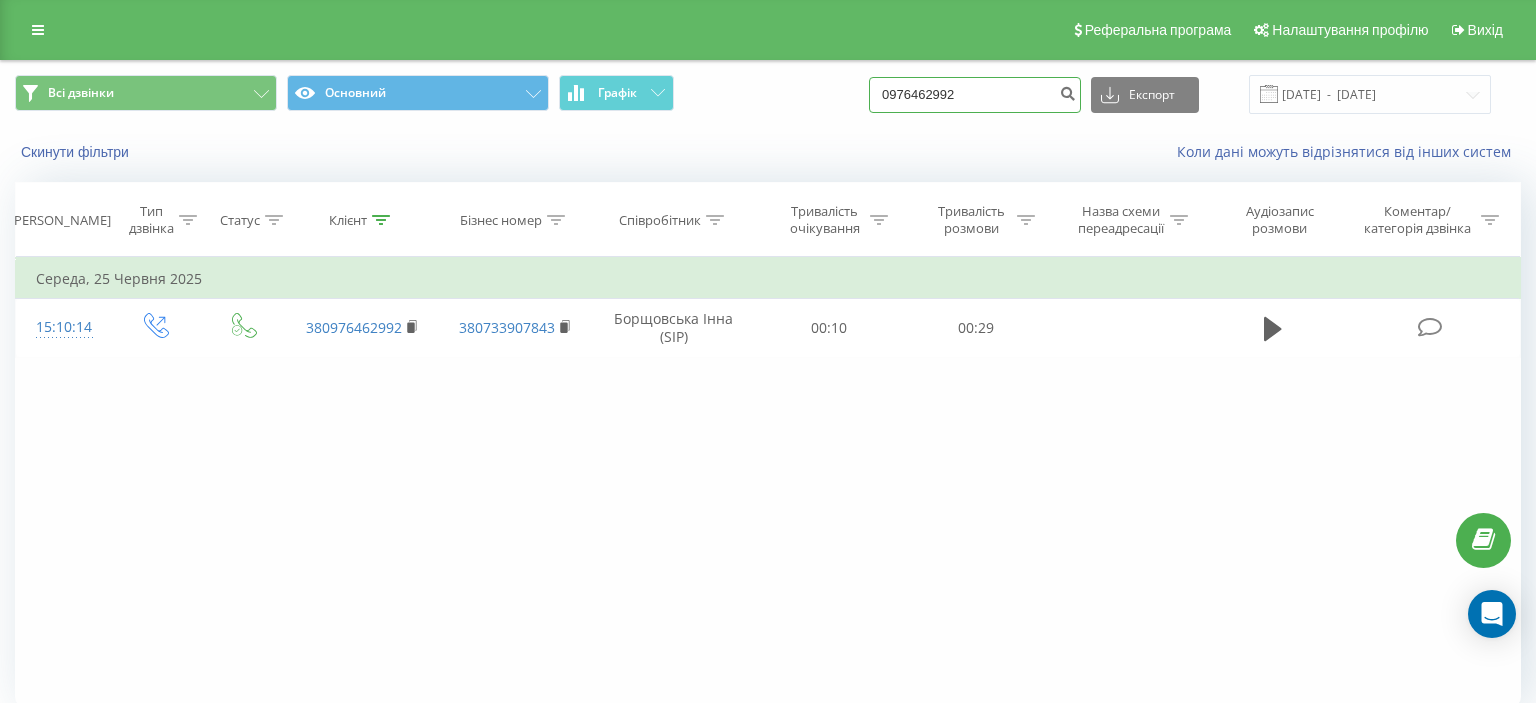 drag, startPoint x: 906, startPoint y: 96, endPoint x: 1020, endPoint y: 96, distance: 114 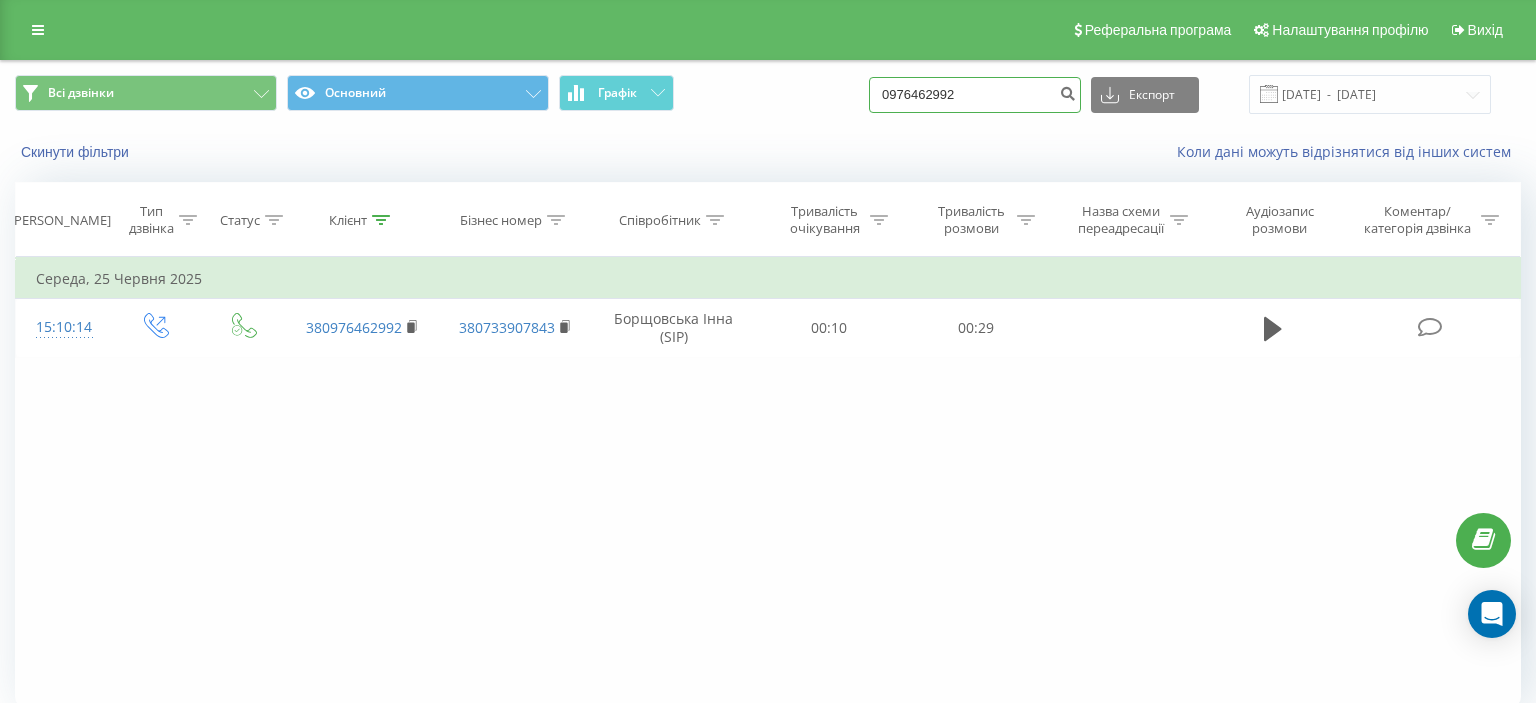 click on "0976462992" at bounding box center [975, 95] 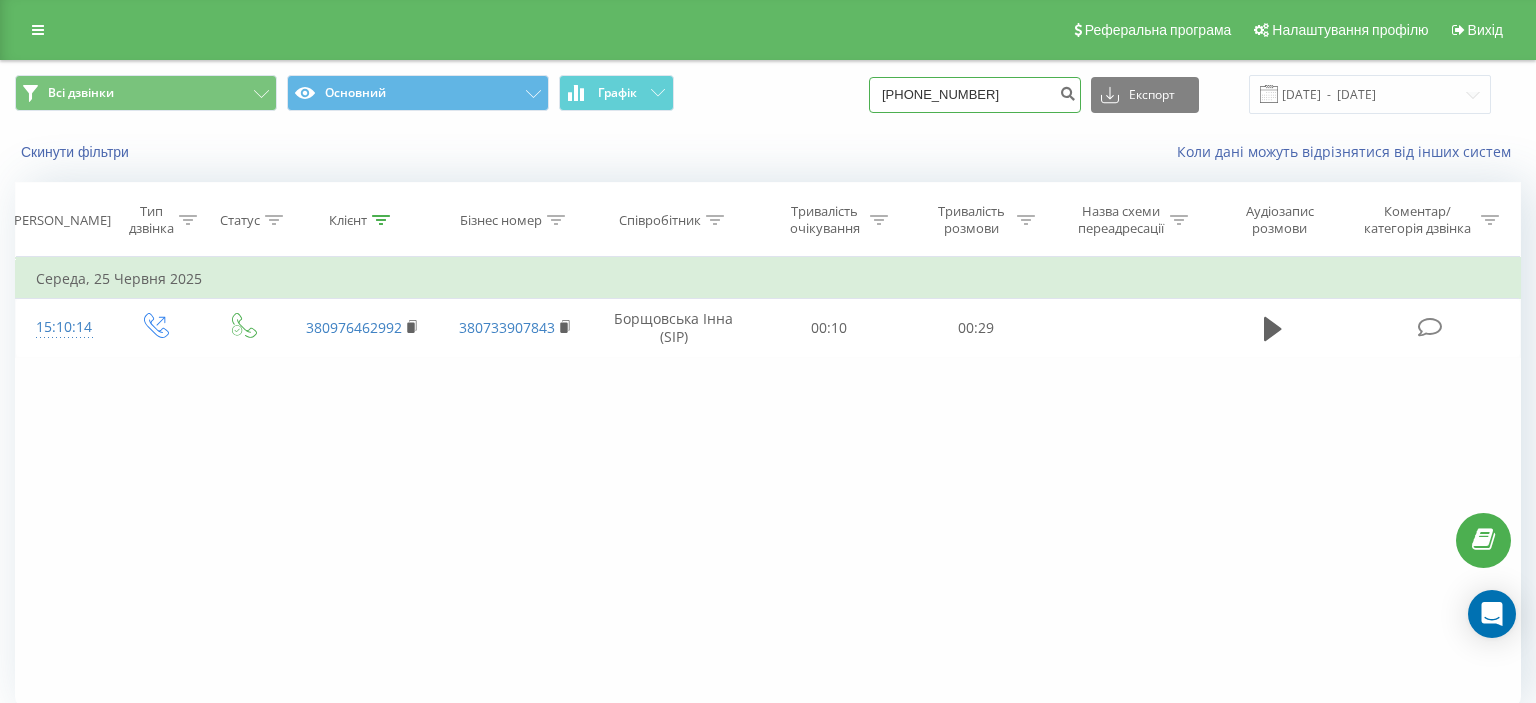 click on "(099) 518 70 77" at bounding box center [975, 95] 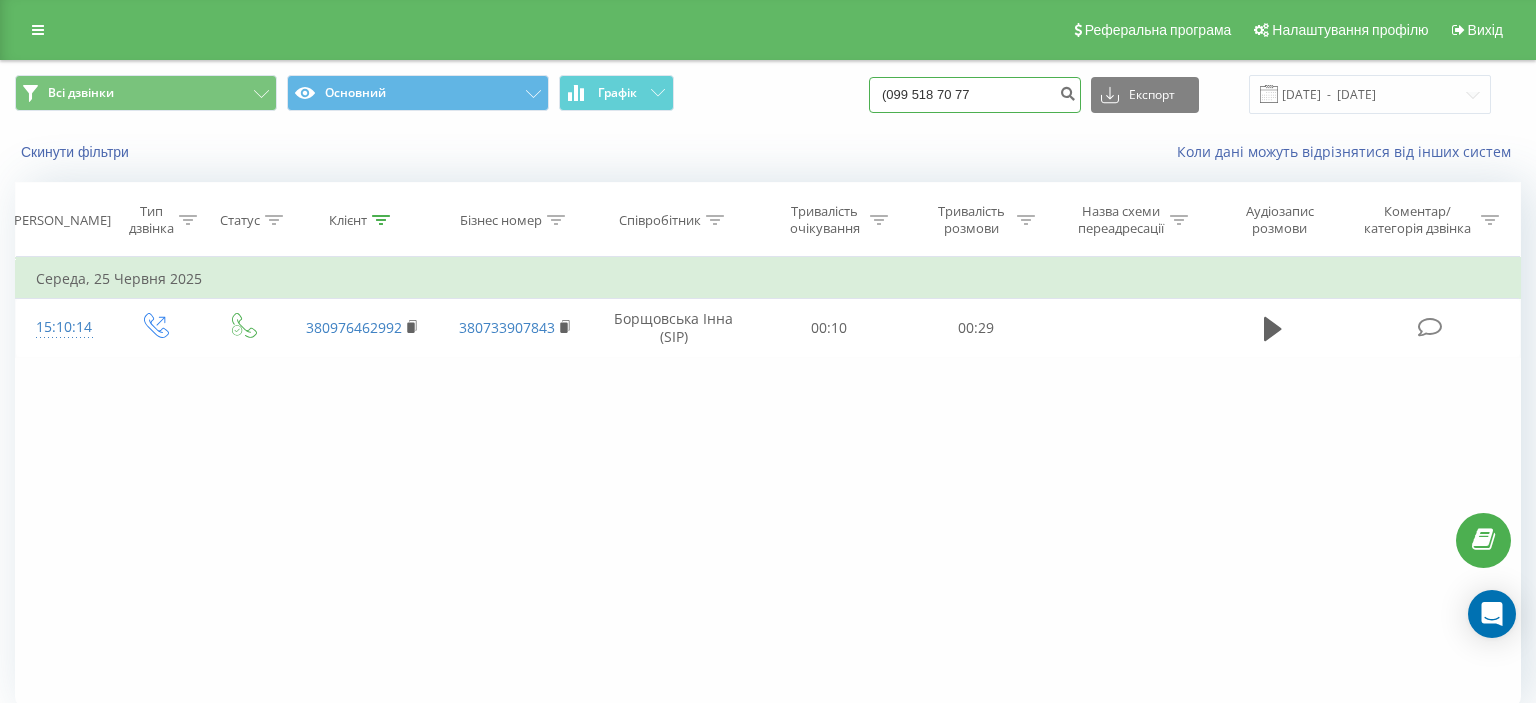 click on "(099 518 70 77" at bounding box center (975, 95) 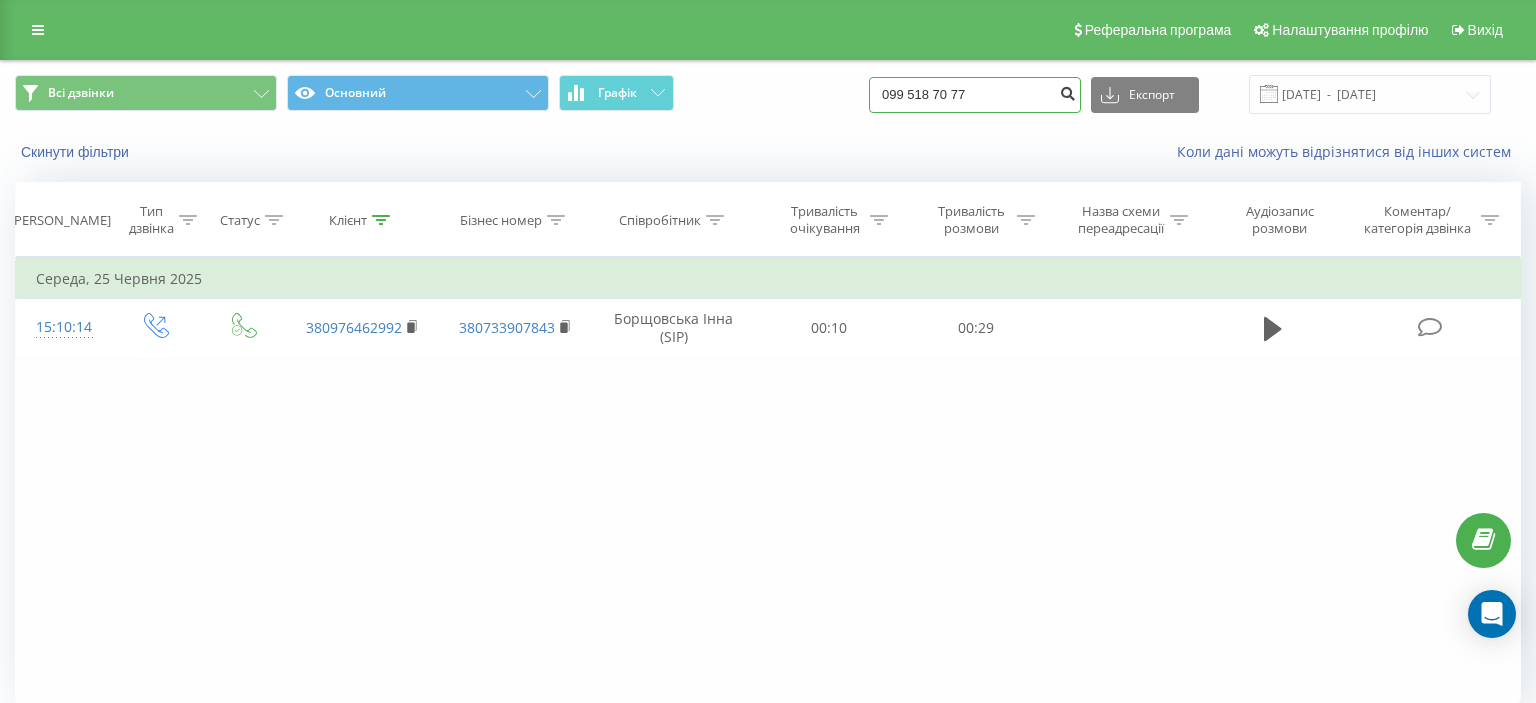 type on "099 518 70 77" 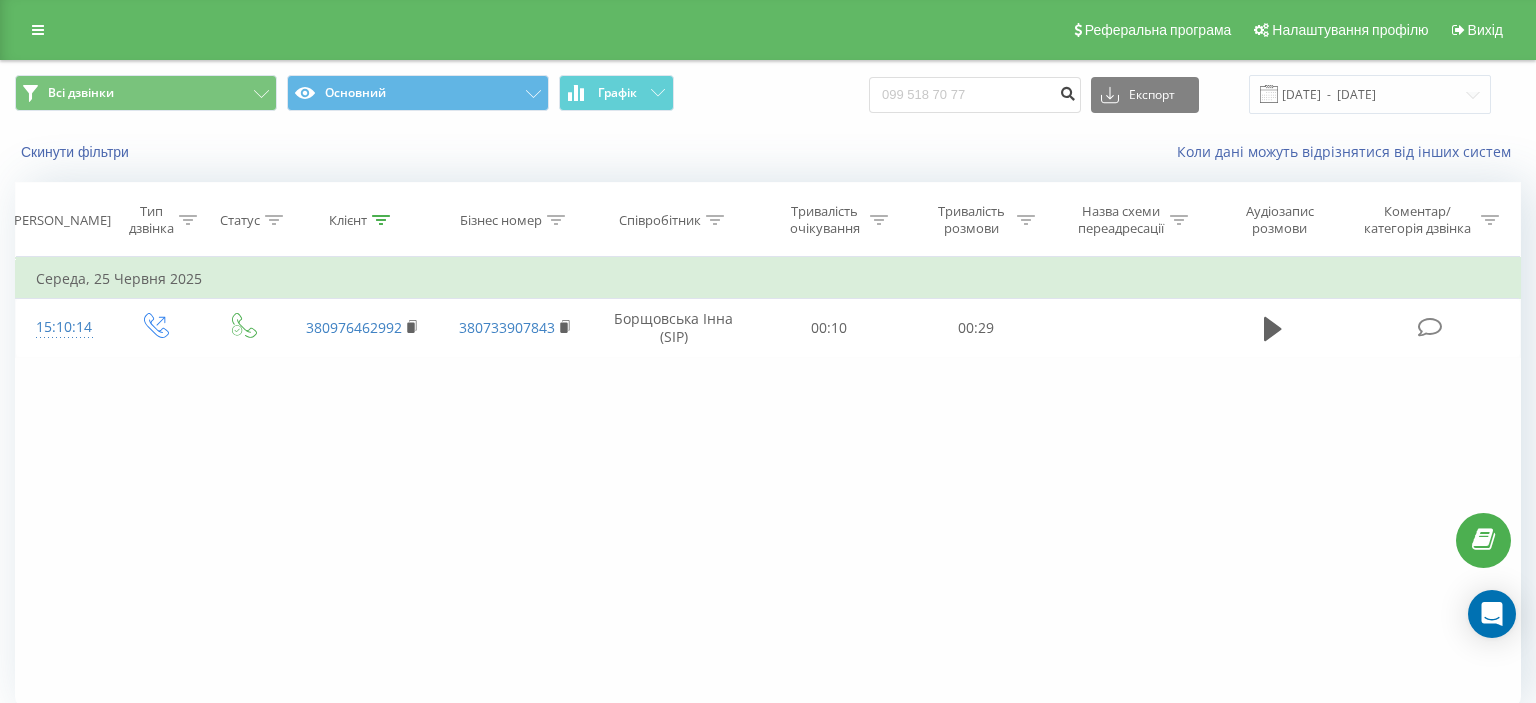 drag, startPoint x: 1074, startPoint y: 93, endPoint x: 1020, endPoint y: 106, distance: 55.542778 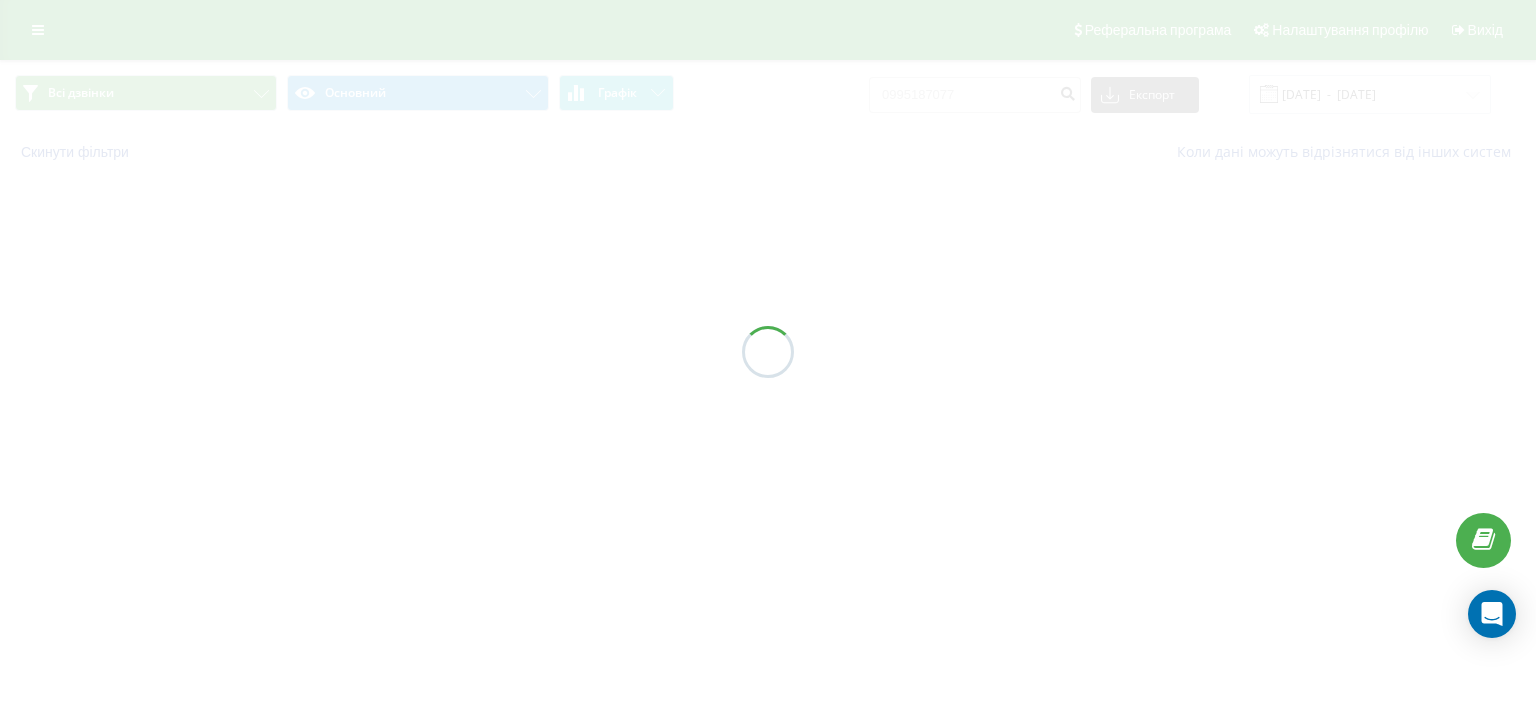 scroll, scrollTop: 0, scrollLeft: 0, axis: both 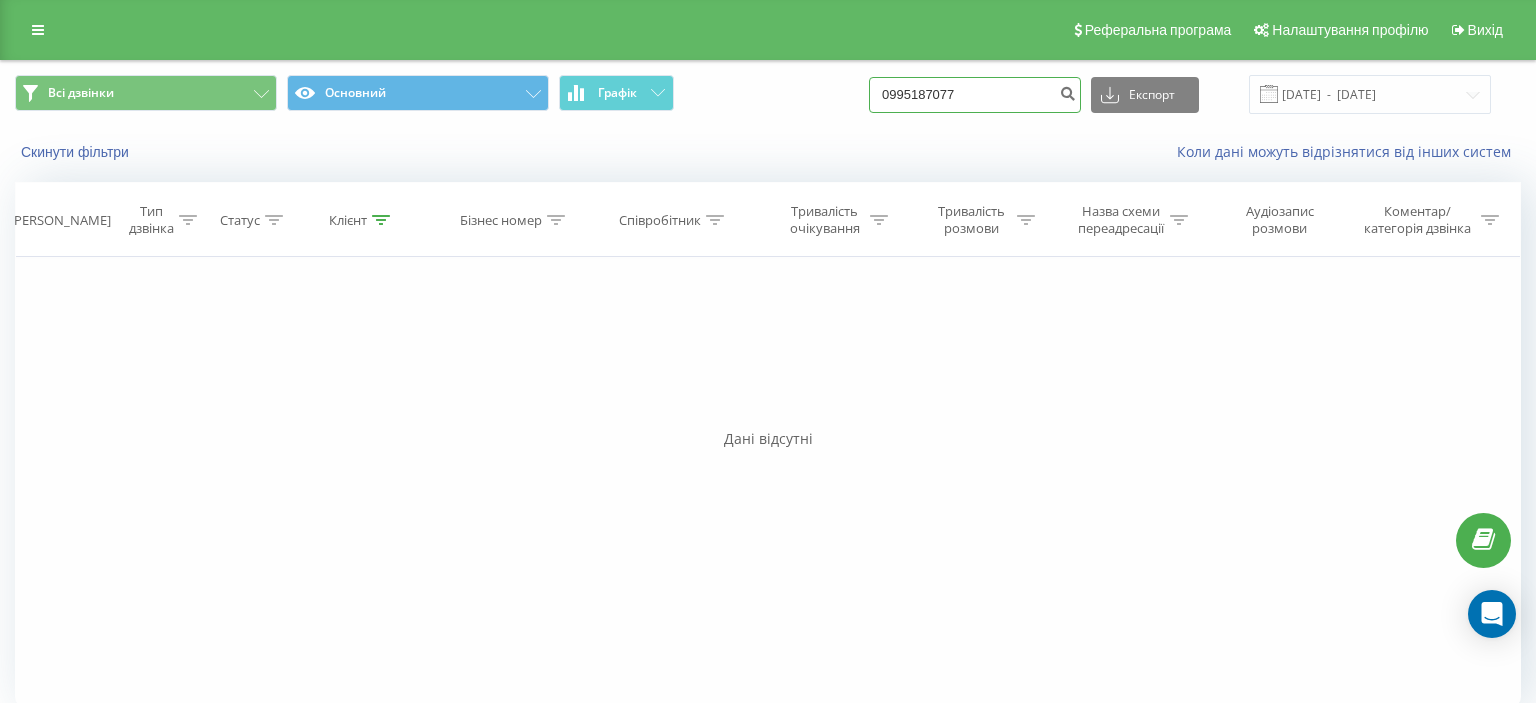 drag, startPoint x: 903, startPoint y: 94, endPoint x: 1038, endPoint y: 105, distance: 135.4474 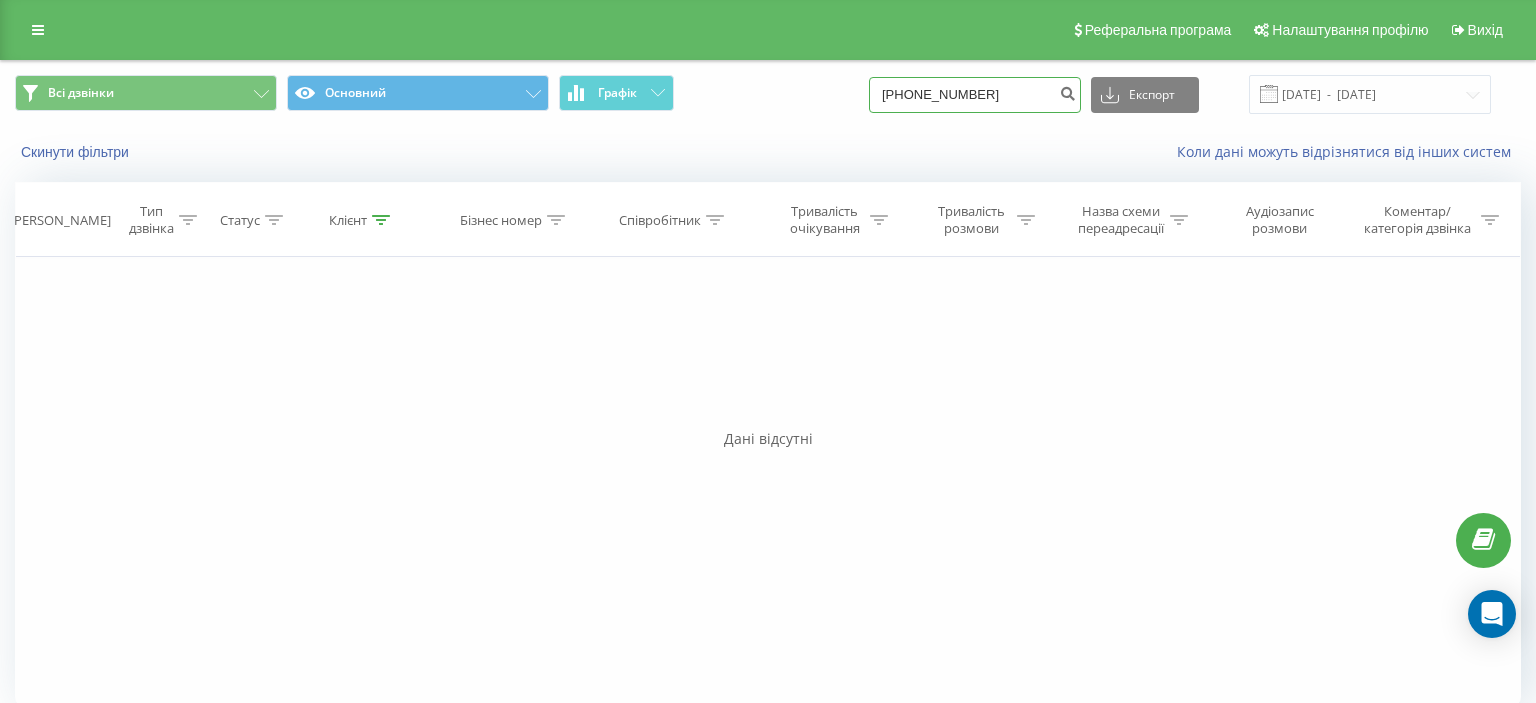 click on "[PHONE_NUMBER]" at bounding box center [975, 95] 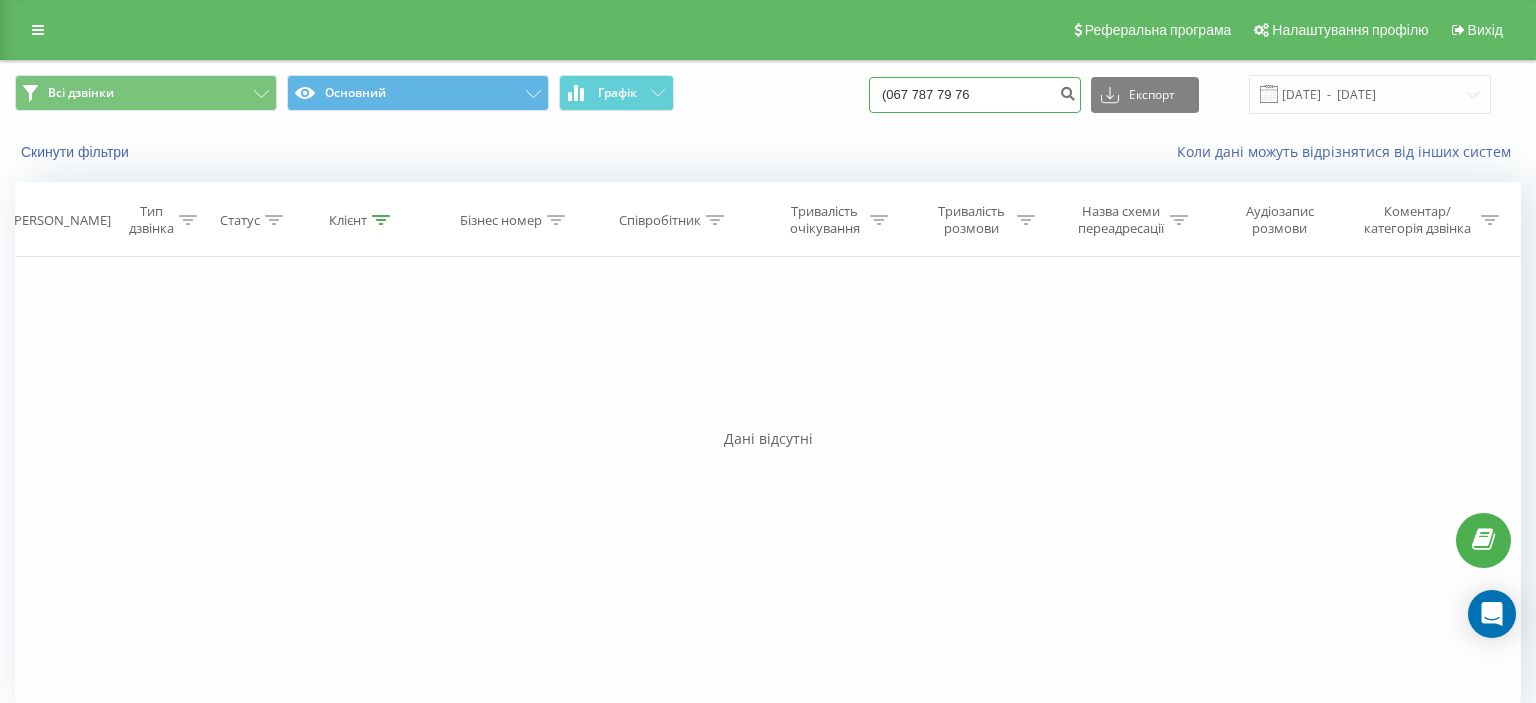 click on "(067 787 79 76" at bounding box center [975, 95] 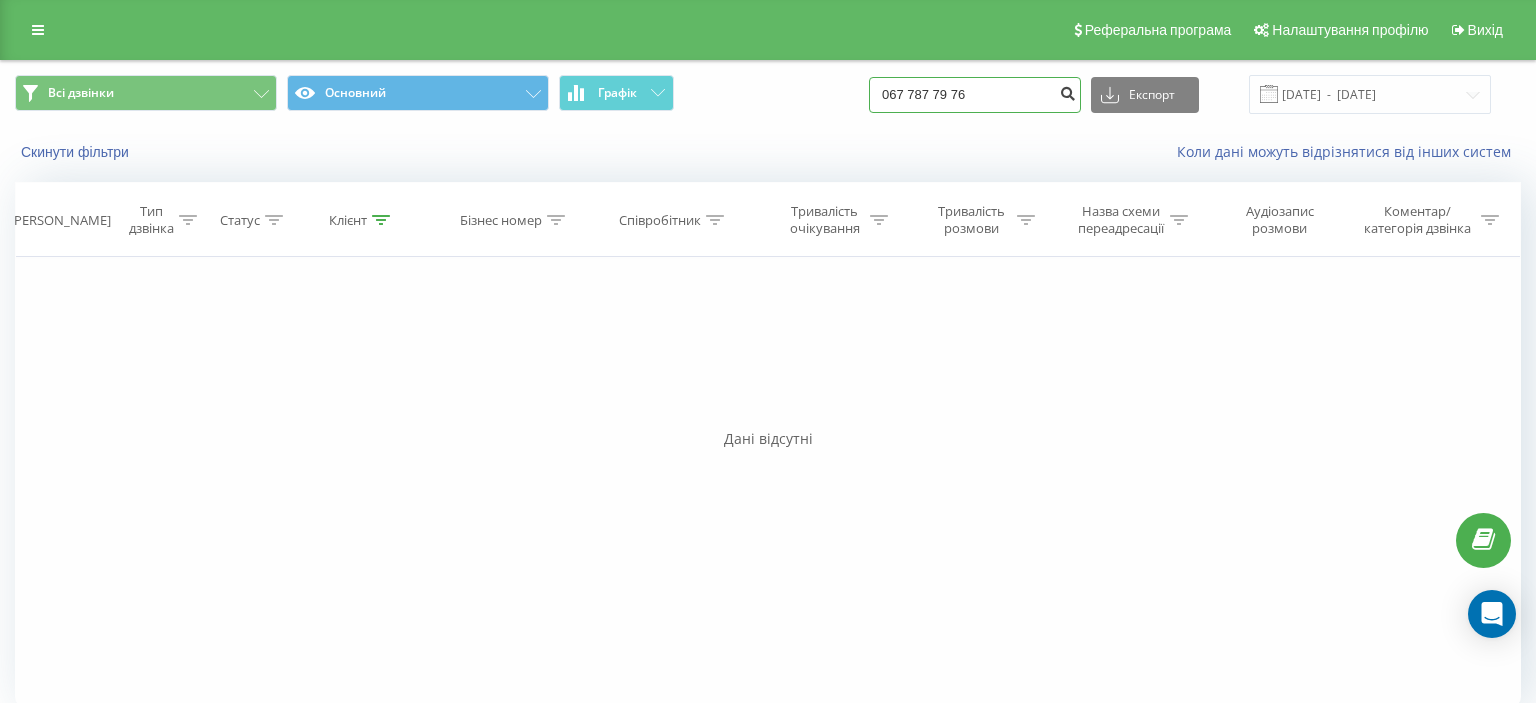 type on "067 787 79 76" 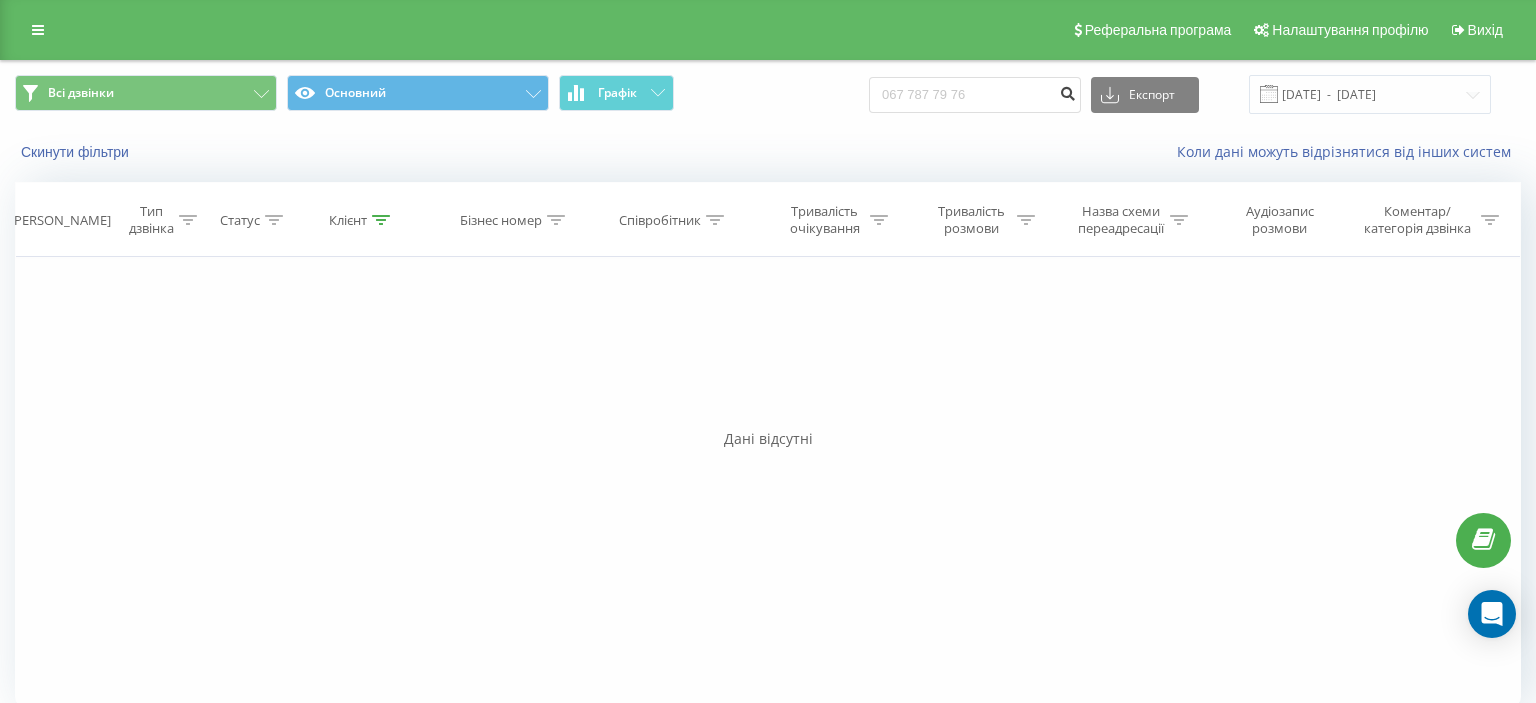 click at bounding box center (1067, 91) 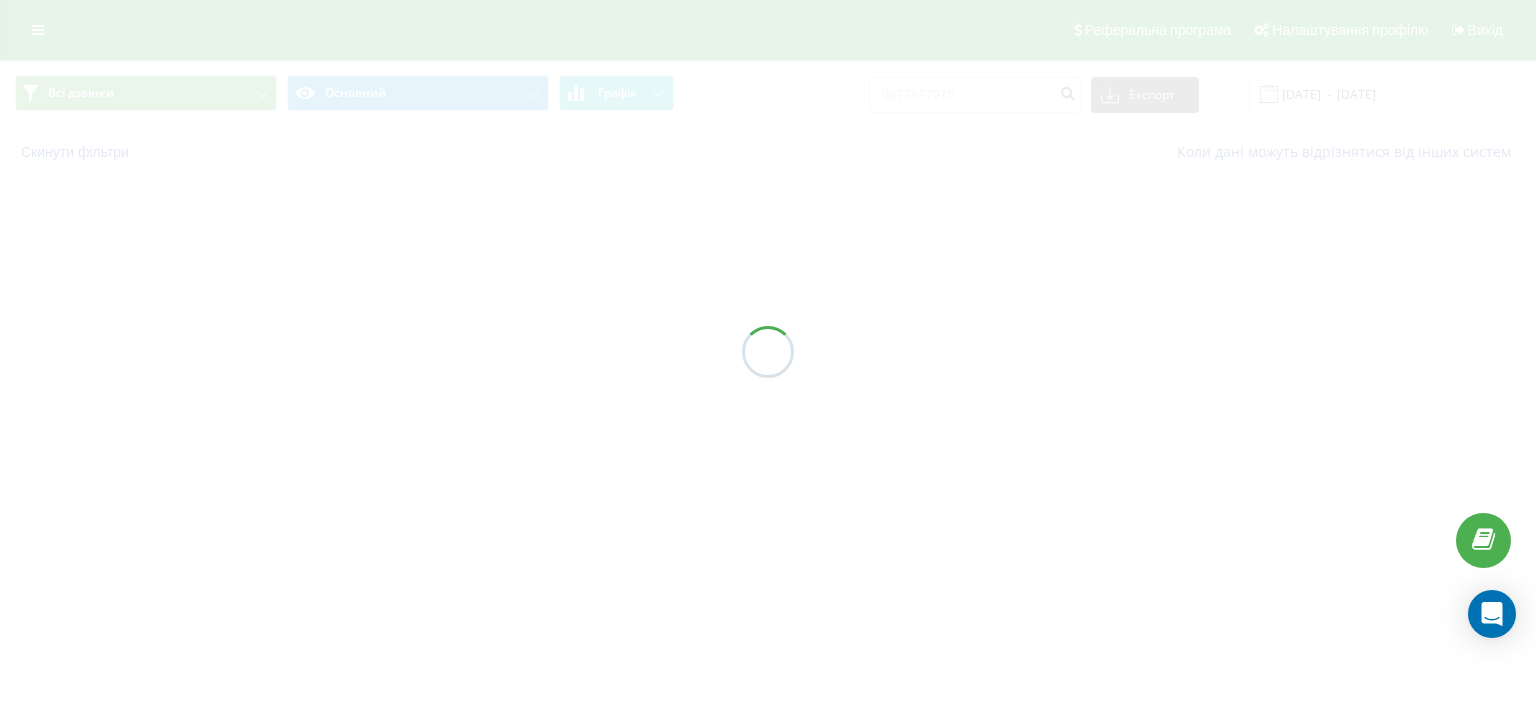 scroll, scrollTop: 0, scrollLeft: 0, axis: both 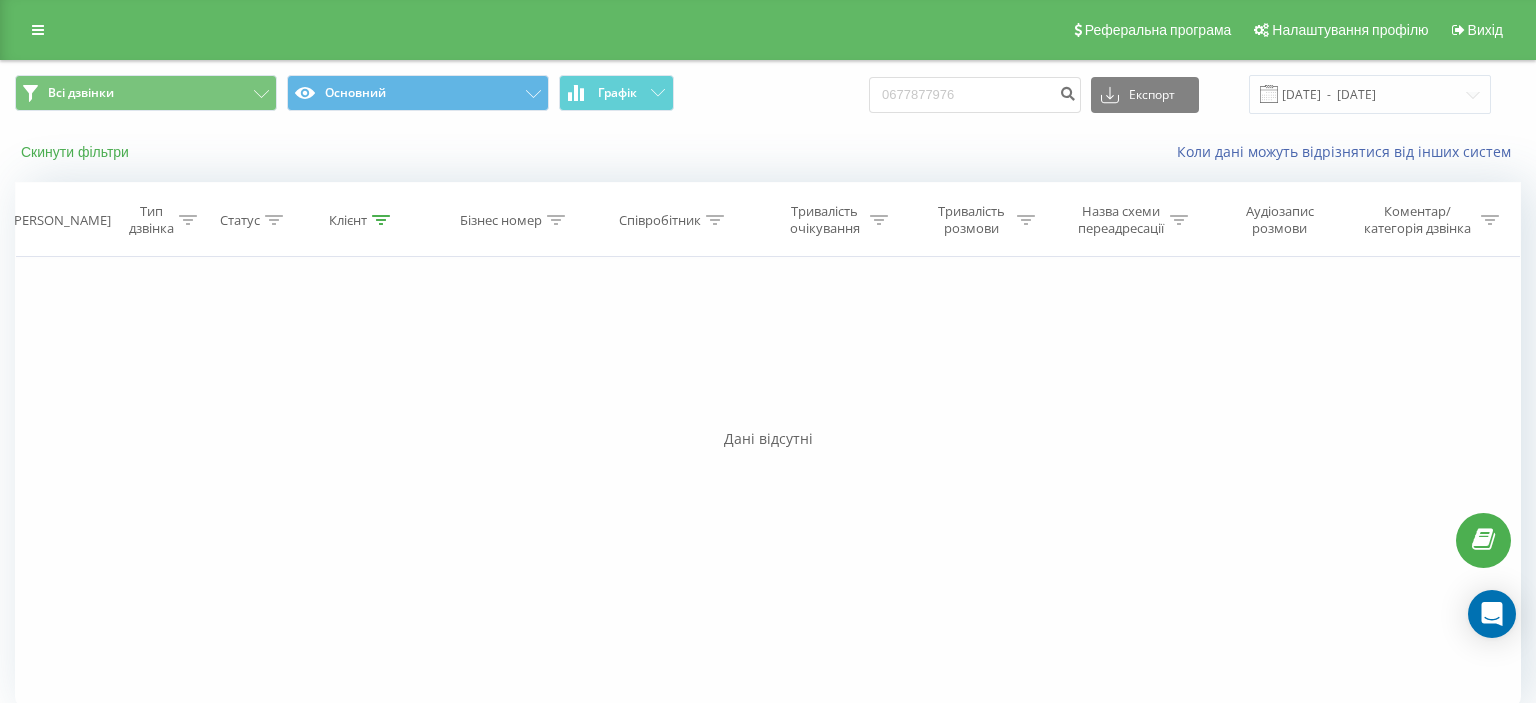 click on "Скинути фільтри" at bounding box center (77, 152) 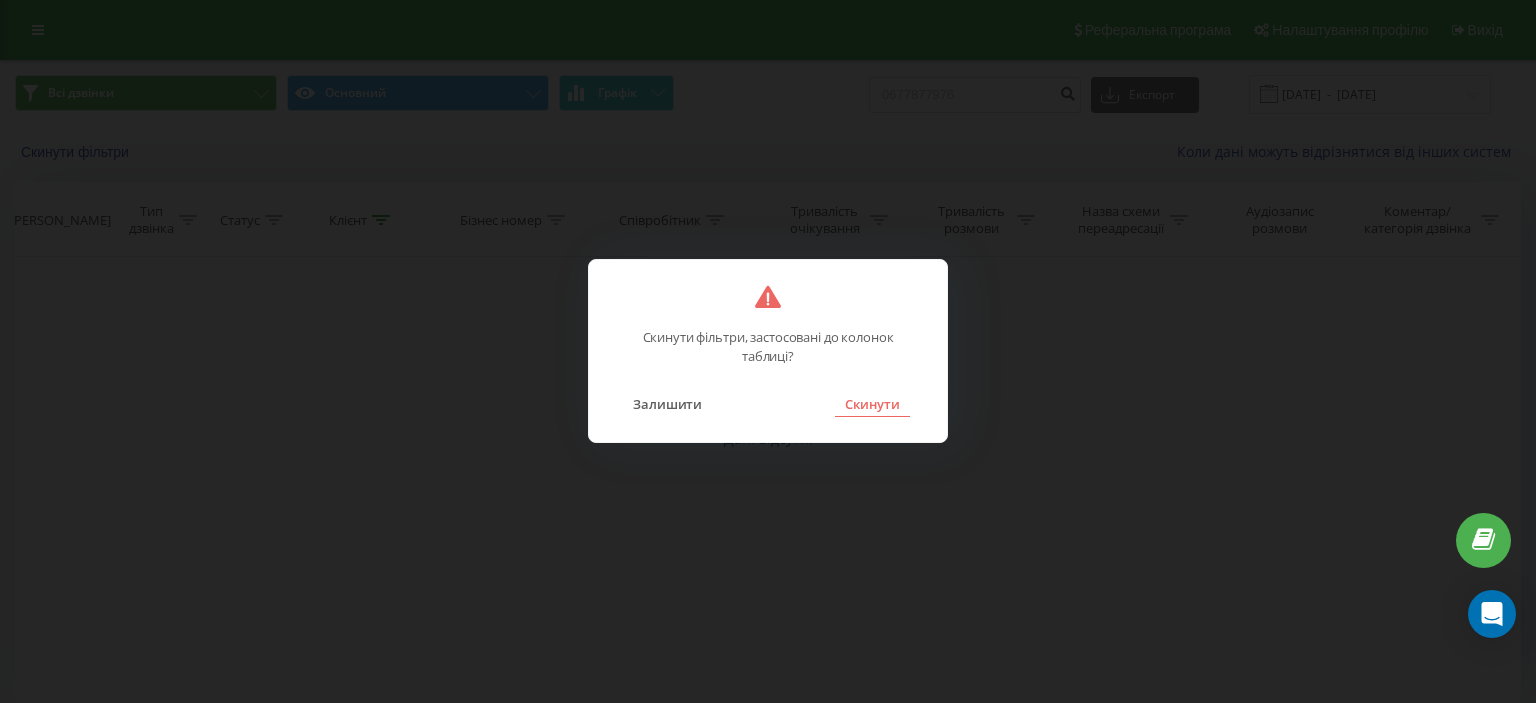 click on "Скинути" at bounding box center [872, 404] 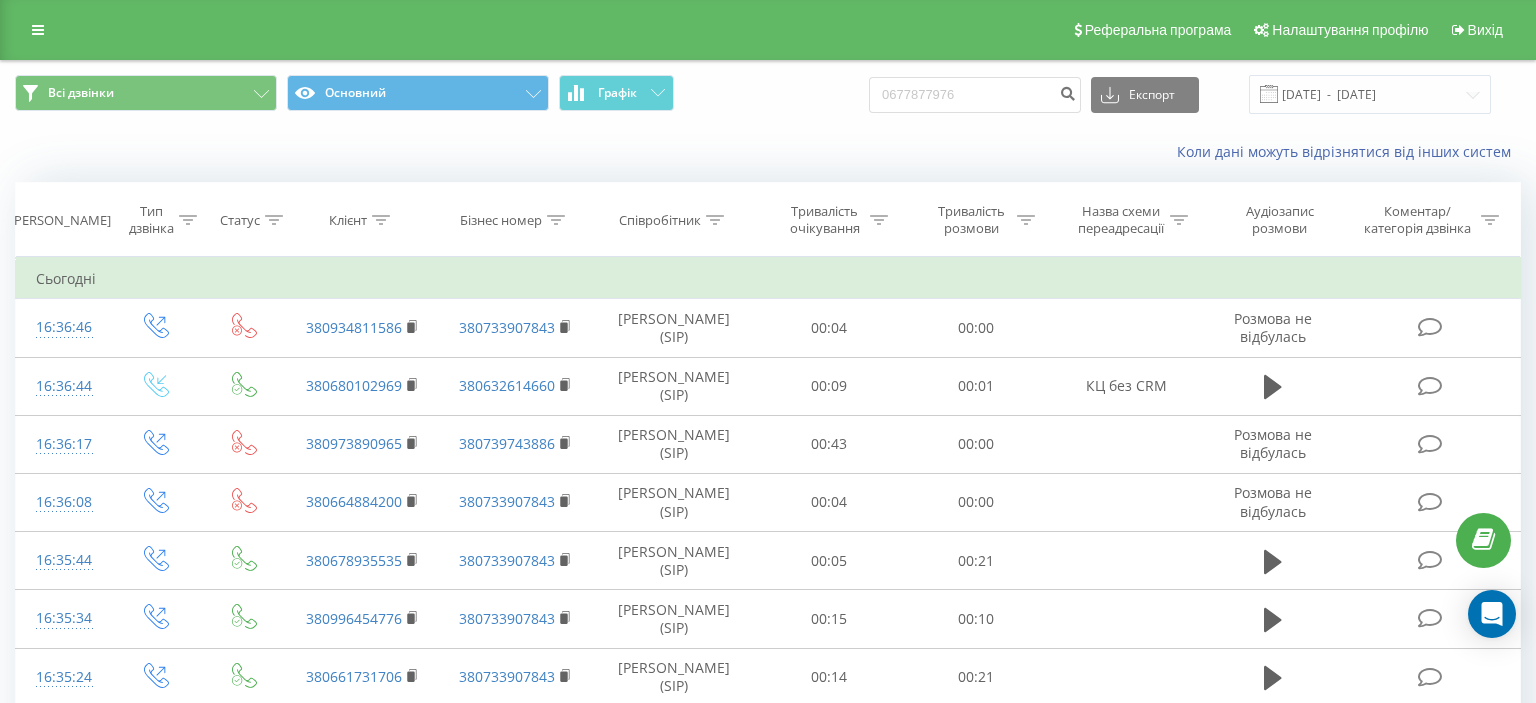 click 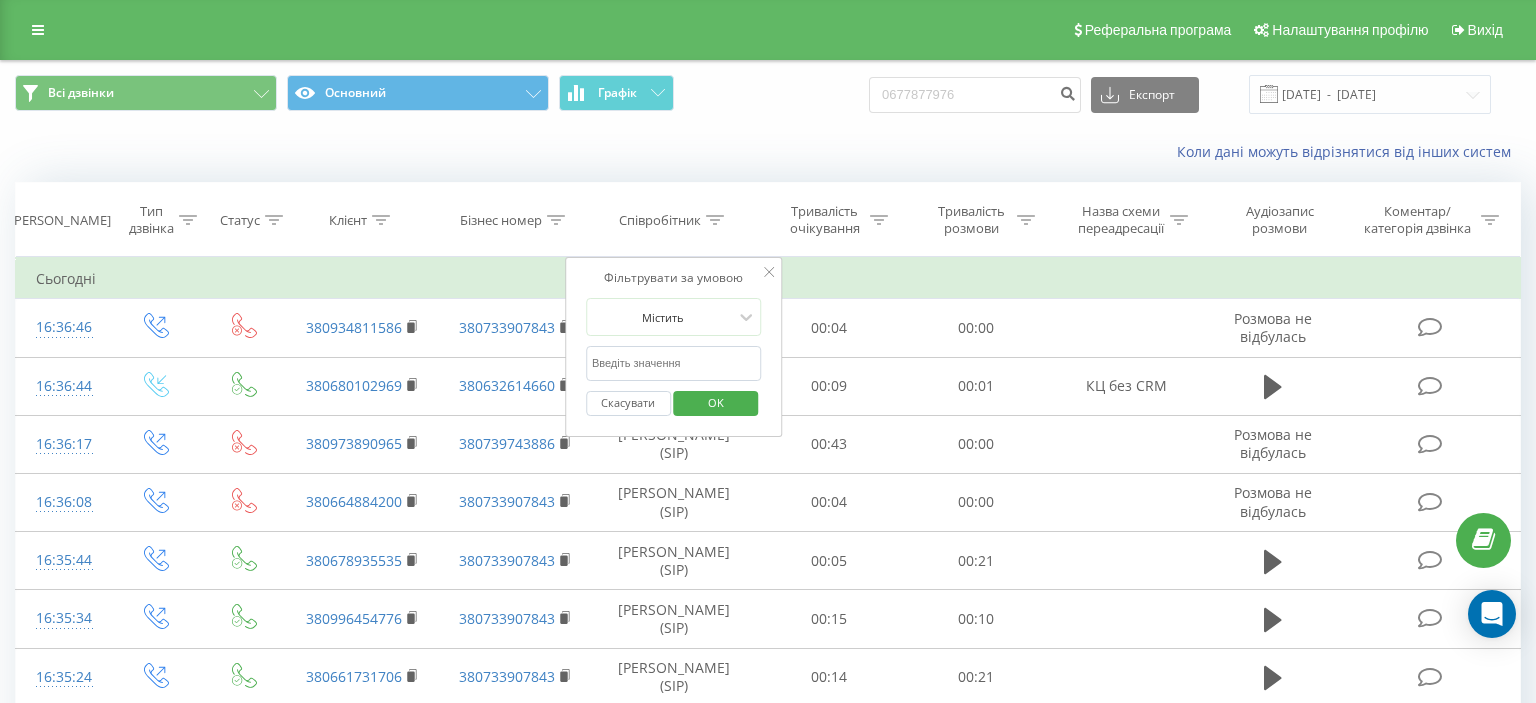 click at bounding box center [674, 363] 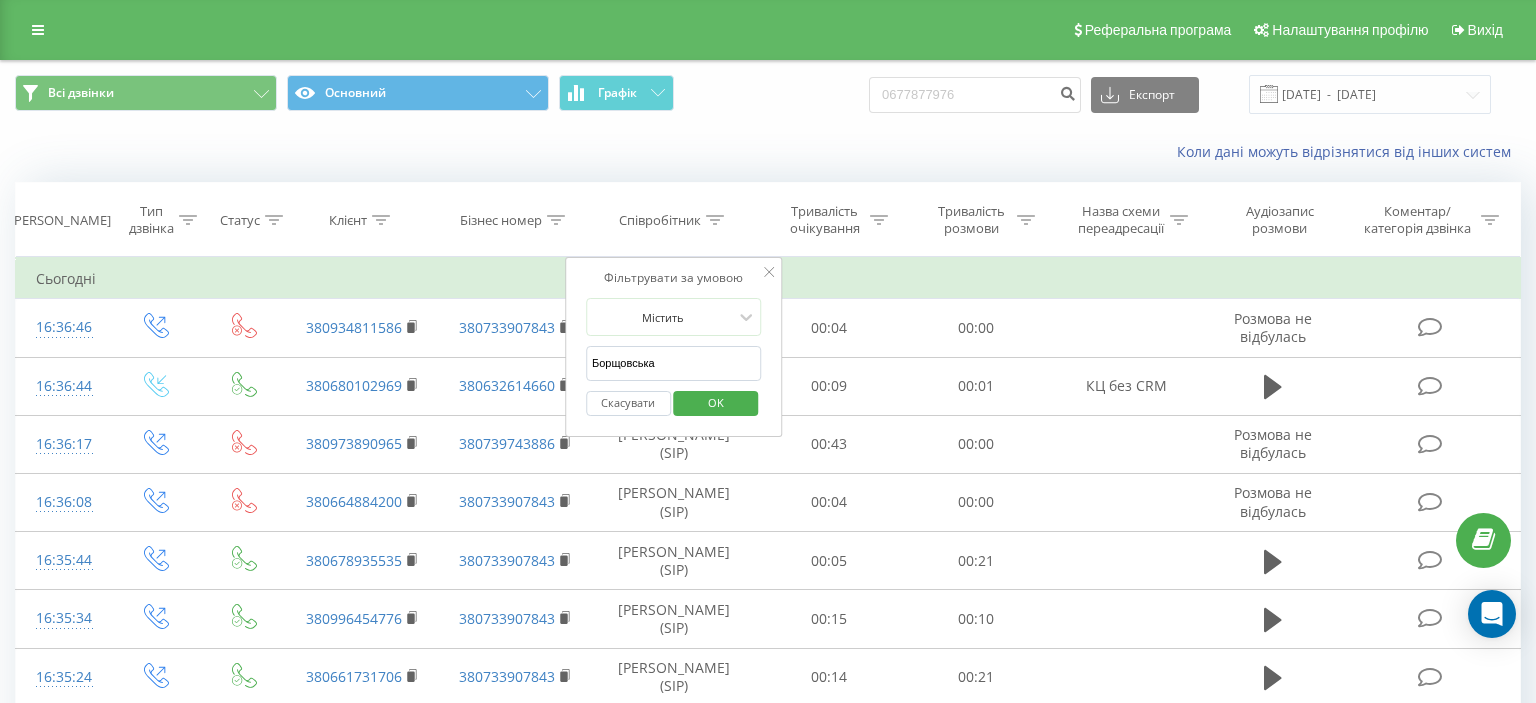 type on "Борщовська" 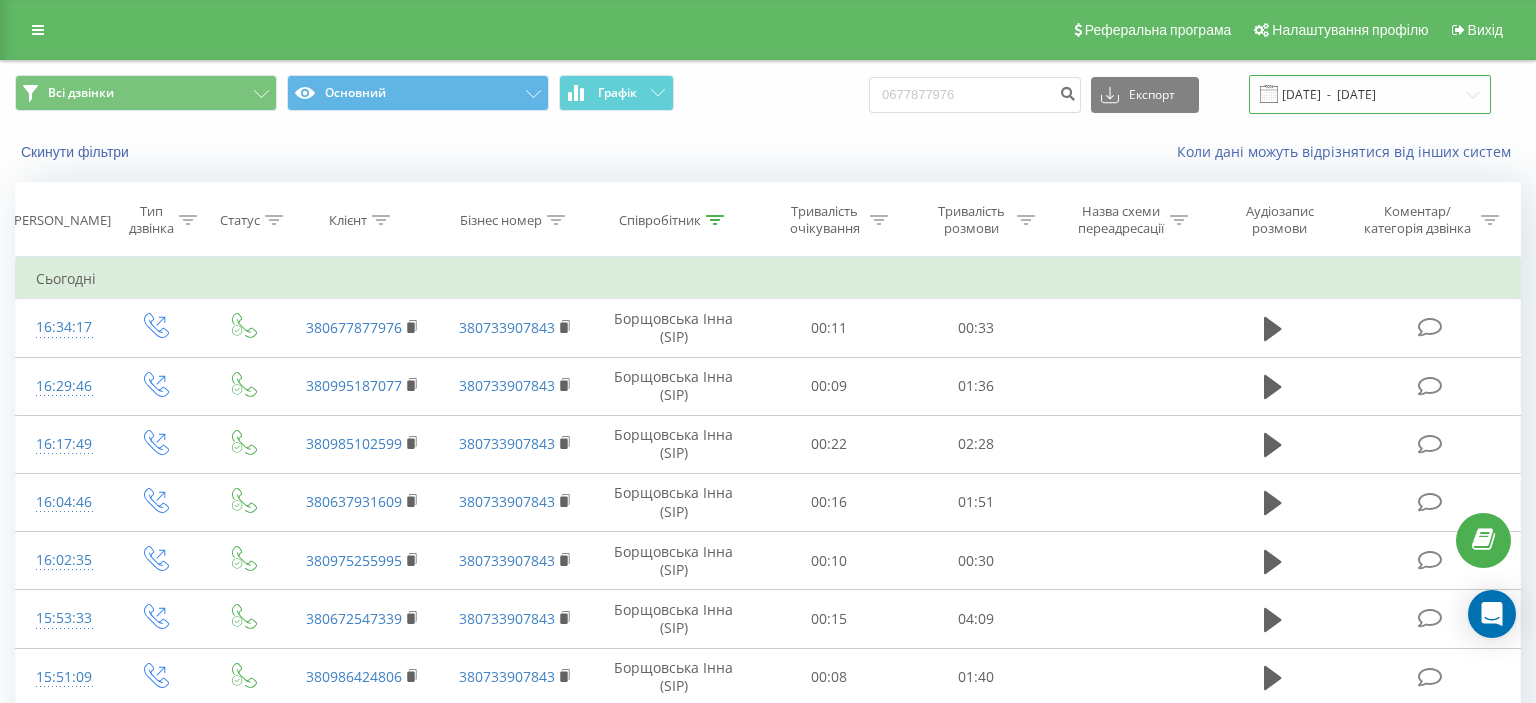 click on "[DATE]  -  [DATE]" at bounding box center [1370, 94] 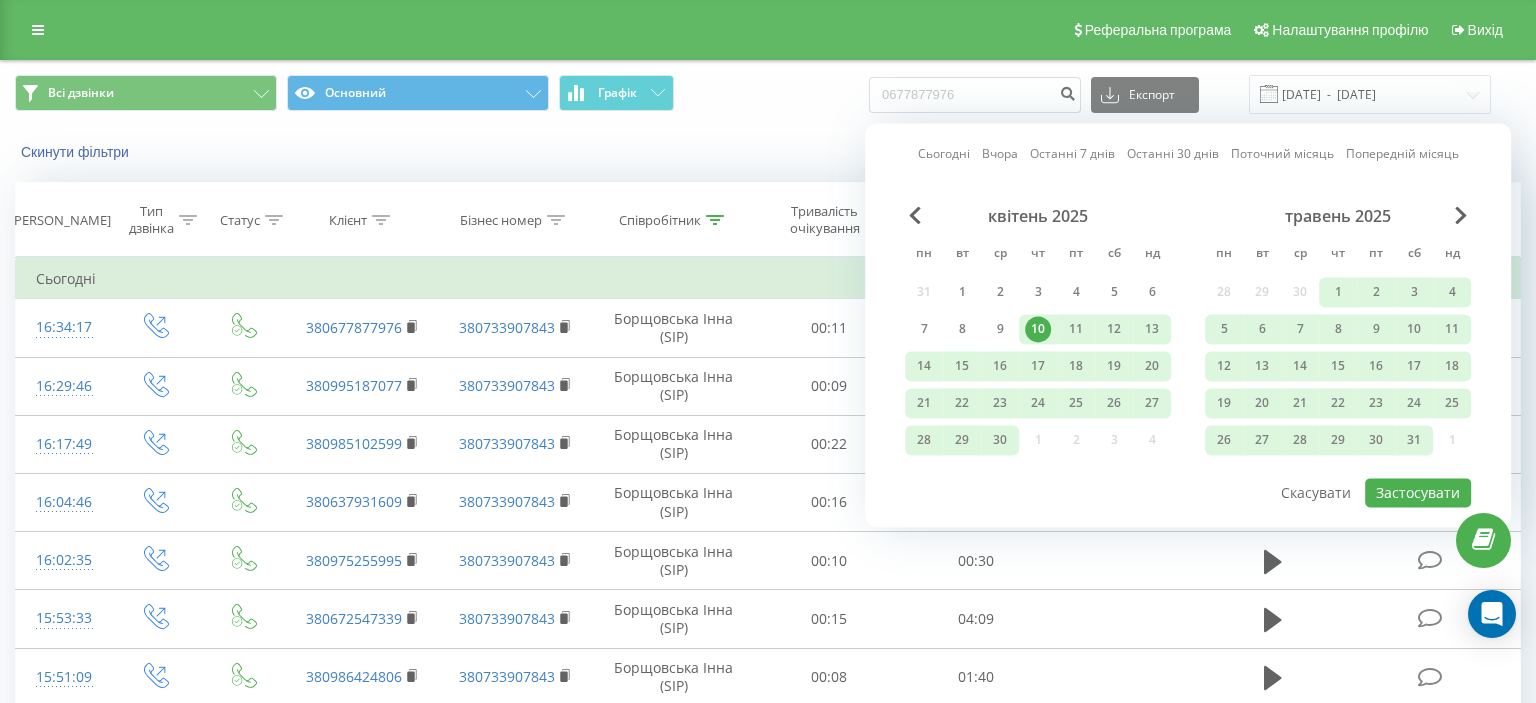 click on "Сьогодні" at bounding box center (944, 154) 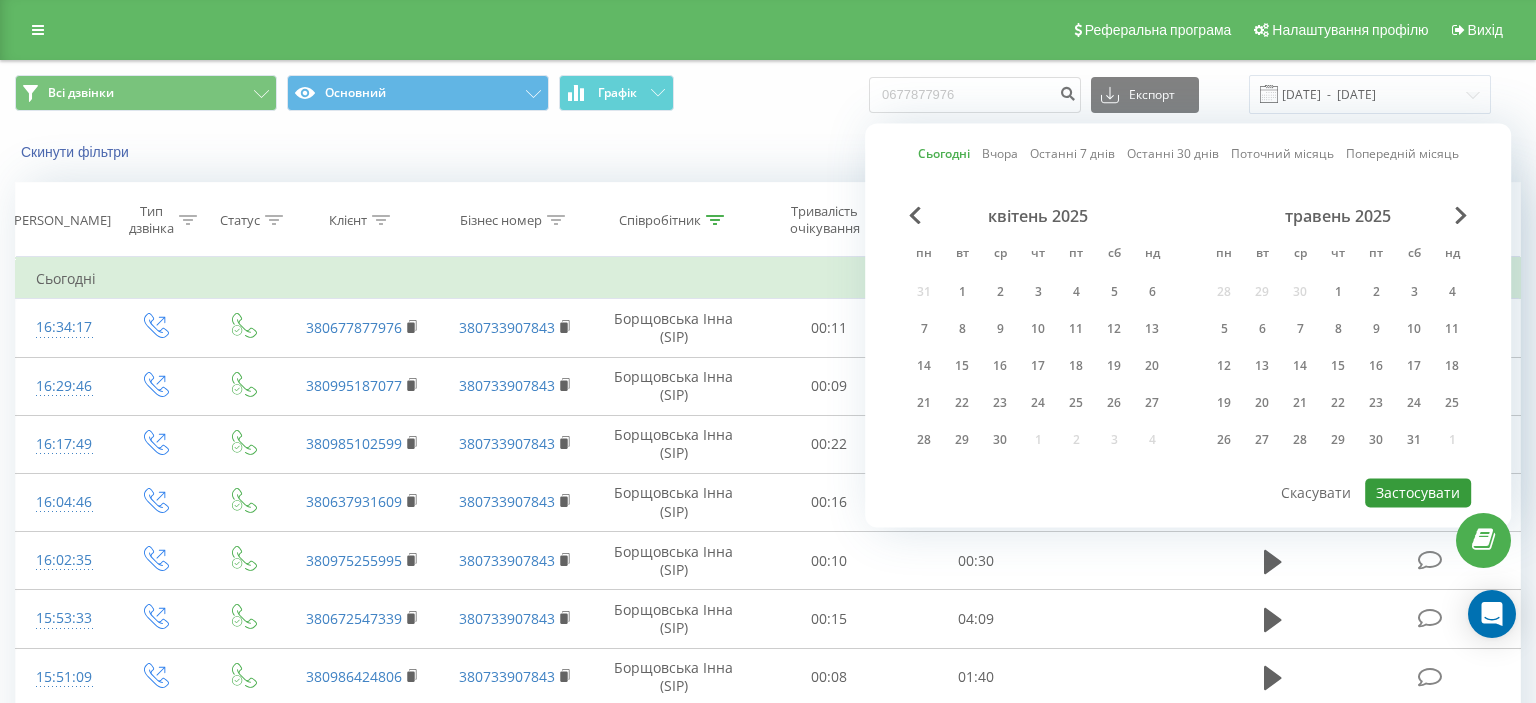 click on "Застосувати" at bounding box center (1418, 492) 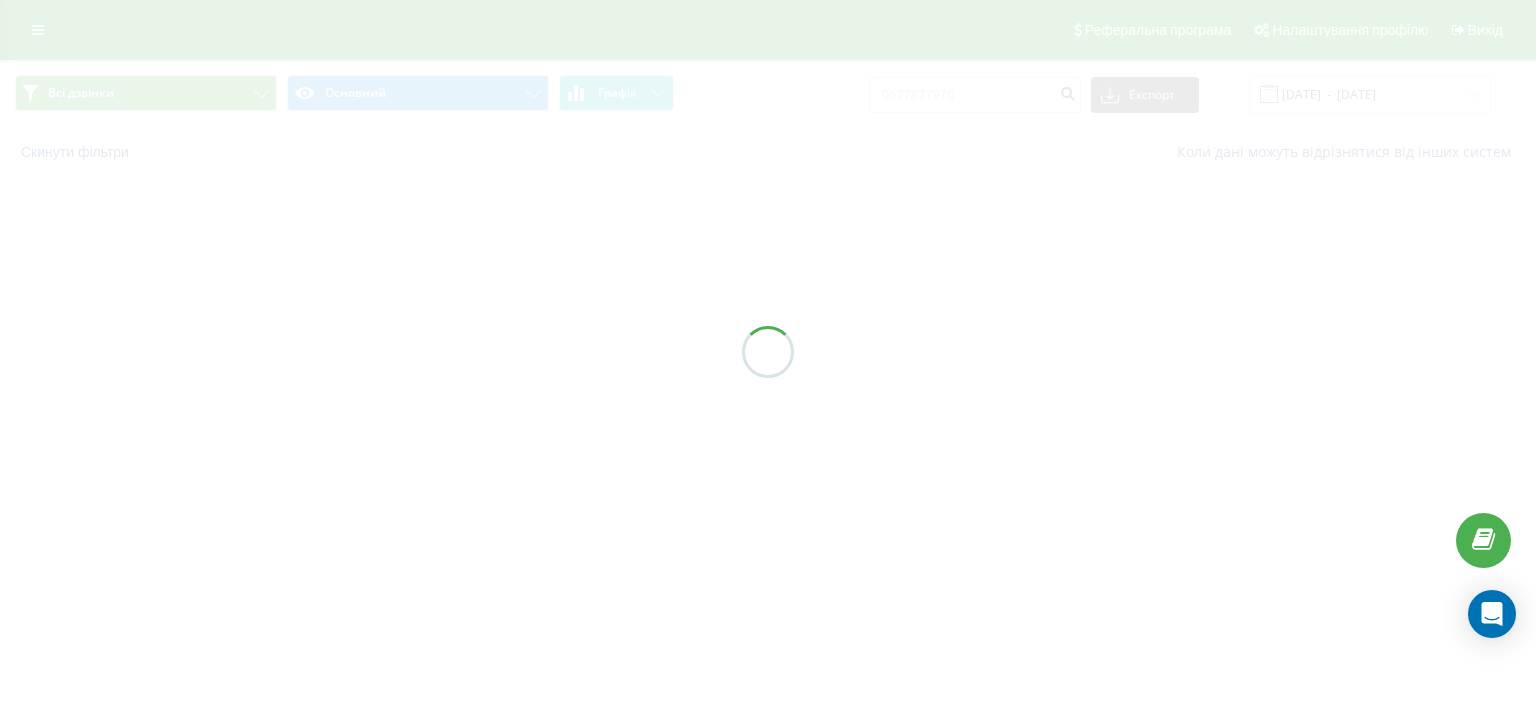 type on "[DATE]  -  [DATE]" 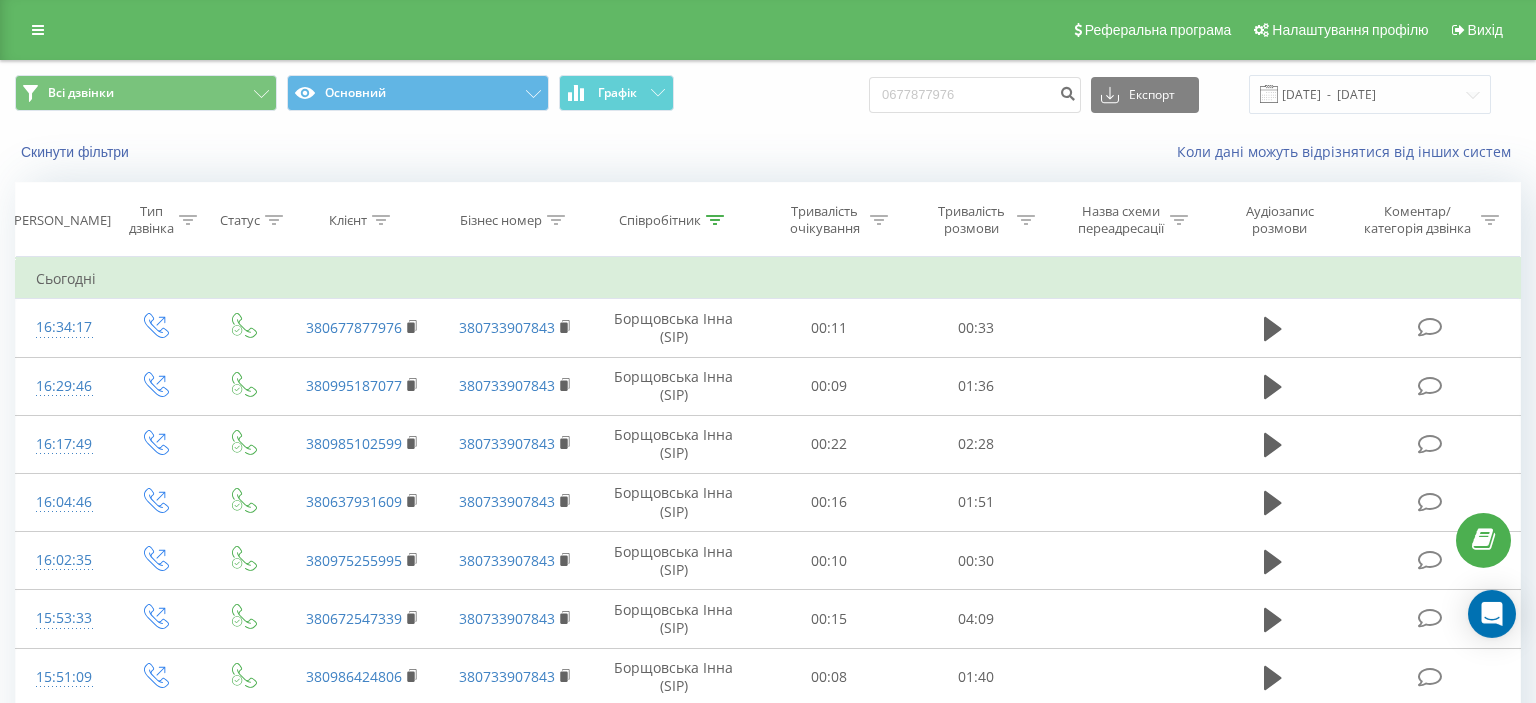 scroll, scrollTop: 0, scrollLeft: 0, axis: both 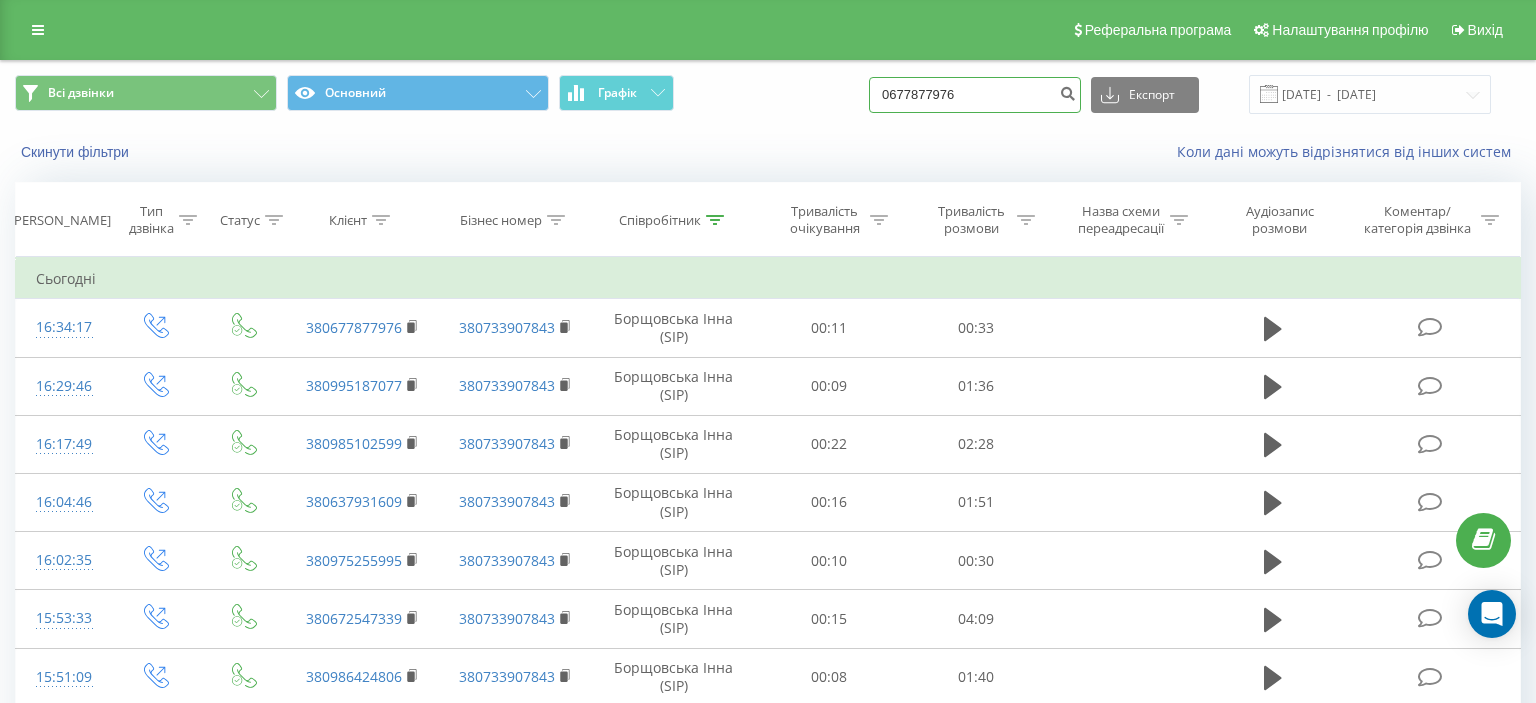 drag, startPoint x: 905, startPoint y: 95, endPoint x: 1001, endPoint y: 97, distance: 96.02083 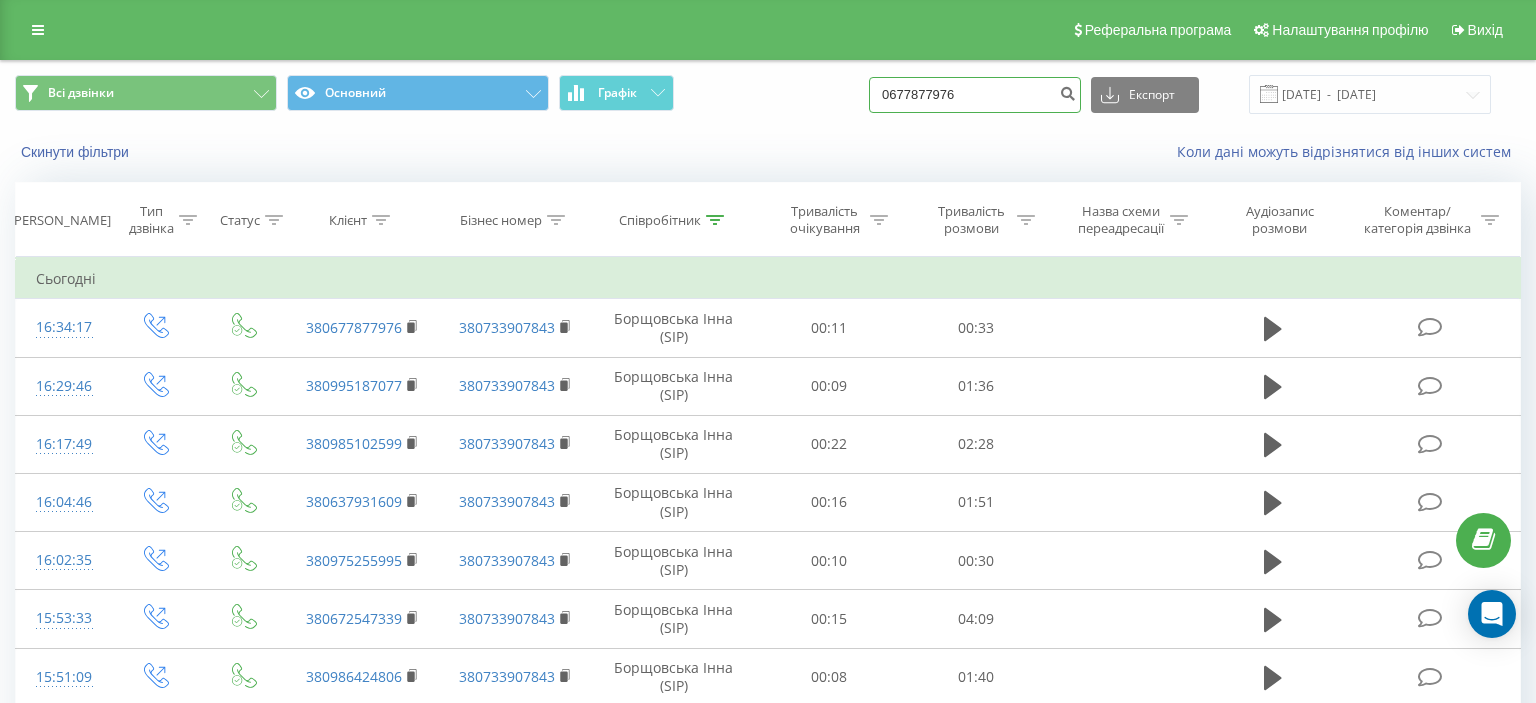 paste on "(067) 925 86 43" 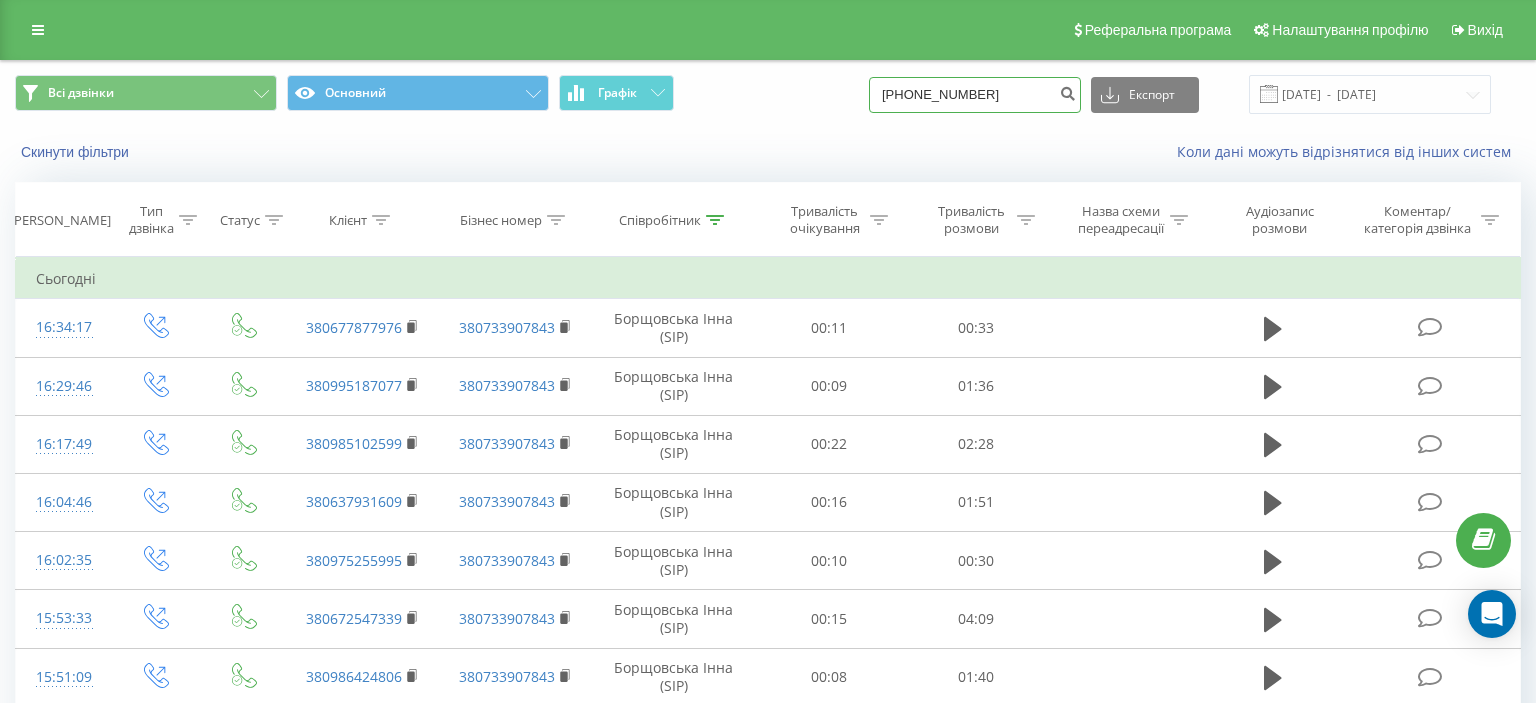 click on "(067) 925 86 43" at bounding box center [975, 95] 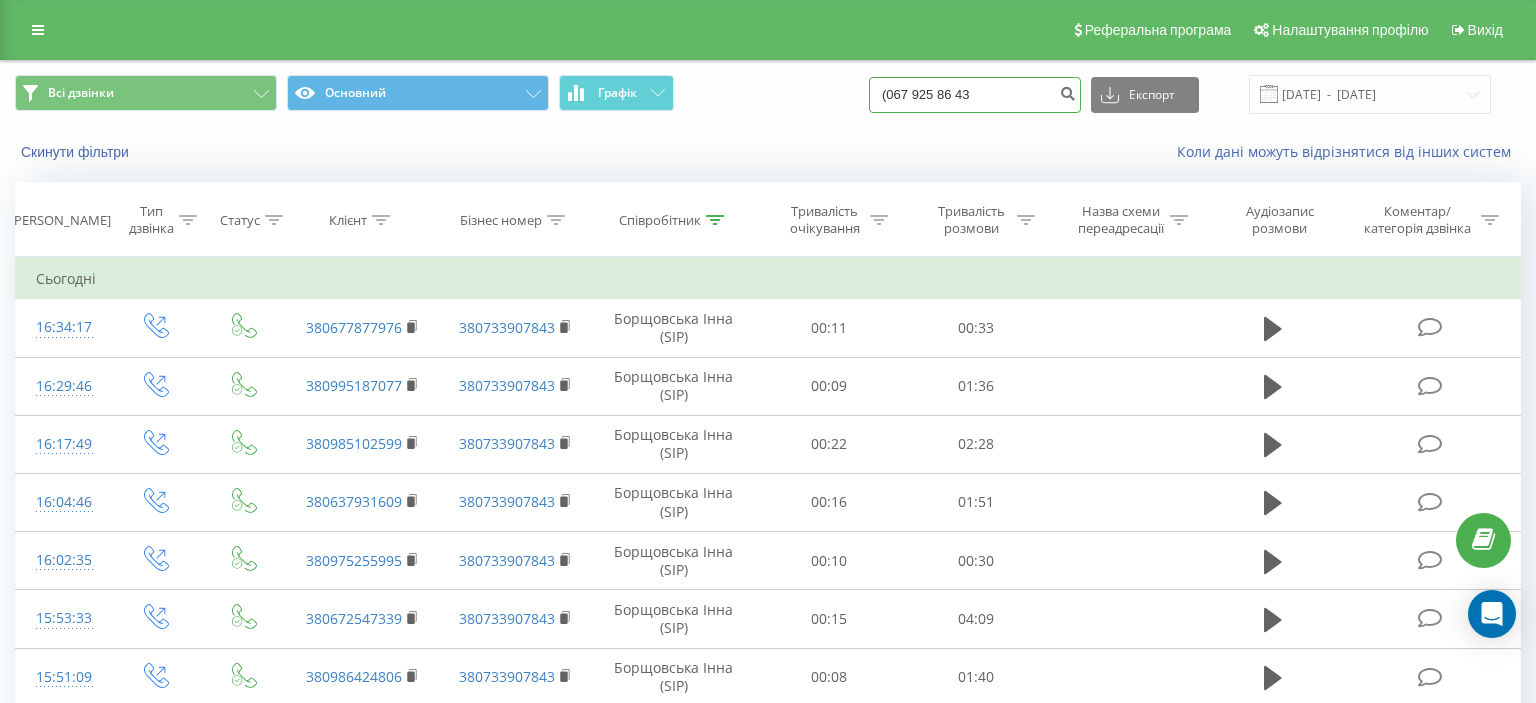click on "(067 925 86 43" at bounding box center [975, 95] 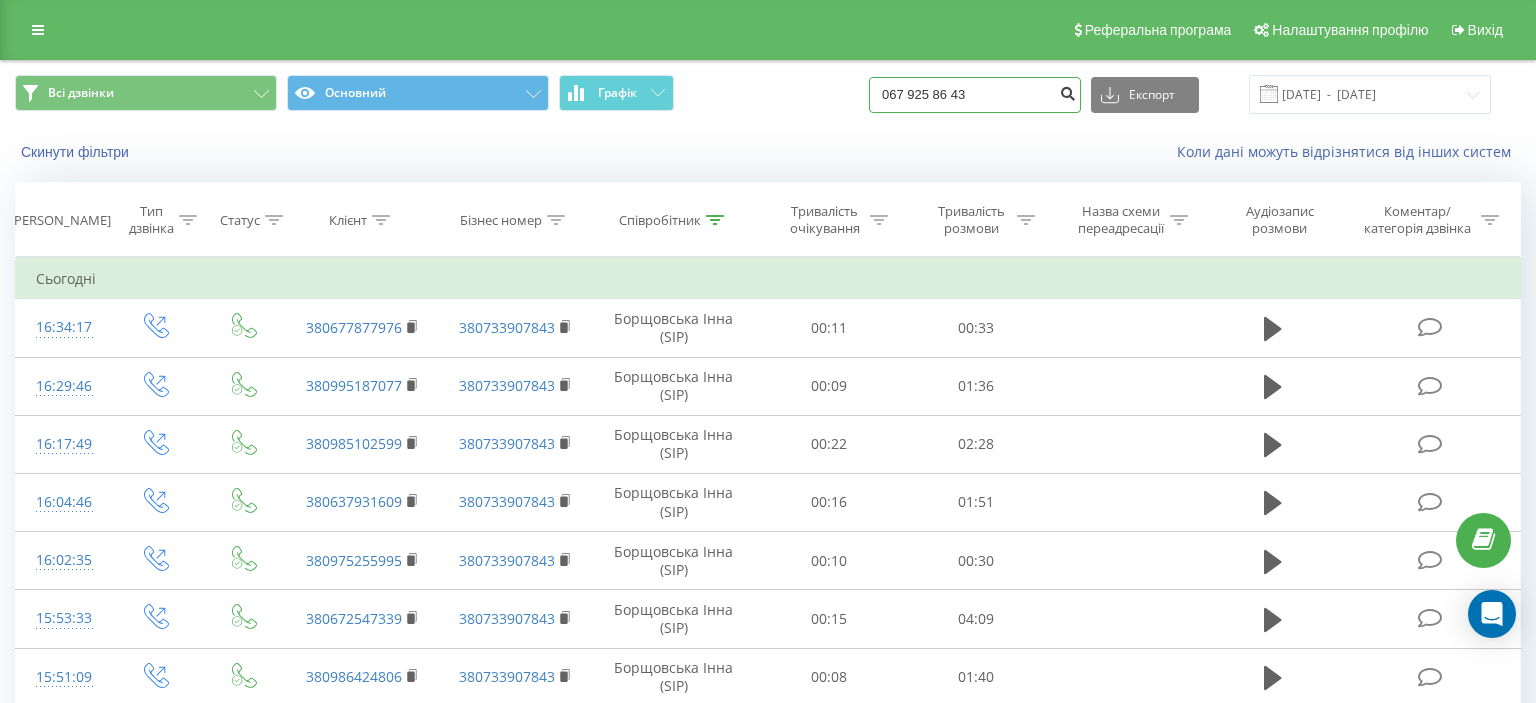 type on "067 925 86 43" 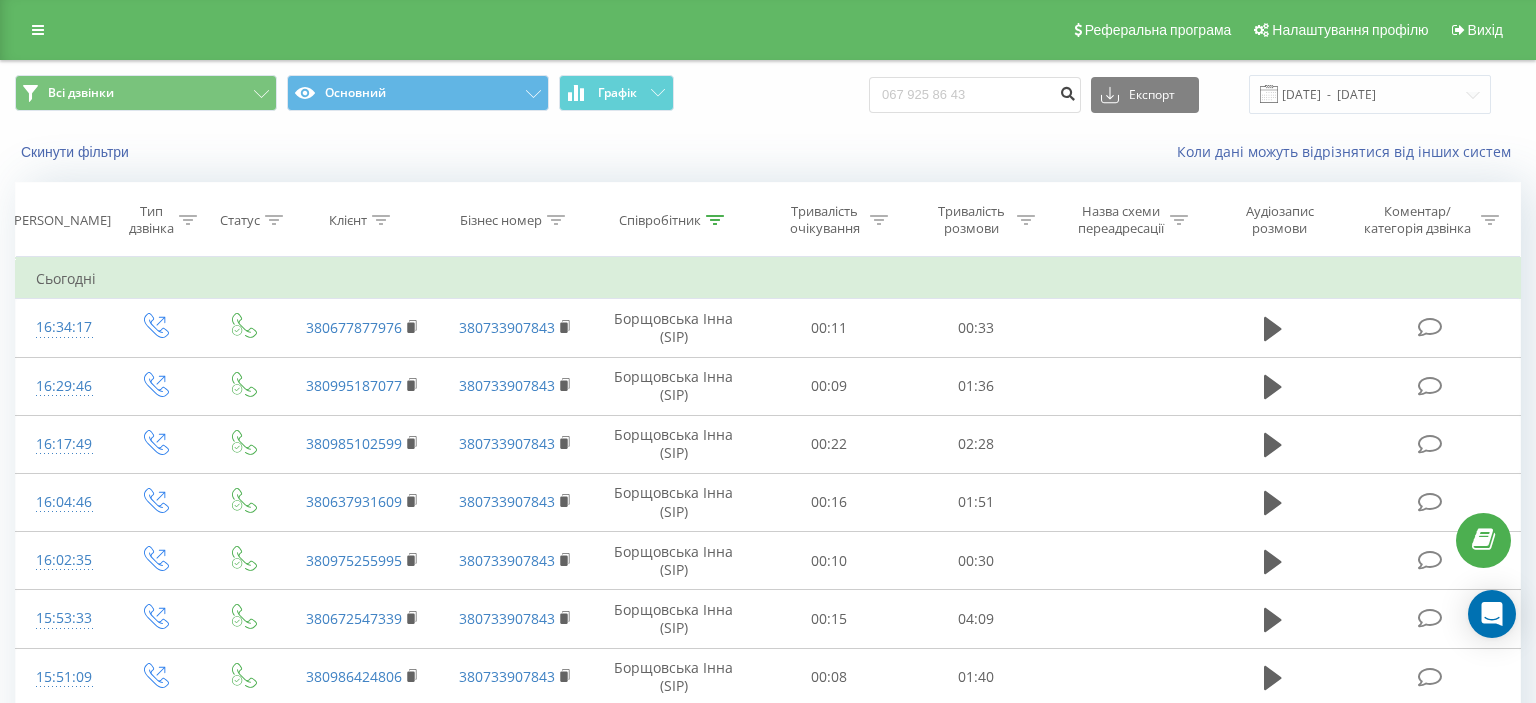 click at bounding box center (1067, 91) 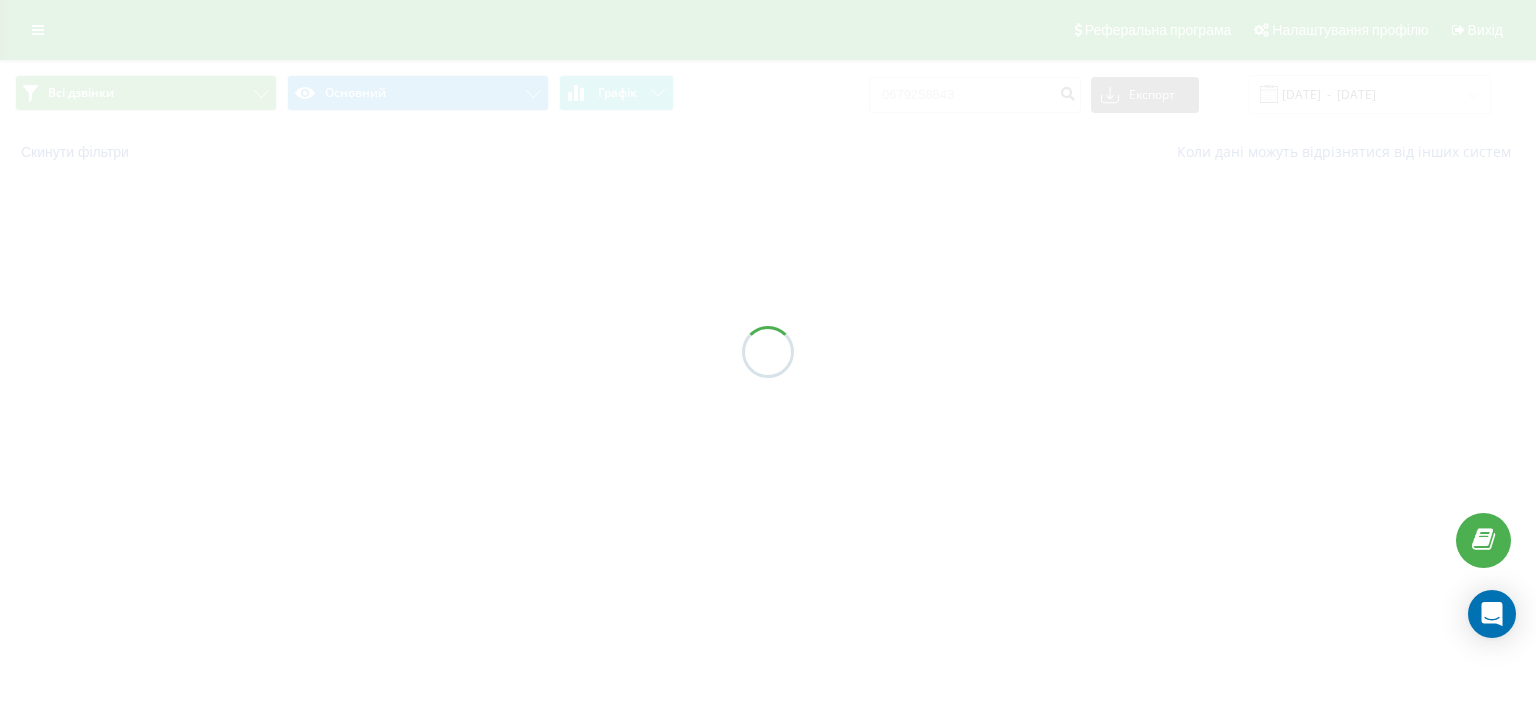 scroll, scrollTop: 0, scrollLeft: 0, axis: both 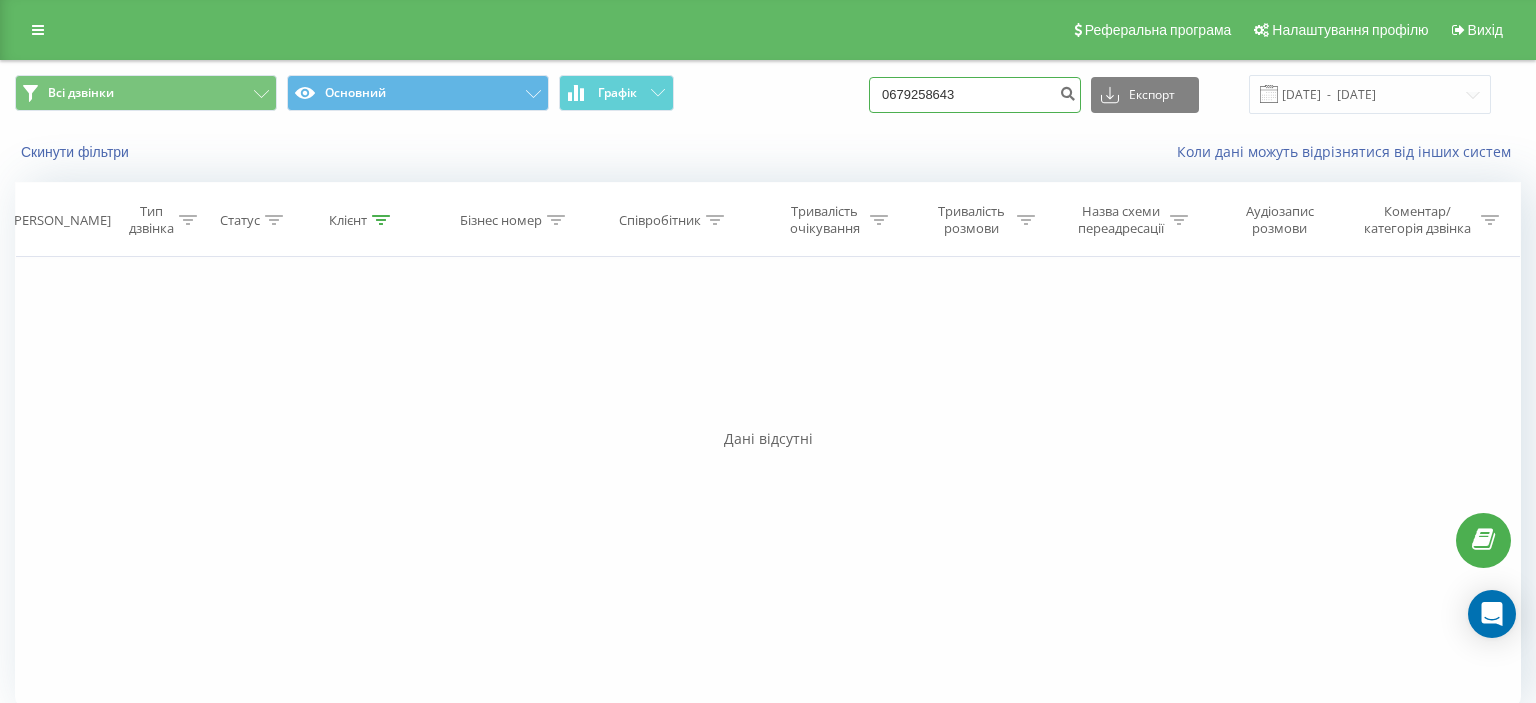 drag, startPoint x: 906, startPoint y: 102, endPoint x: 1017, endPoint y: 98, distance: 111.07205 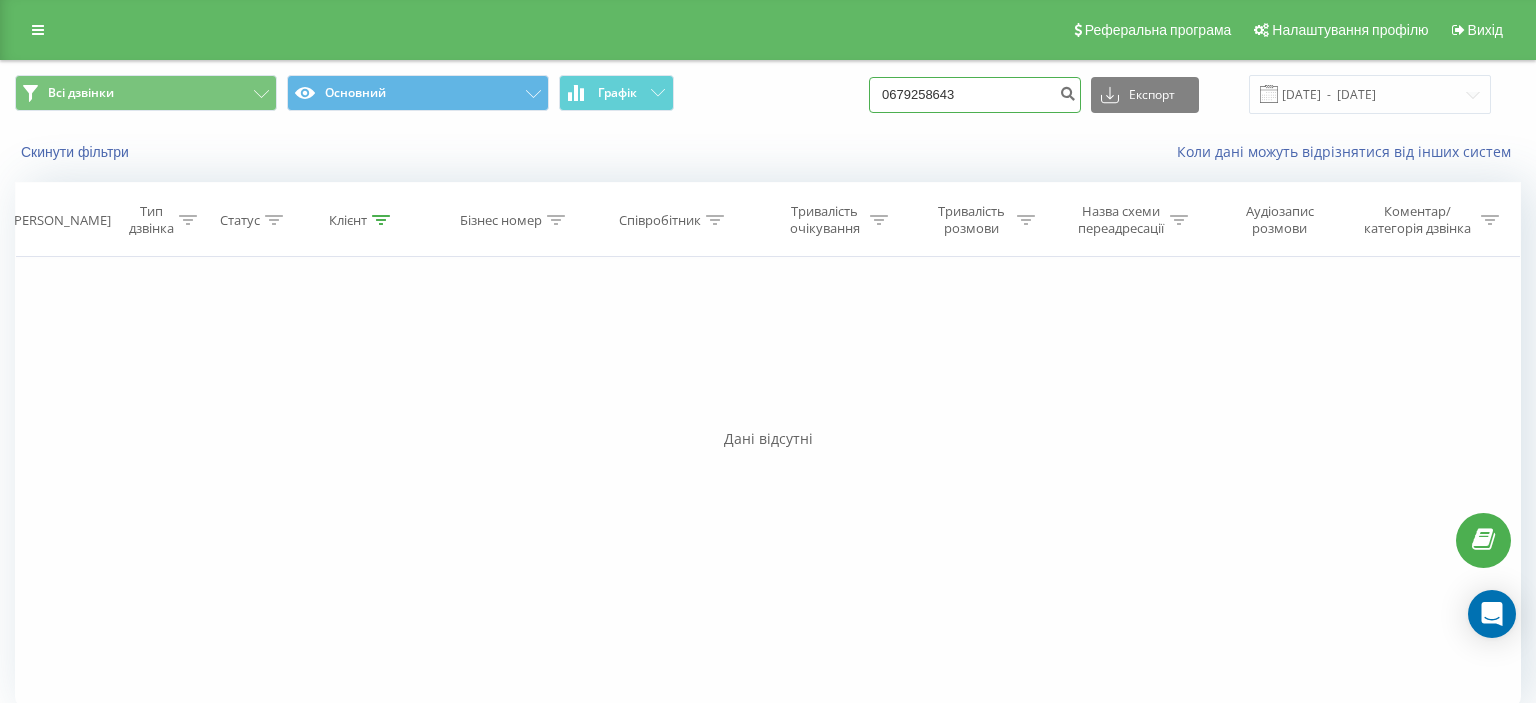 paste on "(093) 558 36 01" 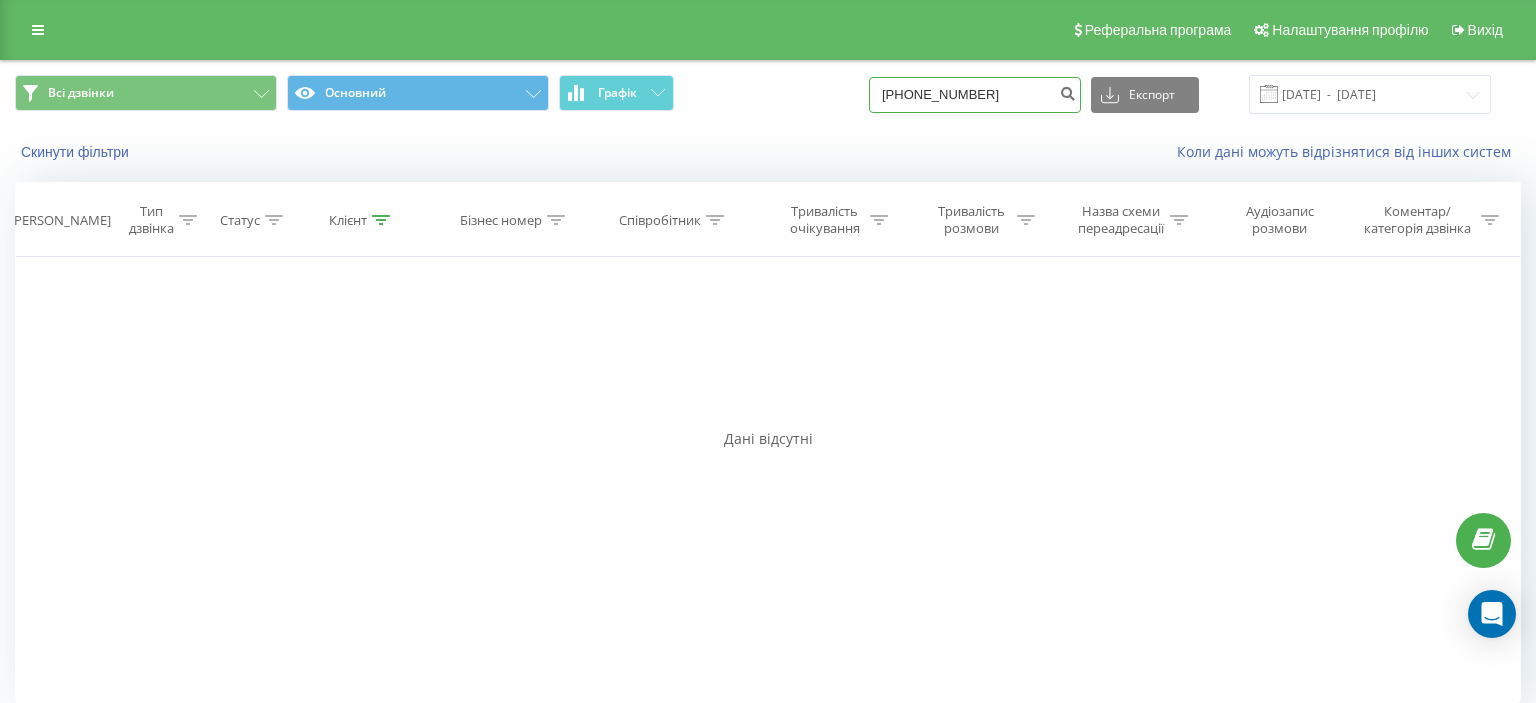 click on "(093) 558 36 01" at bounding box center (975, 95) 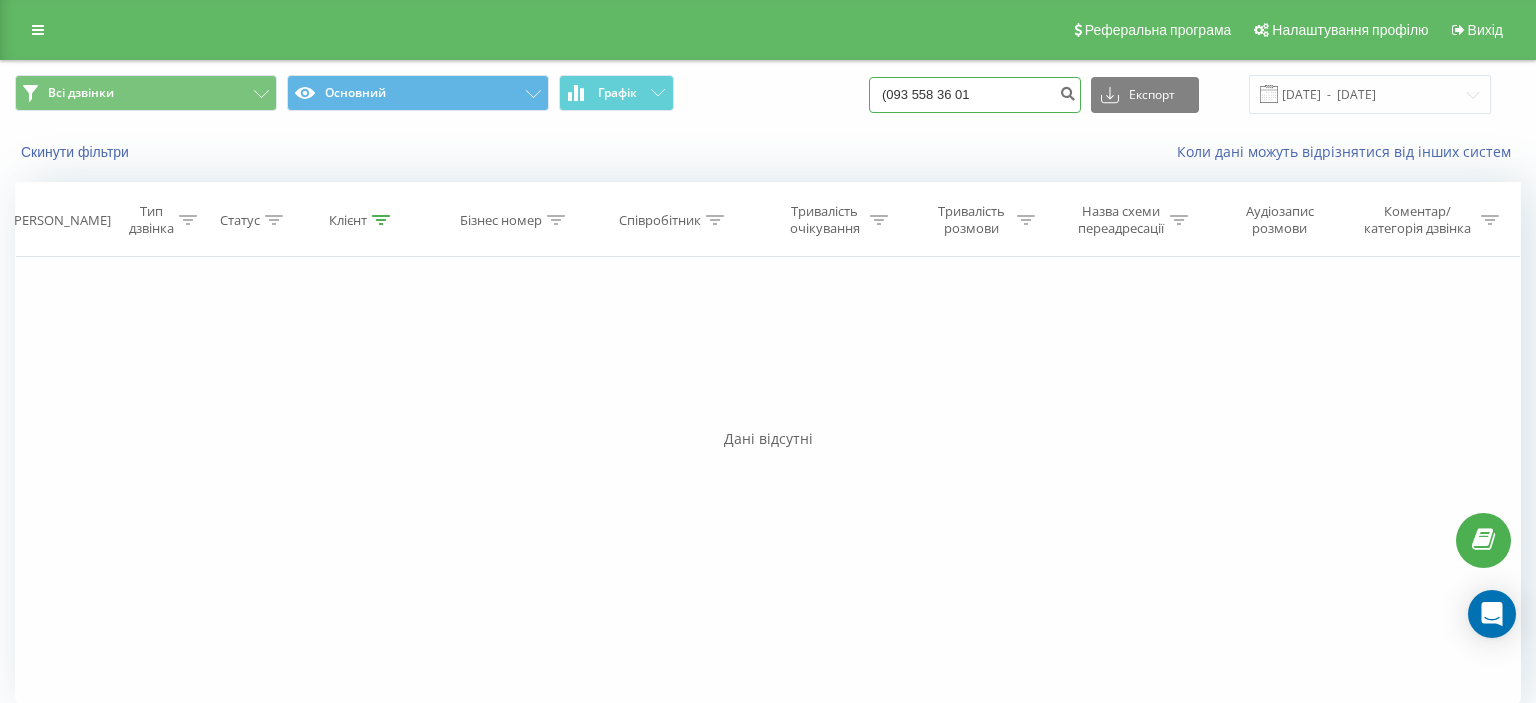 click on "(093 558 36 01" at bounding box center (975, 95) 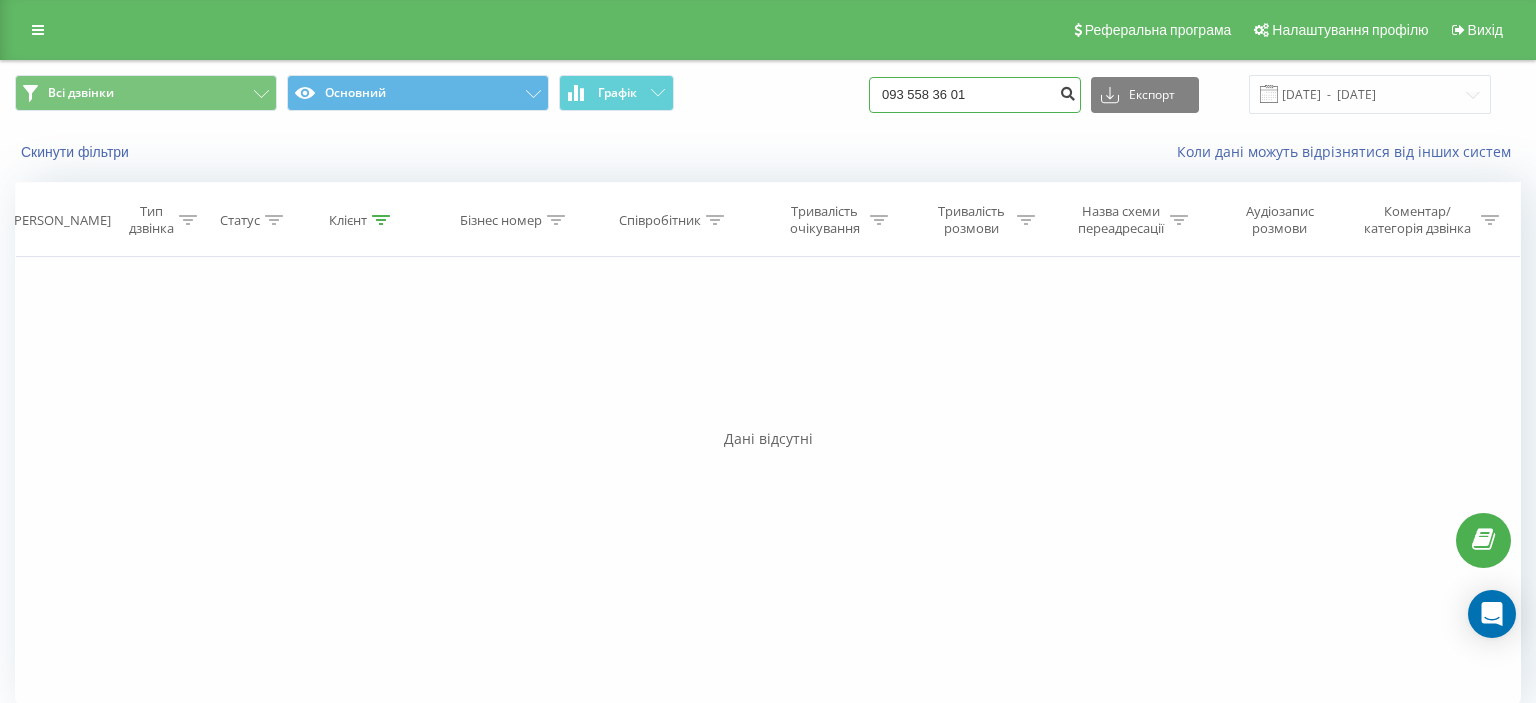 type on "093 558 36 01" 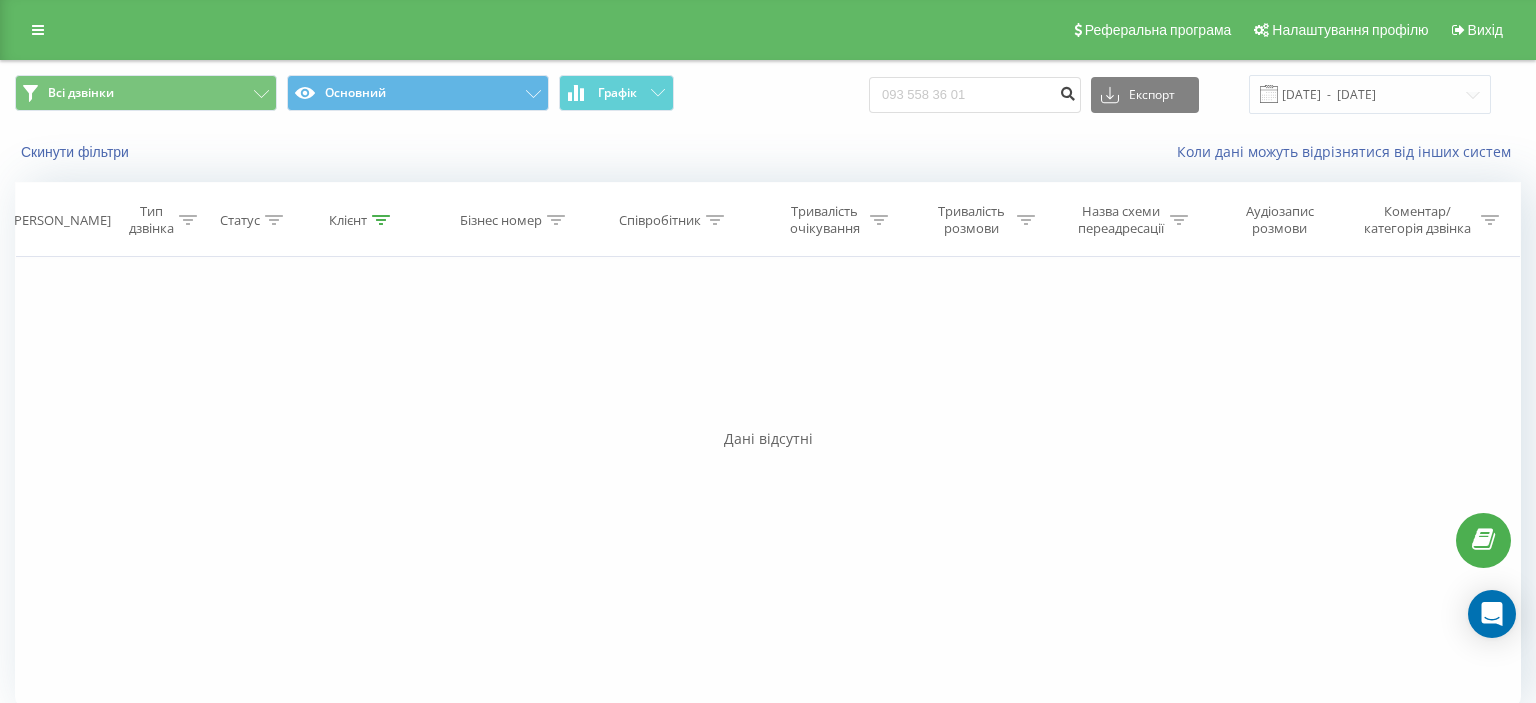 click at bounding box center (1067, 91) 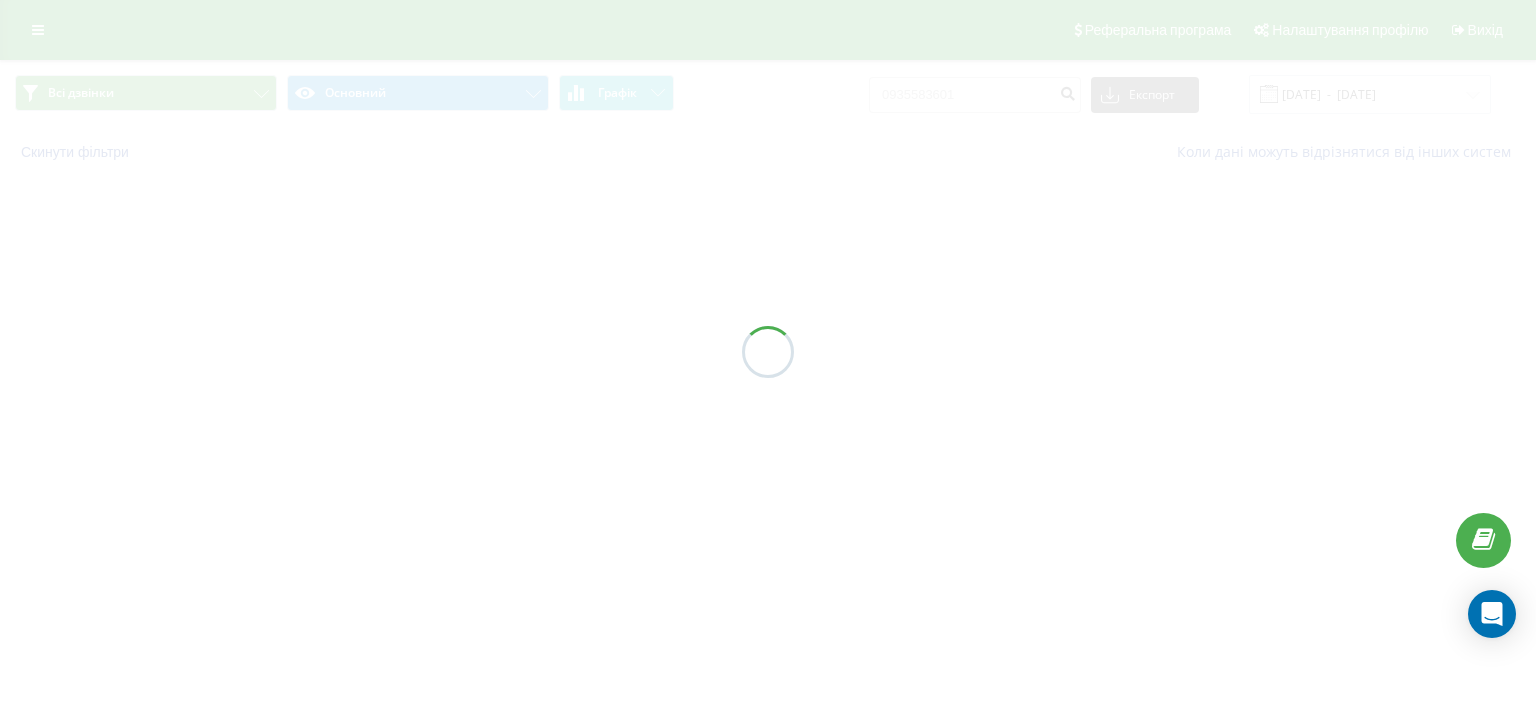scroll, scrollTop: 0, scrollLeft: 0, axis: both 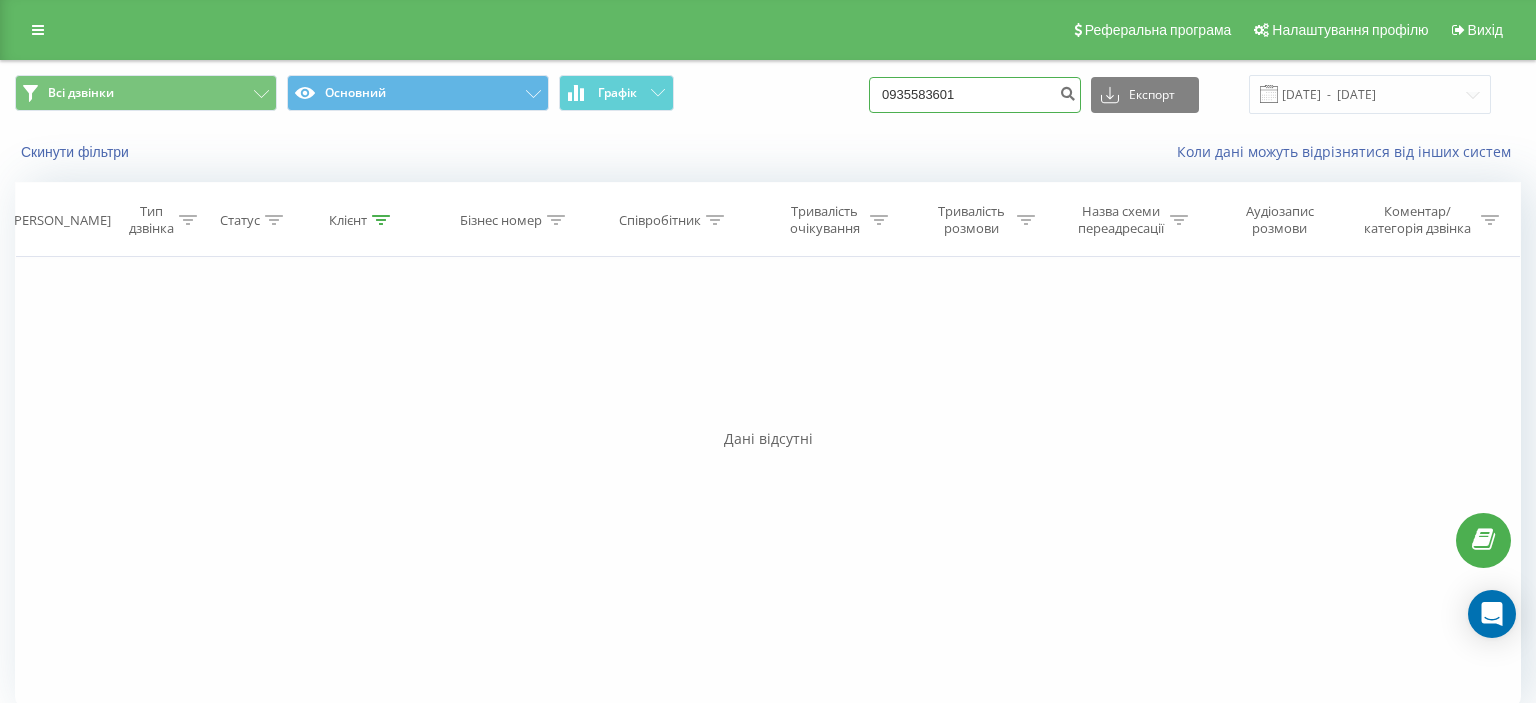 drag, startPoint x: 902, startPoint y: 103, endPoint x: 1021, endPoint y: 92, distance: 119.507324 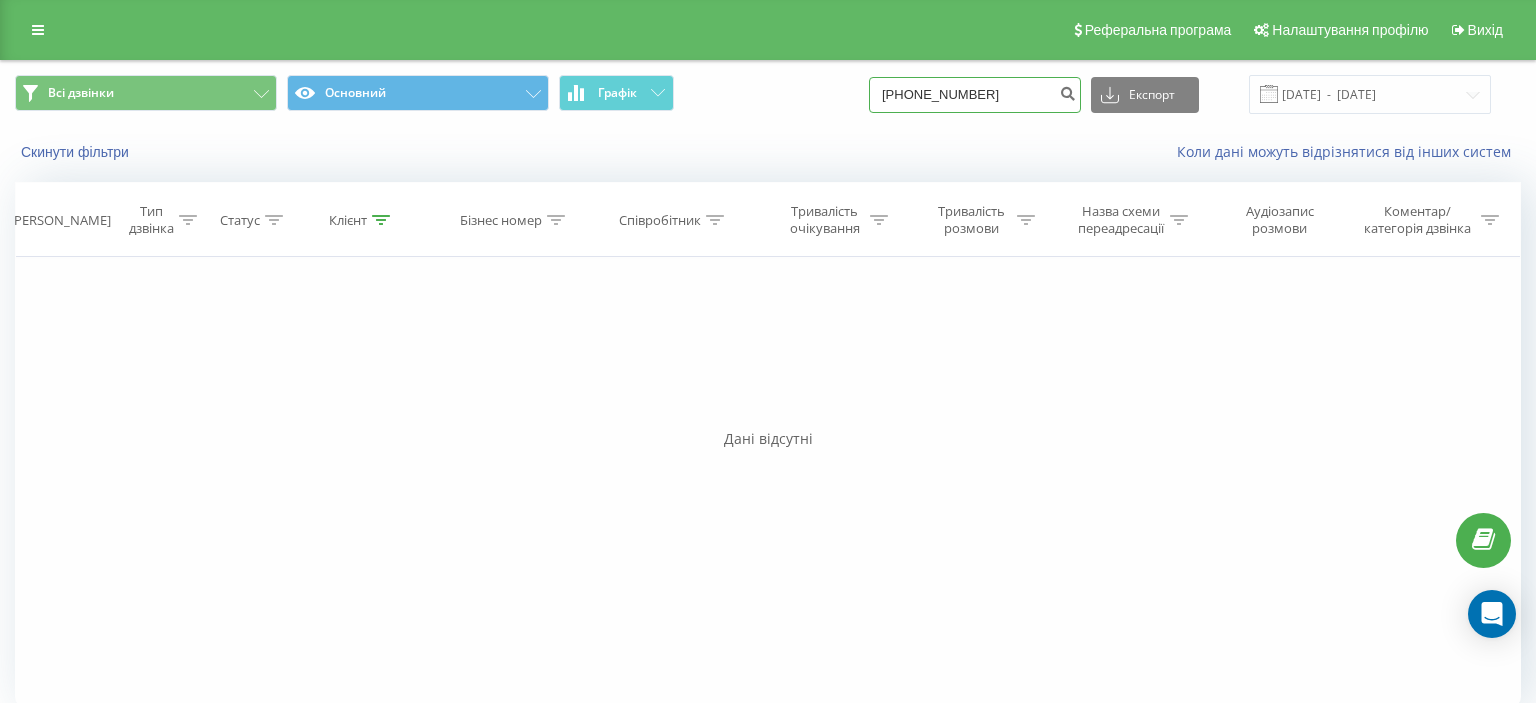 click on "(098) 288 17 47" at bounding box center (975, 95) 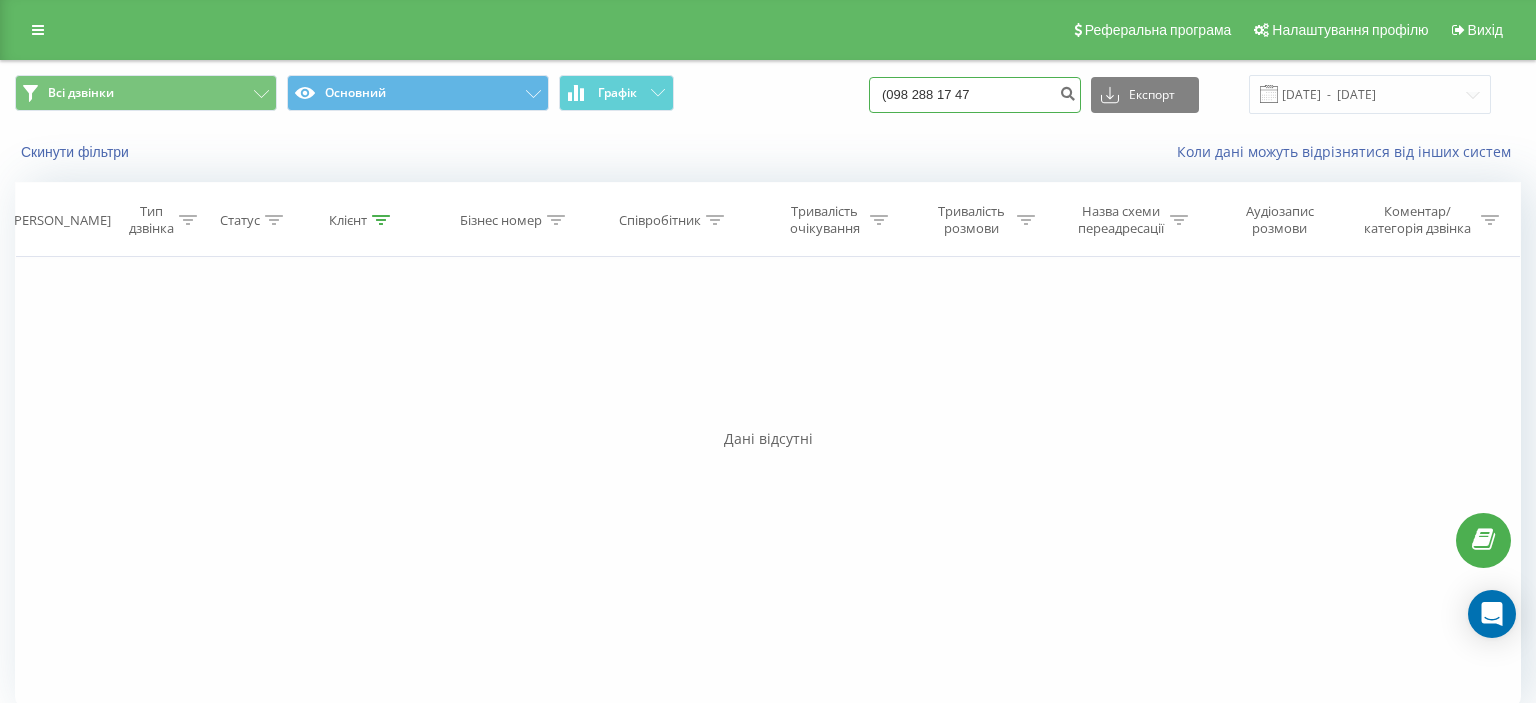 click on "(098 288 17 47" at bounding box center (975, 95) 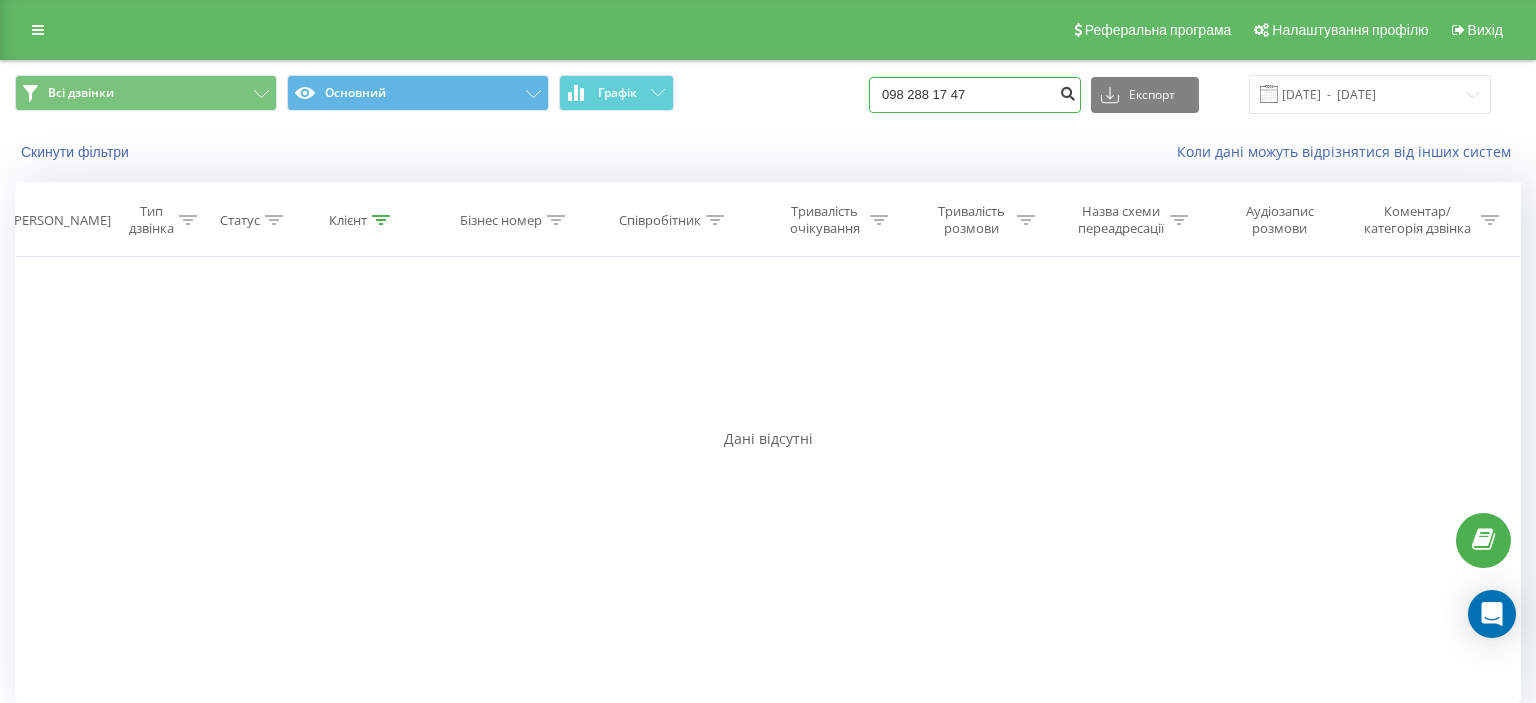type on "098 288 17 47" 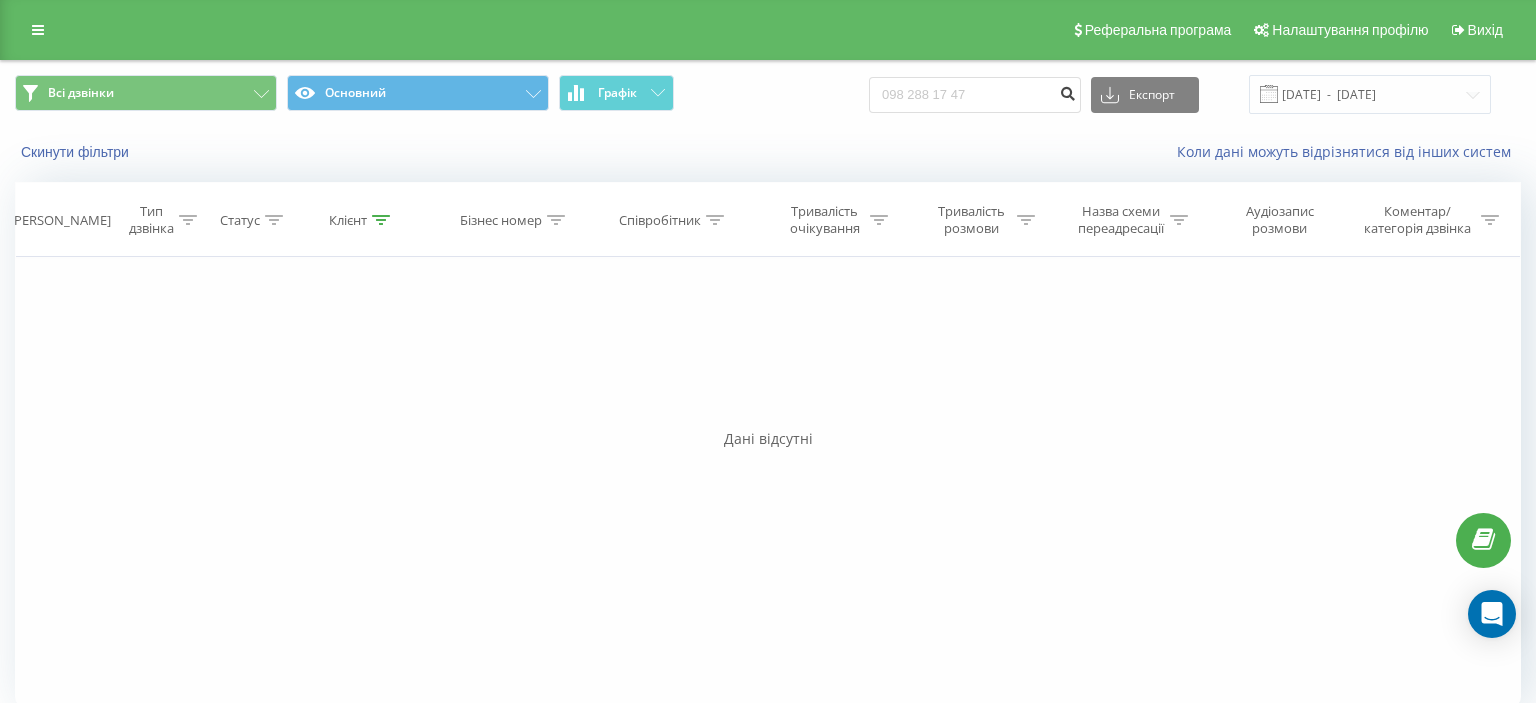 click at bounding box center [1067, 91] 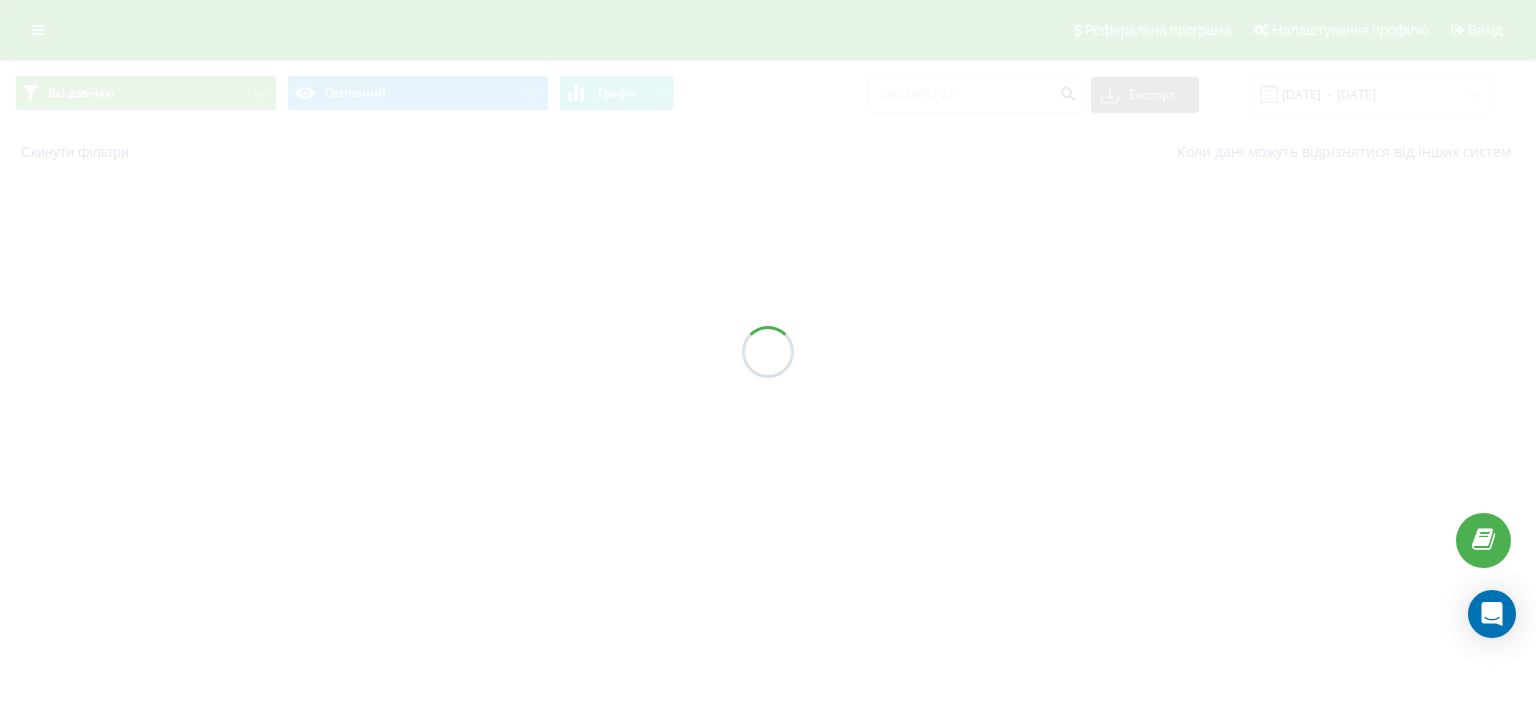 scroll, scrollTop: 0, scrollLeft: 0, axis: both 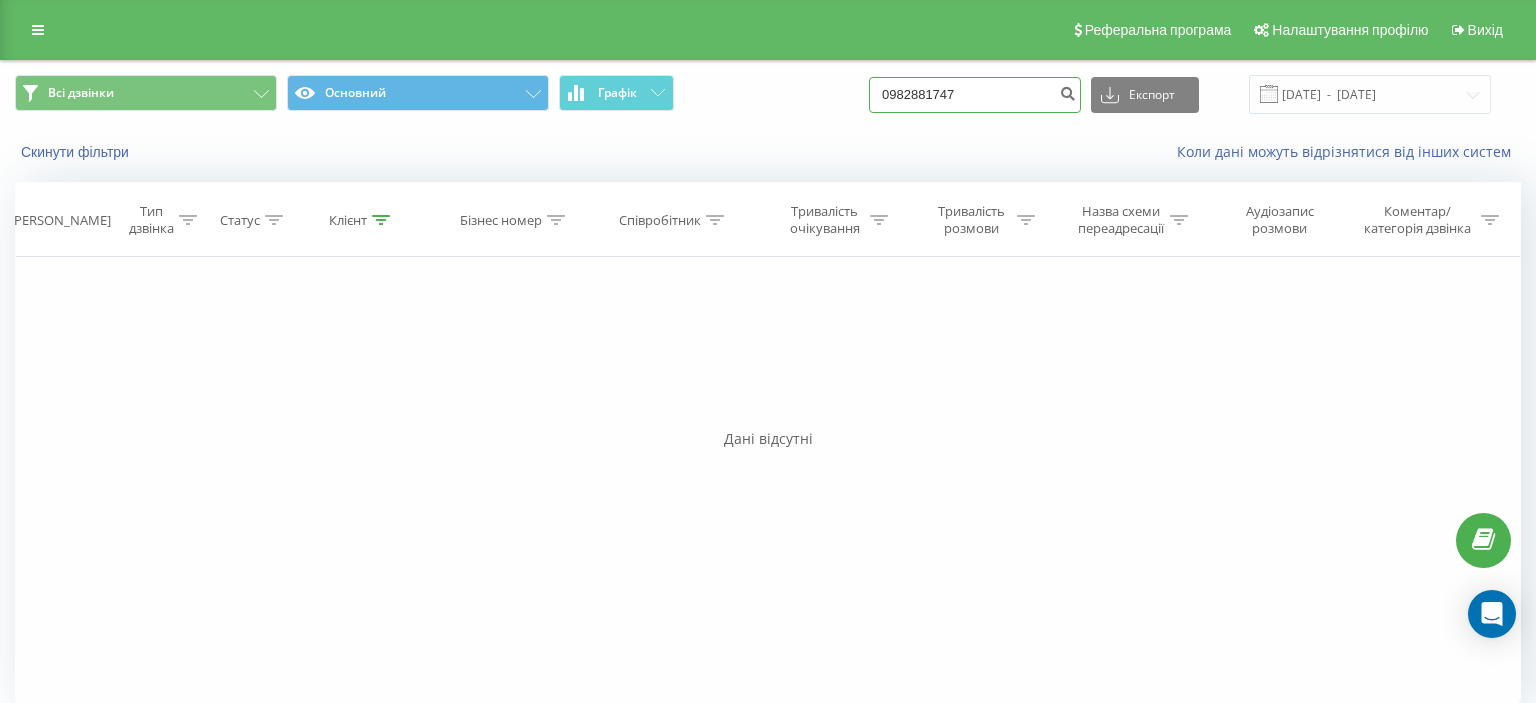 drag, startPoint x: 904, startPoint y: 98, endPoint x: 1009, endPoint y: 88, distance: 105.47511 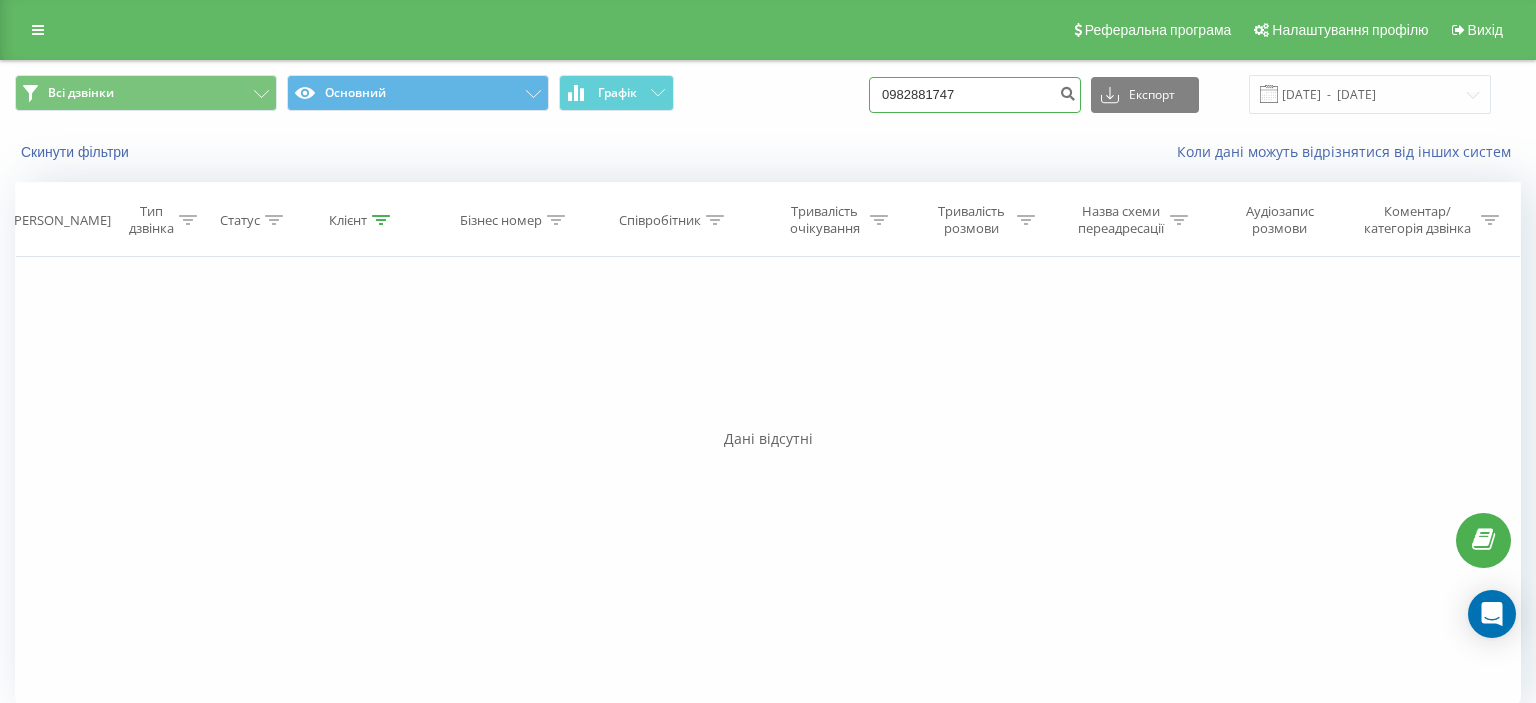 paste on "(093) 558 36 01" 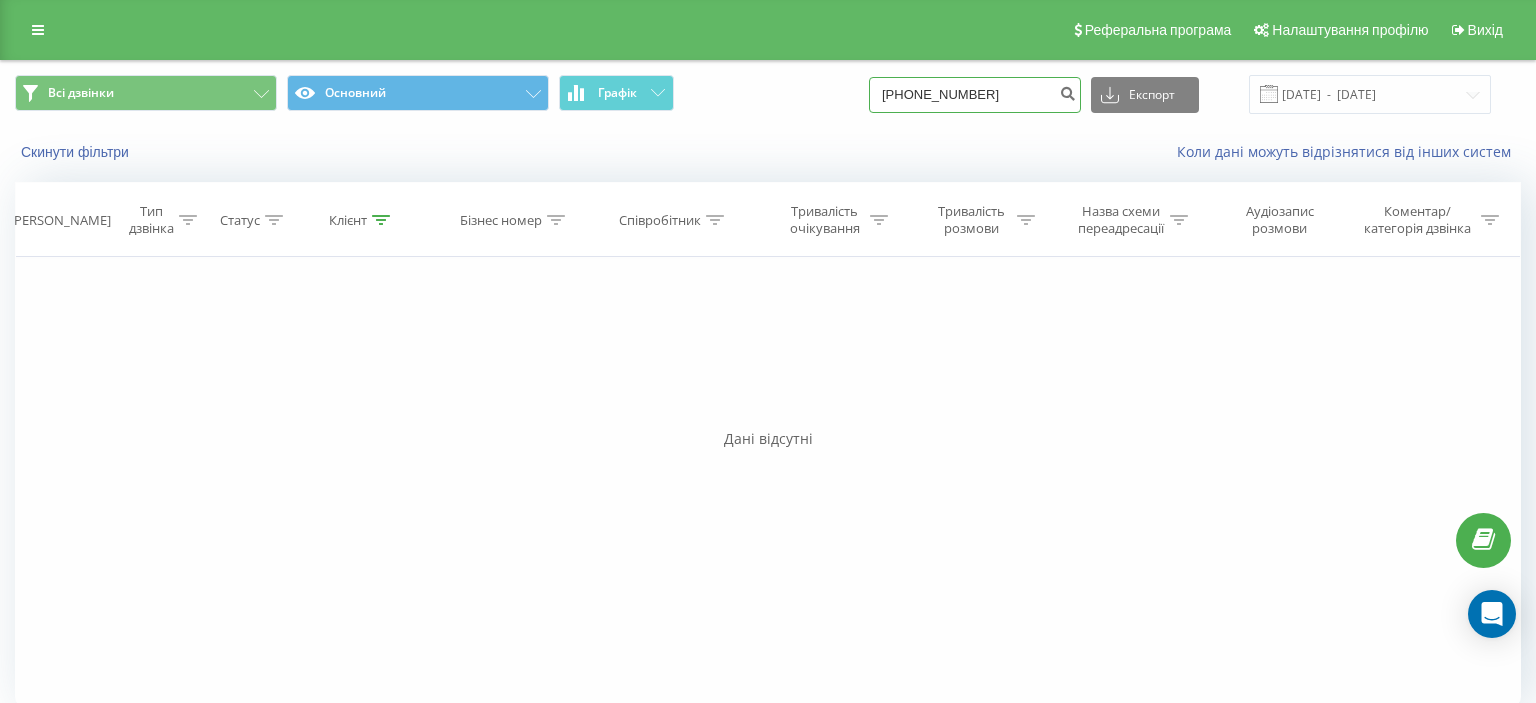 click on "(093) 558 36 01" at bounding box center [975, 95] 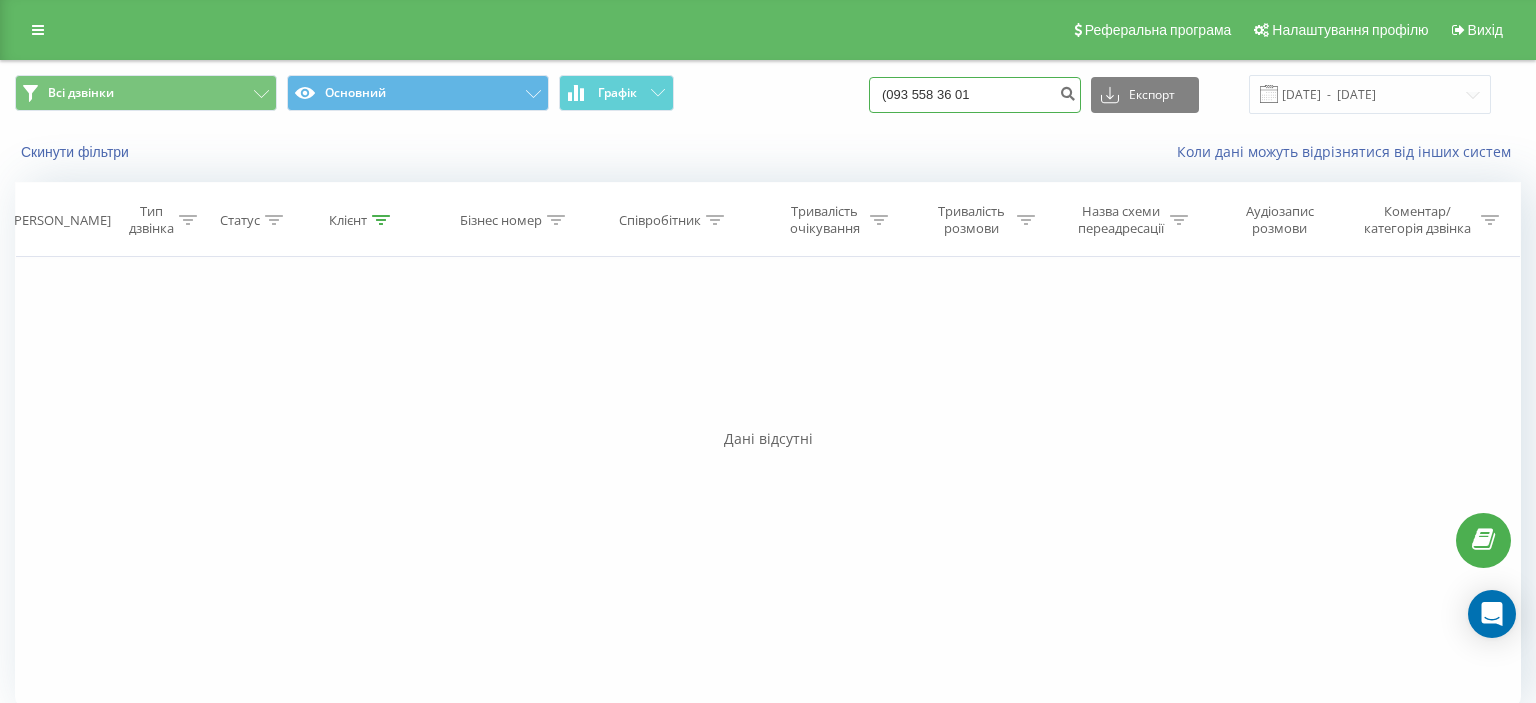 click on "(093 558 36 01" at bounding box center [975, 95] 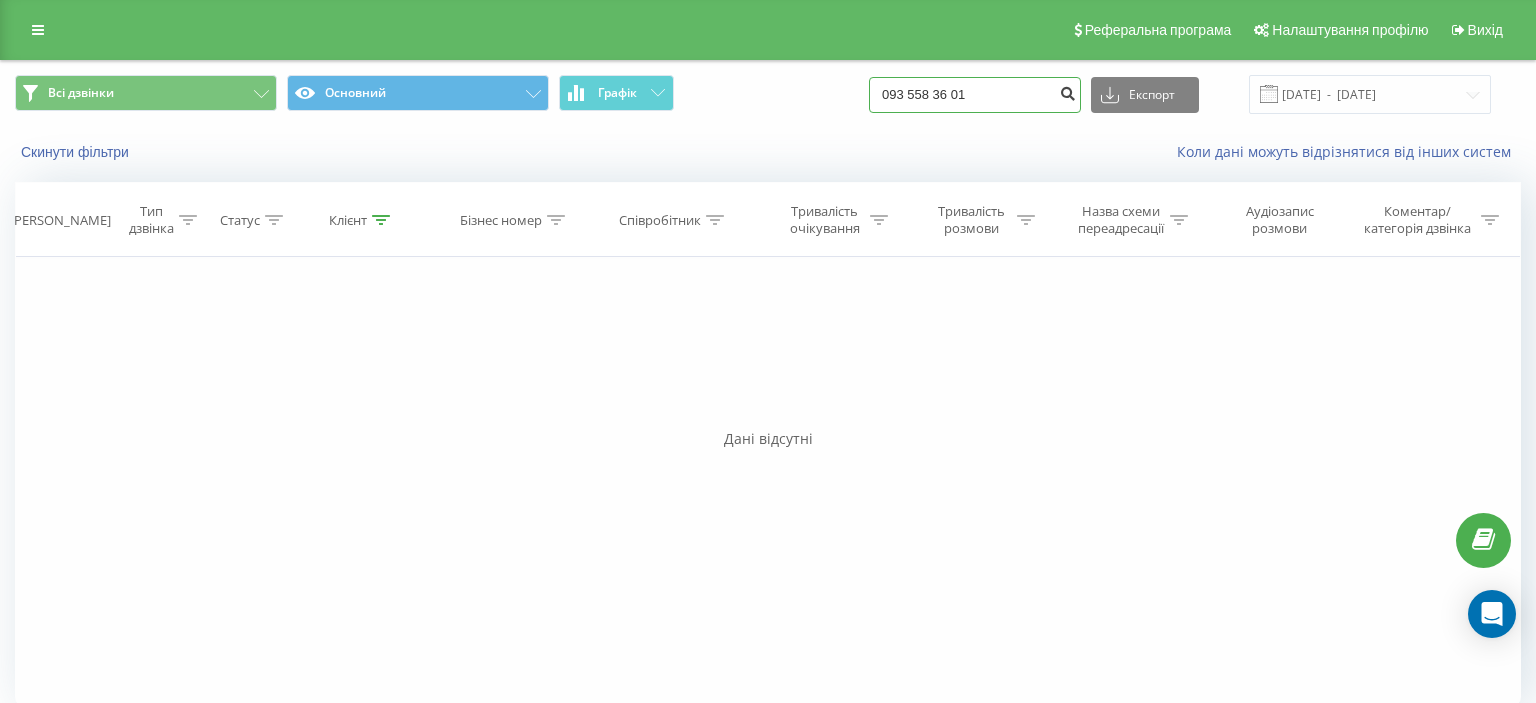 type on "093 558 36 01" 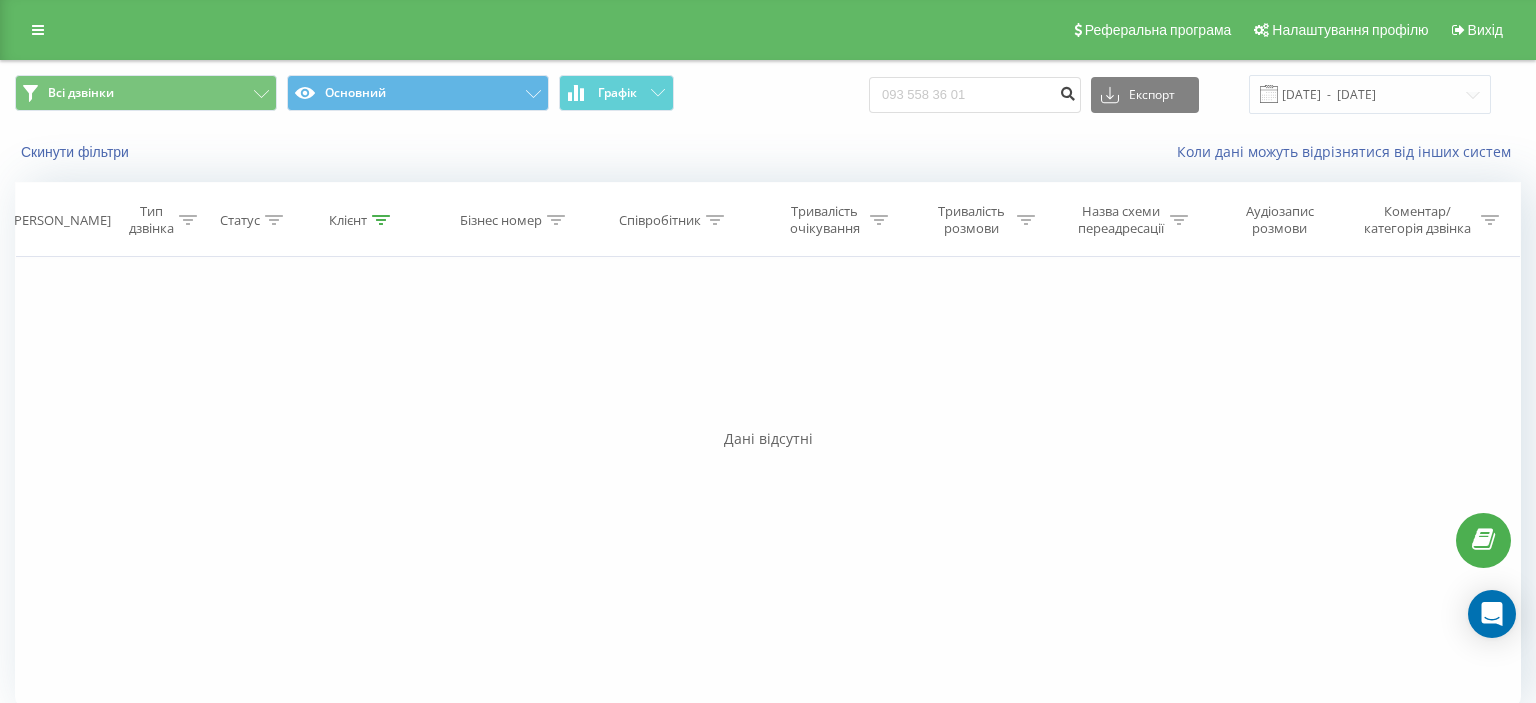 click at bounding box center [1067, 91] 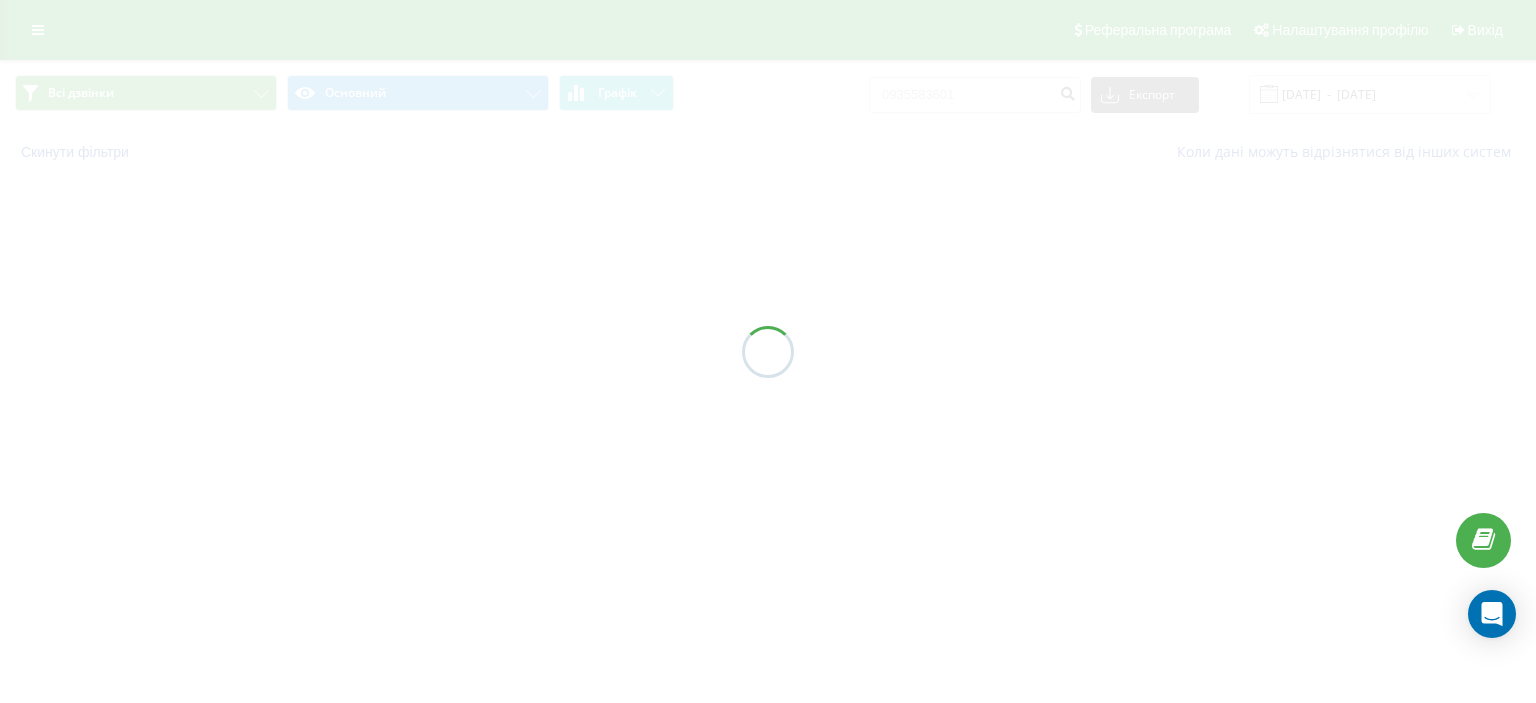 scroll, scrollTop: 0, scrollLeft: 0, axis: both 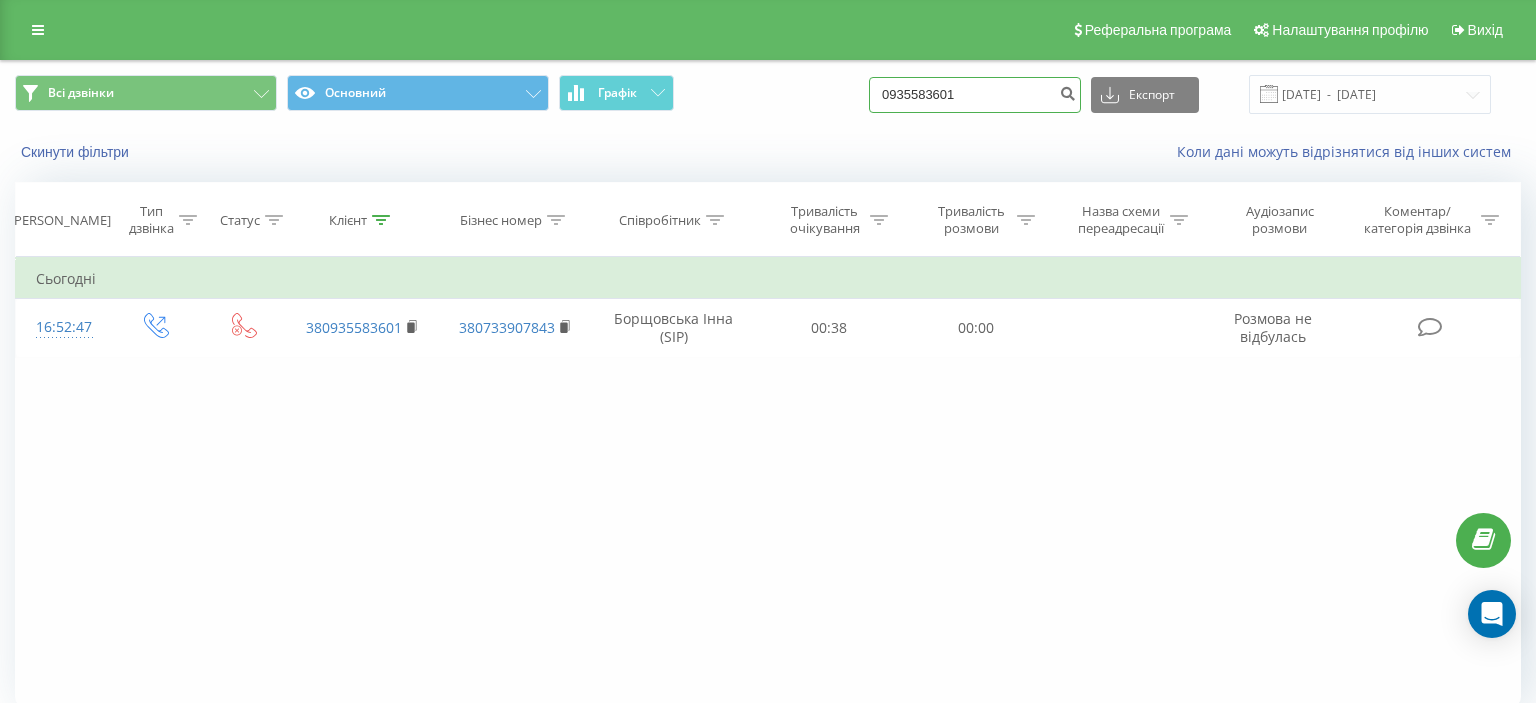 drag, startPoint x: 908, startPoint y: 96, endPoint x: 1046, endPoint y: 87, distance: 138.29317 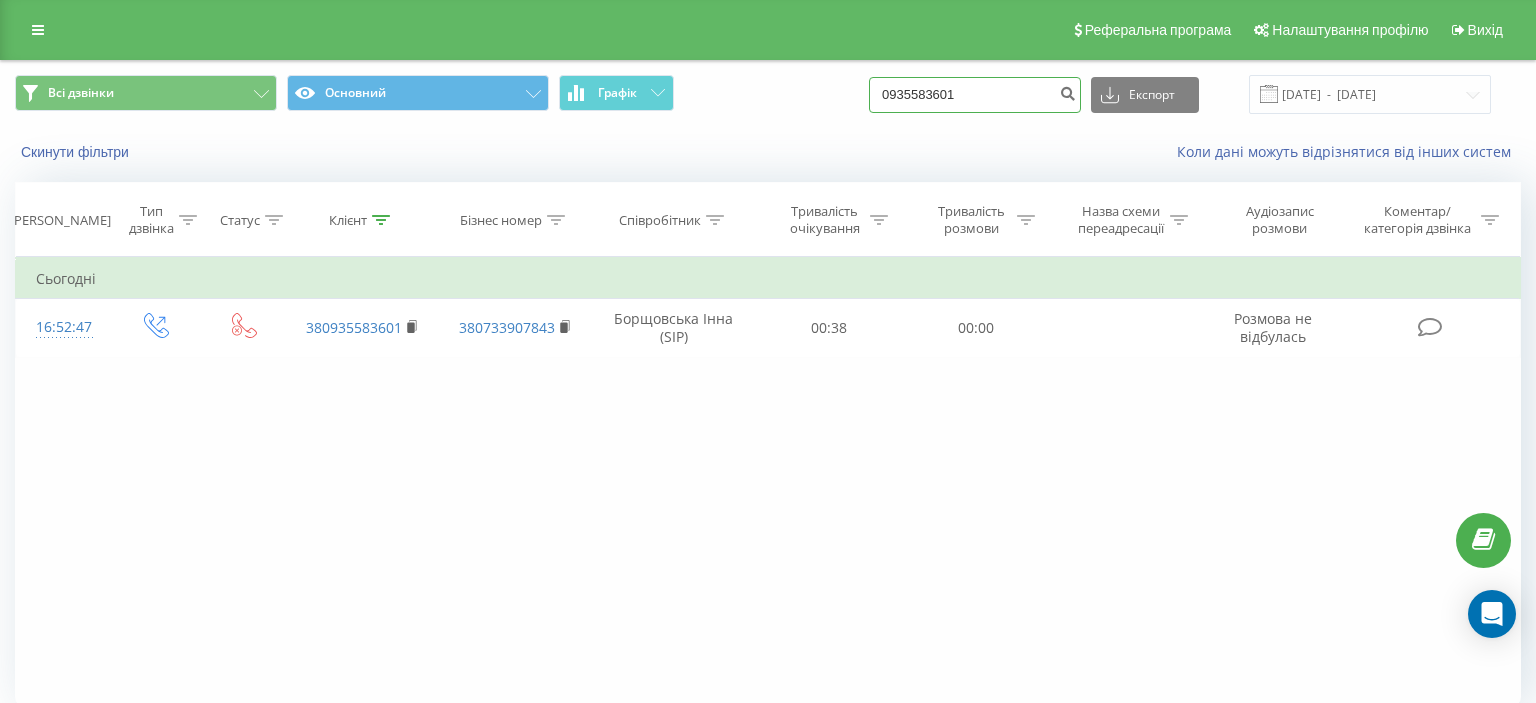 paste on "[PHONE_NUMBER]" 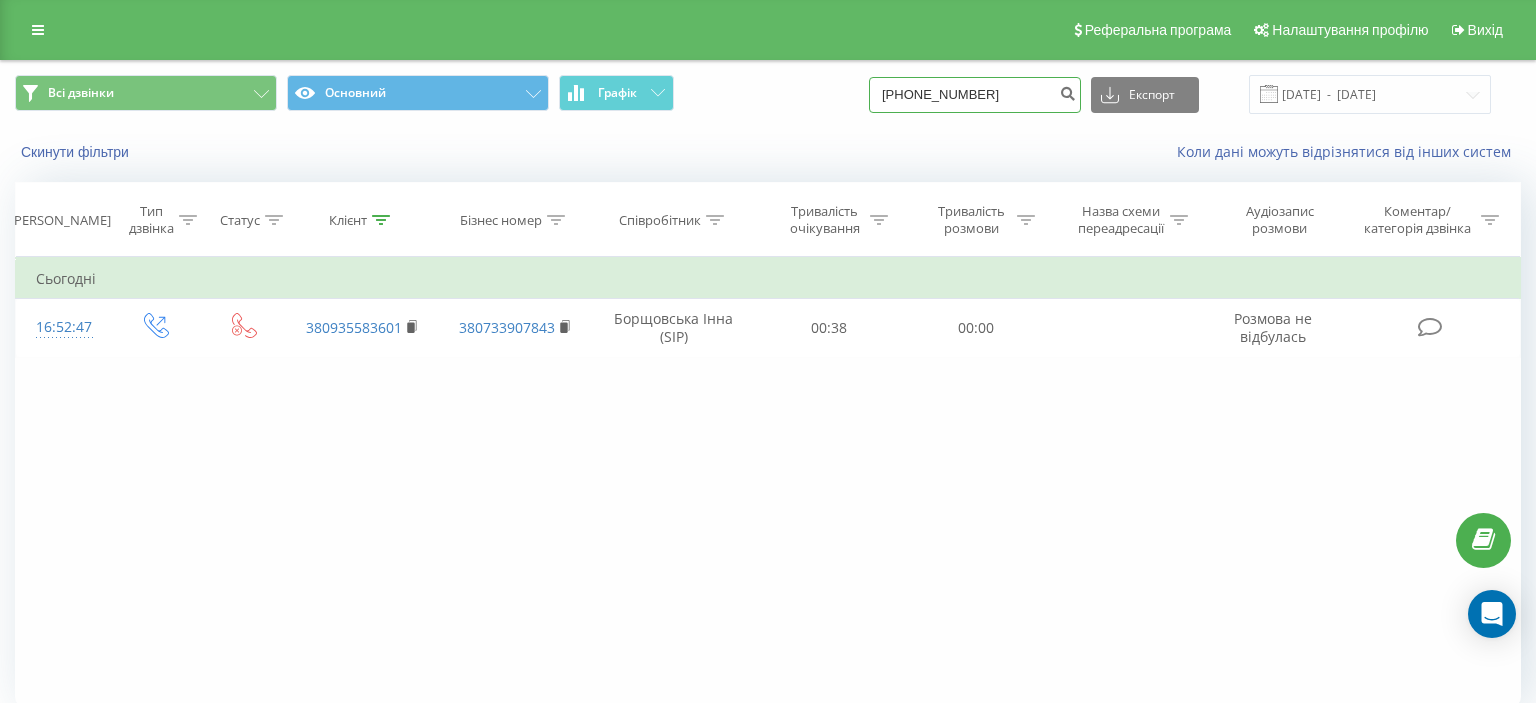 click on "[PHONE_NUMBER]" at bounding box center (975, 95) 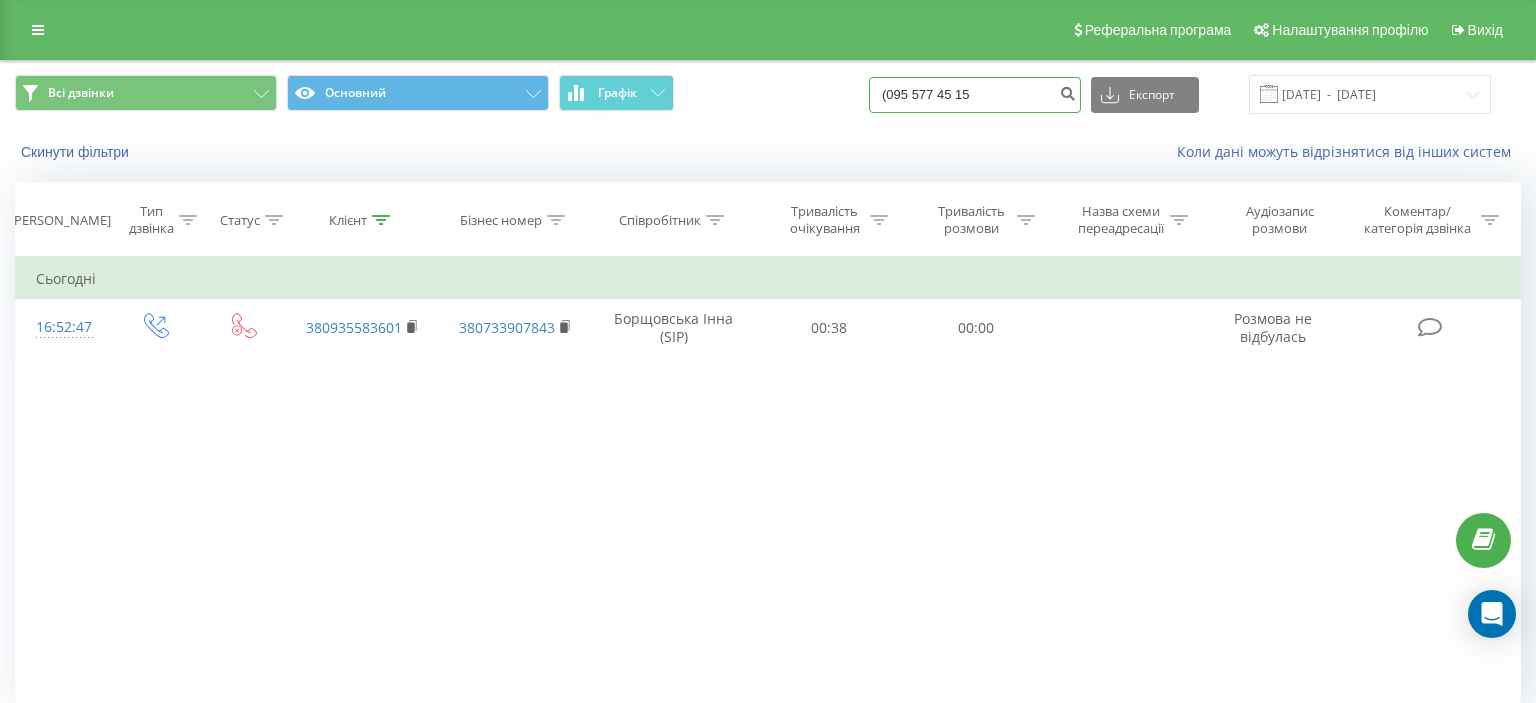 click on "(095 577 45 15" at bounding box center (975, 95) 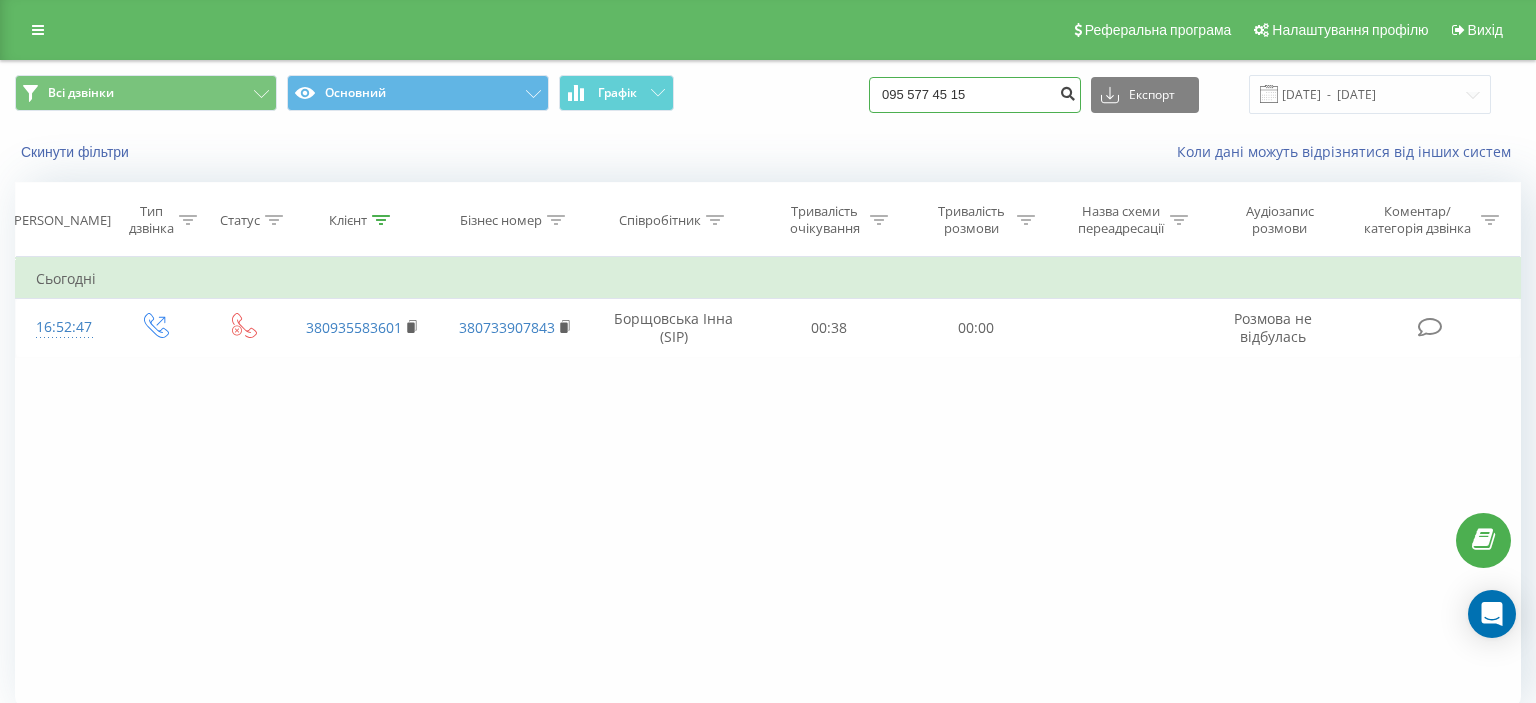 type on "095 577 45 15" 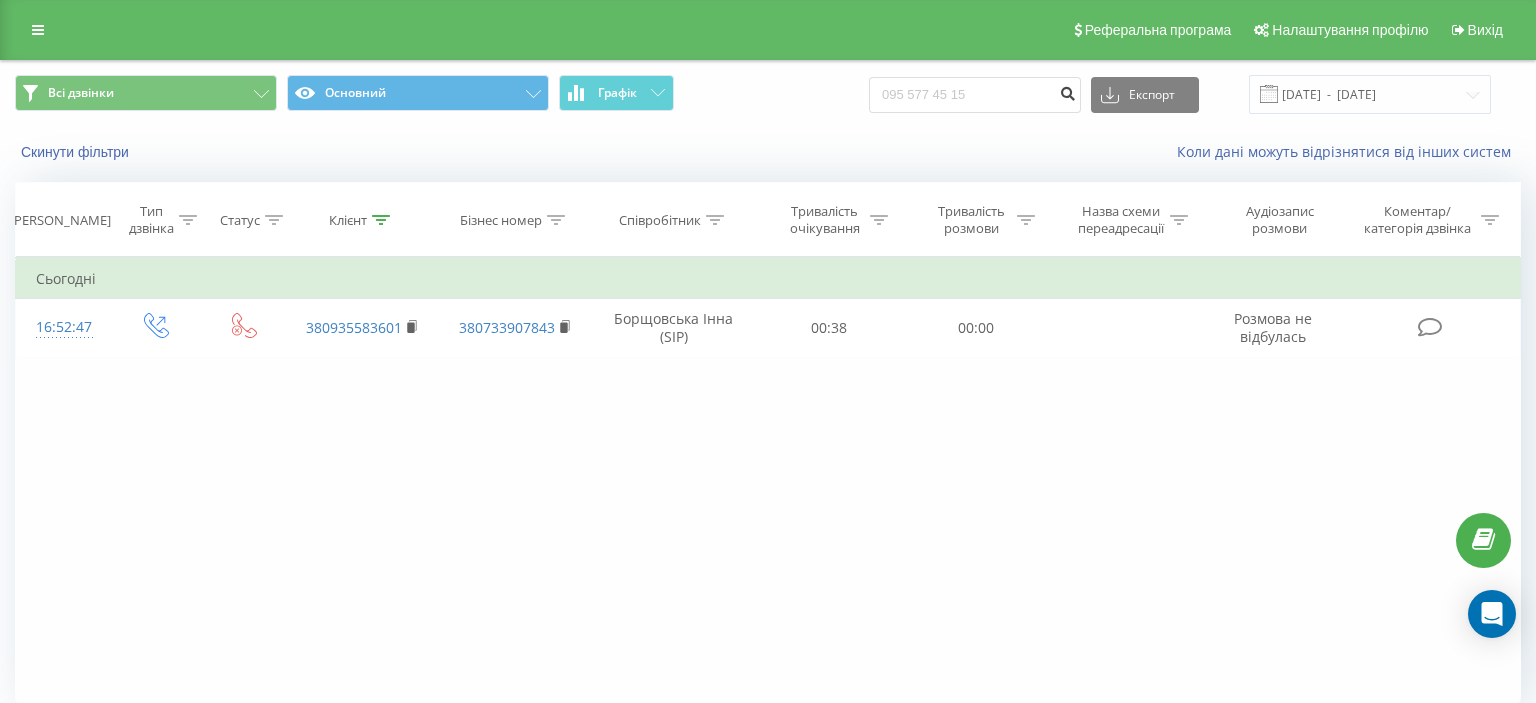 click at bounding box center [1067, 91] 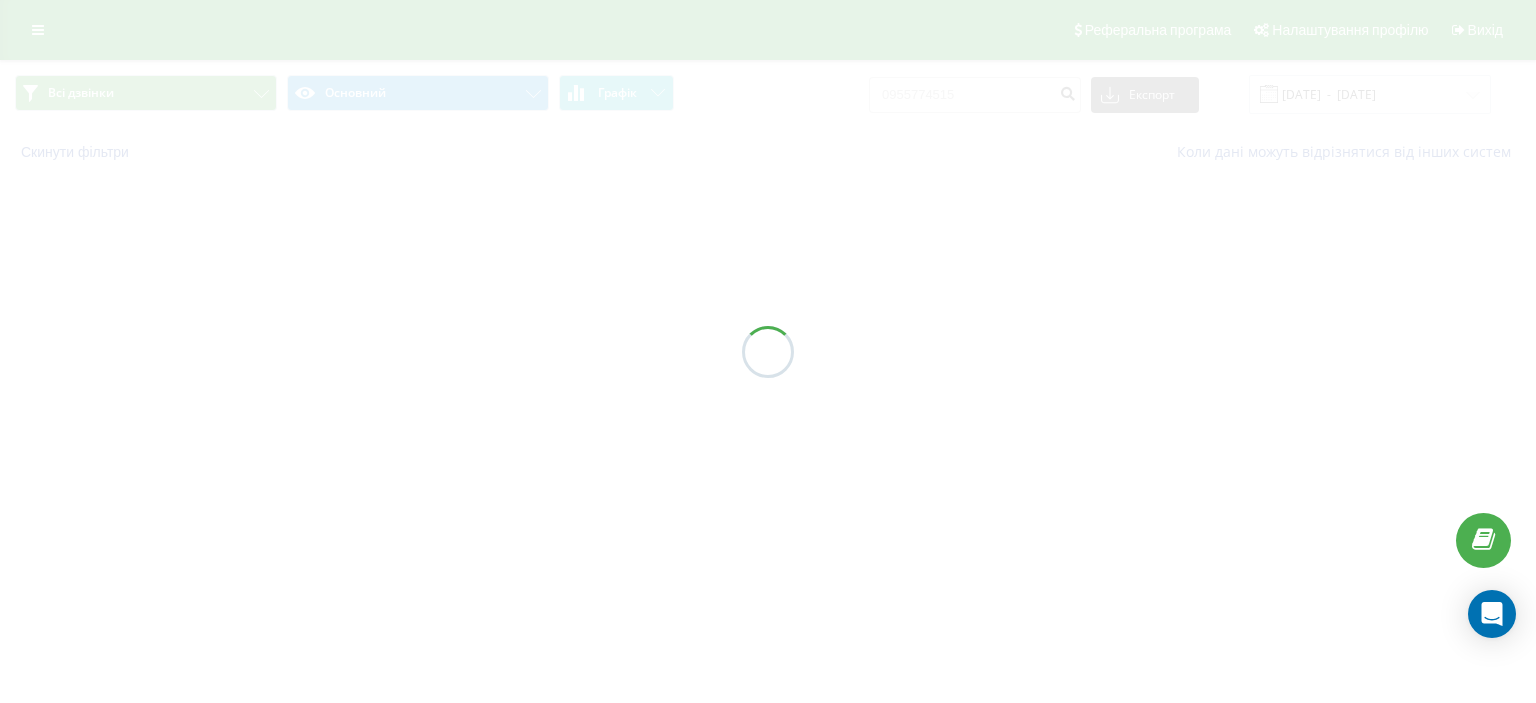 scroll, scrollTop: 0, scrollLeft: 0, axis: both 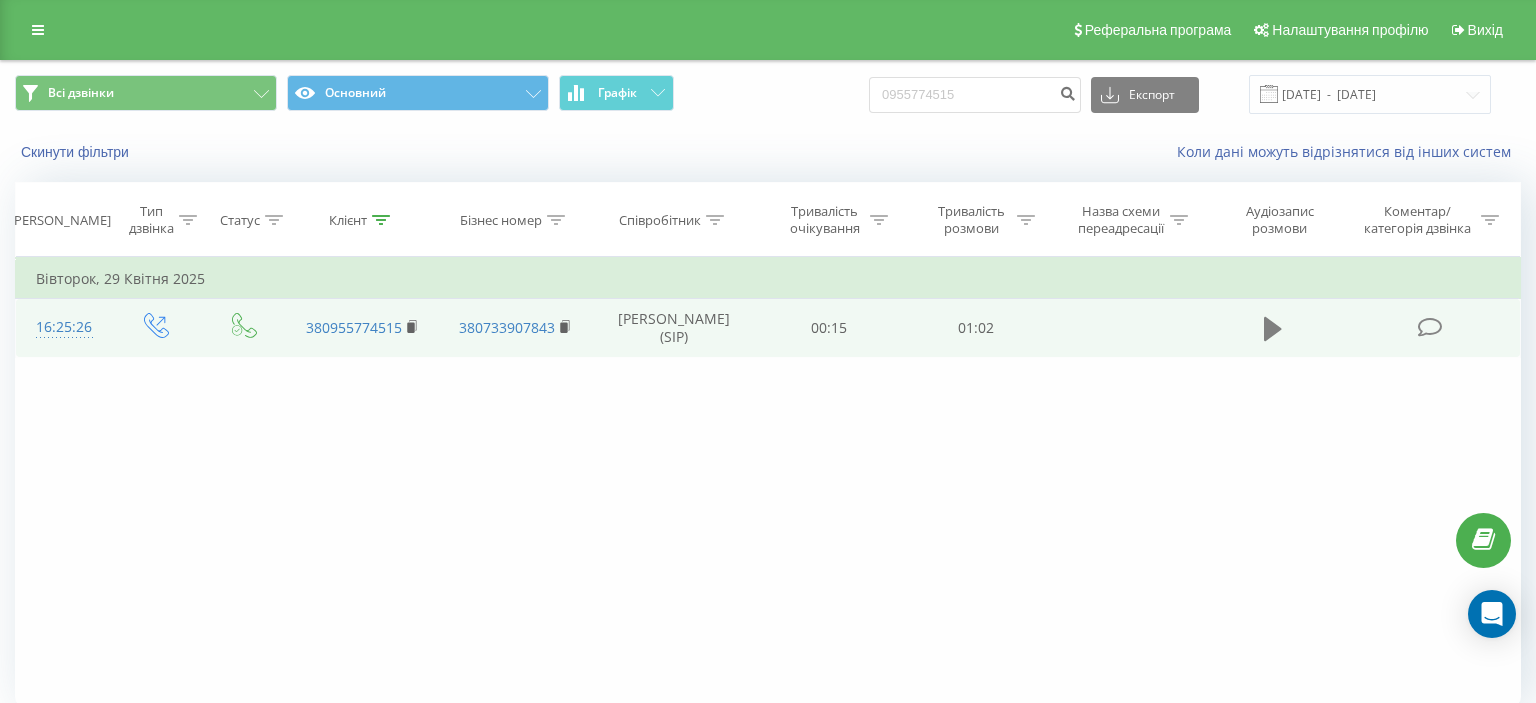 click 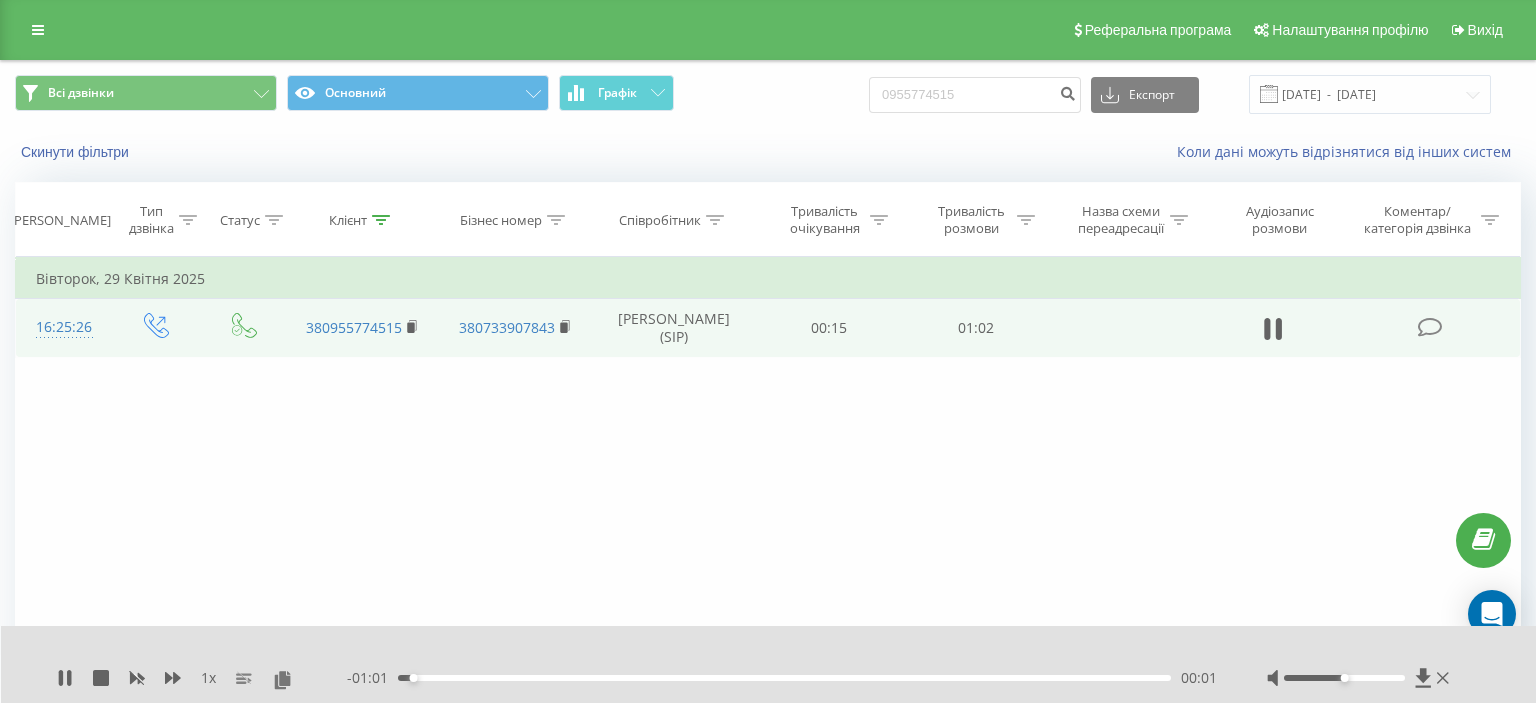 click on "00:01" at bounding box center (784, 678) 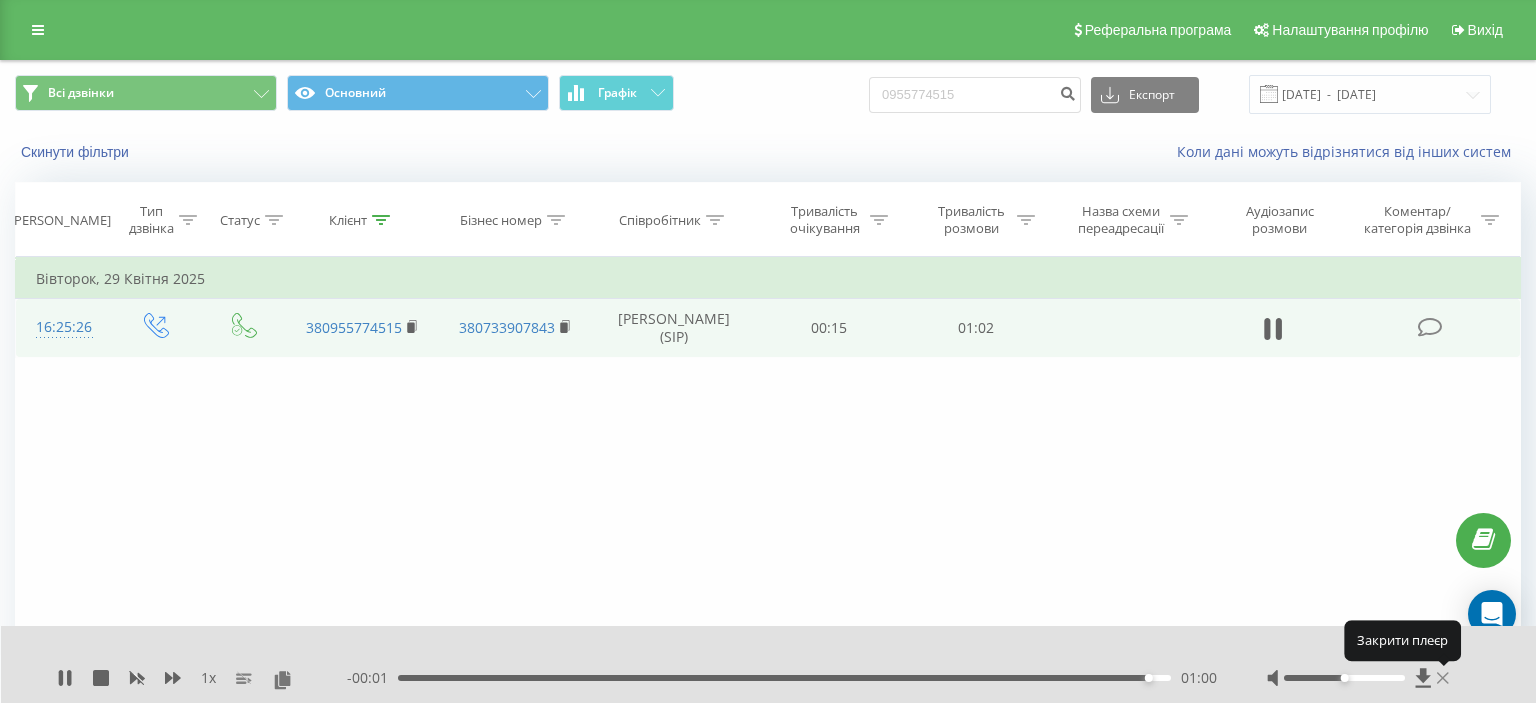 click 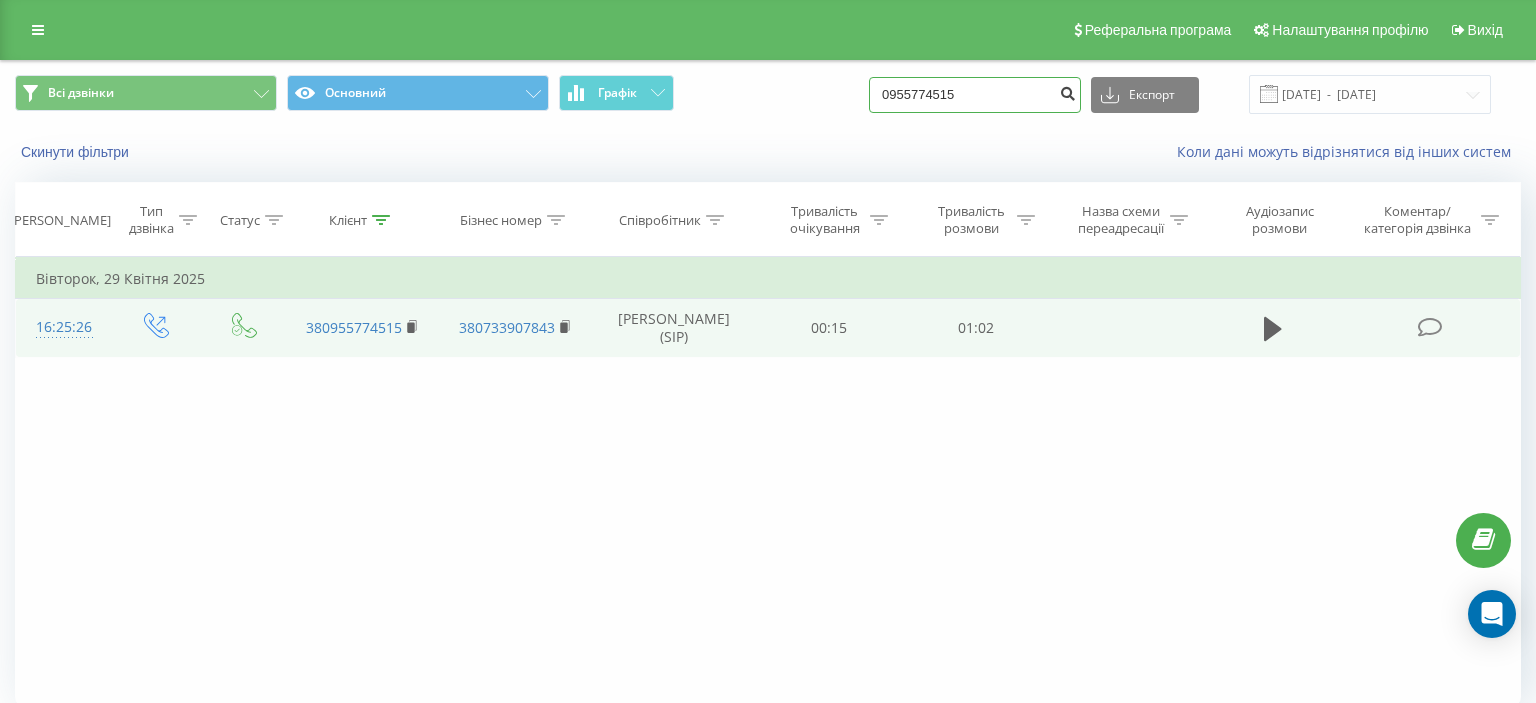 drag, startPoint x: 904, startPoint y: 98, endPoint x: 1066, endPoint y: 96, distance: 162.01234 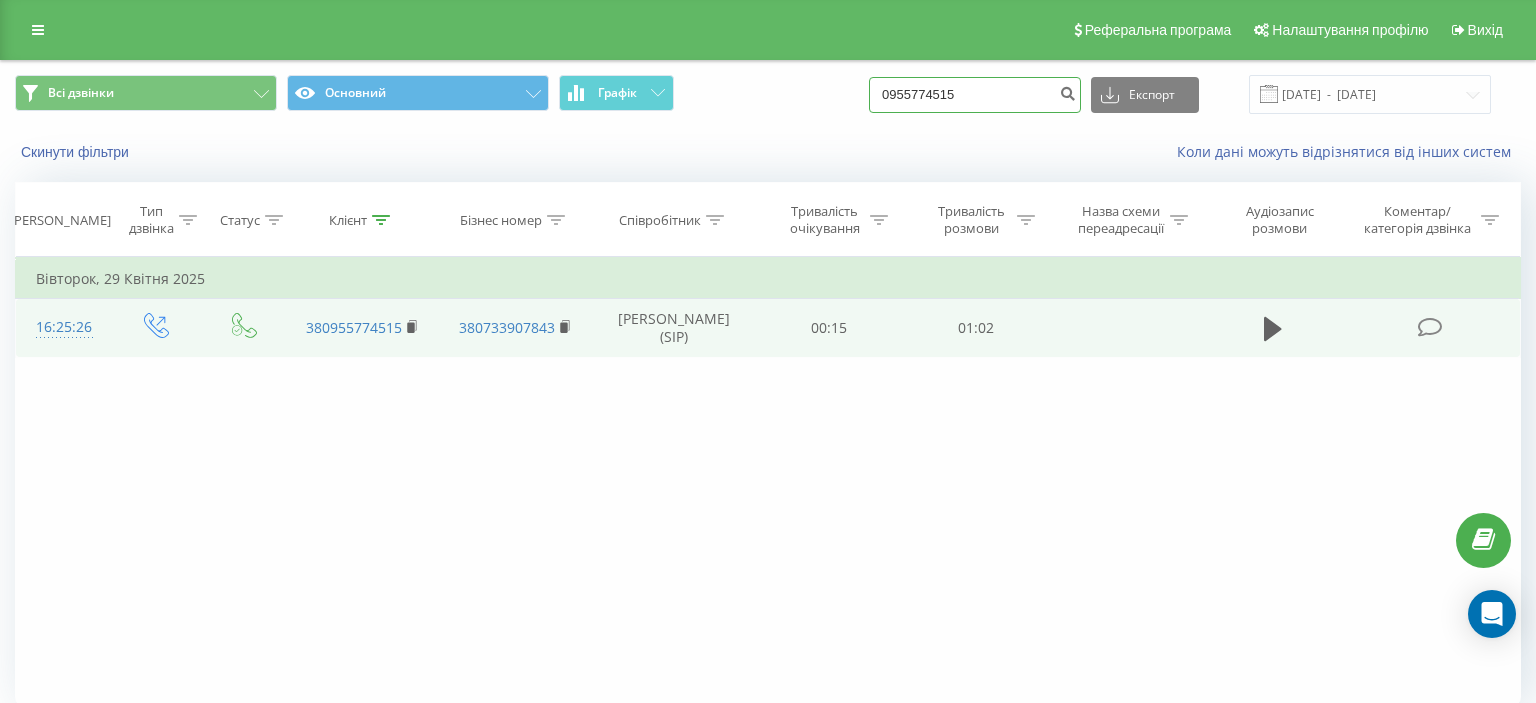 paste on "(096) 000 70 01" 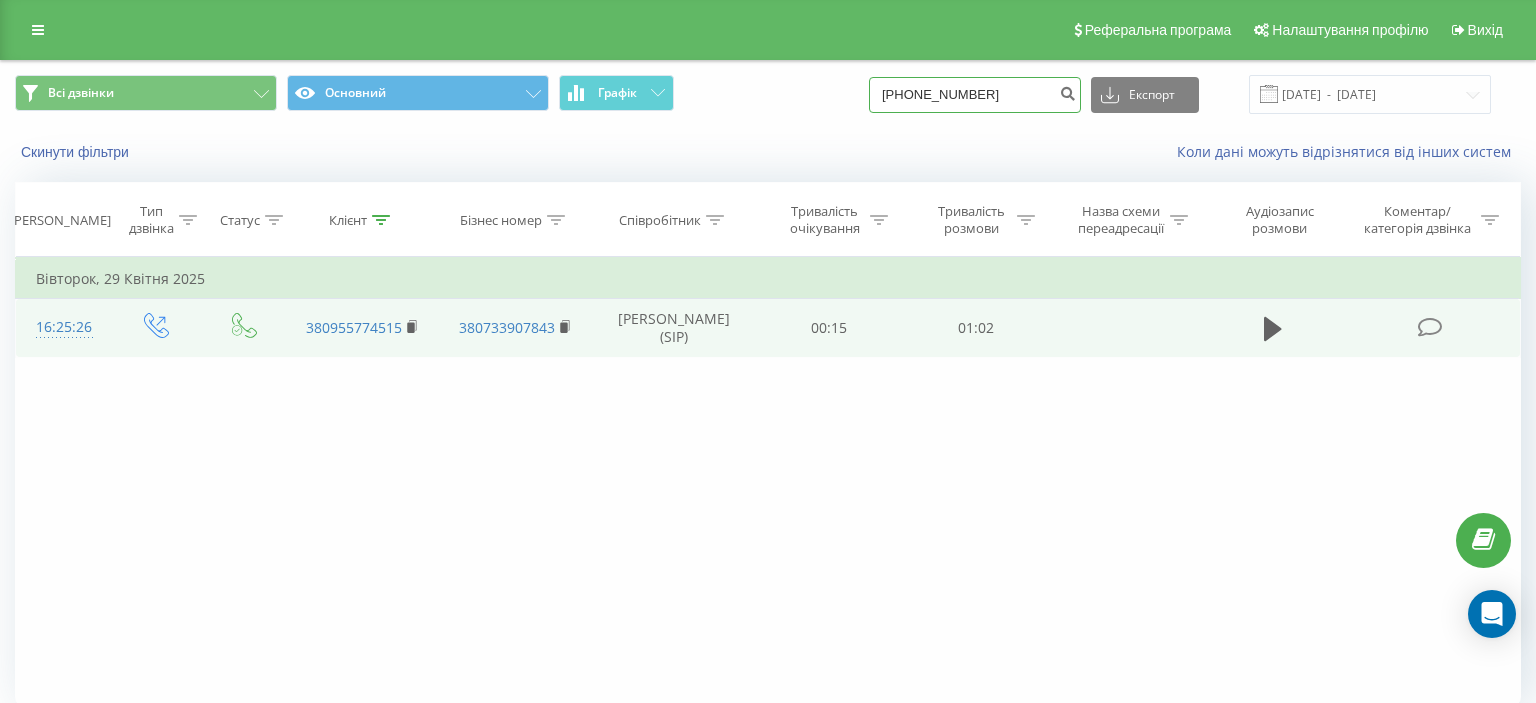 click on "(096) 000 70 01" at bounding box center (975, 95) 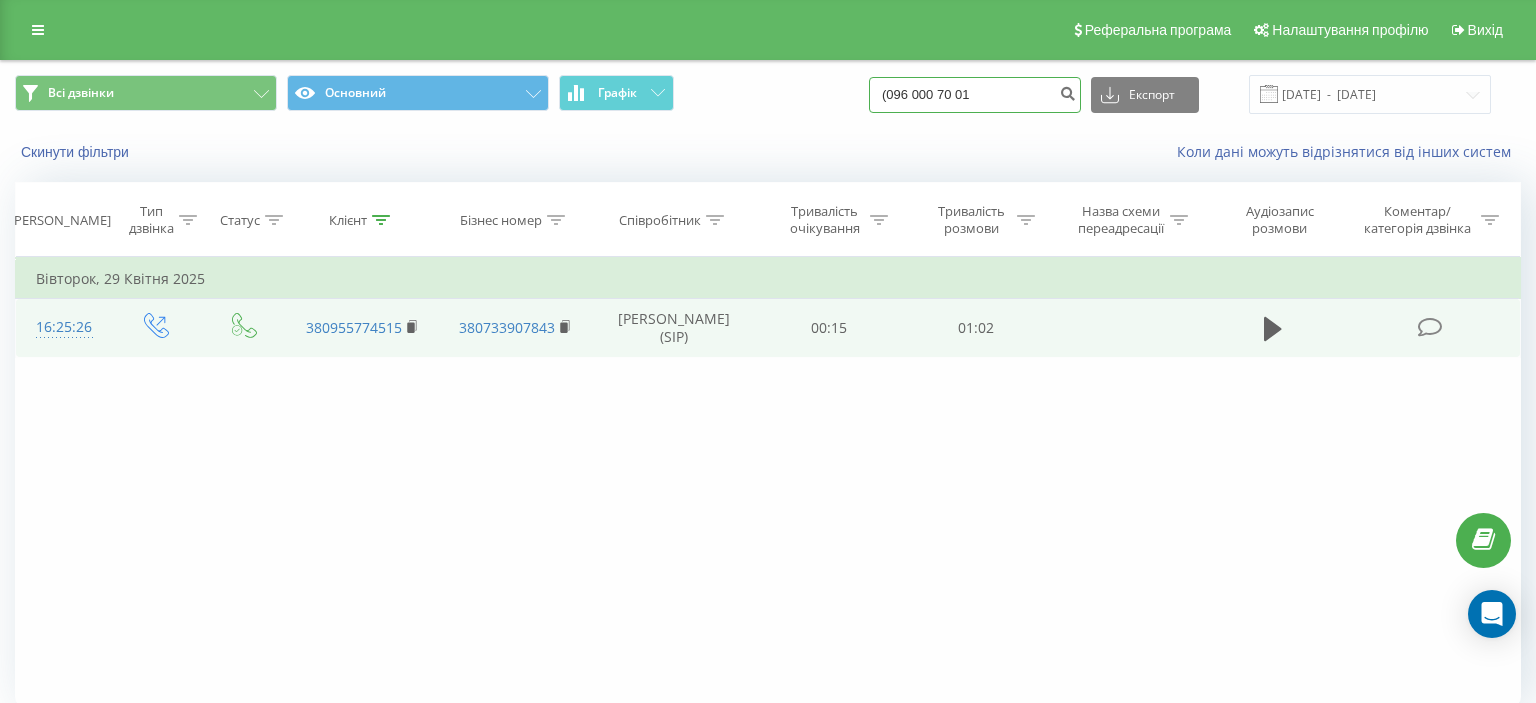 click on "(096 000 70 01" at bounding box center [975, 95] 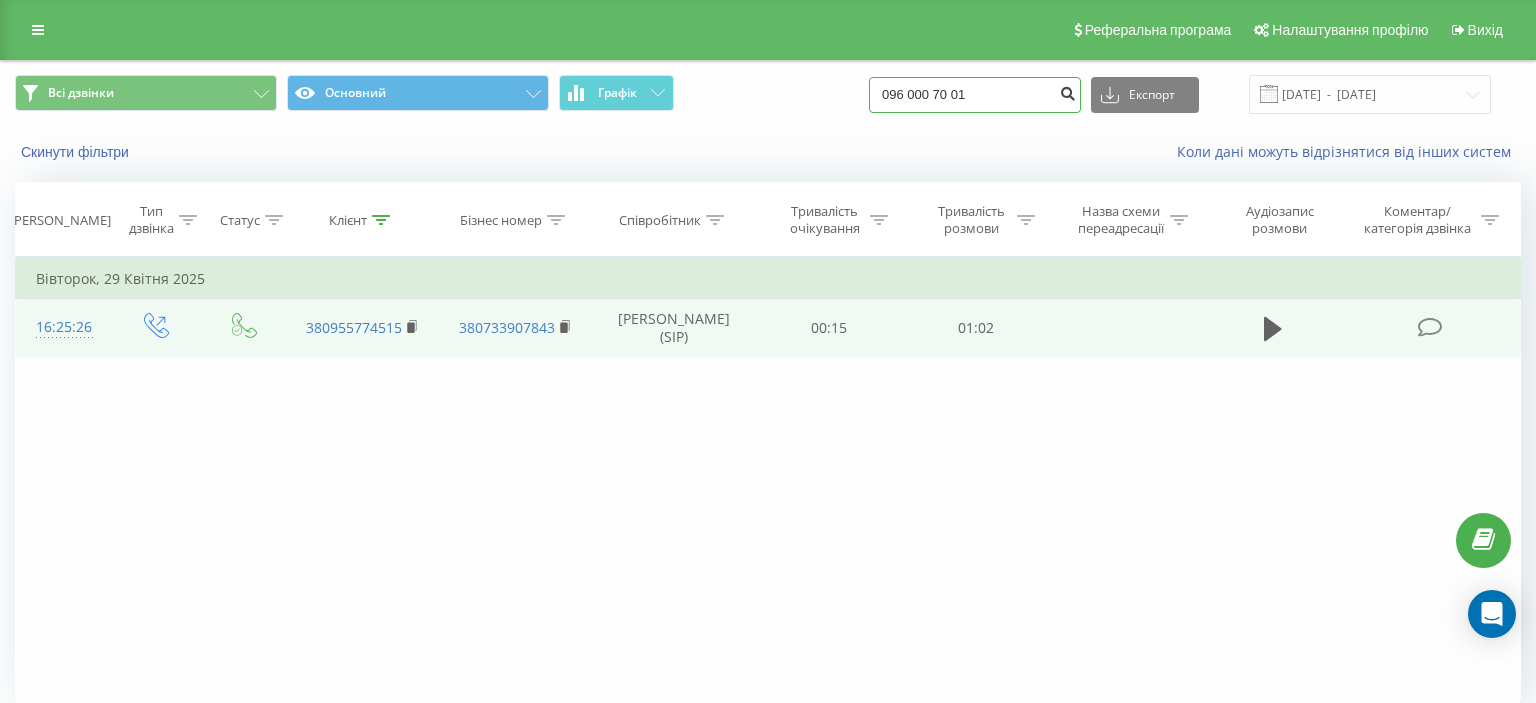 type on "096 000 70 01" 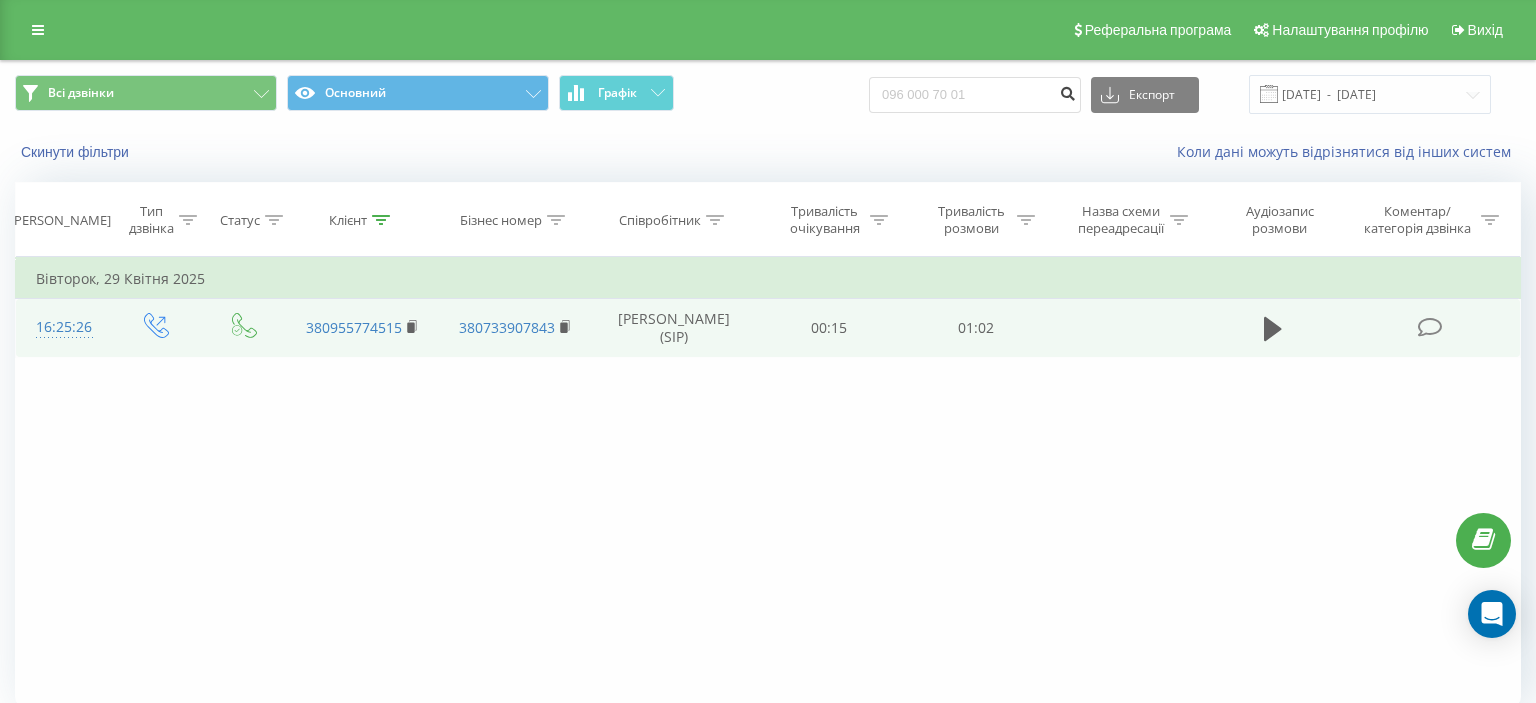 click at bounding box center [1067, 91] 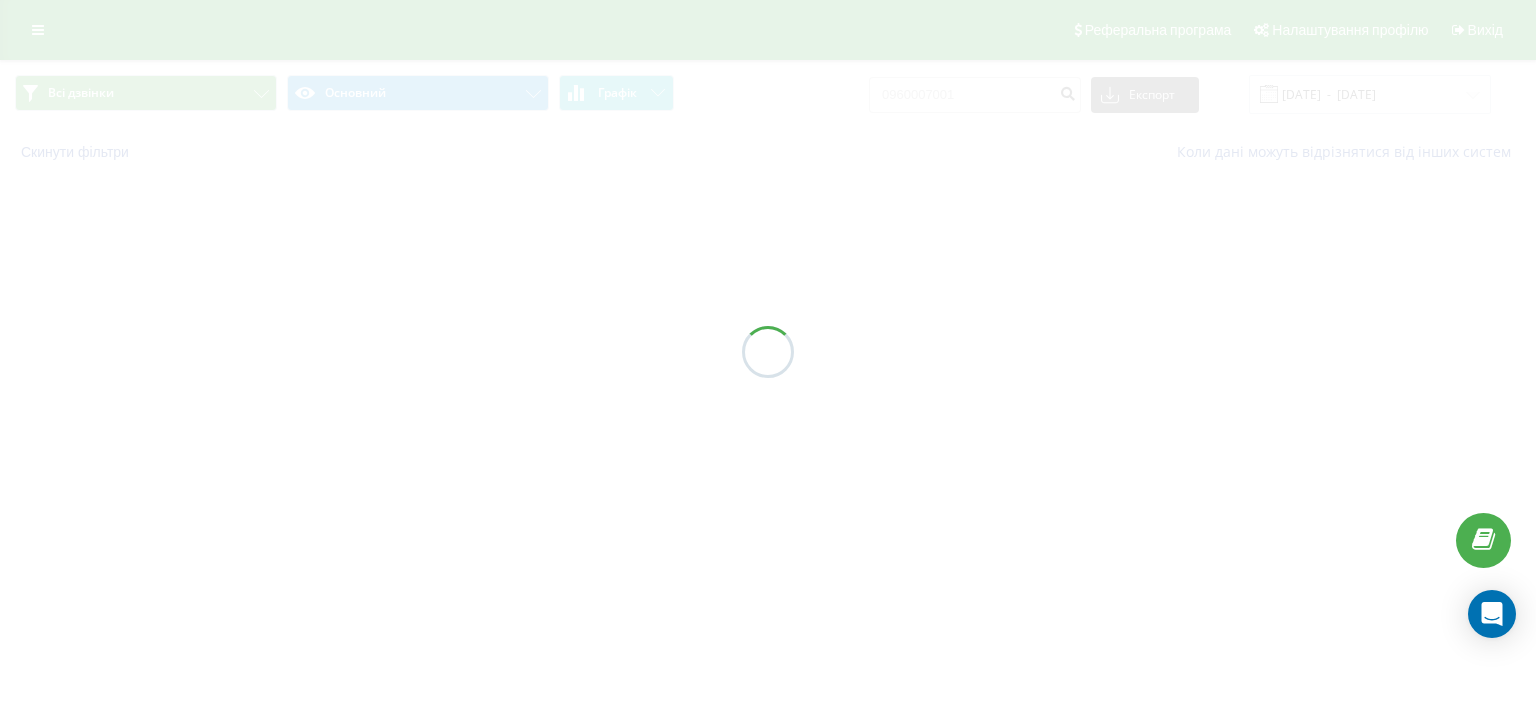scroll, scrollTop: 0, scrollLeft: 0, axis: both 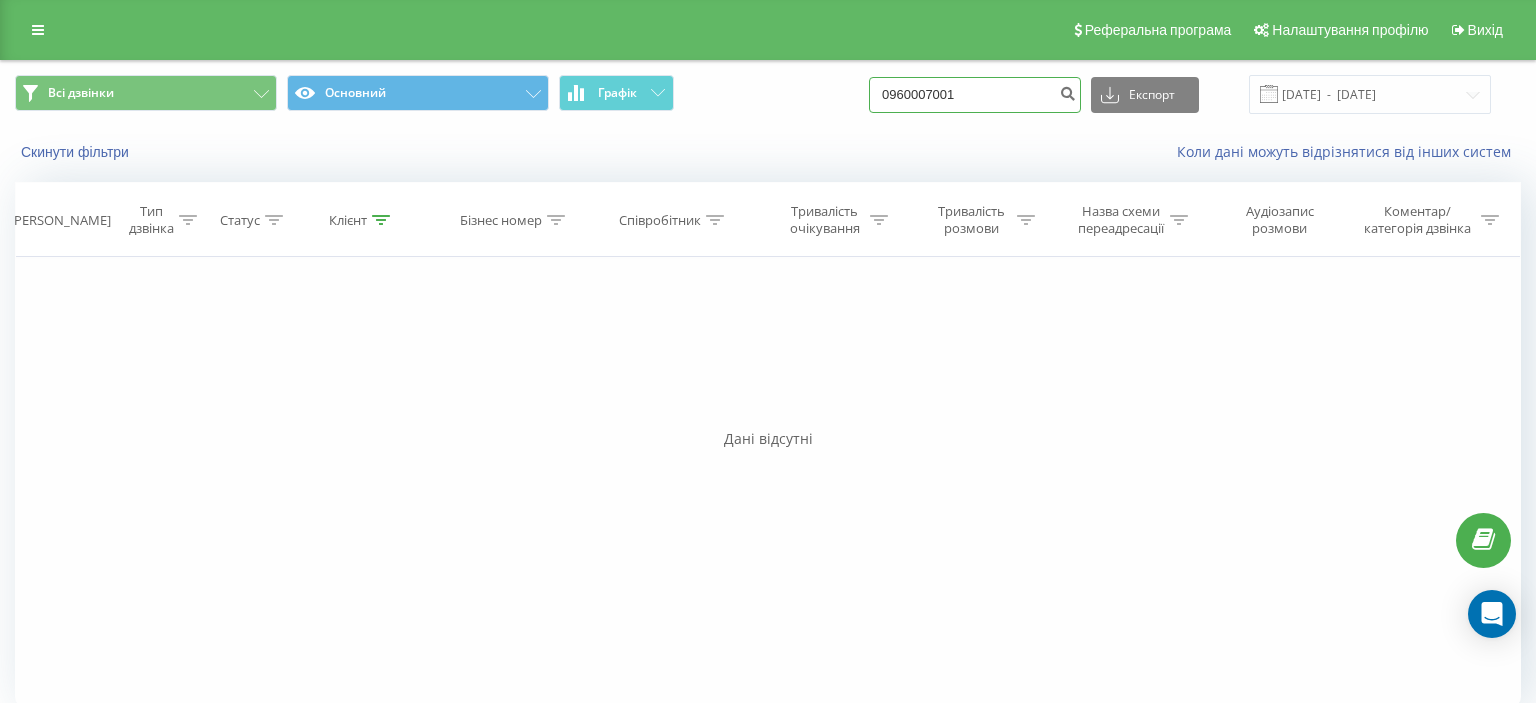 drag, startPoint x: 903, startPoint y: 100, endPoint x: 982, endPoint y: 100, distance: 79 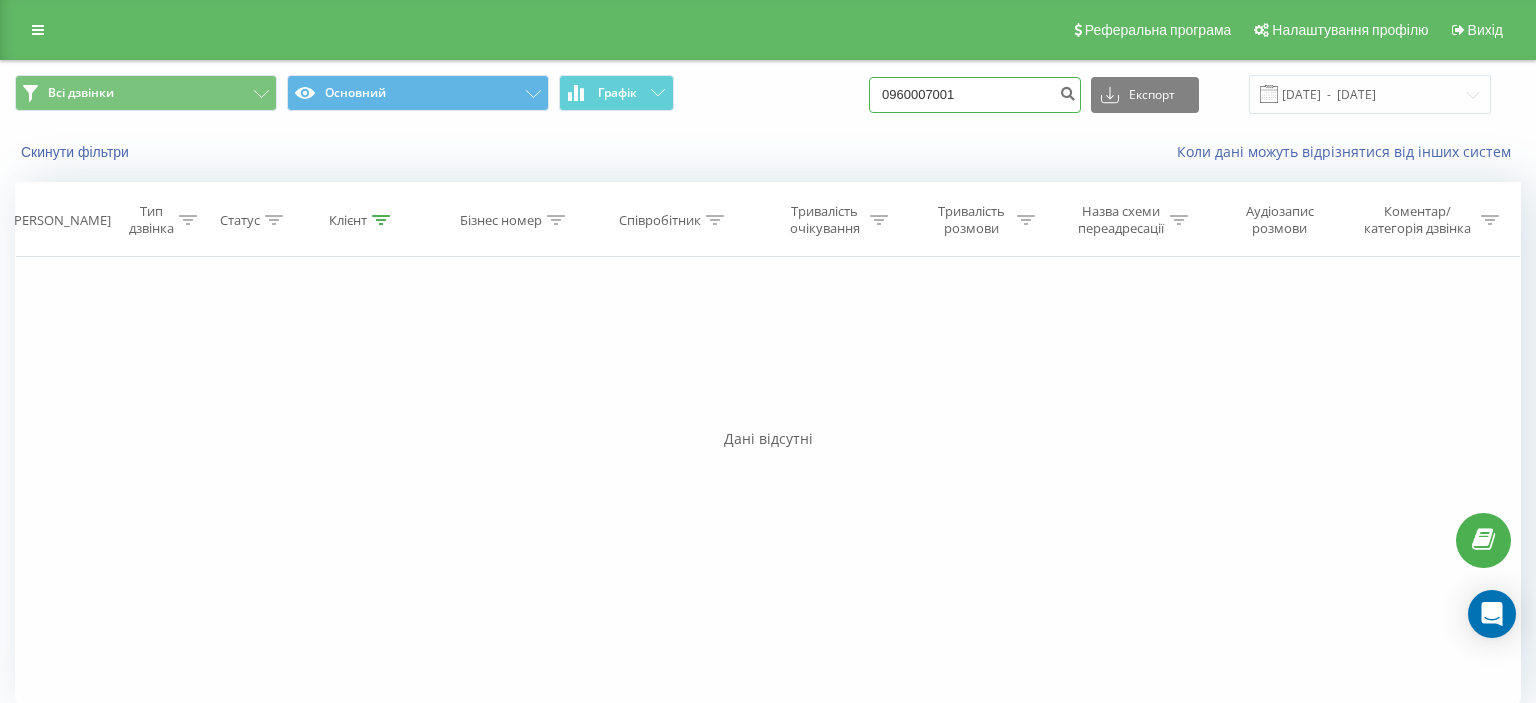 paste on "(063) 999 77 88" 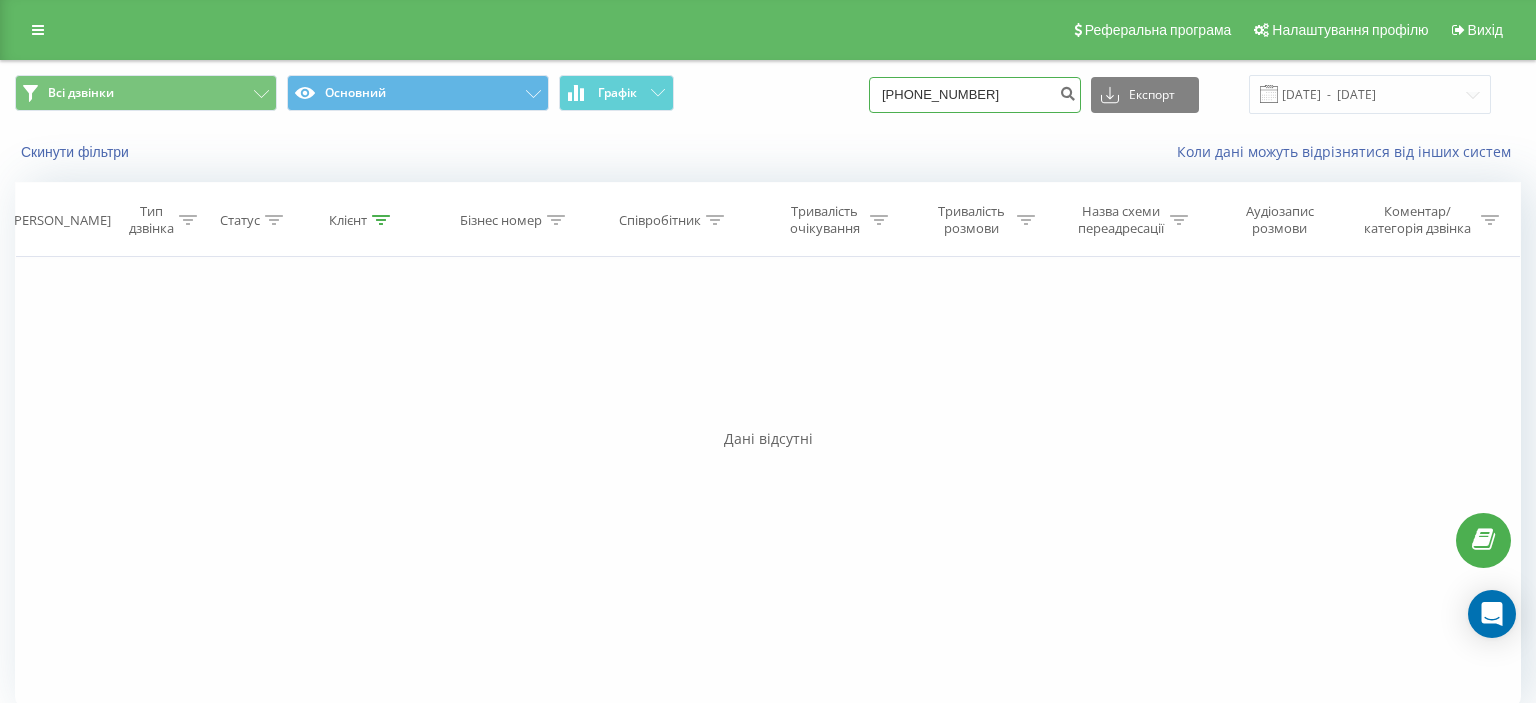 click on "(063) 999 77 88" at bounding box center (975, 95) 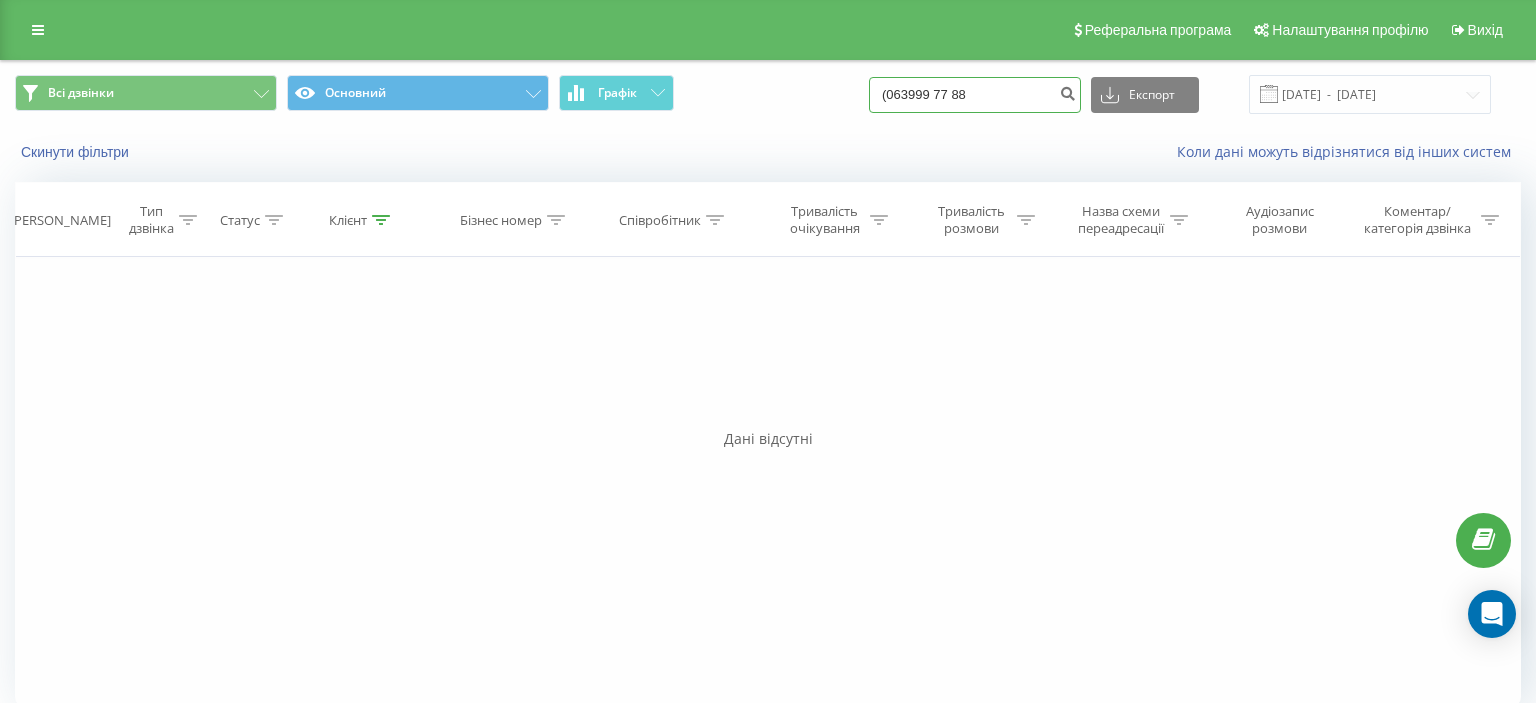click on "(063999 77 88" at bounding box center [975, 95] 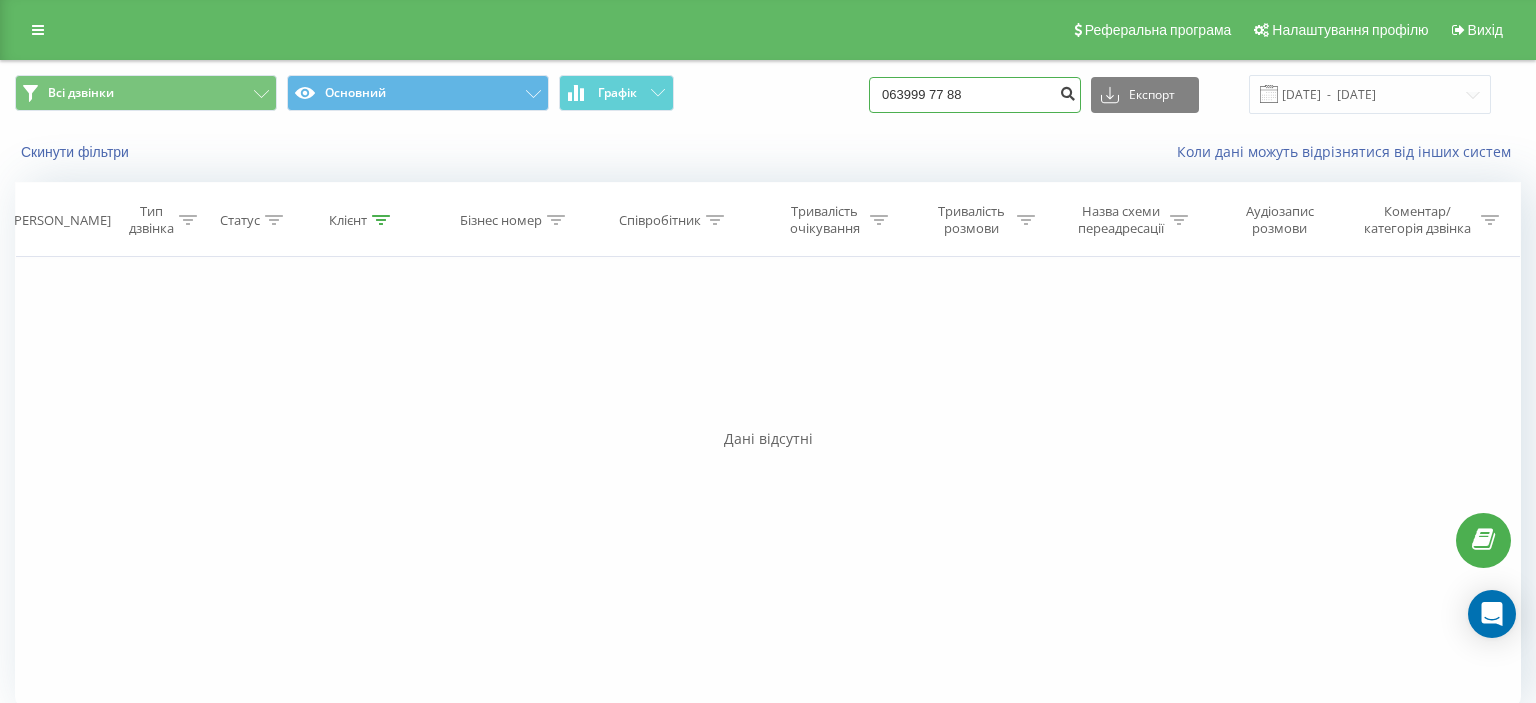 type on "063999 77 88" 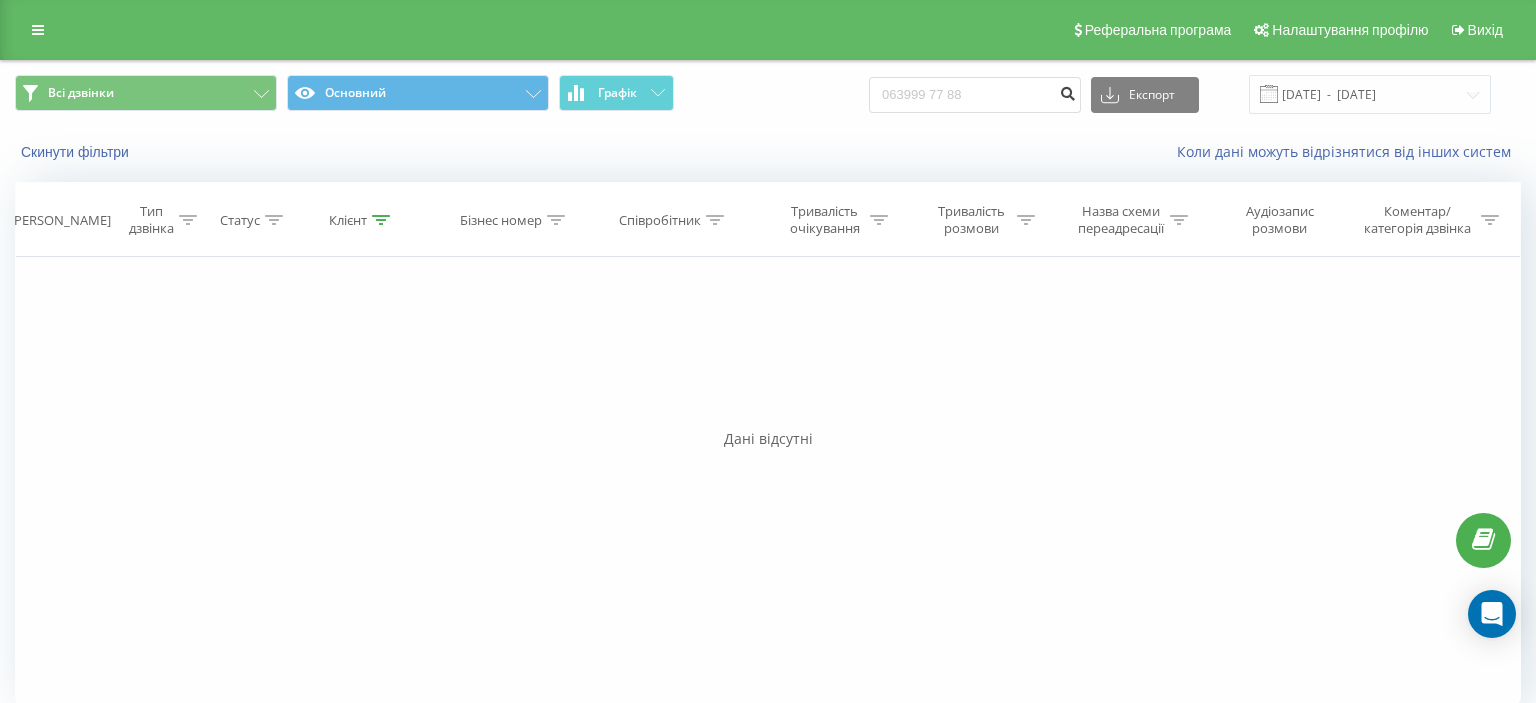 click at bounding box center [1067, 91] 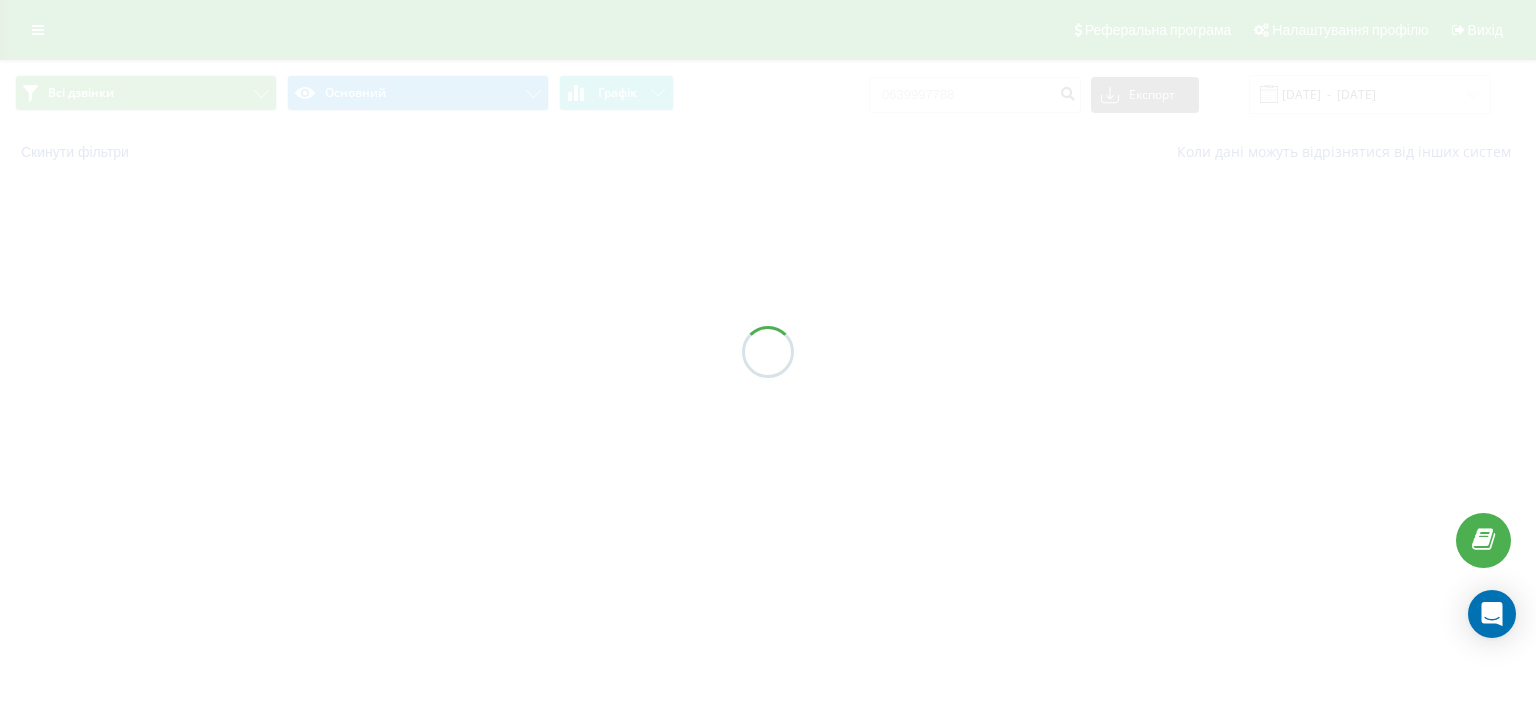 scroll, scrollTop: 0, scrollLeft: 0, axis: both 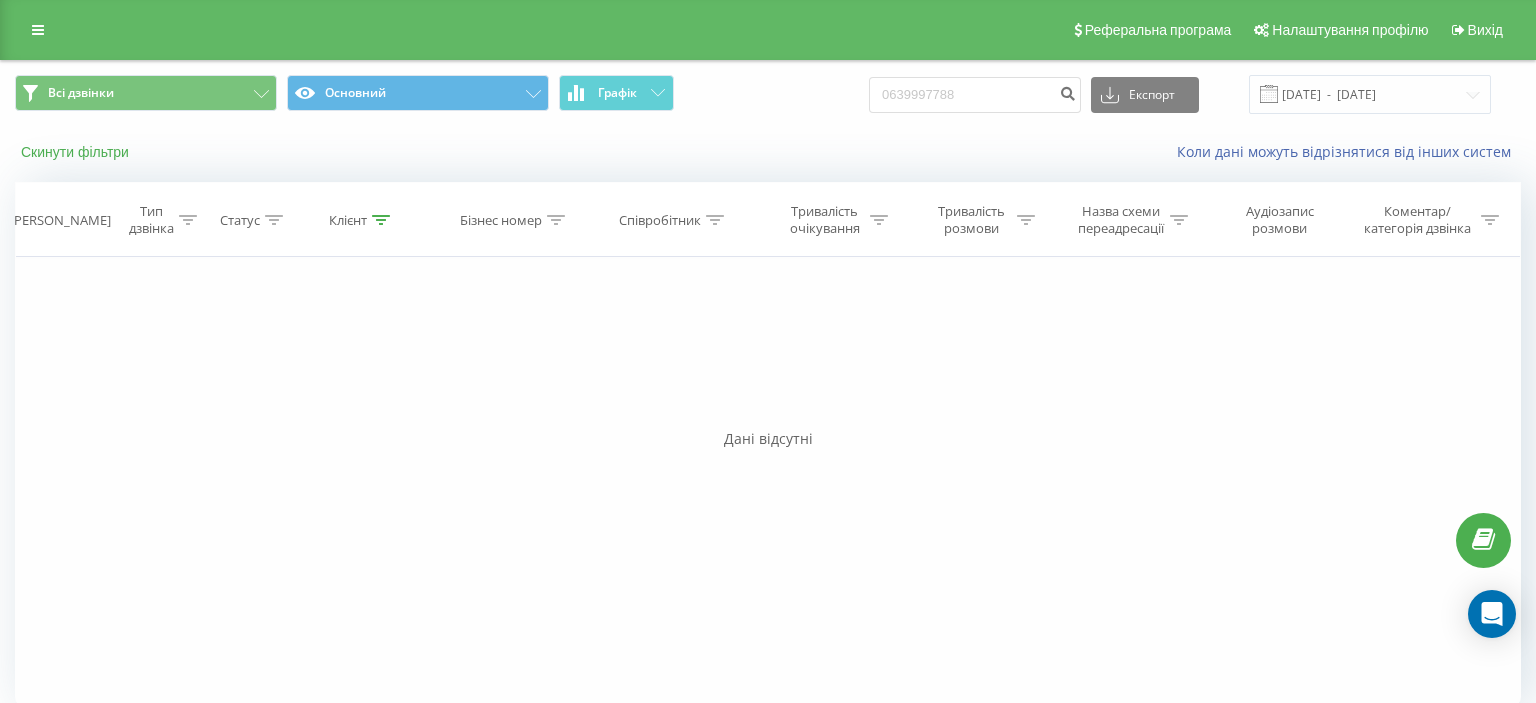 click on "Скинути фільтри" at bounding box center (77, 152) 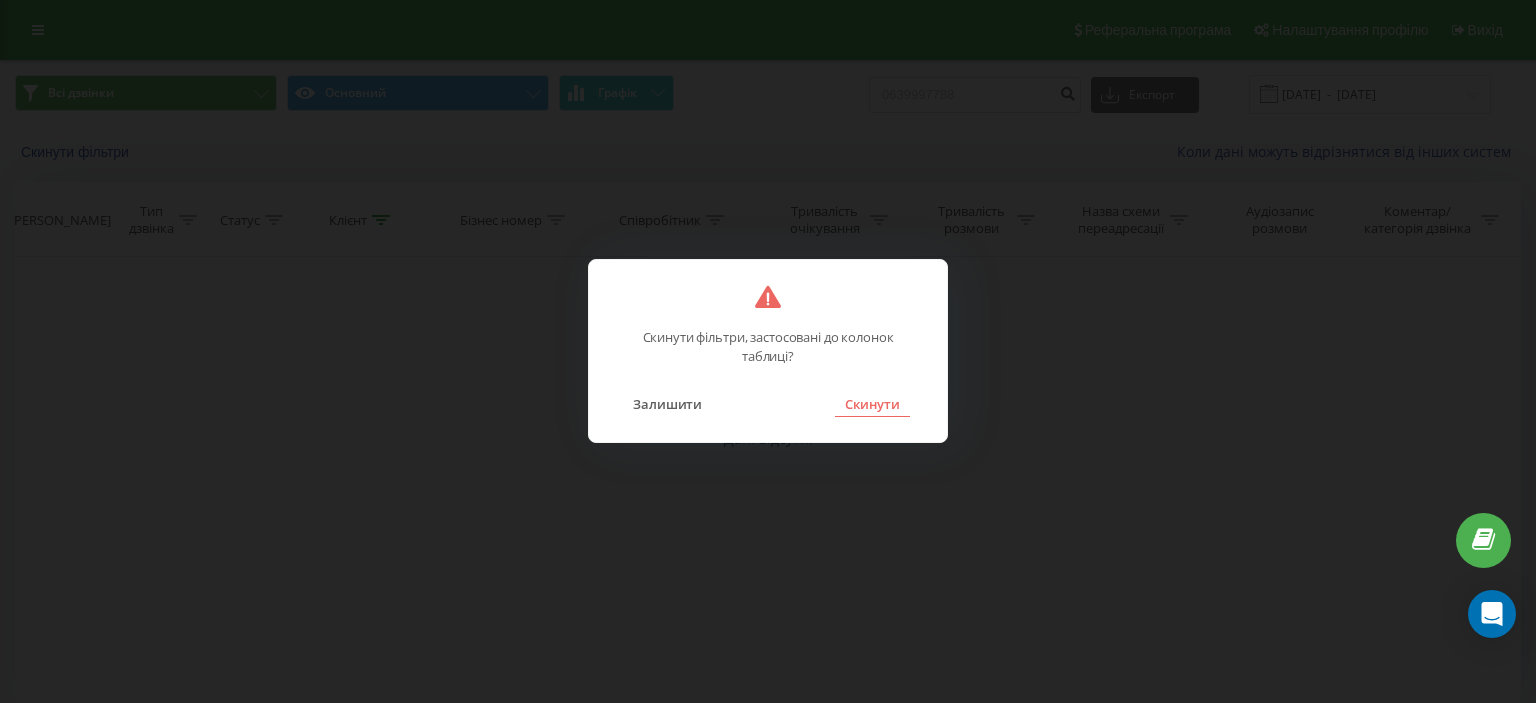click on "Скинути" at bounding box center (872, 404) 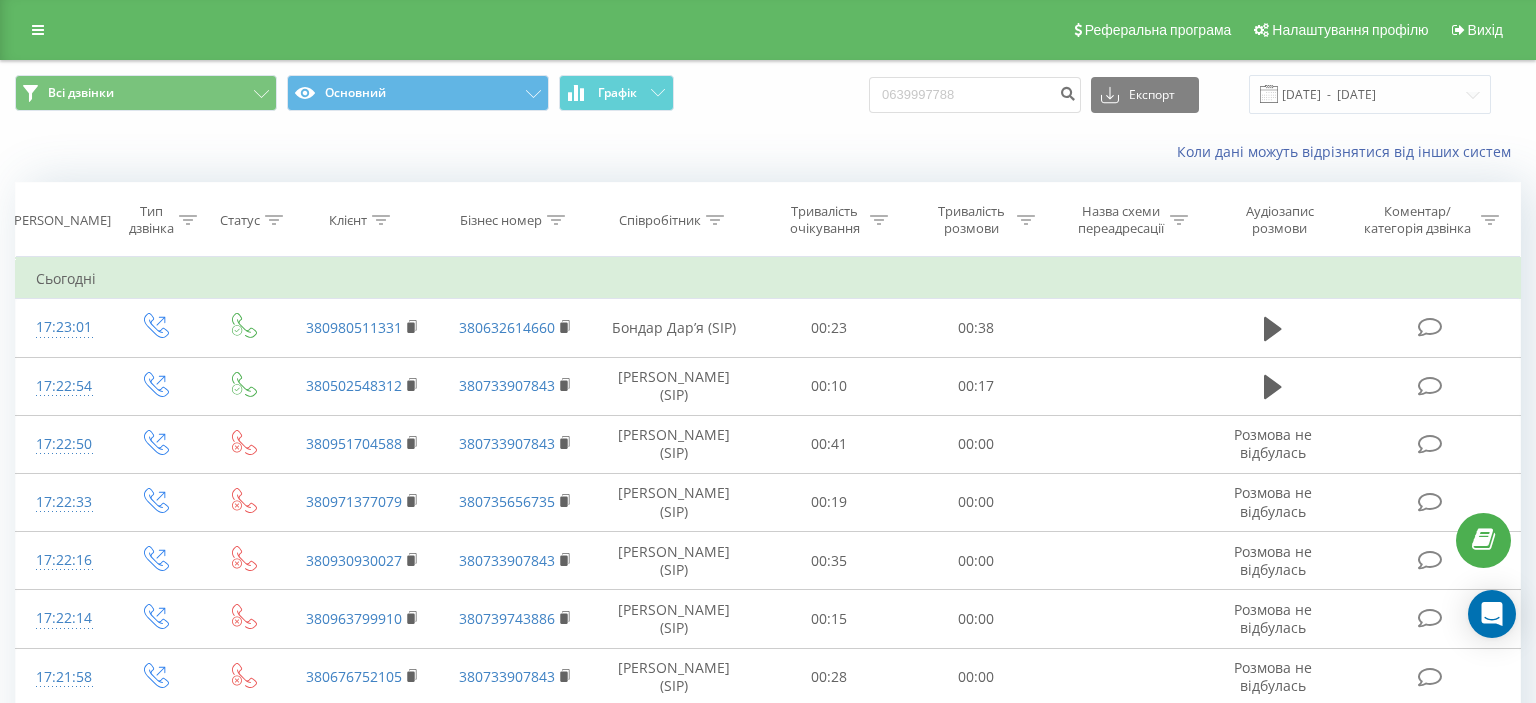 click 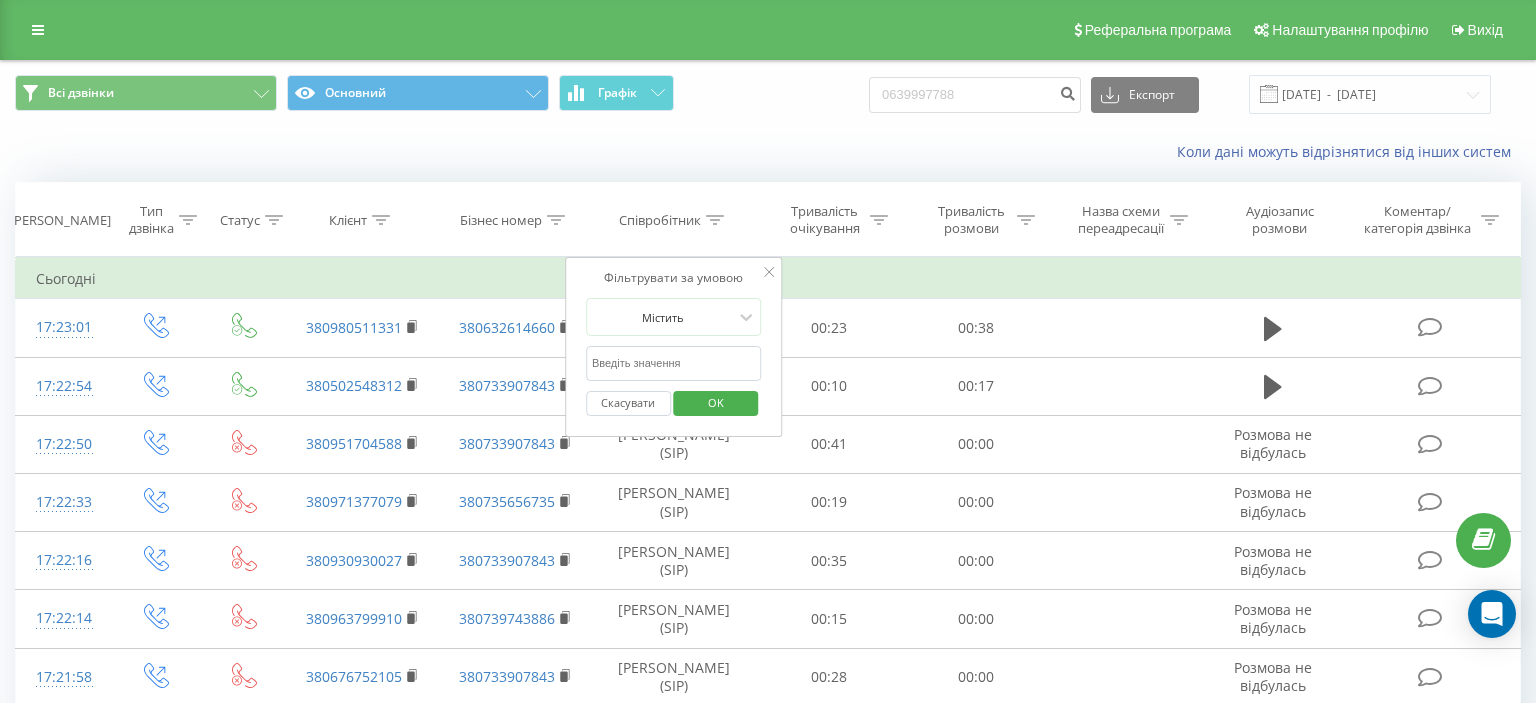click at bounding box center (674, 363) 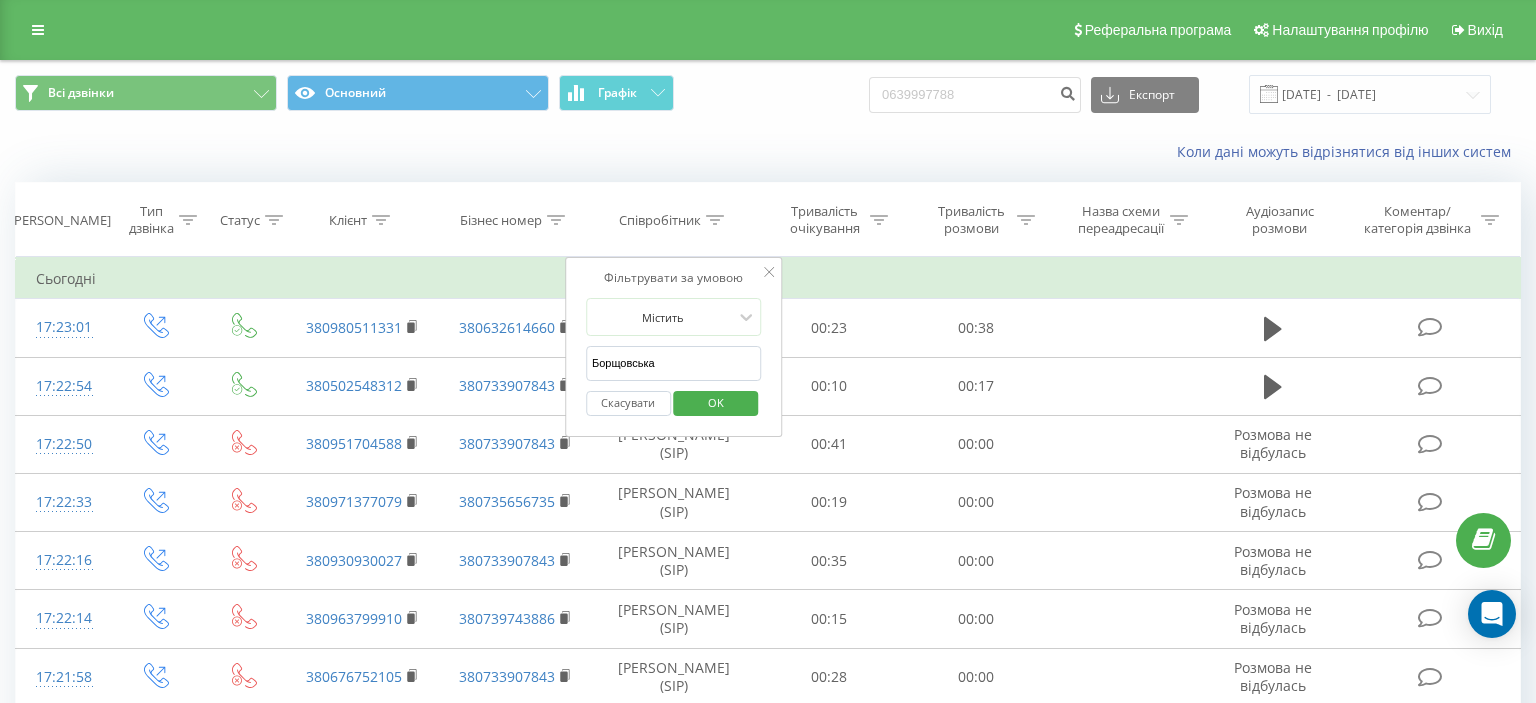 type on "Борщовська" 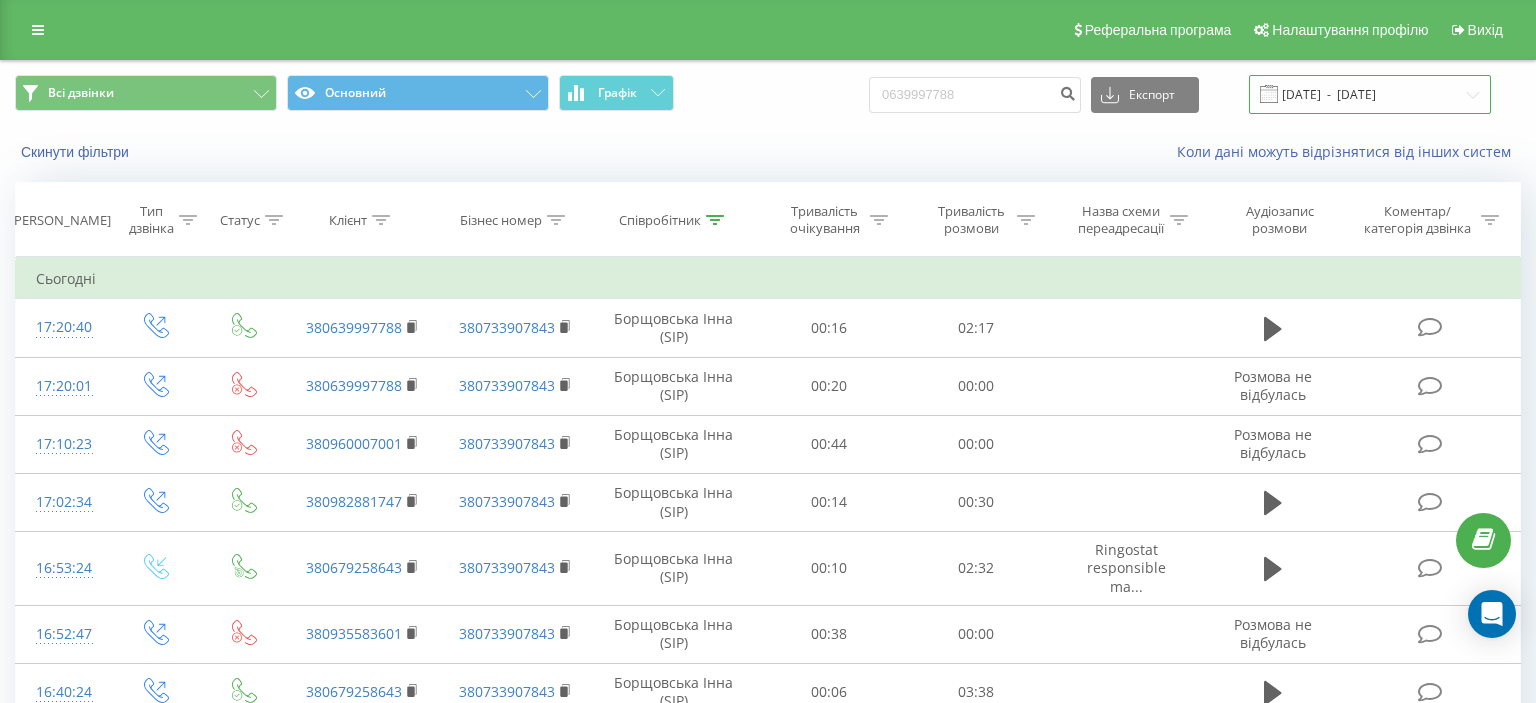 click on "[DATE]  -  [DATE]" at bounding box center (1370, 94) 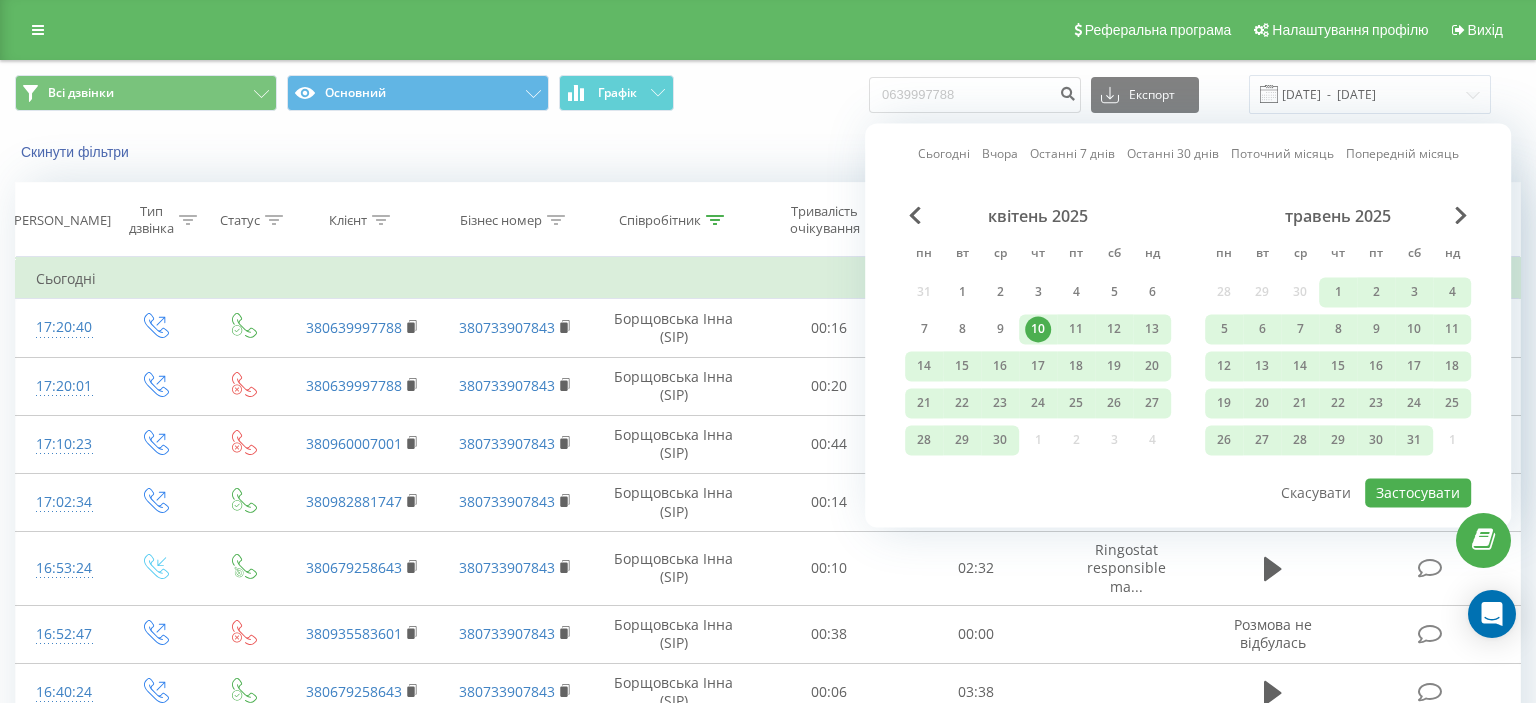 click on "Сьогодні" at bounding box center [944, 154] 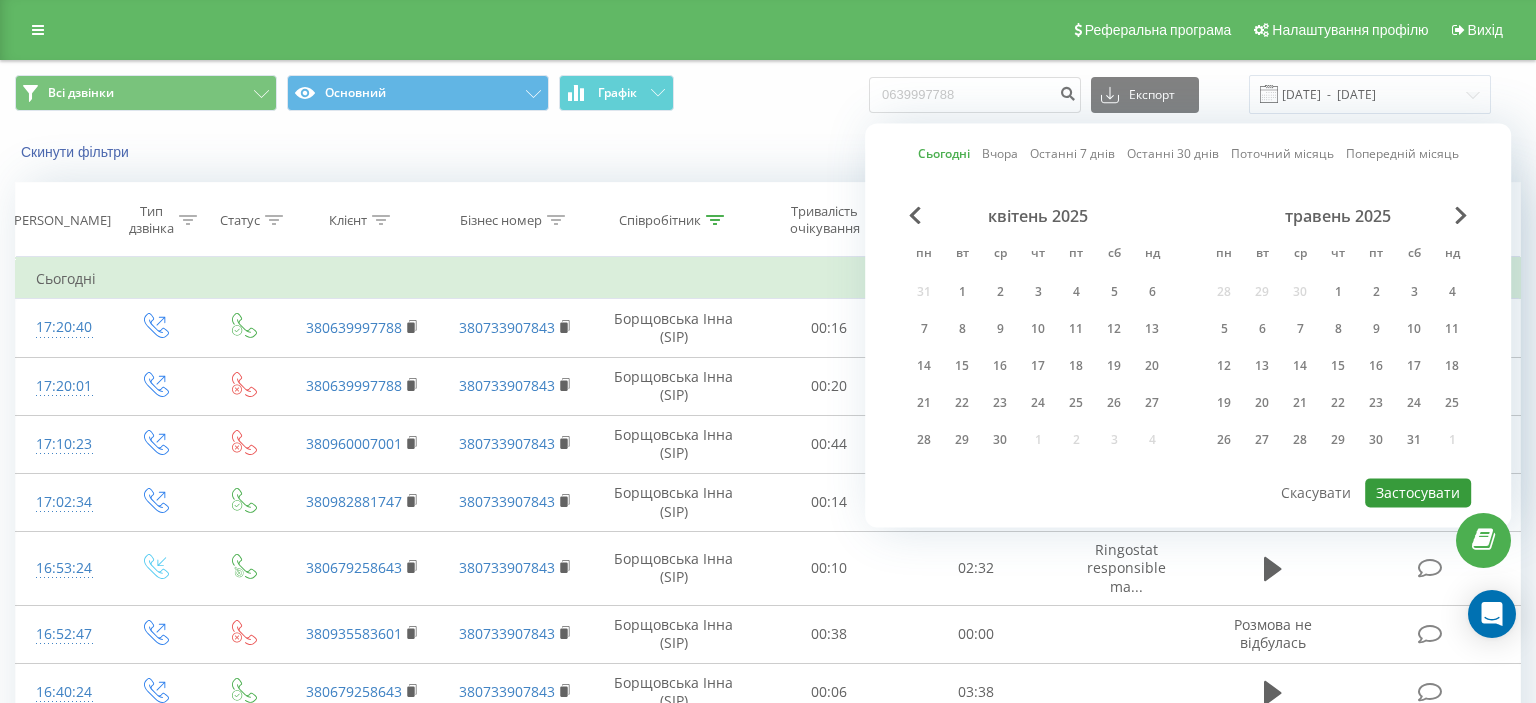 click on "Застосувати" at bounding box center (1418, 492) 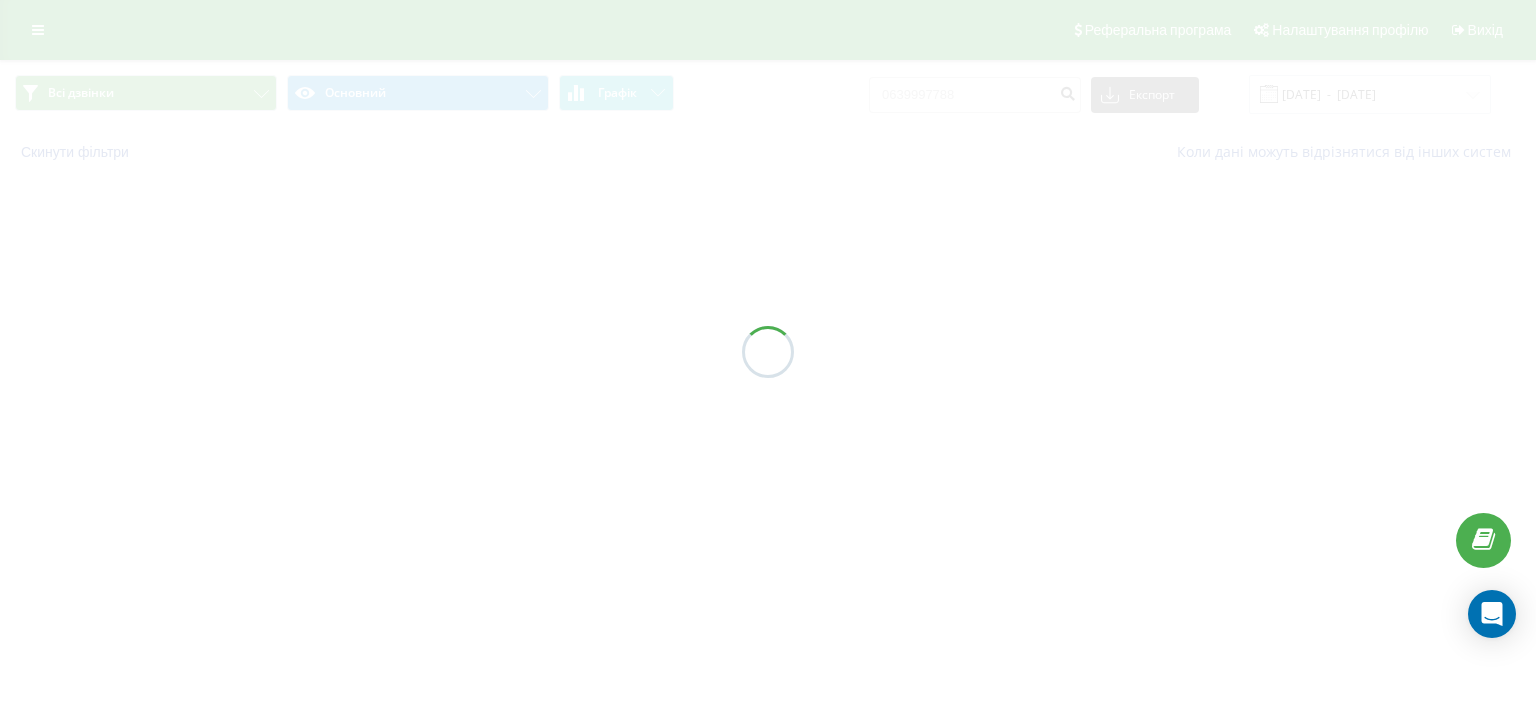 type on "[DATE]  -  [DATE]" 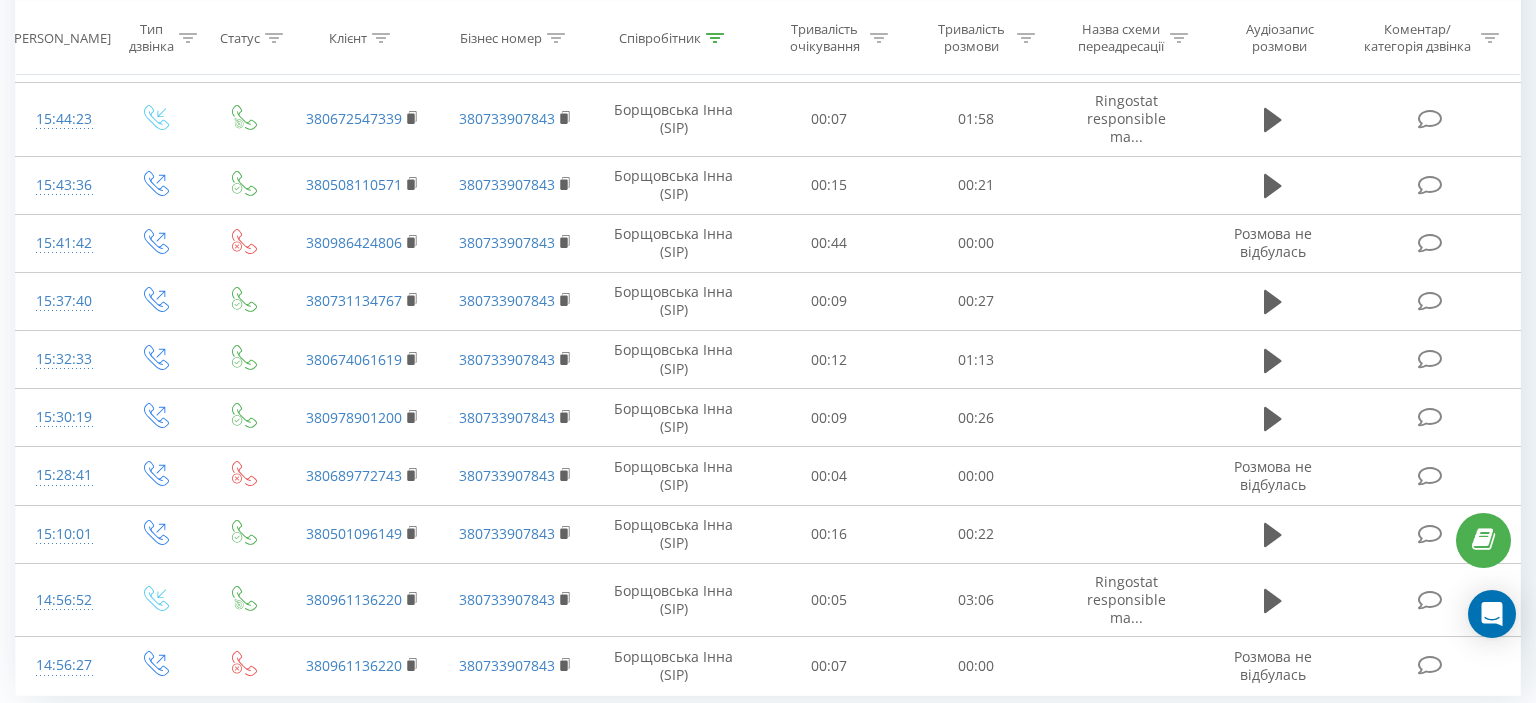 scroll, scrollTop: 0, scrollLeft: 0, axis: both 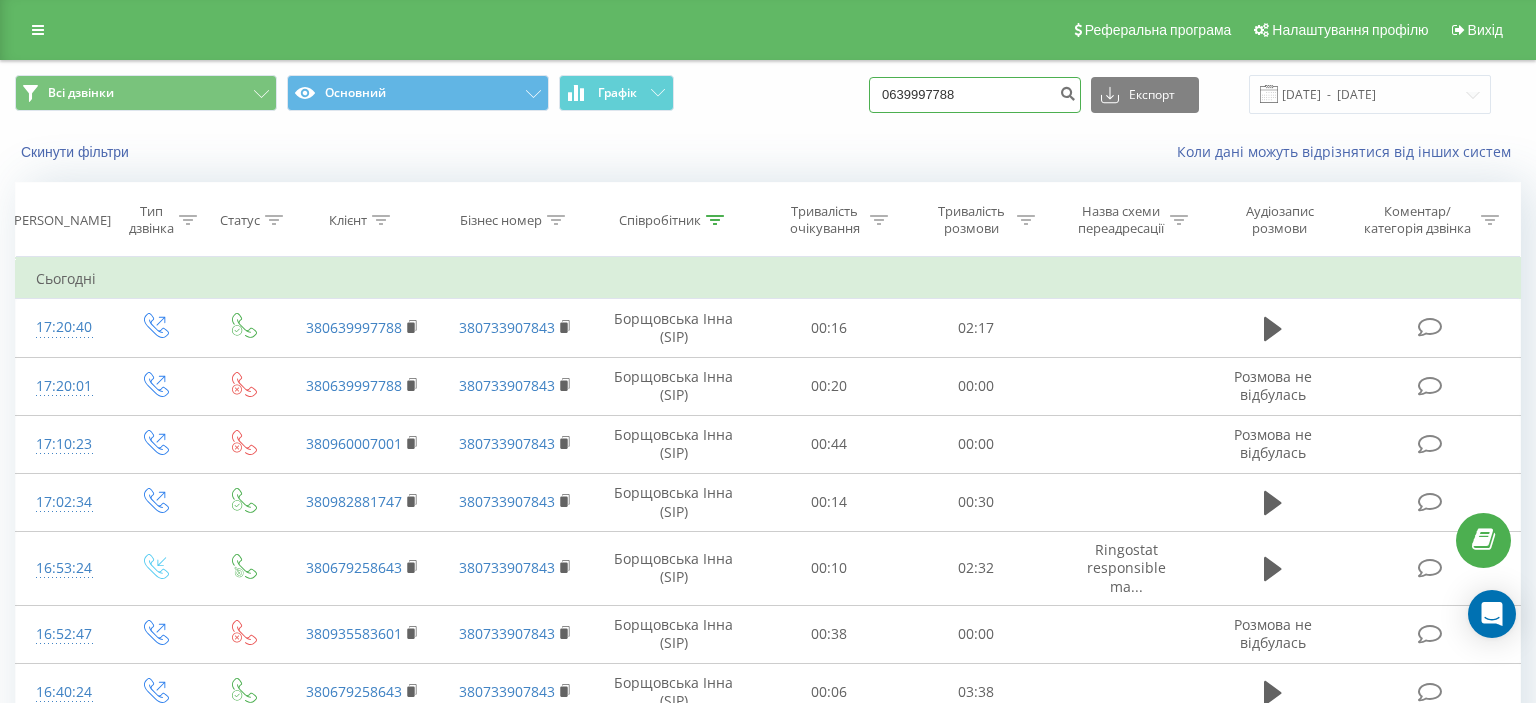 drag, startPoint x: 905, startPoint y: 102, endPoint x: 1001, endPoint y: 99, distance: 96.04687 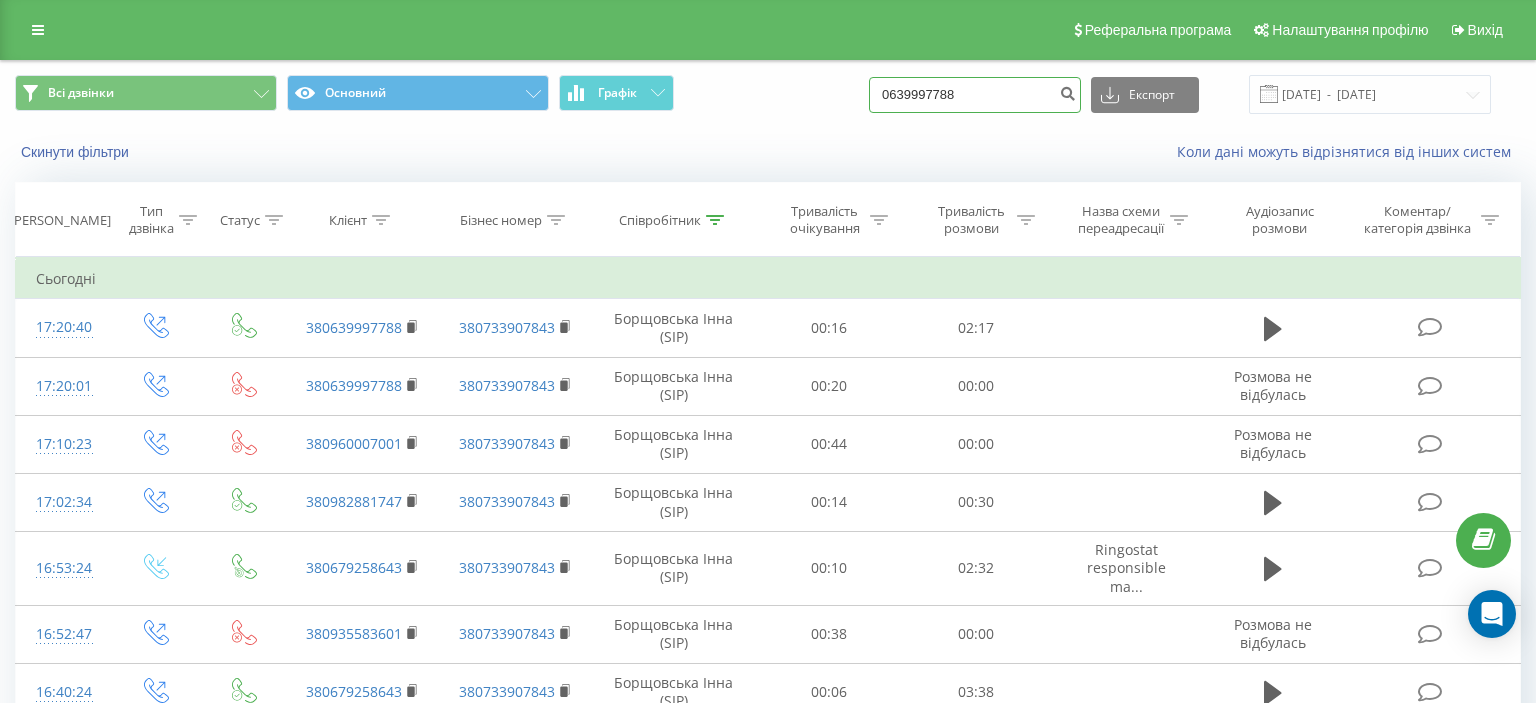 paste on "(063) 242 67 62" 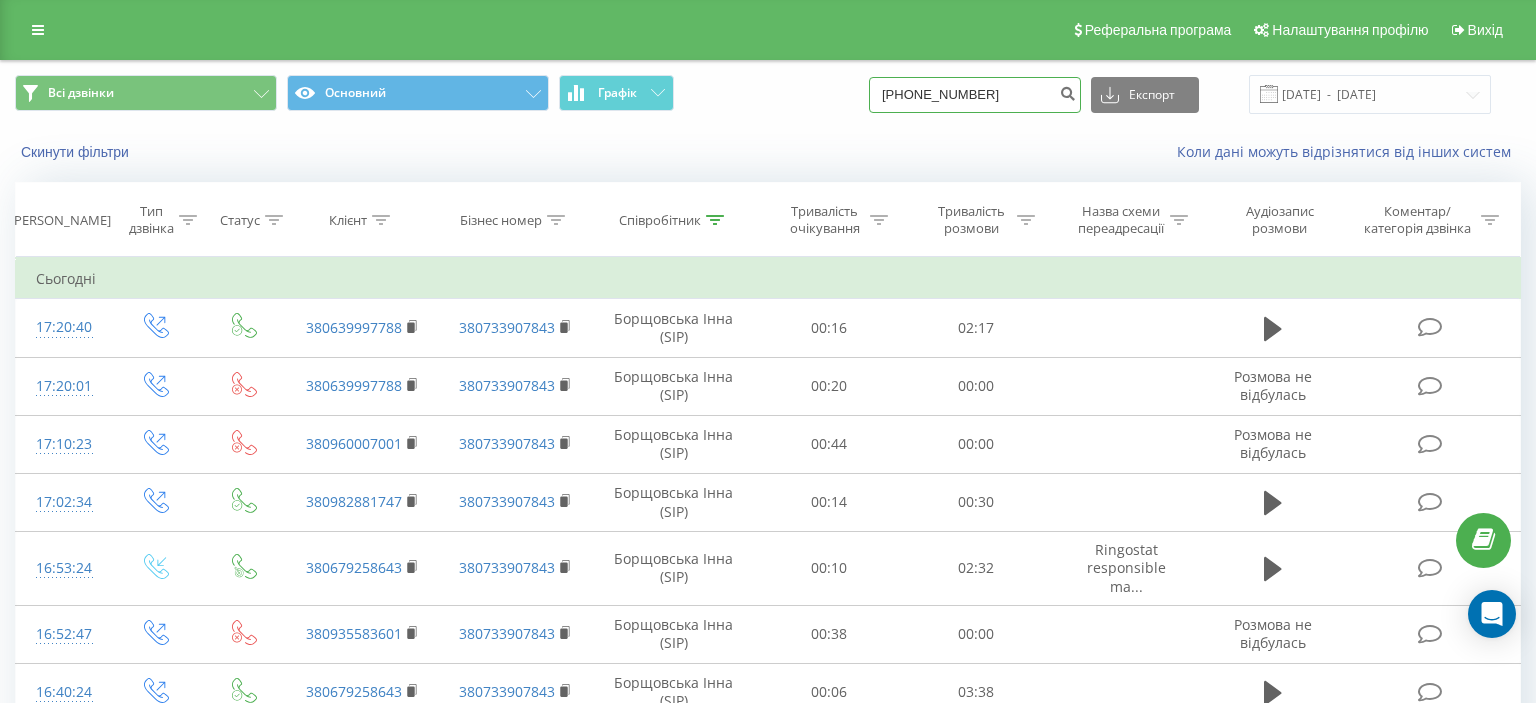 click on "(063) 242 67 62" at bounding box center [975, 95] 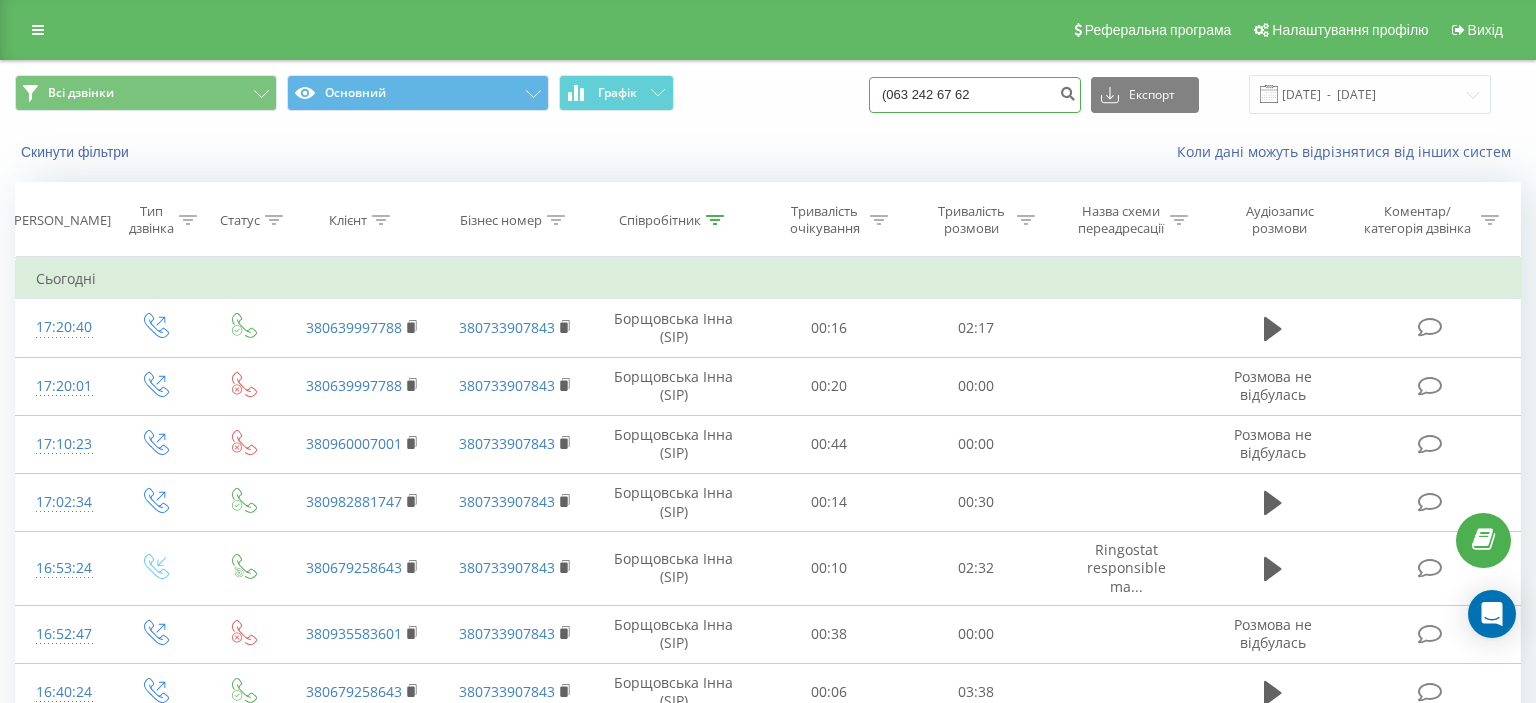 click on "(063 242 67 62" at bounding box center [975, 95] 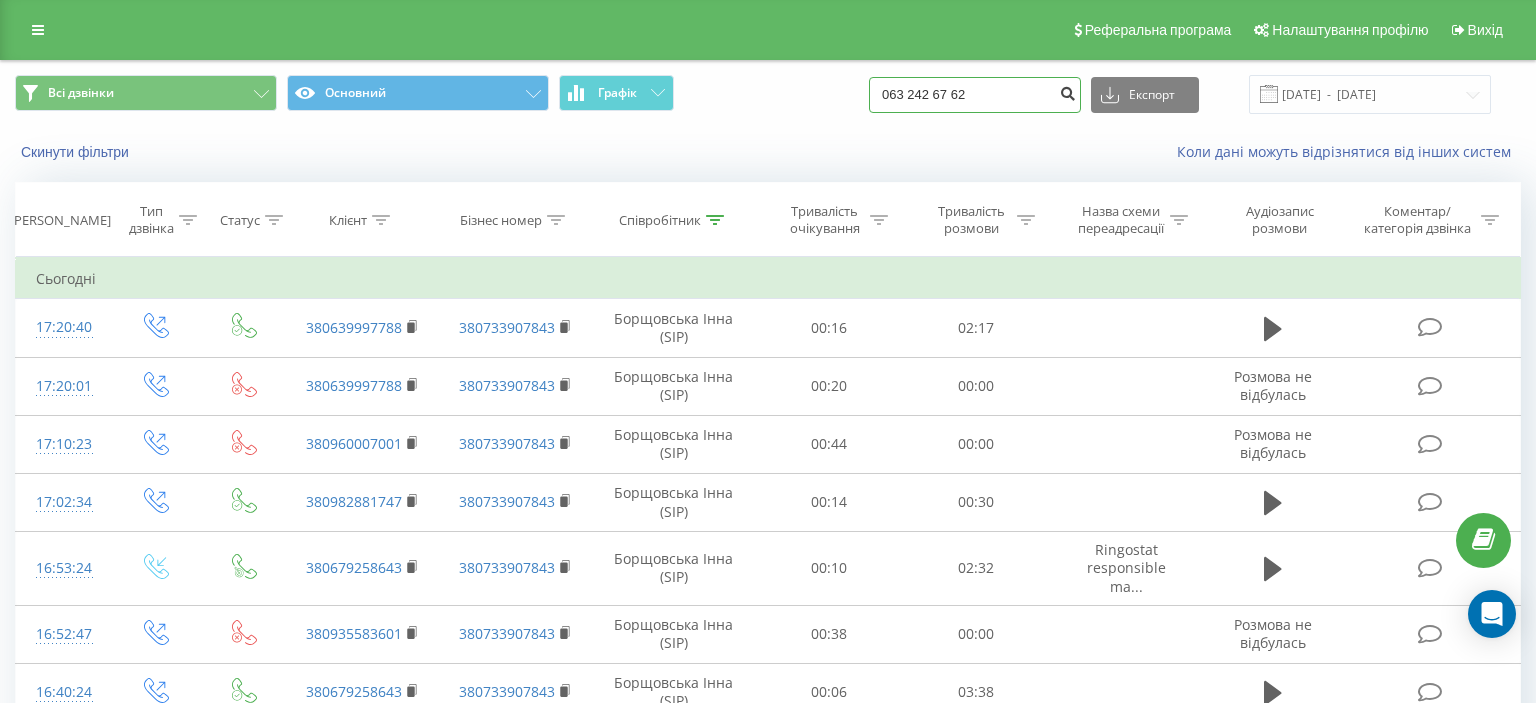 type on "063 242 67 62" 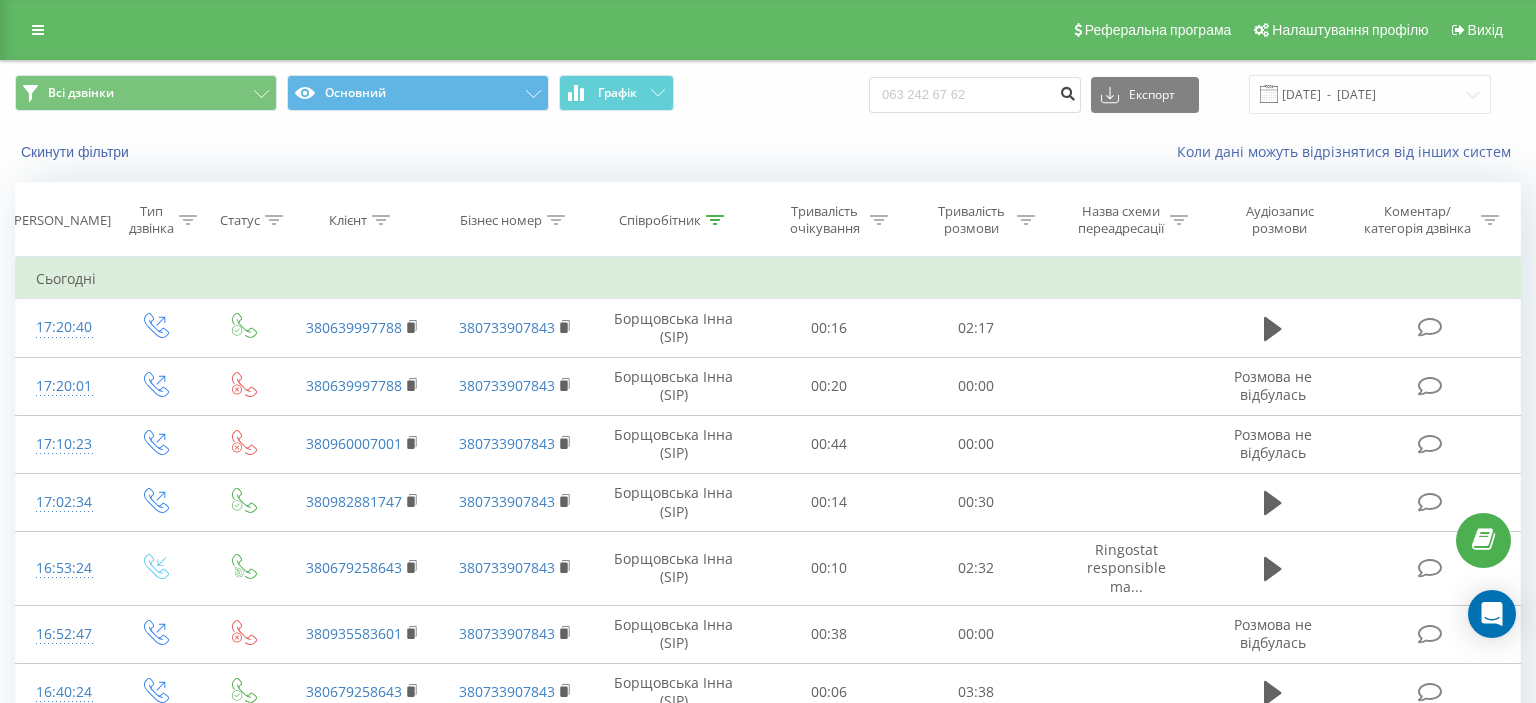 click at bounding box center [1067, 91] 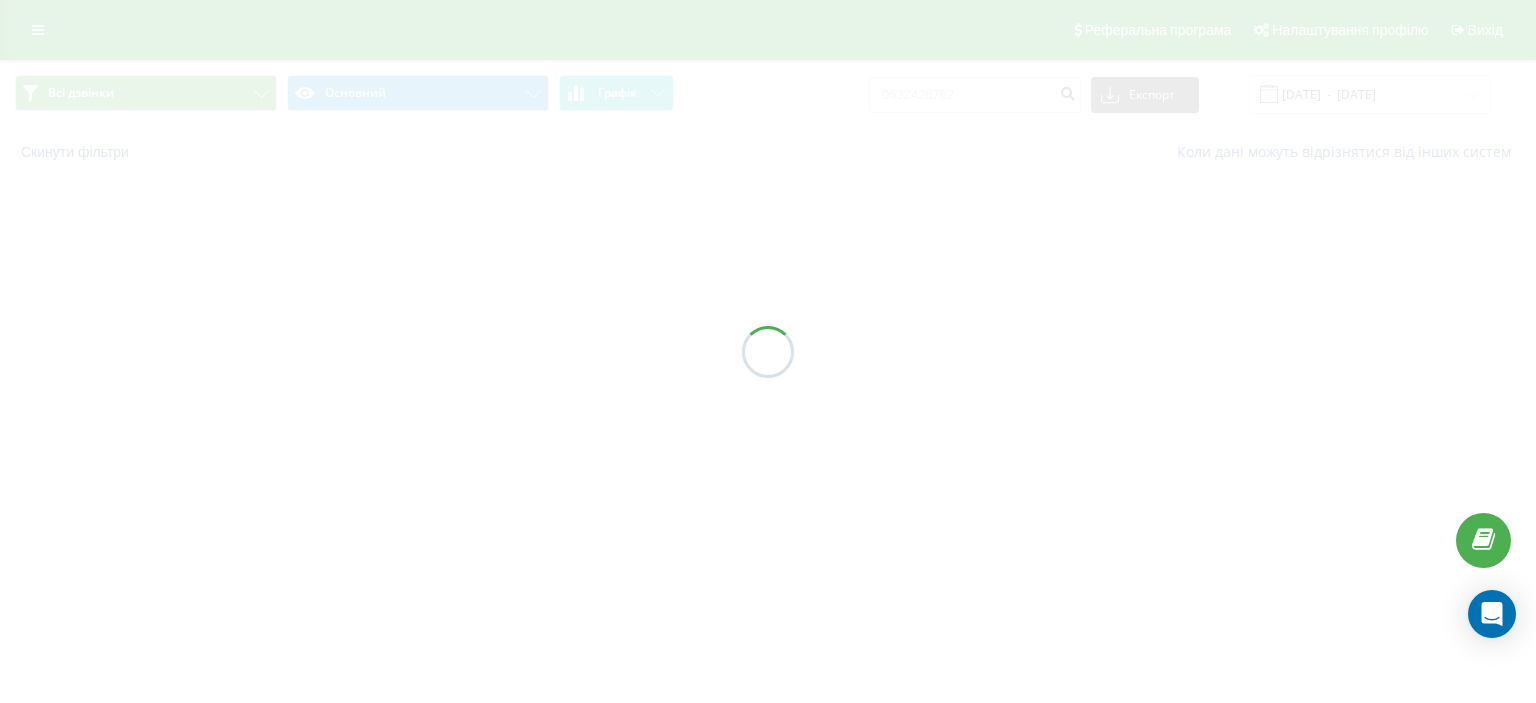 scroll, scrollTop: 0, scrollLeft: 0, axis: both 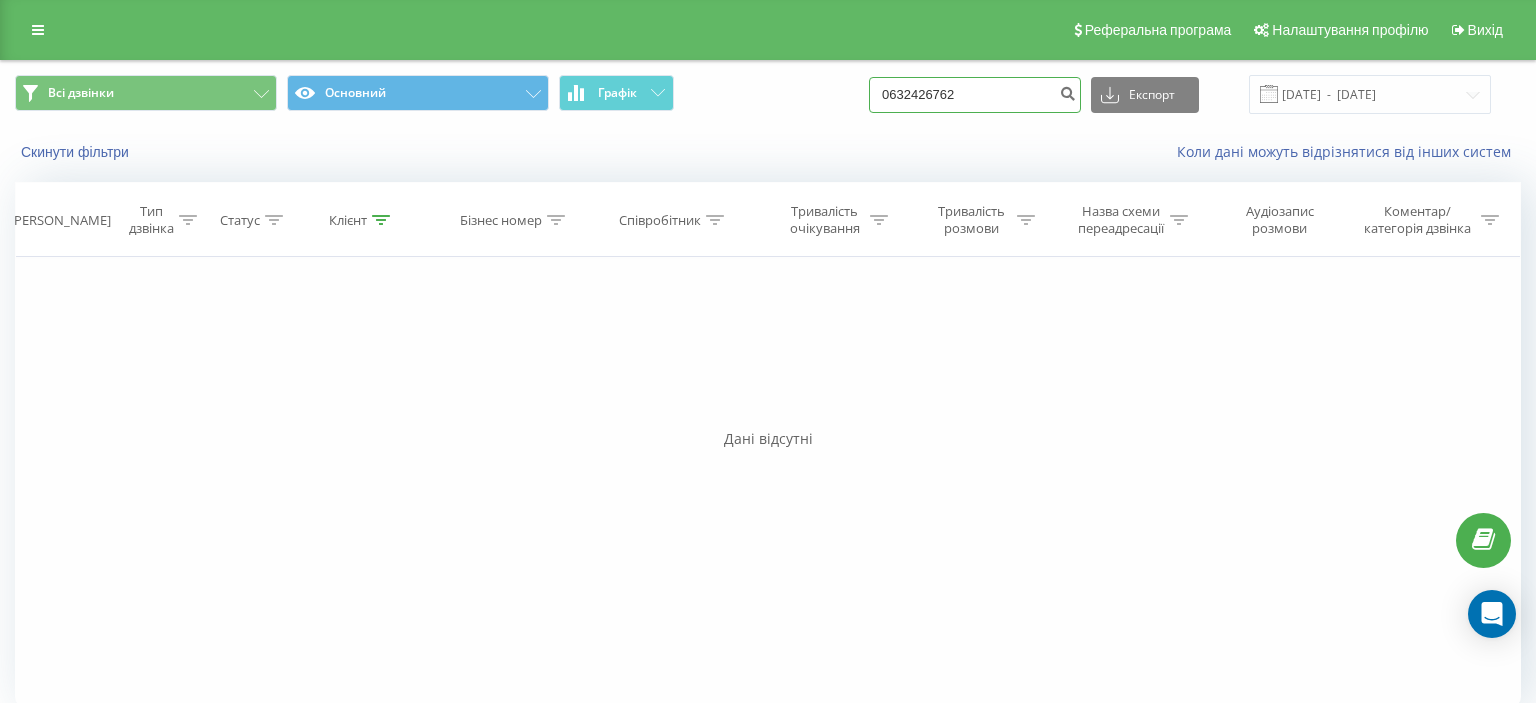drag, startPoint x: 906, startPoint y: 95, endPoint x: 1060, endPoint y: 90, distance: 154.08115 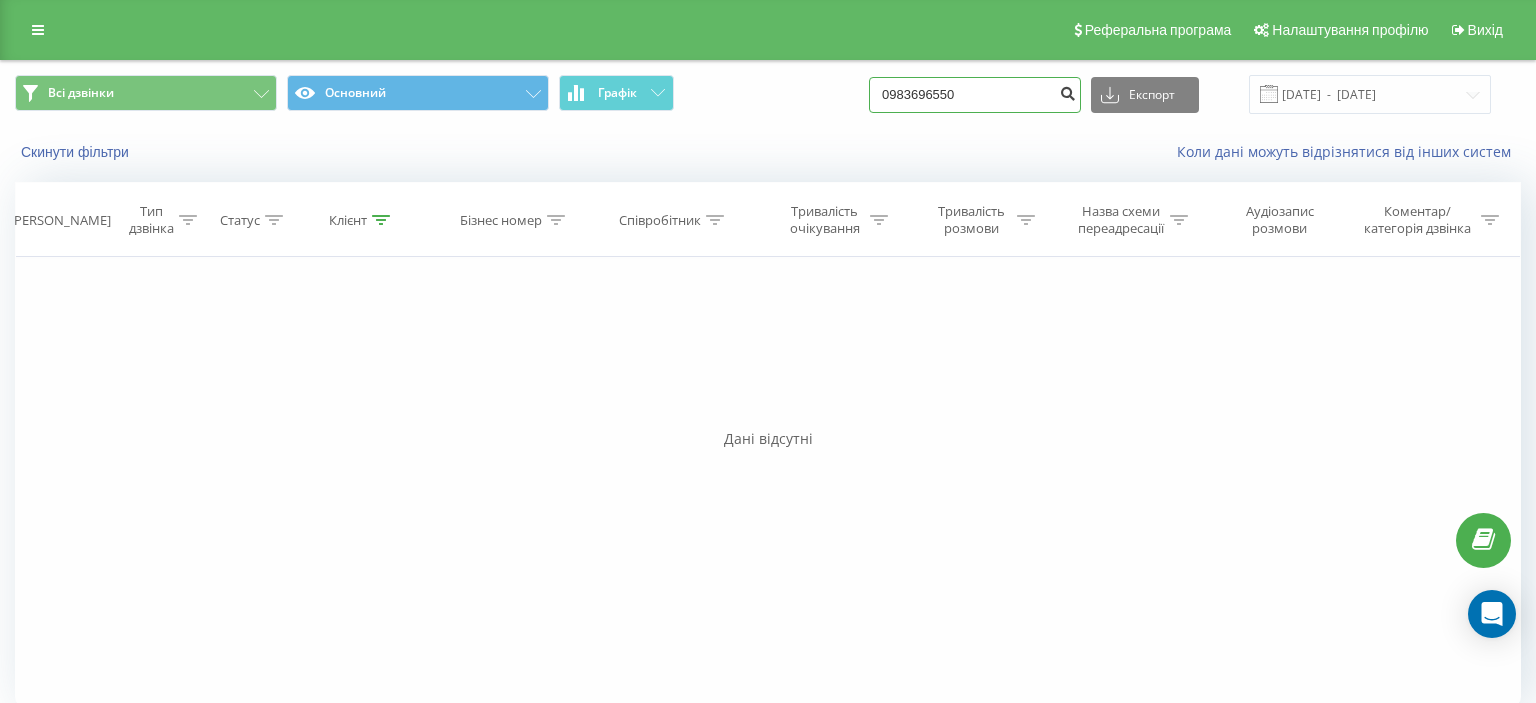 type on "0983696550" 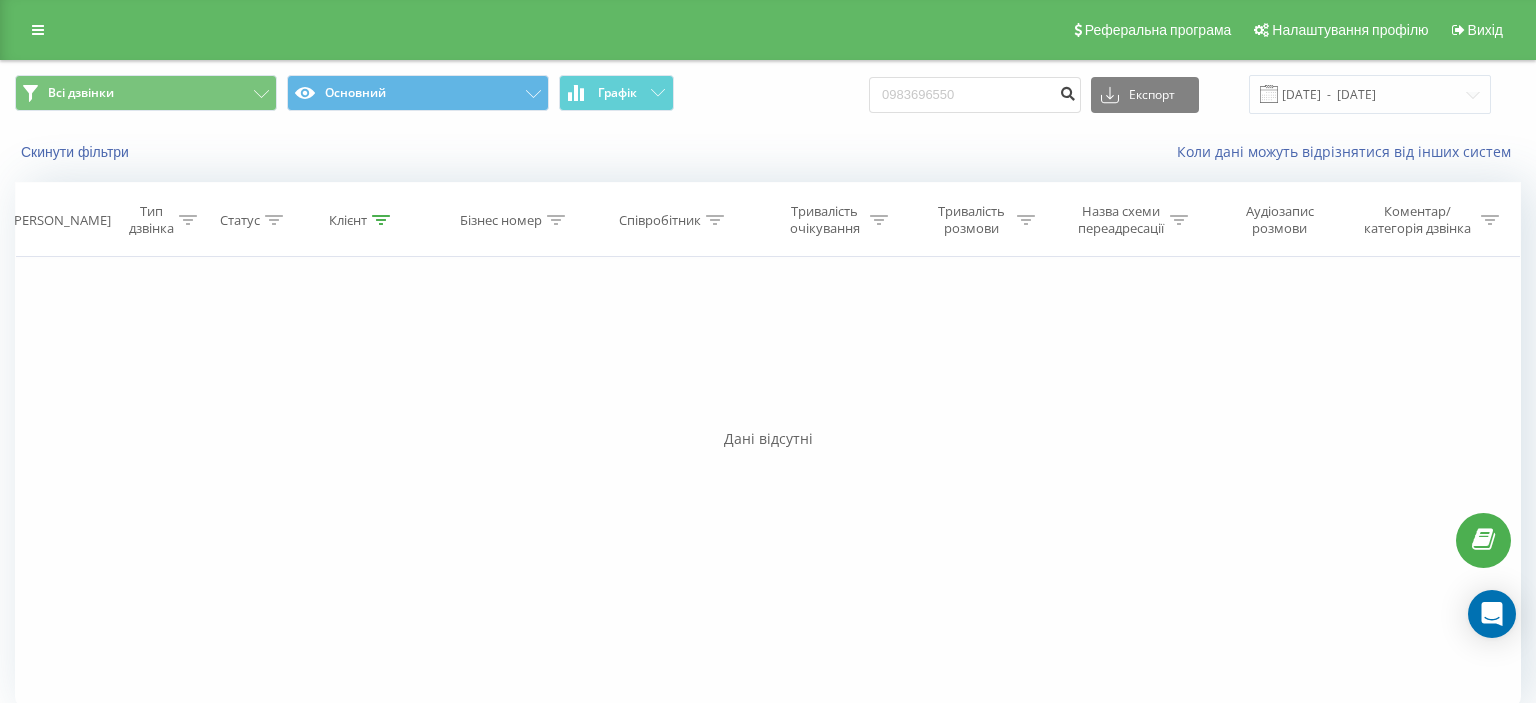 click at bounding box center (1067, 91) 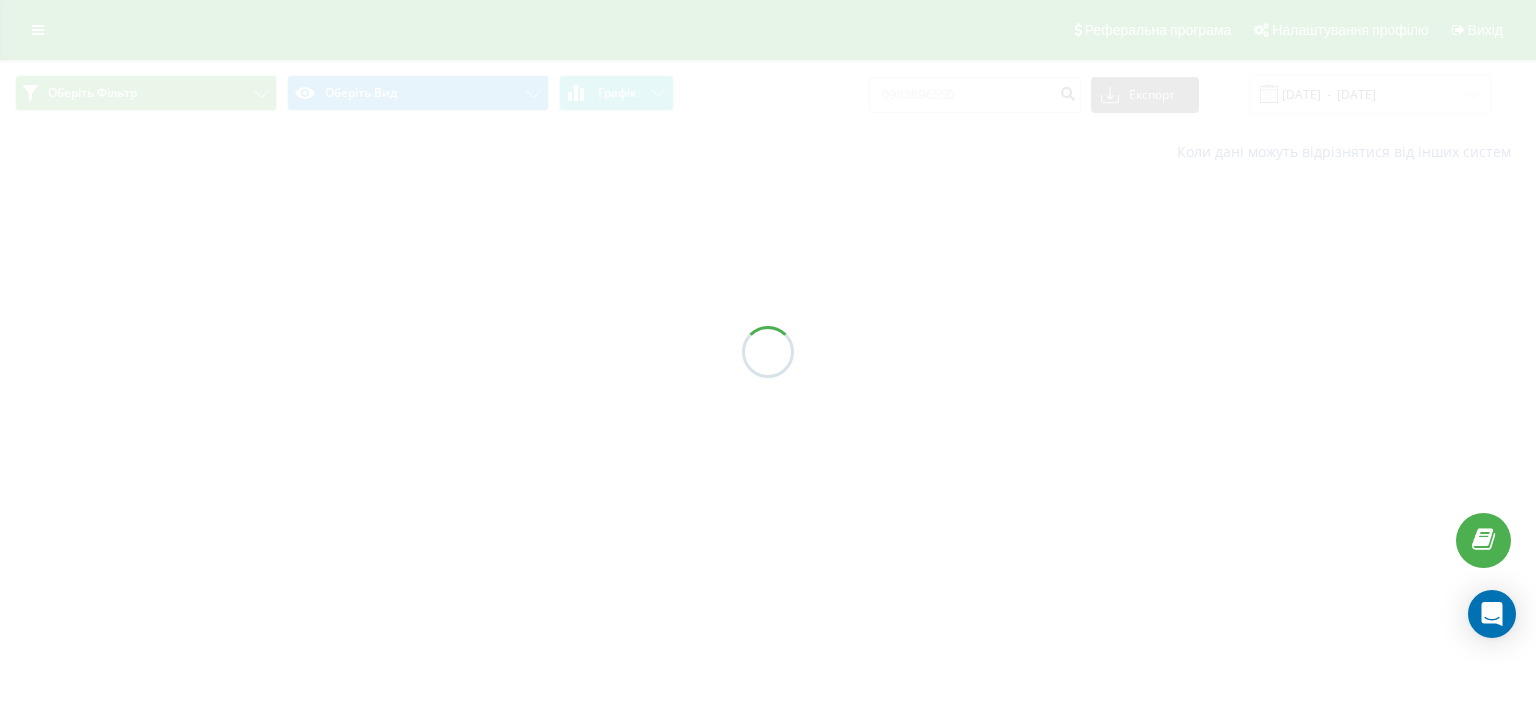 scroll, scrollTop: 0, scrollLeft: 0, axis: both 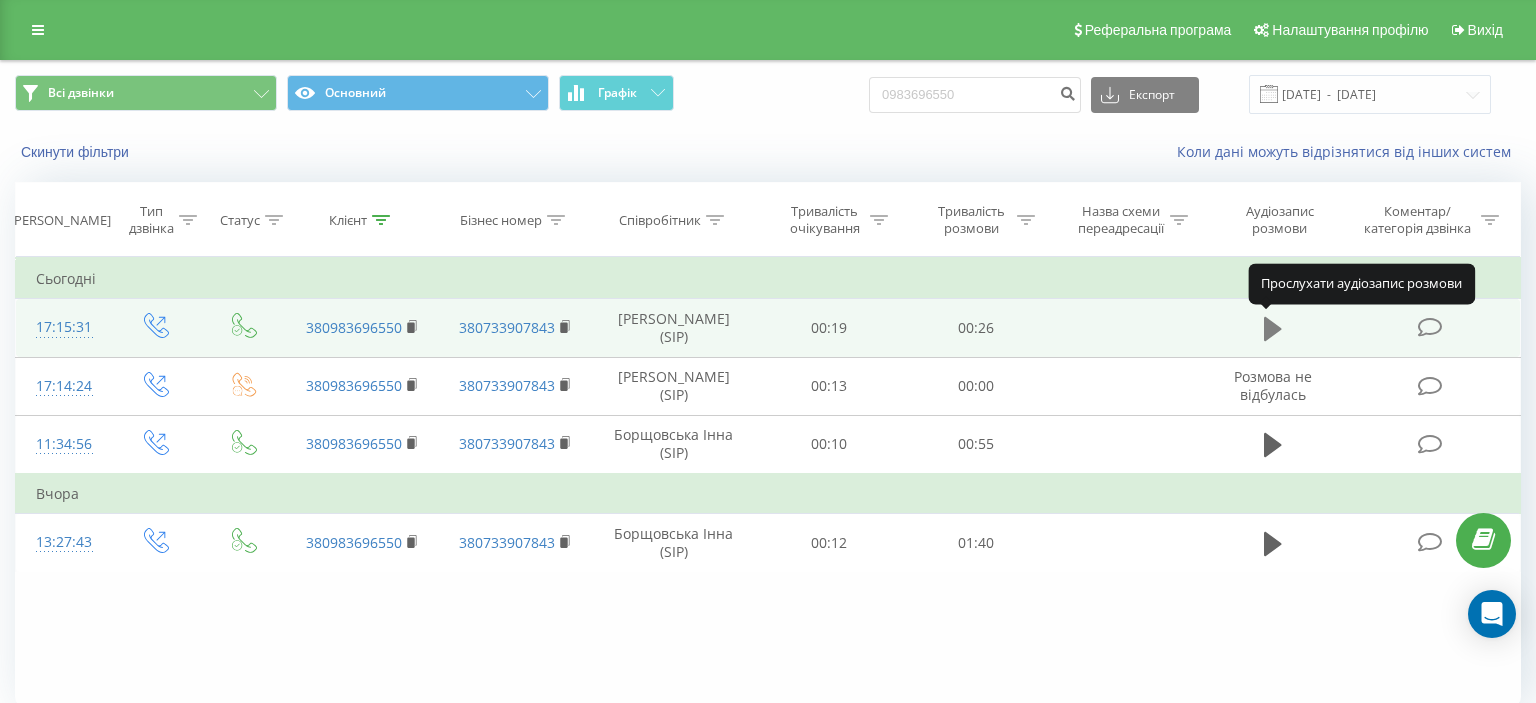 click 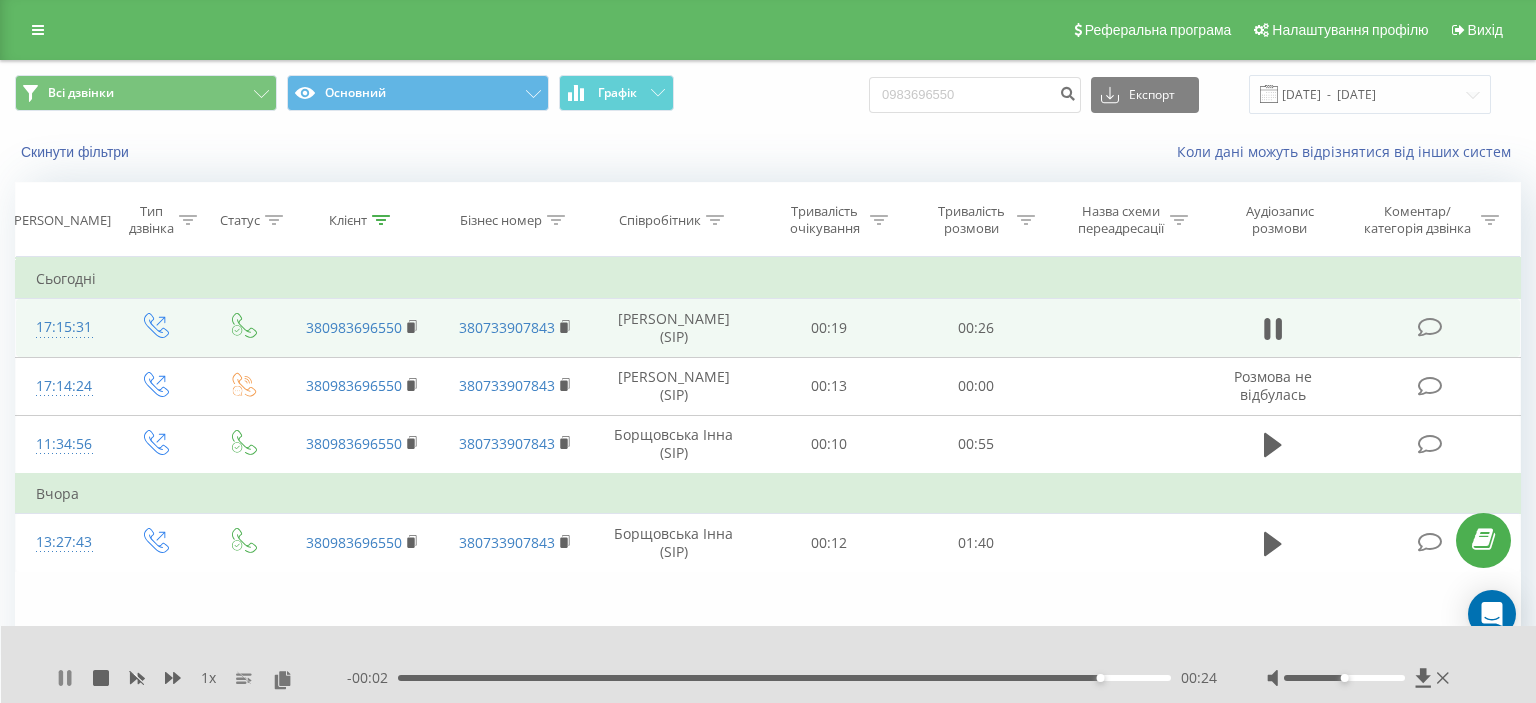 click 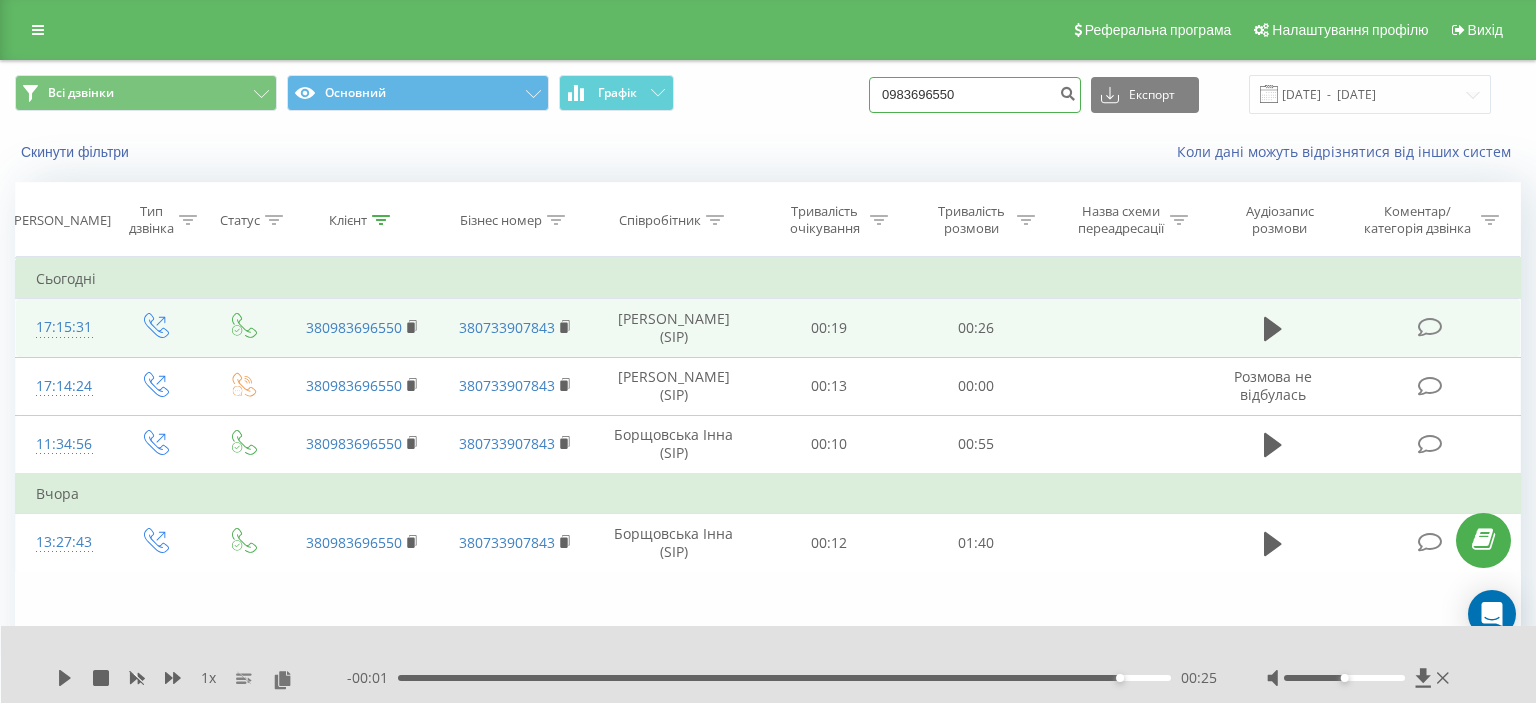 drag, startPoint x: 906, startPoint y: 98, endPoint x: 1048, endPoint y: 97, distance: 142.00352 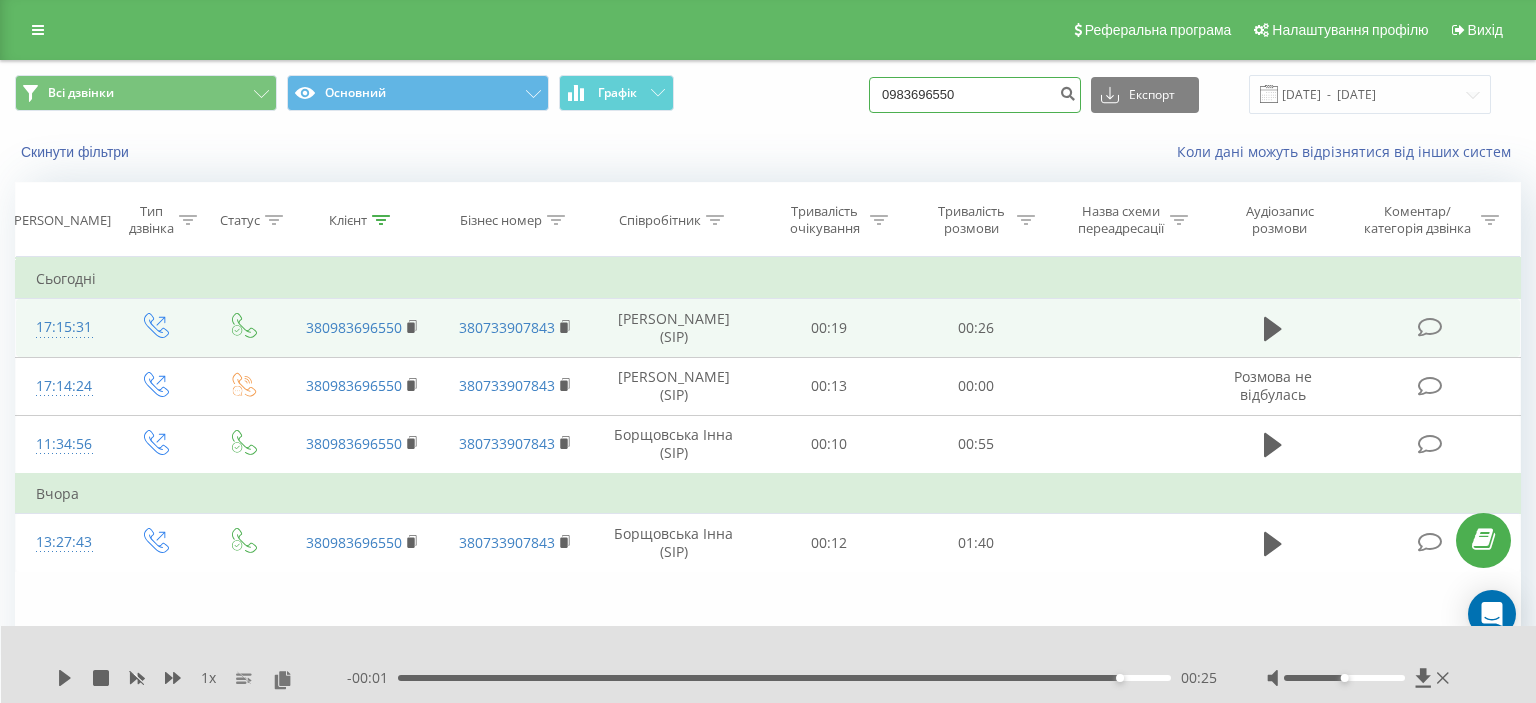 paste on "31347790" 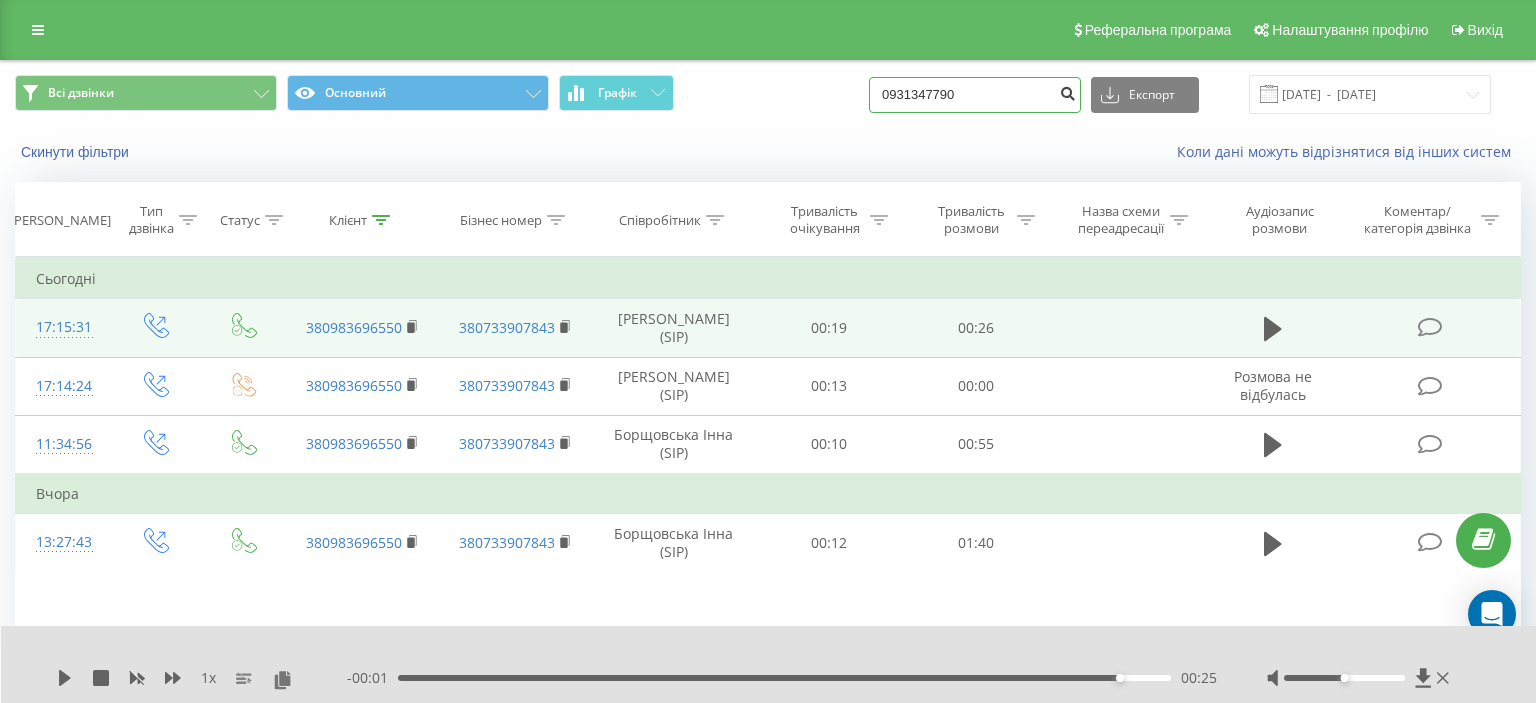 type on "0931347790" 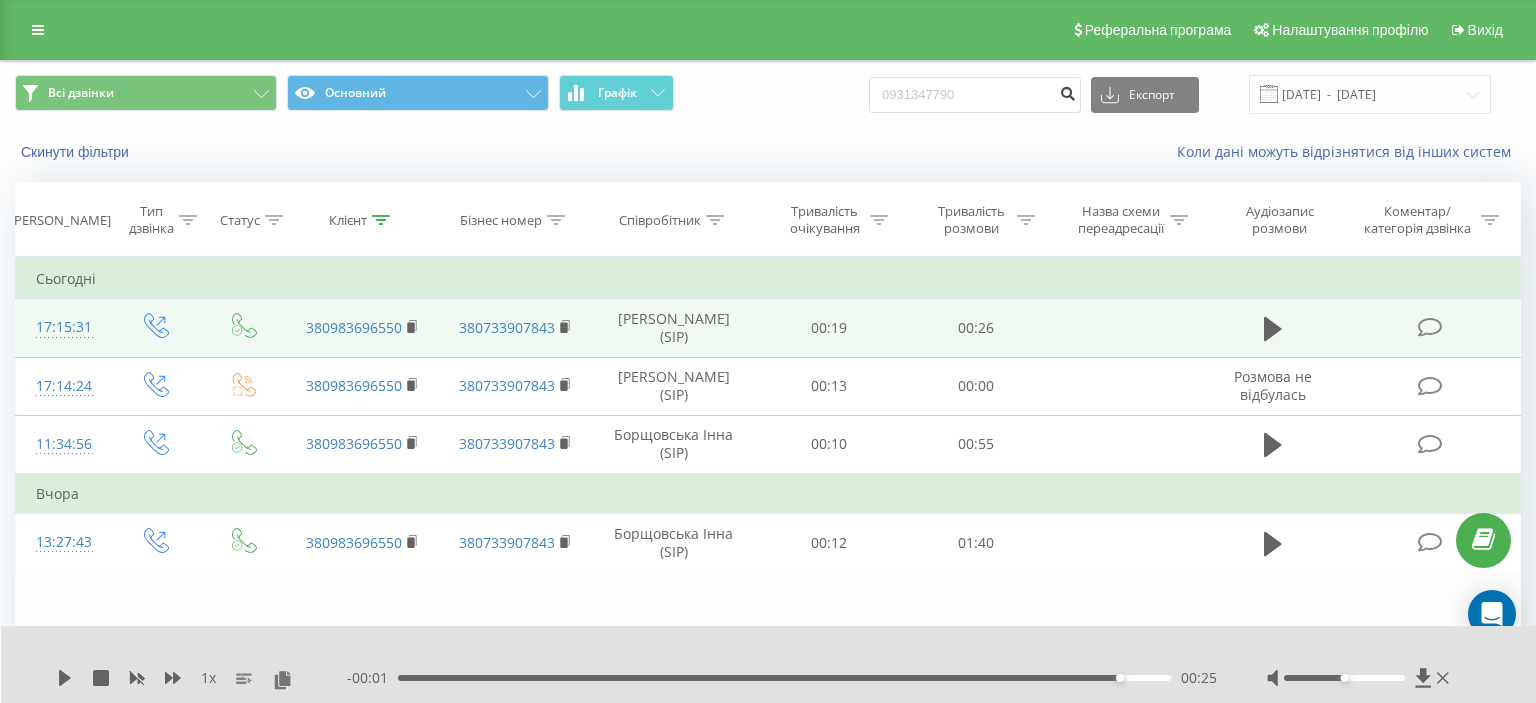 click at bounding box center (1067, 91) 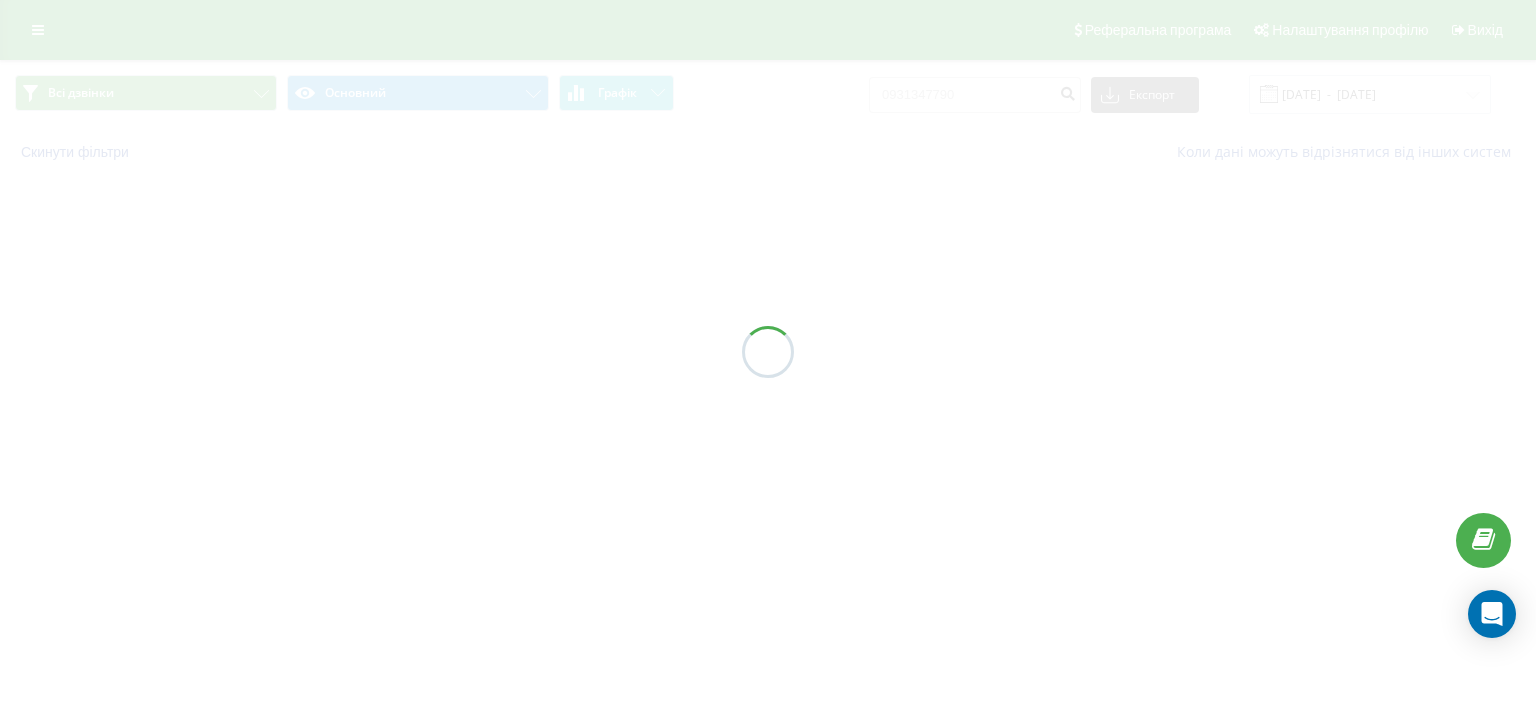 scroll, scrollTop: 0, scrollLeft: 0, axis: both 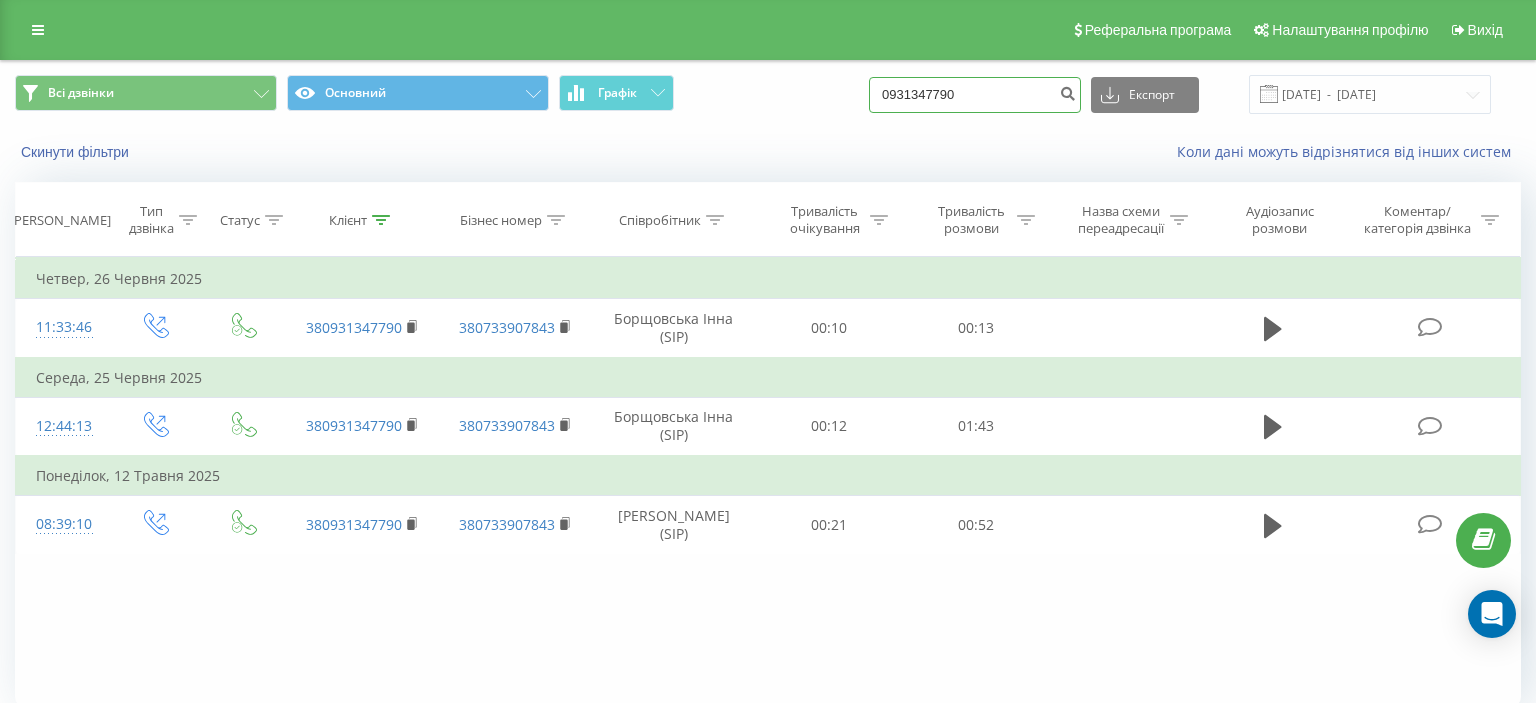 drag, startPoint x: 906, startPoint y: 99, endPoint x: 998, endPoint y: 91, distance: 92.34717 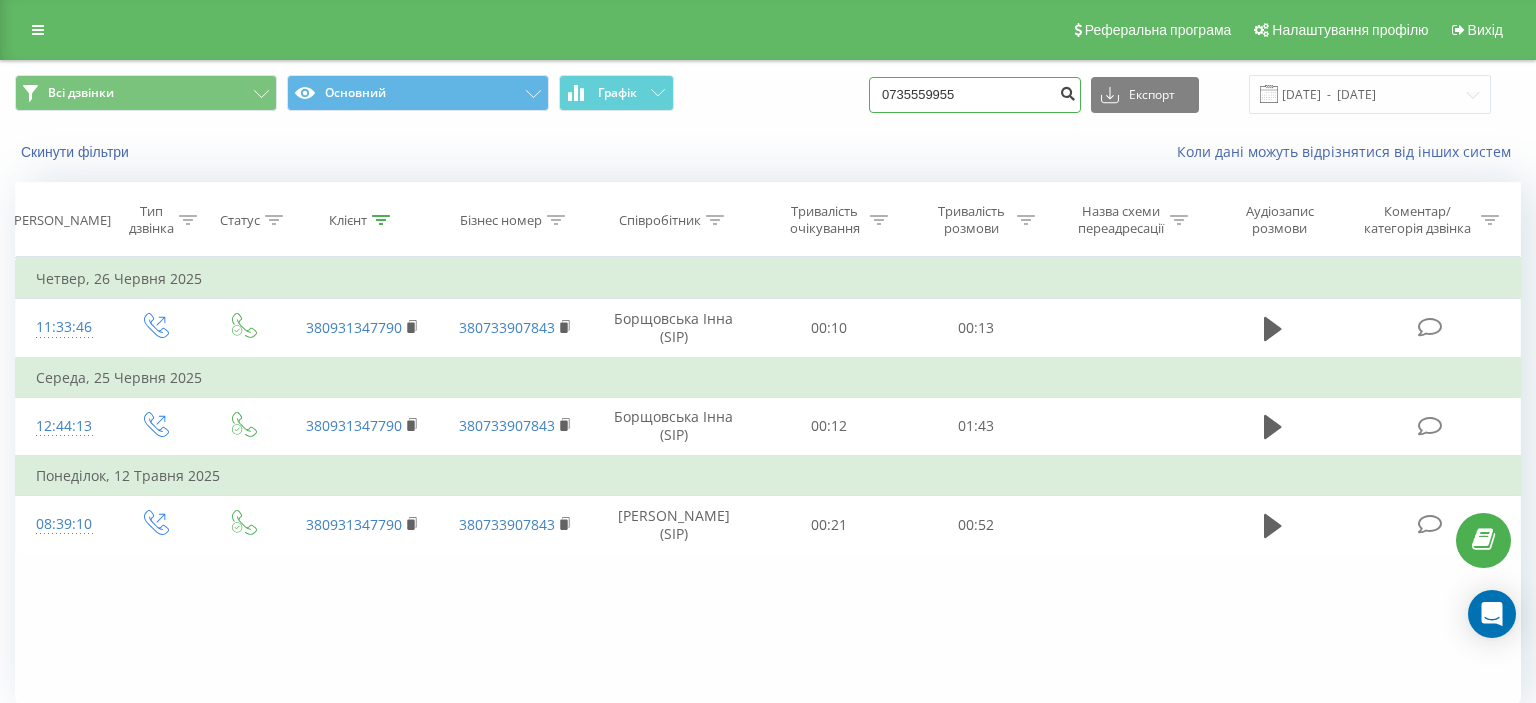 type on "0735559955" 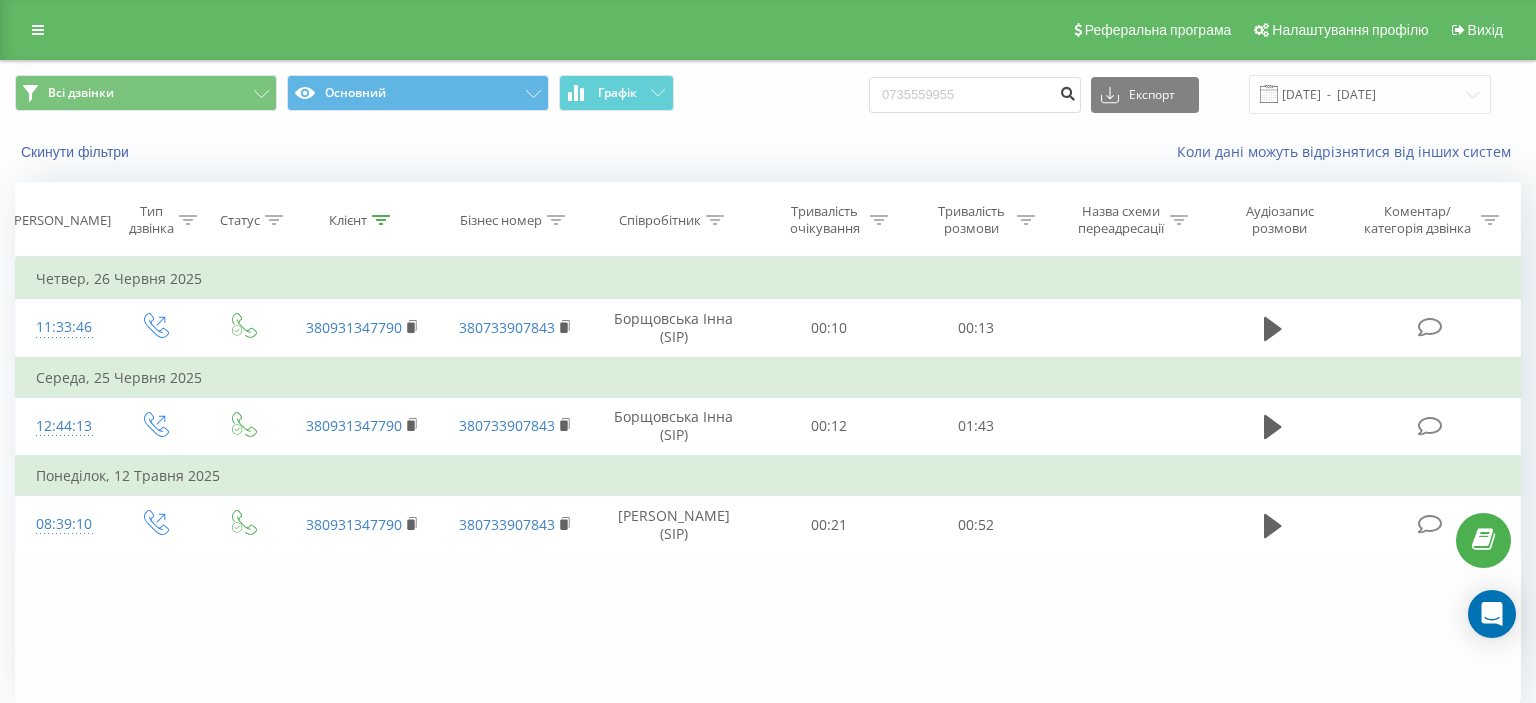 click at bounding box center (1067, 91) 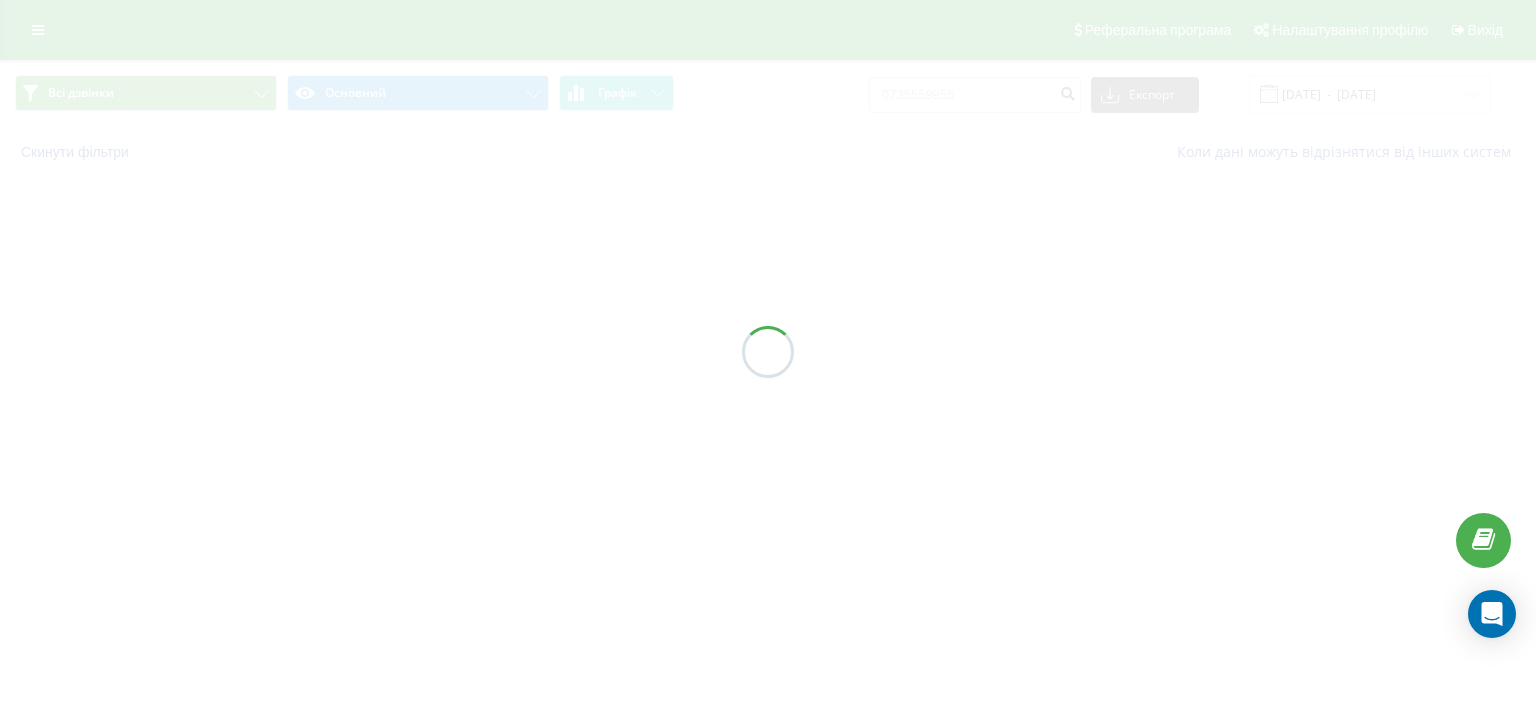 scroll, scrollTop: 0, scrollLeft: 0, axis: both 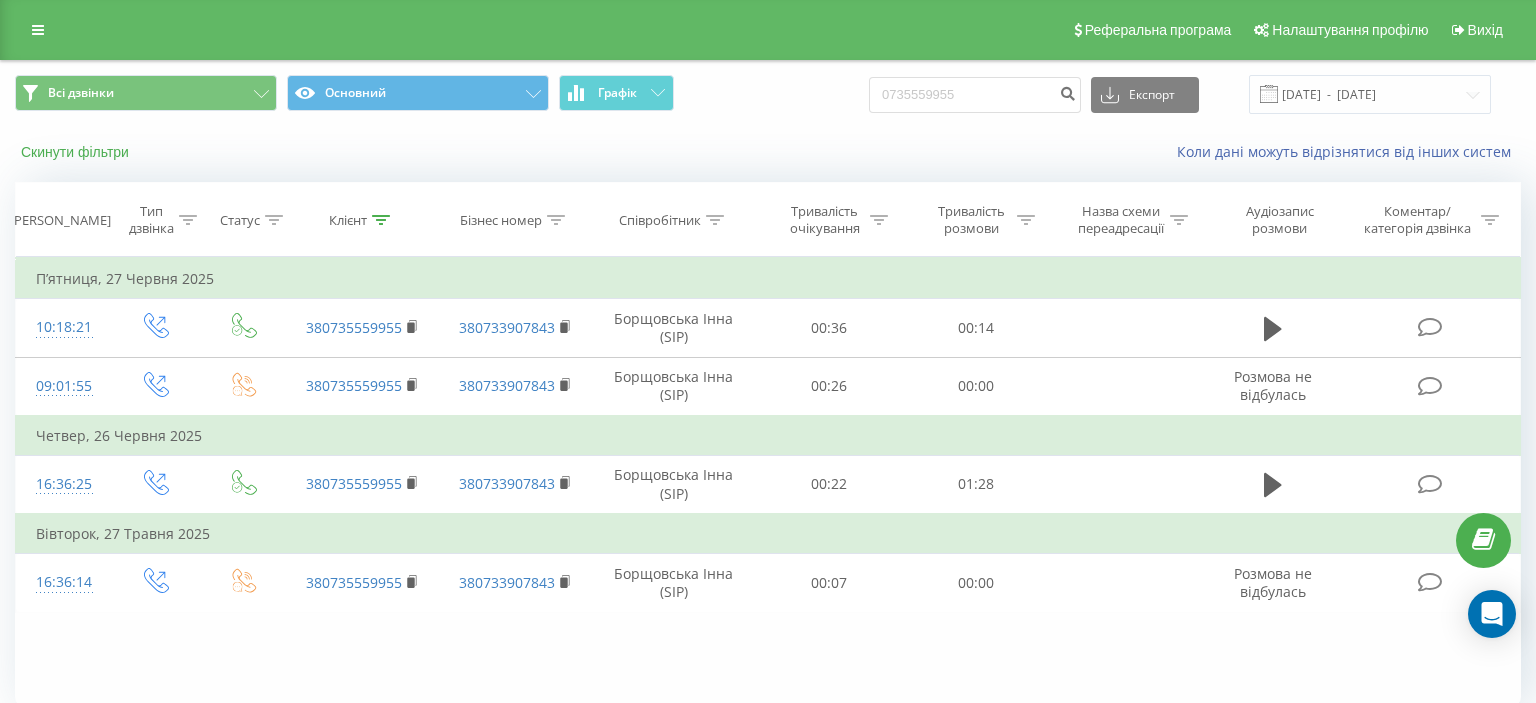 click on "Скинути фільтри" at bounding box center (77, 152) 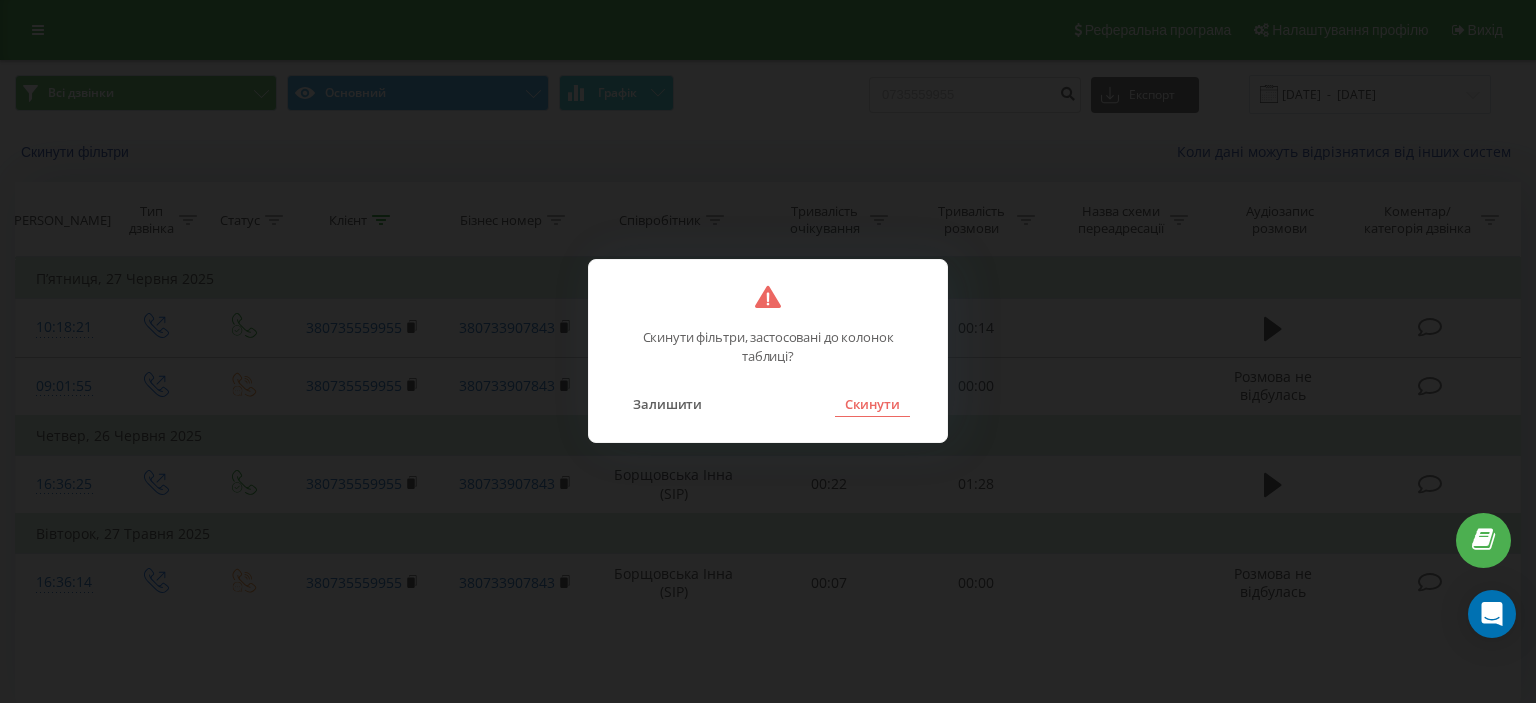 click on "Скинути" at bounding box center [872, 404] 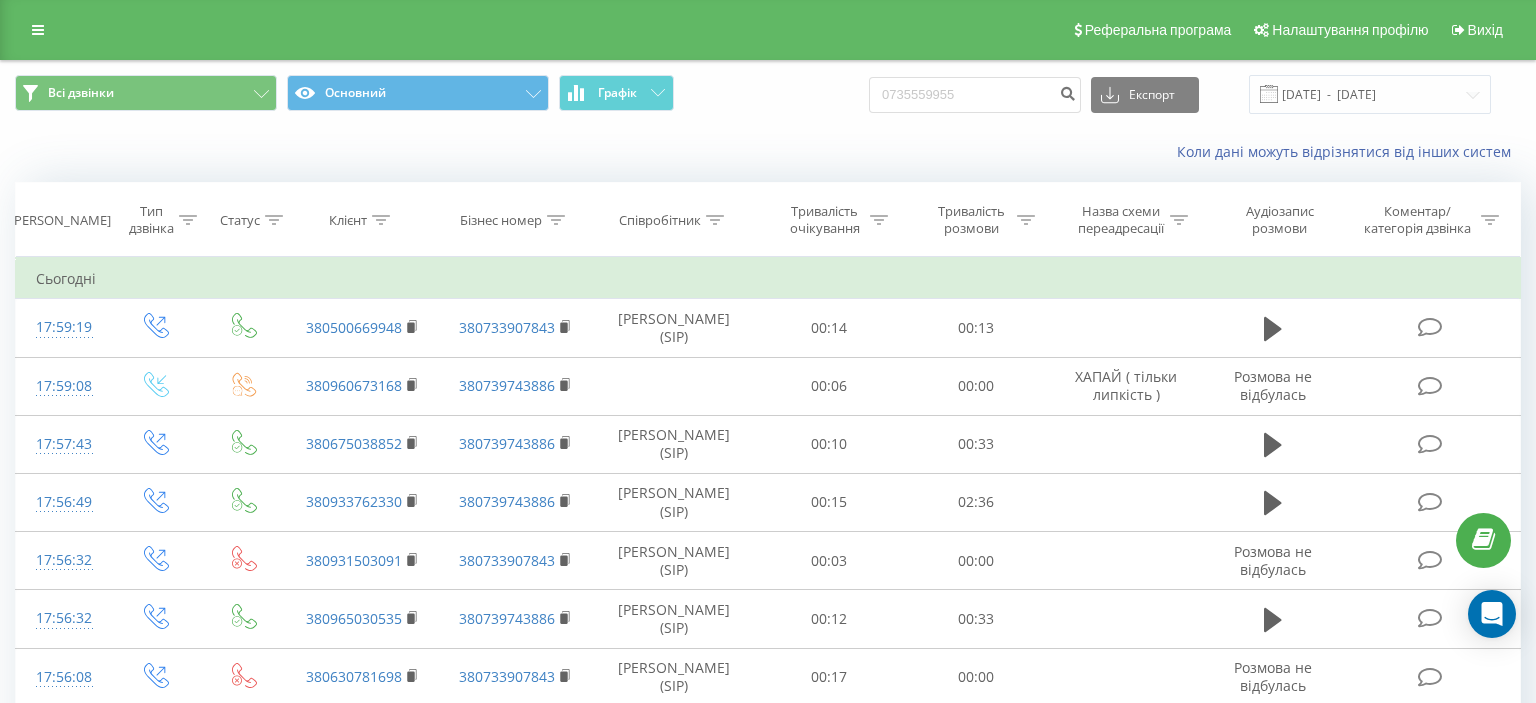 click 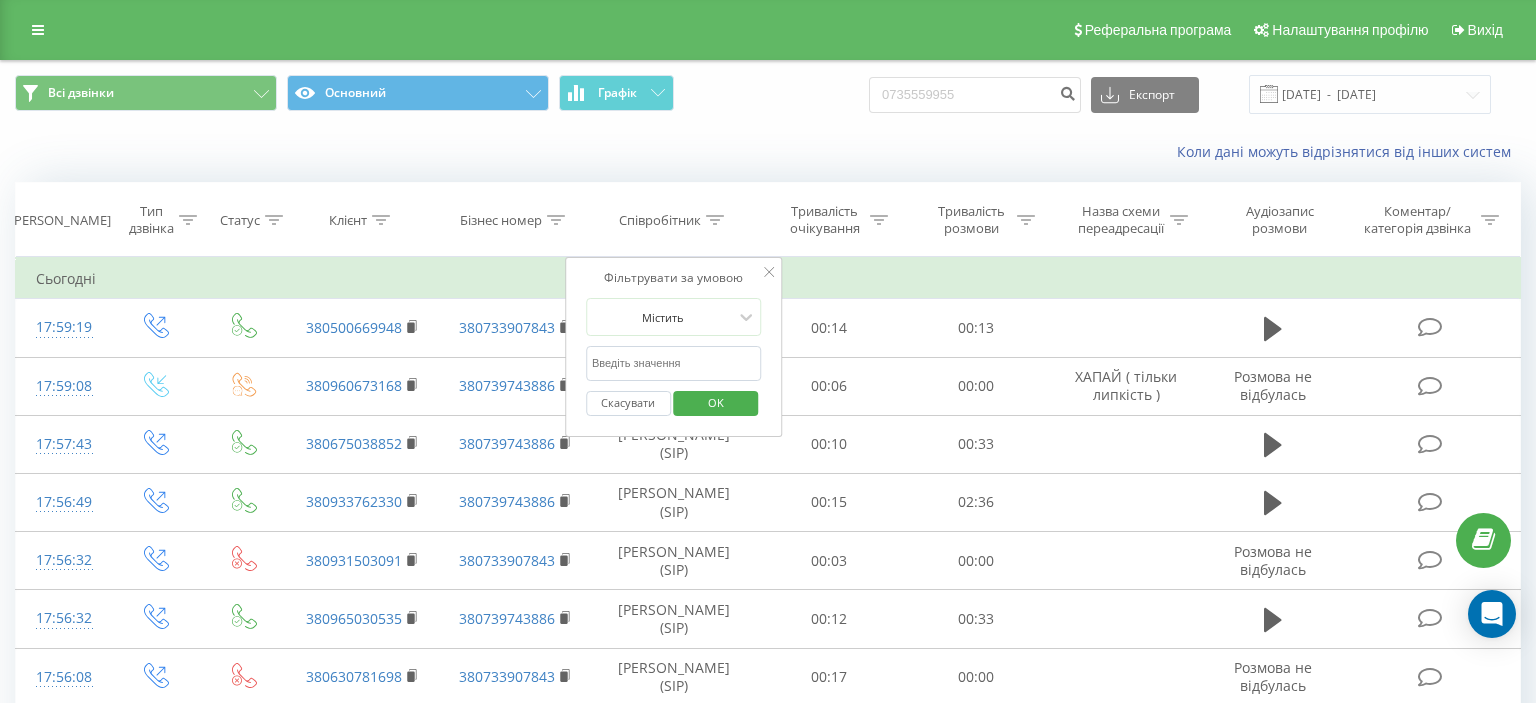 click at bounding box center (674, 363) 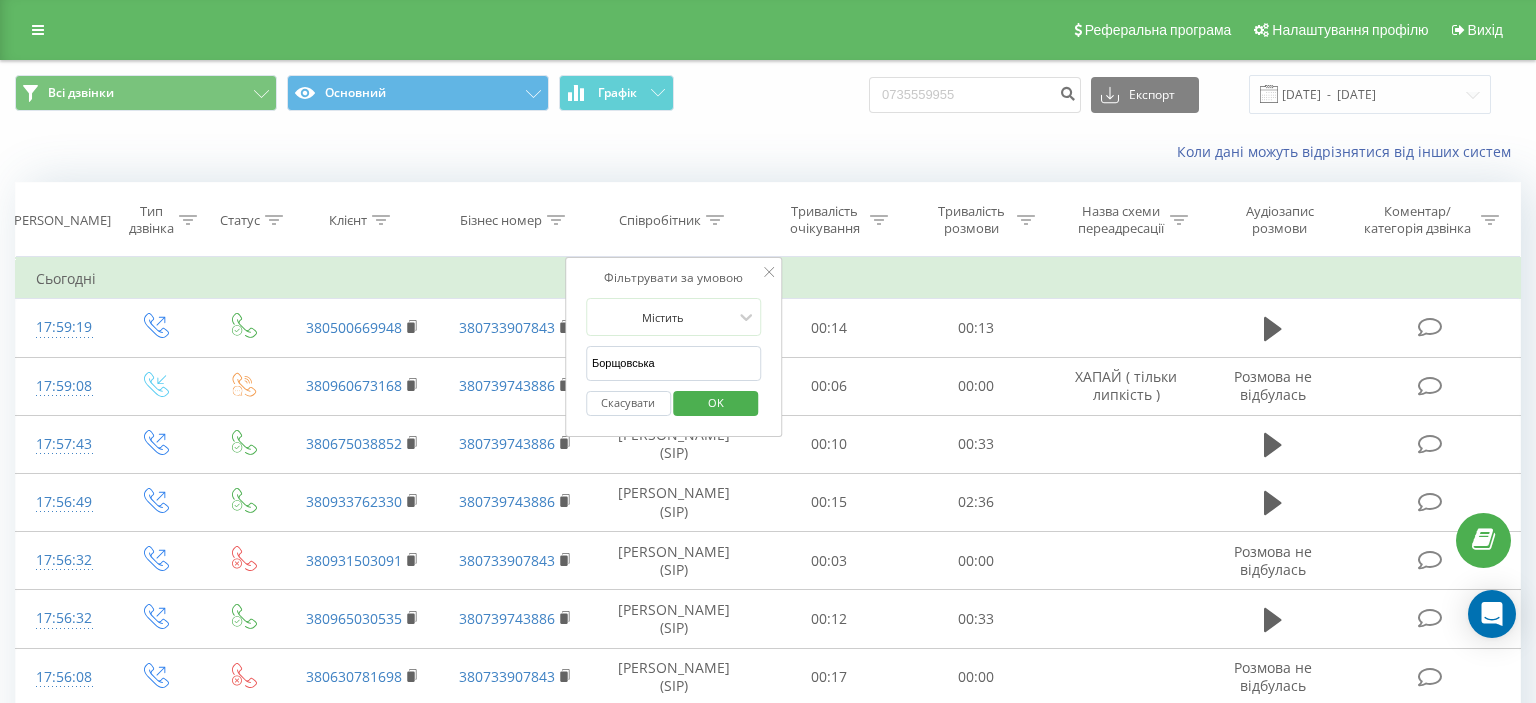 type on "Борщовська" 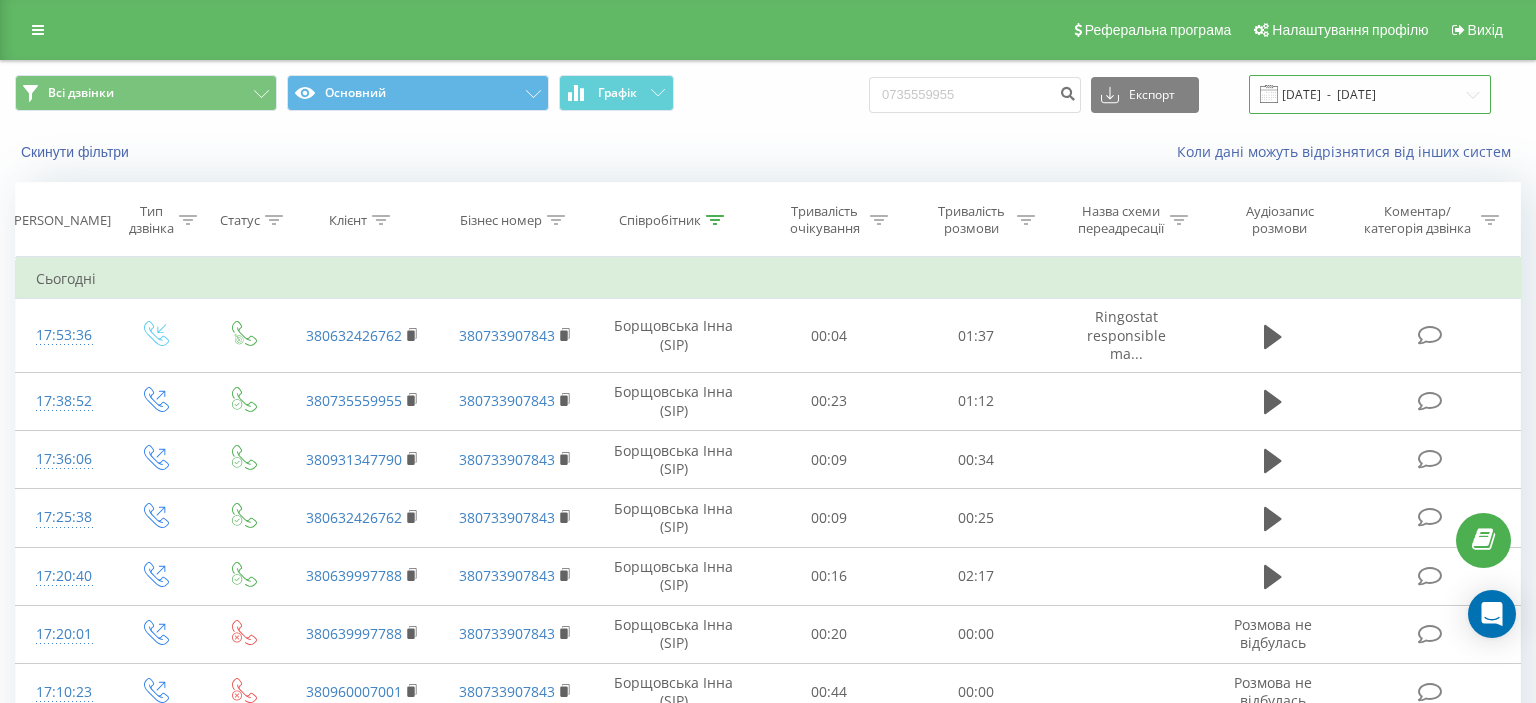 click on "[DATE]  -  [DATE]" at bounding box center (1370, 94) 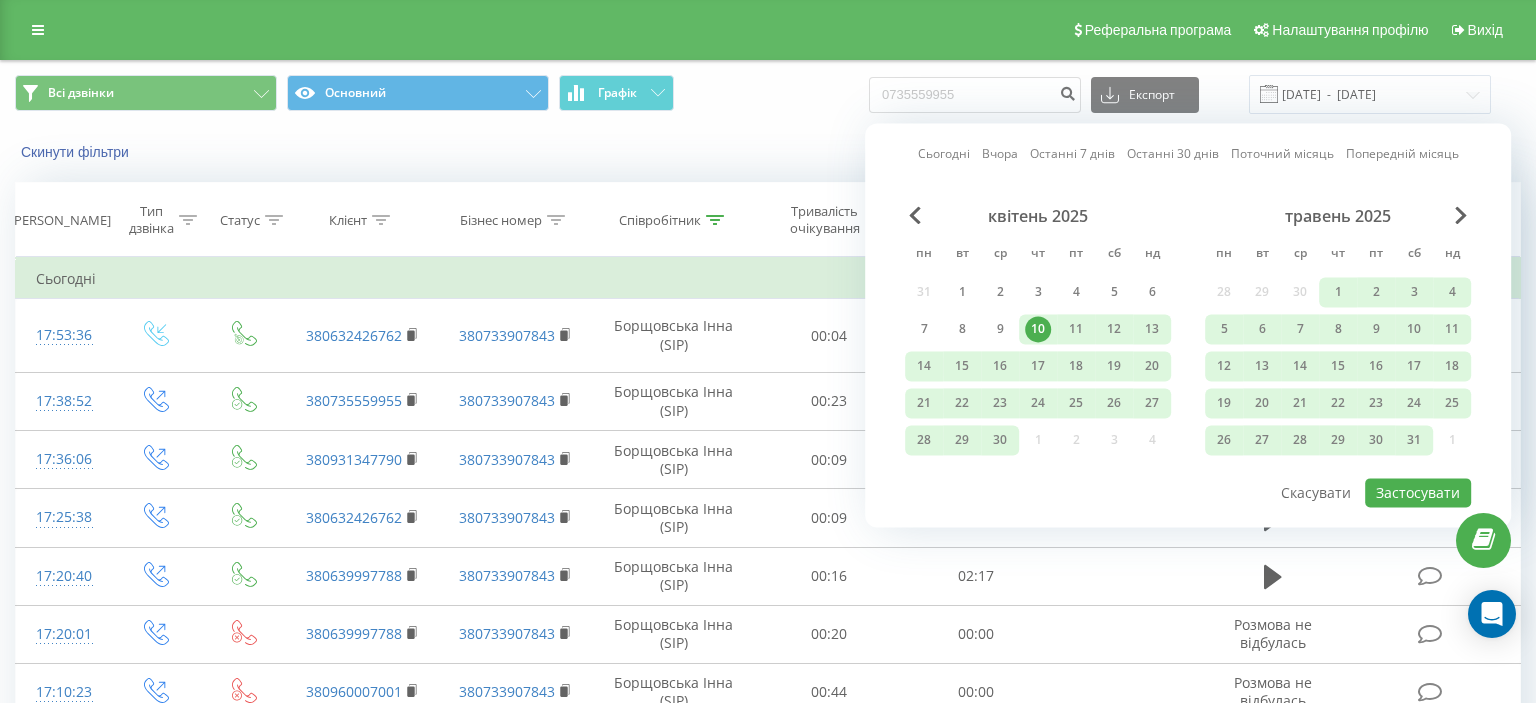 click on "Сьогодні" at bounding box center (944, 154) 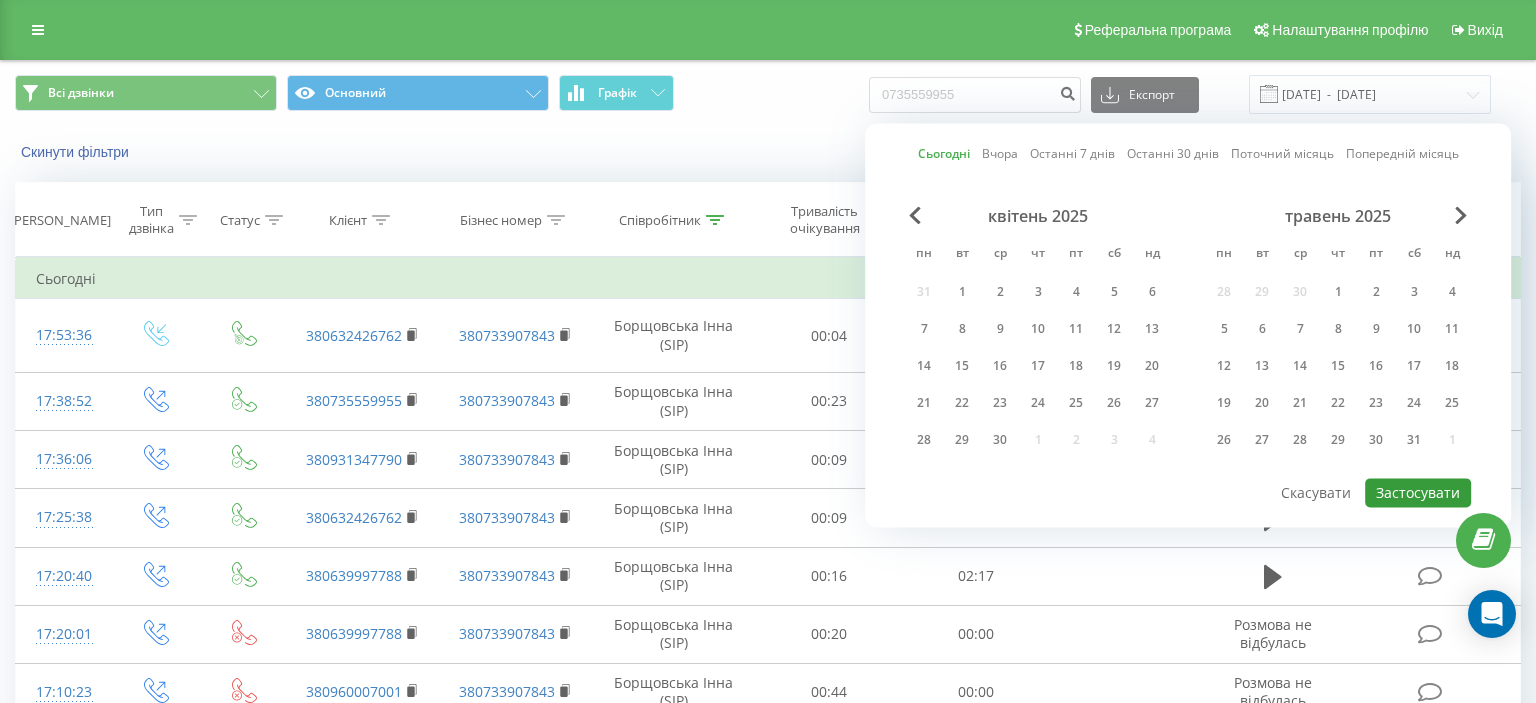 click on "Застосувати" at bounding box center [1418, 492] 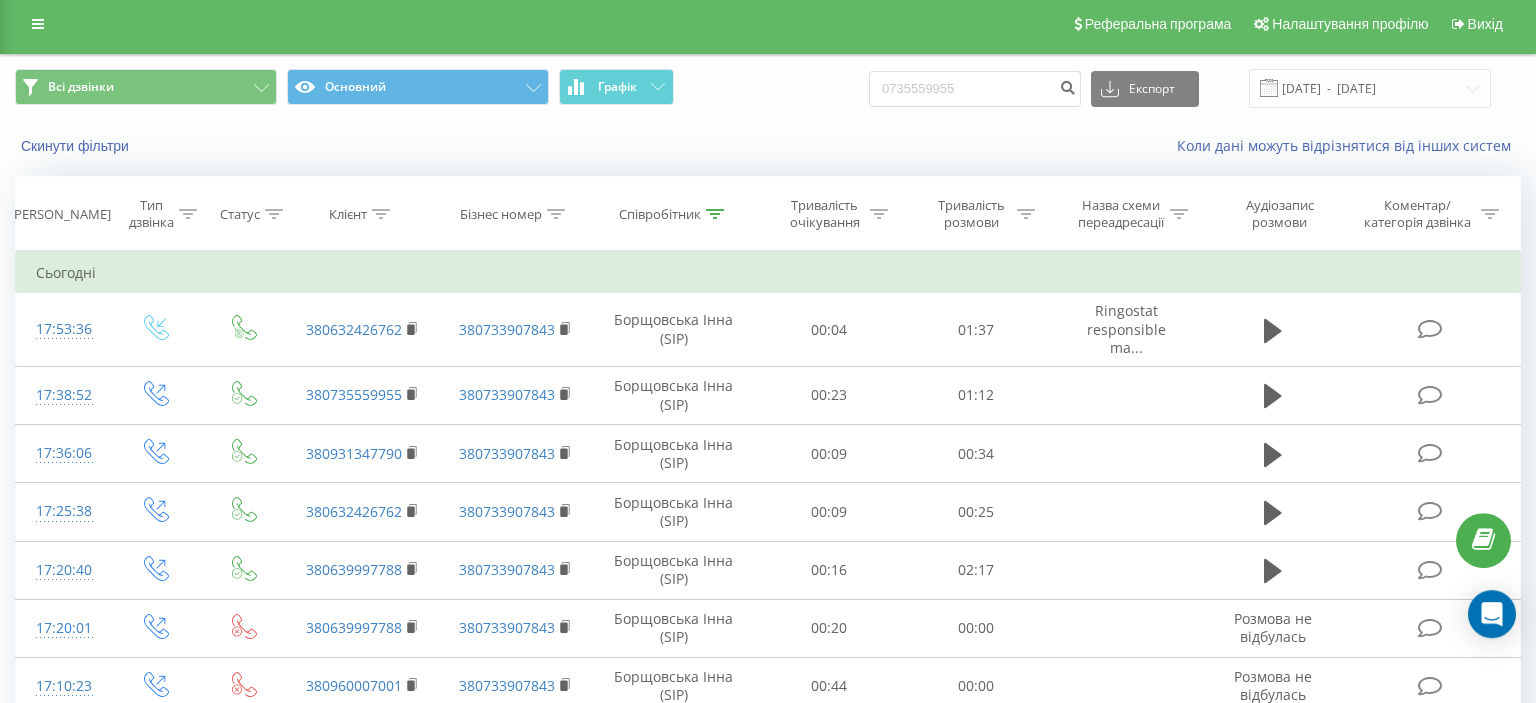 scroll, scrollTop: 0, scrollLeft: 0, axis: both 